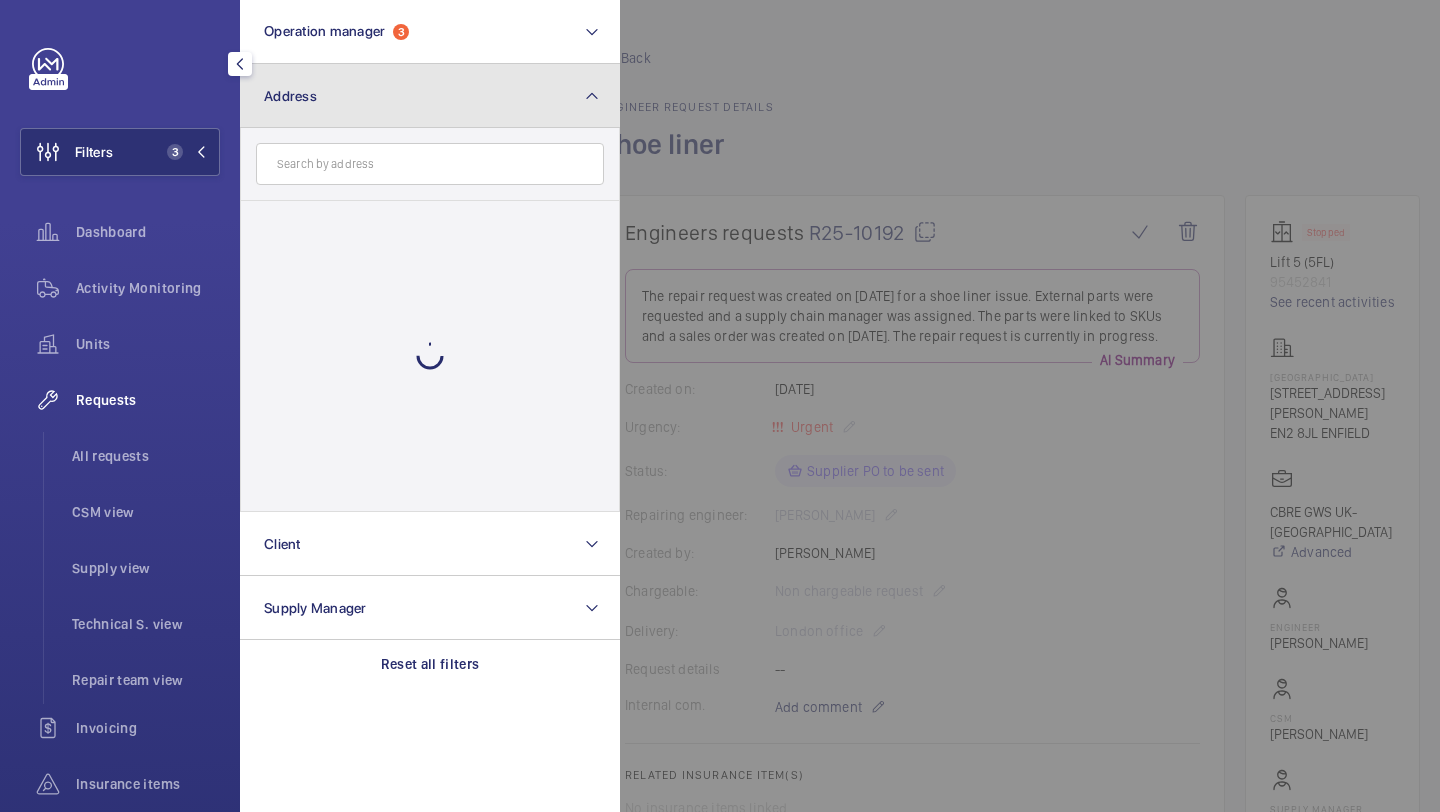 scroll, scrollTop: 0, scrollLeft: 0, axis: both 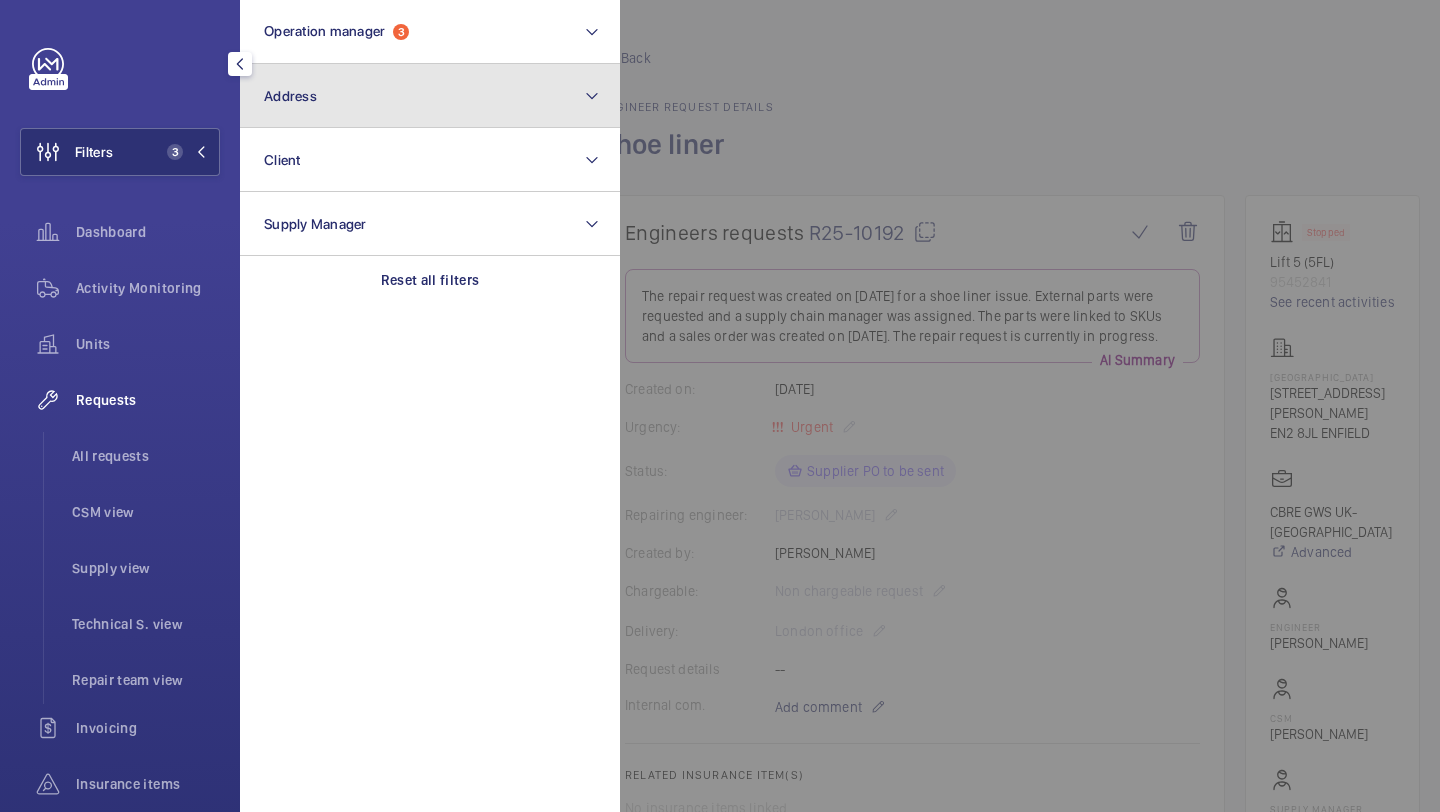 click on "Address" 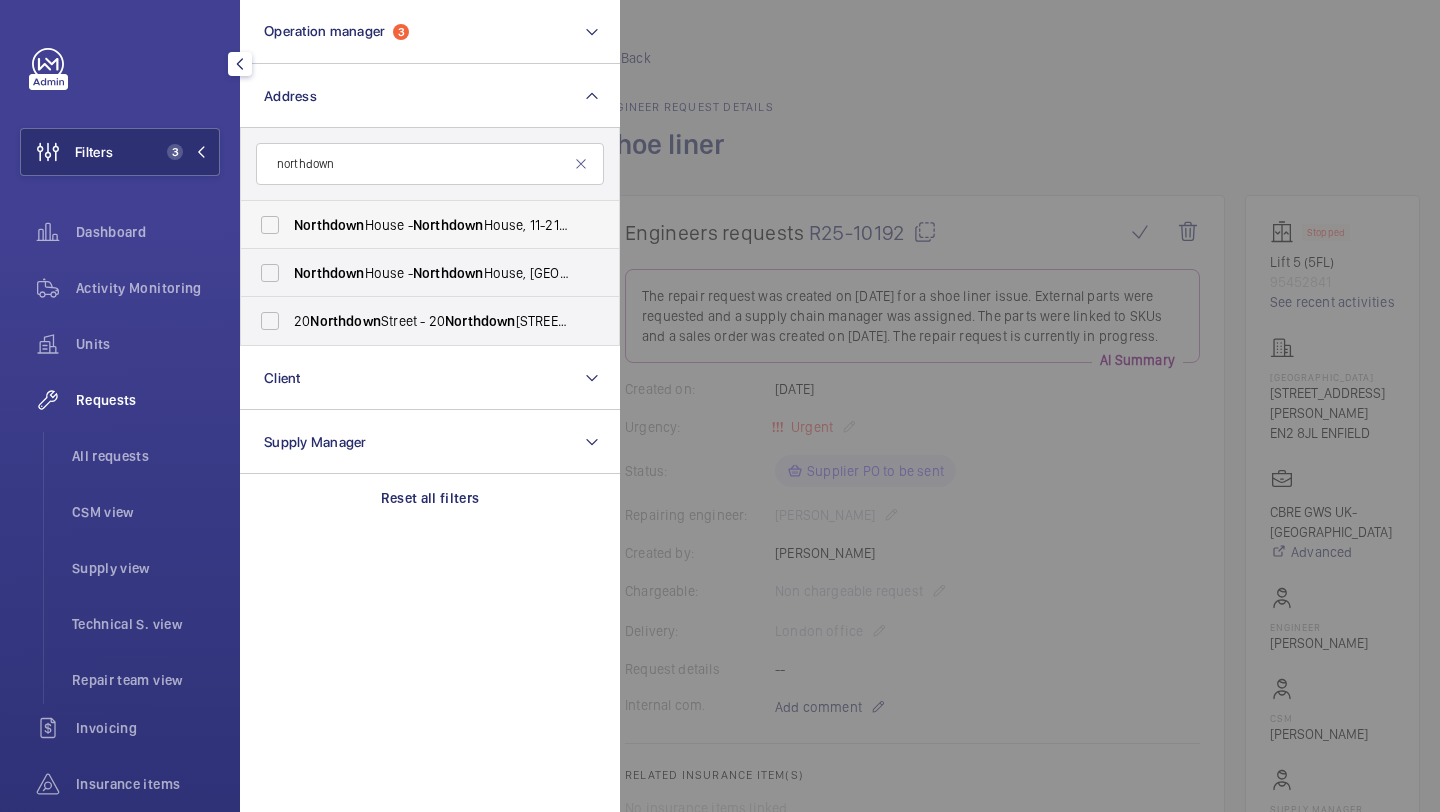 type on "northdown" 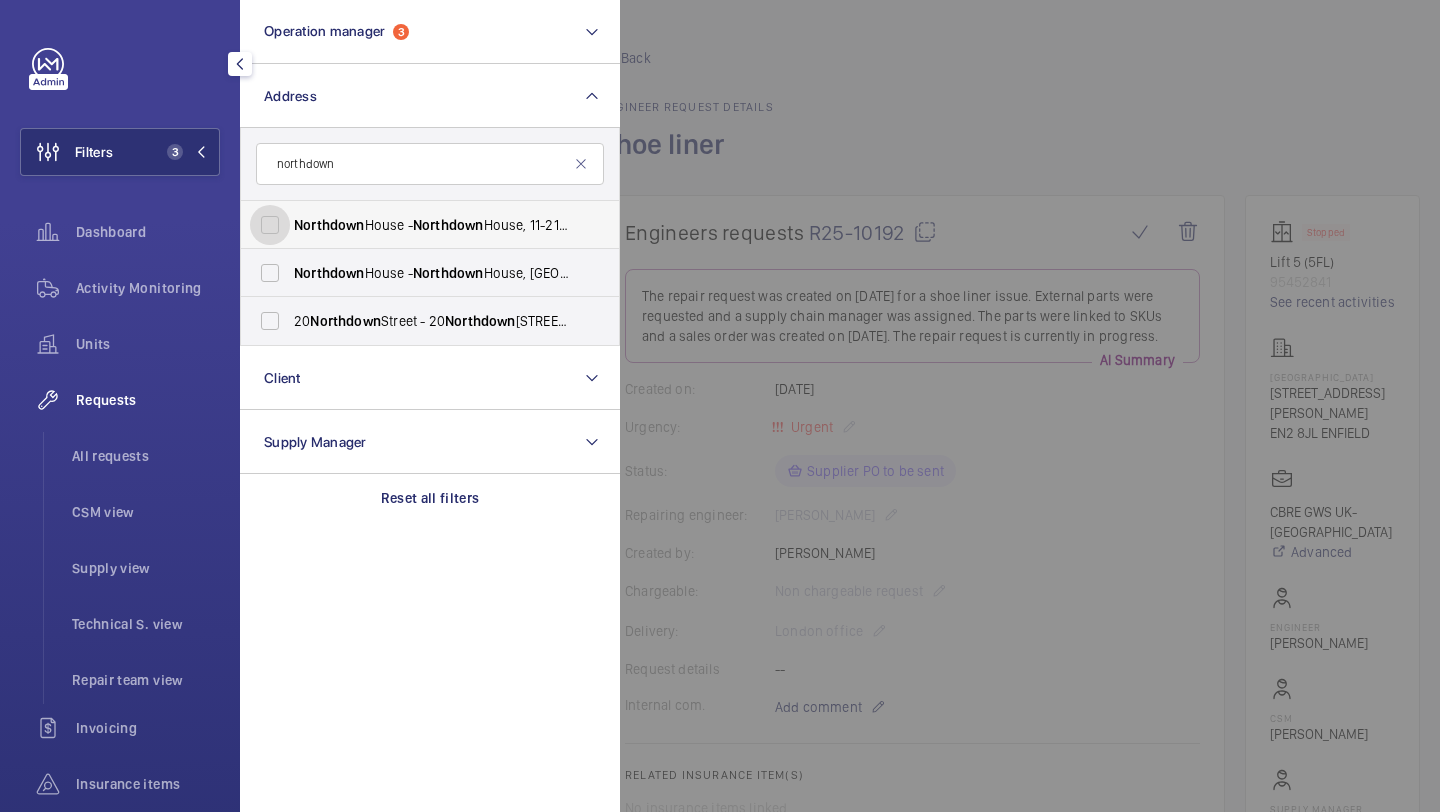 click on "Northdown  House -  Northdown  House, 11-21  Northdown  Street, LONDON N1 8BN" at bounding box center [270, 225] 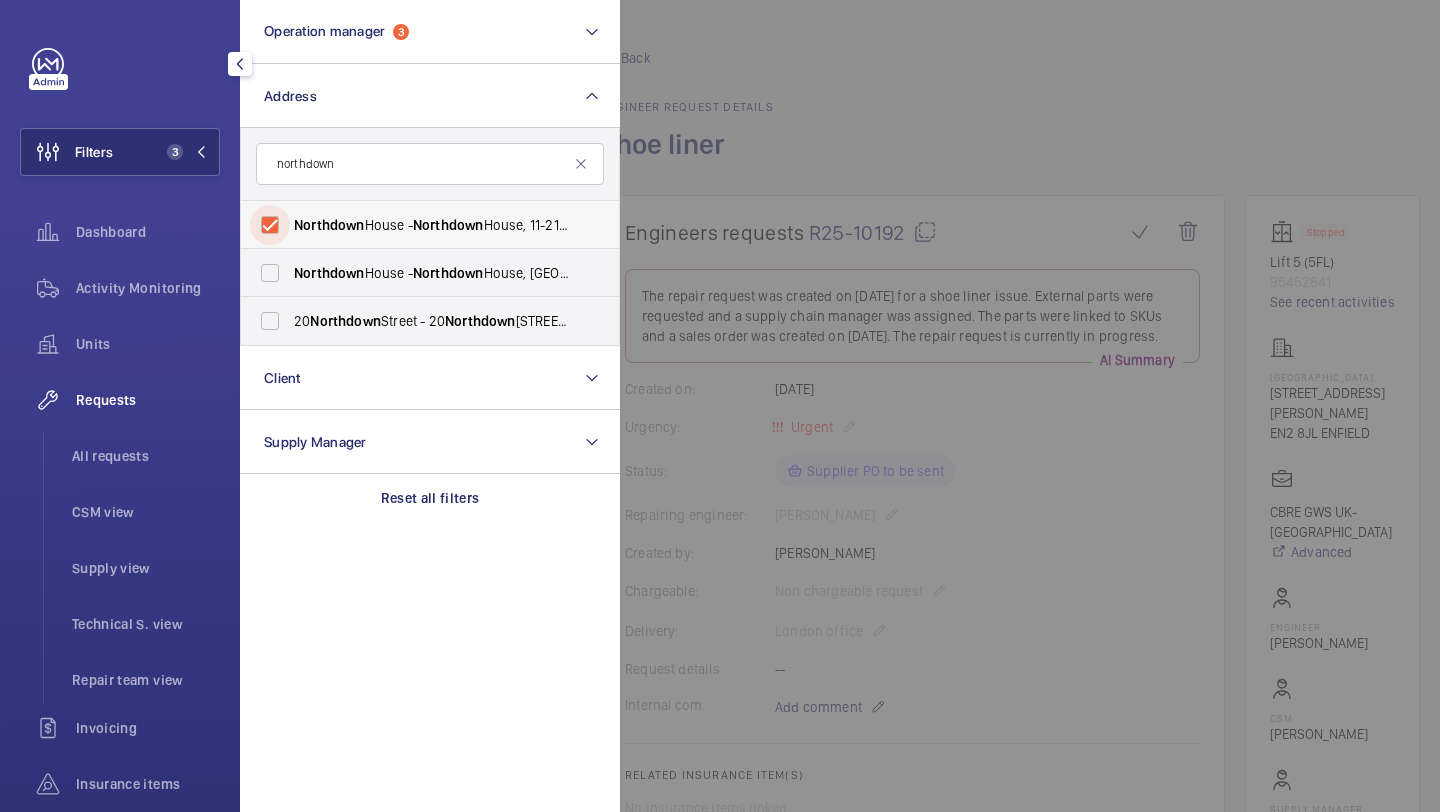 checkbox on "true" 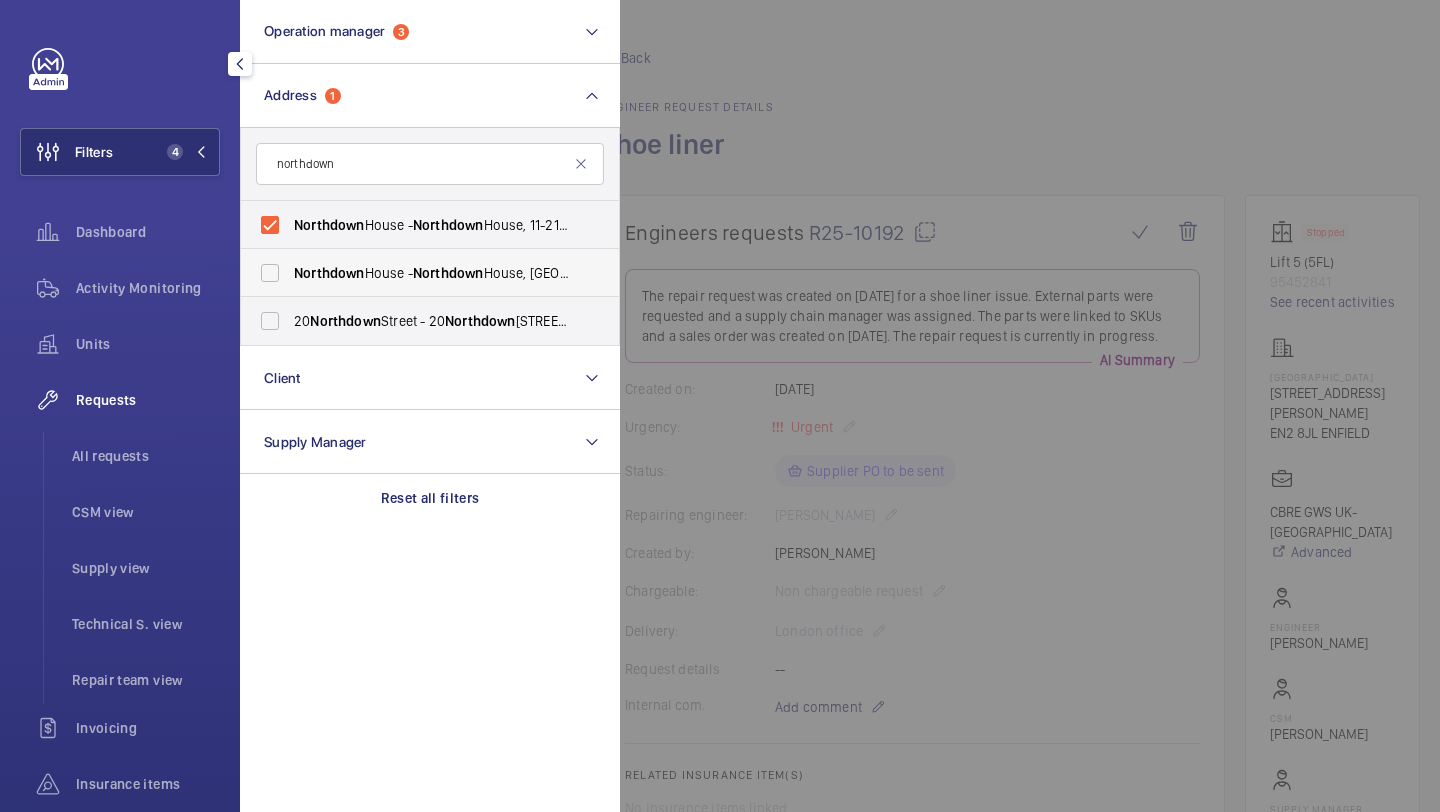 click on "Northdown  House -  Northdown  House, LONDON N1 9BN" at bounding box center [415, 273] 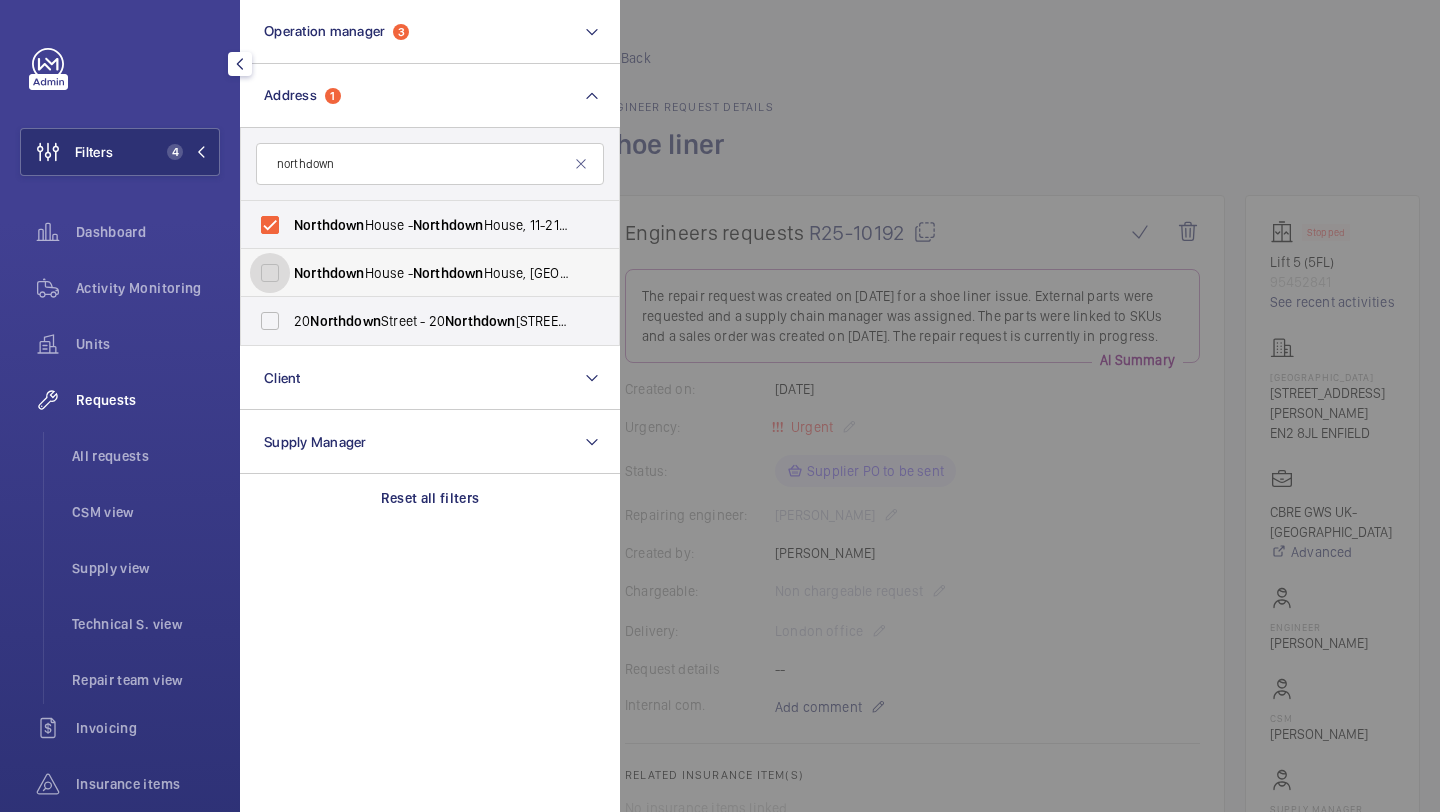 click on "Northdown  House -  Northdown  House, LONDON N1 9BN" at bounding box center (270, 273) 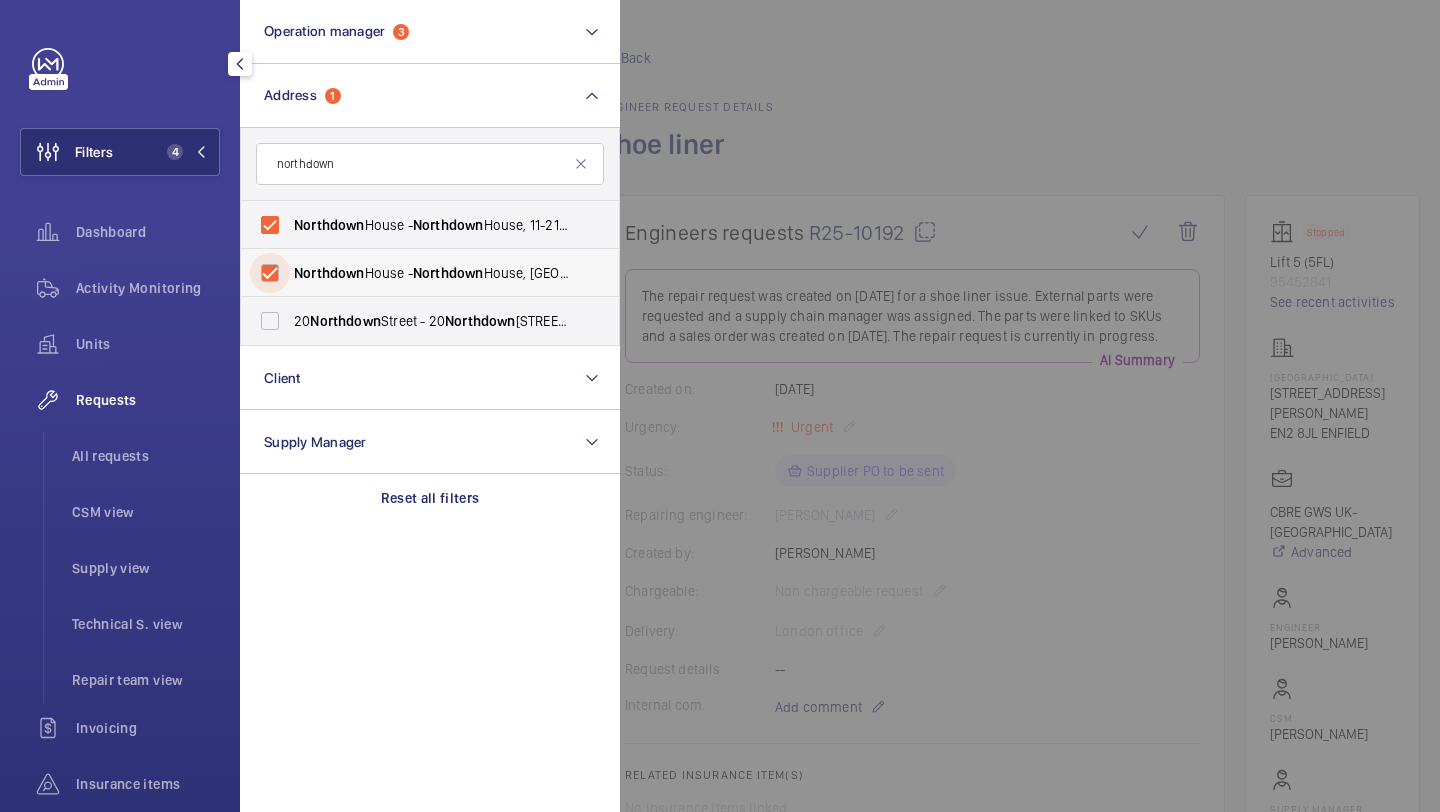 checkbox on "true" 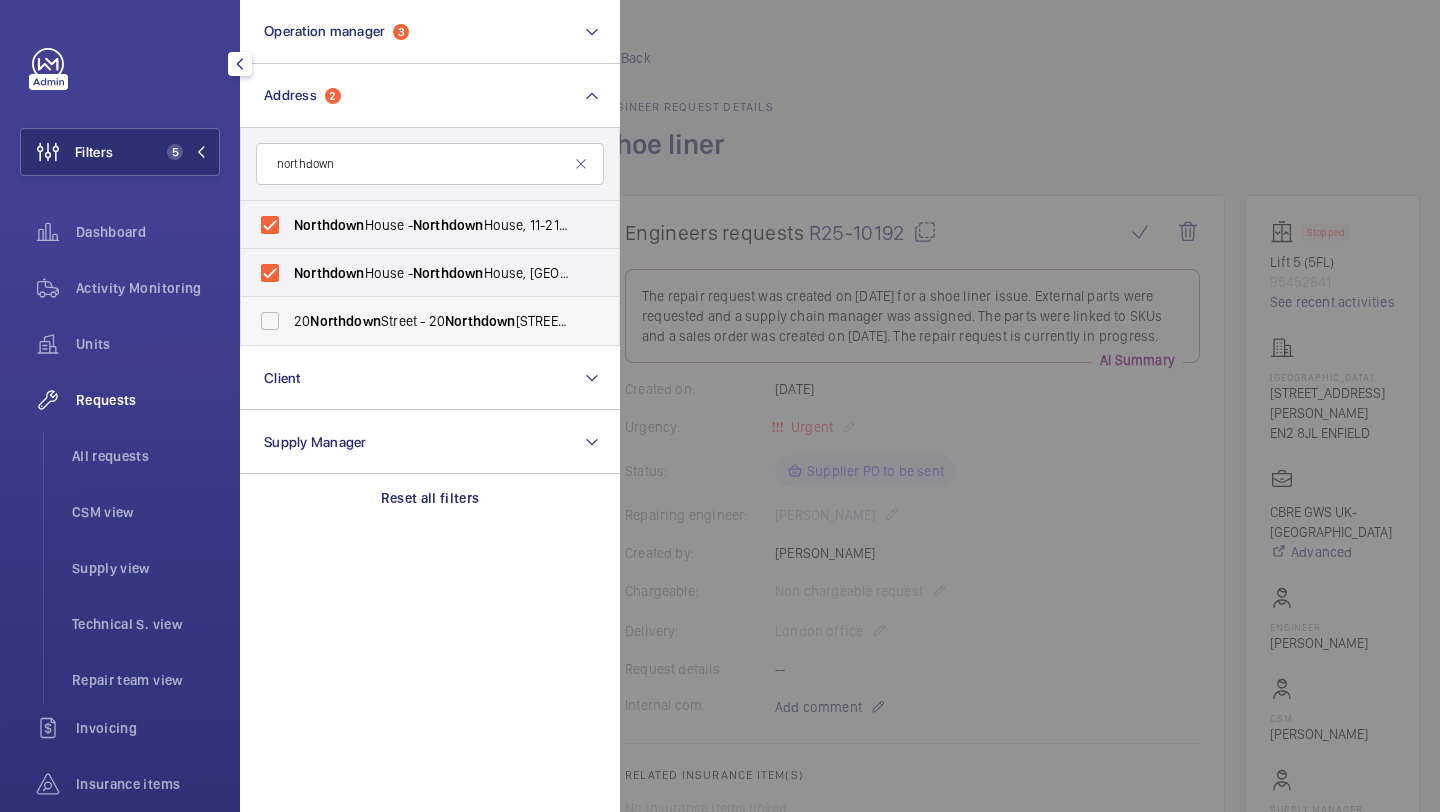 click on "Northdown" at bounding box center [345, 321] 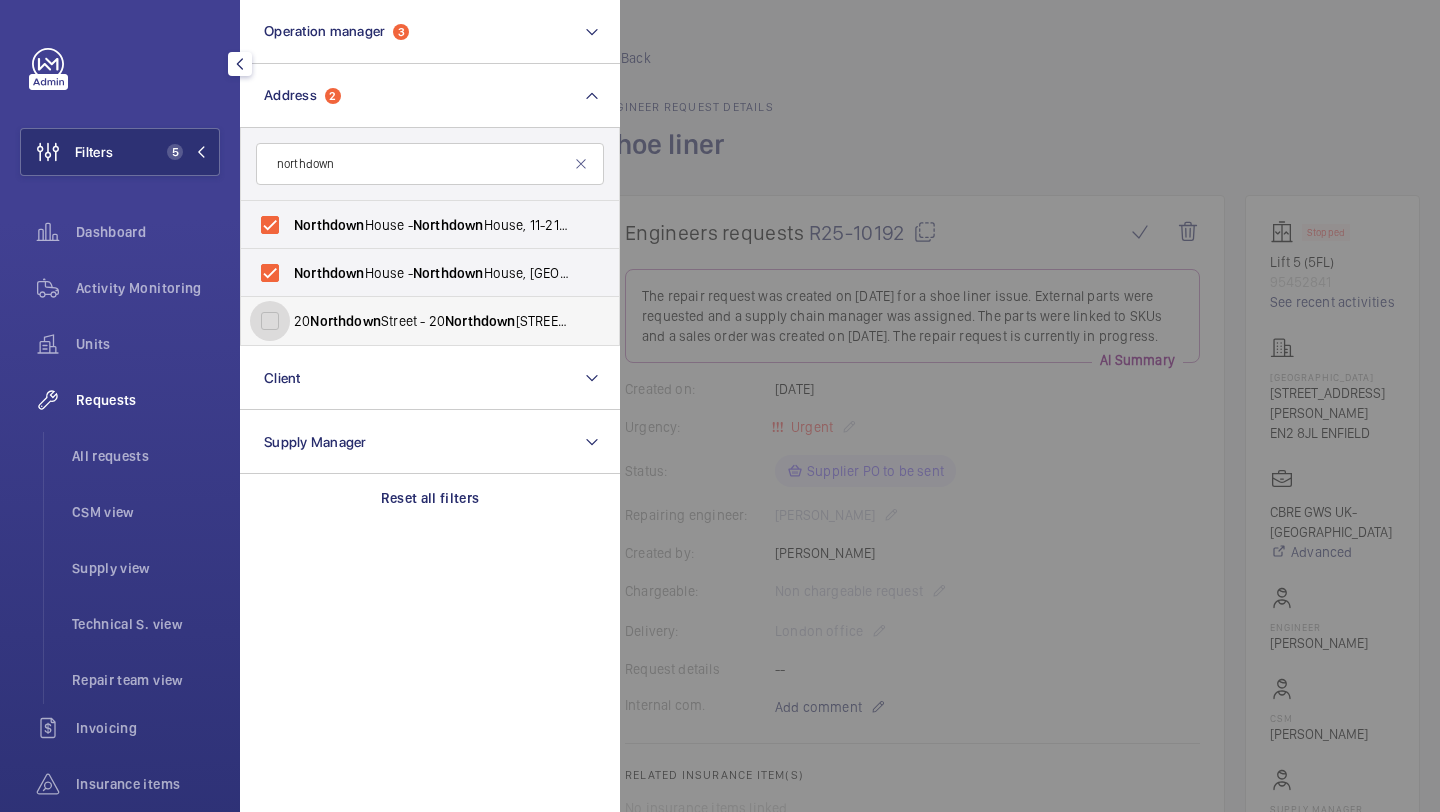 click on "20  Northdown  Street - 20  Northdown  St, LONDON N1 9BG" at bounding box center (270, 321) 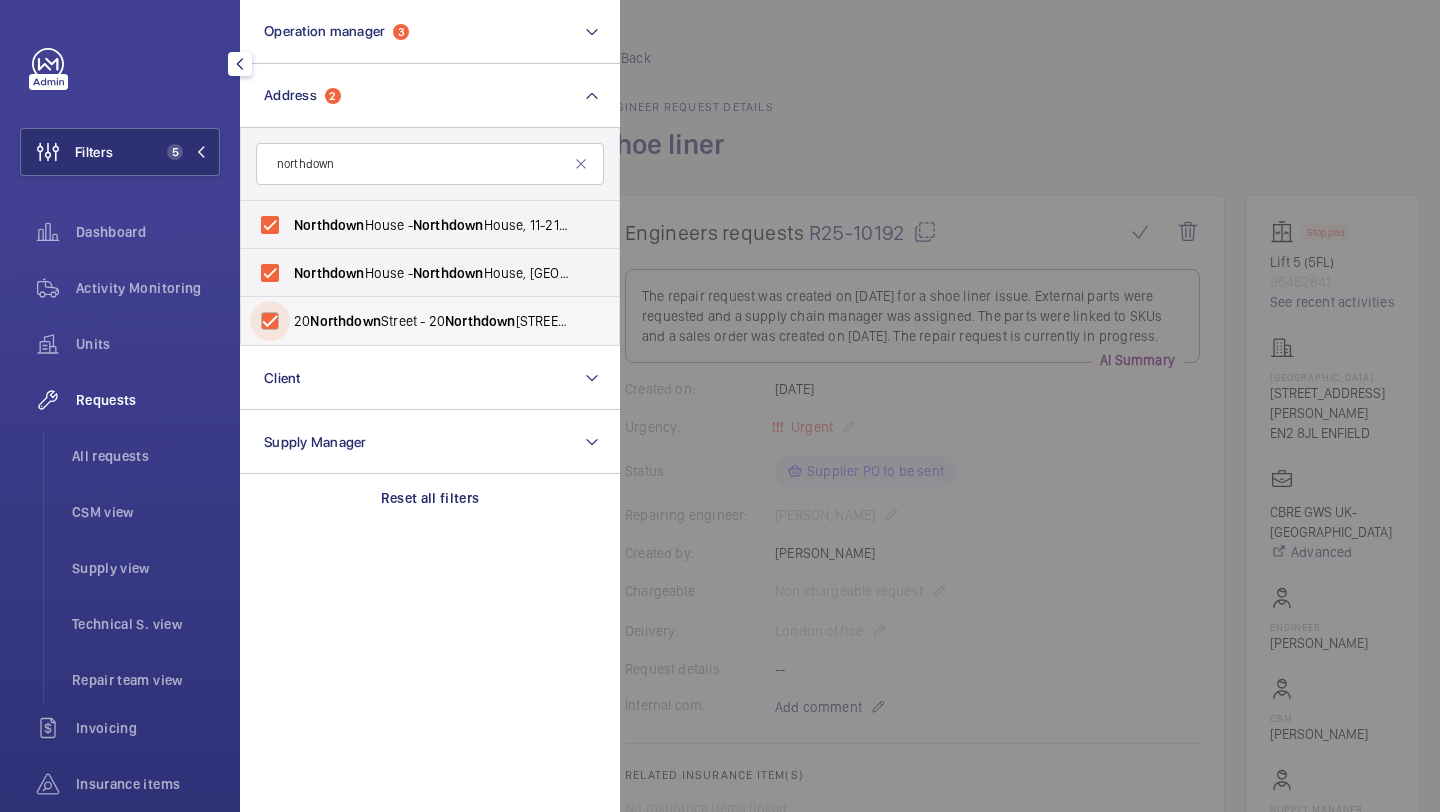 checkbox on "true" 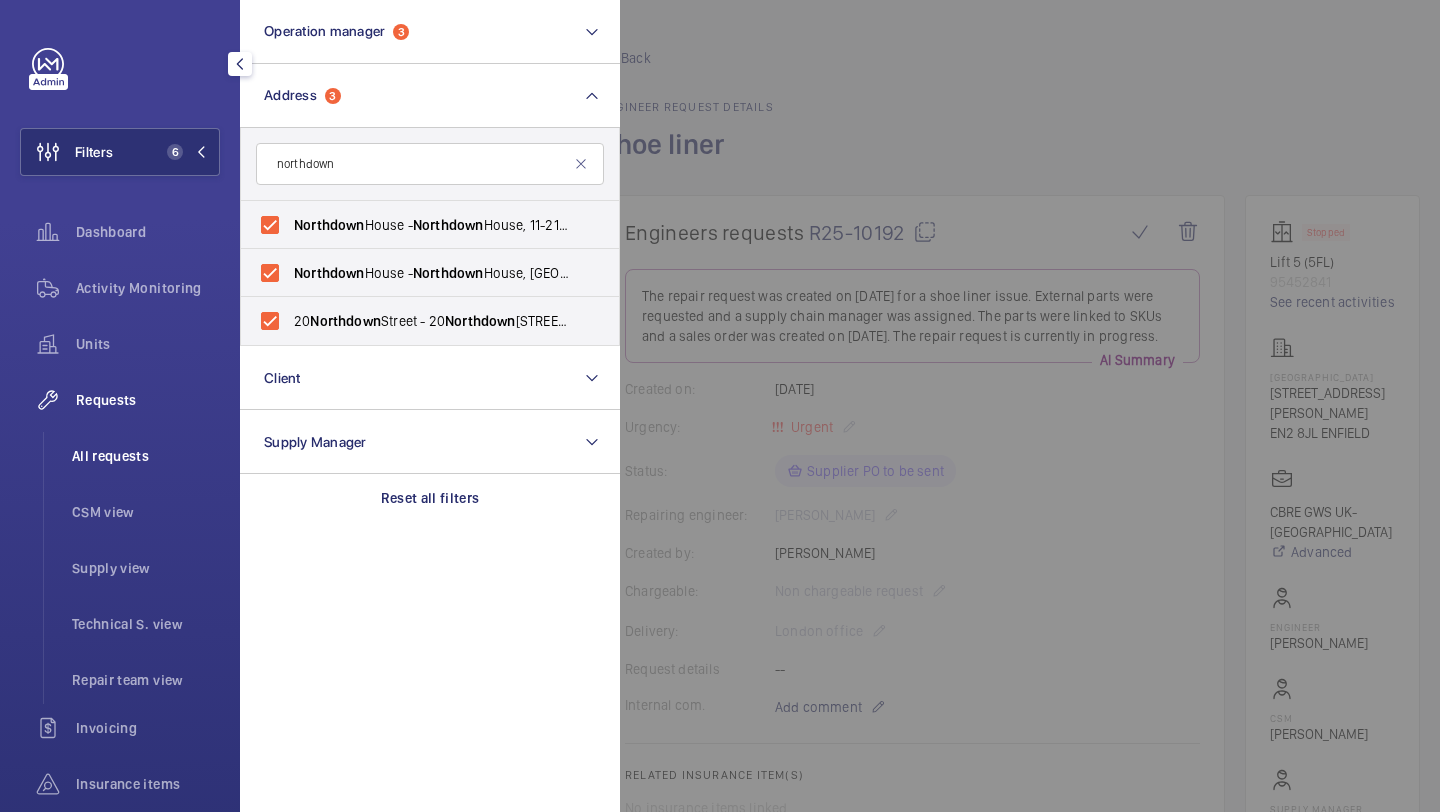 click on "All requests" 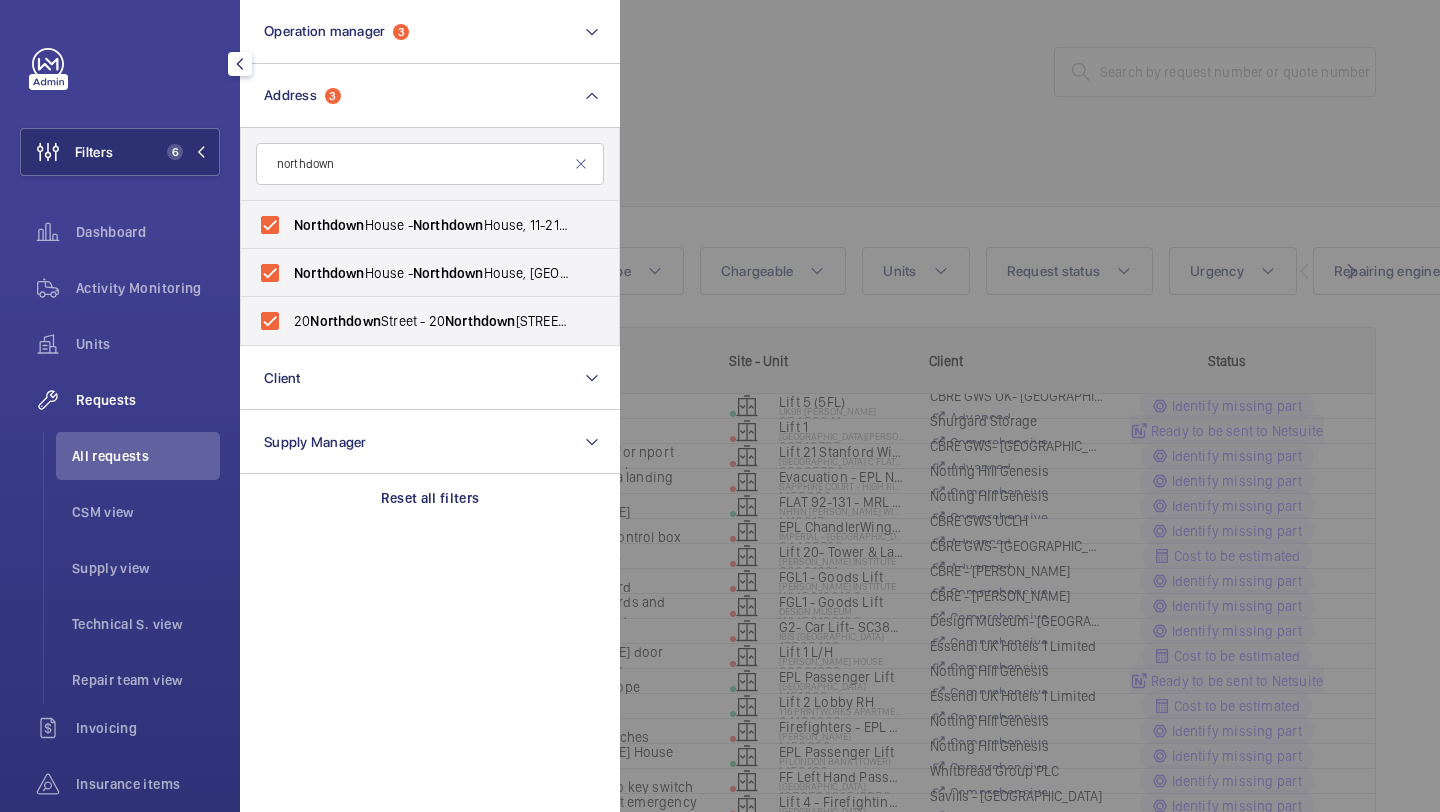 click 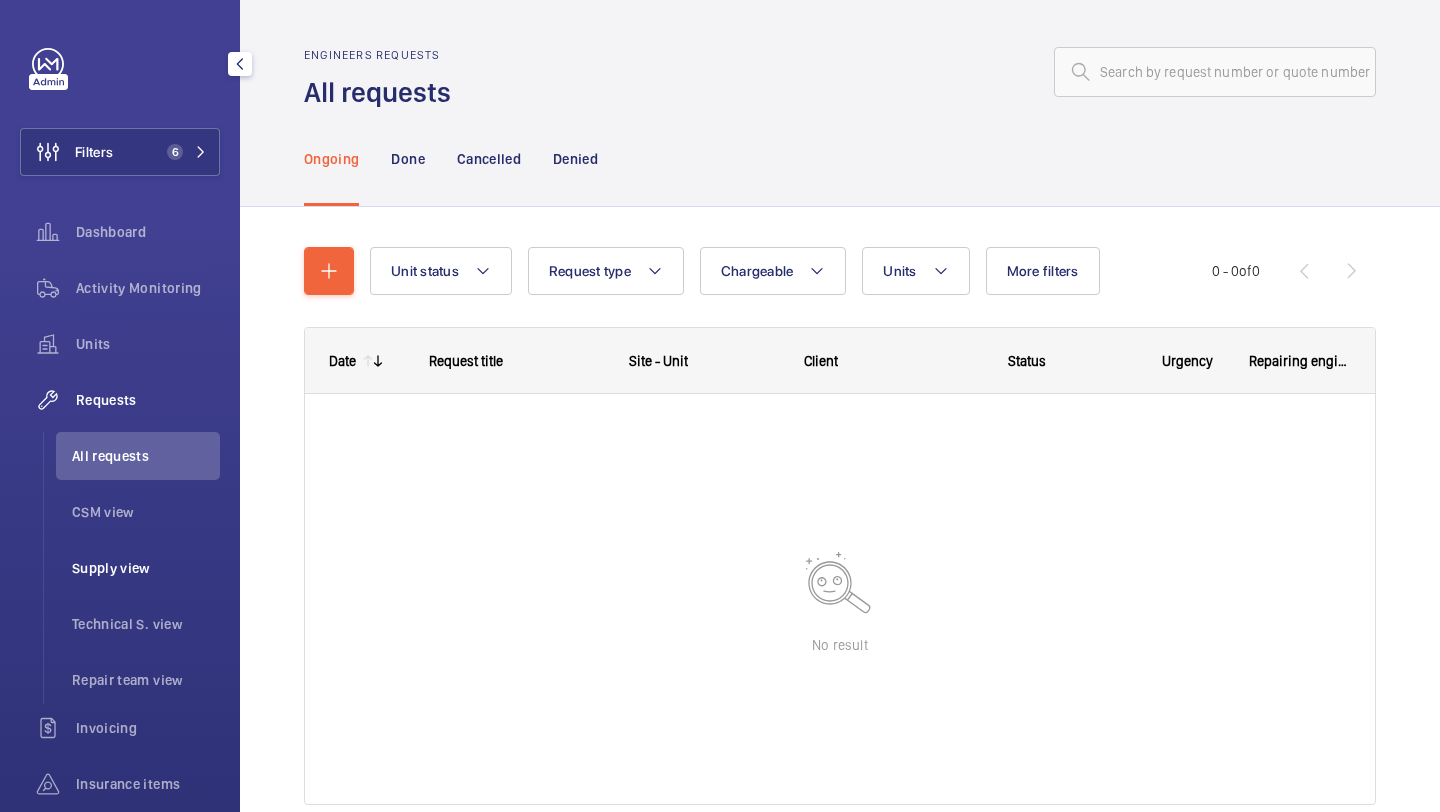 click on "Supply view" 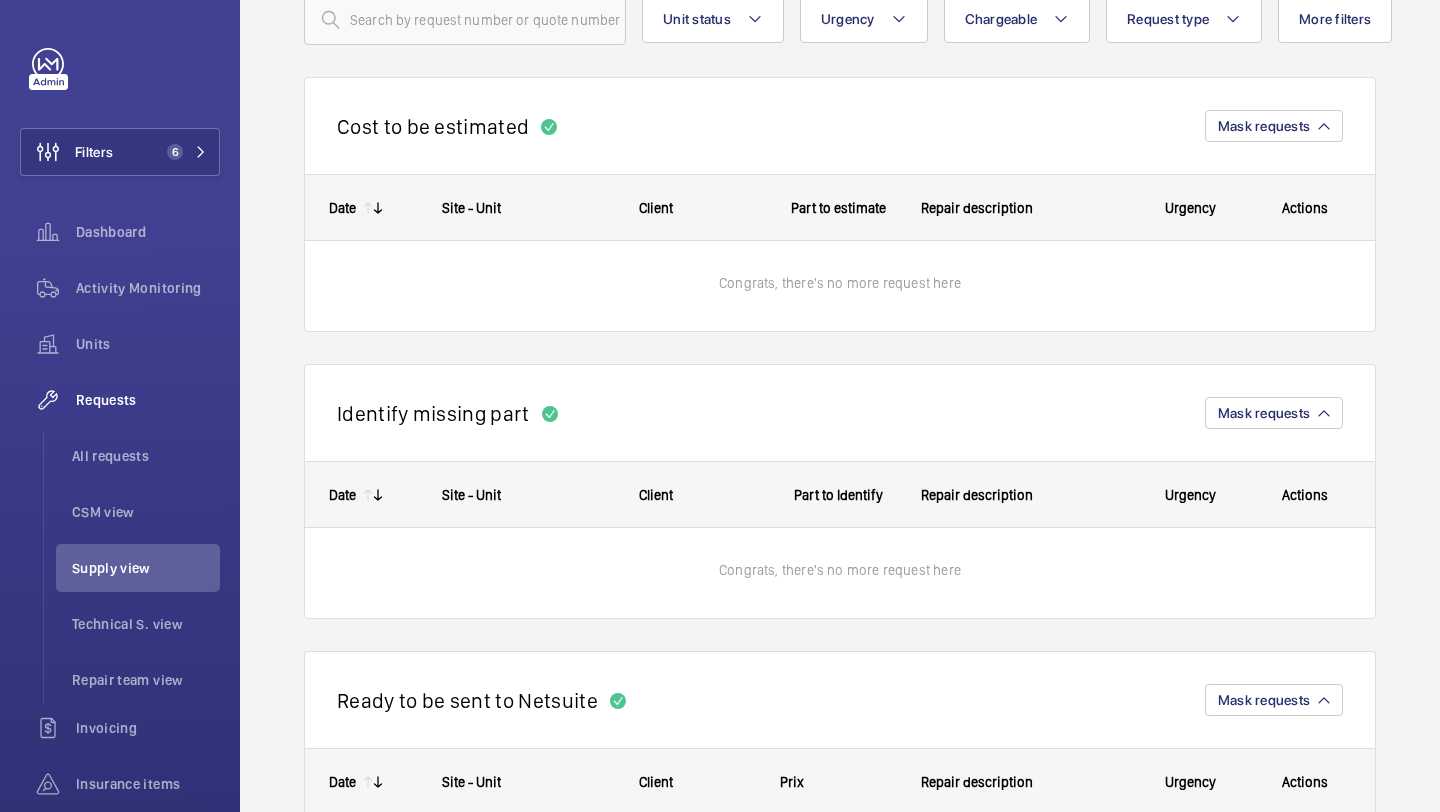 scroll, scrollTop: 0, scrollLeft: 0, axis: both 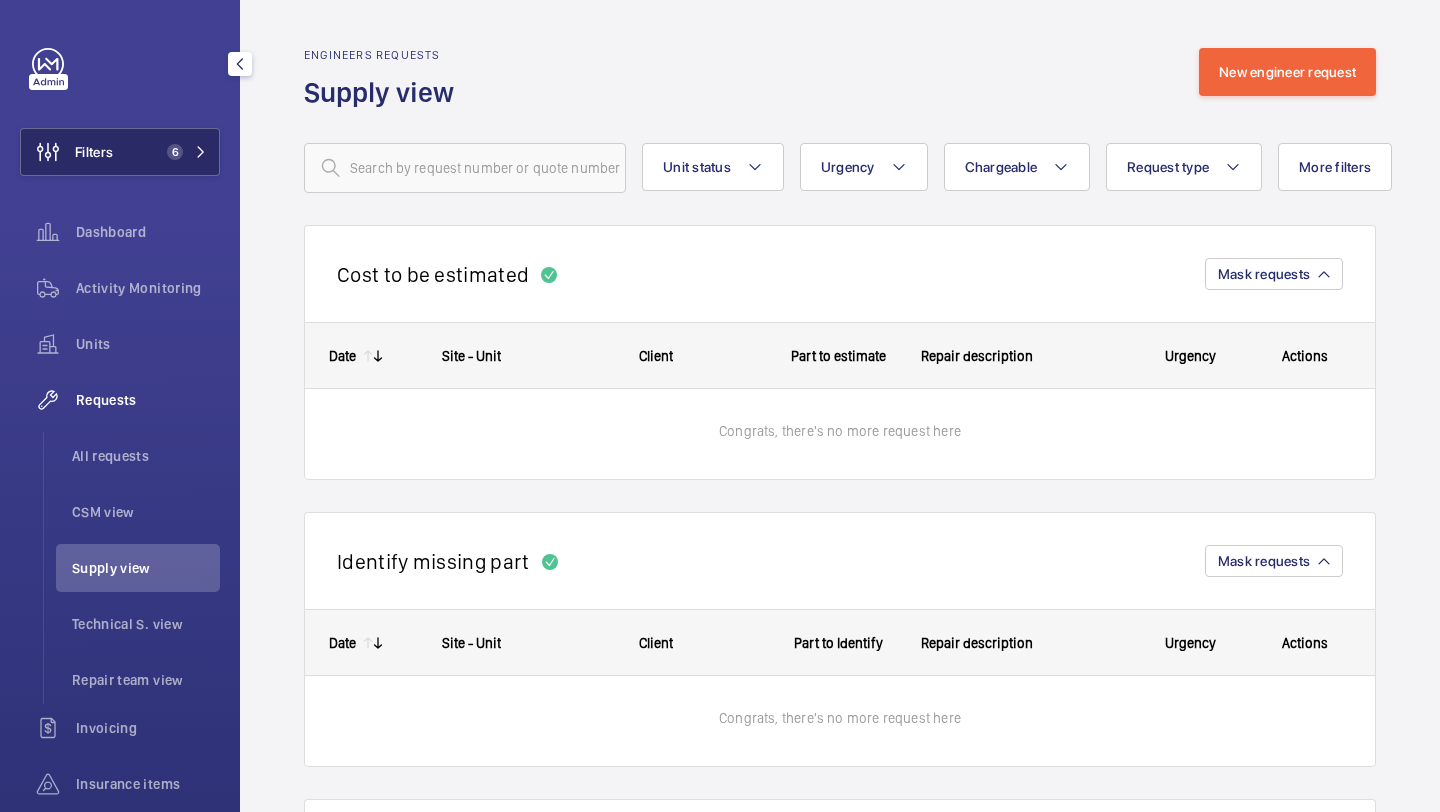 click on "6" 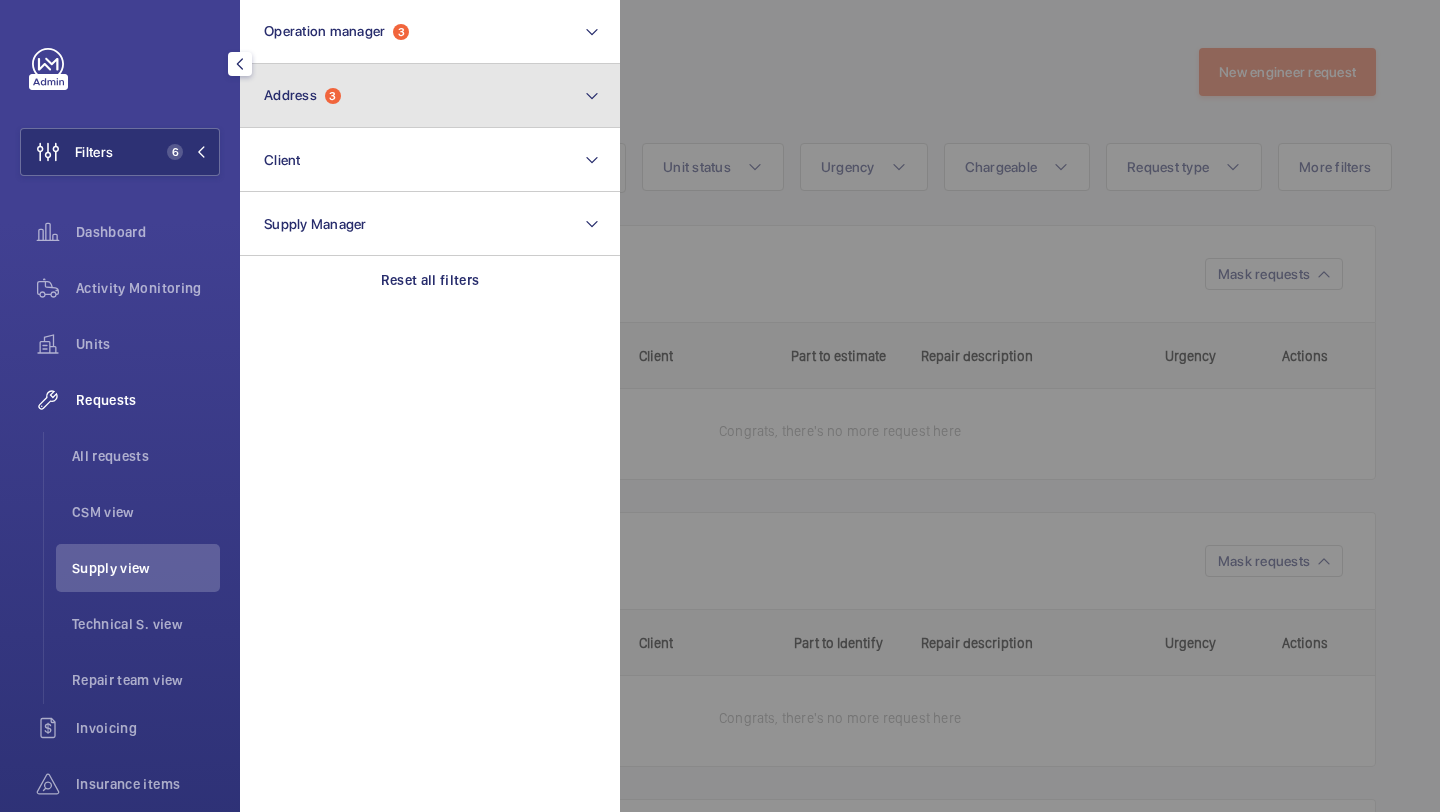 click on "Address  3" 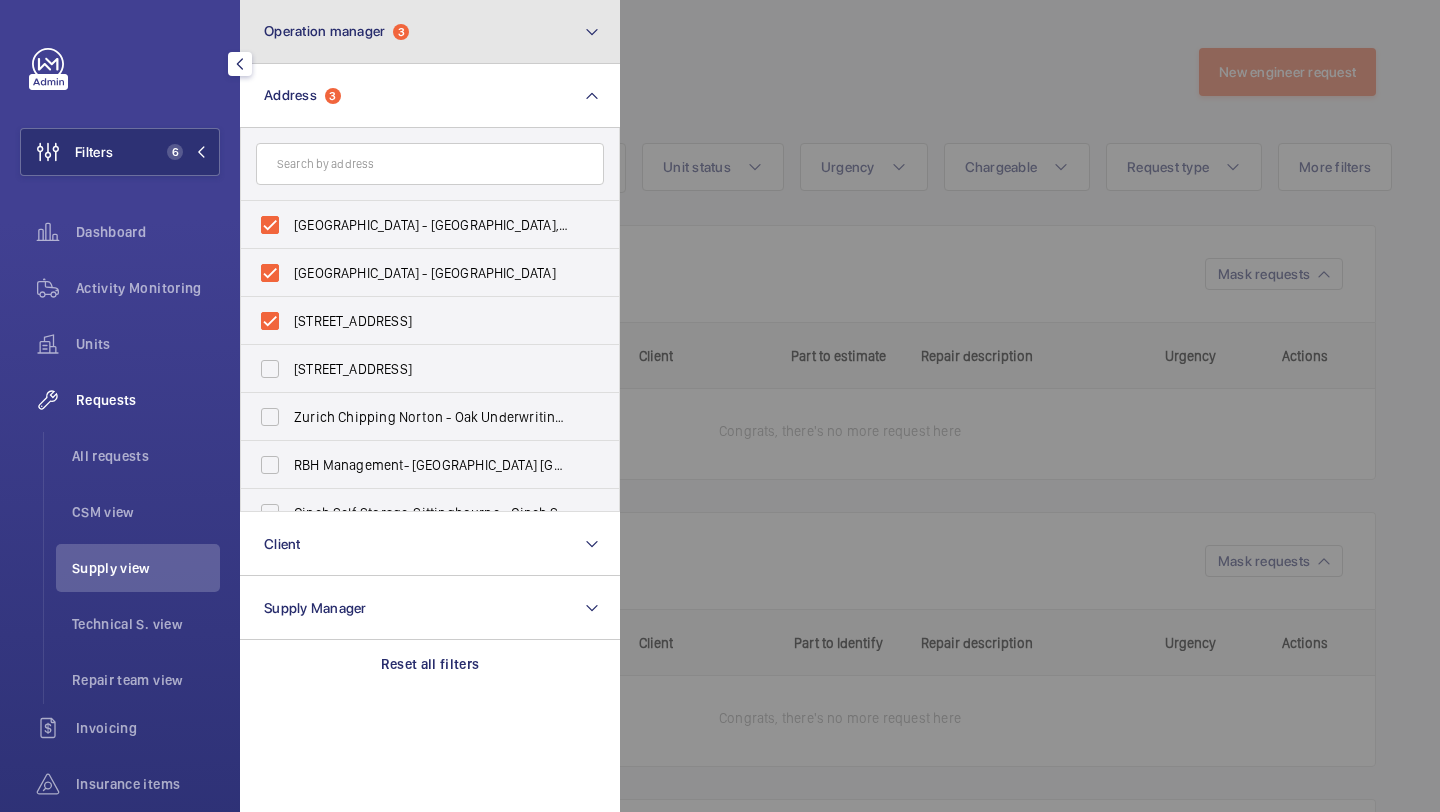 click on "Operation manager  3" 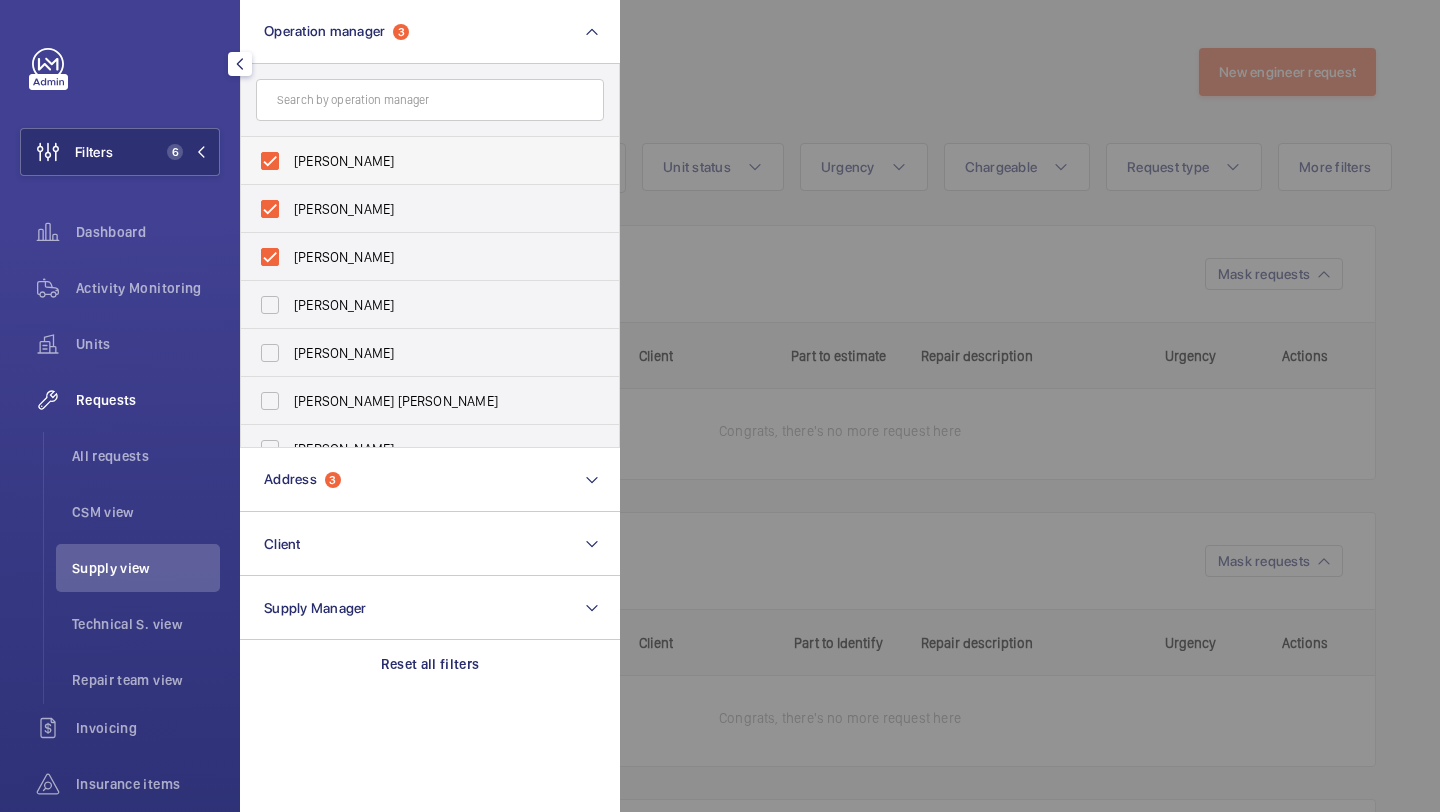 click on "[PERSON_NAME]" at bounding box center (431, 161) 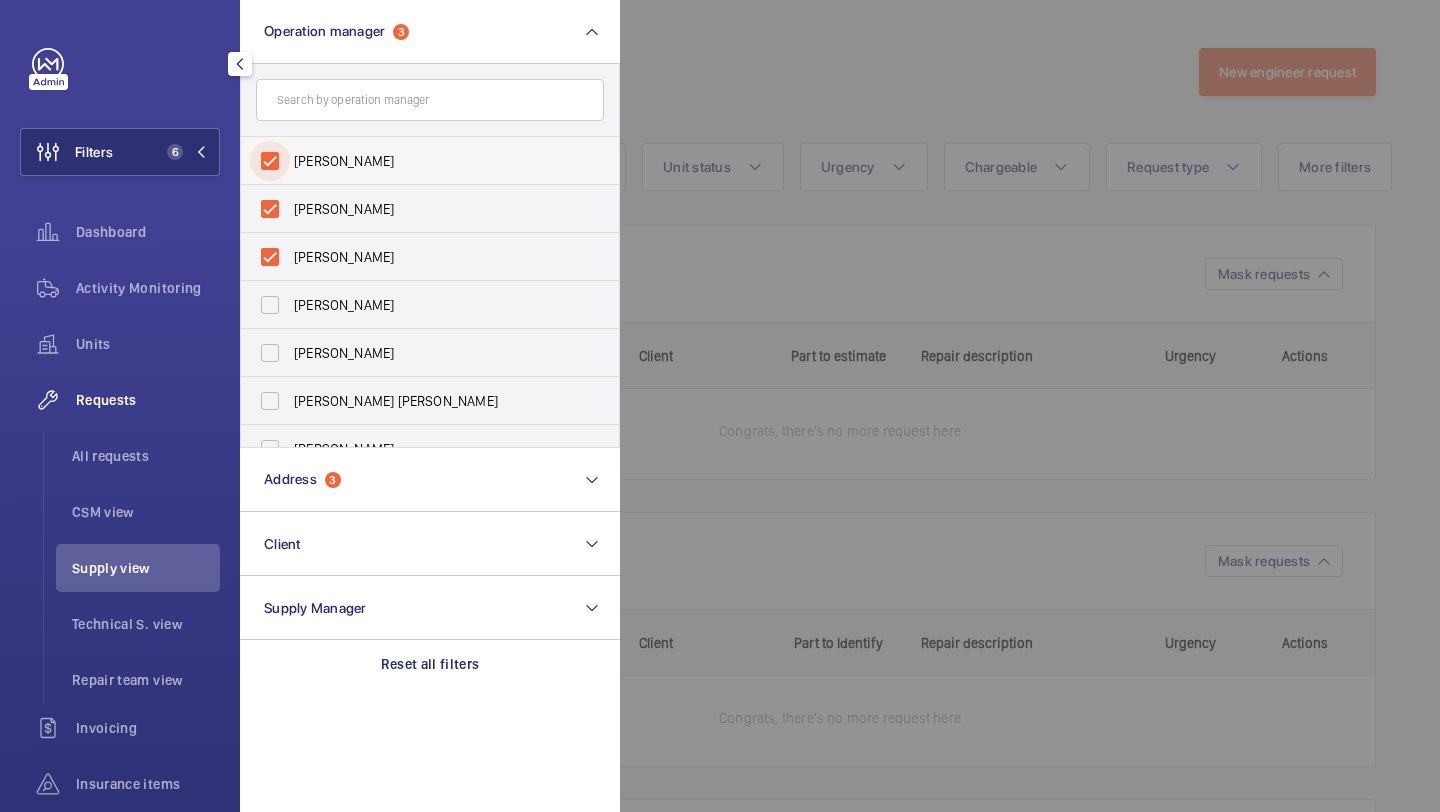 click on "[PERSON_NAME]" at bounding box center [270, 161] 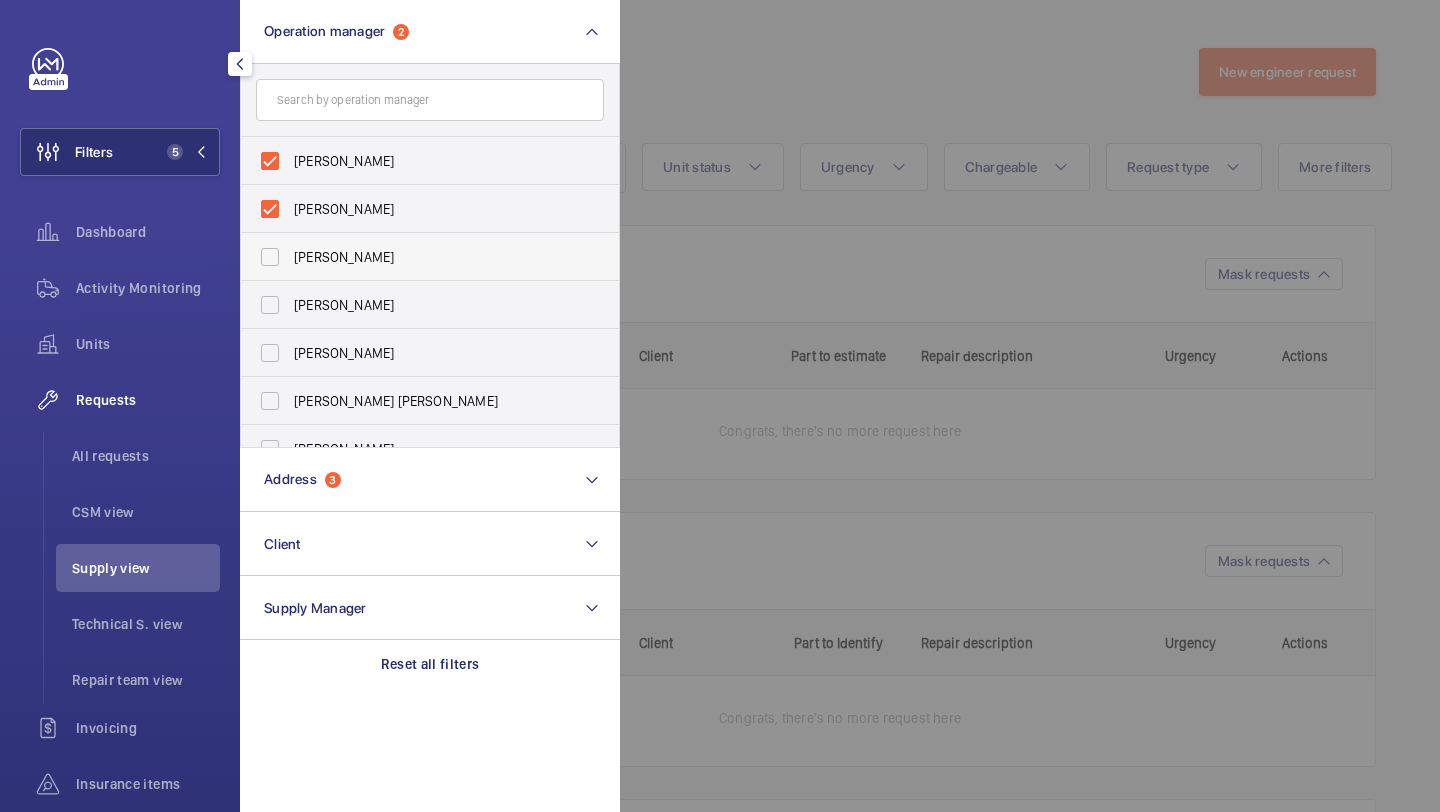 click on "[PERSON_NAME]" at bounding box center (431, 257) 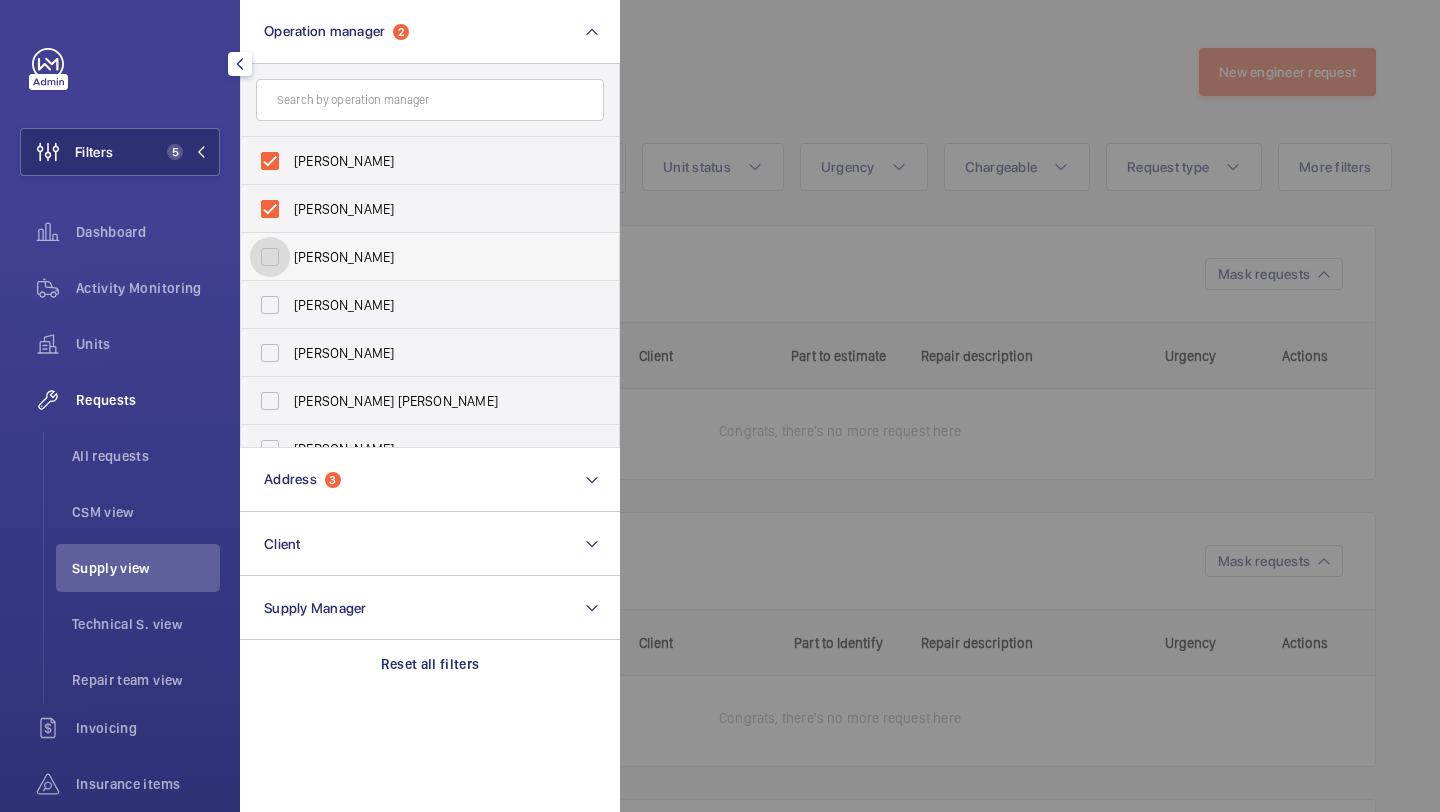 click on "[PERSON_NAME]" at bounding box center (270, 257) 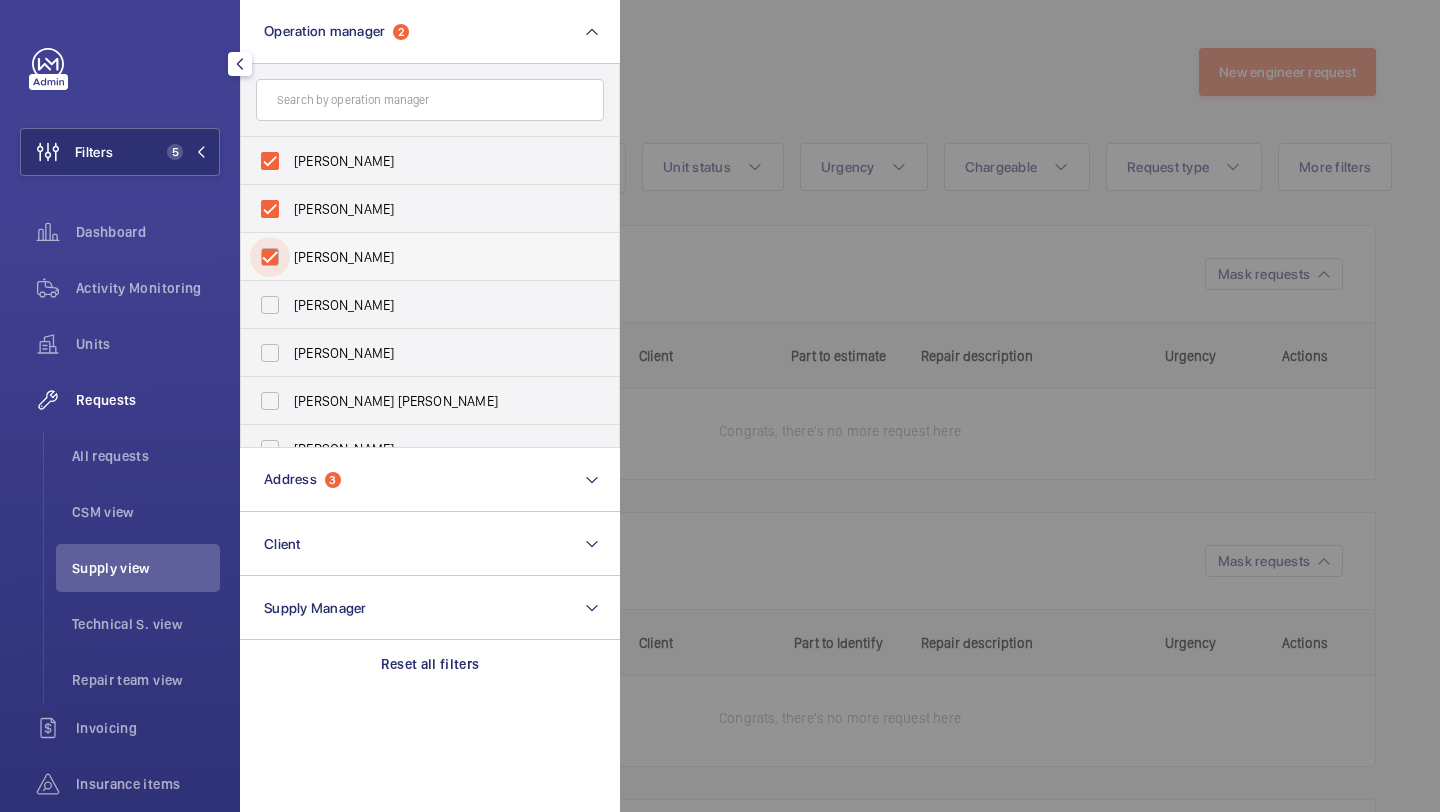 checkbox on "true" 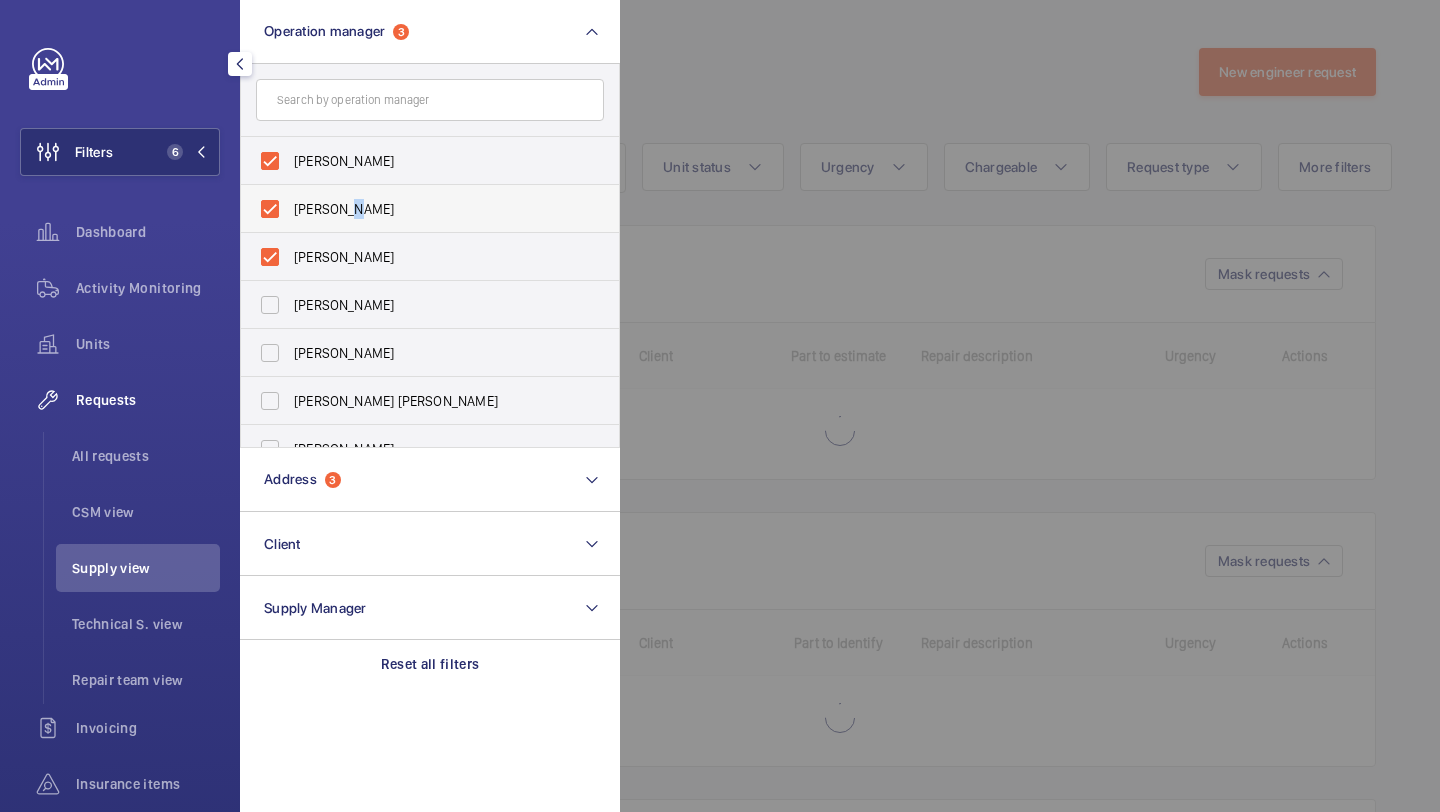 click on "Sam Williams" at bounding box center (431, 209) 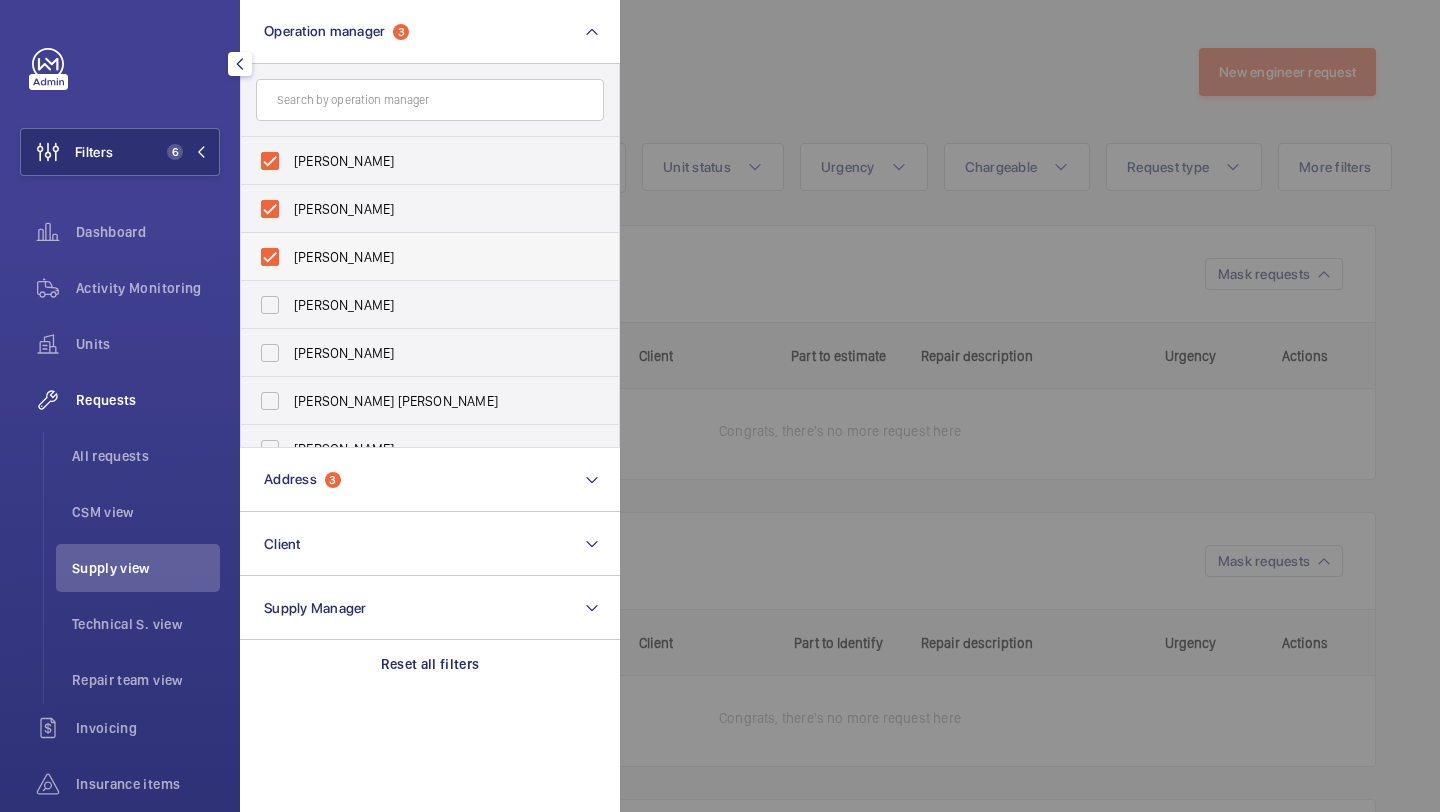 click on "Kirsten Kalaher" at bounding box center (415, 257) 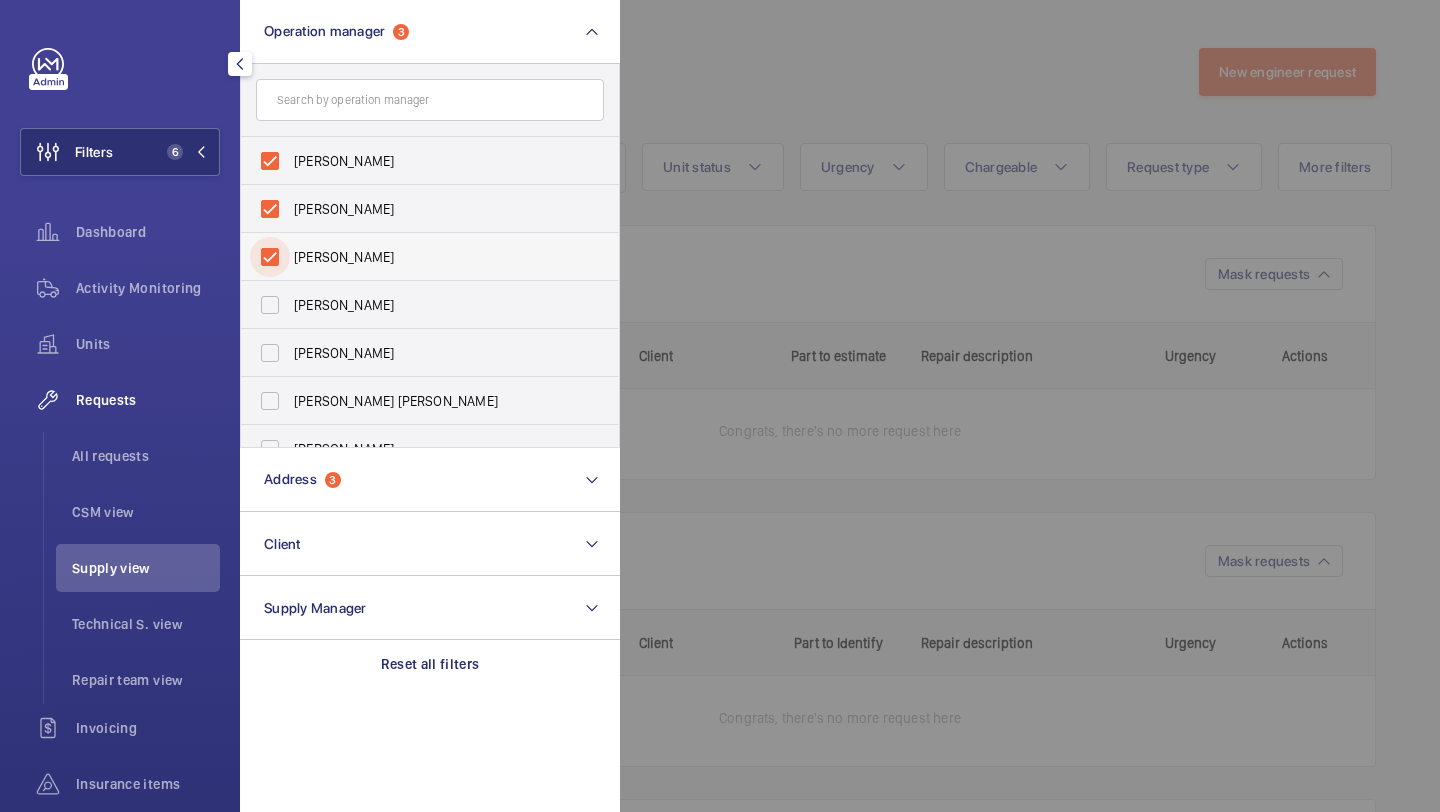 click on "Kirsten Kalaher" at bounding box center (270, 257) 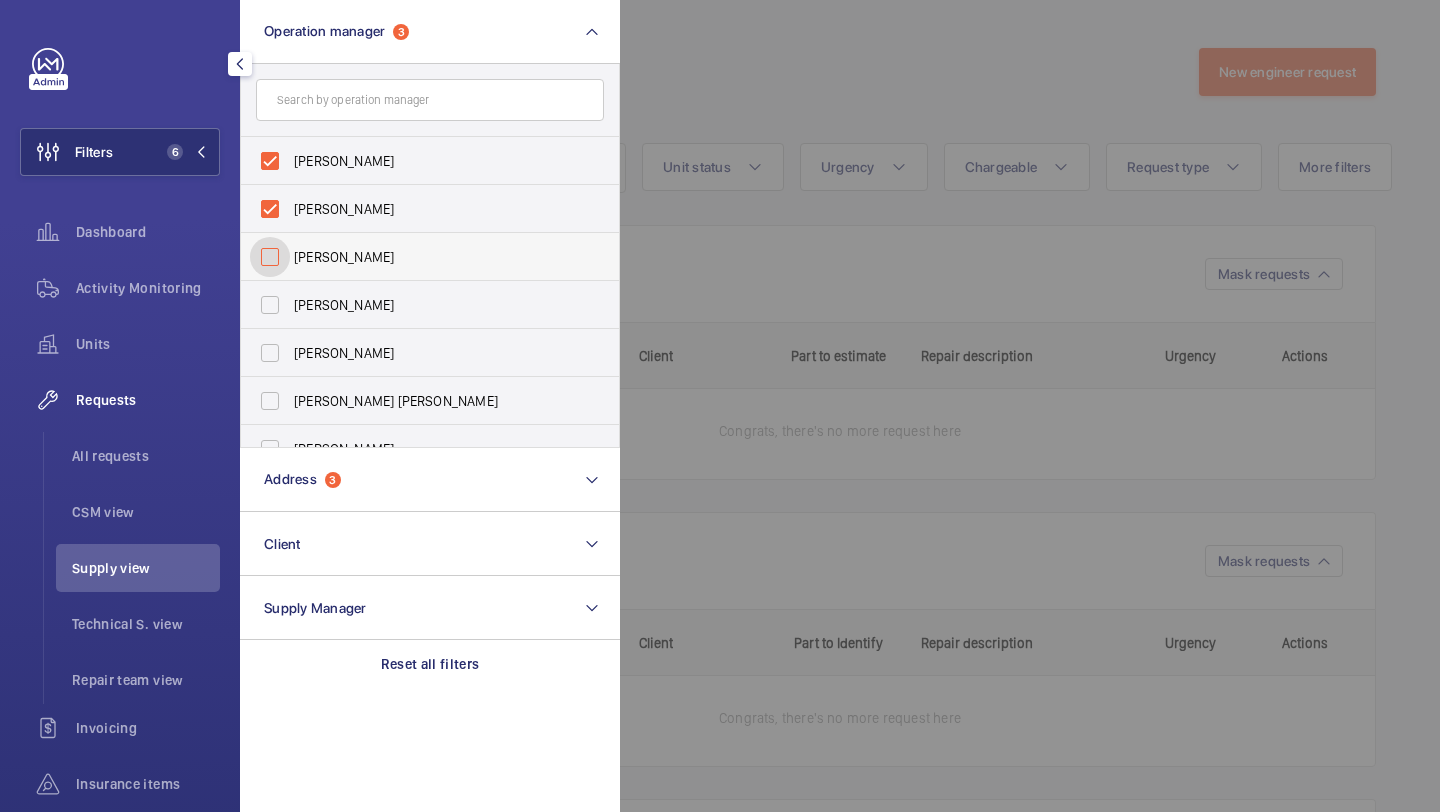 checkbox on "false" 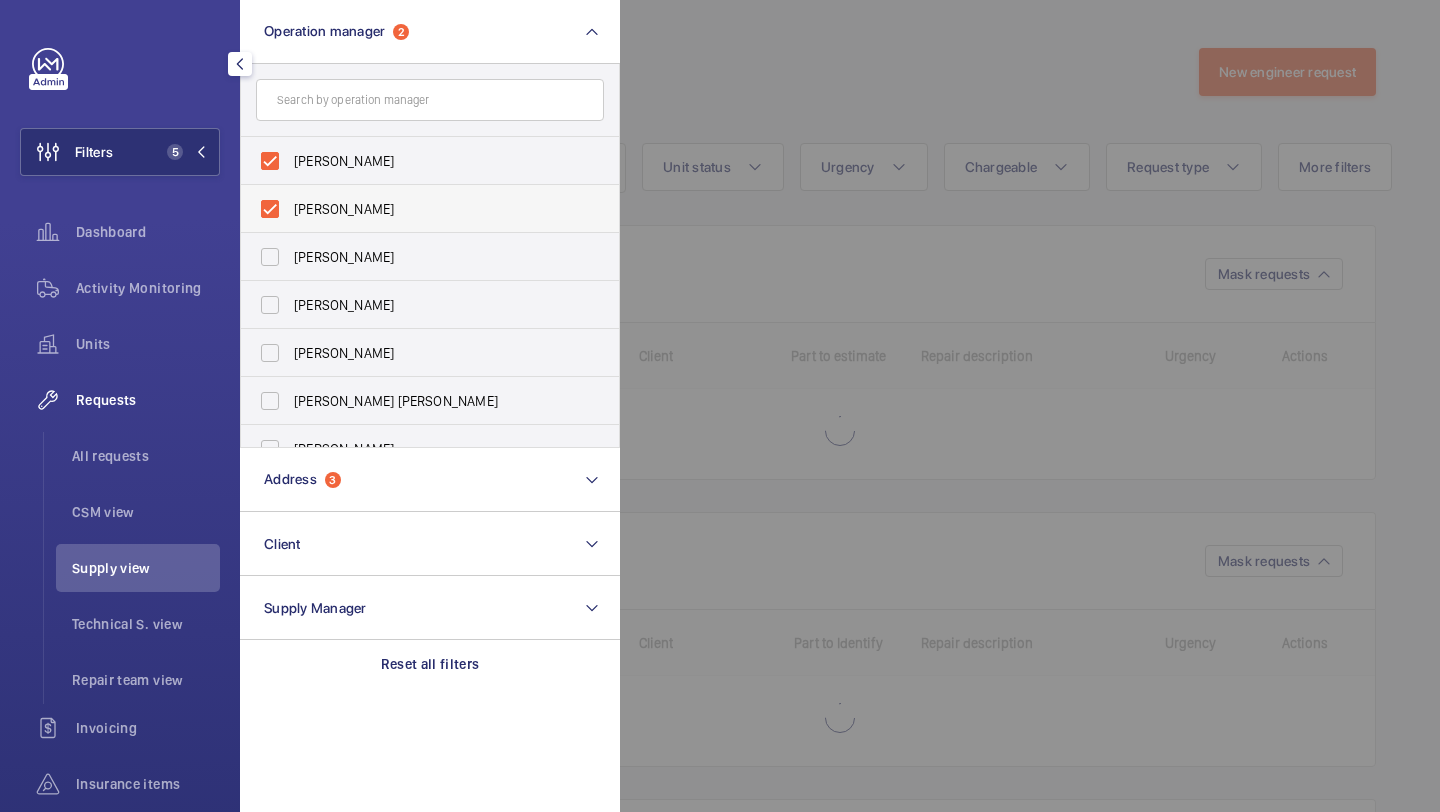 click on "Sam Williams" at bounding box center [431, 209] 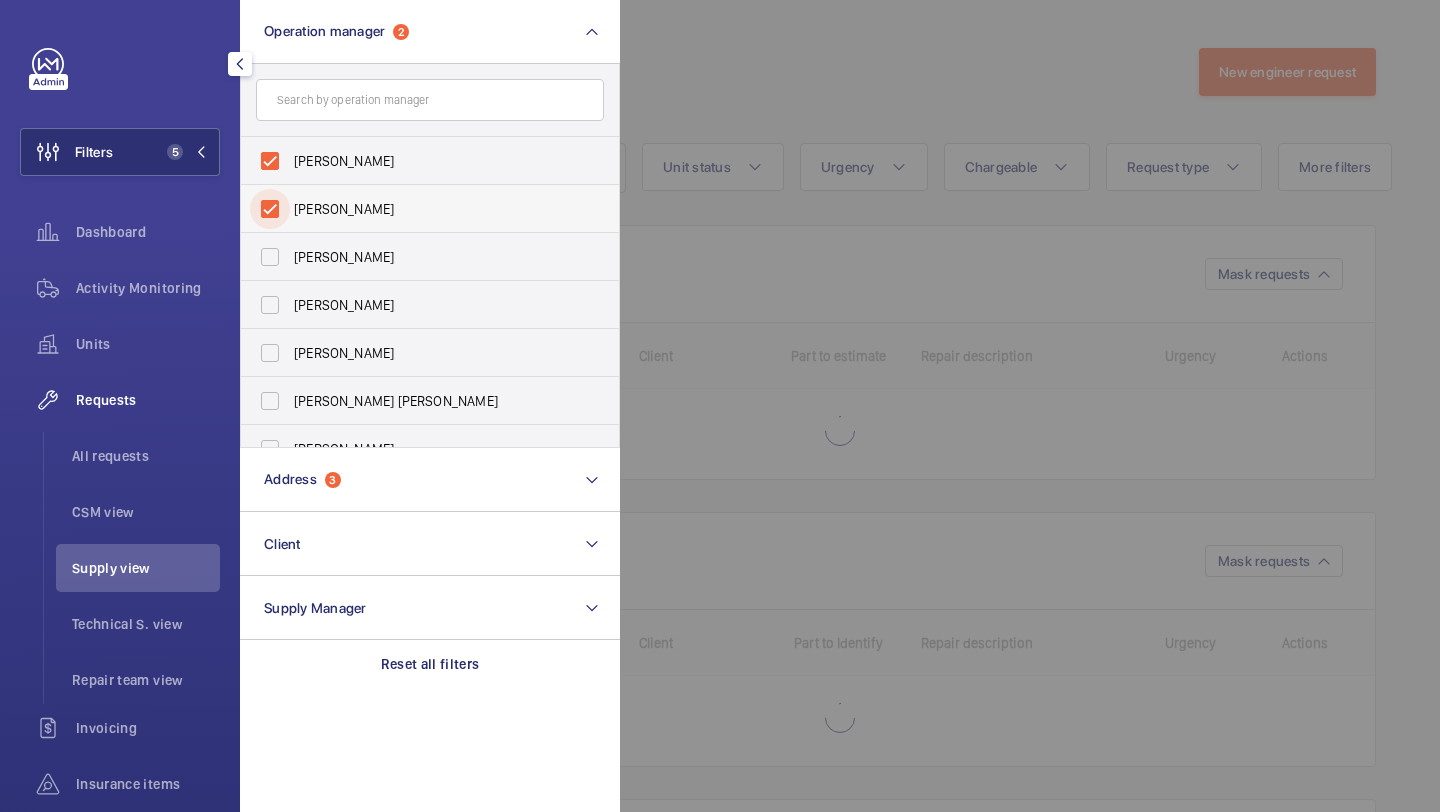 click on "Sam Williams" at bounding box center (270, 209) 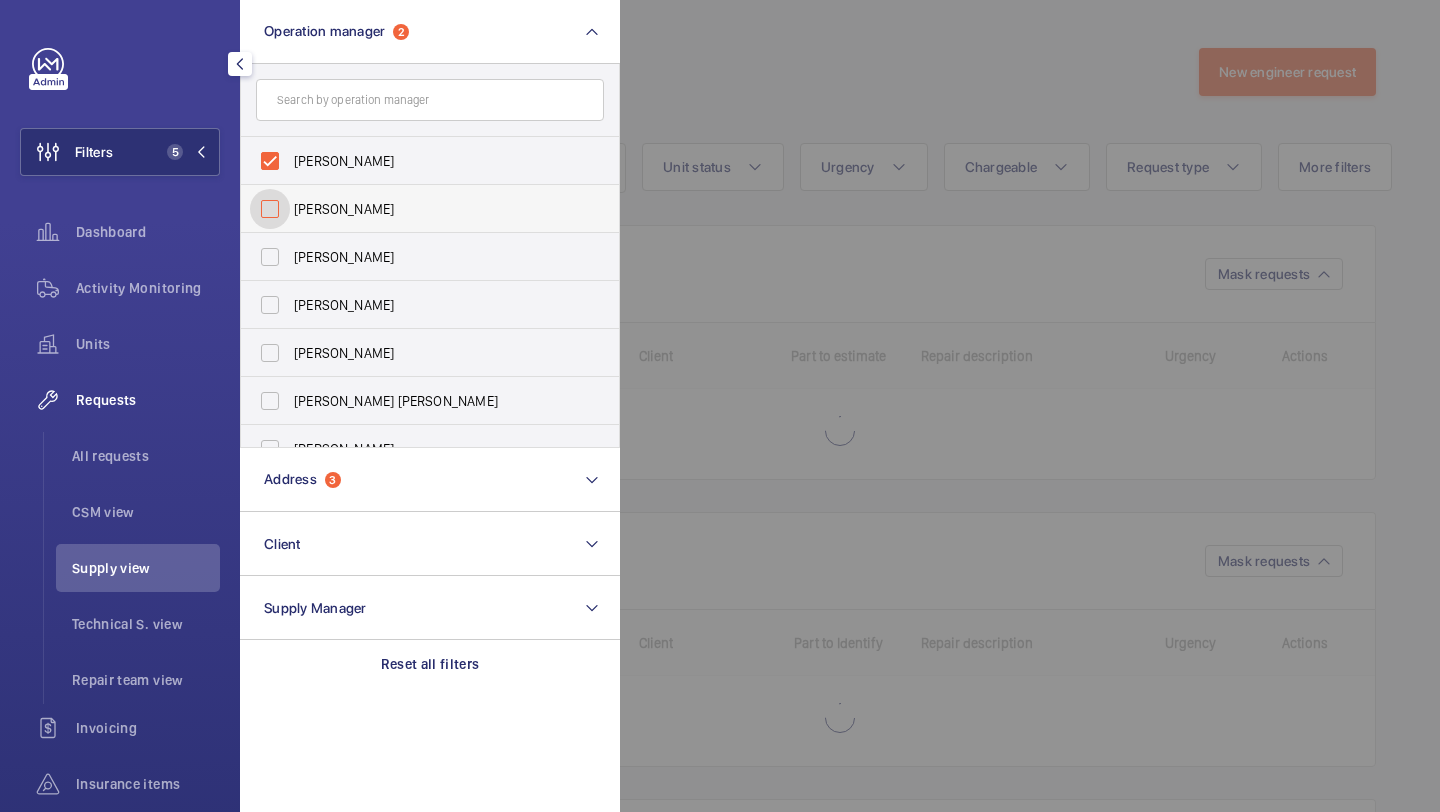 checkbox on "false" 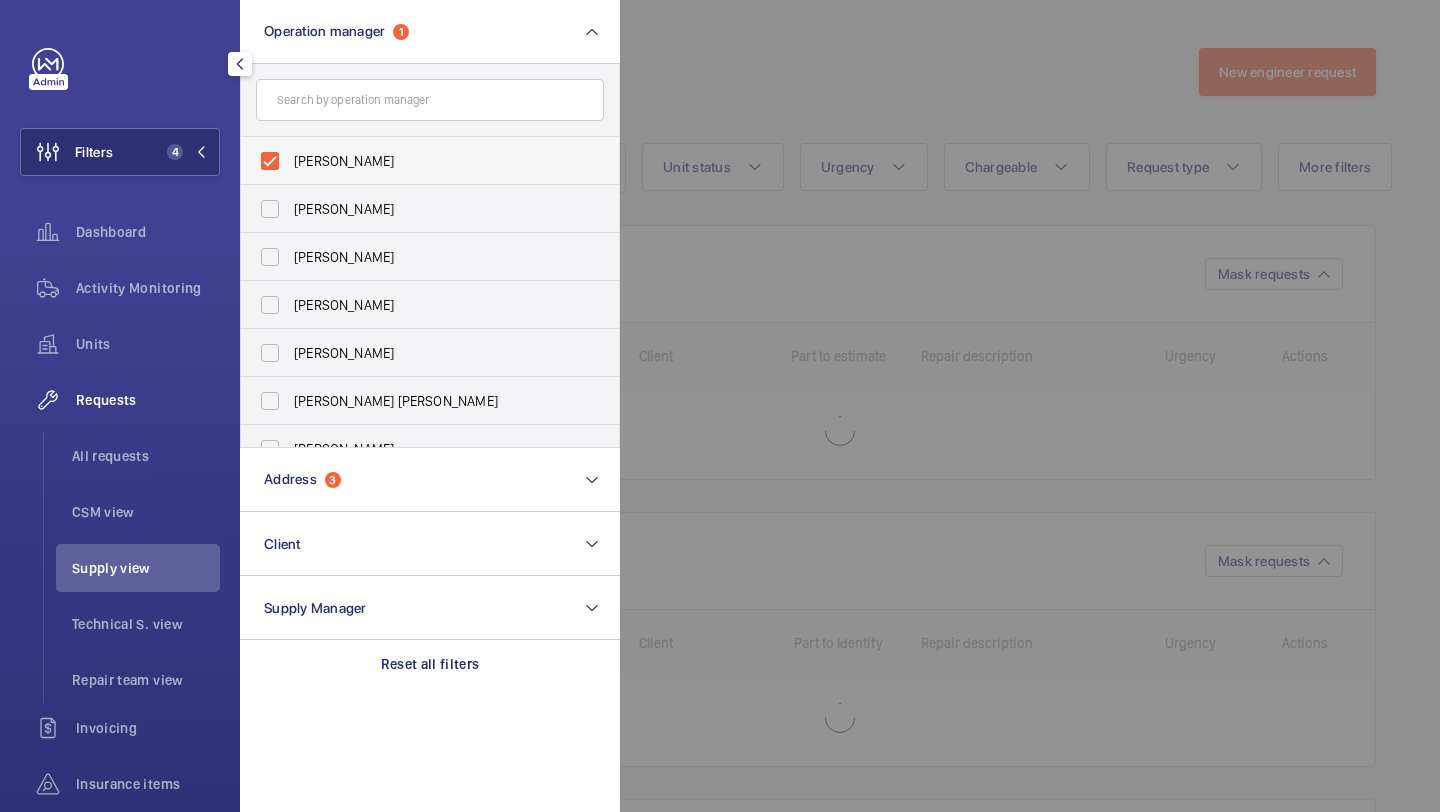 click on "[PERSON_NAME]" at bounding box center (431, 161) 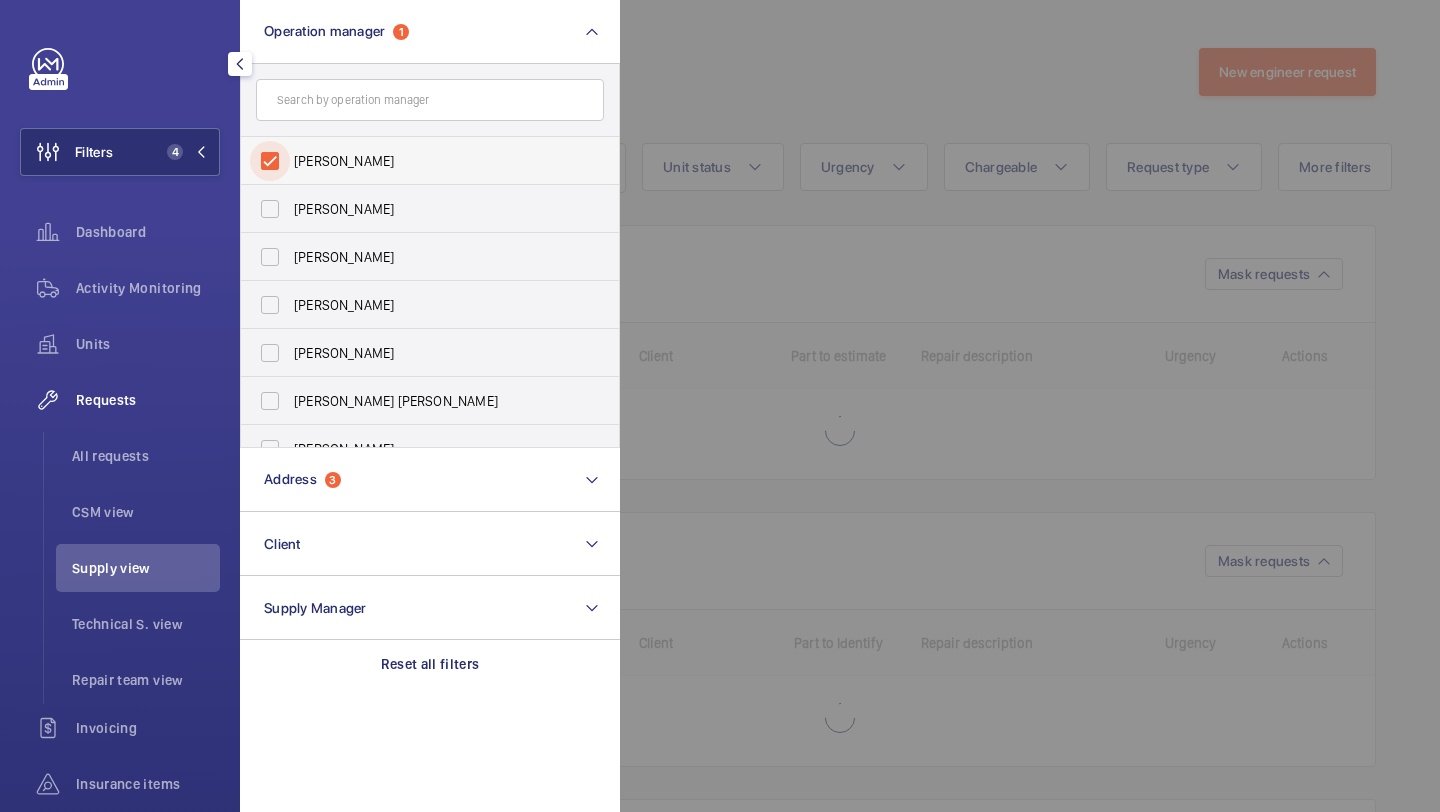 click on "[PERSON_NAME]" at bounding box center (270, 161) 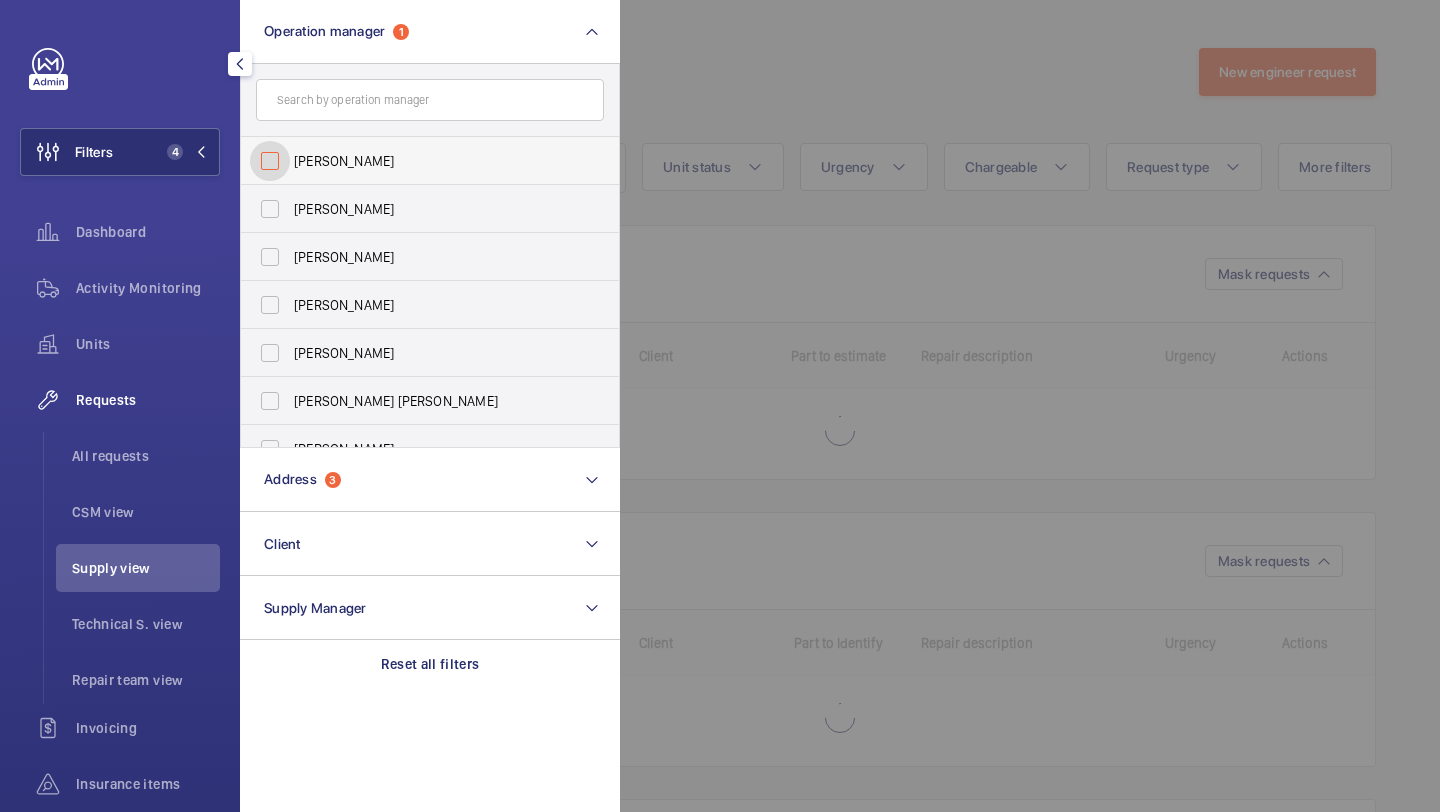 checkbox on "false" 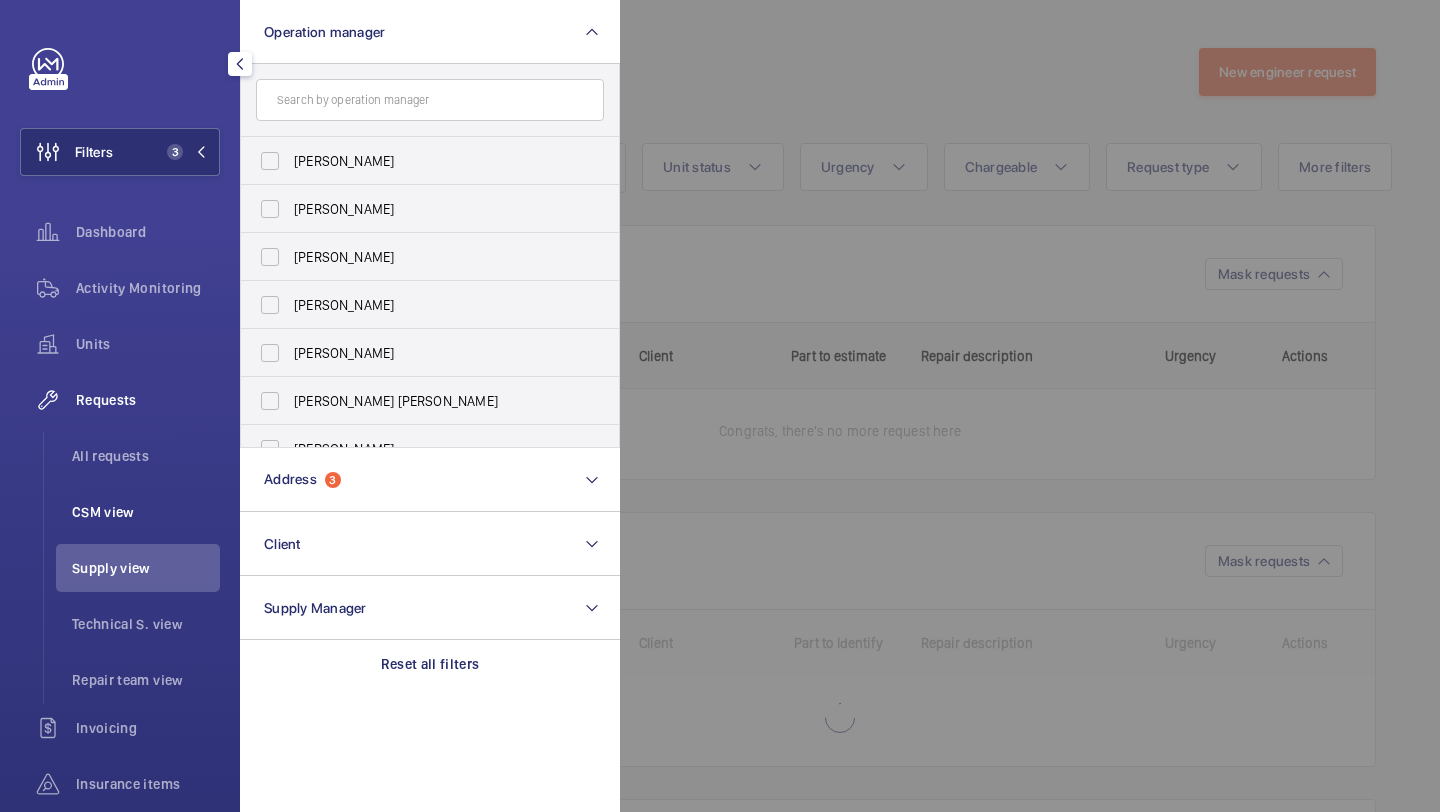 click on "CSM view" 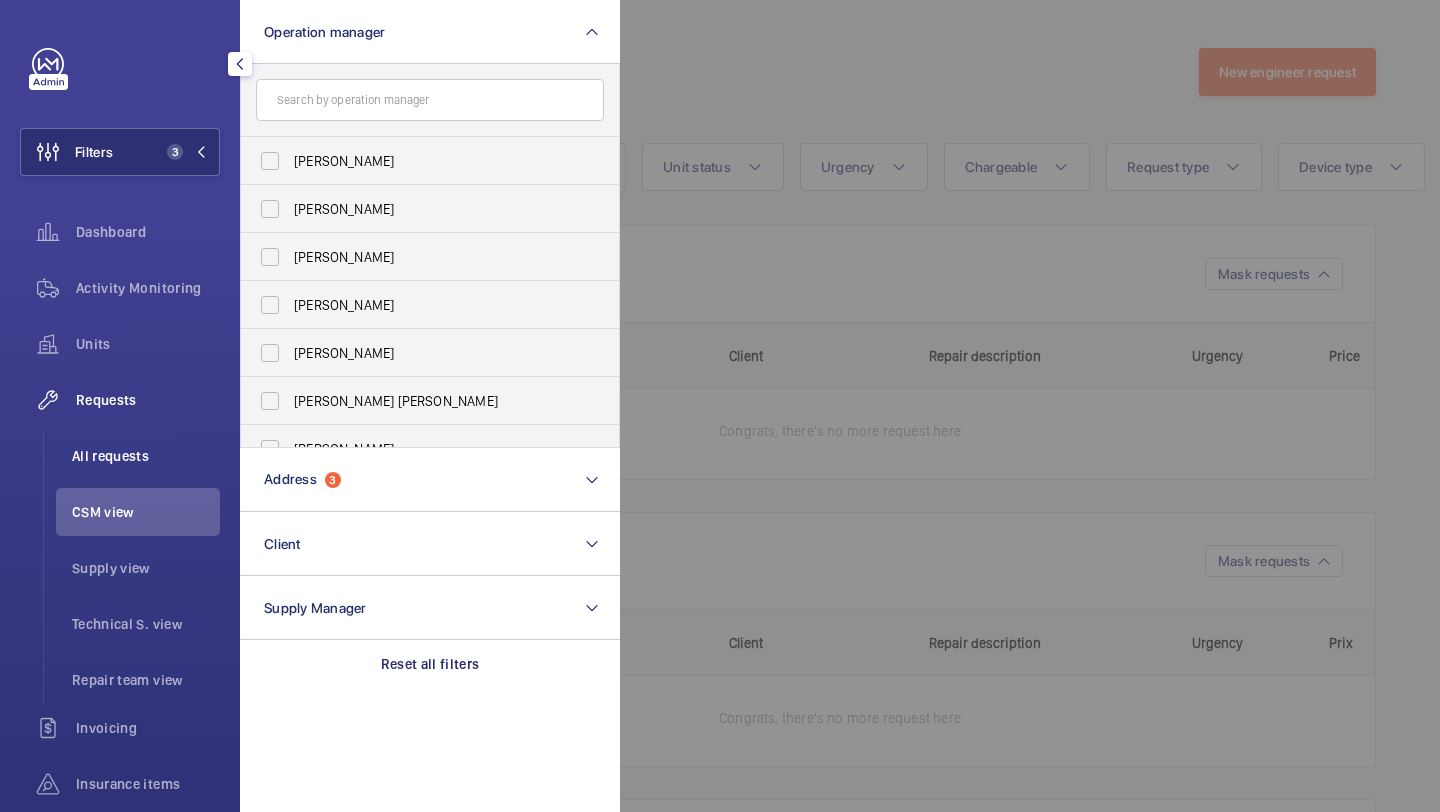 click on "All requests" 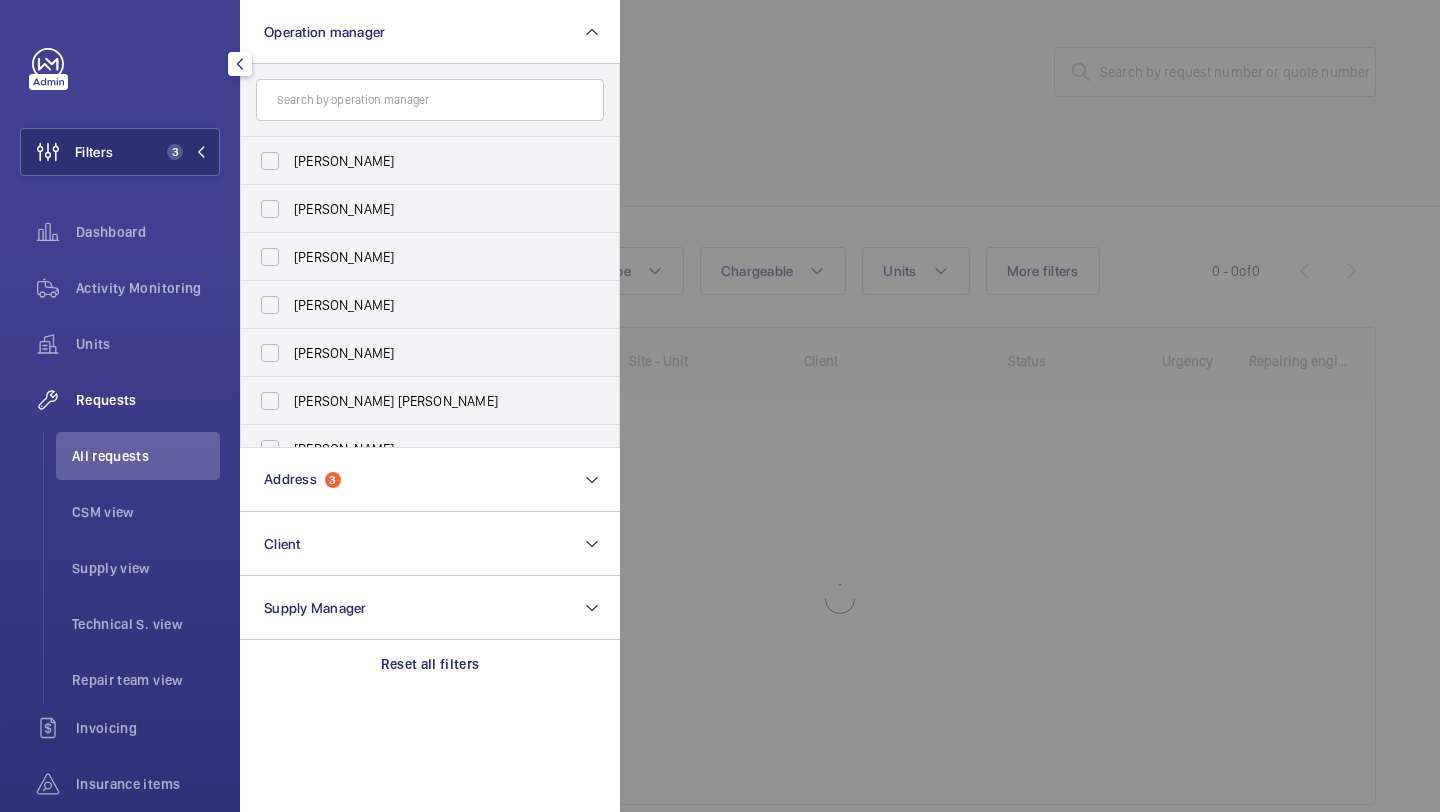 click 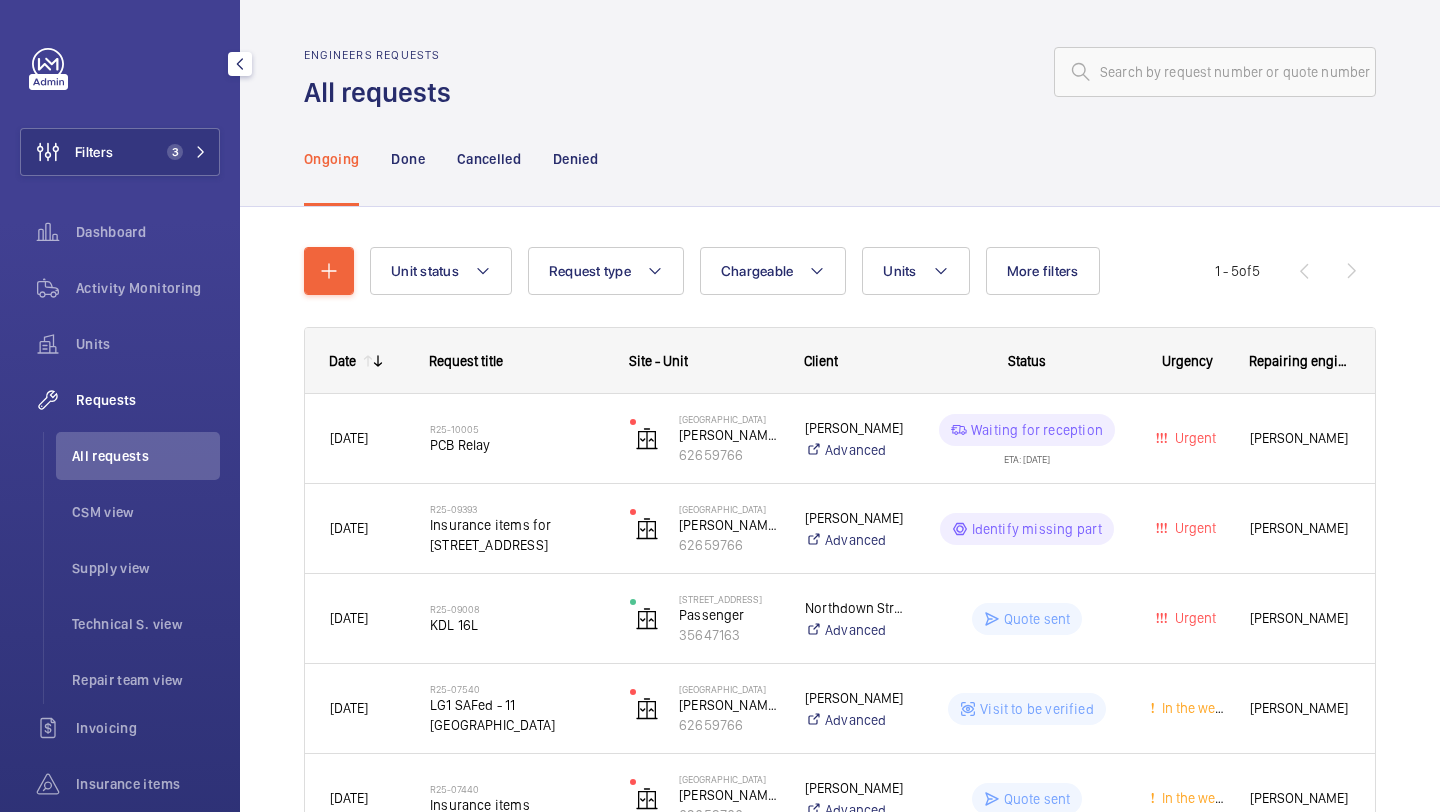 click on "R25-10005   PCB Relay" 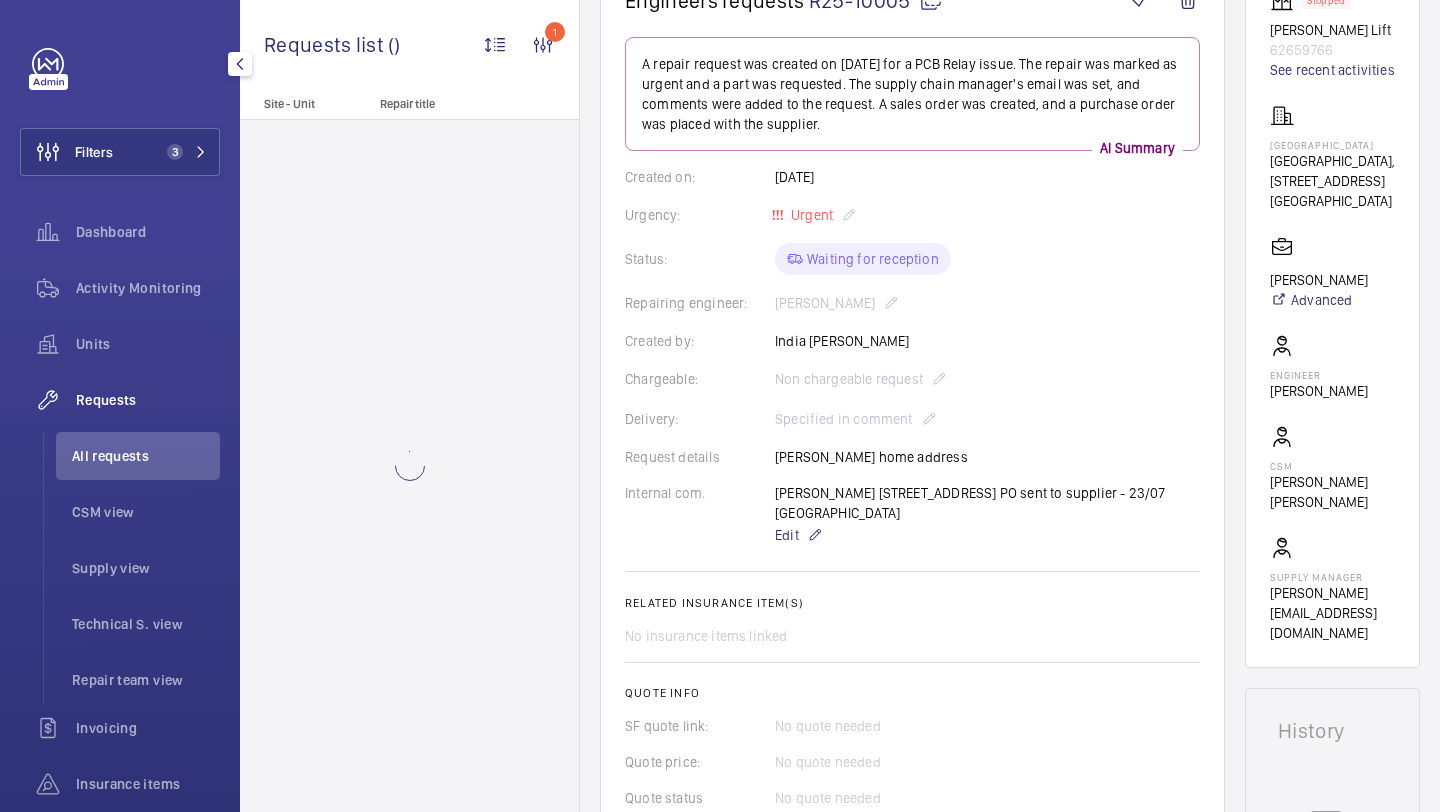 scroll, scrollTop: 848, scrollLeft: 0, axis: vertical 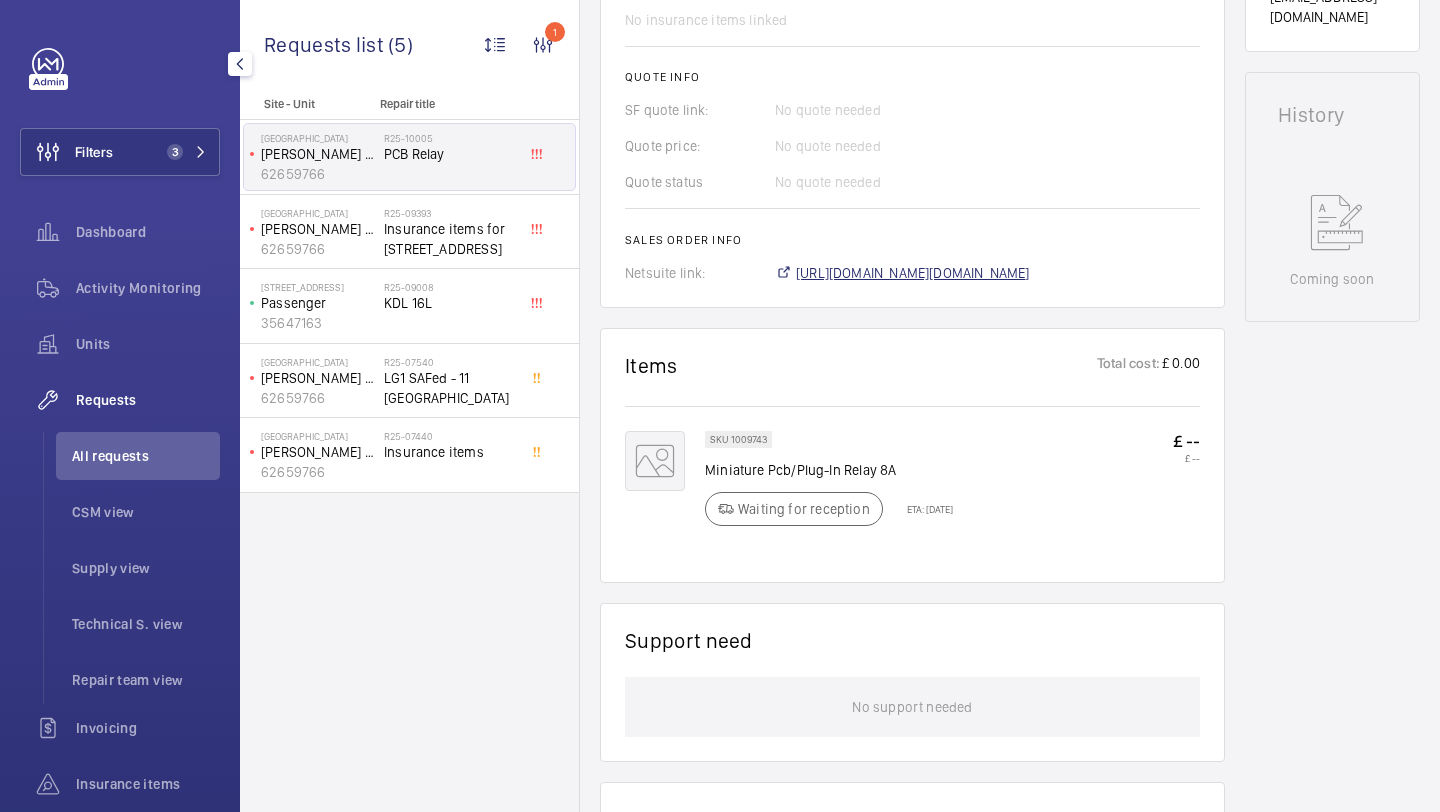 click on "https://6461500.app.netsuite.com/app/accounting/transactions/salesord.nl?id=2840181" 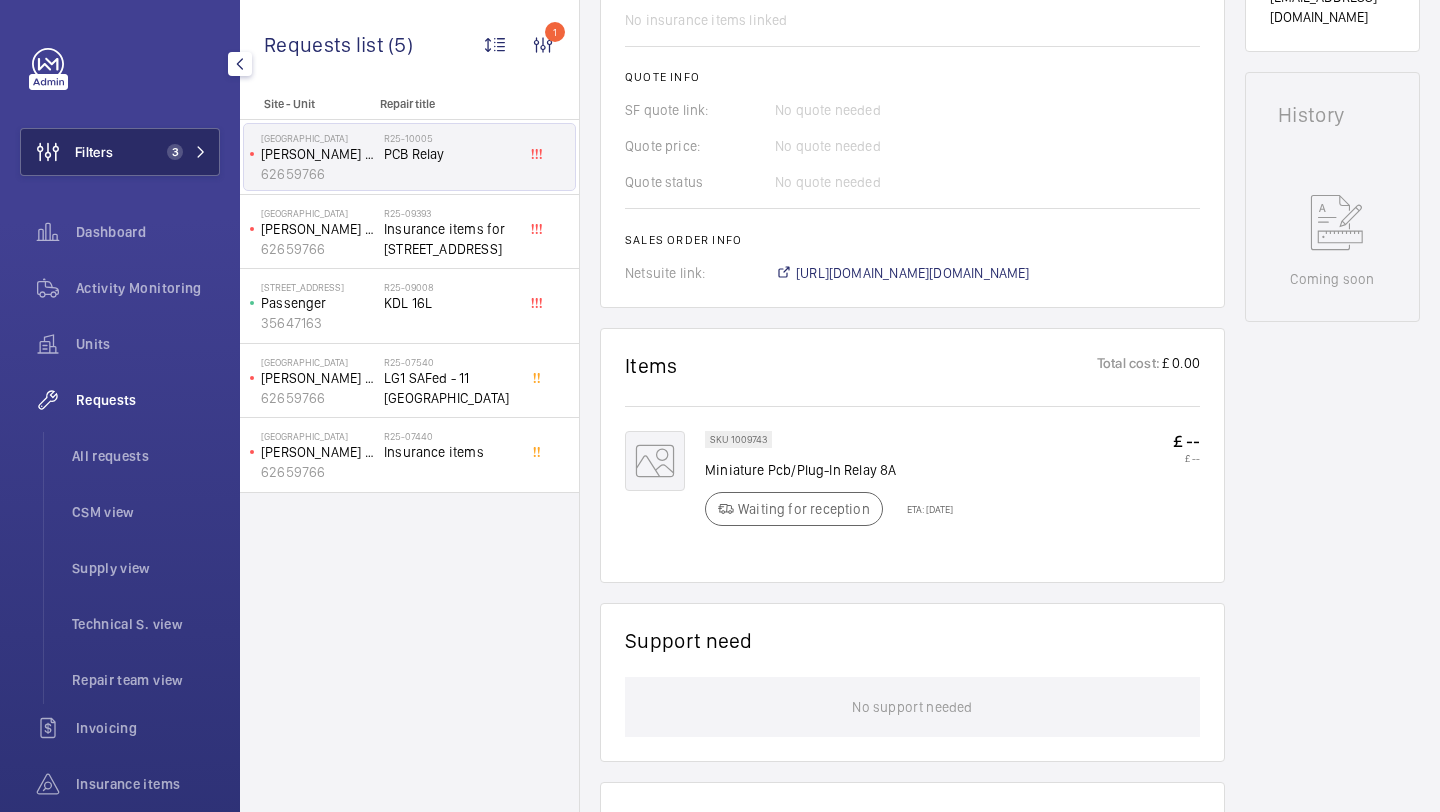 click on "Filters 3" 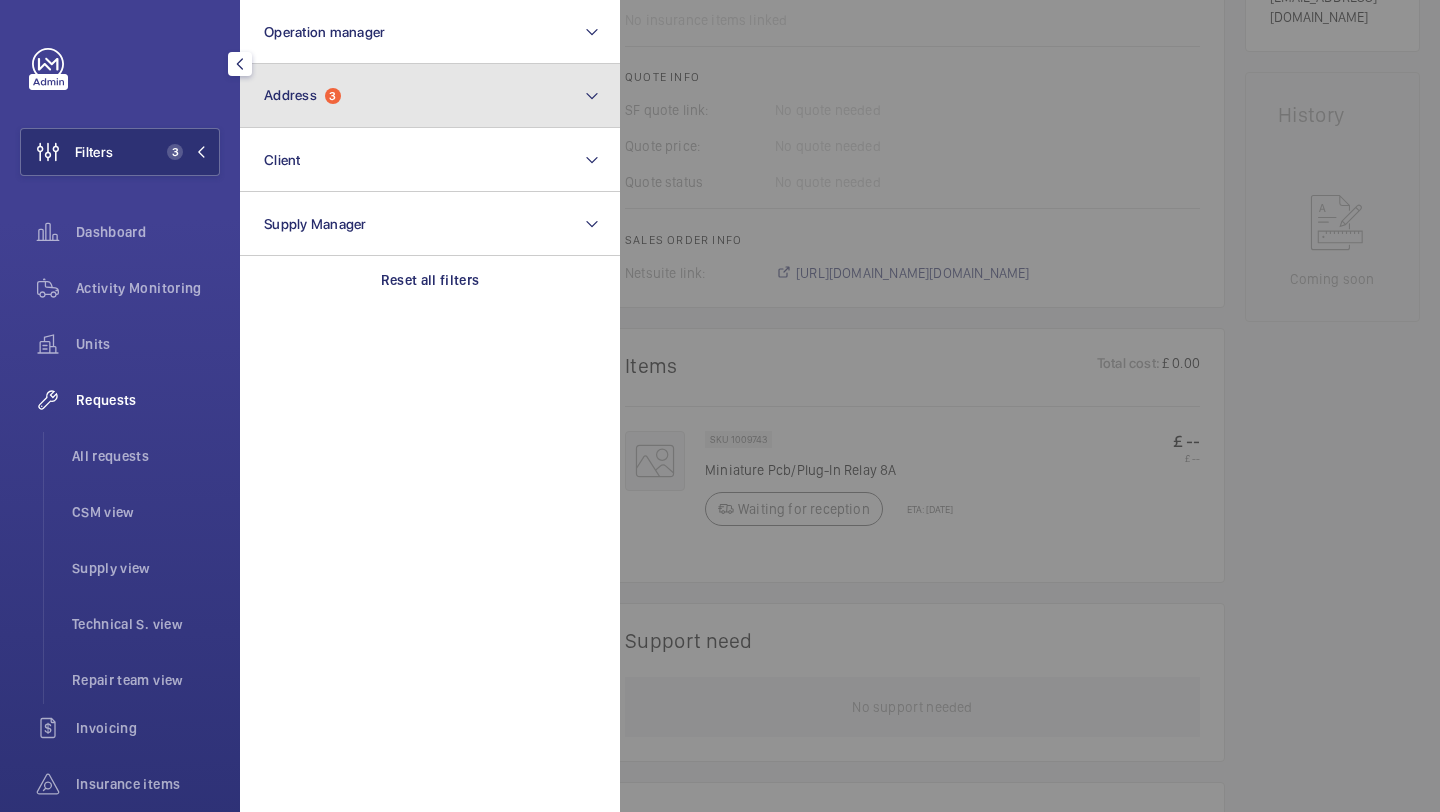 click on "Address  3" 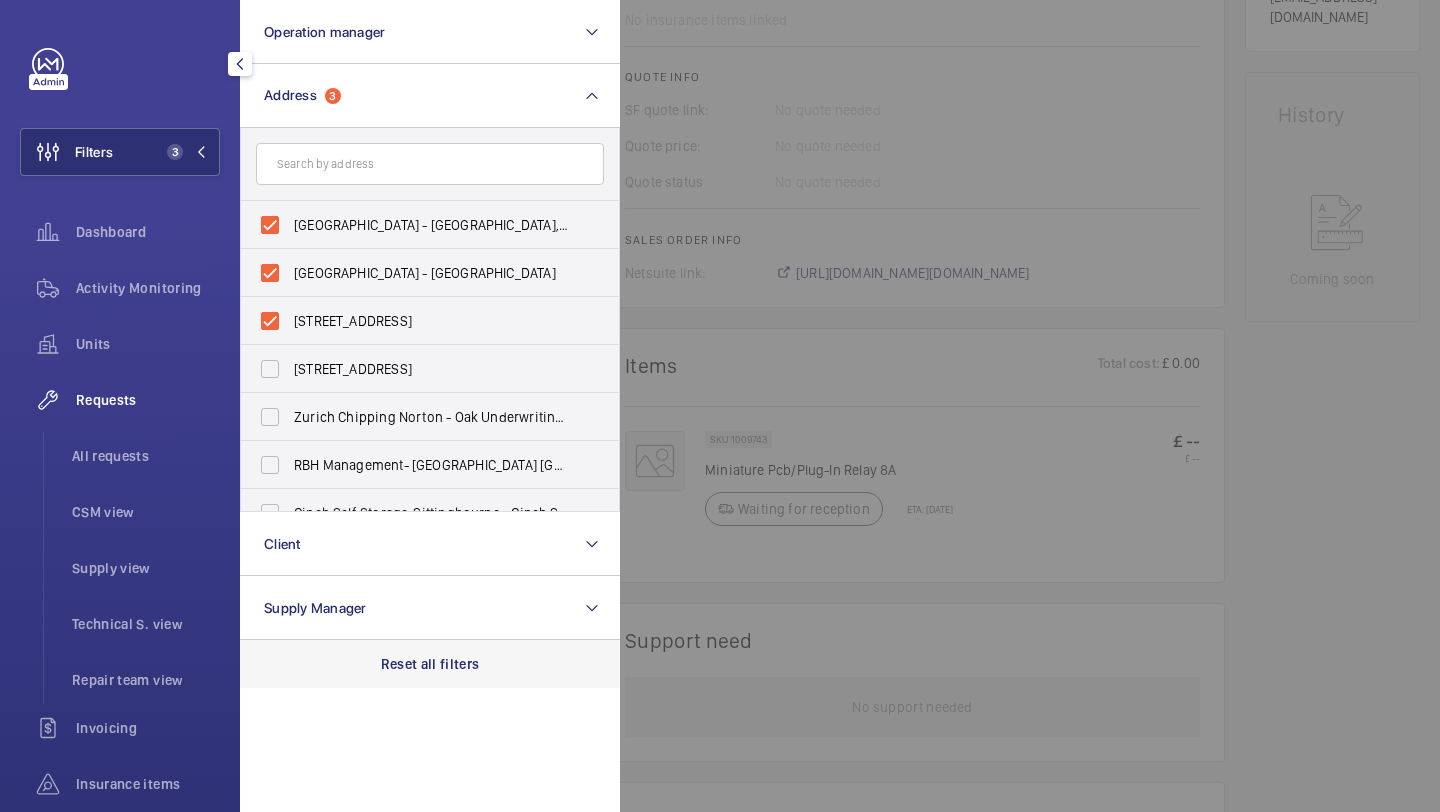 click on "Reset all filters" 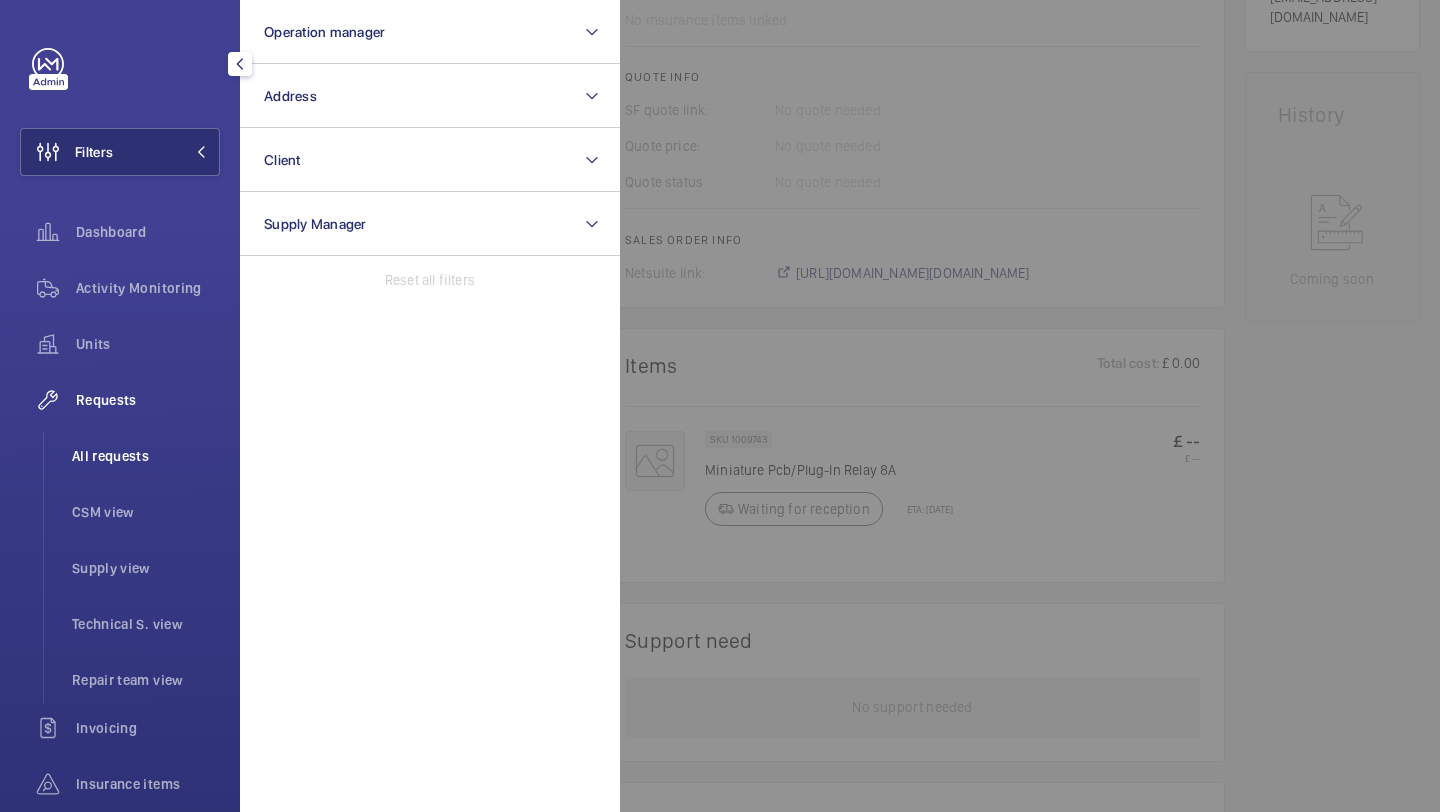 click on "All requests" 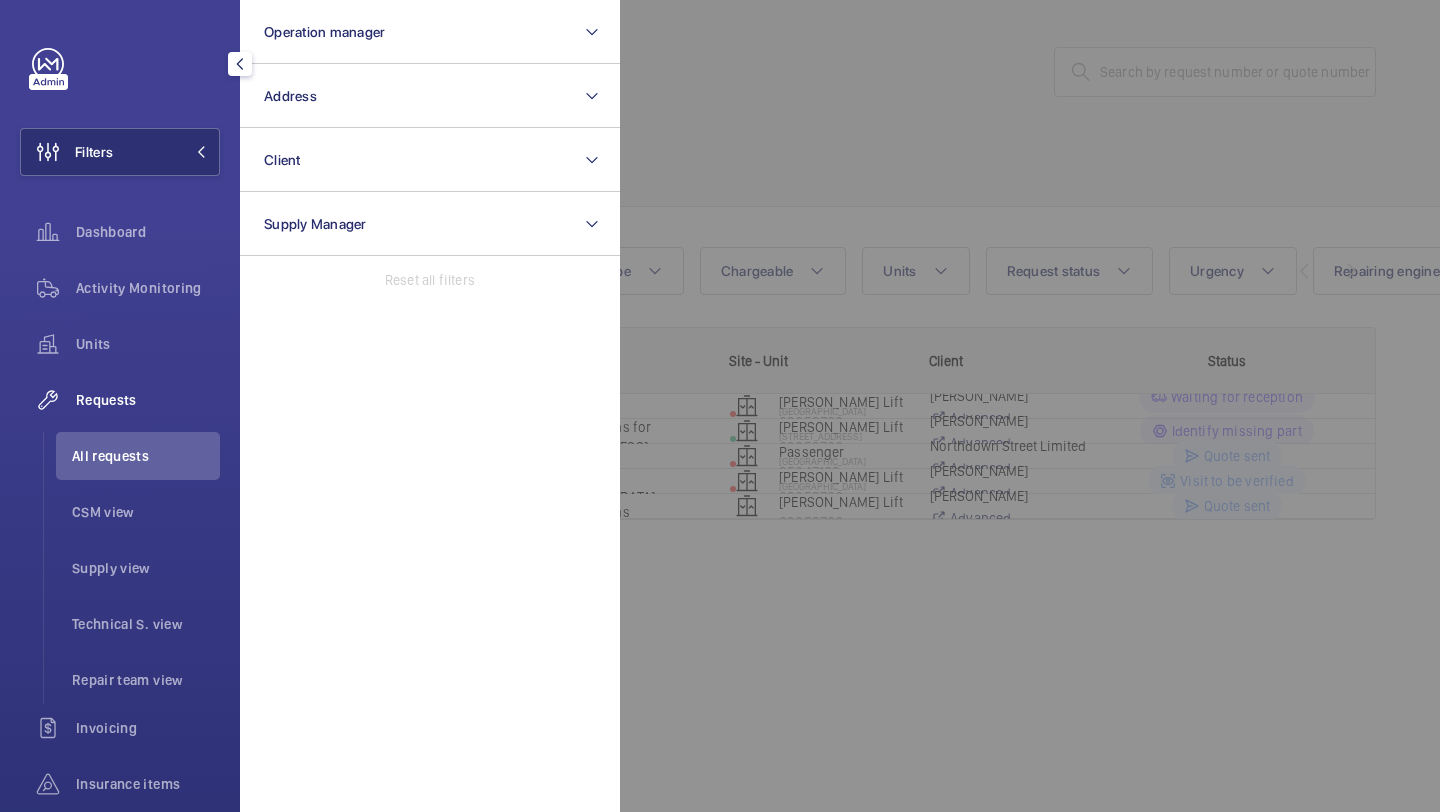 click 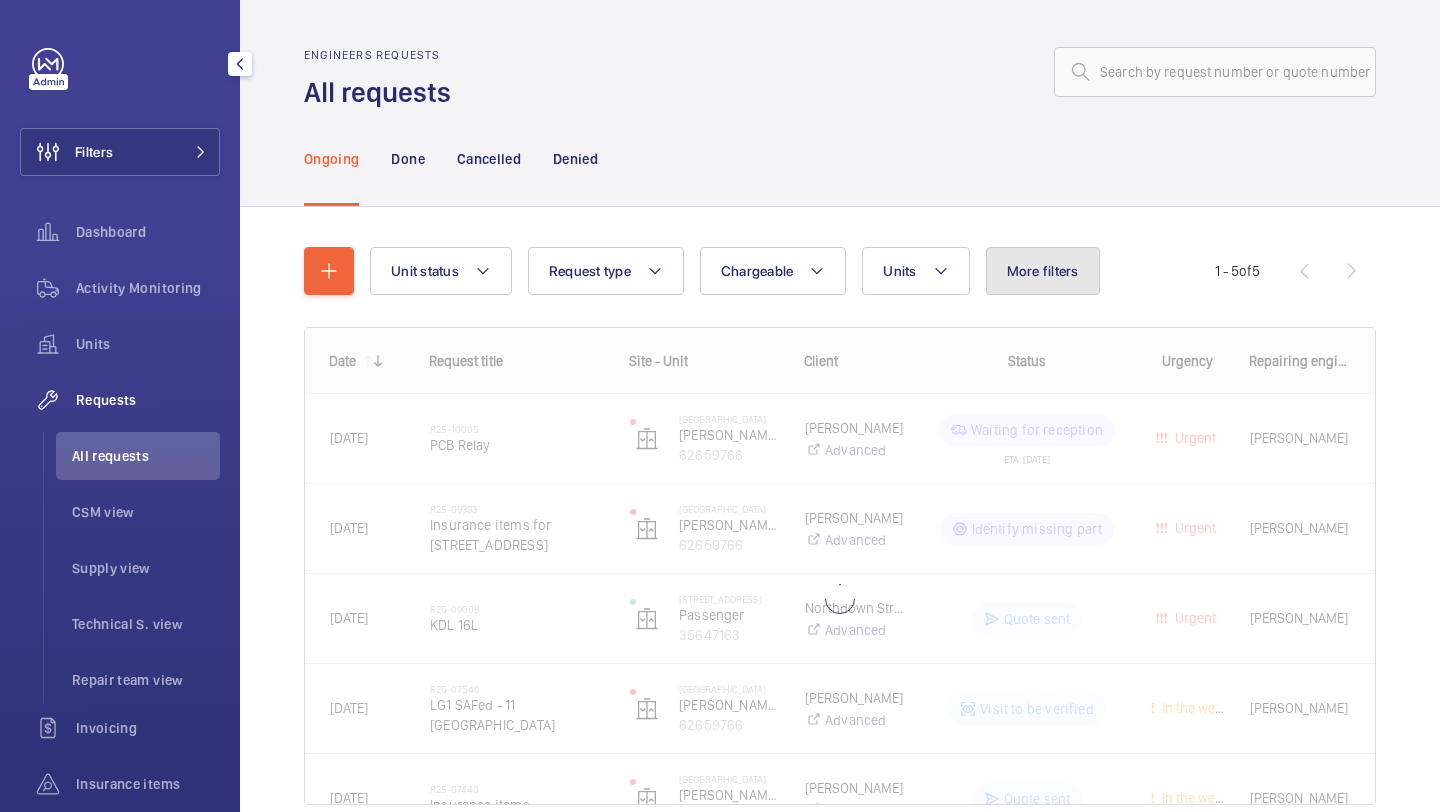 click on "More filters" 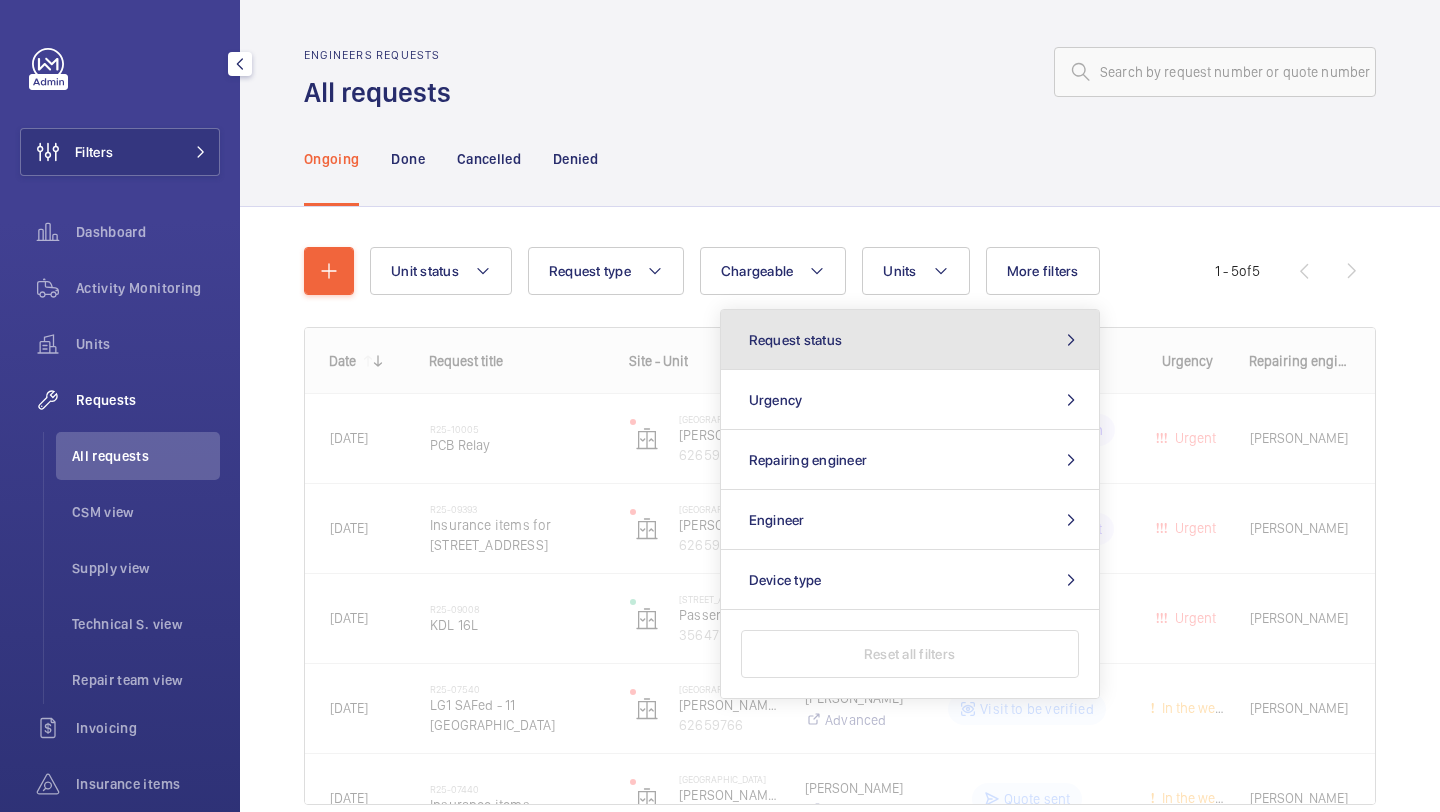 click on "Request status" 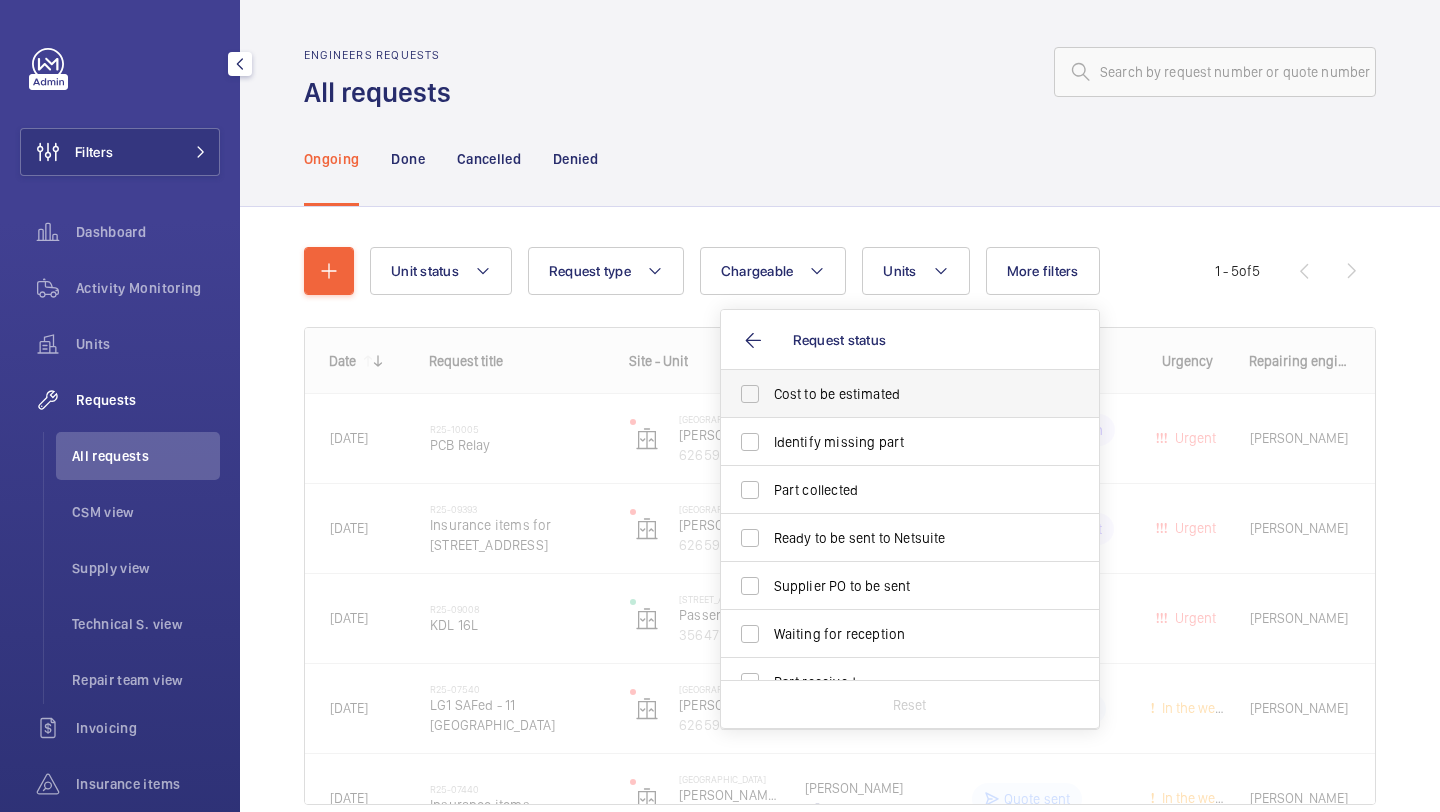 click on "Cost to be estimated" at bounding box center [911, 394] 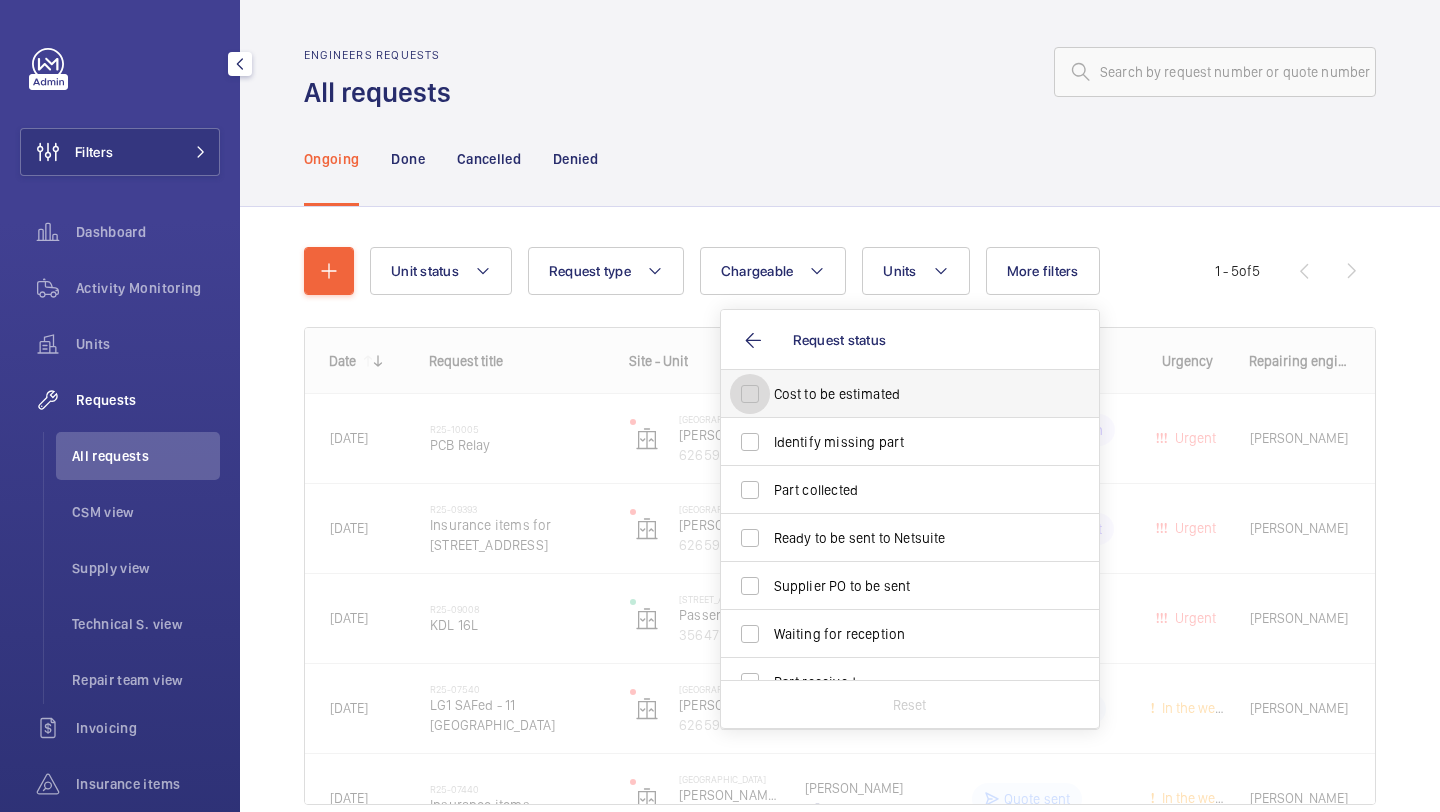 click on "Cost to be estimated" at bounding box center (750, 394) 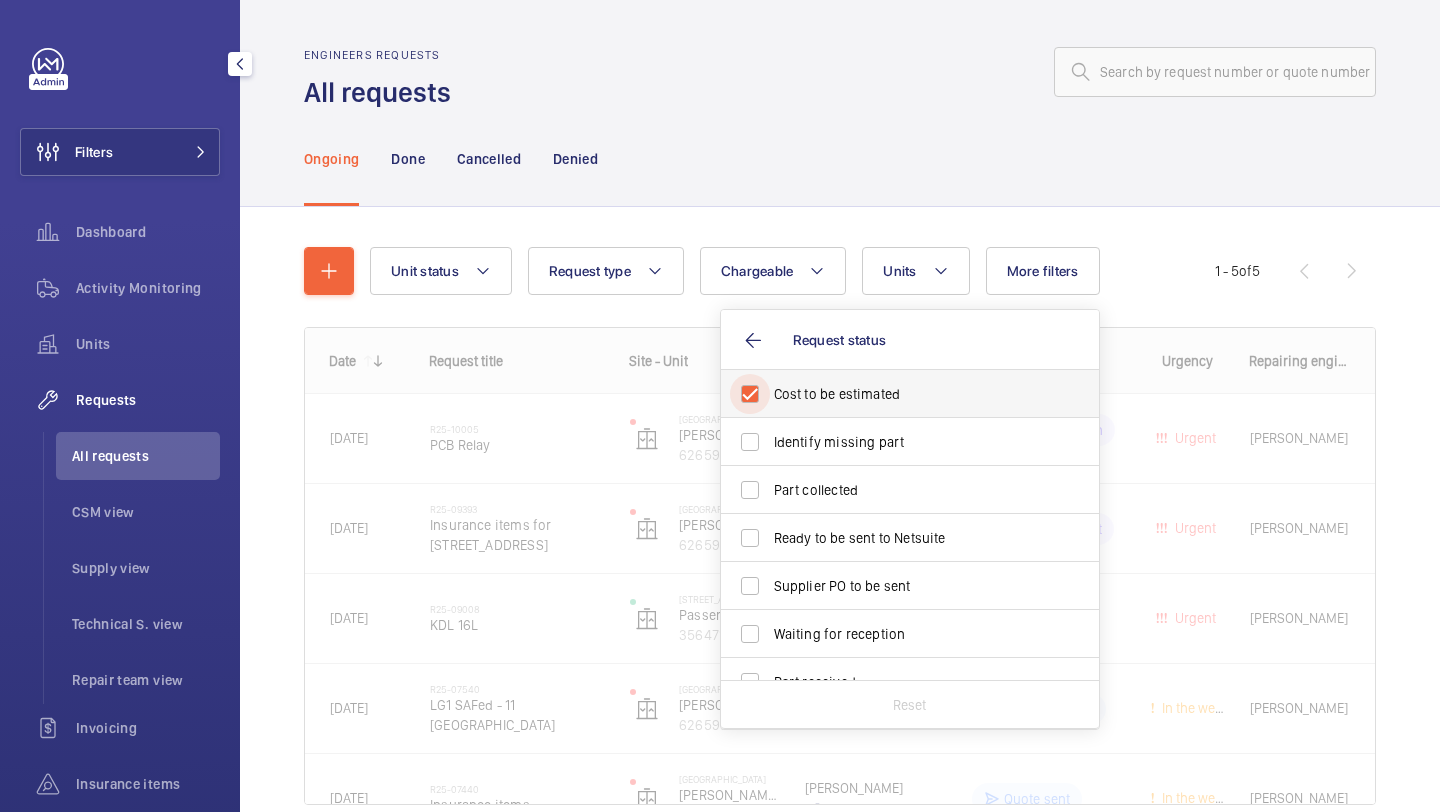 checkbox on "true" 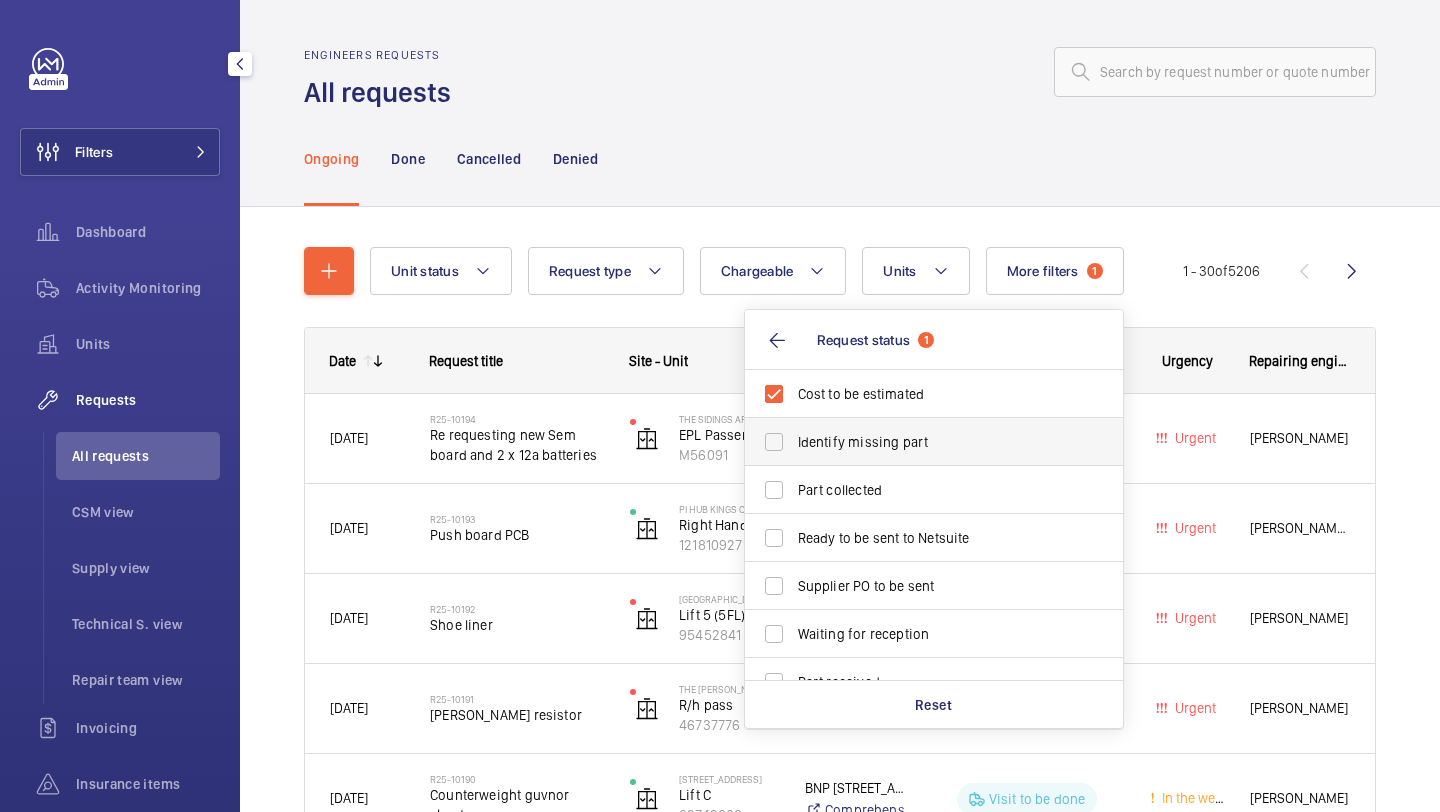 click on "Identify missing part" at bounding box center (935, 442) 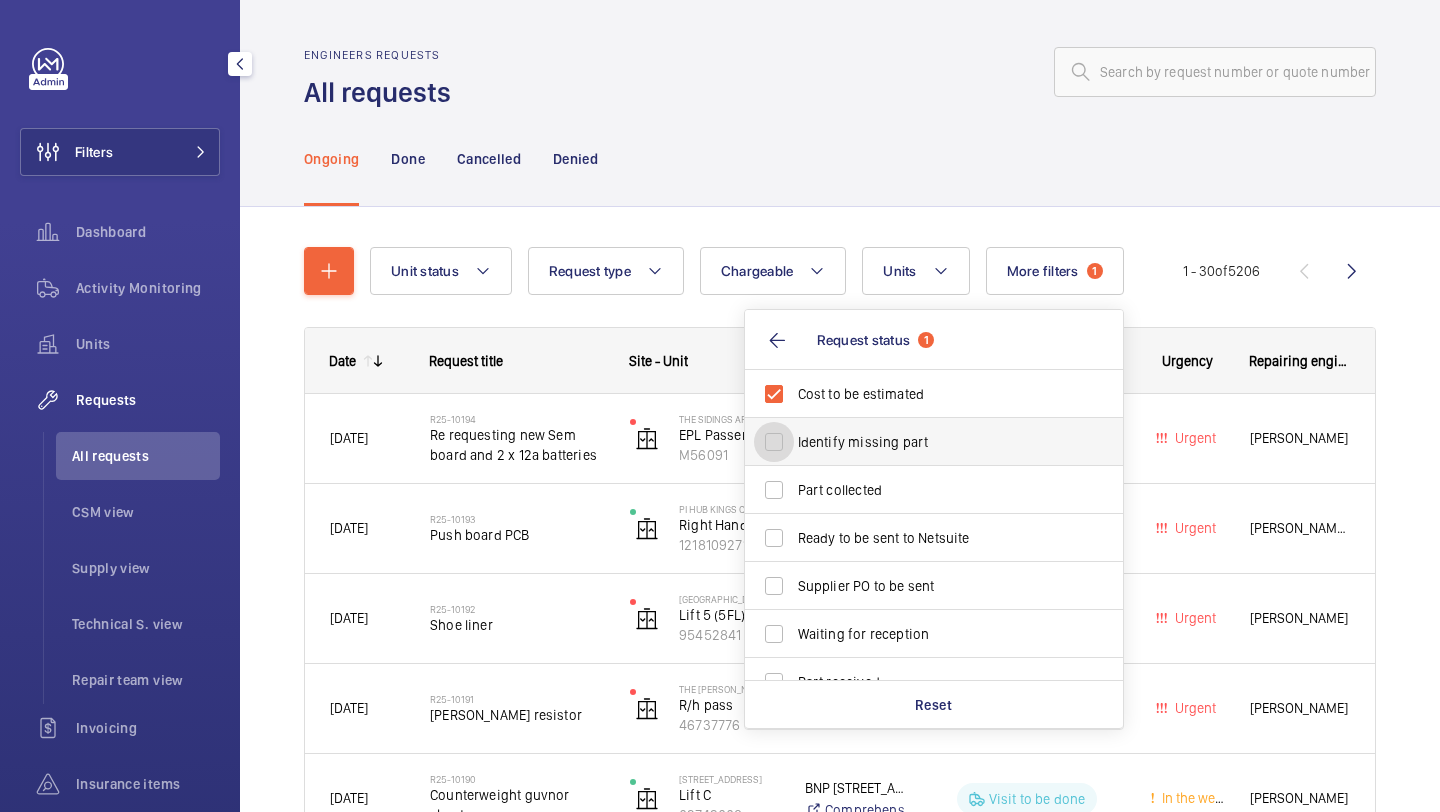 click on "Identify missing part" at bounding box center (774, 442) 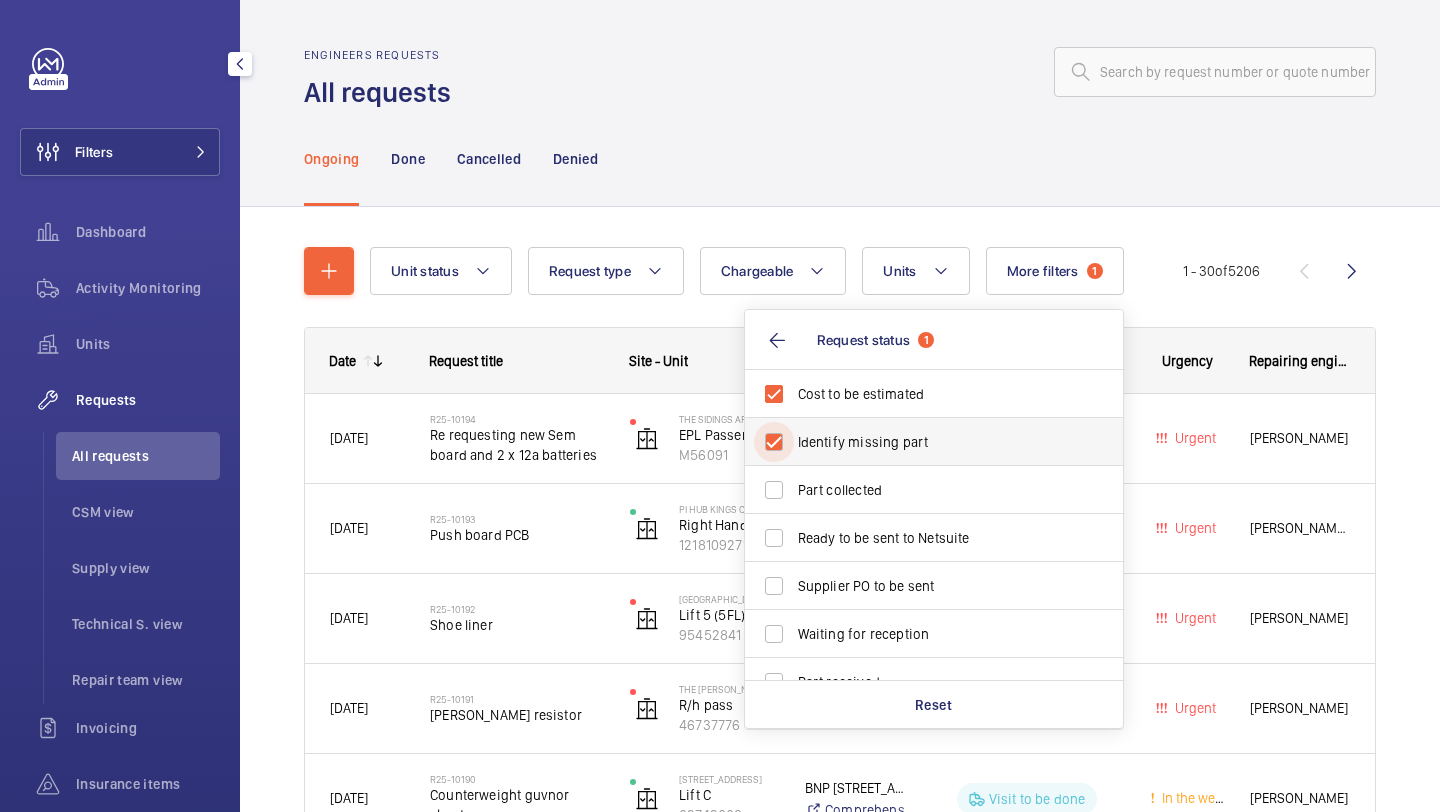 checkbox on "true" 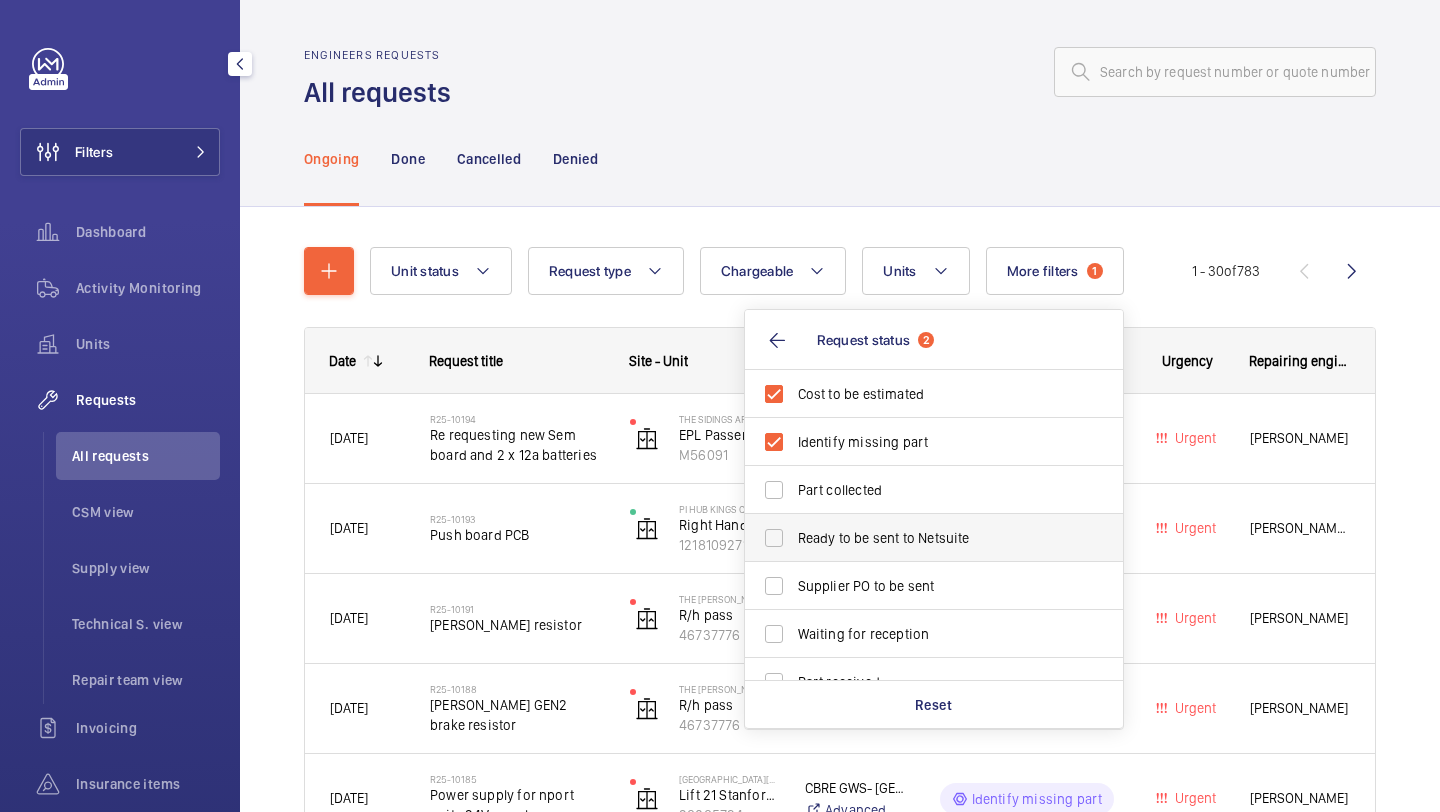 click on "Ready to be sent to Netsuite" at bounding box center [919, 538] 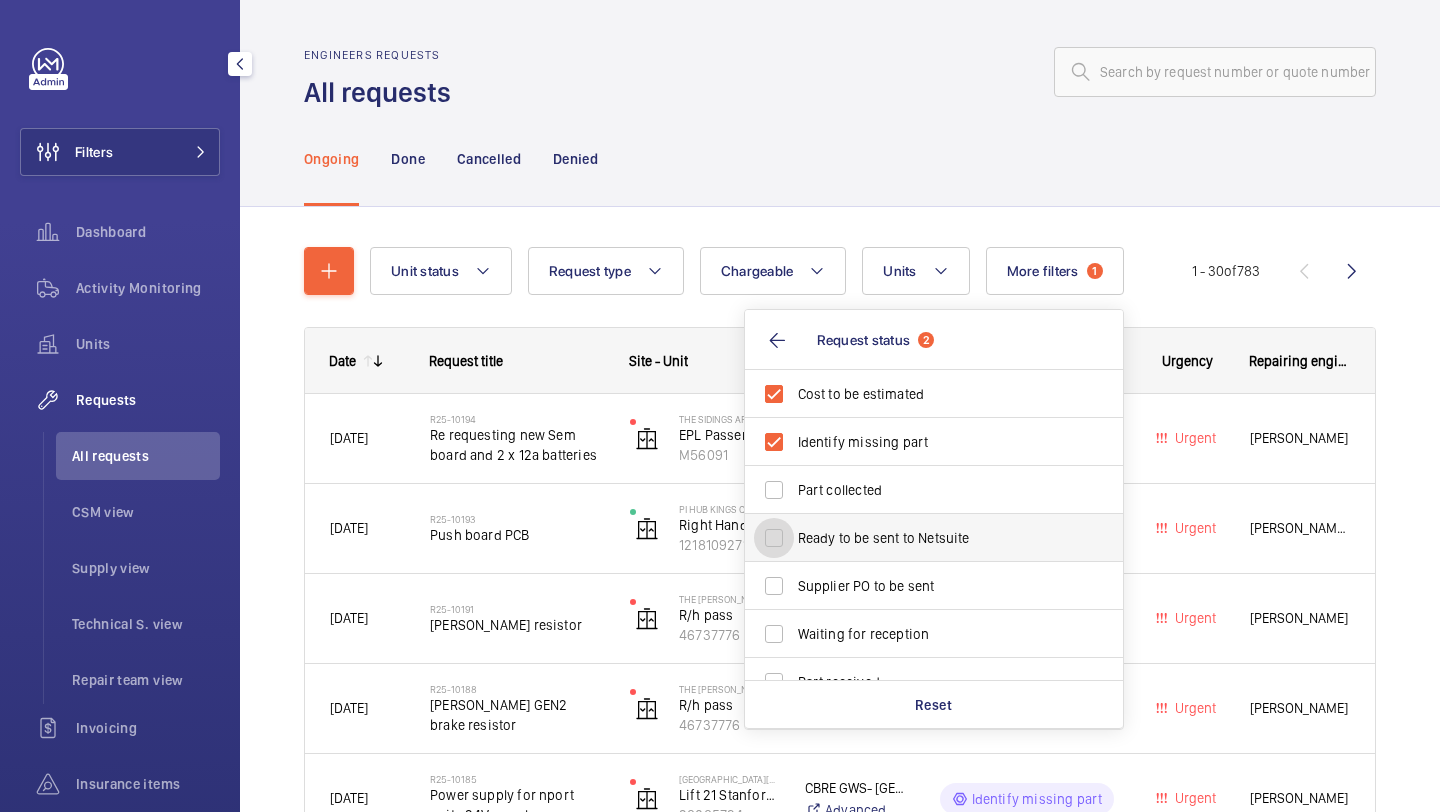 click on "Ready to be sent to Netsuite" at bounding box center [774, 538] 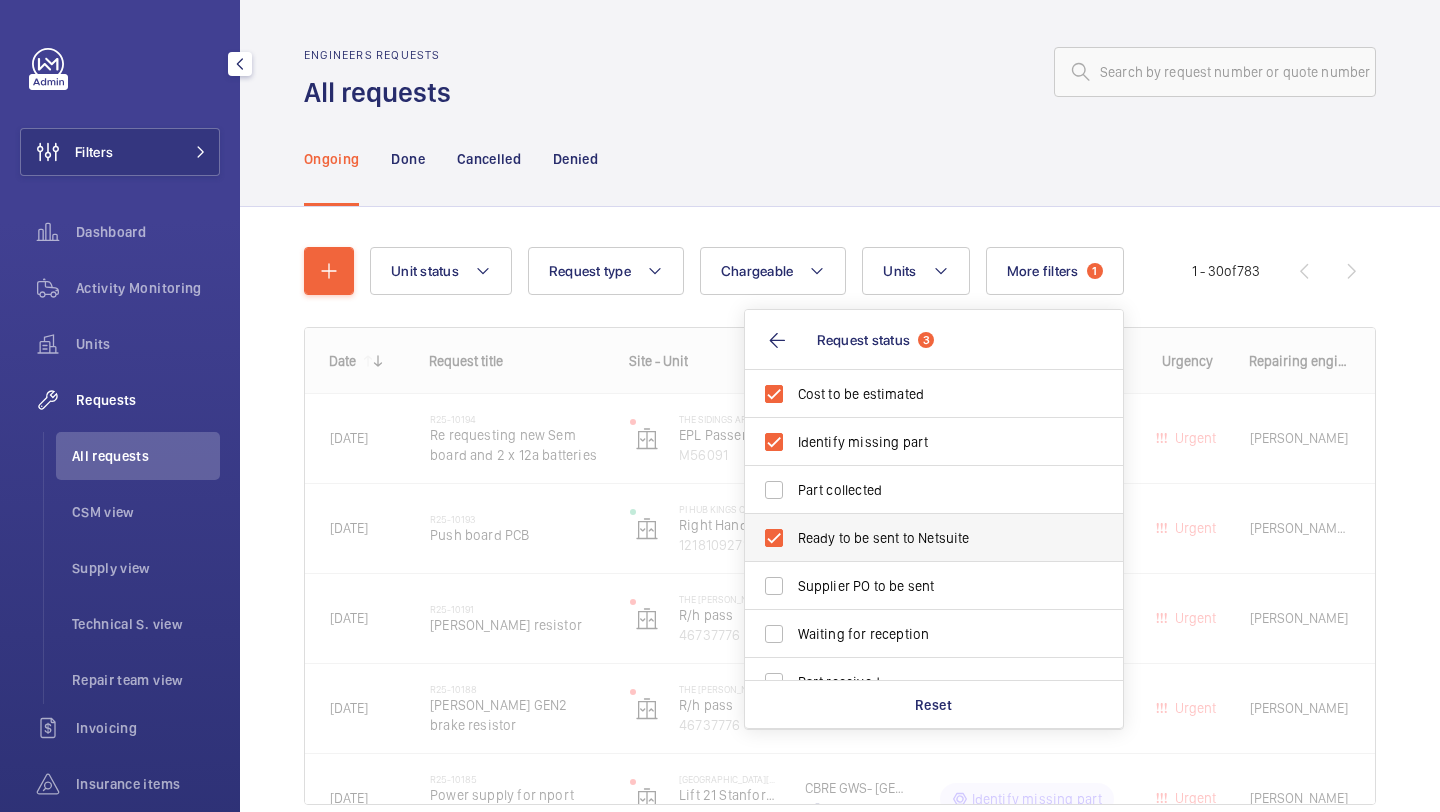click on "Ready to be sent to Netsuite" at bounding box center (919, 538) 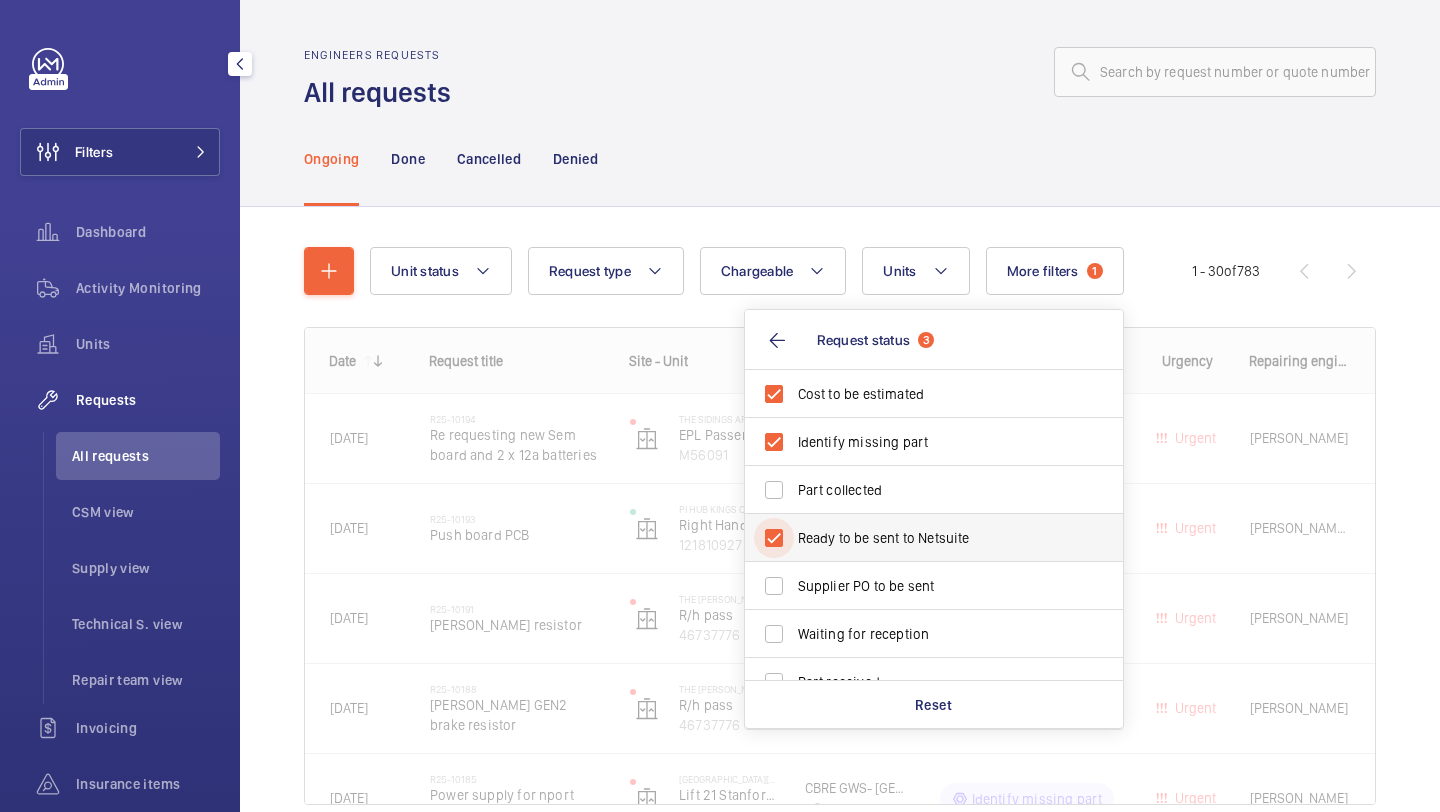 click on "Ready to be sent to Netsuite" at bounding box center (774, 538) 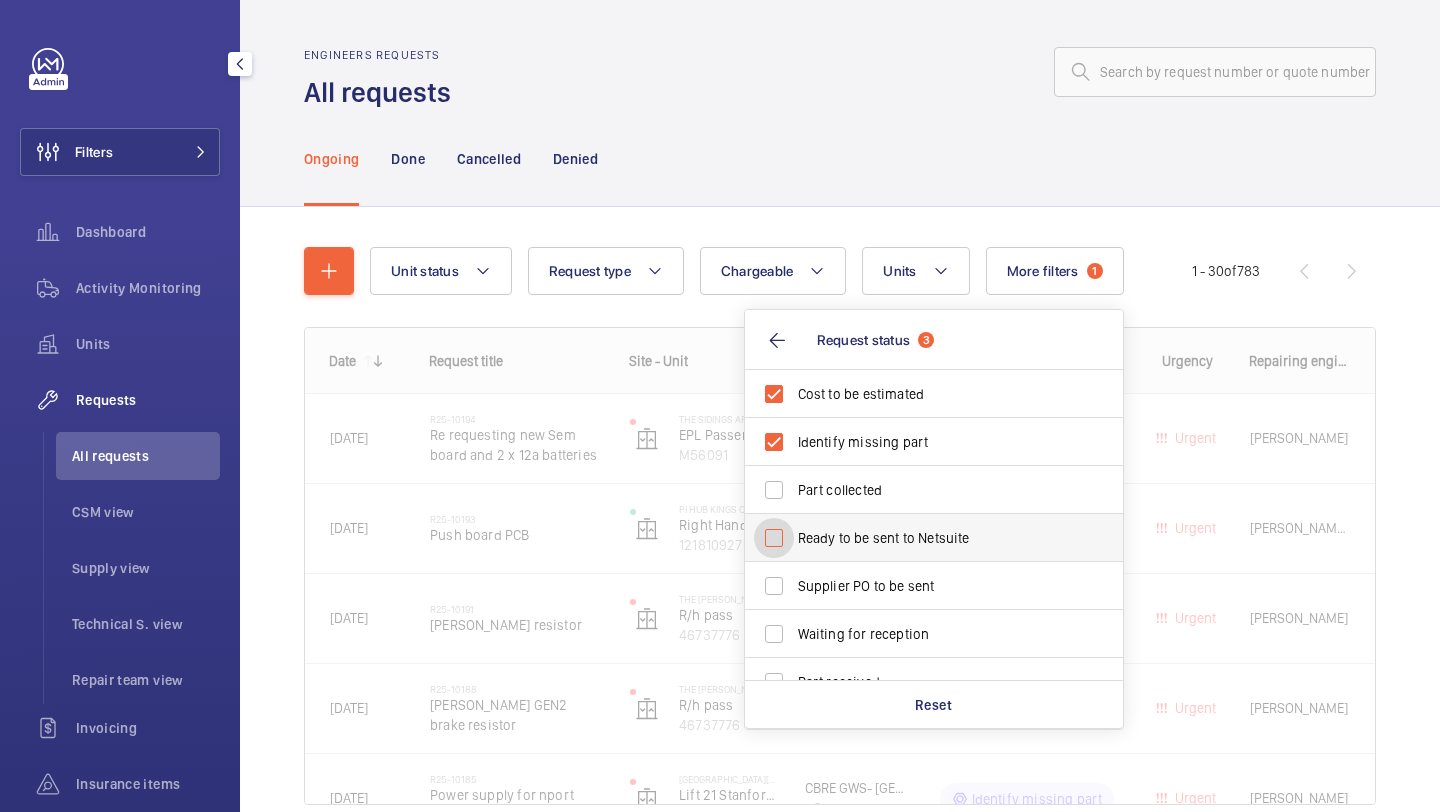 checkbox on "false" 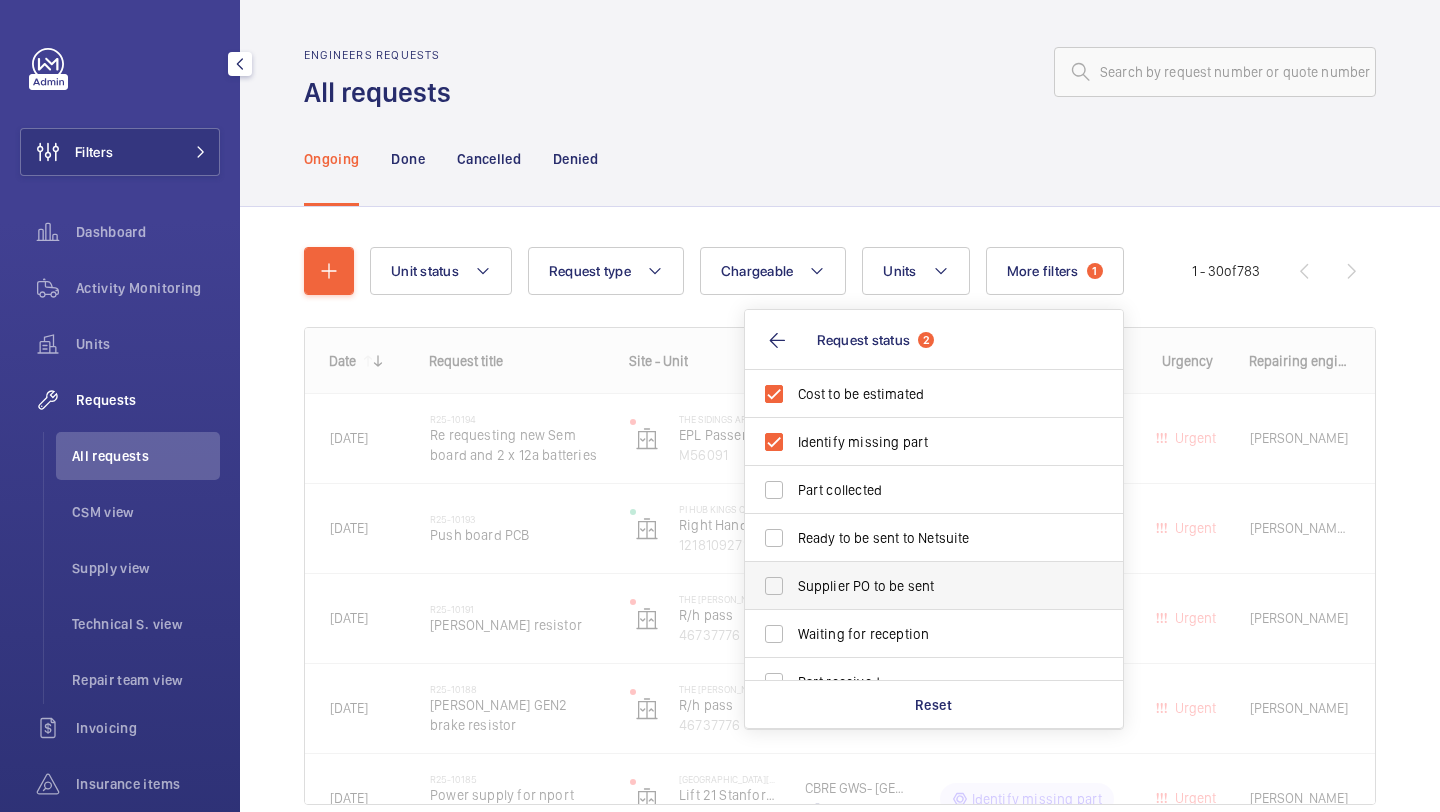 click on "Supplier PO to be sent" at bounding box center (919, 586) 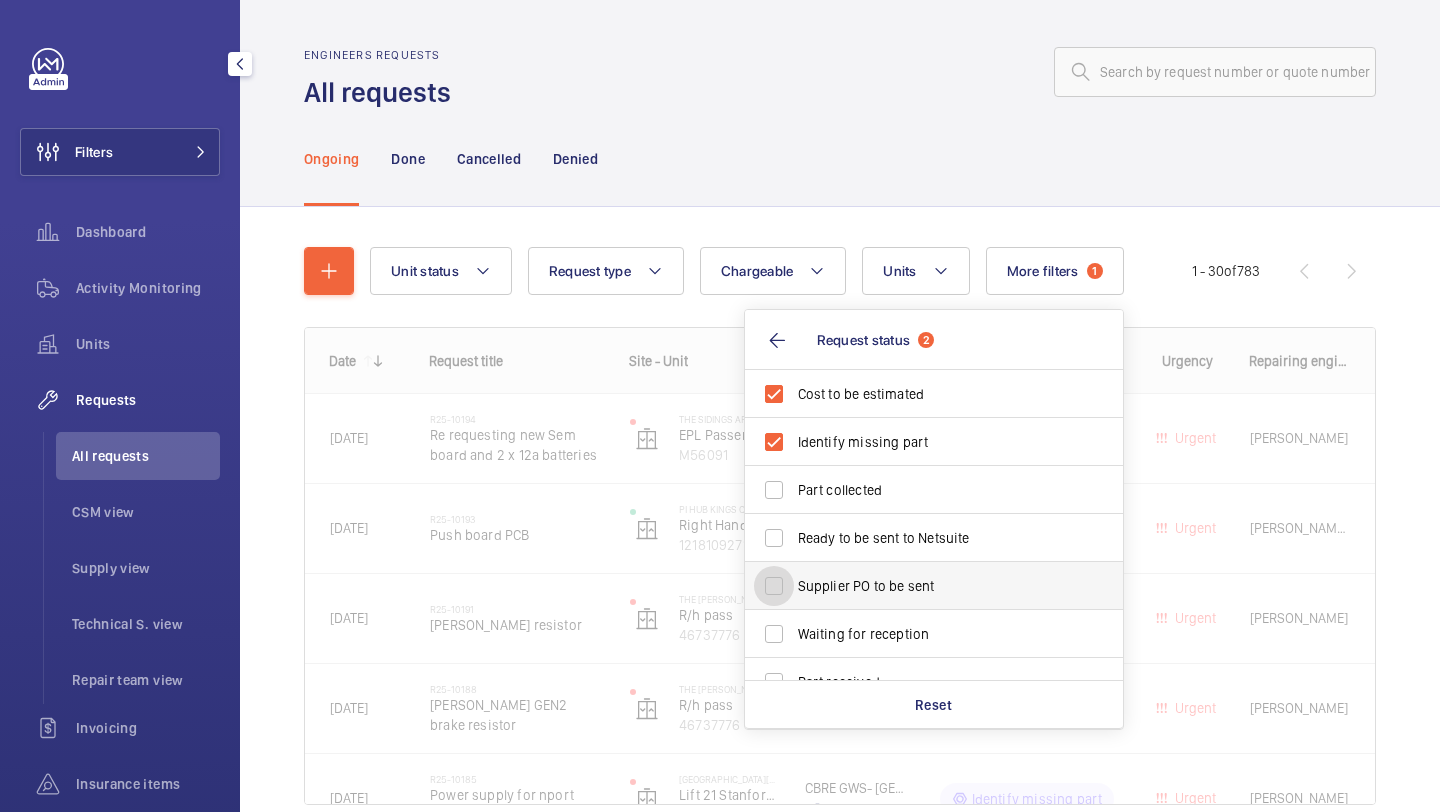 click on "Supplier PO to be sent" at bounding box center [774, 586] 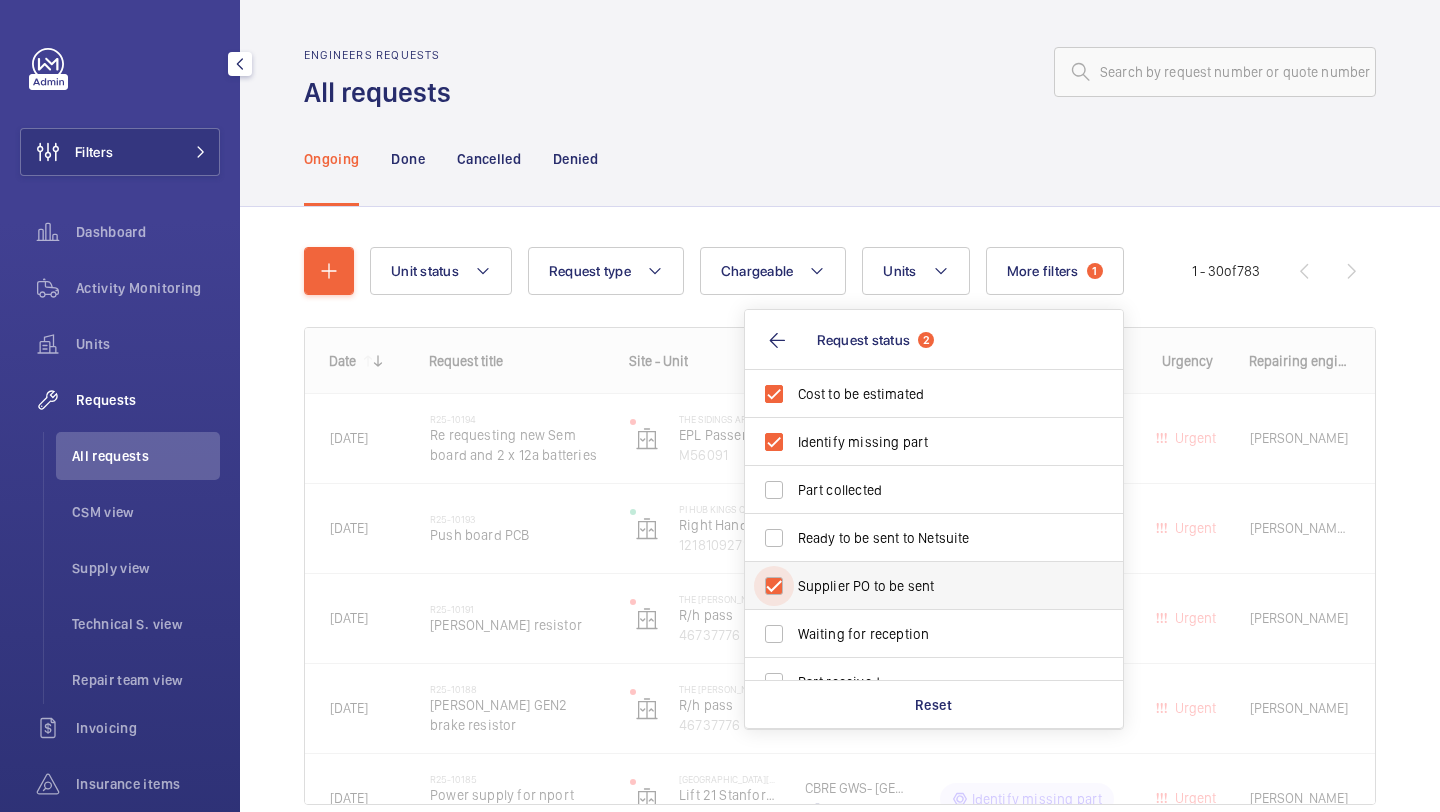 checkbox on "true" 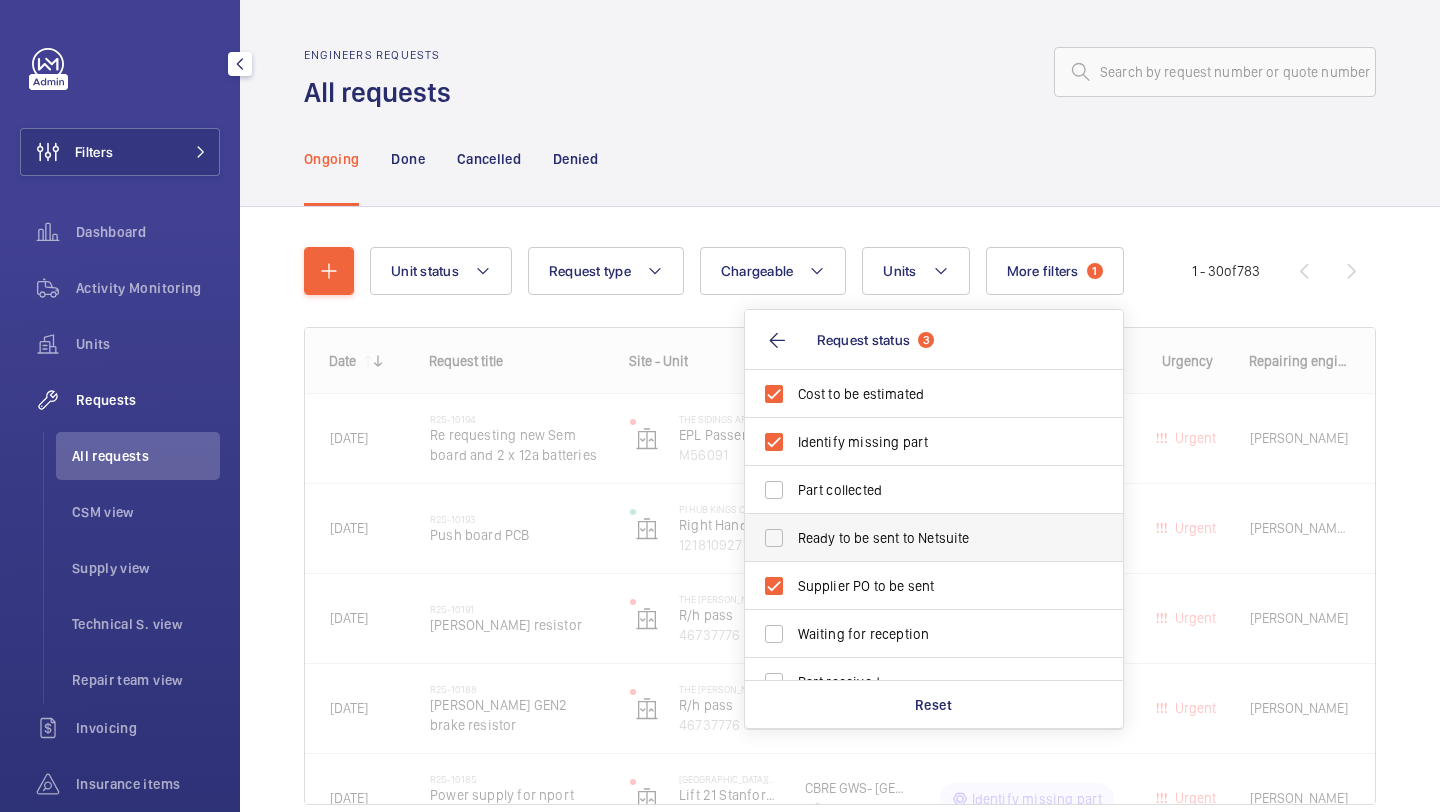 click on "Ready to be sent to Netsuite" at bounding box center [935, 538] 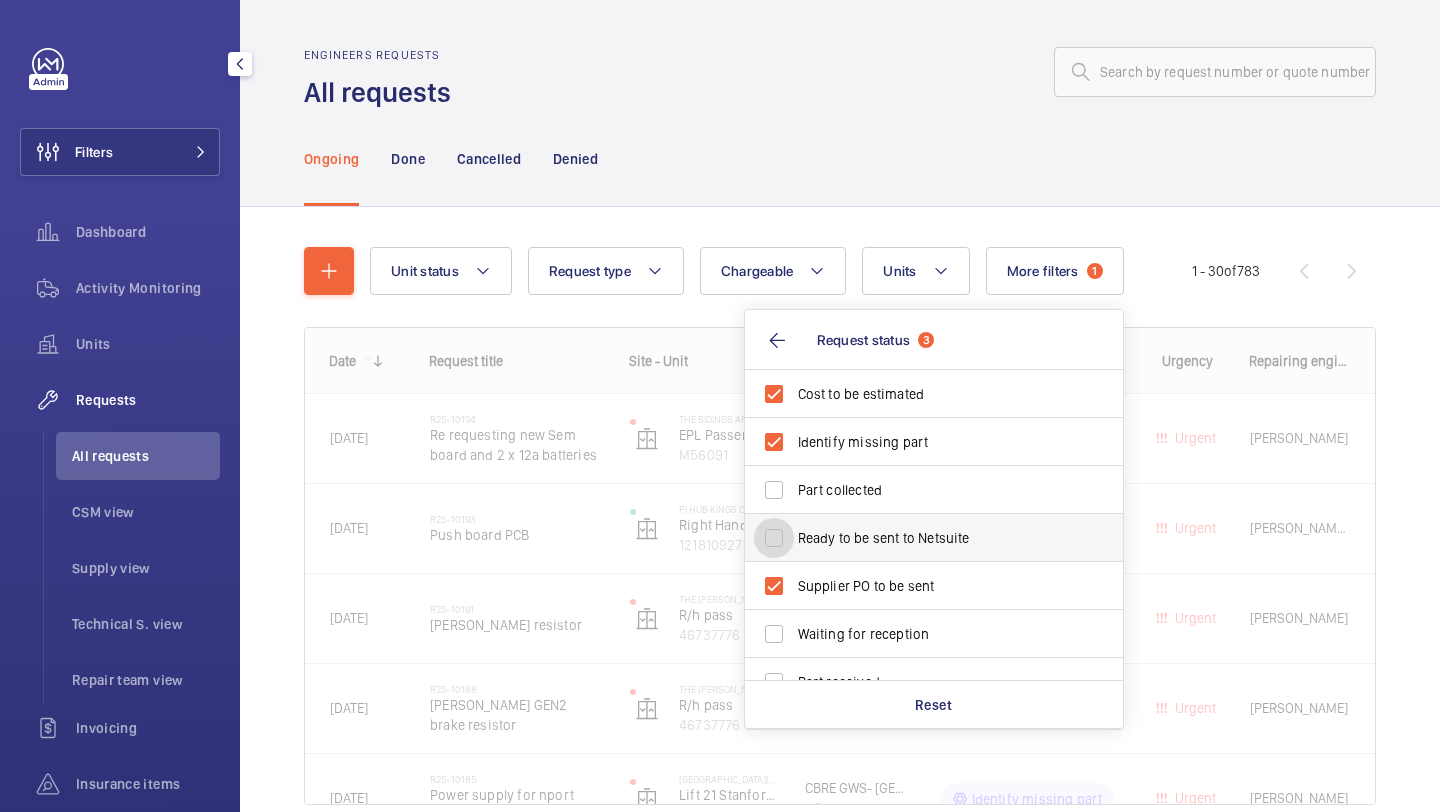 click on "Ready to be sent to Netsuite" at bounding box center (774, 538) 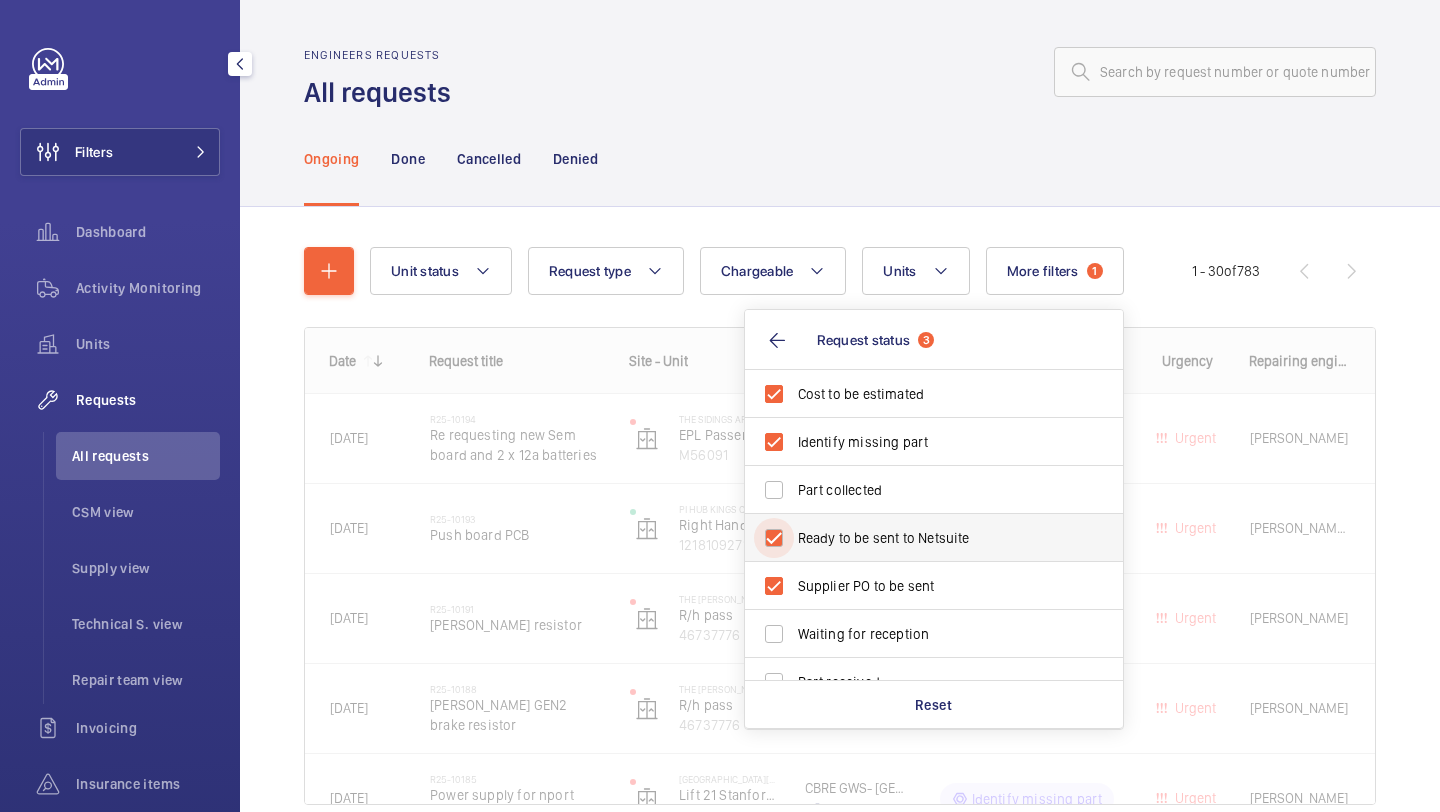 checkbox on "true" 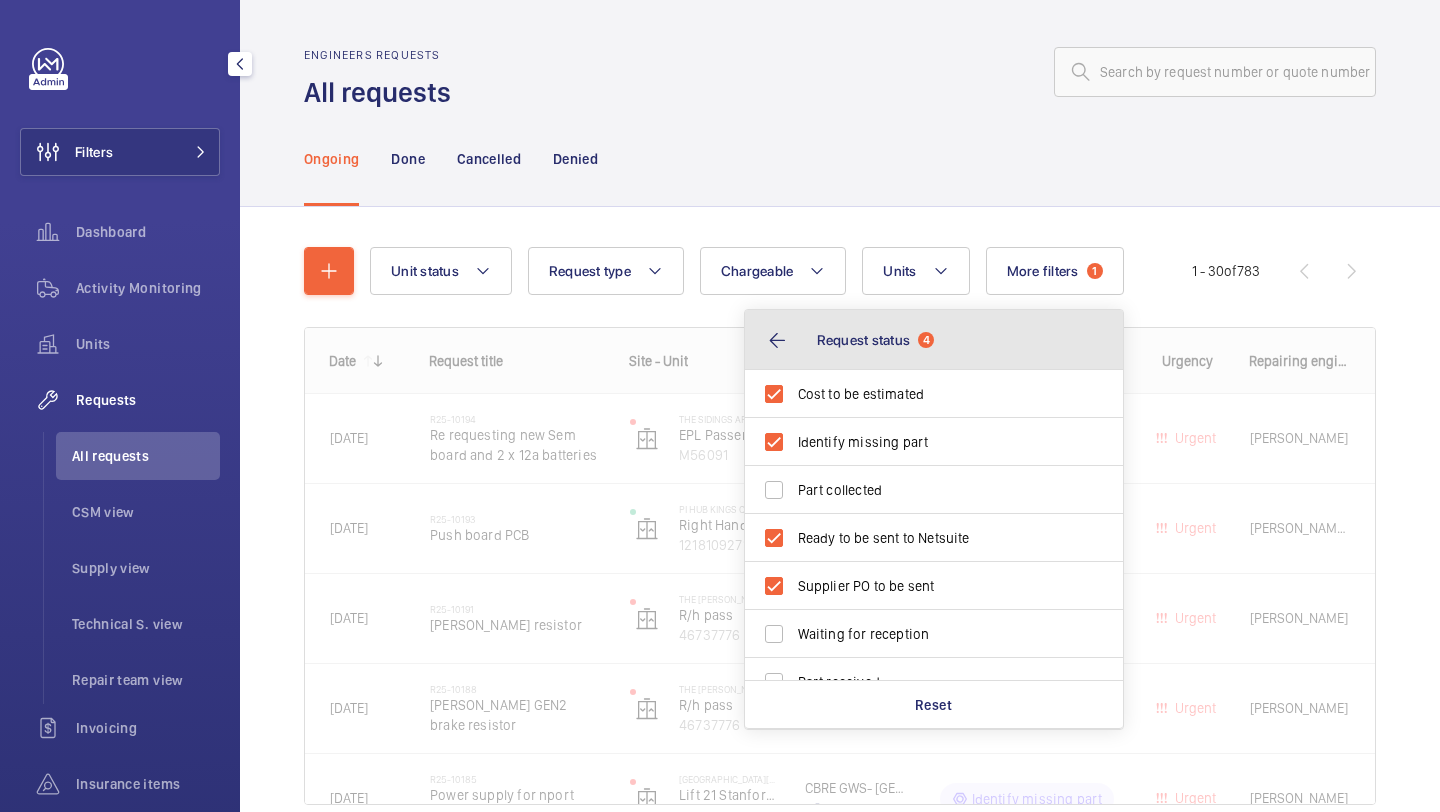 click on "Request status  4" 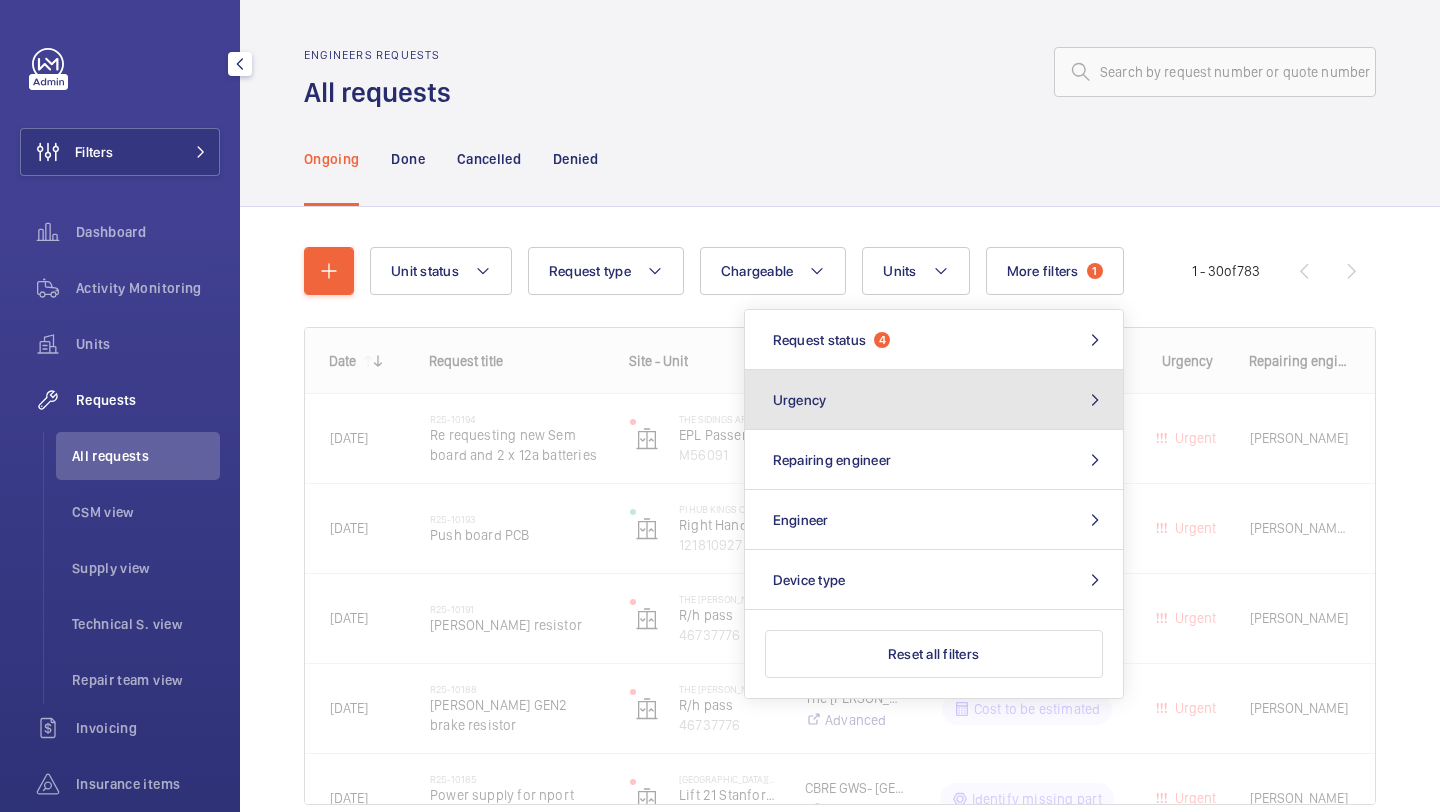 click on "Urgency" 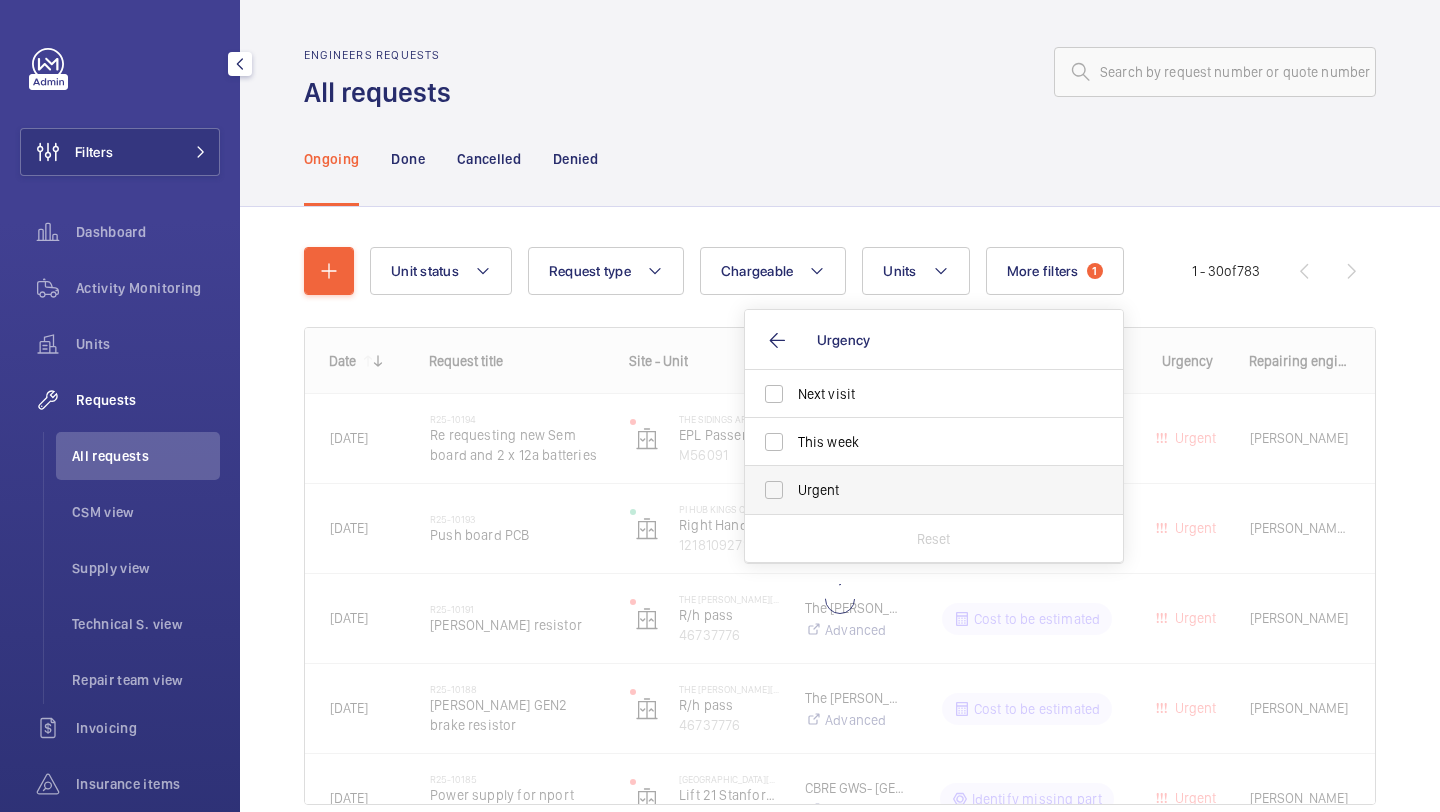 click on "Urgent" at bounding box center (935, 490) 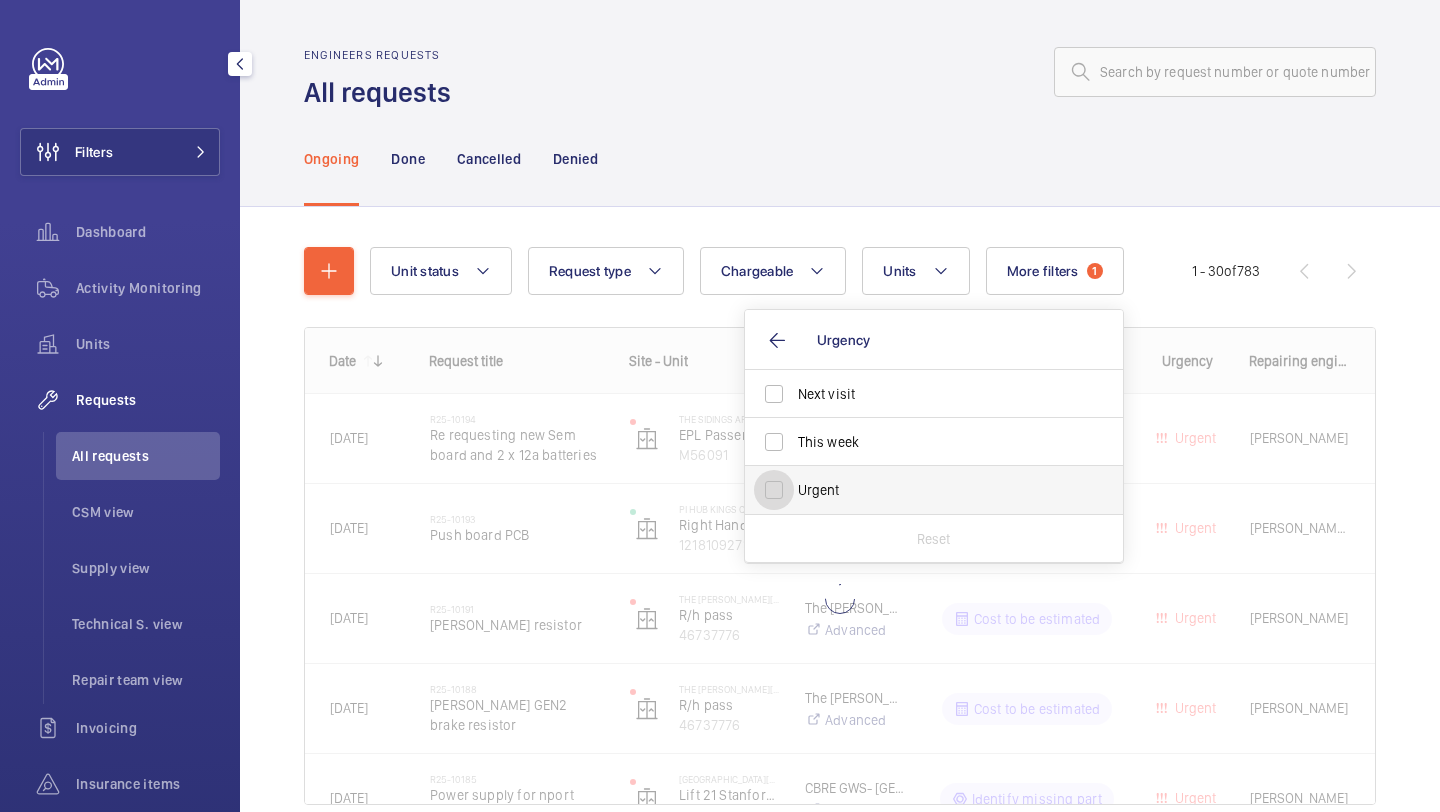 click on "Urgent" at bounding box center (774, 490) 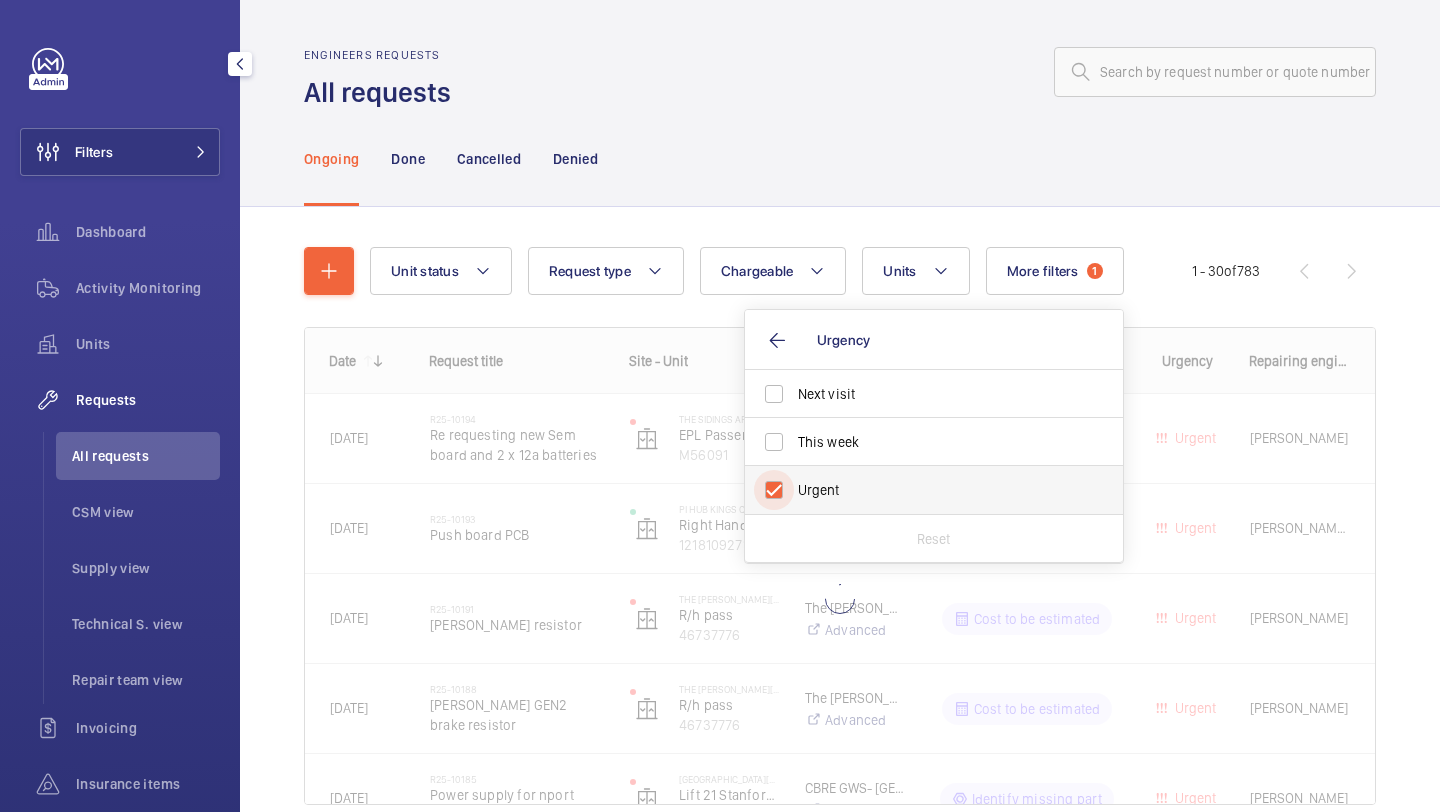 checkbox on "true" 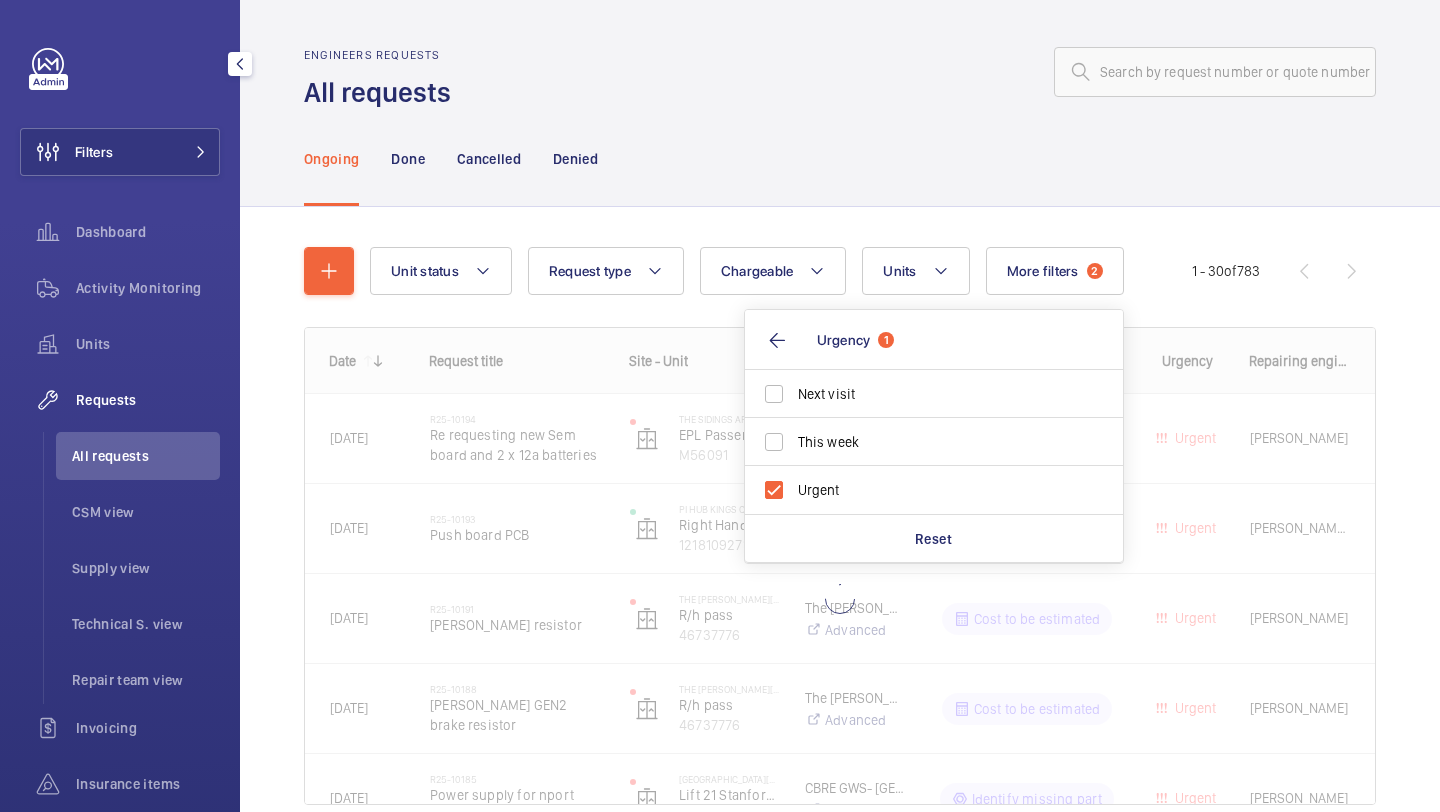 click 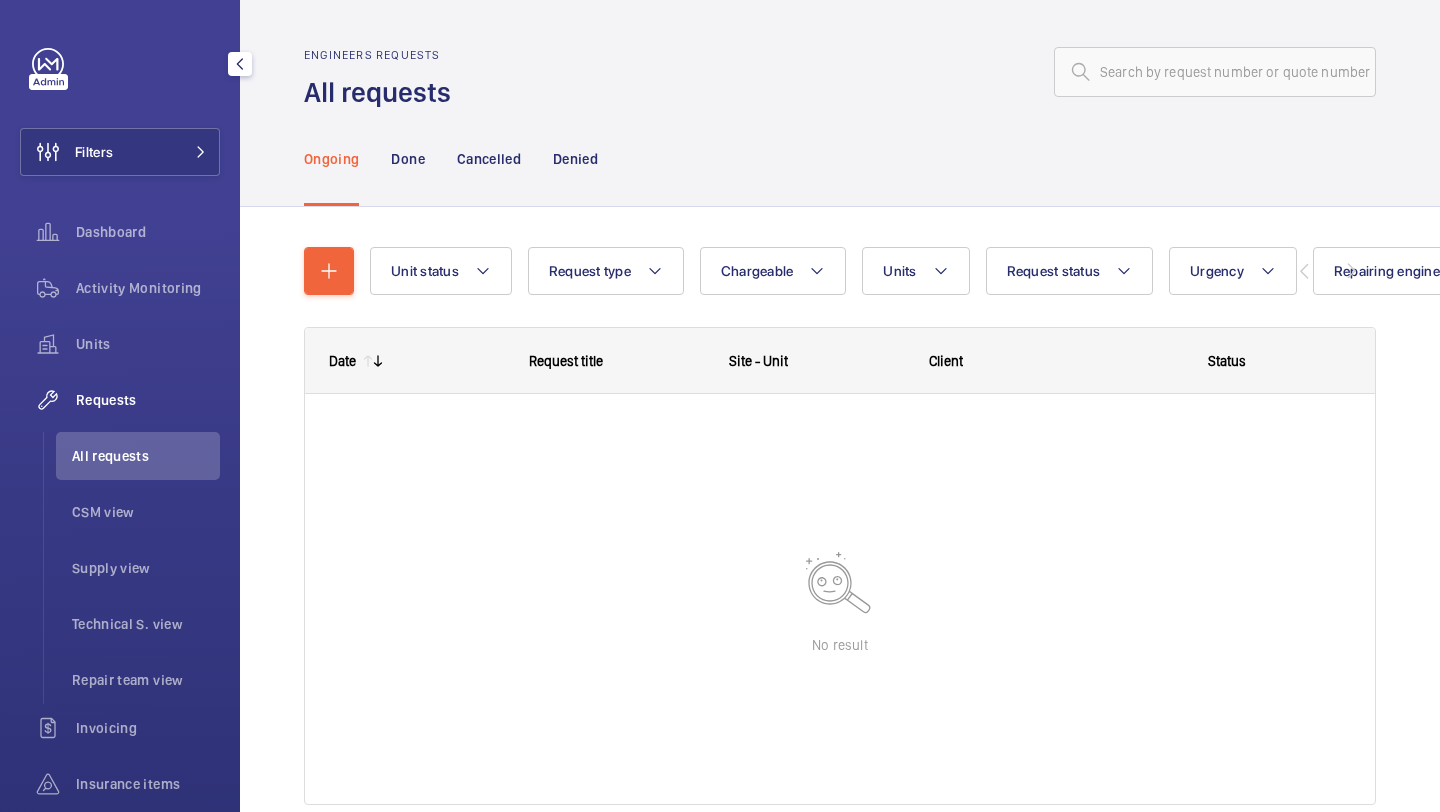 scroll, scrollTop: 0, scrollLeft: 0, axis: both 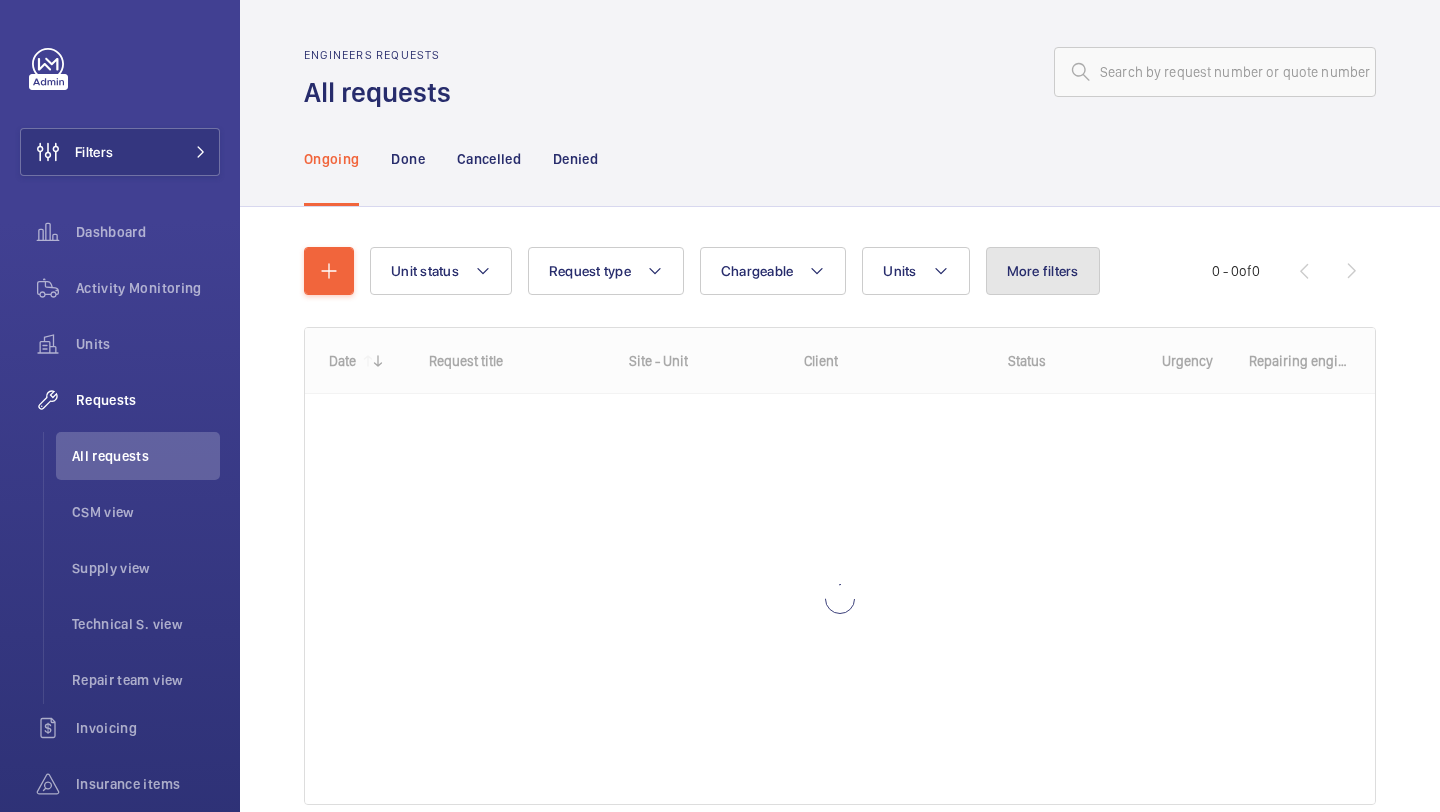 click on "More filters" 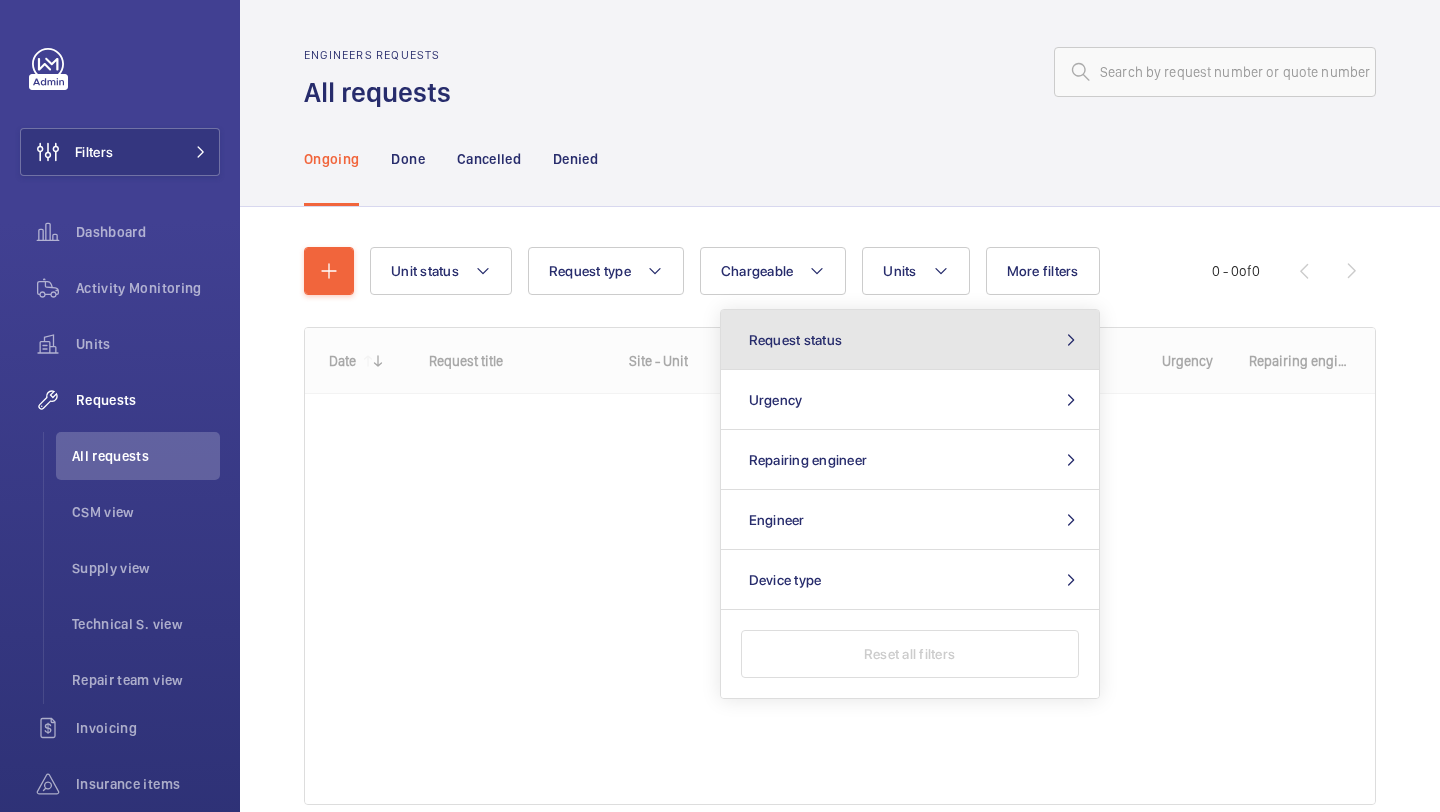 click on "Request status" 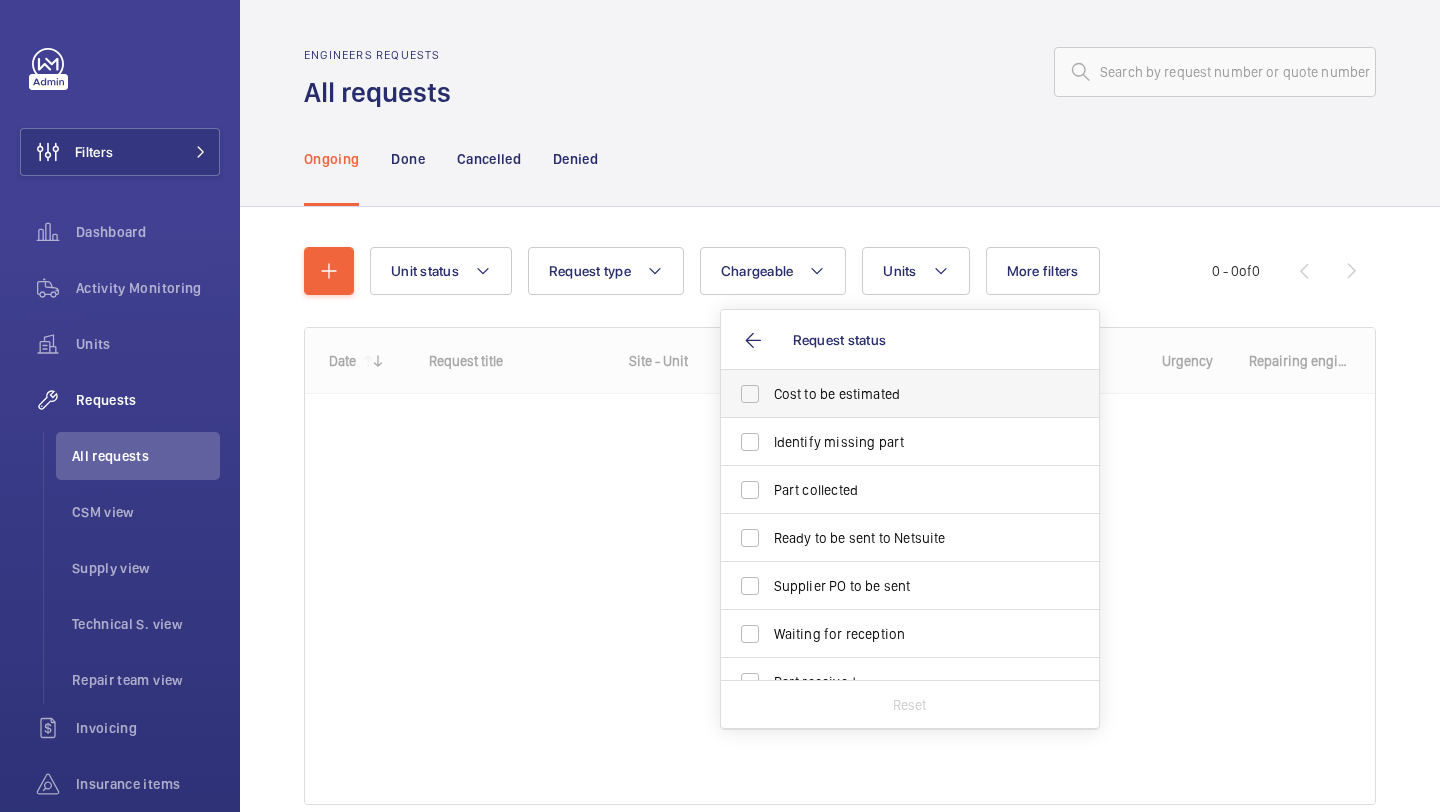 click on "Cost to be estimated" at bounding box center [895, 394] 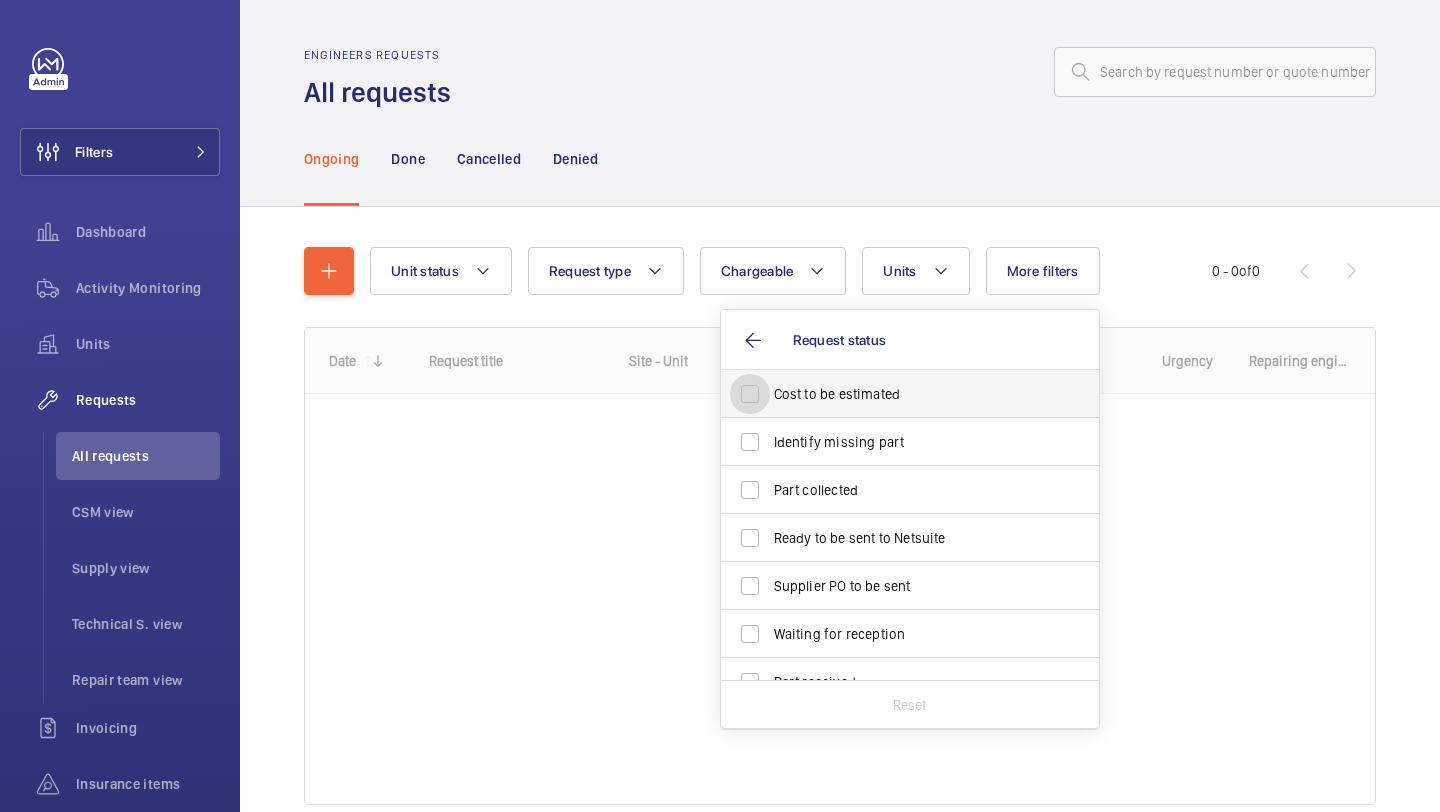click on "Cost to be estimated" at bounding box center [750, 394] 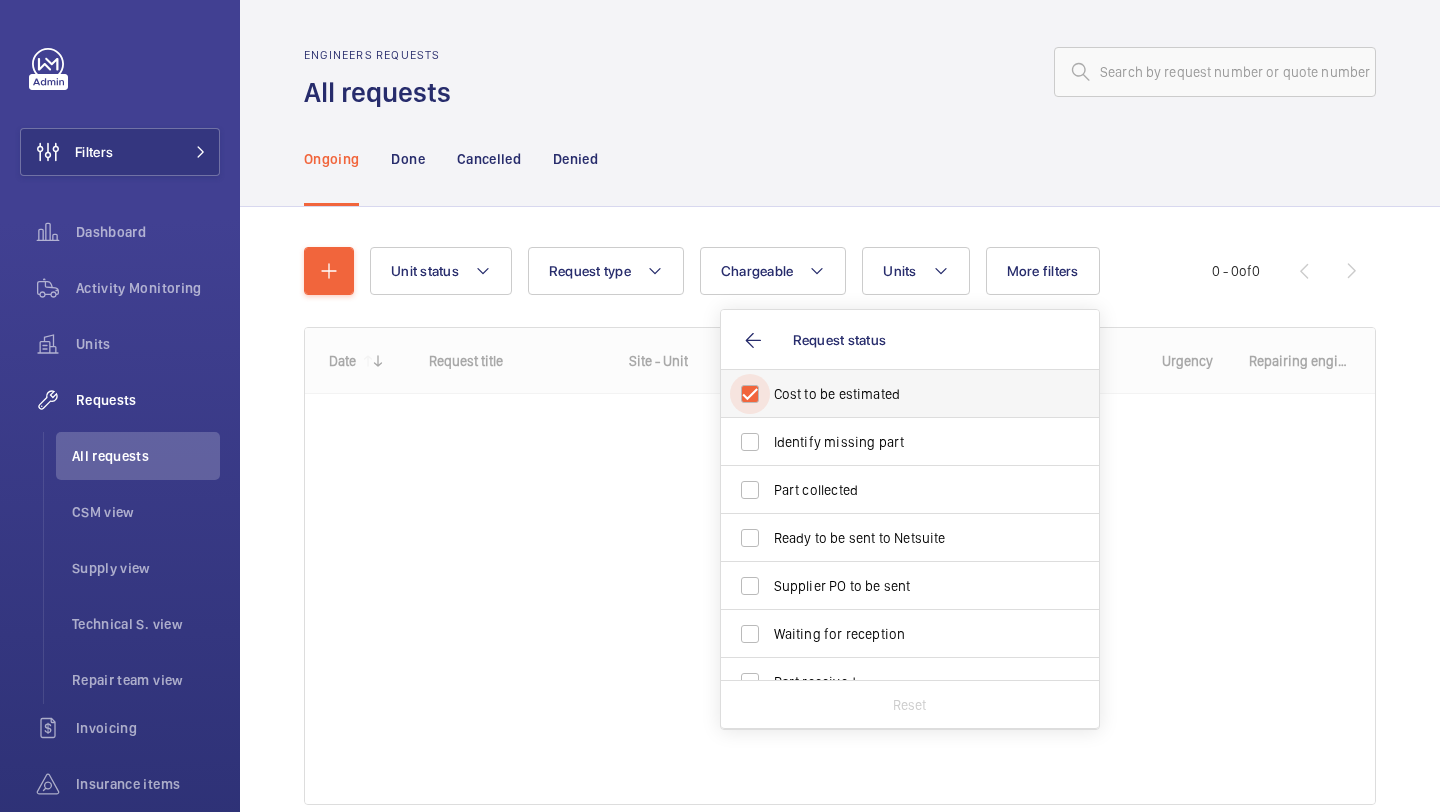 checkbox on "true" 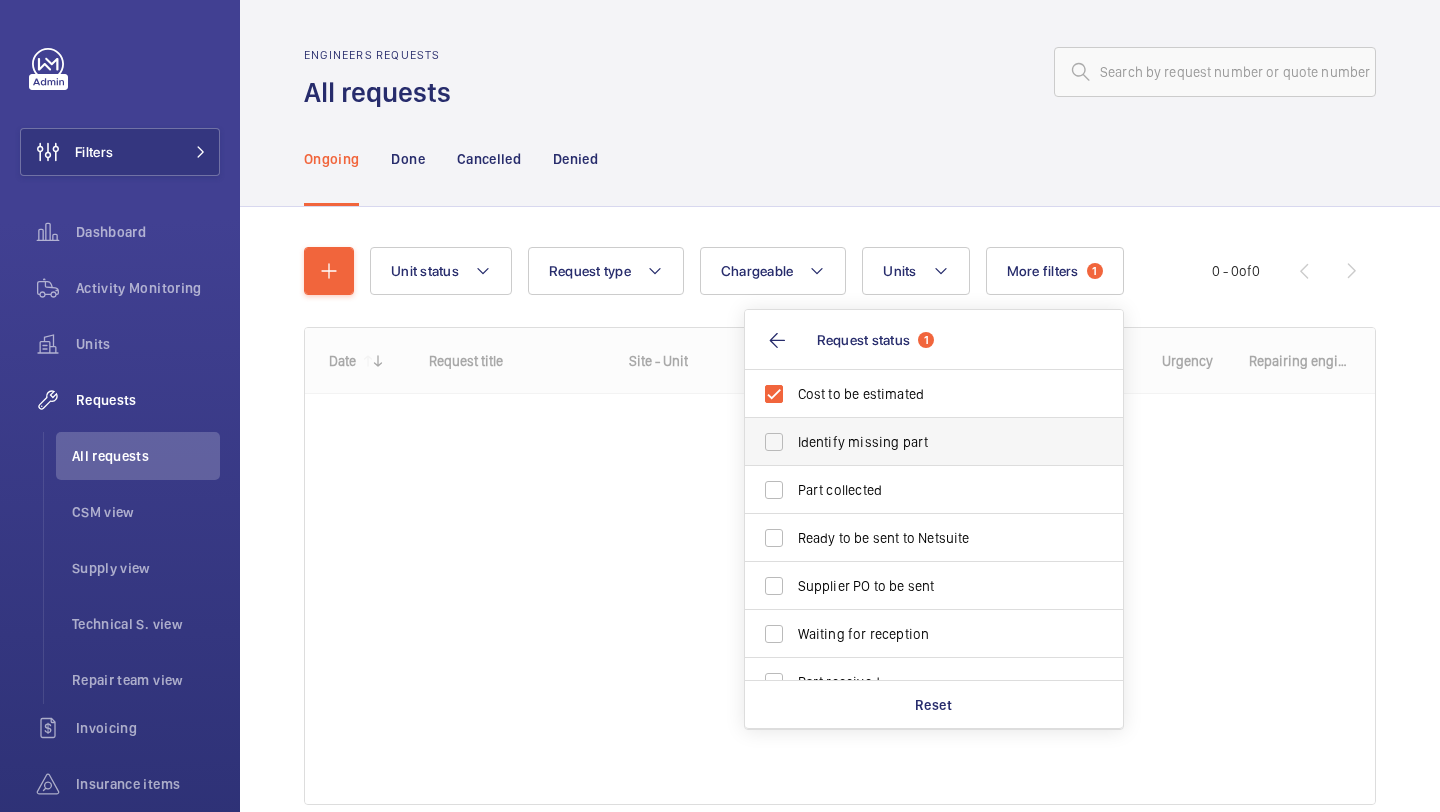 click on "Identify missing part" at bounding box center [935, 442] 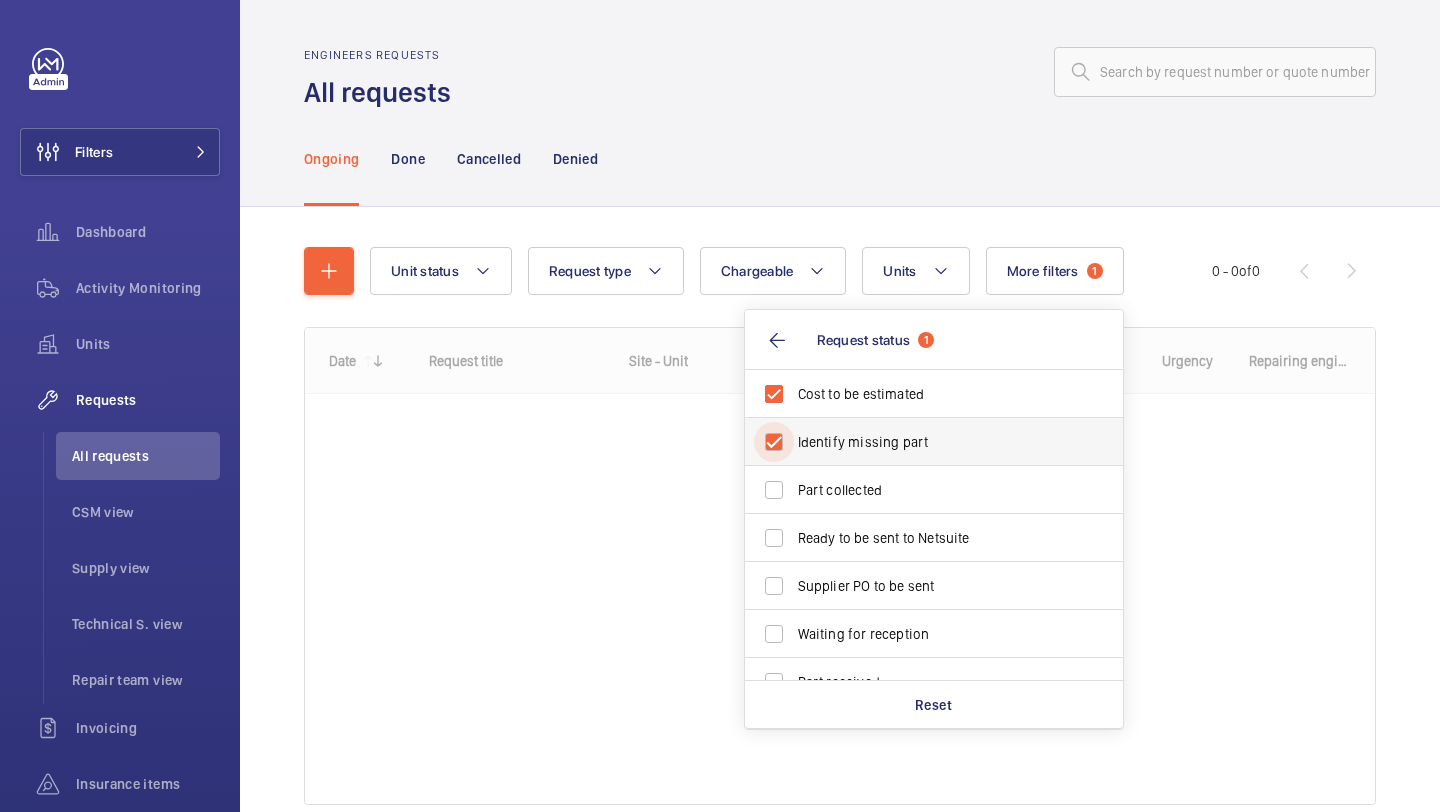 checkbox on "true" 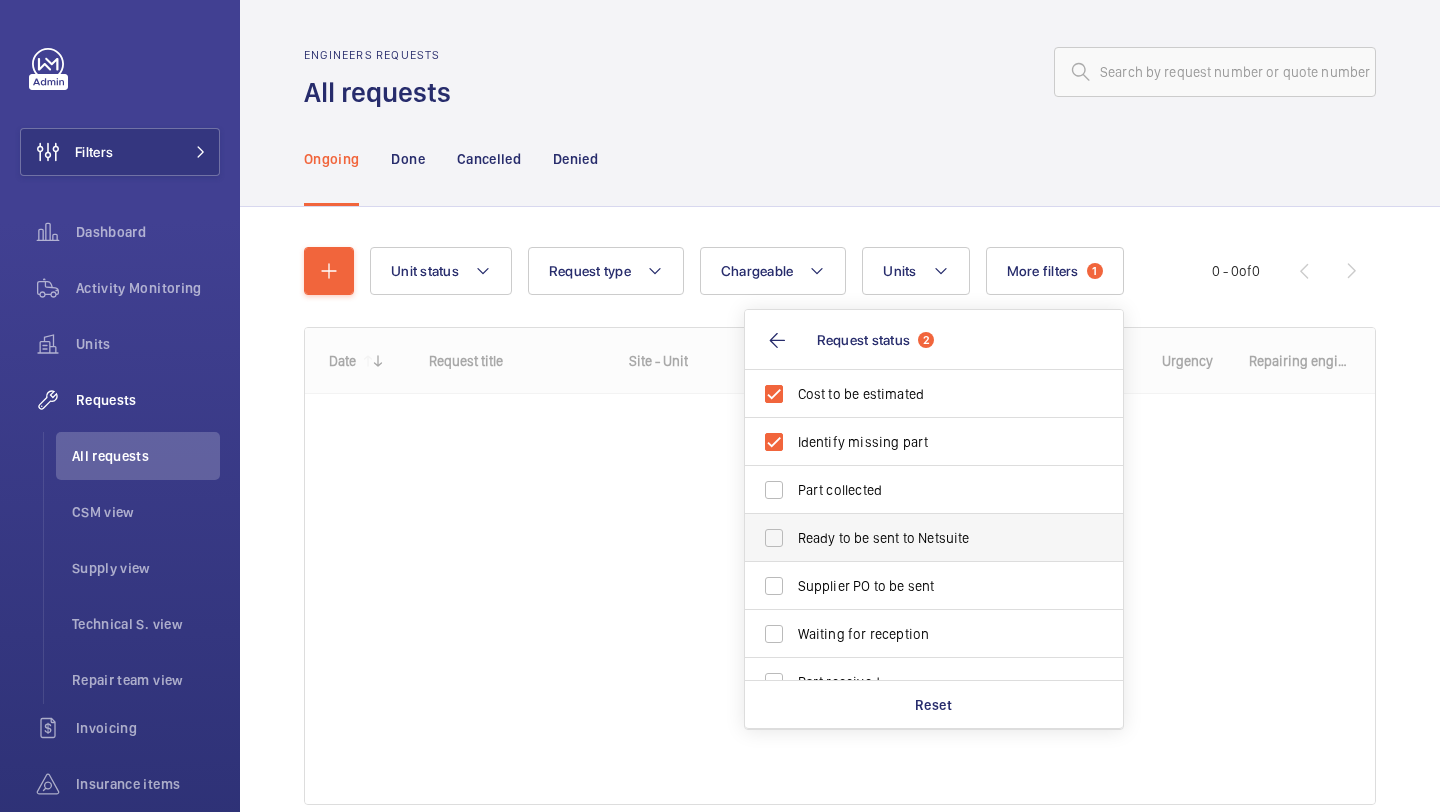 click on "Ready to be sent to Netsuite" at bounding box center (935, 538) 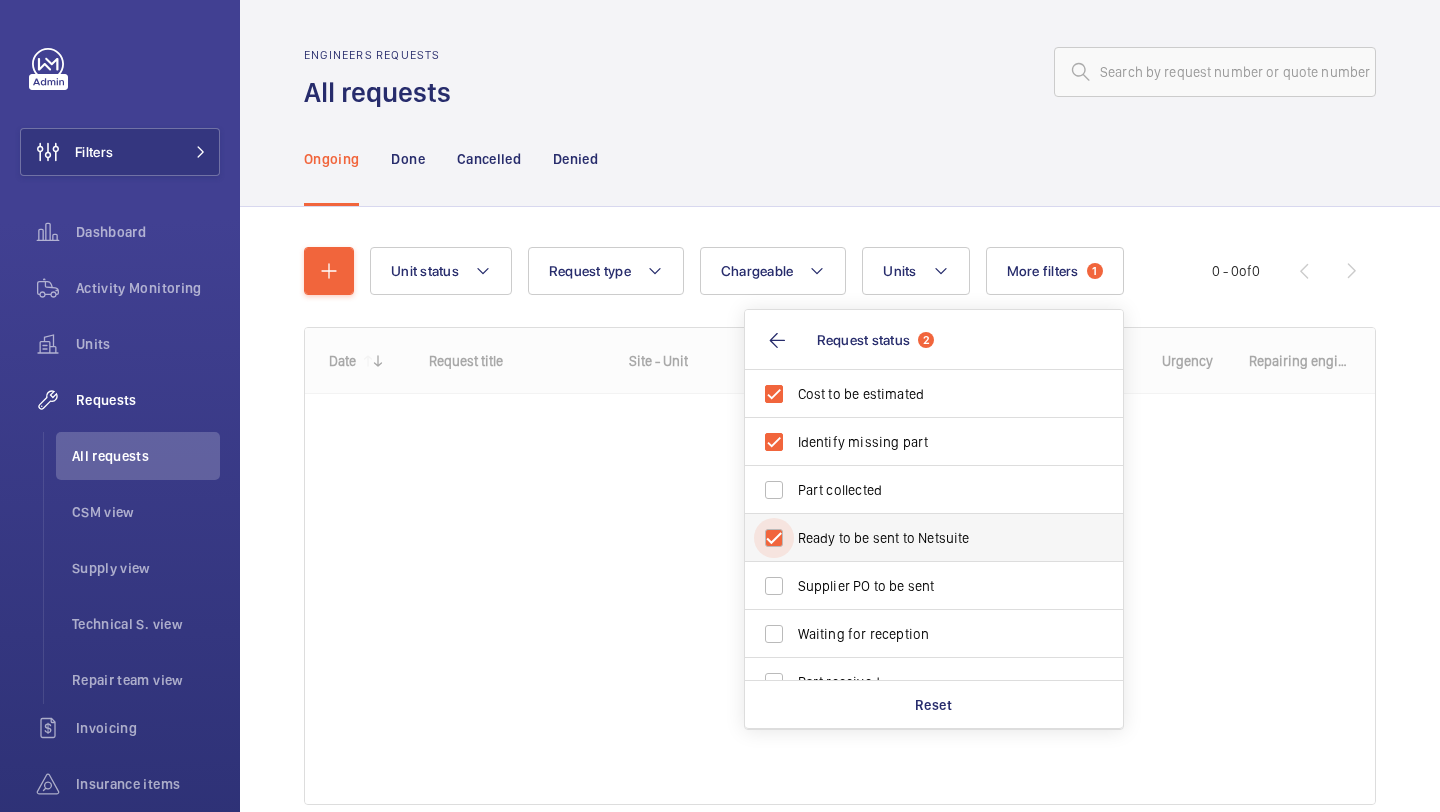 checkbox on "true" 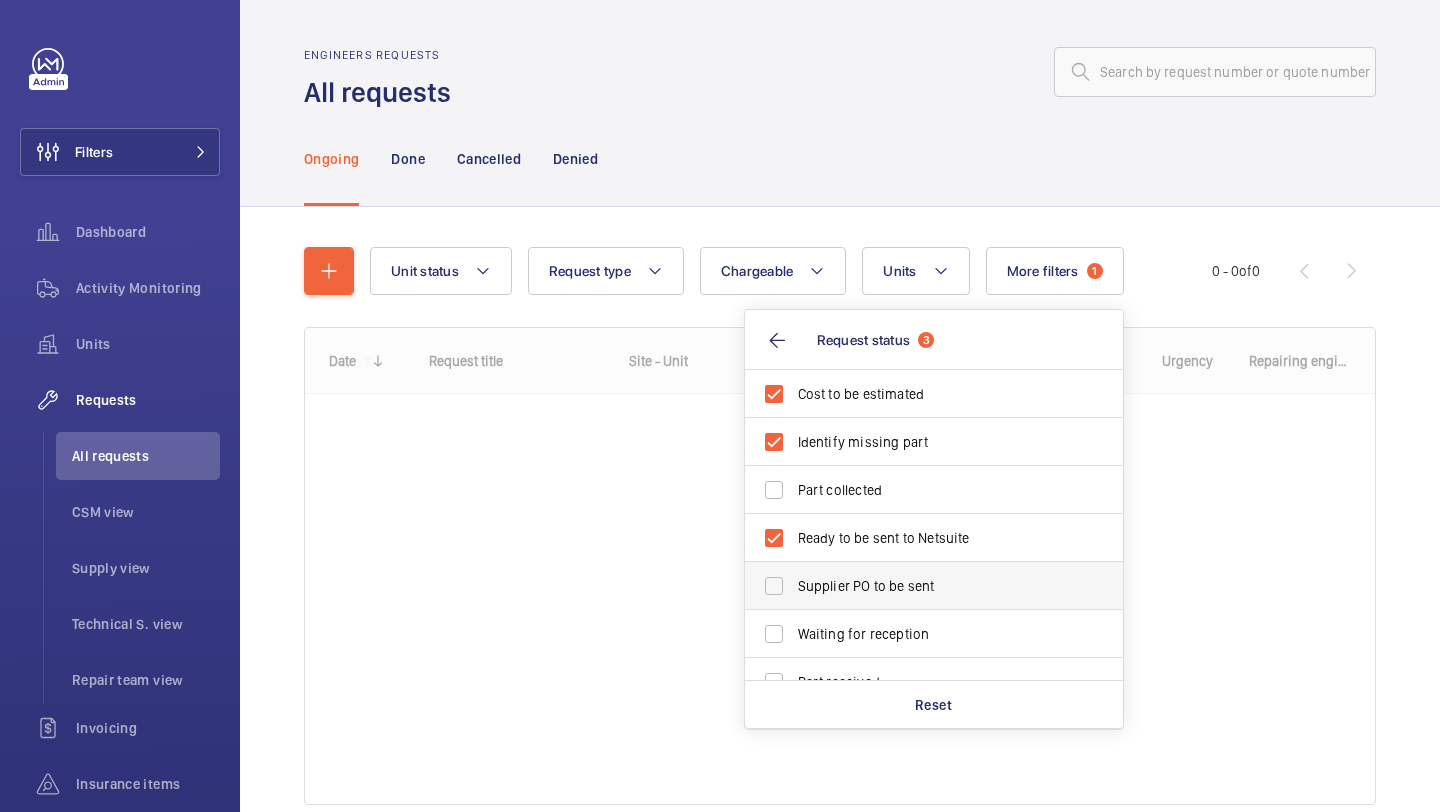 click on "Supplier PO to be sent" at bounding box center (919, 586) 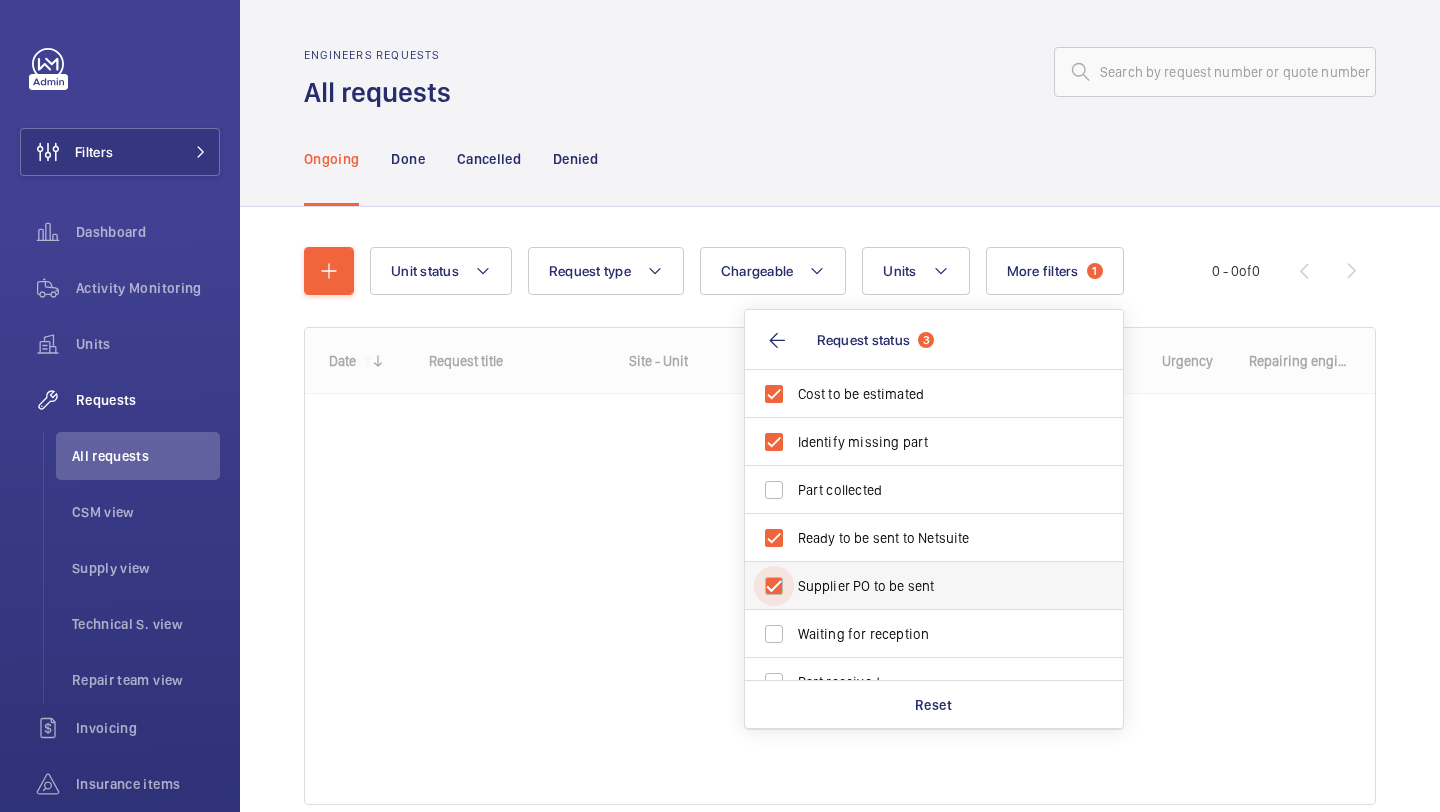 checkbox on "true" 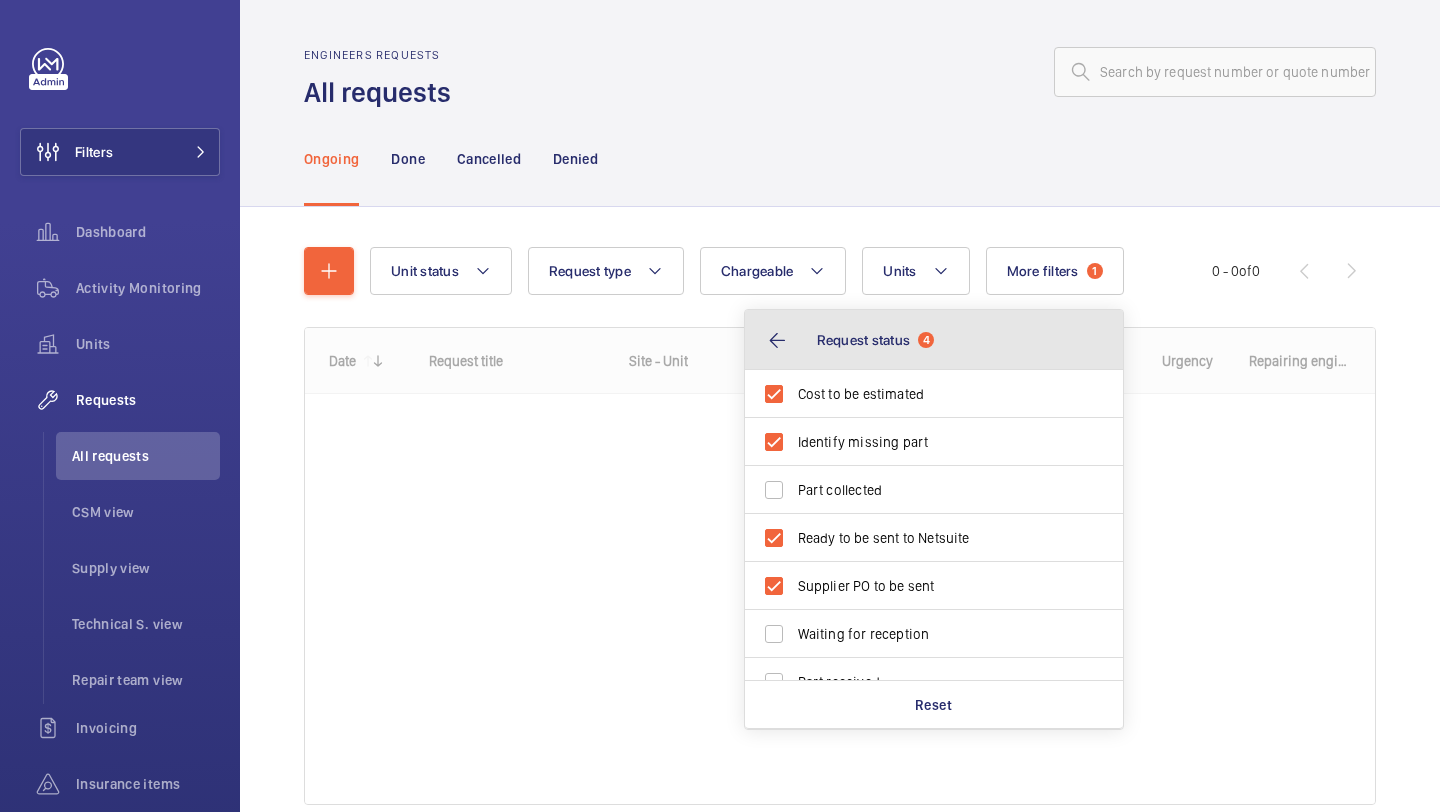 click on "Request status  4" 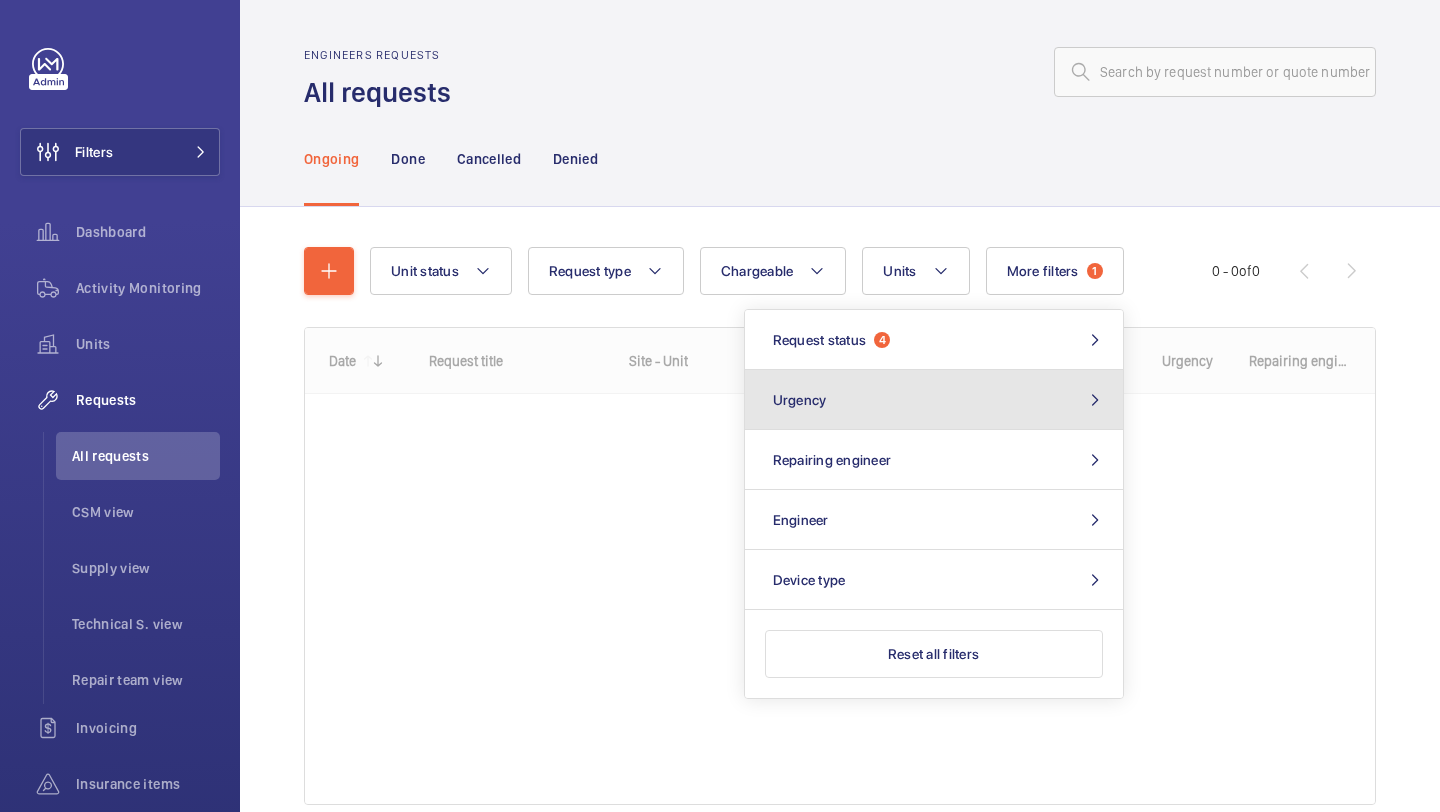 click on "Urgency" 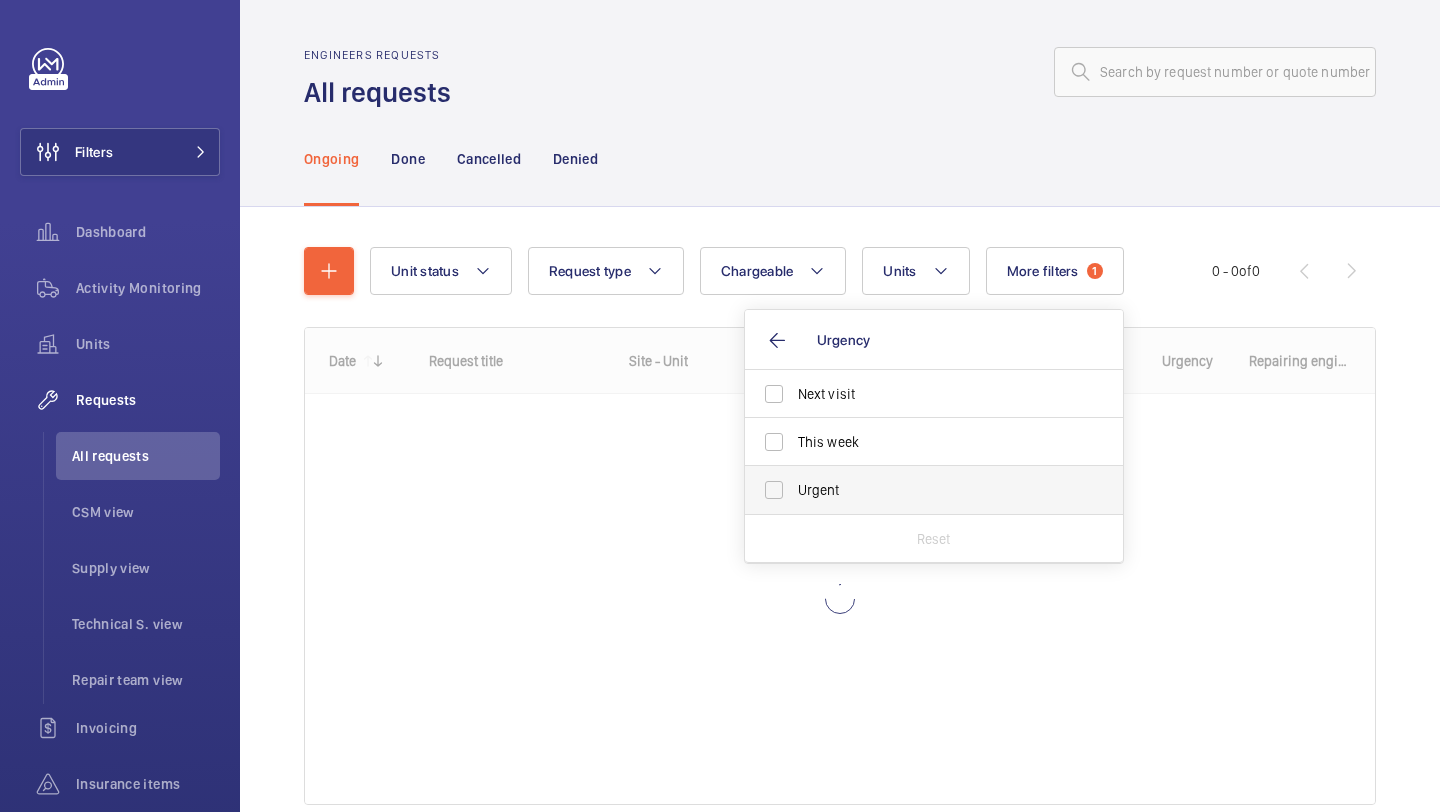 click on "Urgent" at bounding box center [935, 490] 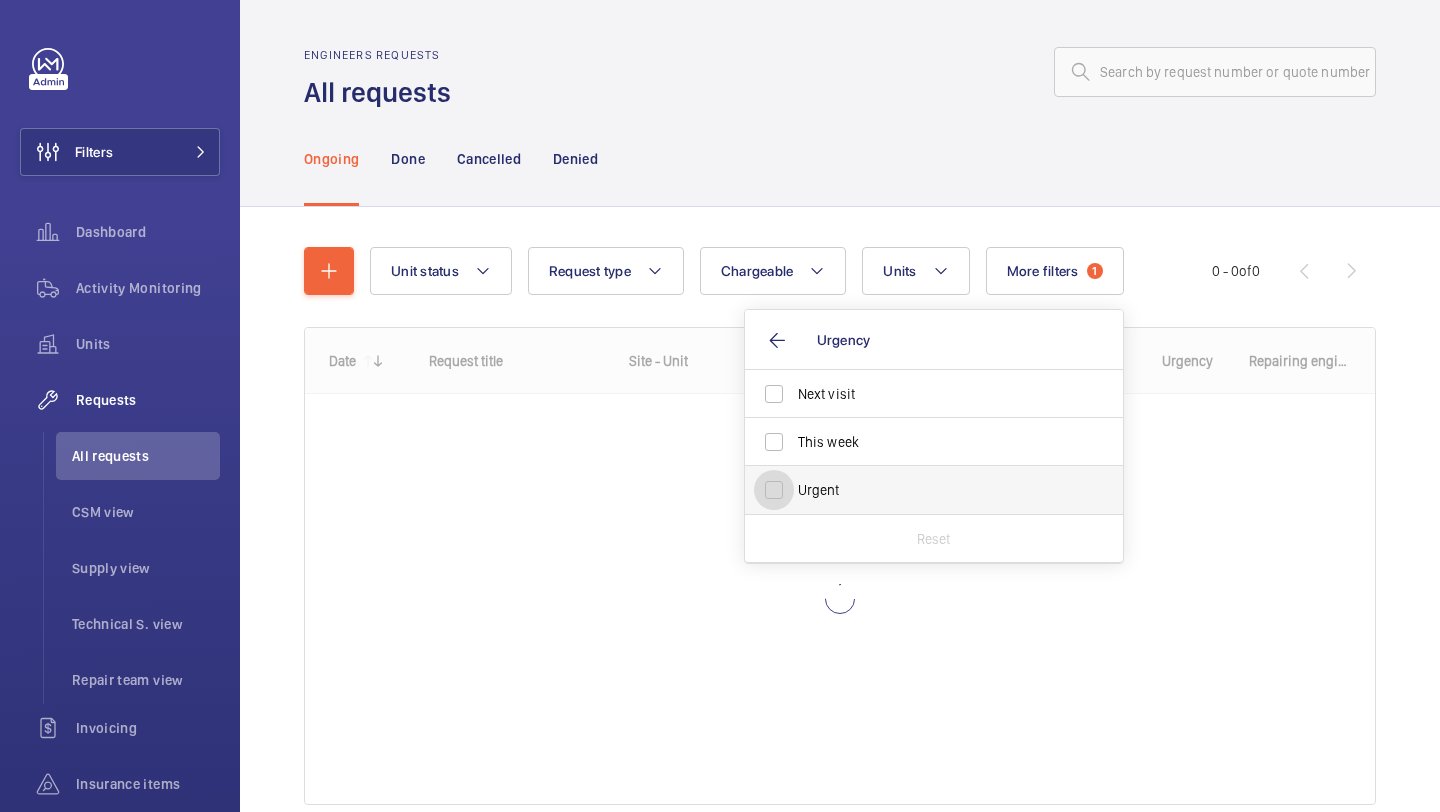 click on "Urgent" at bounding box center (774, 490) 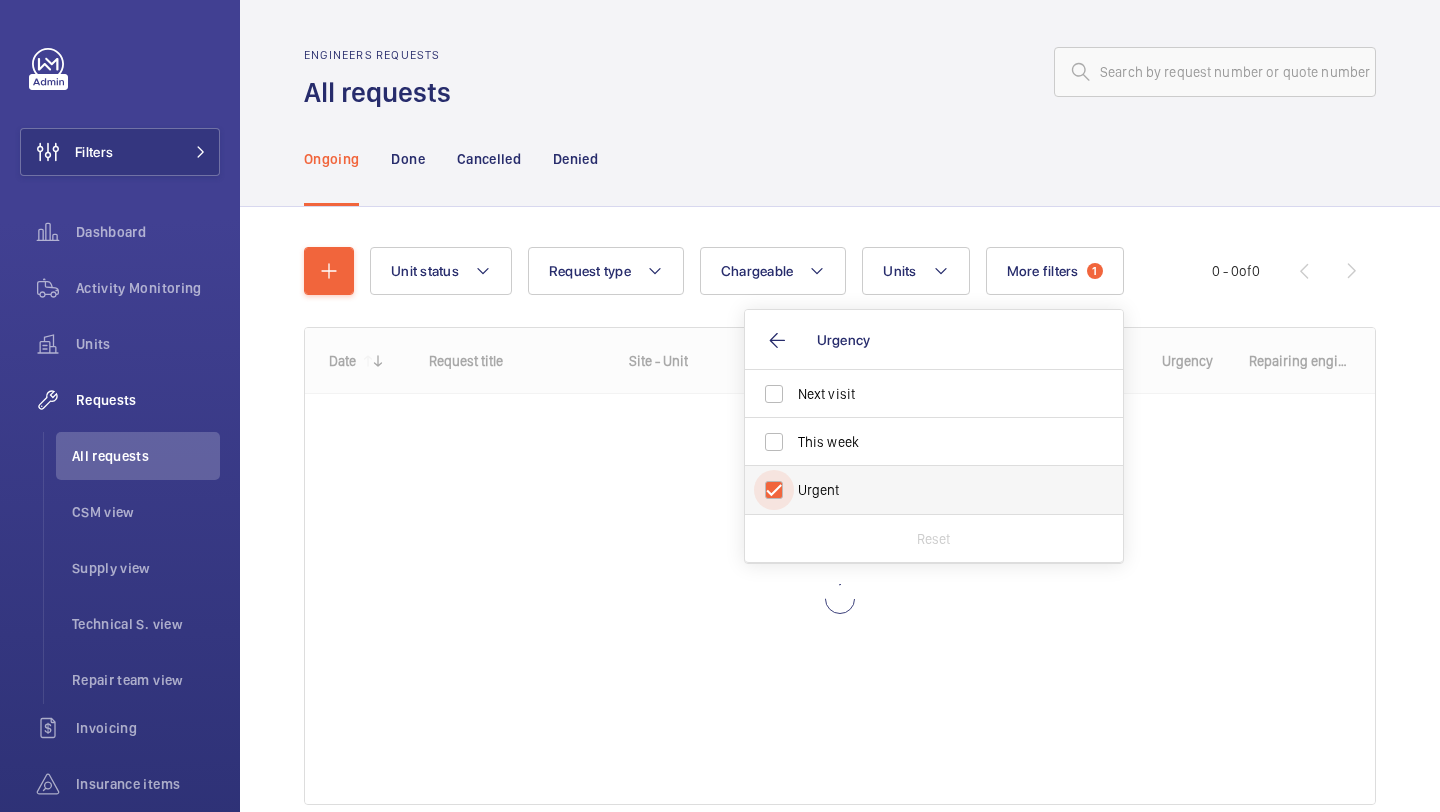 checkbox on "true" 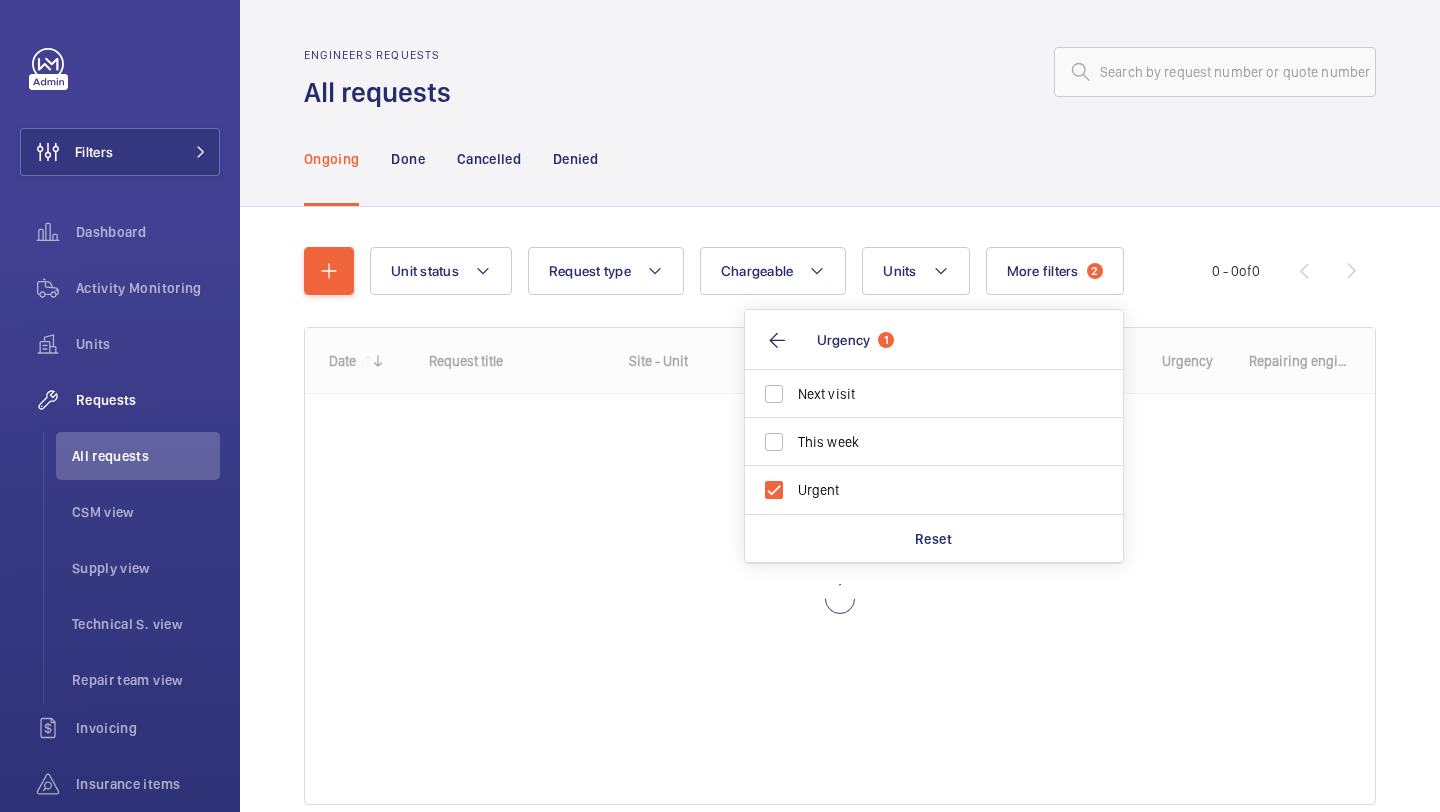click on "Engineers requests All requests" 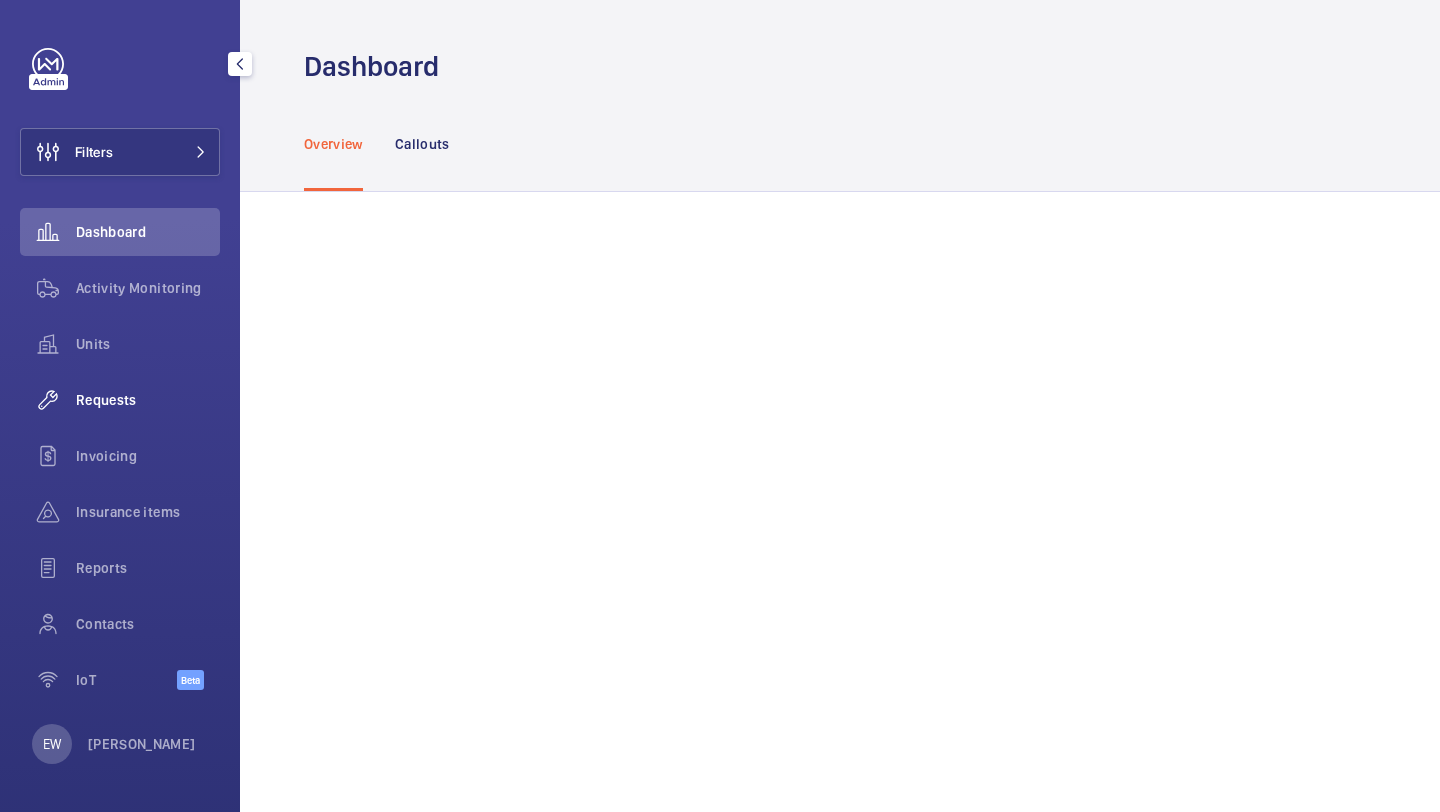 scroll, scrollTop: 0, scrollLeft: 0, axis: both 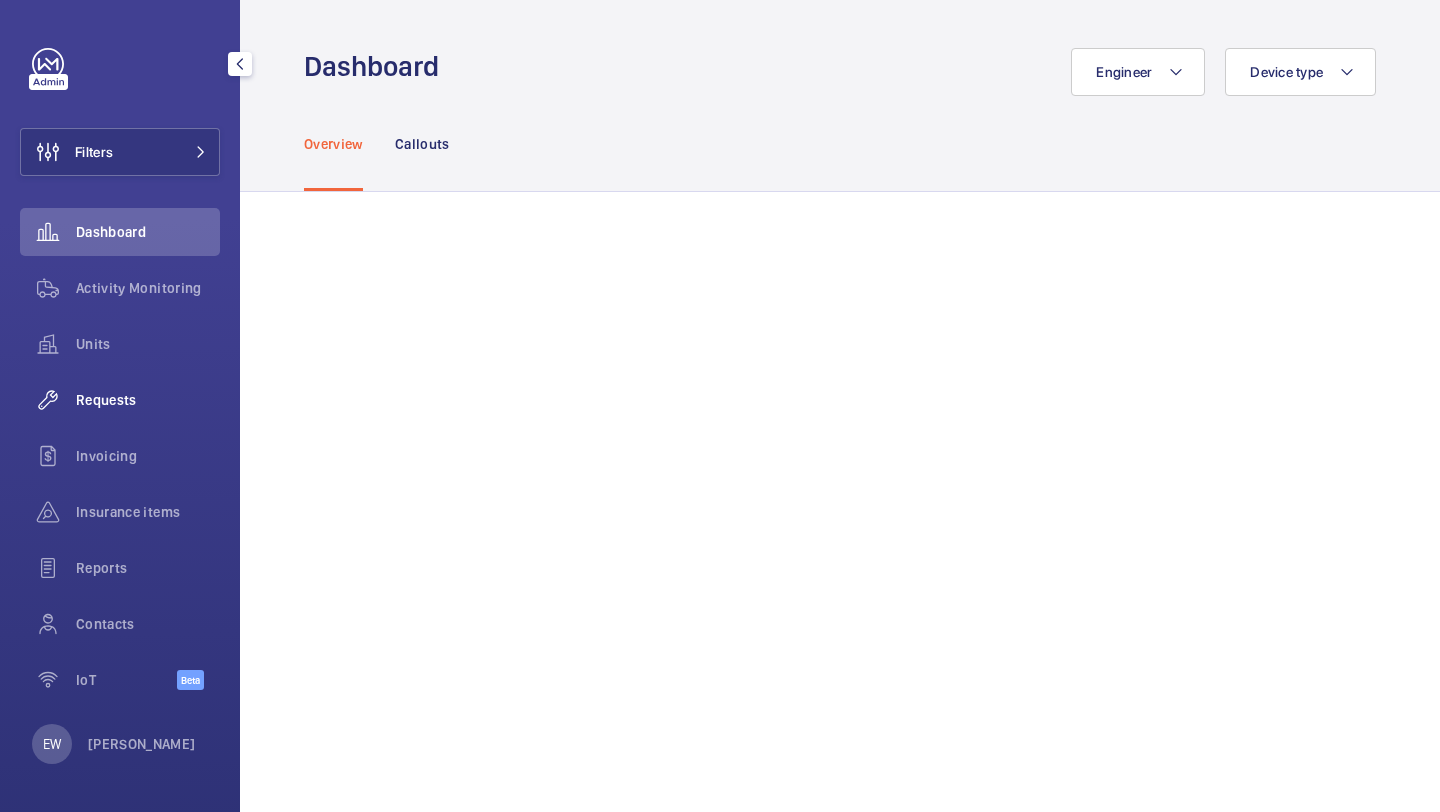 click on "Requests" 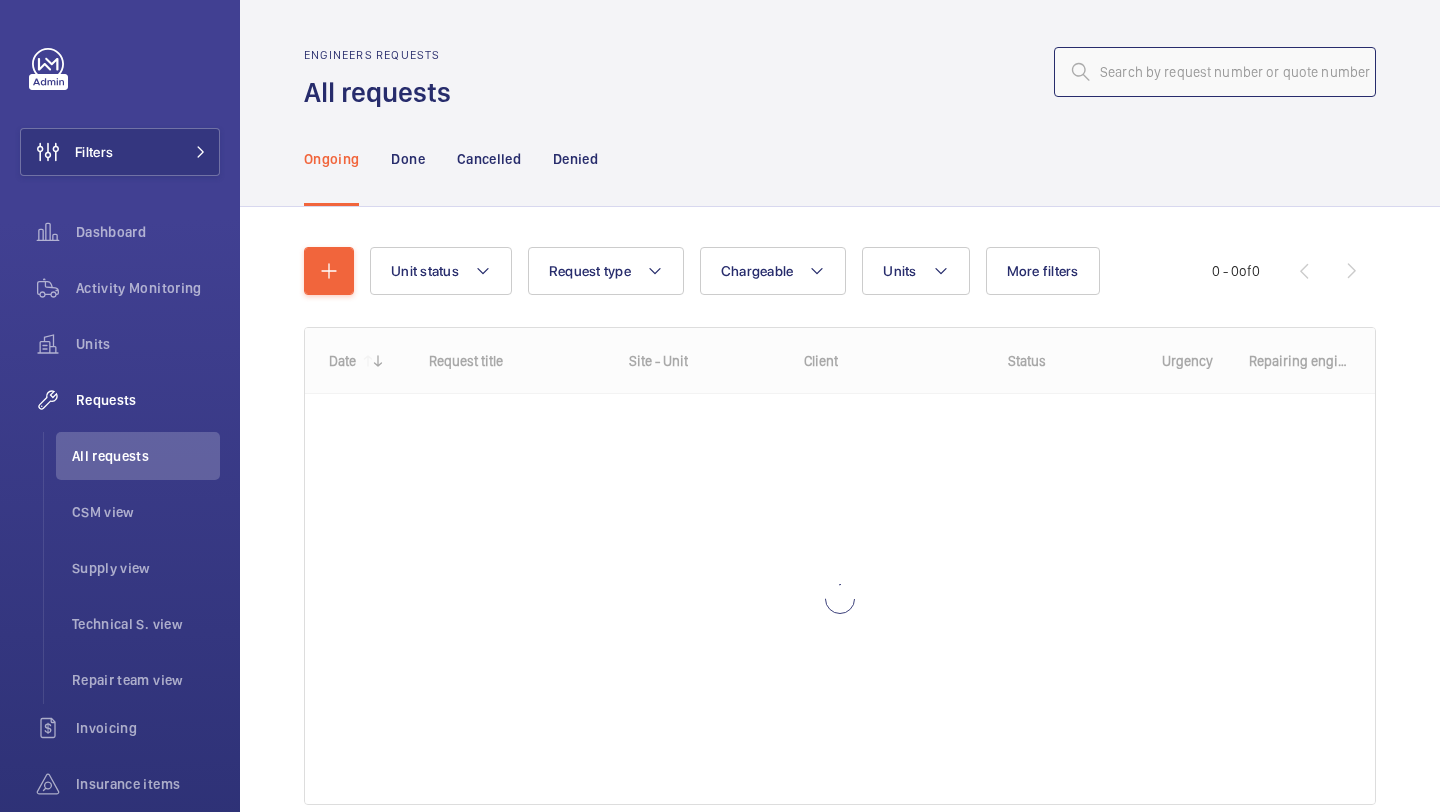 click 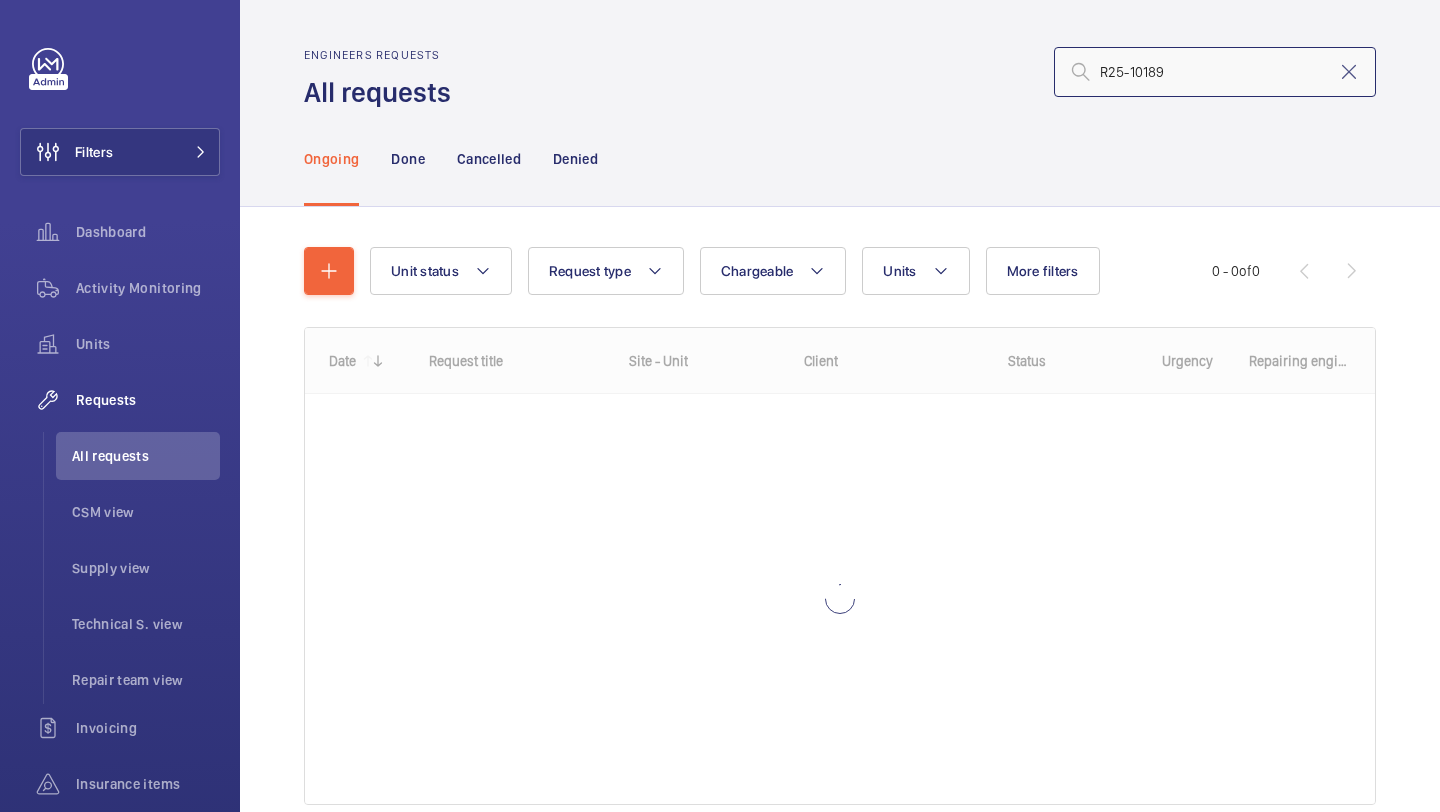 type on "R25-10189" 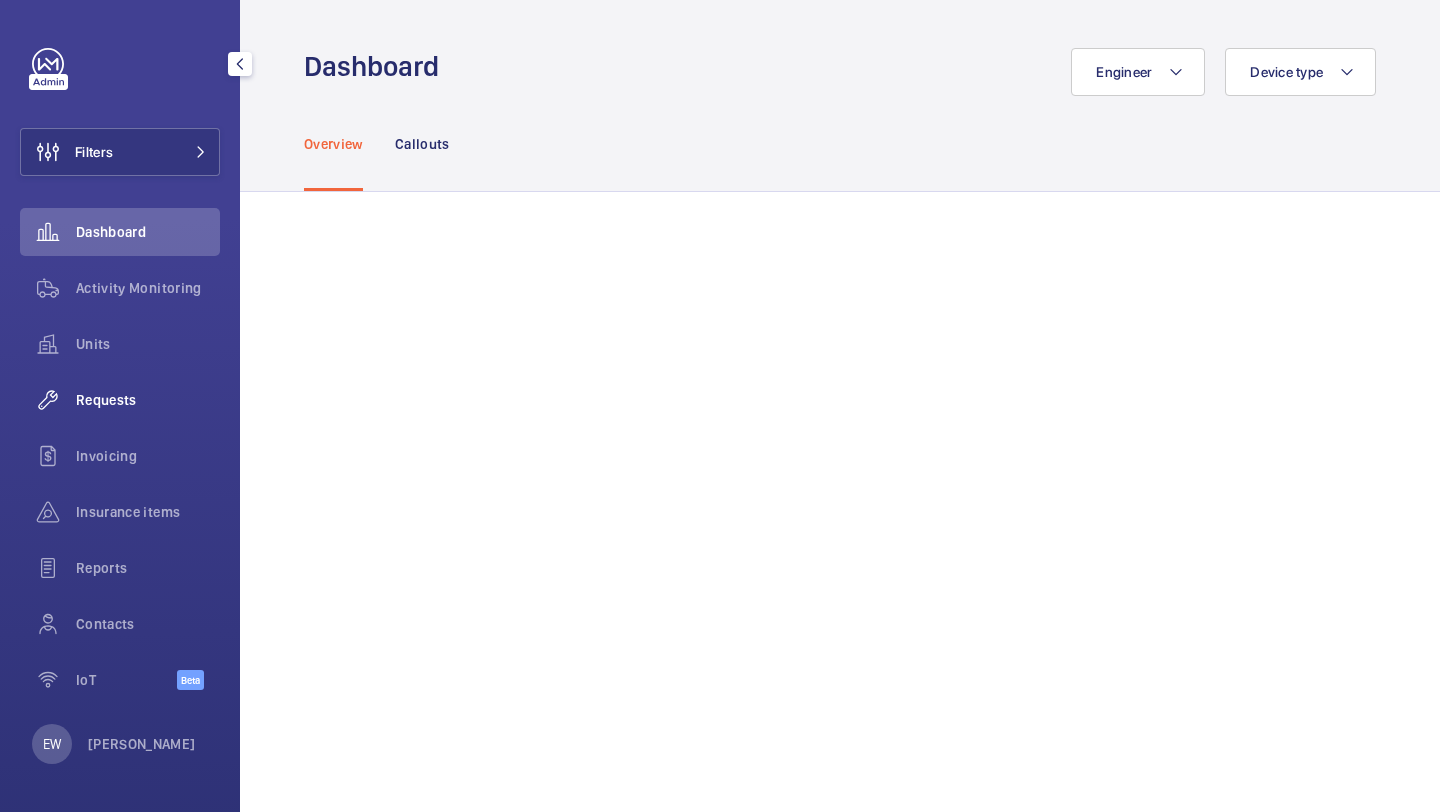 scroll, scrollTop: 0, scrollLeft: 0, axis: both 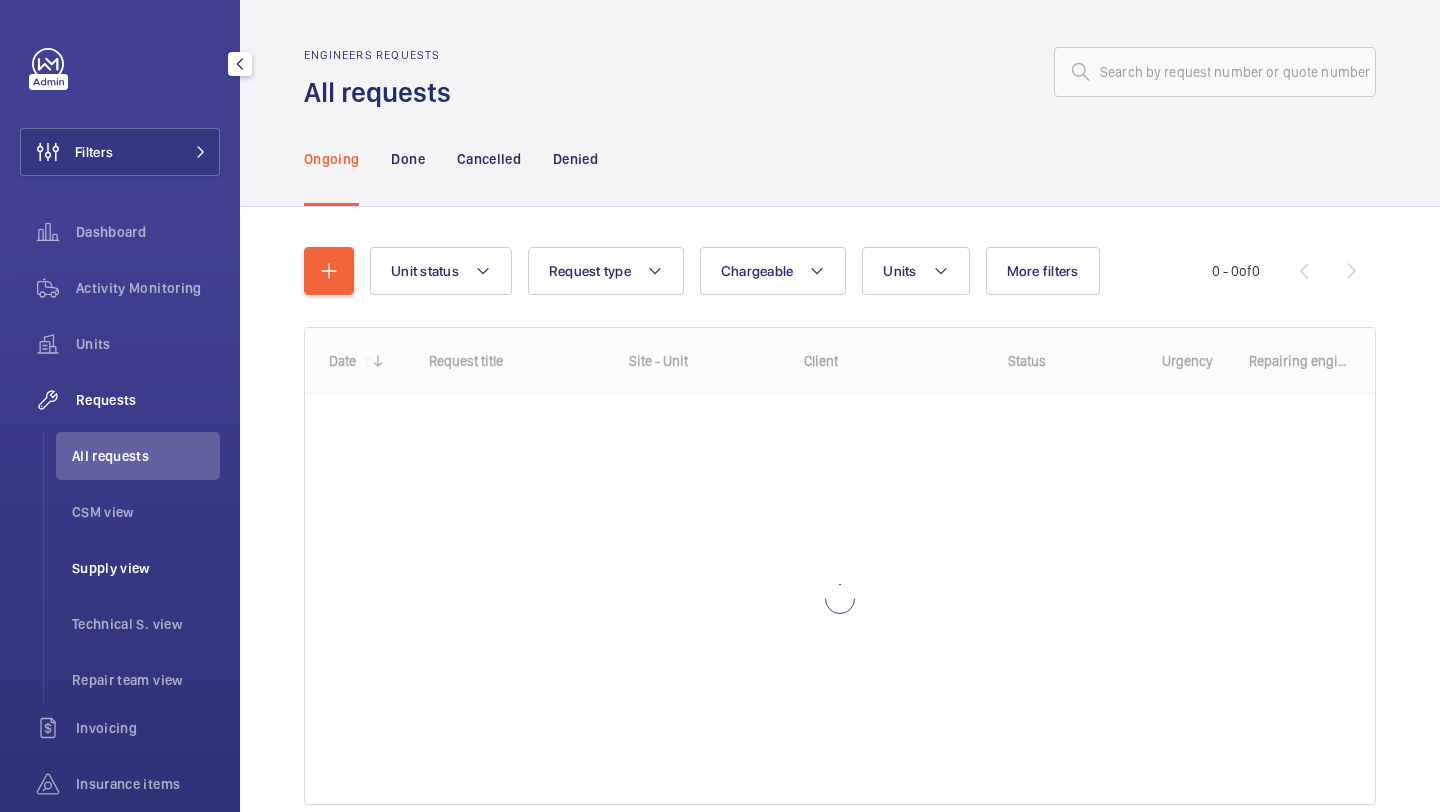 click on "Supply view" 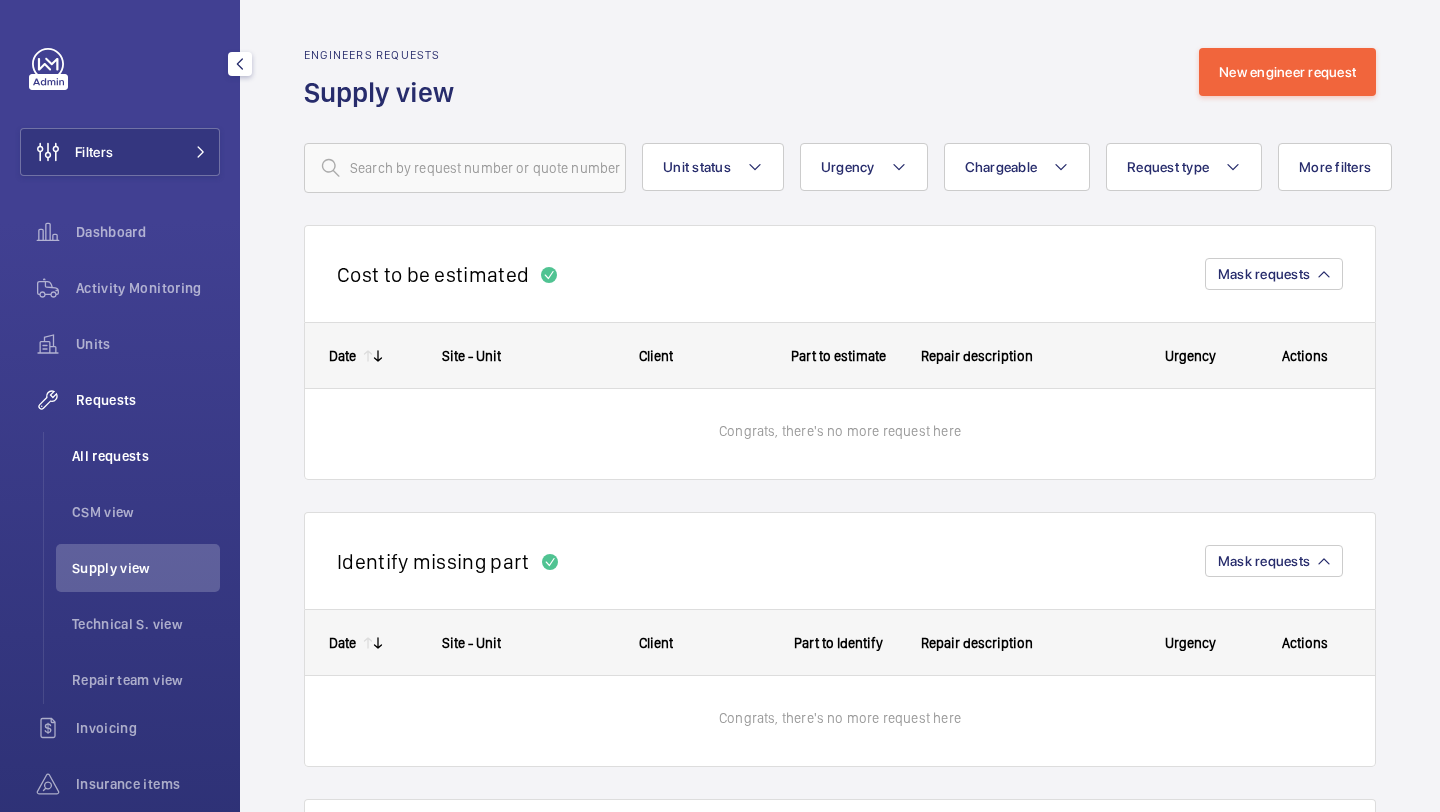 click on "All requests" 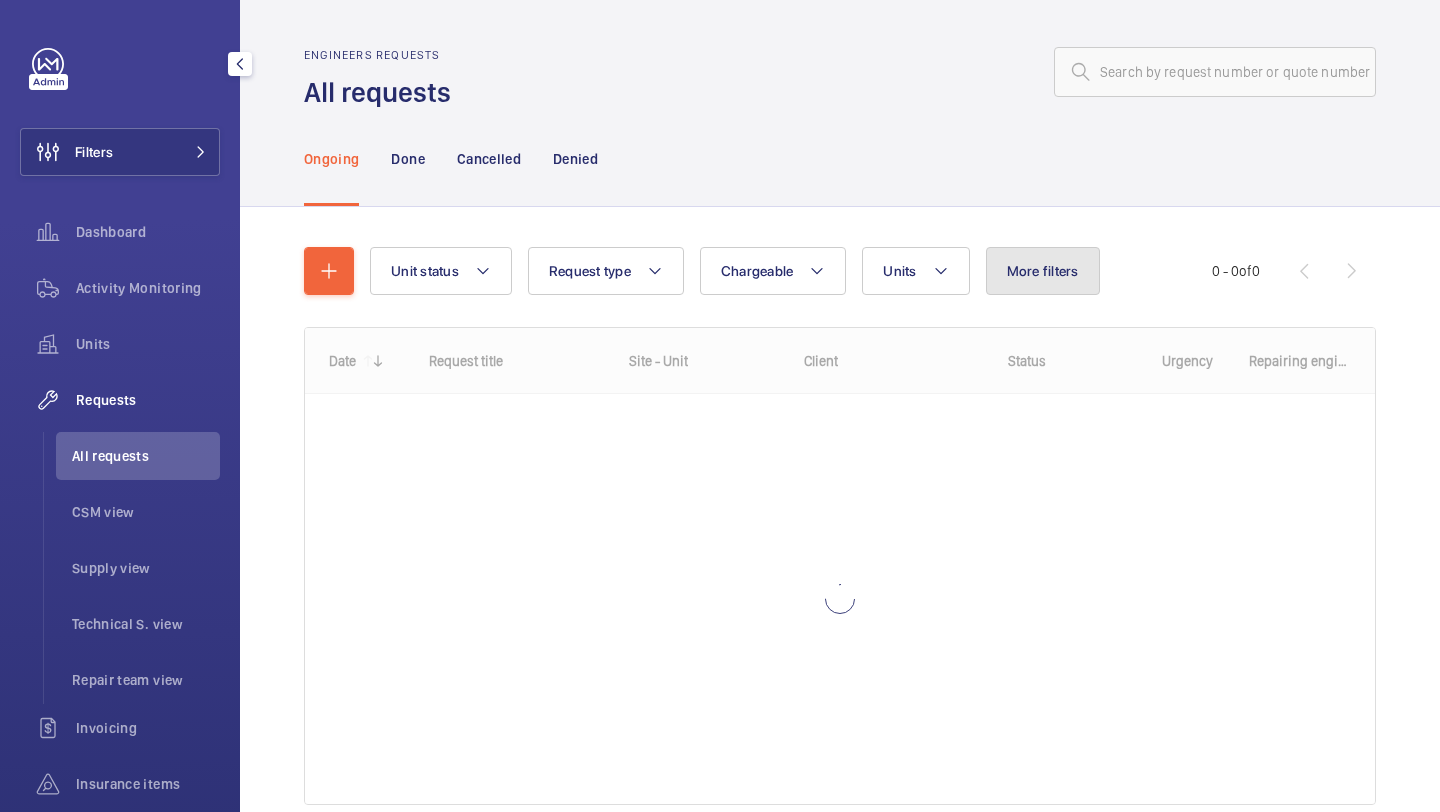 click on "More filters" 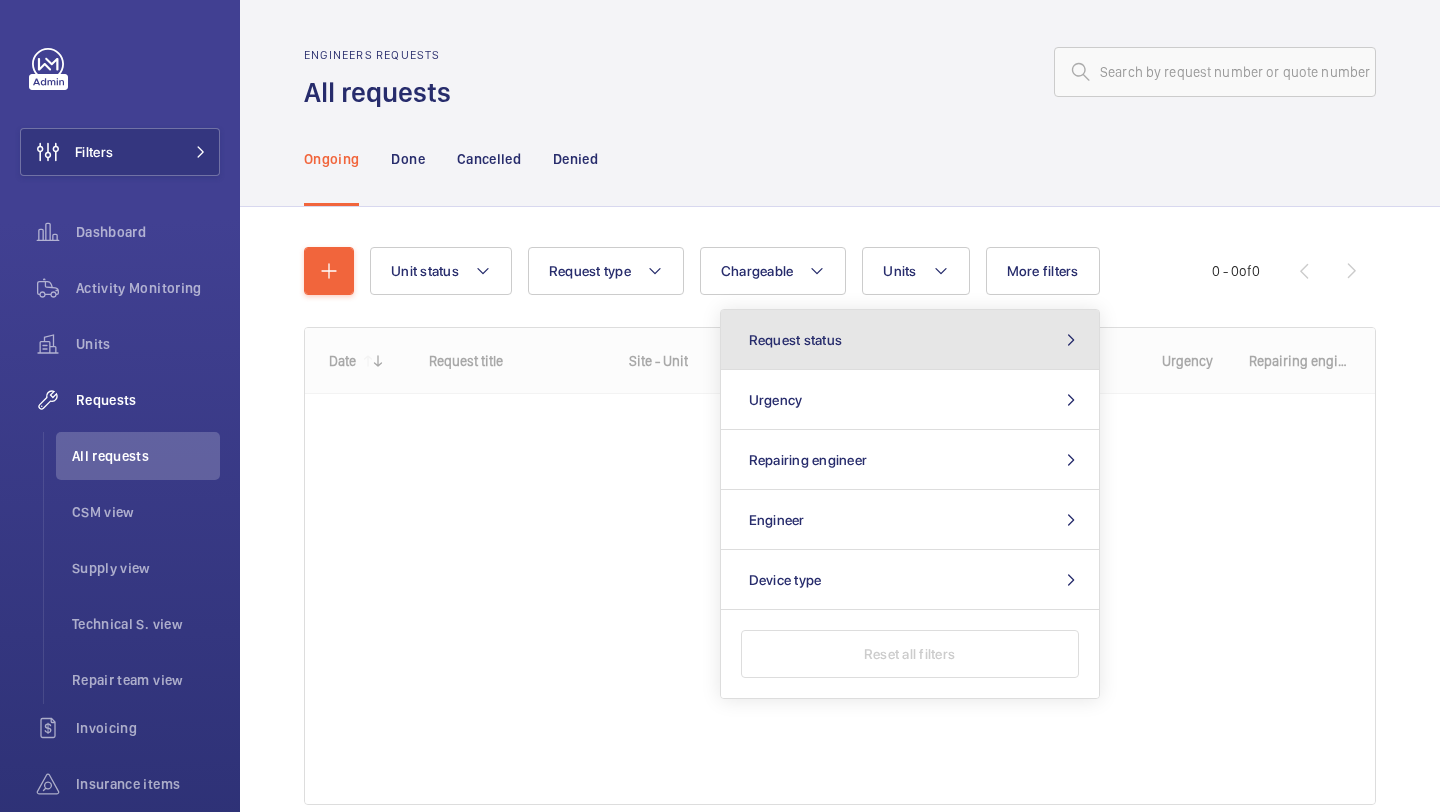 drag, startPoint x: 918, startPoint y: 328, endPoint x: 906, endPoint y: 335, distance: 13.892444 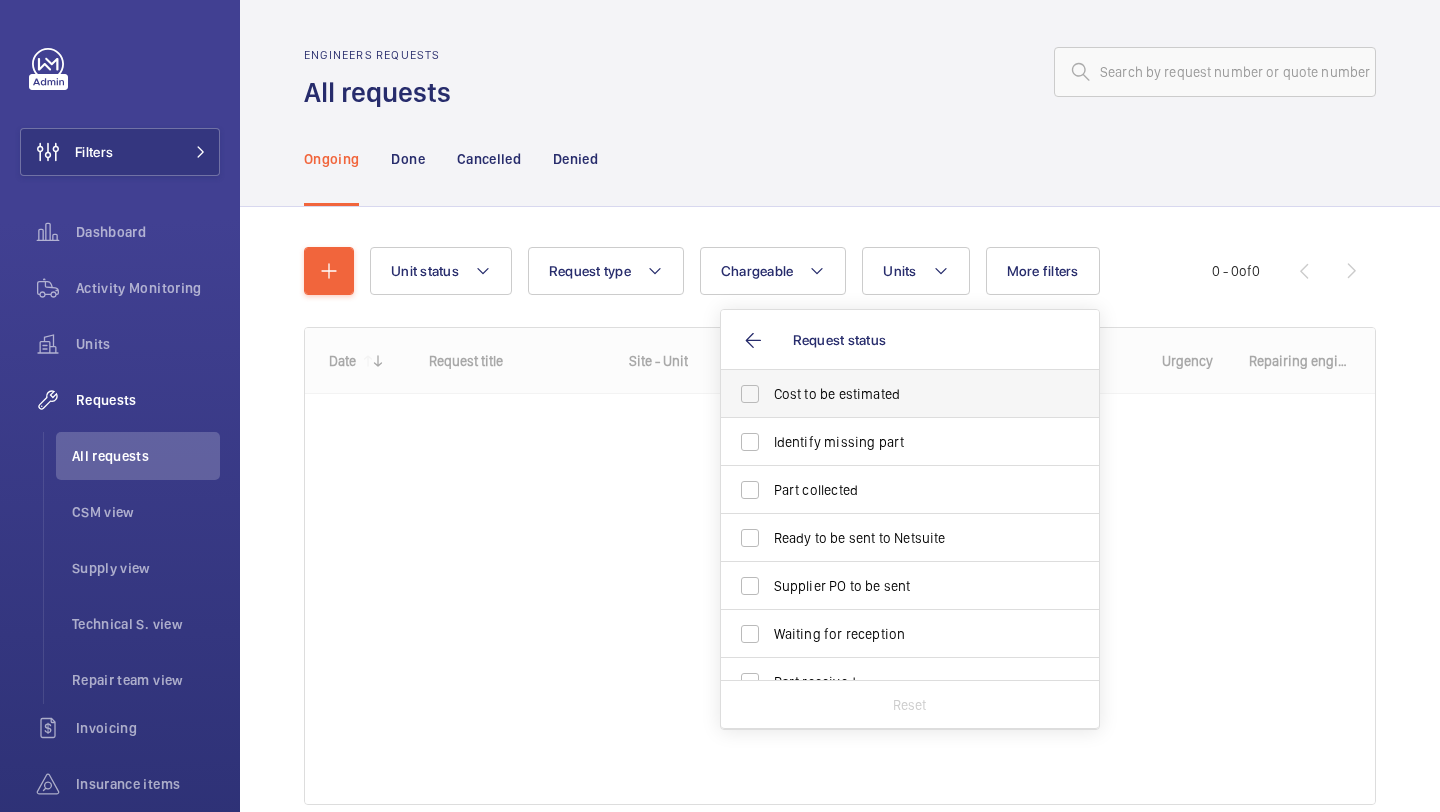 click on "Cost to be estimated" at bounding box center [911, 394] 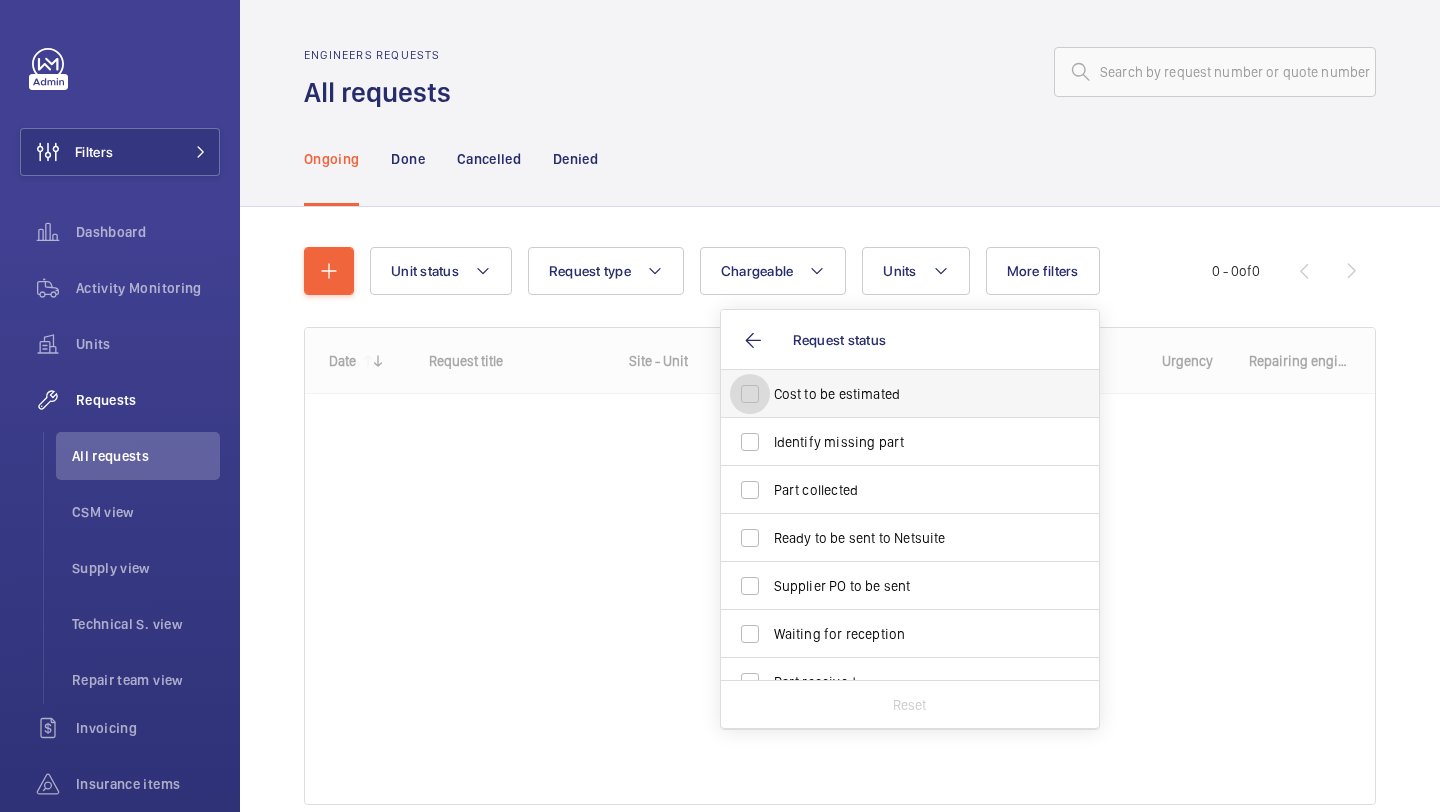 click on "Cost to be estimated" at bounding box center [750, 394] 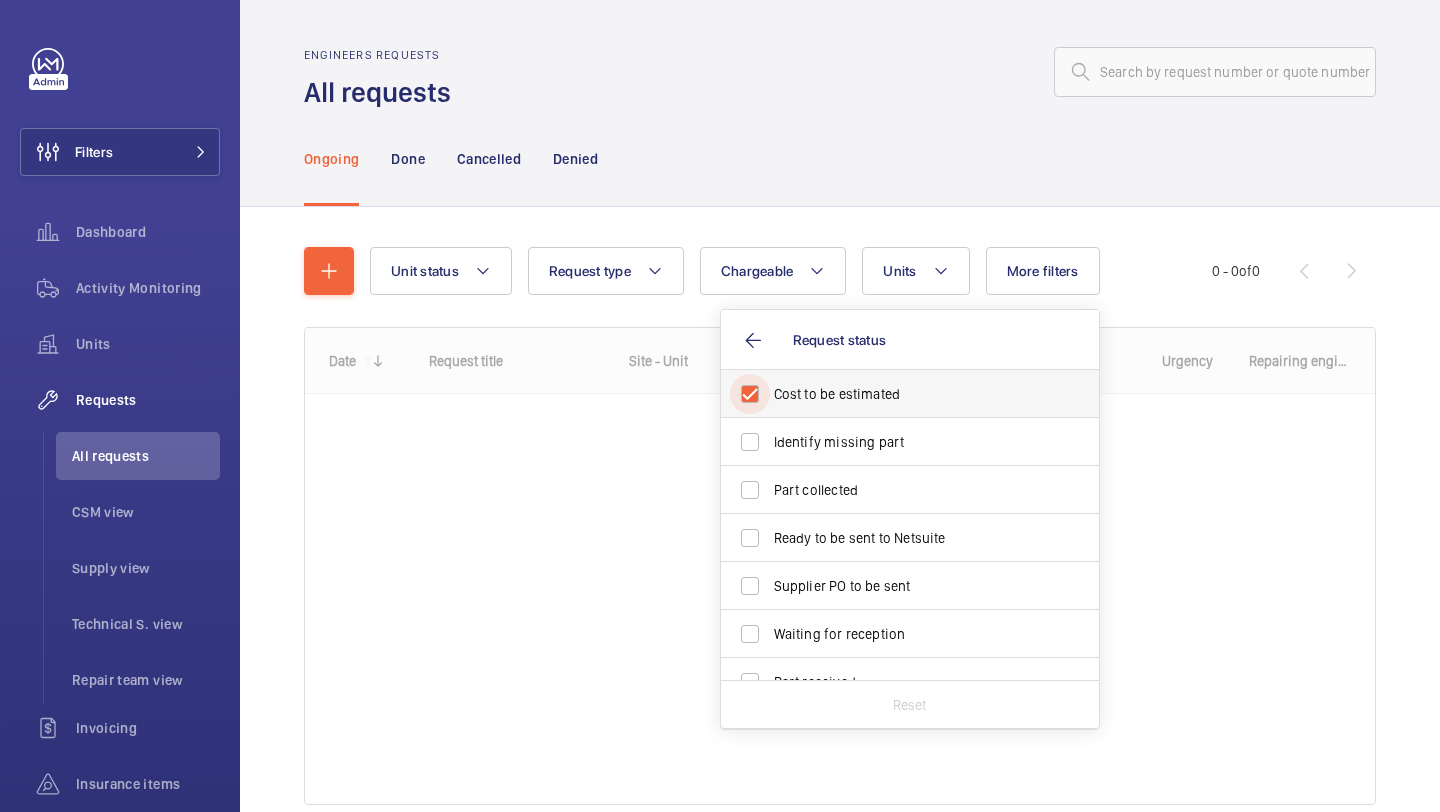 checkbox on "true" 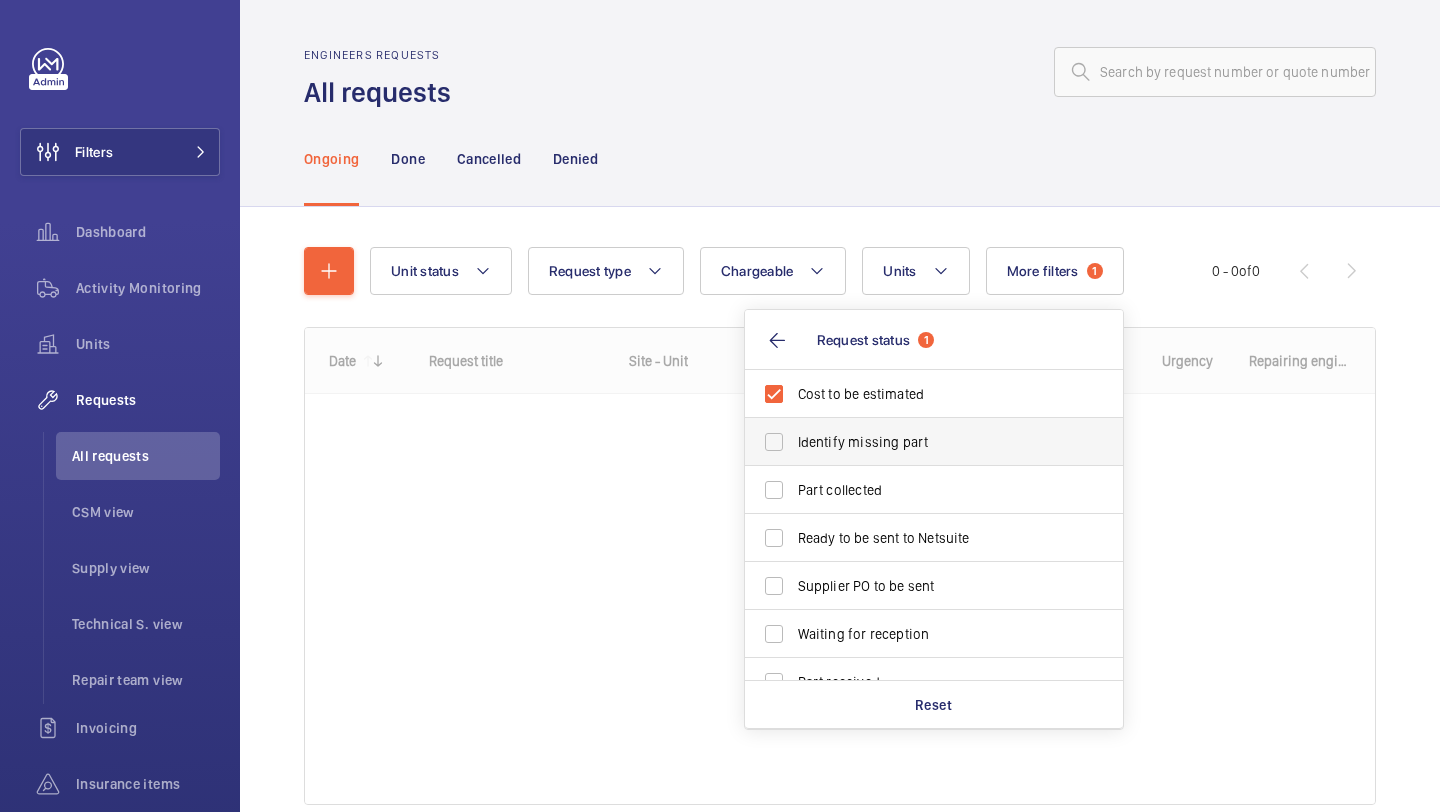 click on "Identify missing part" at bounding box center (935, 442) 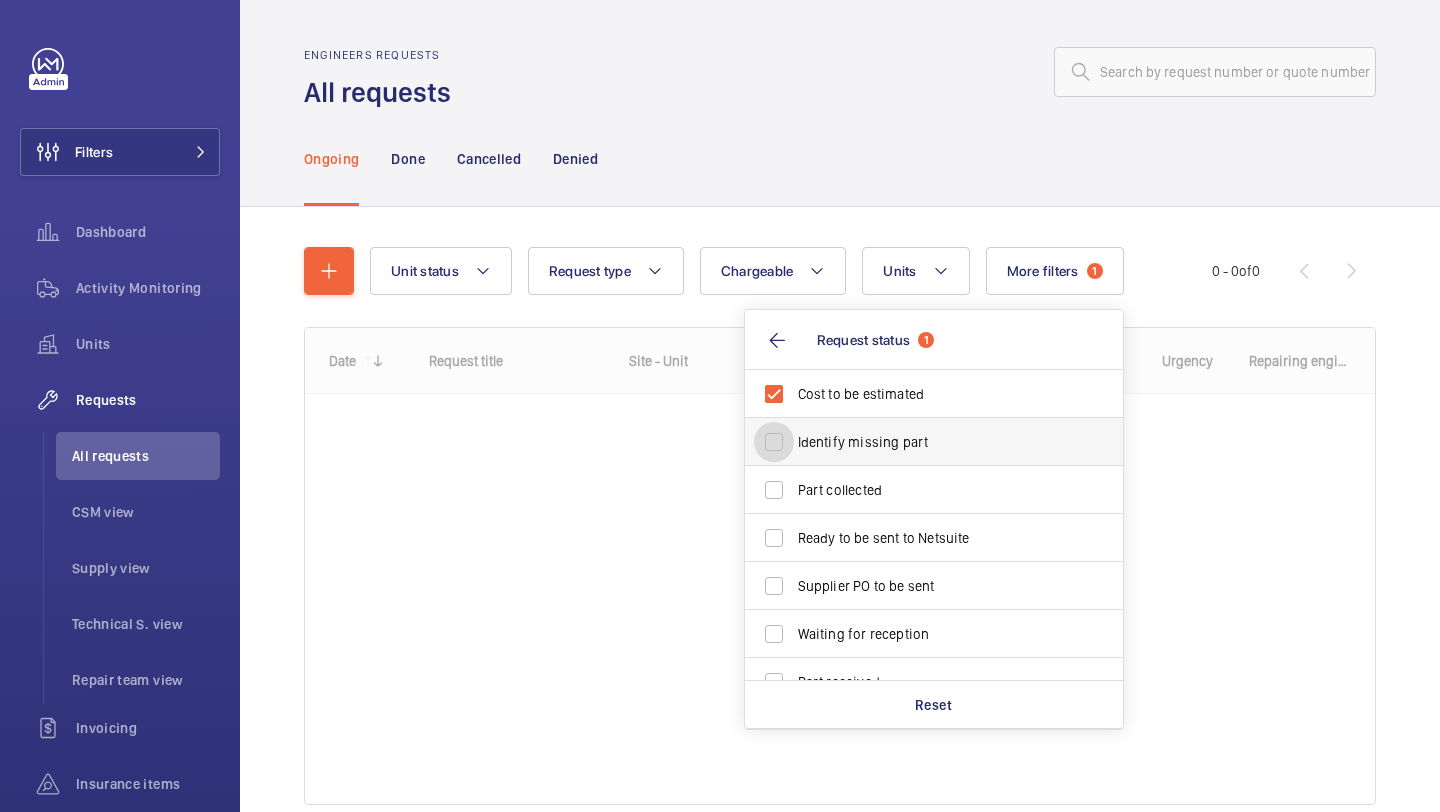 click on "Identify missing part" at bounding box center [774, 442] 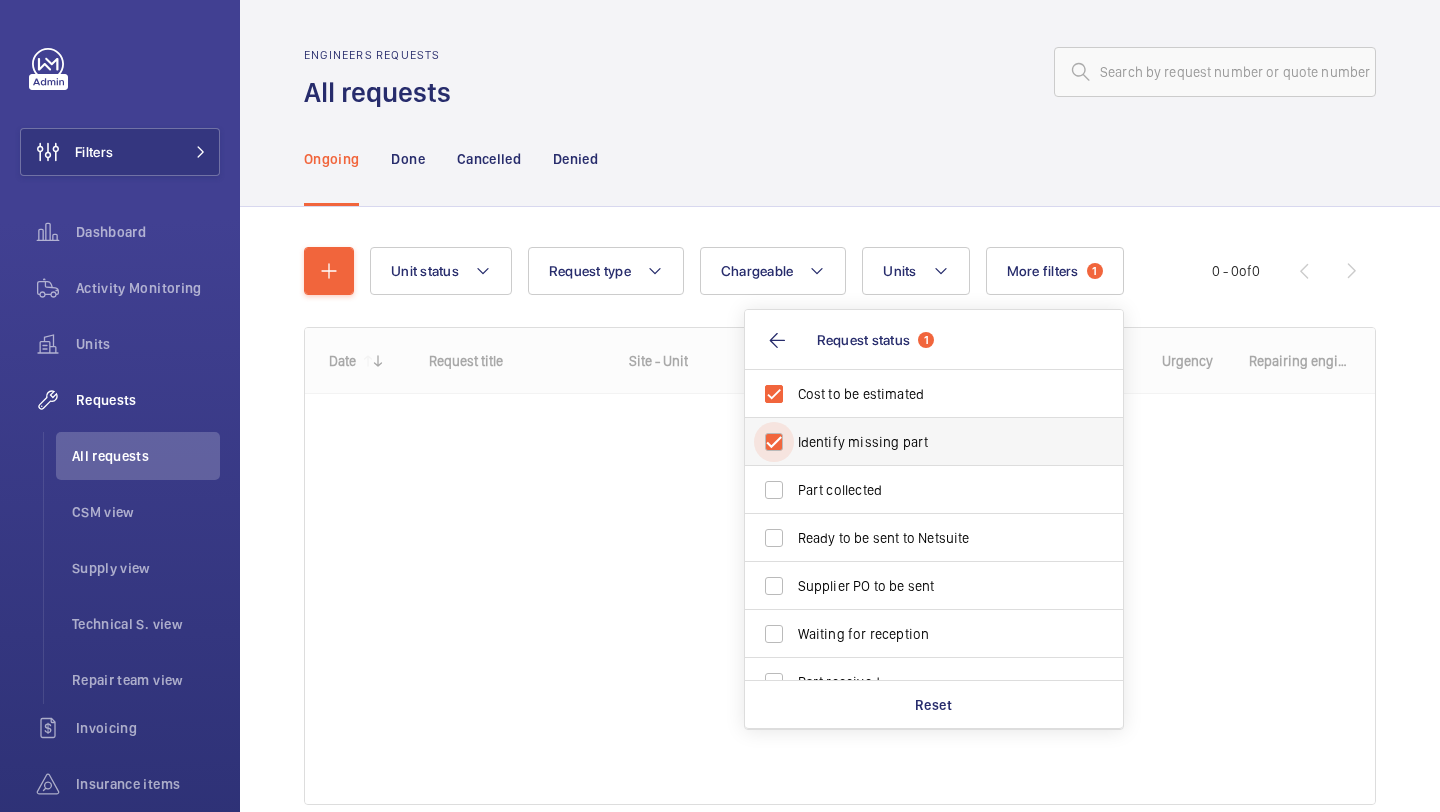 checkbox on "true" 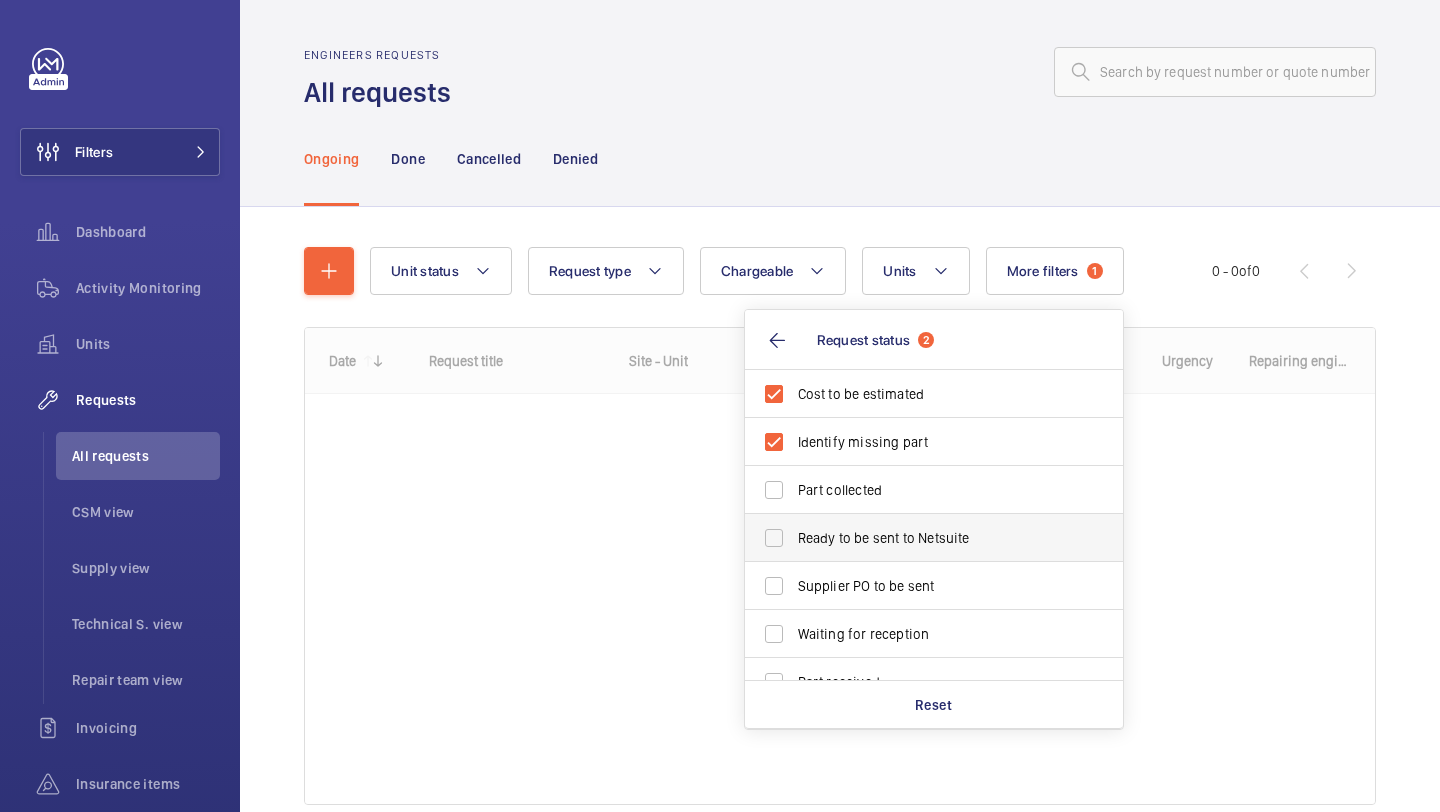 click on "Ready to be sent to Netsuite" at bounding box center [935, 538] 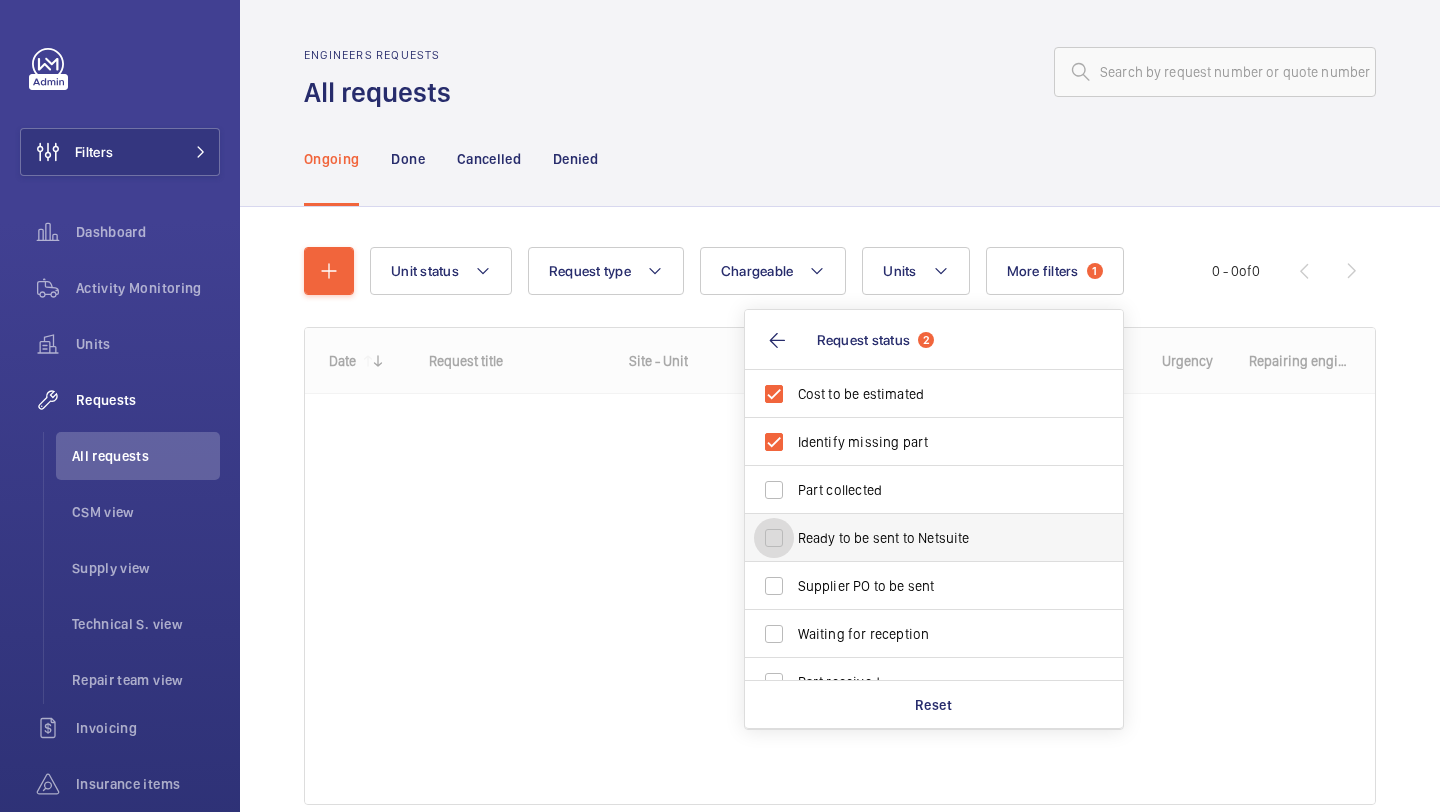 click on "Ready to be sent to Netsuite" at bounding box center (774, 538) 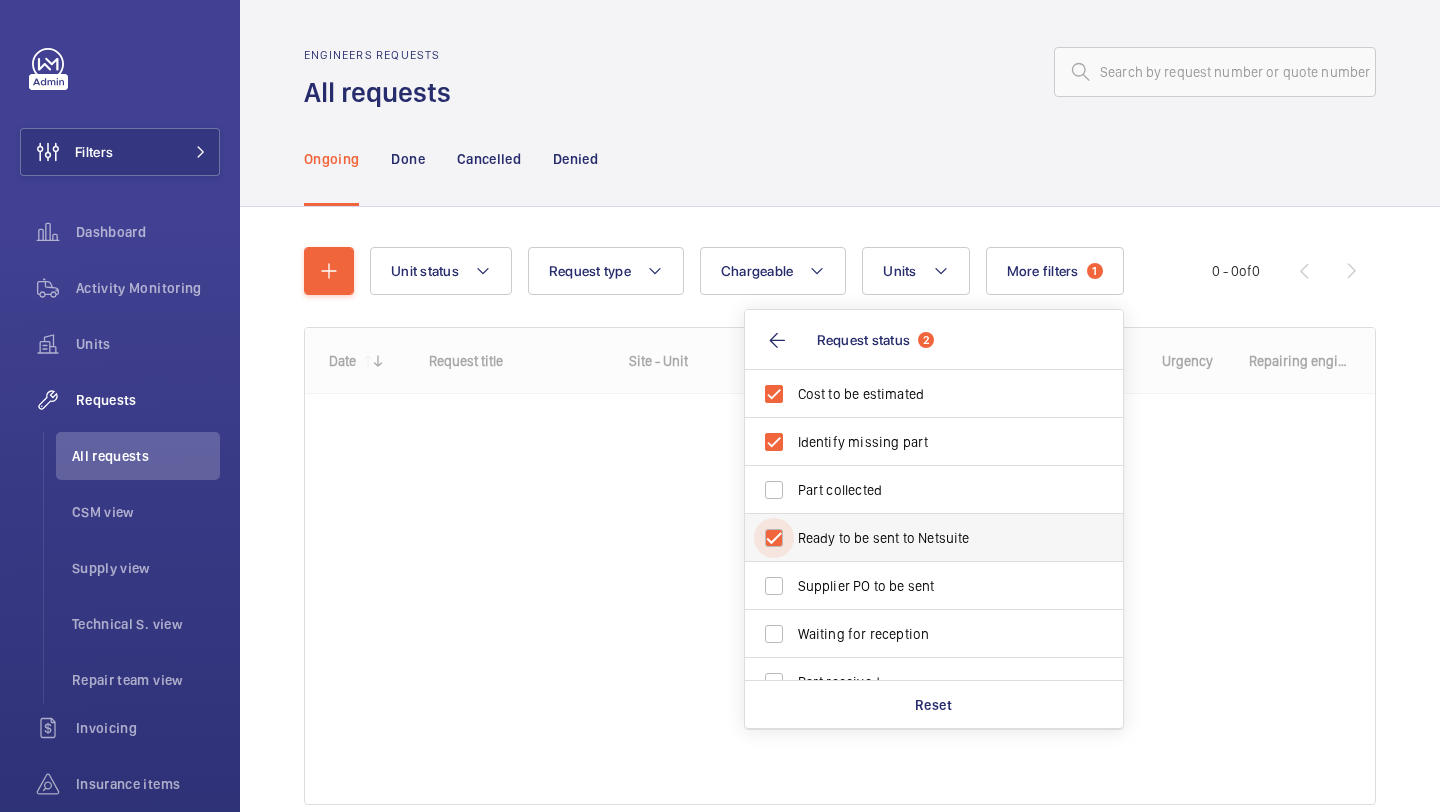 checkbox on "true" 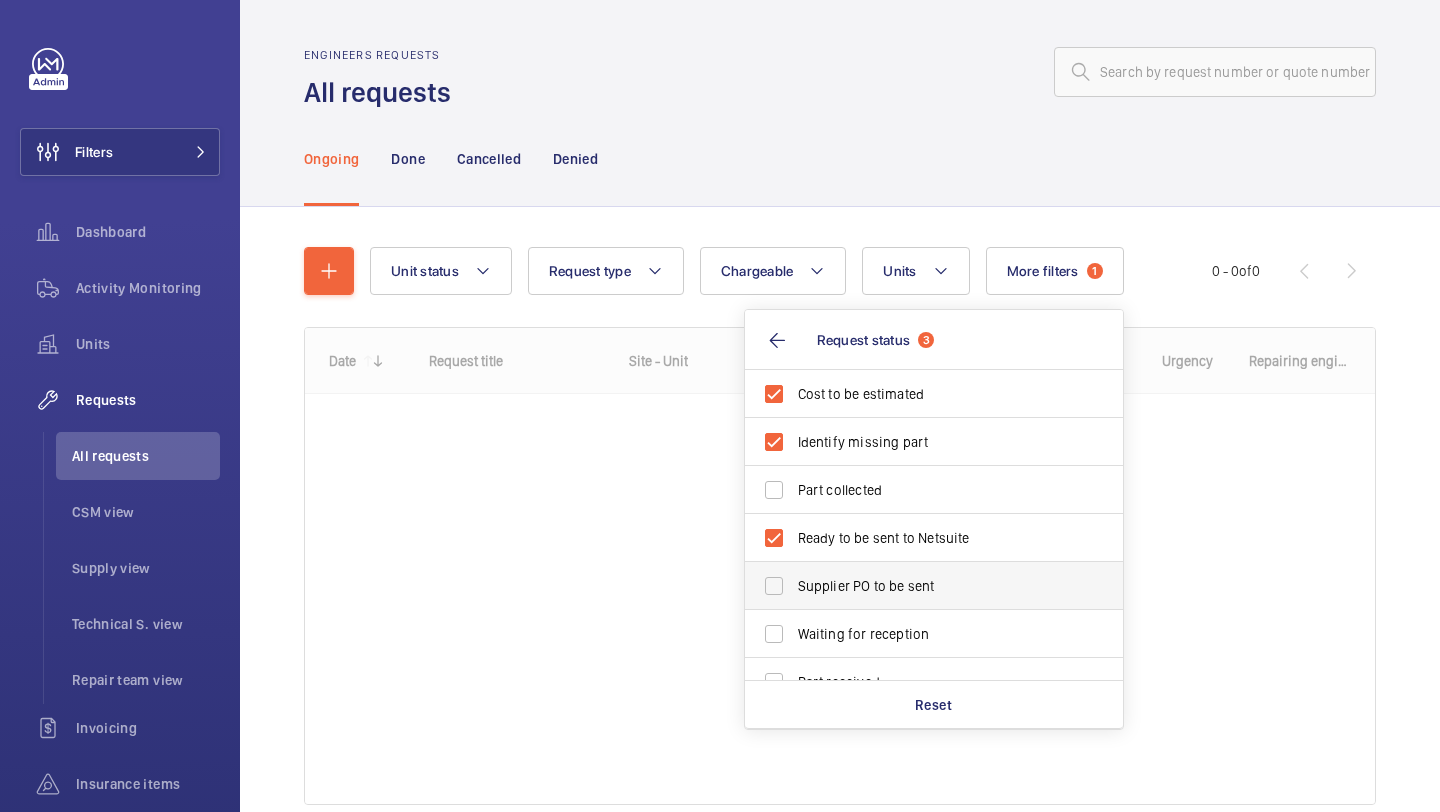 click on "Supplier PO to be sent" at bounding box center [919, 586] 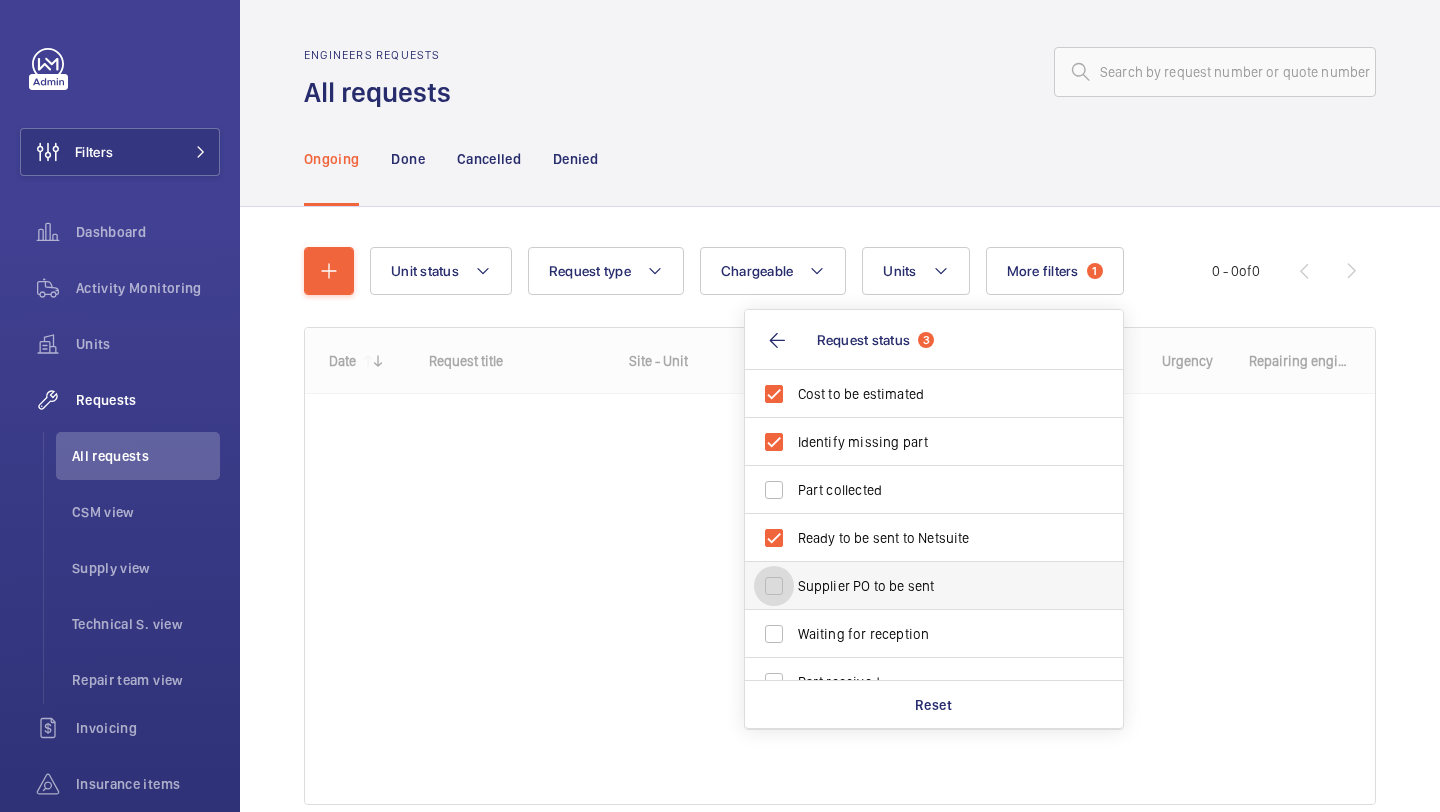 click on "Supplier PO to be sent" at bounding box center [774, 586] 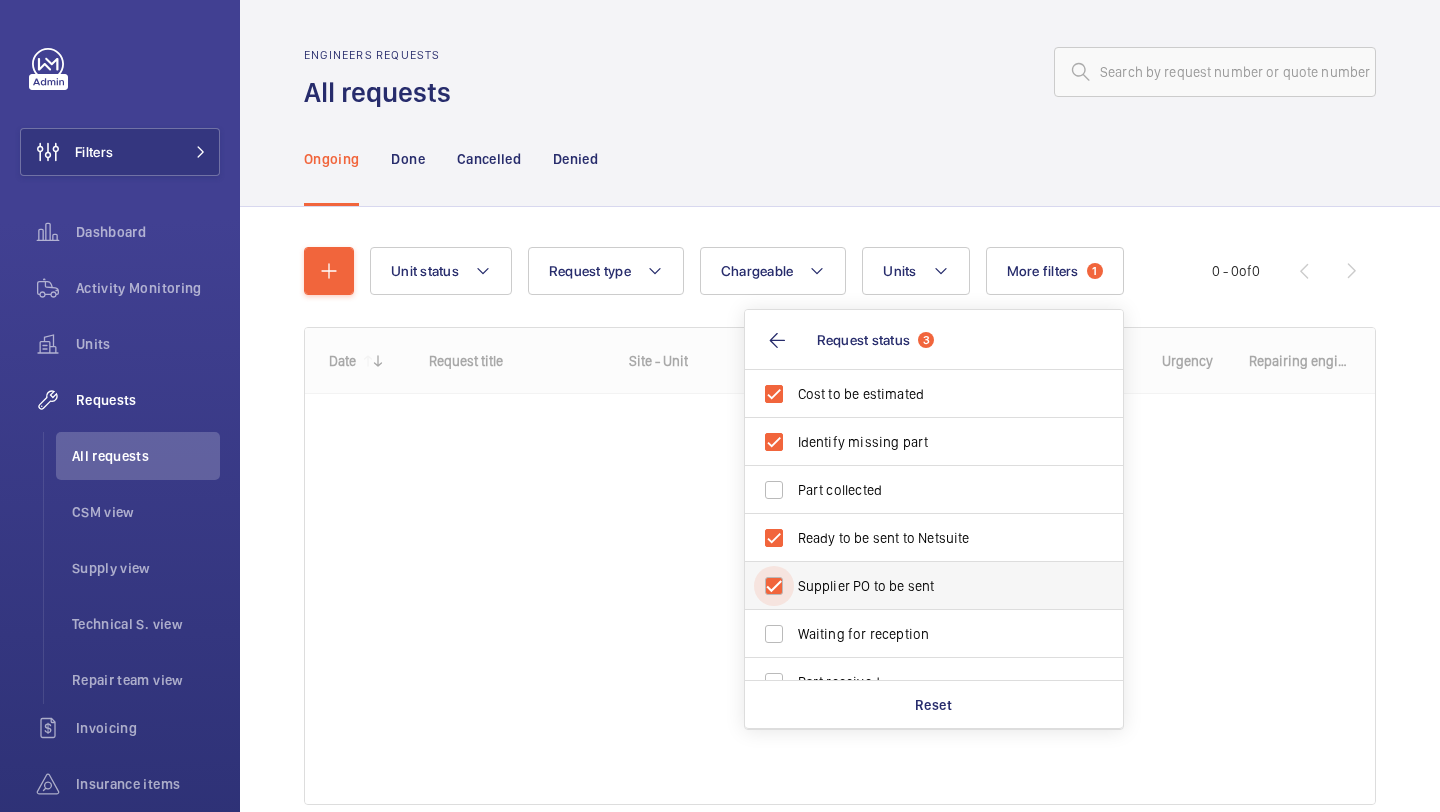 checkbox on "true" 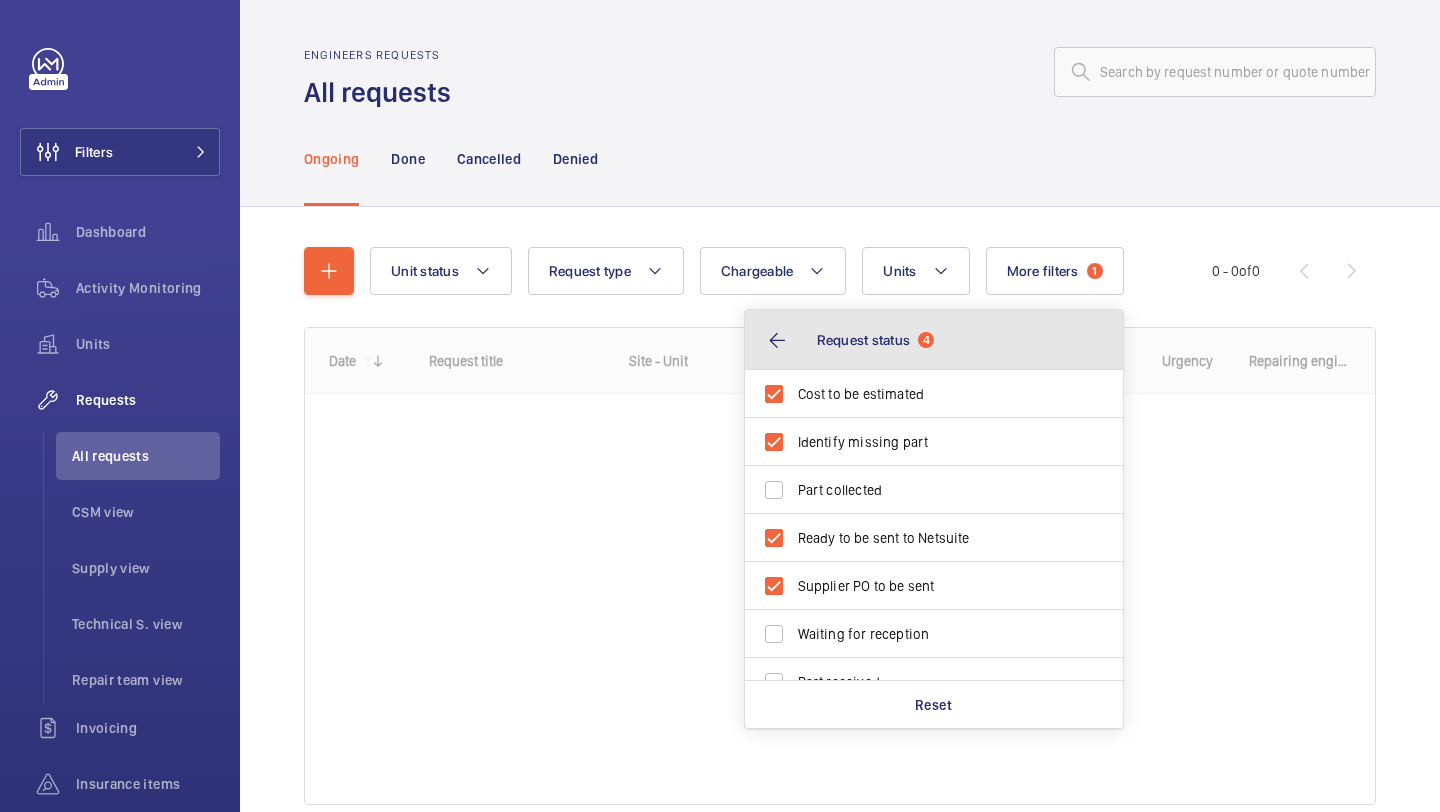 click on "Request status  4" 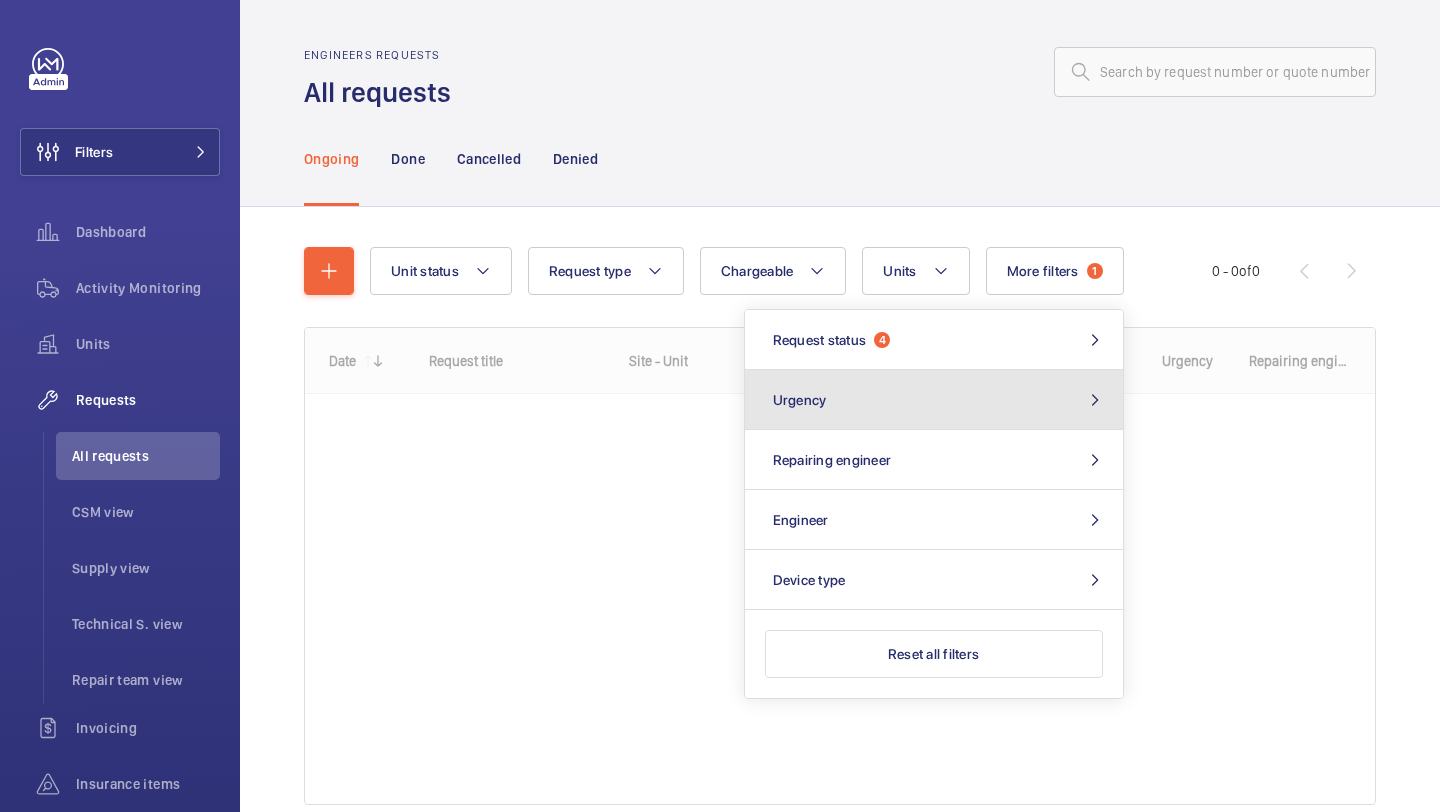 click on "Urgency" 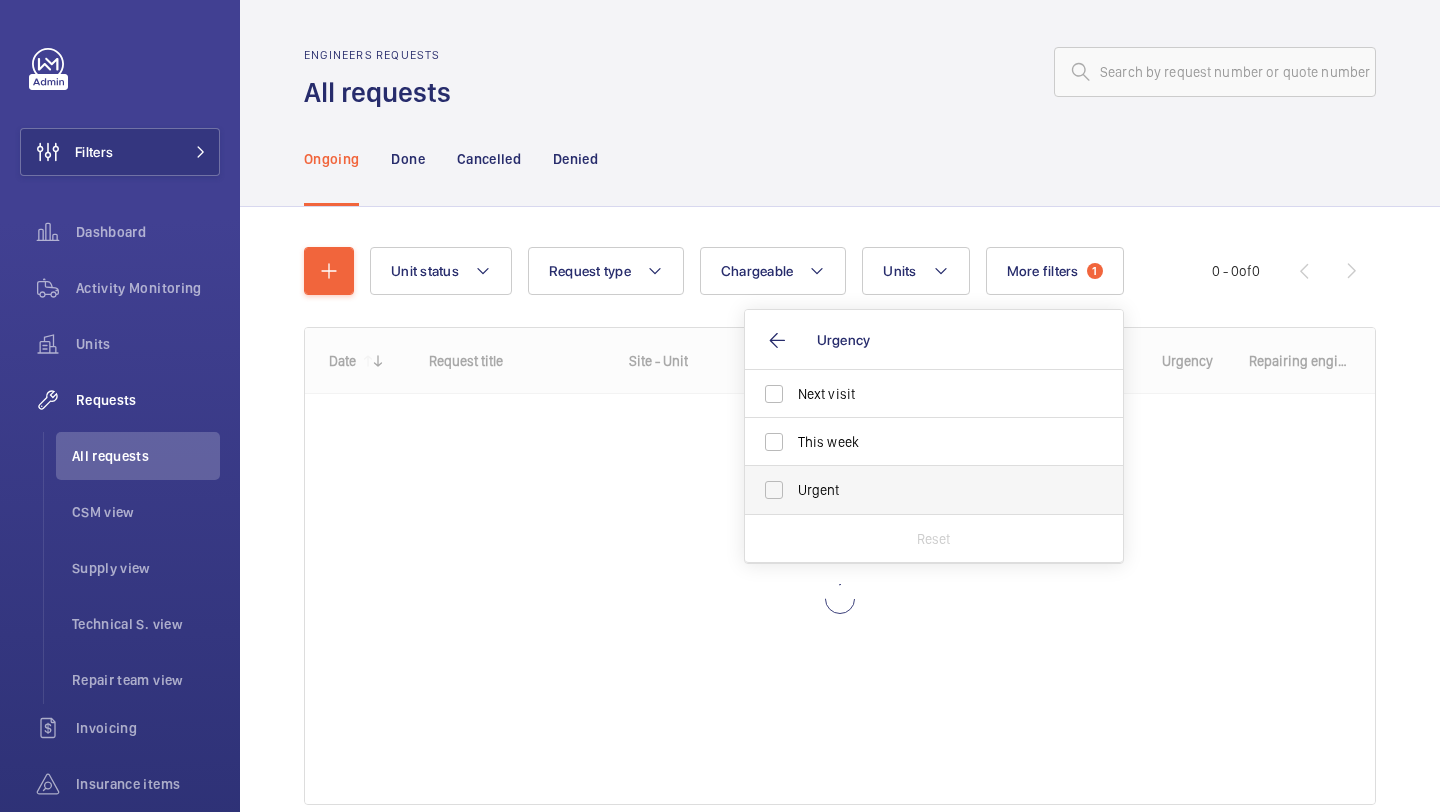 click on "Urgent" at bounding box center (935, 490) 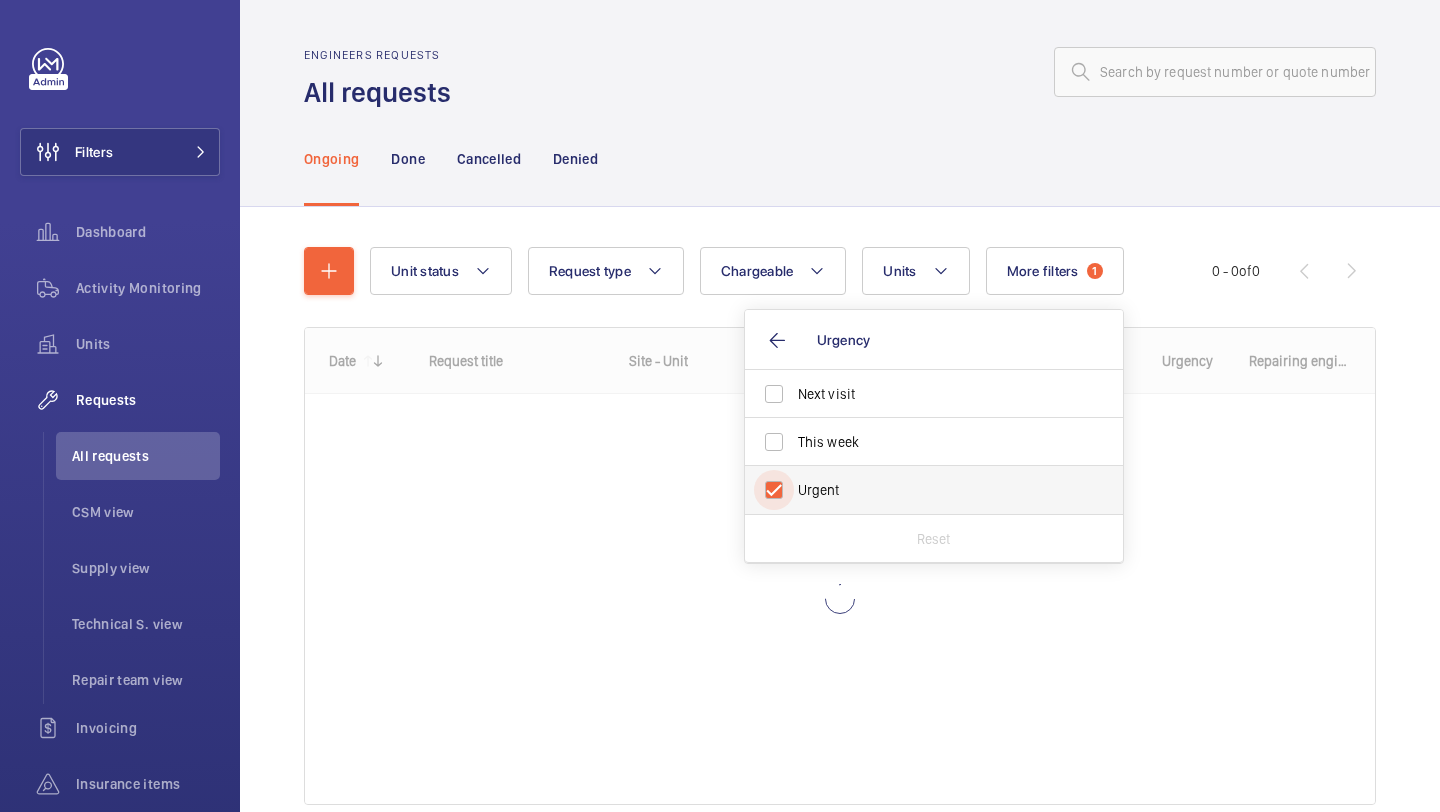checkbox on "true" 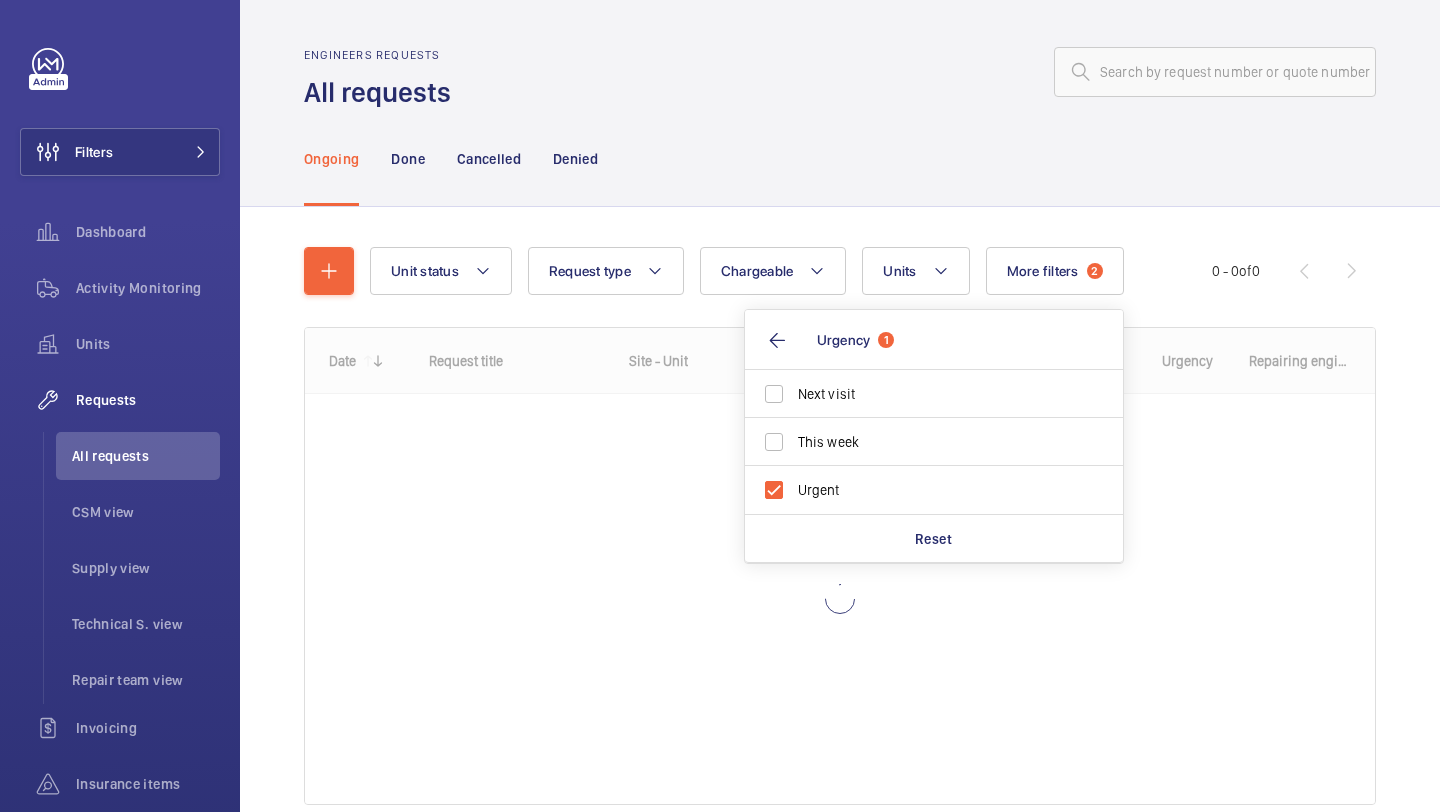 click on "Ongoing Done Cancelled Denied" 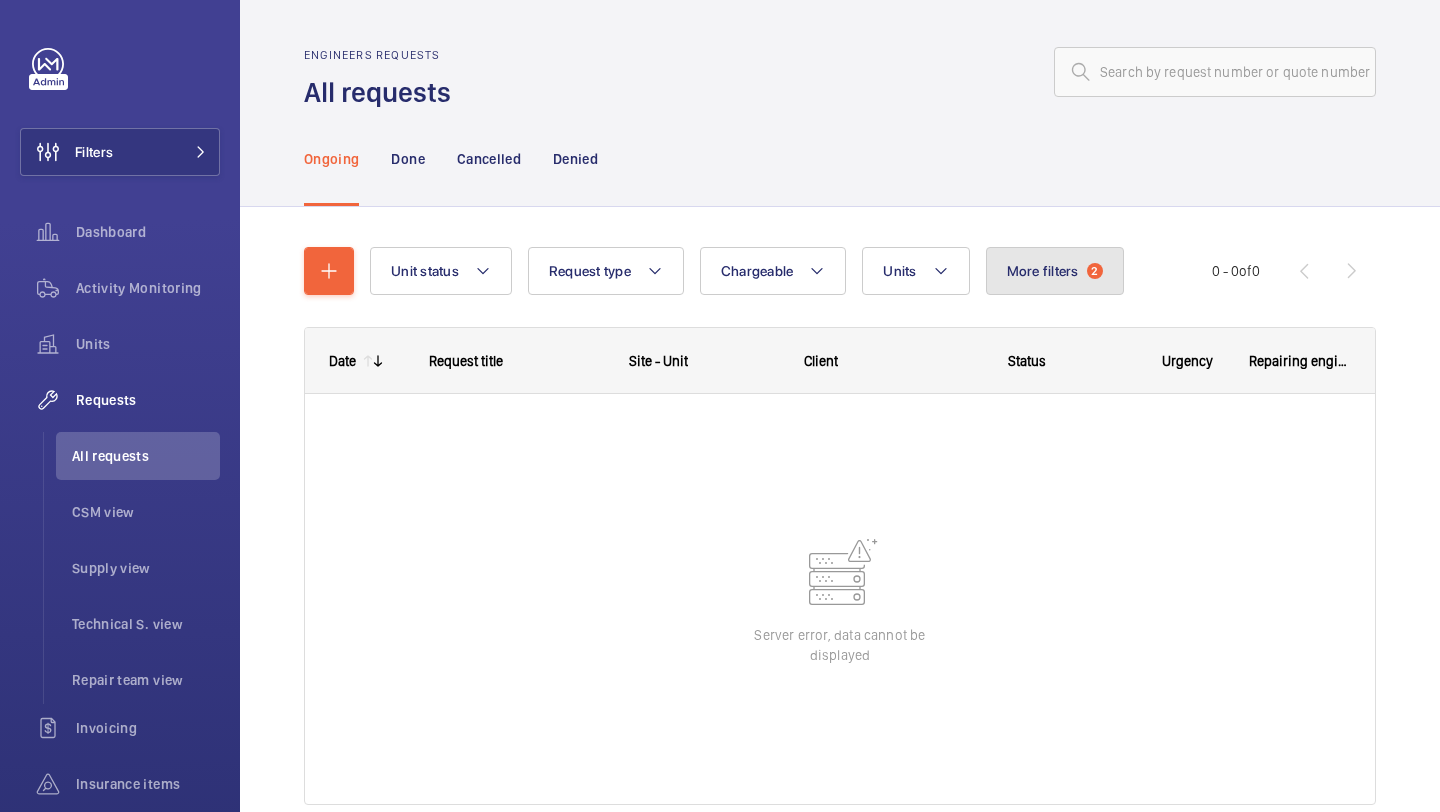 click on "More filters  2" 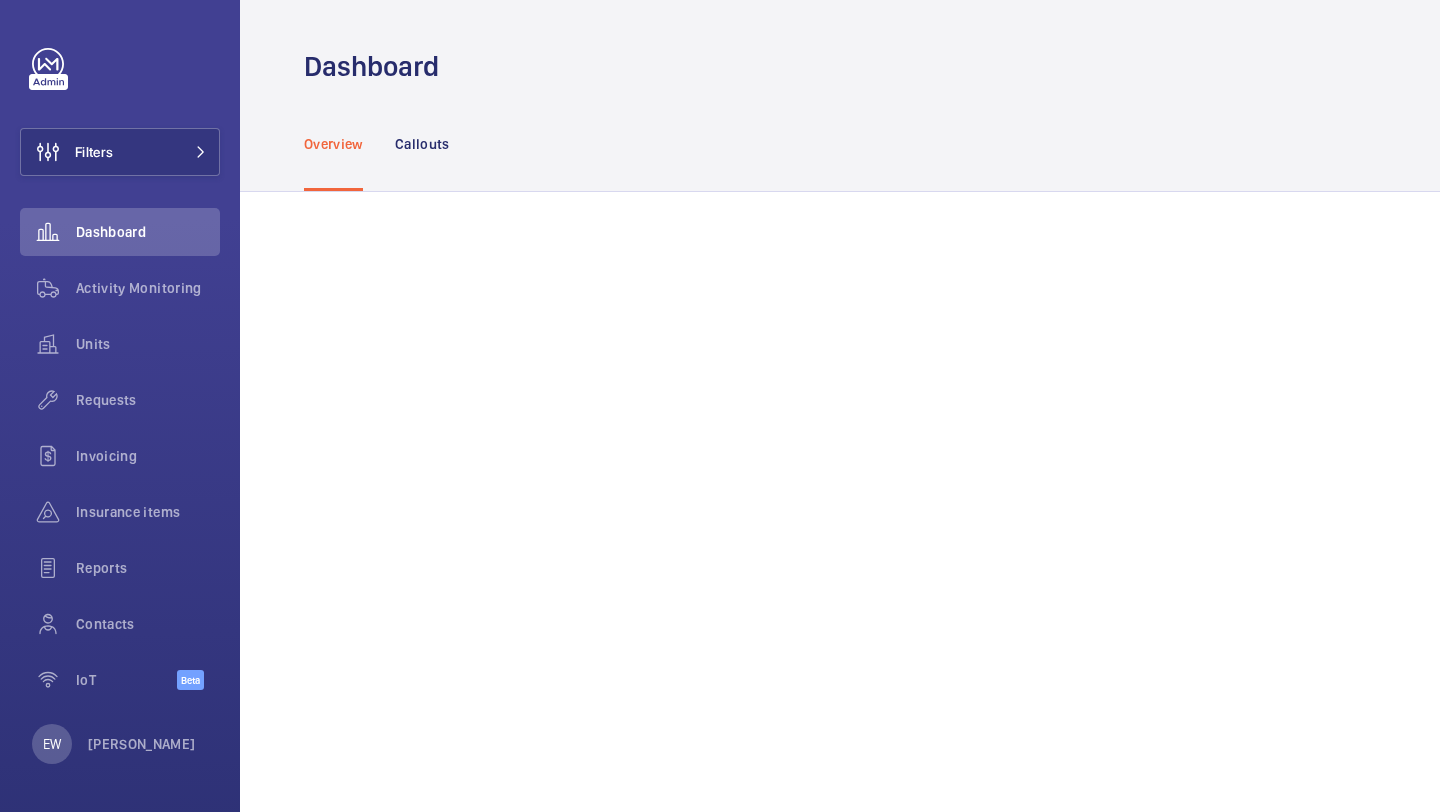 scroll, scrollTop: 0, scrollLeft: 0, axis: both 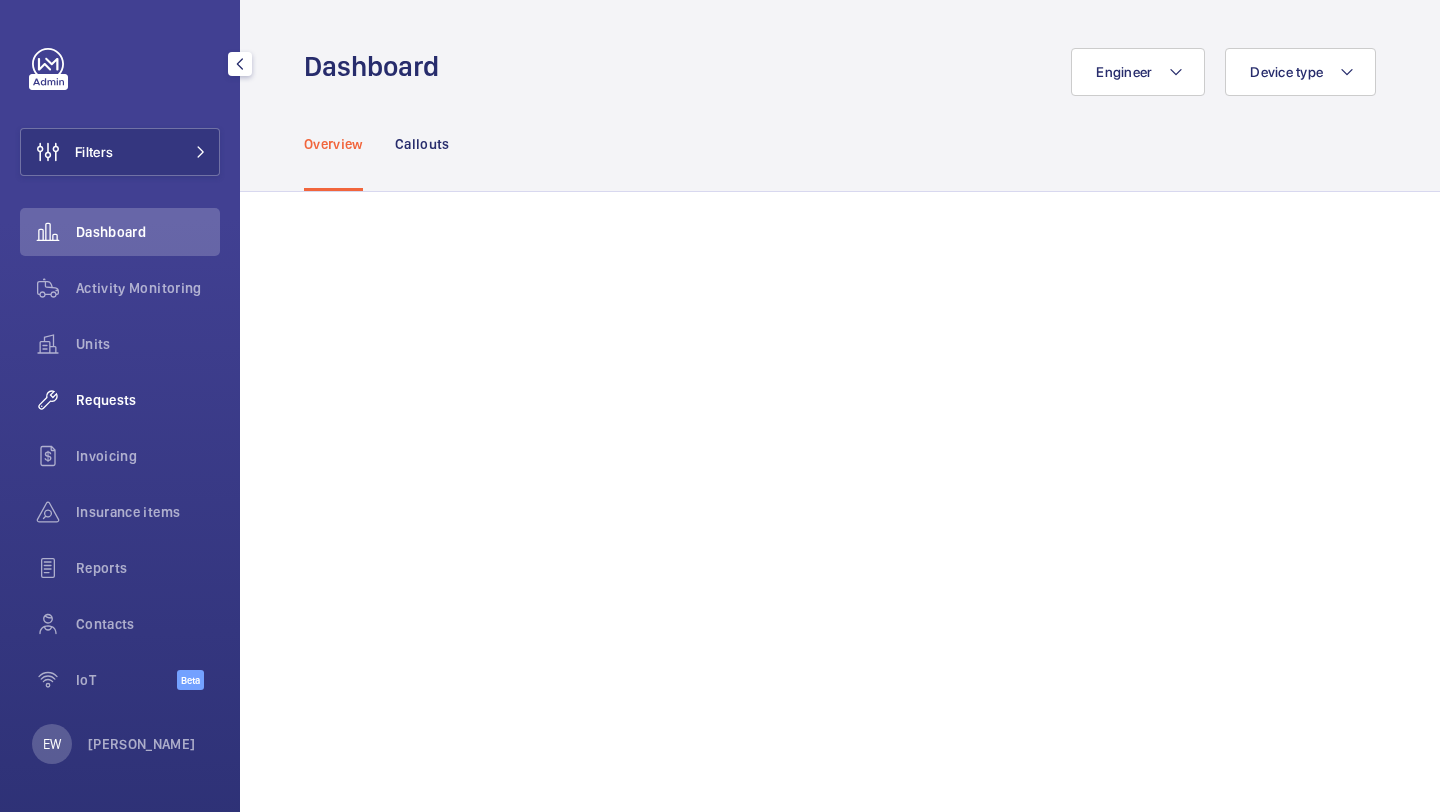 click on "Requests" 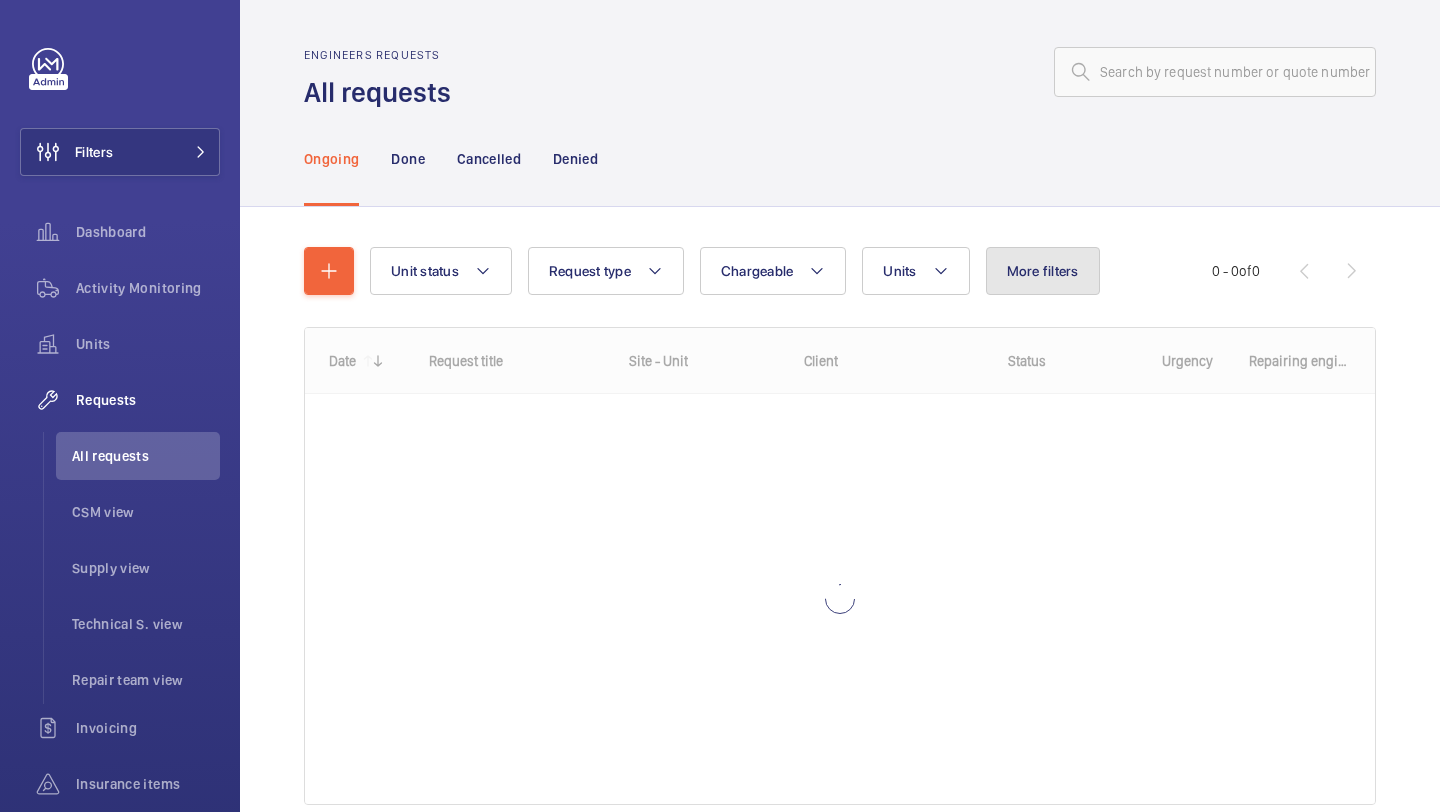click on "More filters" 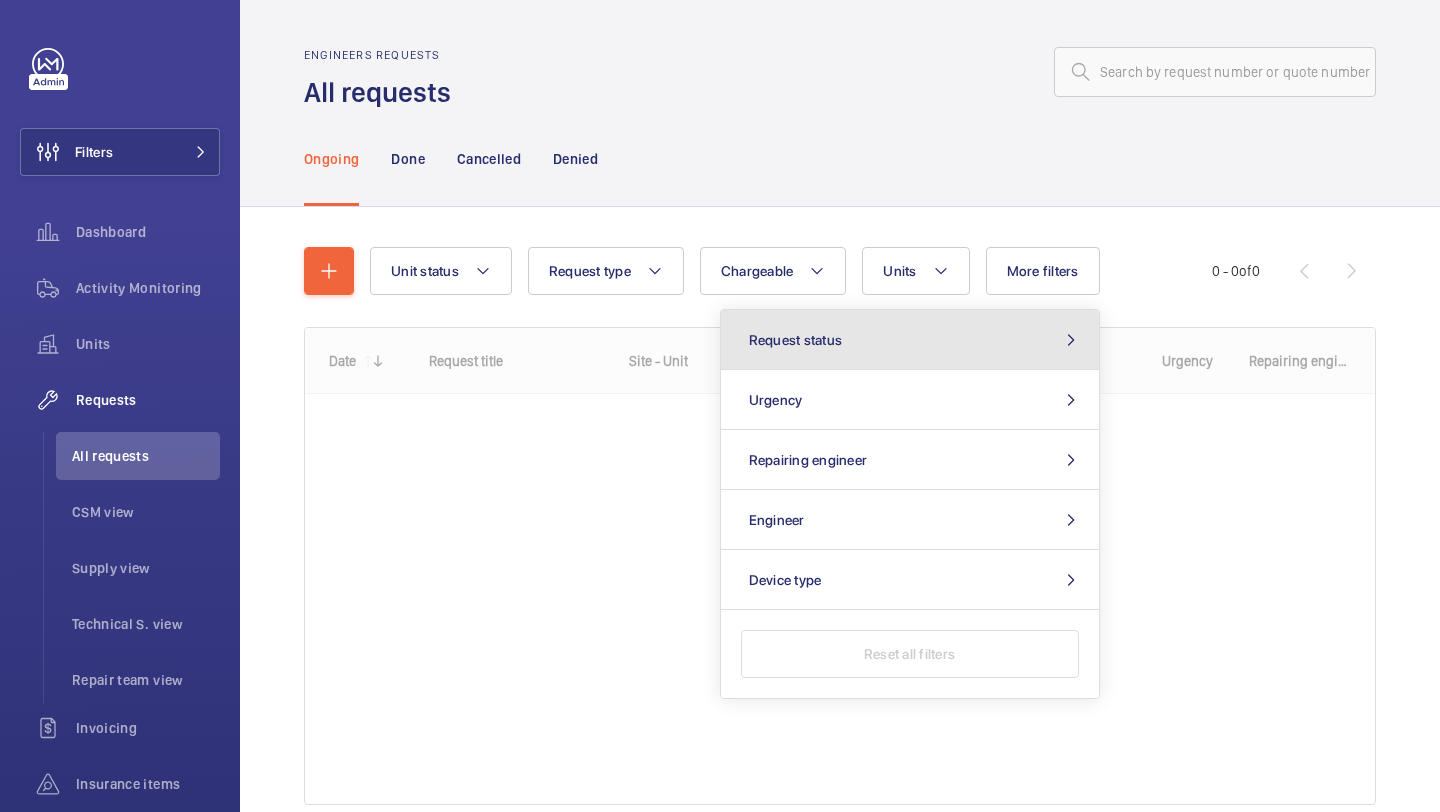 click on "Request status" 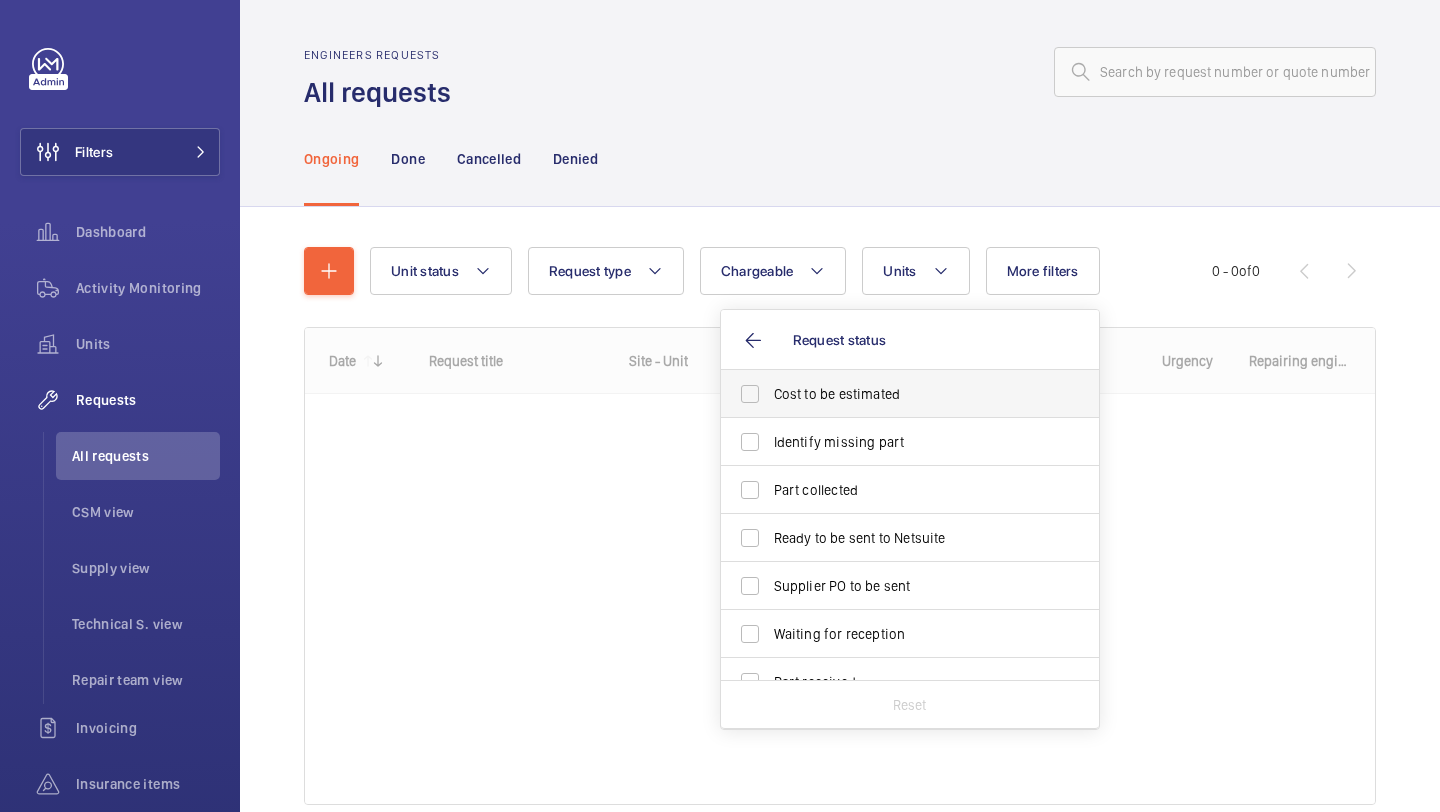 click on "Cost to be estimated" at bounding box center [911, 394] 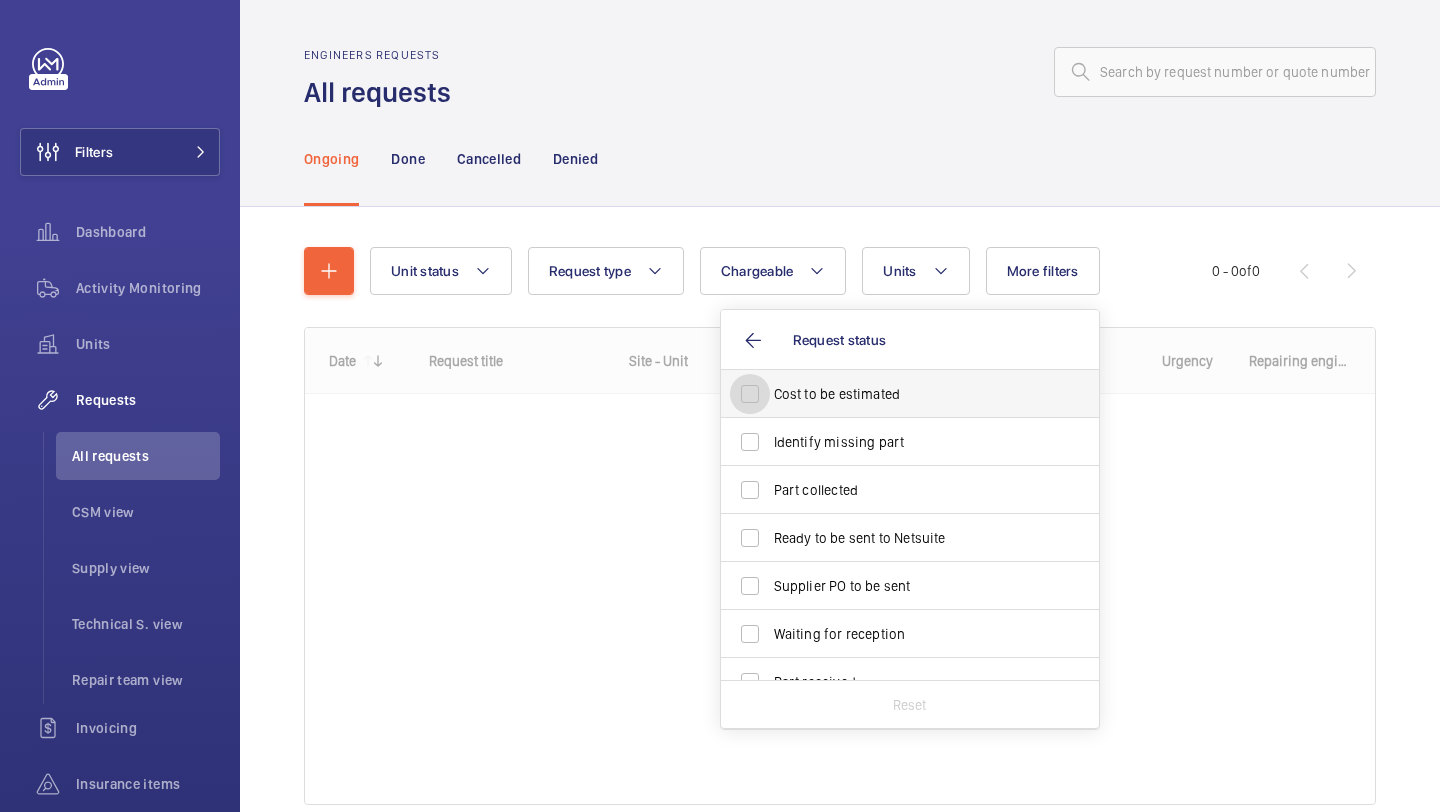 click on "Cost to be estimated" at bounding box center (750, 394) 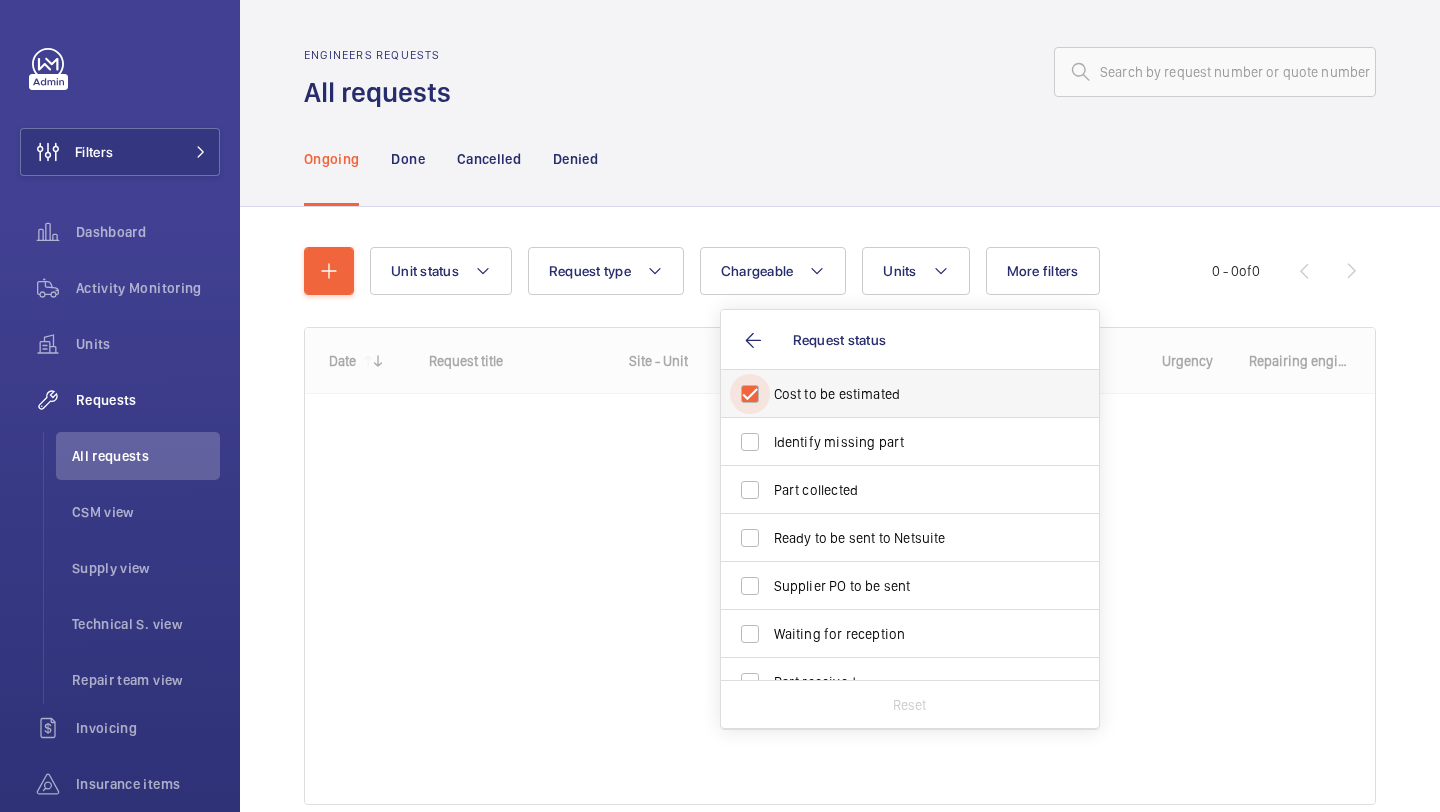 checkbox on "true" 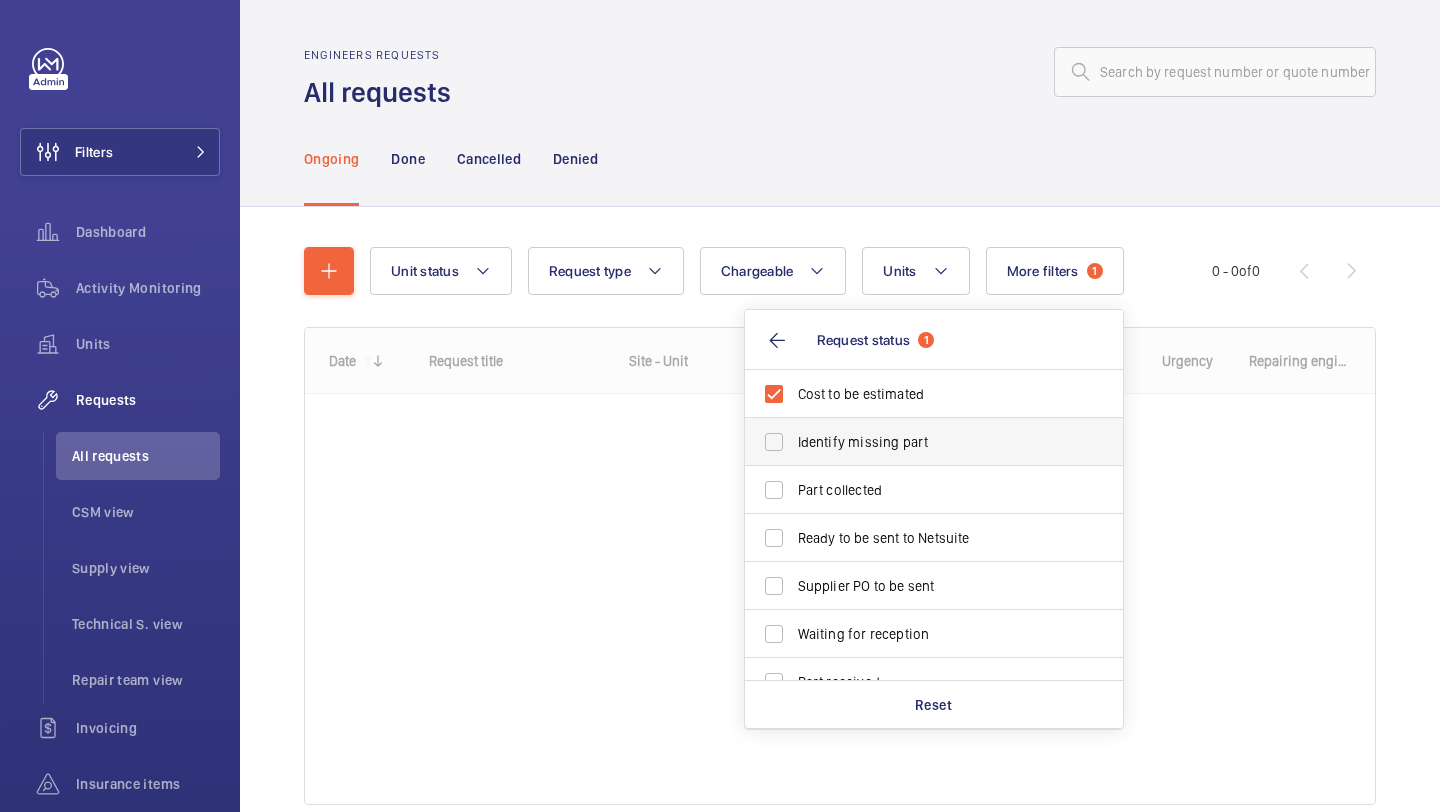 click on "Identify missing part" at bounding box center [935, 442] 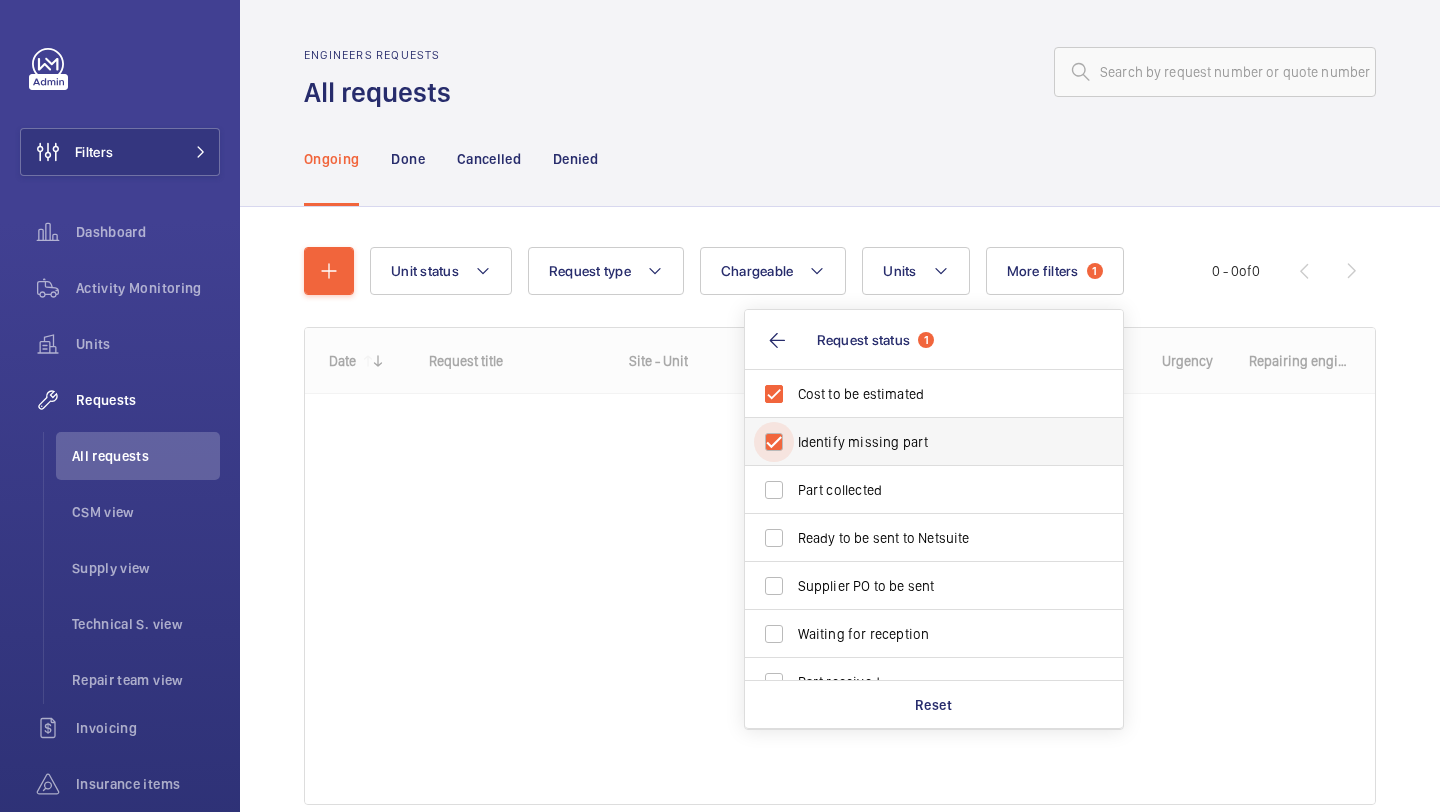 checkbox on "true" 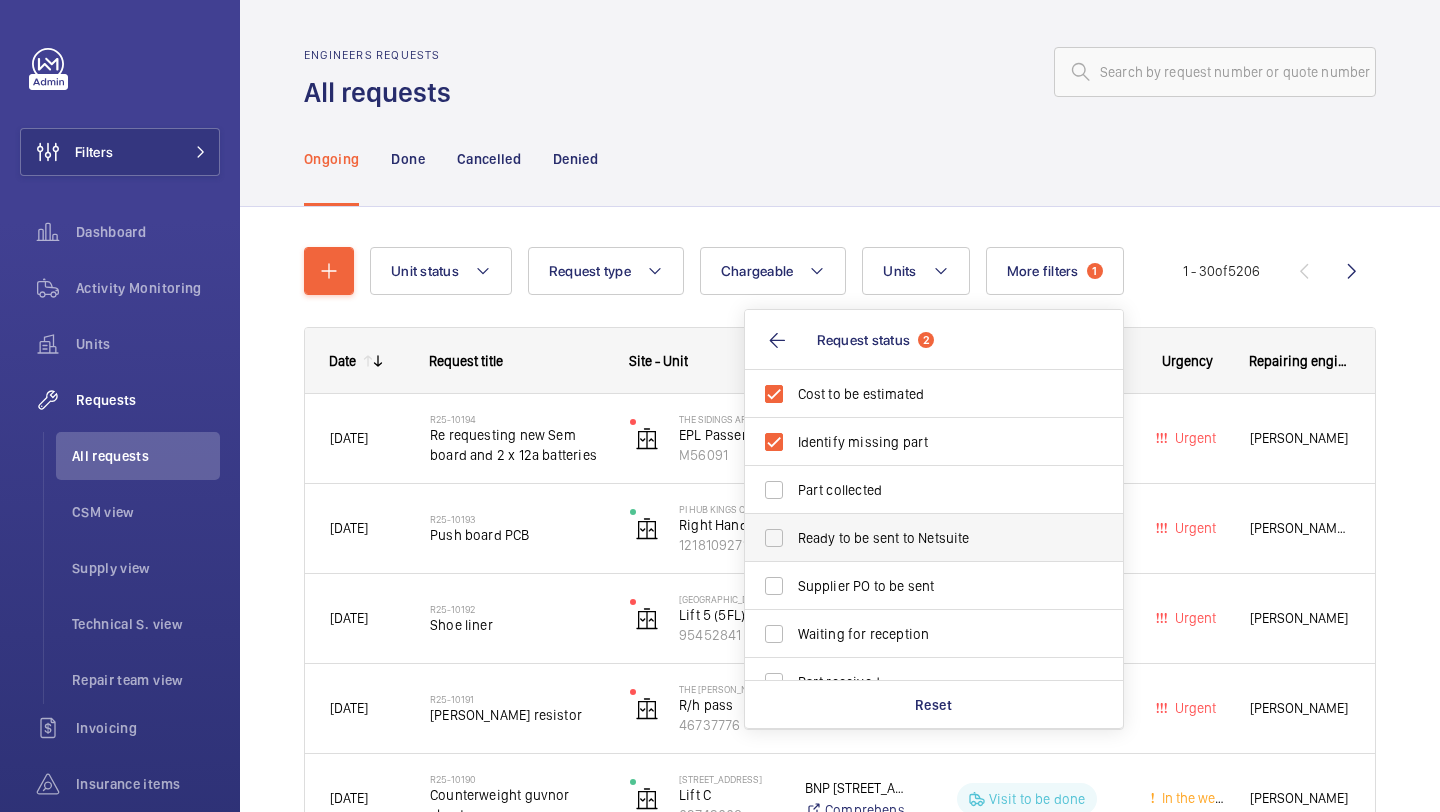 click on "Ready to be sent to Netsuite" at bounding box center (935, 538) 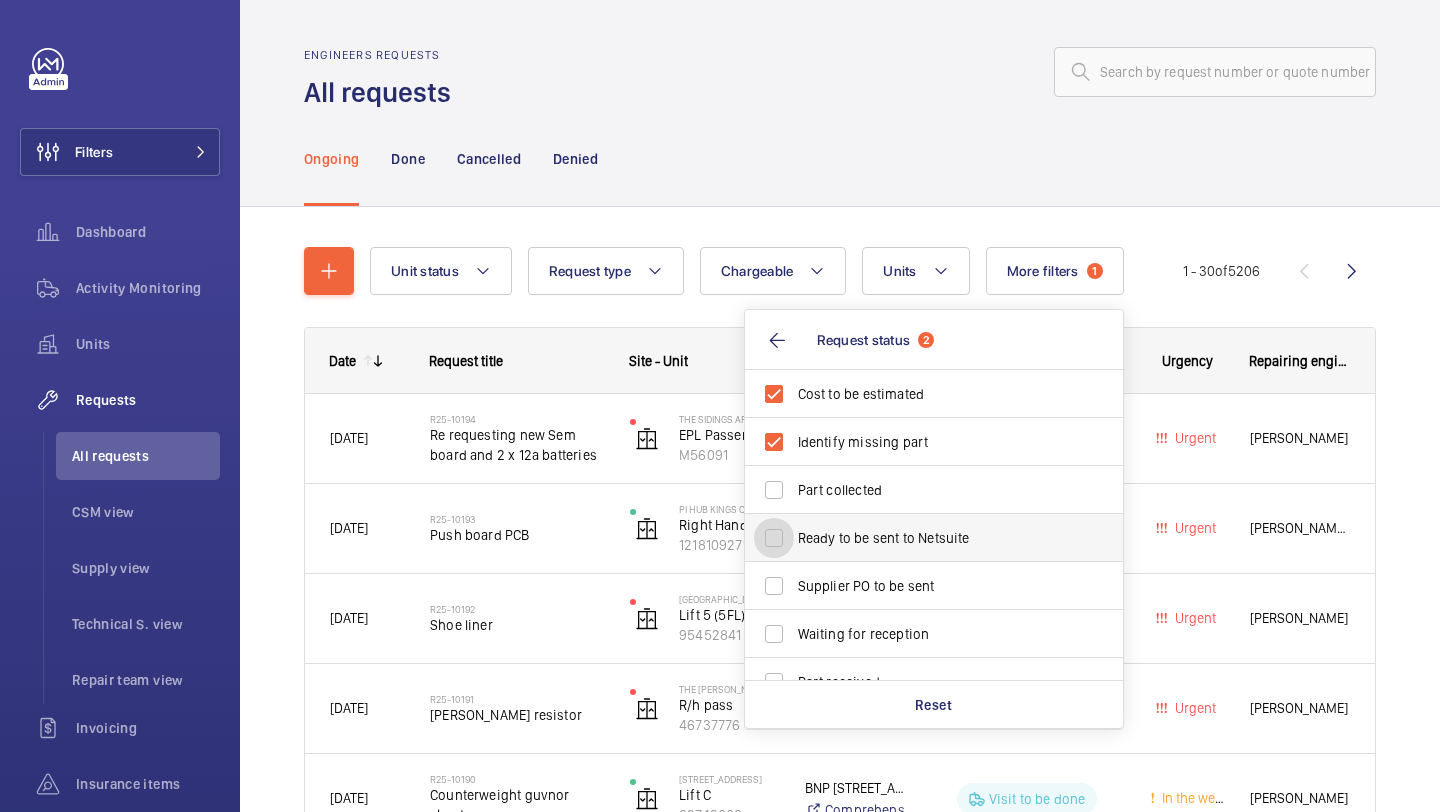 click on "Ready to be sent to Netsuite" at bounding box center [774, 538] 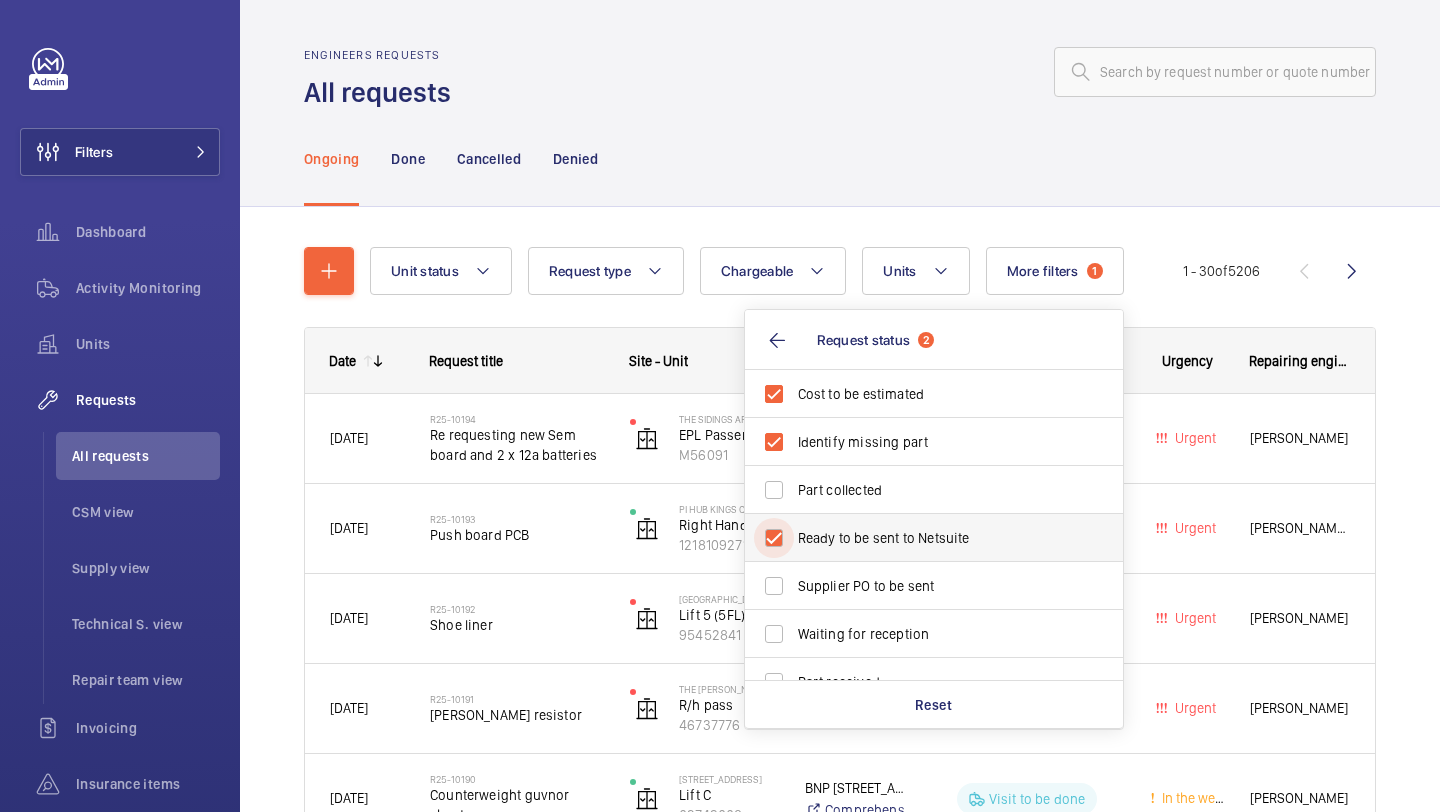 checkbox on "true" 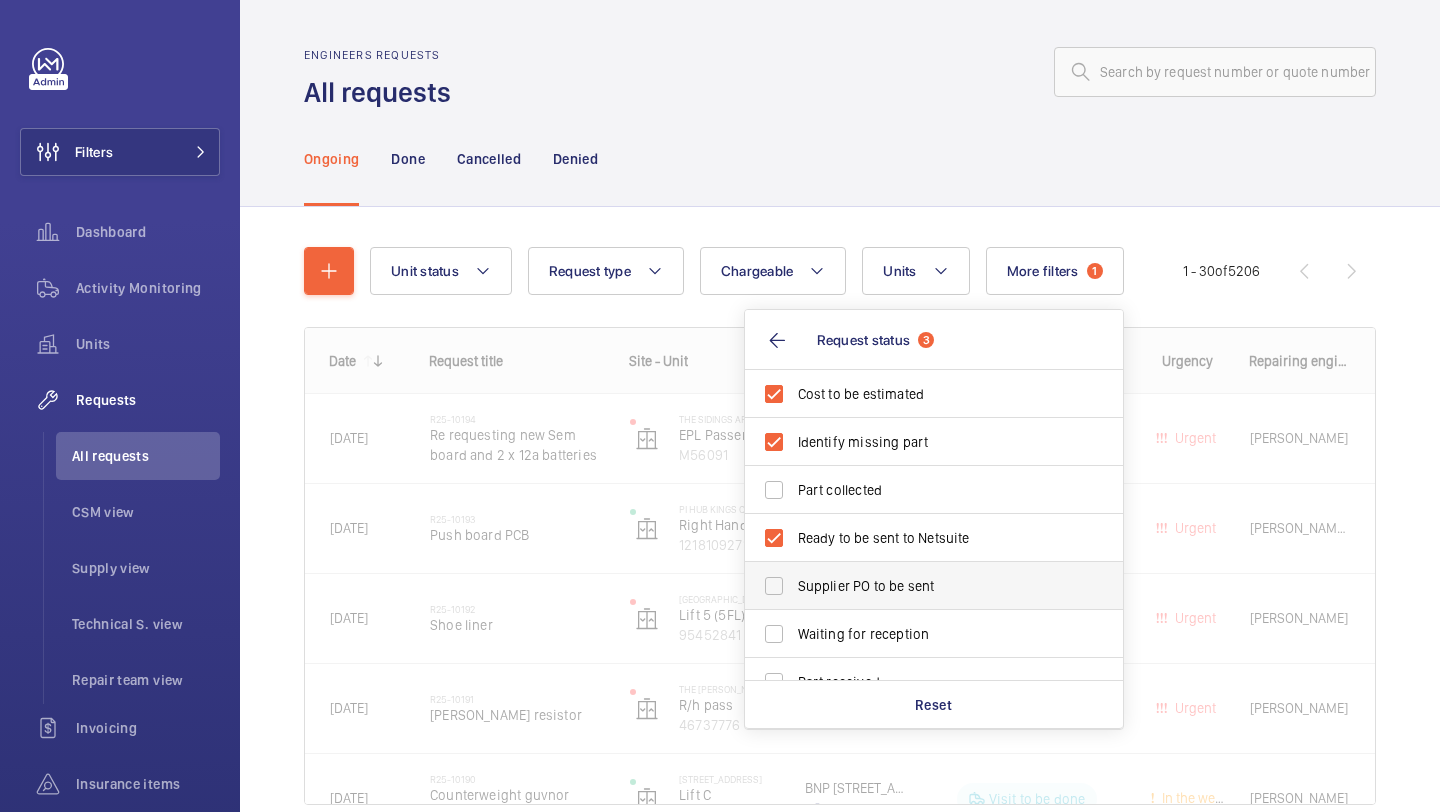 click on "Supplier PO to be sent" at bounding box center [935, 586] 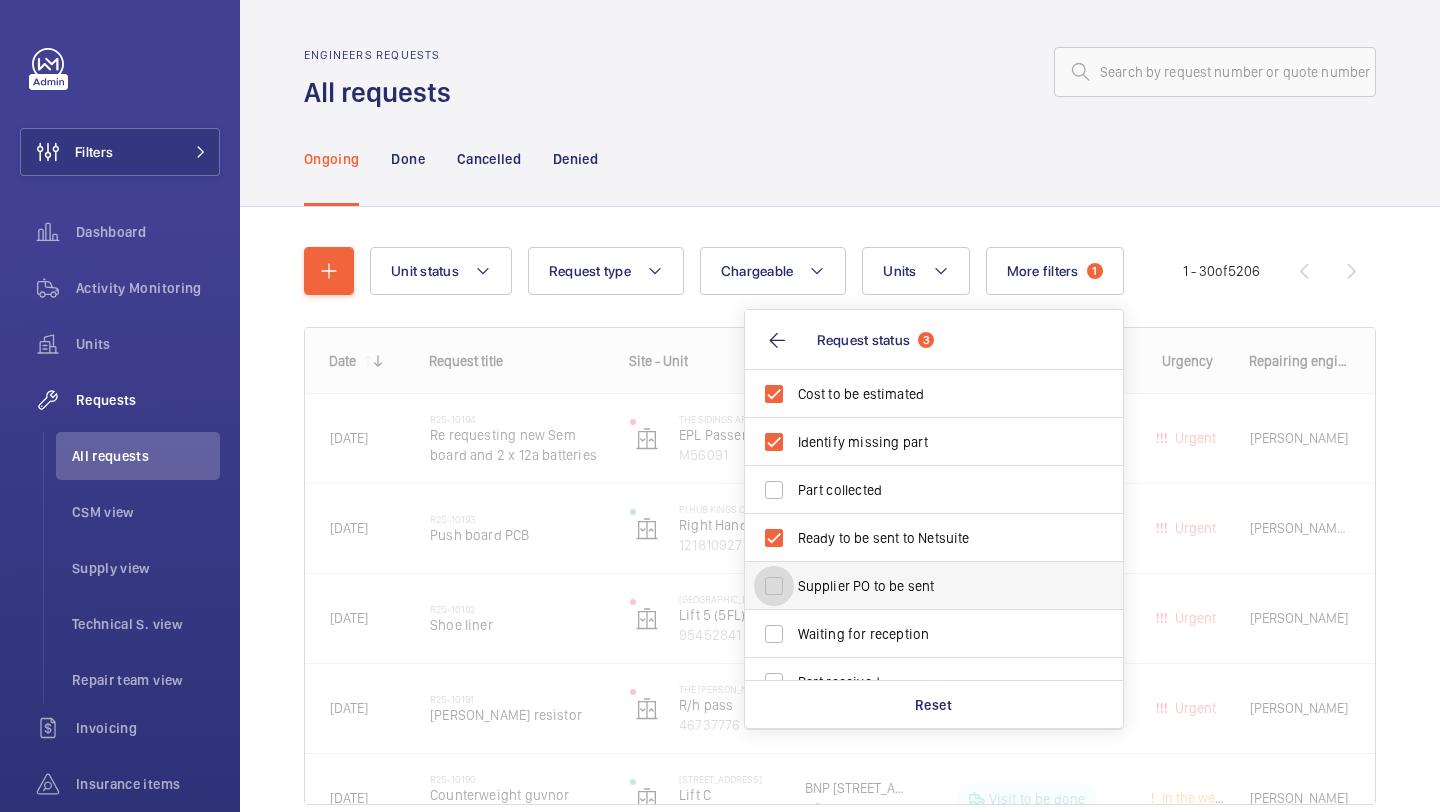 click on "Supplier PO to be sent" at bounding box center [774, 586] 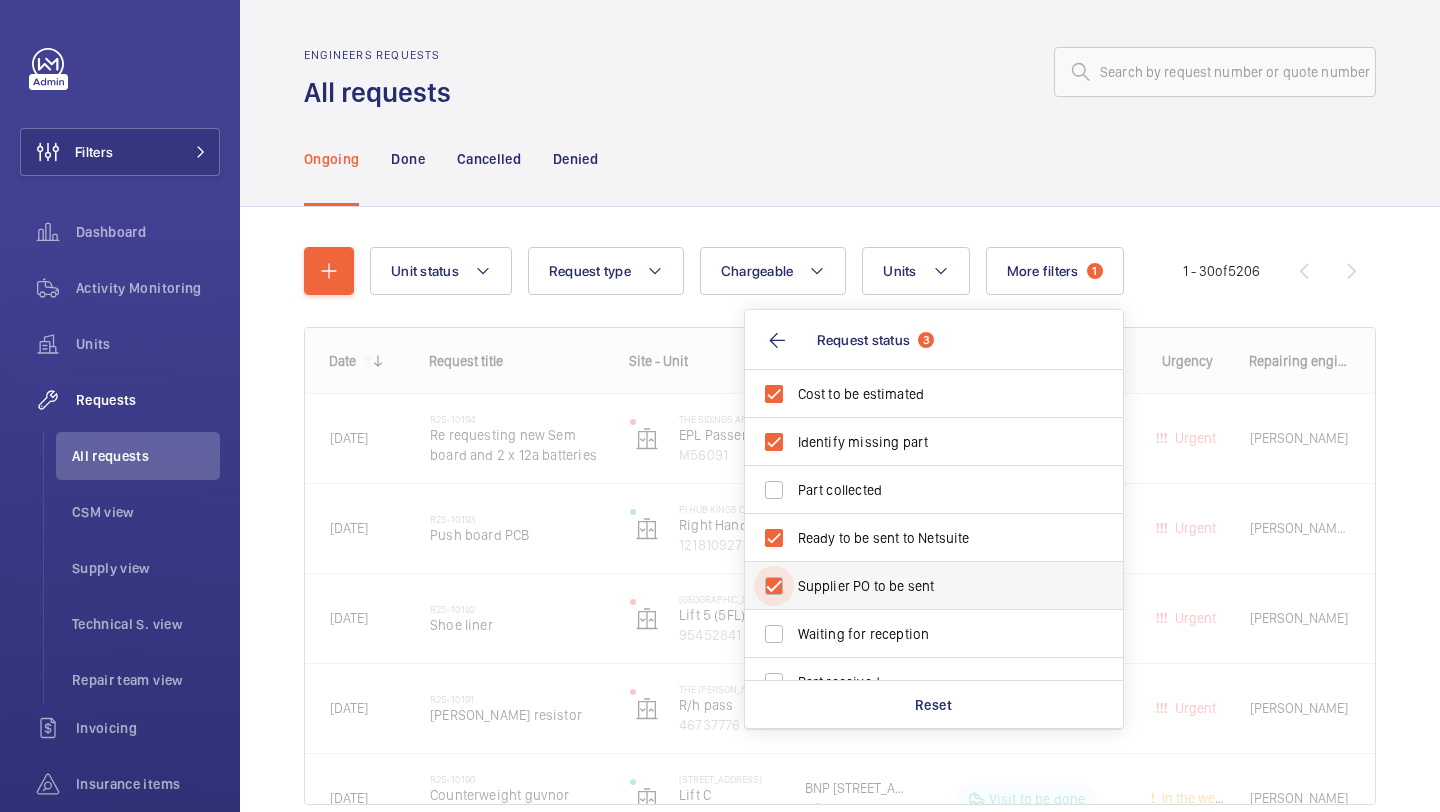 checkbox on "true" 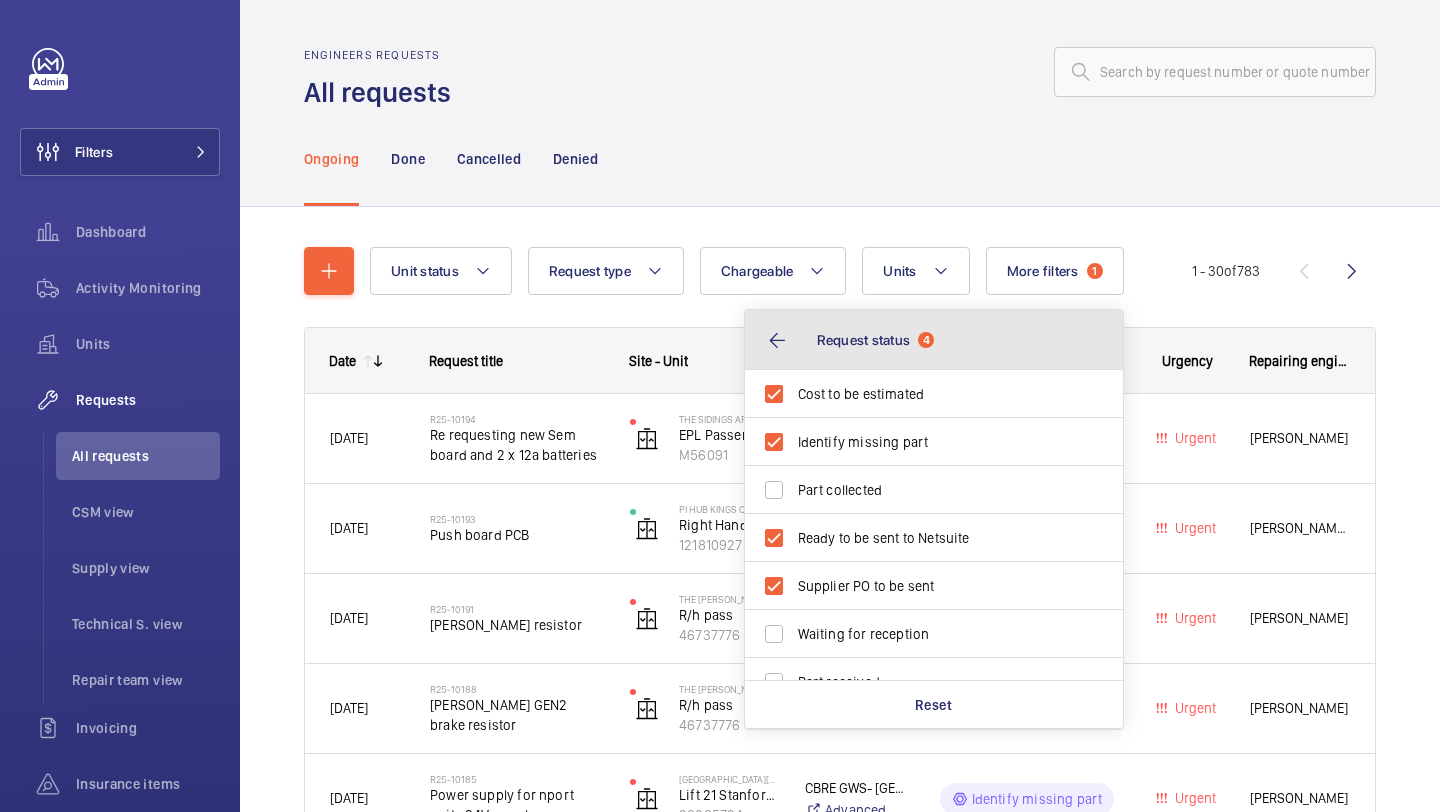 click on "Request status" 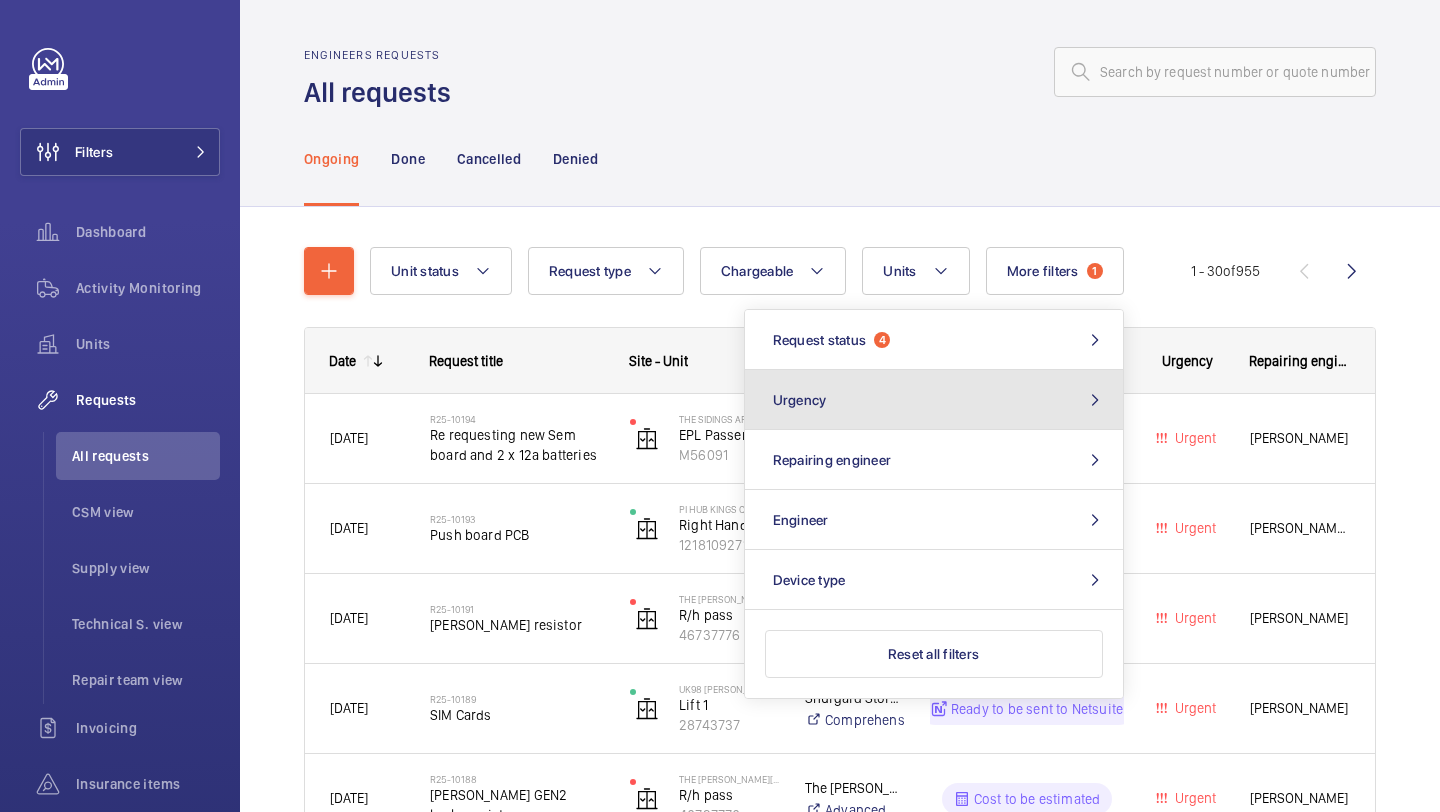click on "Urgency" 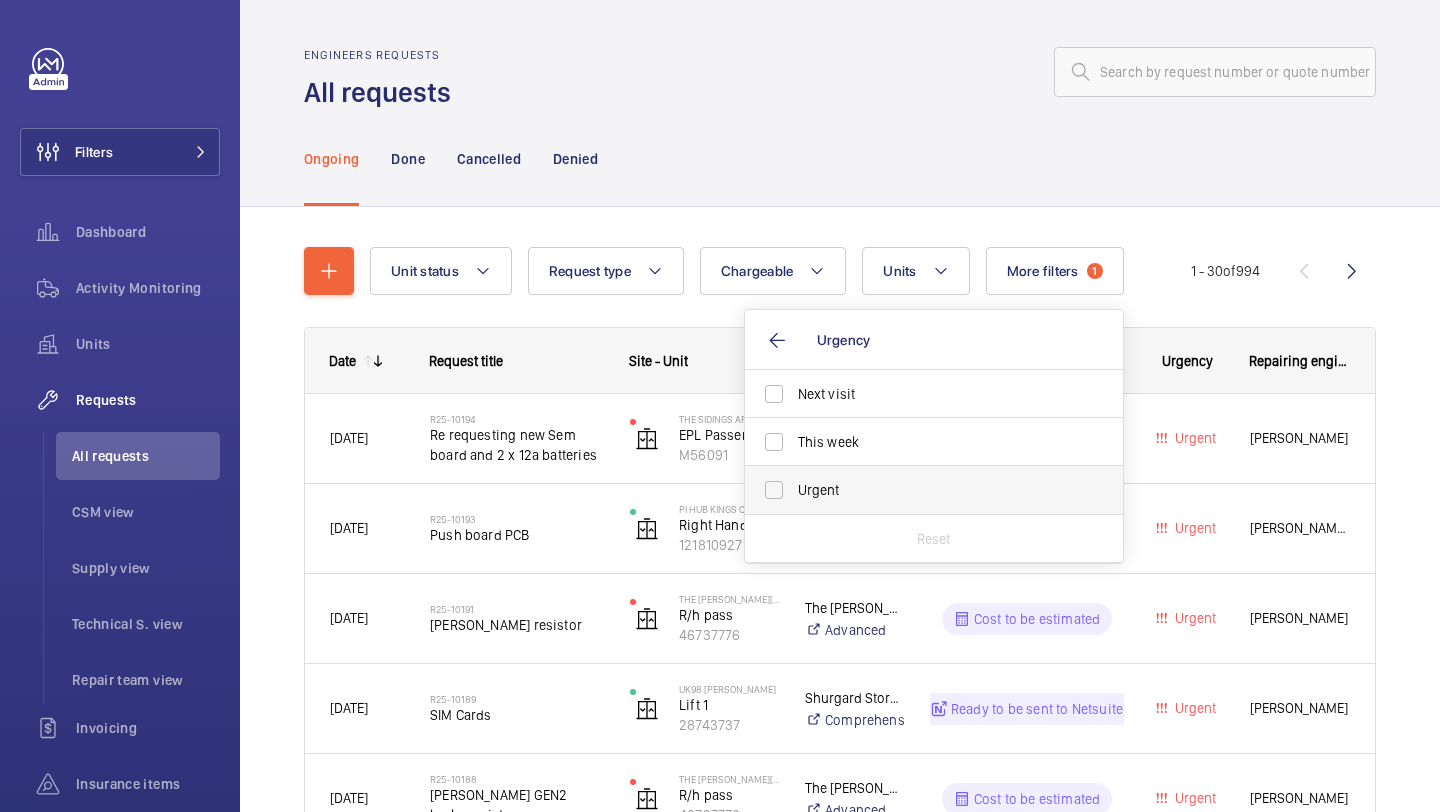 click on "Urgent" at bounding box center (919, 490) 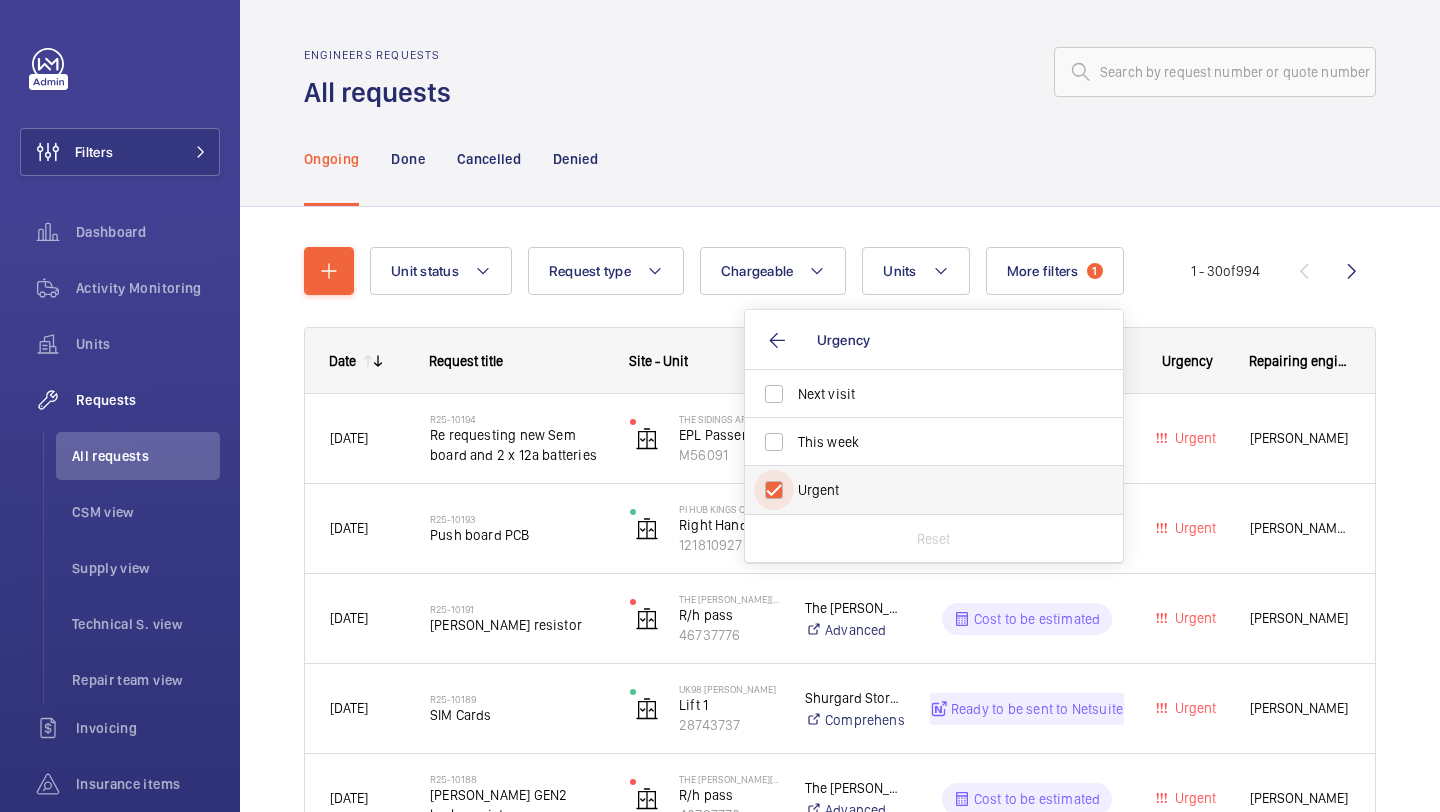 checkbox on "true" 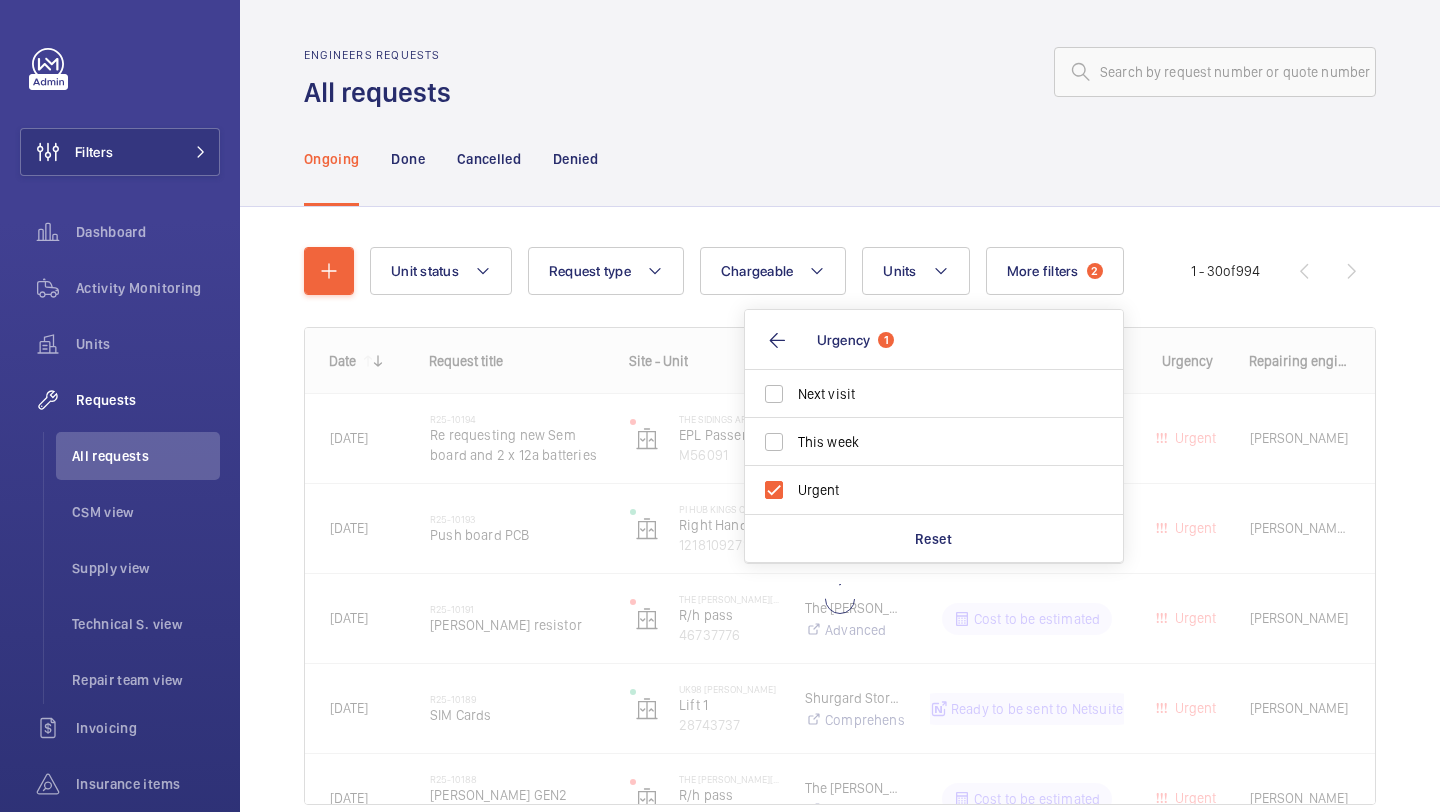 click on "Ongoing Done Cancelled Denied" 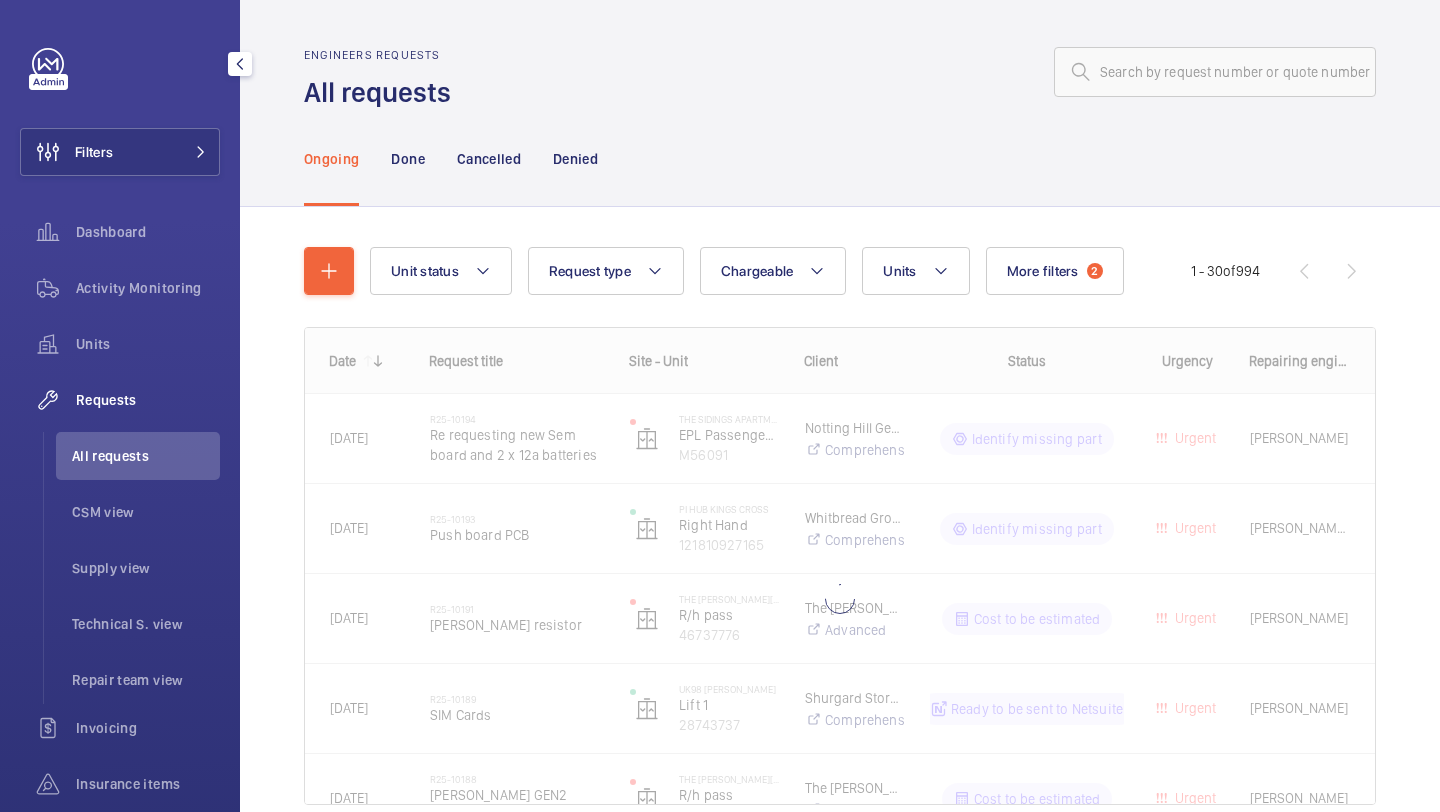 click on "Filters" 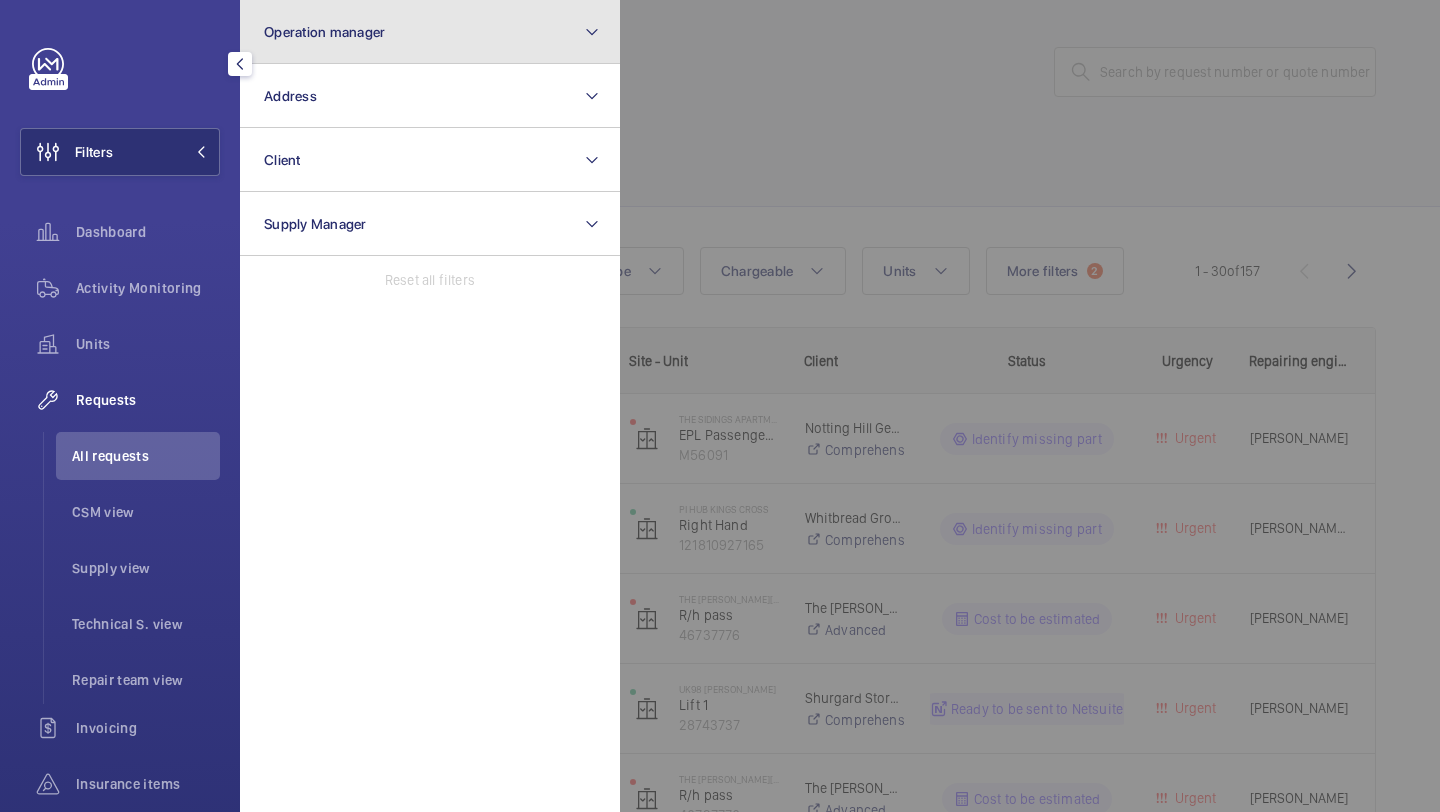 click on "Operation manager" 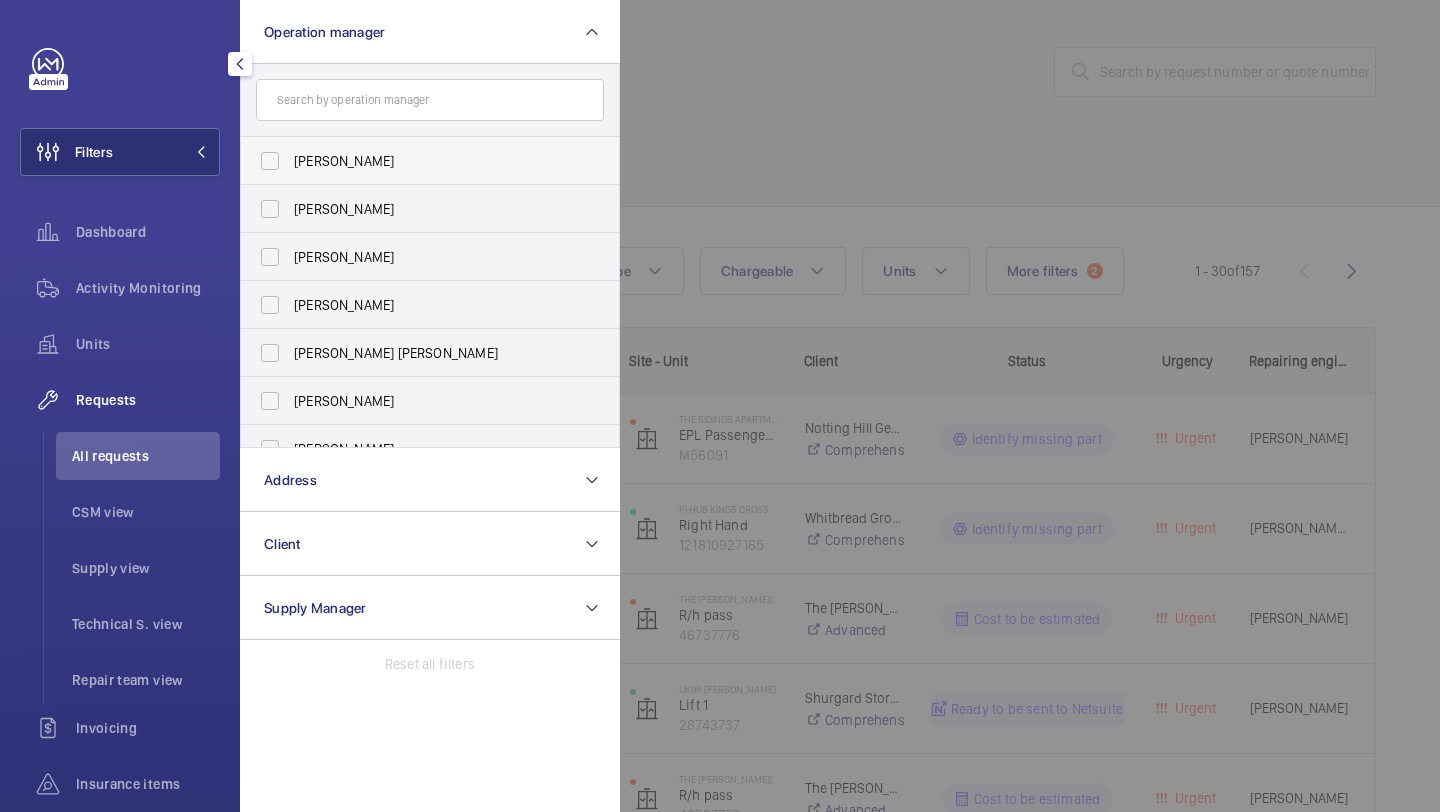 click on "[PERSON_NAME]" at bounding box center (431, 161) 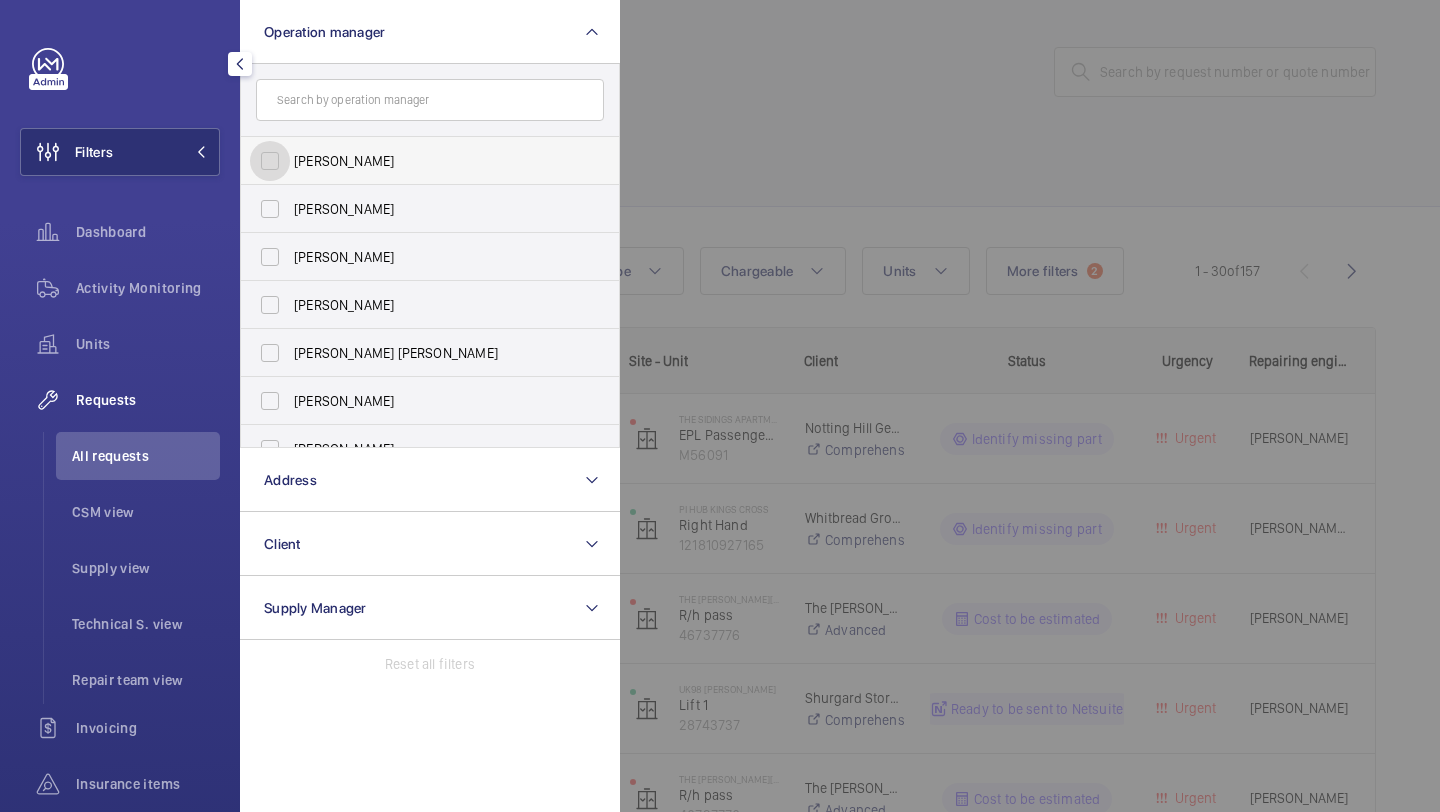 click on "[PERSON_NAME]" at bounding box center [270, 161] 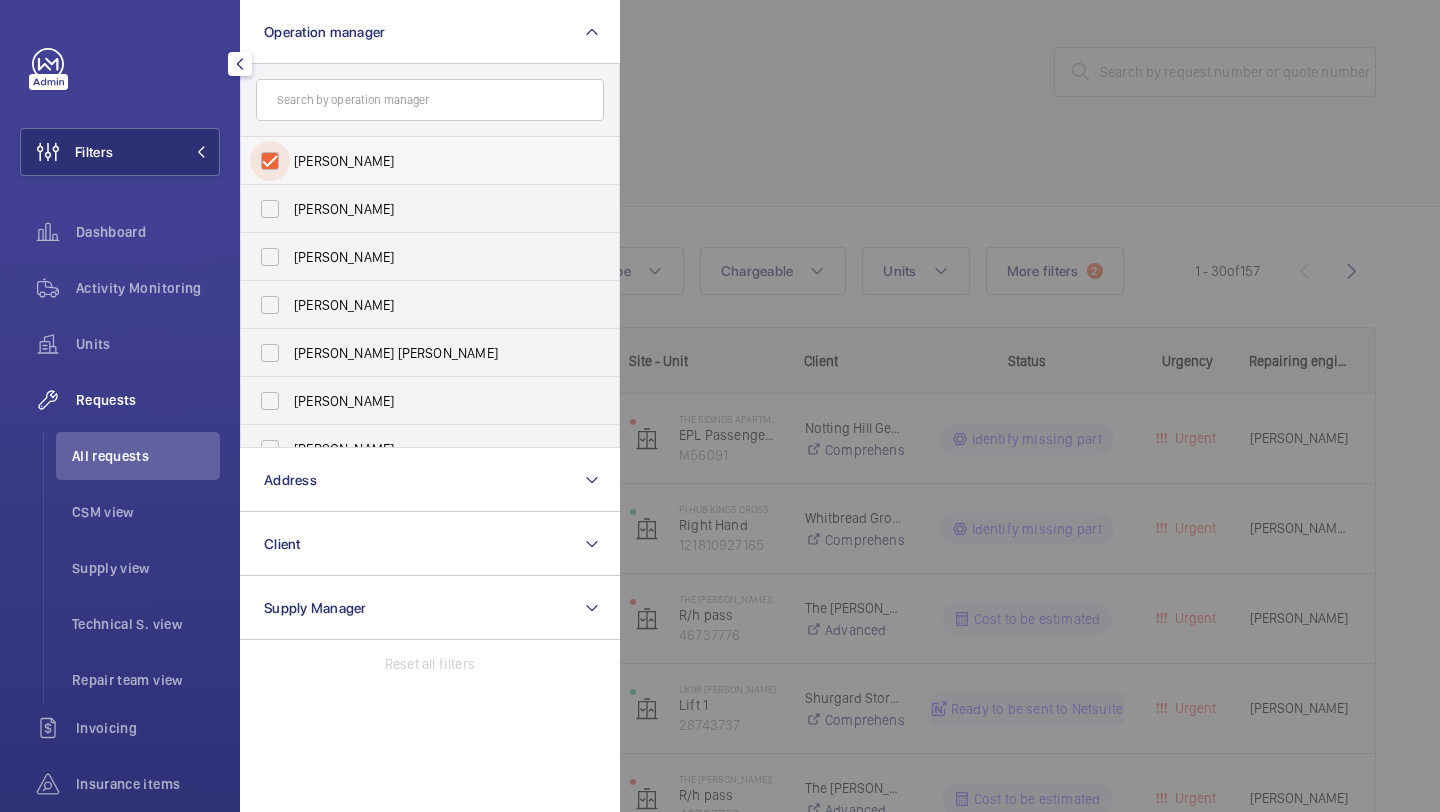 checkbox on "true" 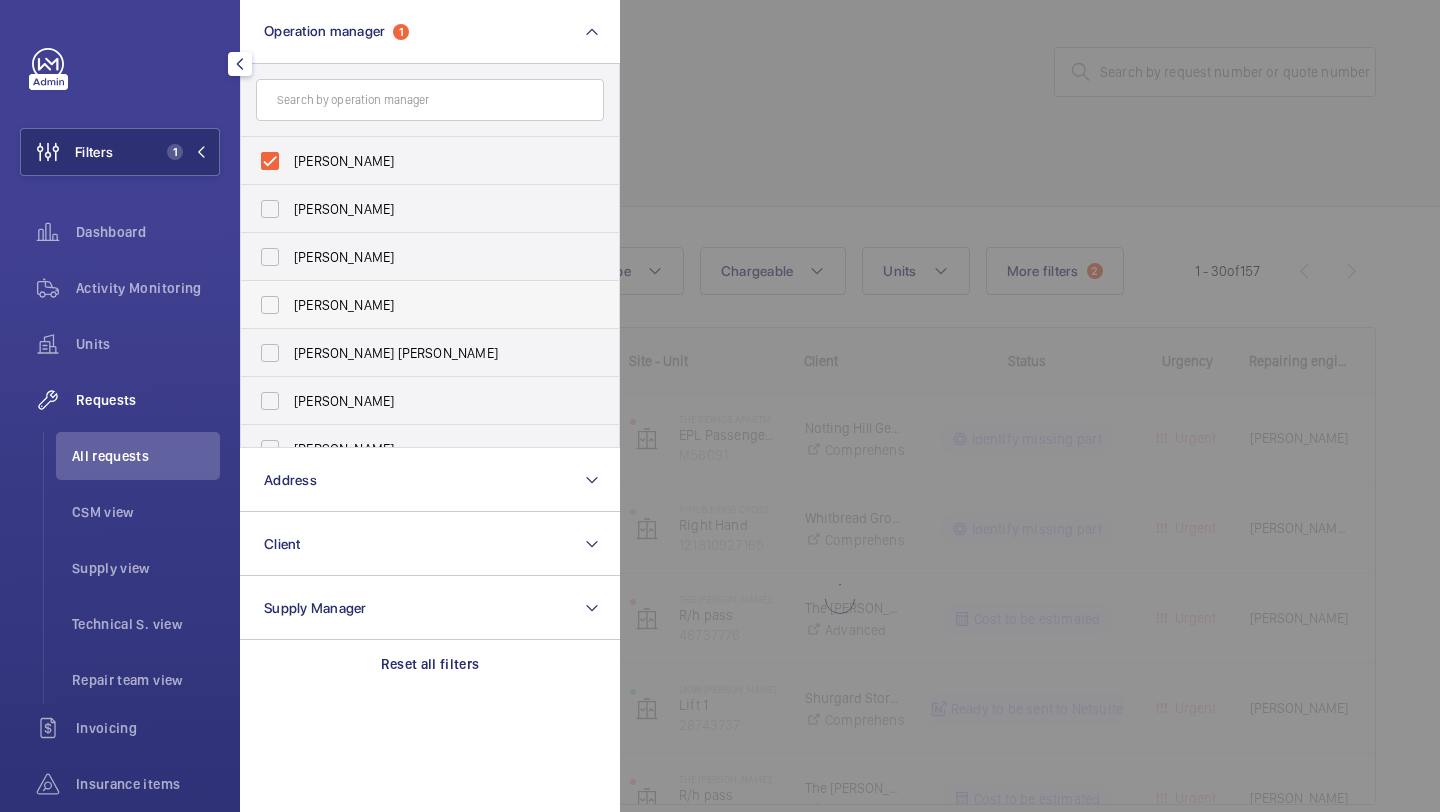 click on "Sam Williams" at bounding box center (431, 305) 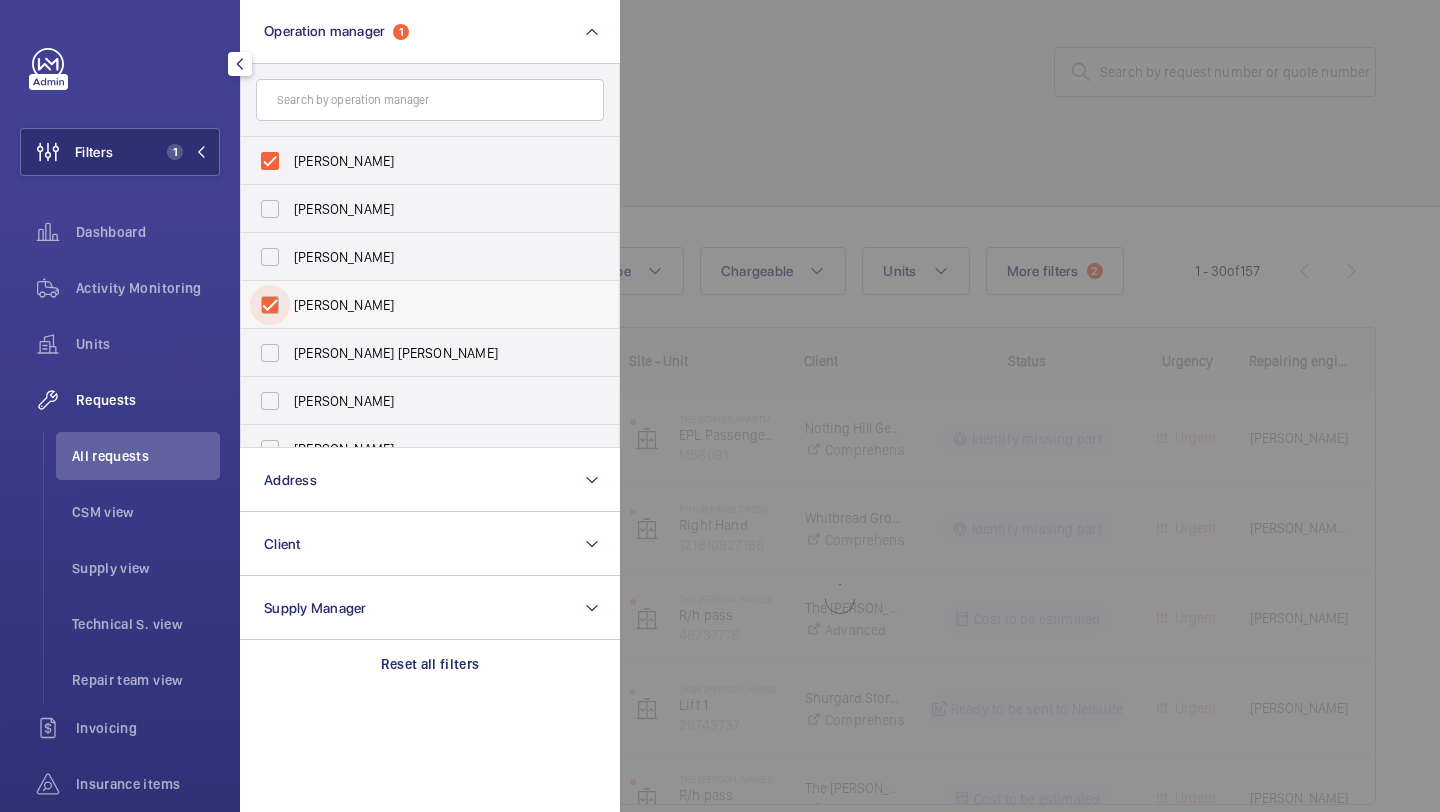 checkbox on "true" 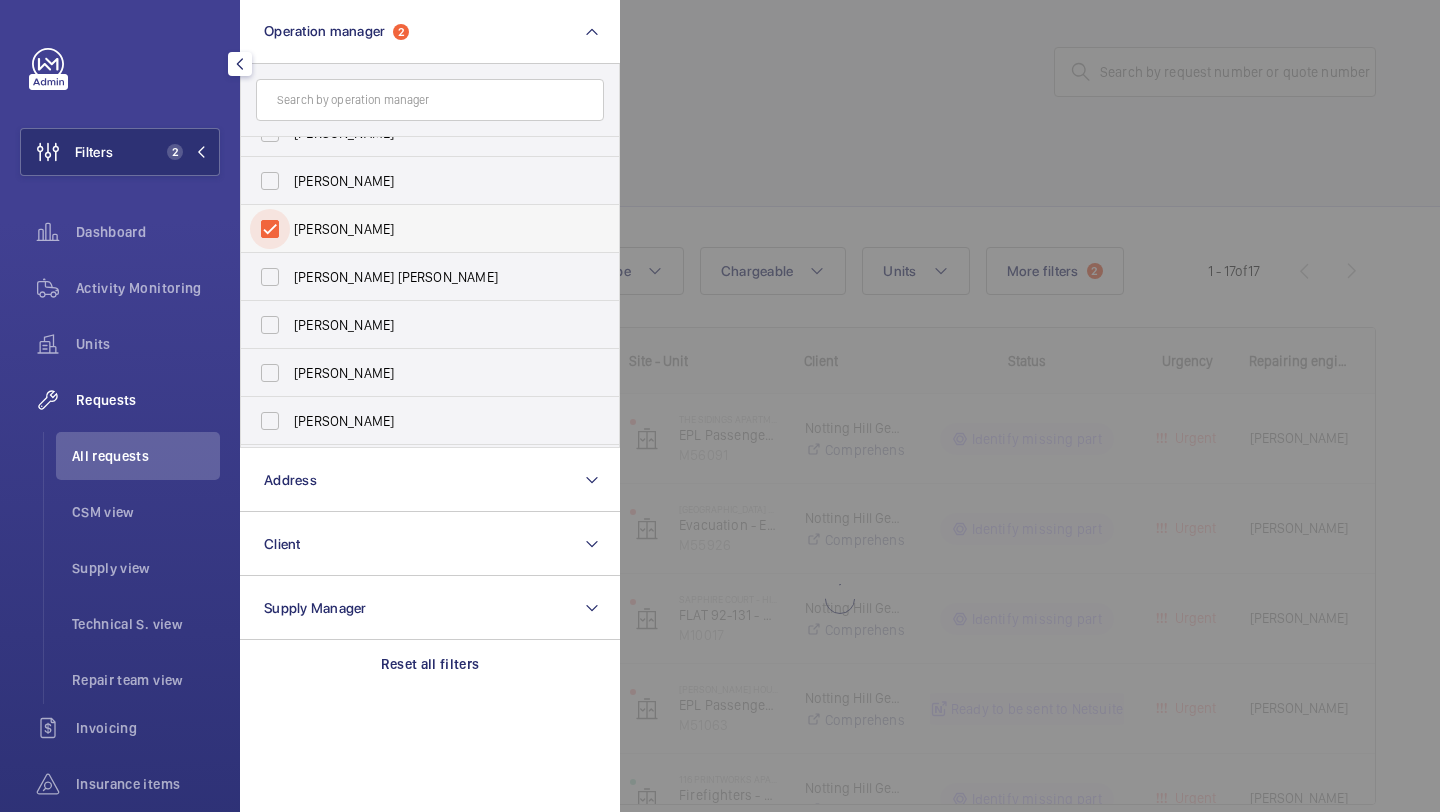 scroll, scrollTop: 99, scrollLeft: 0, axis: vertical 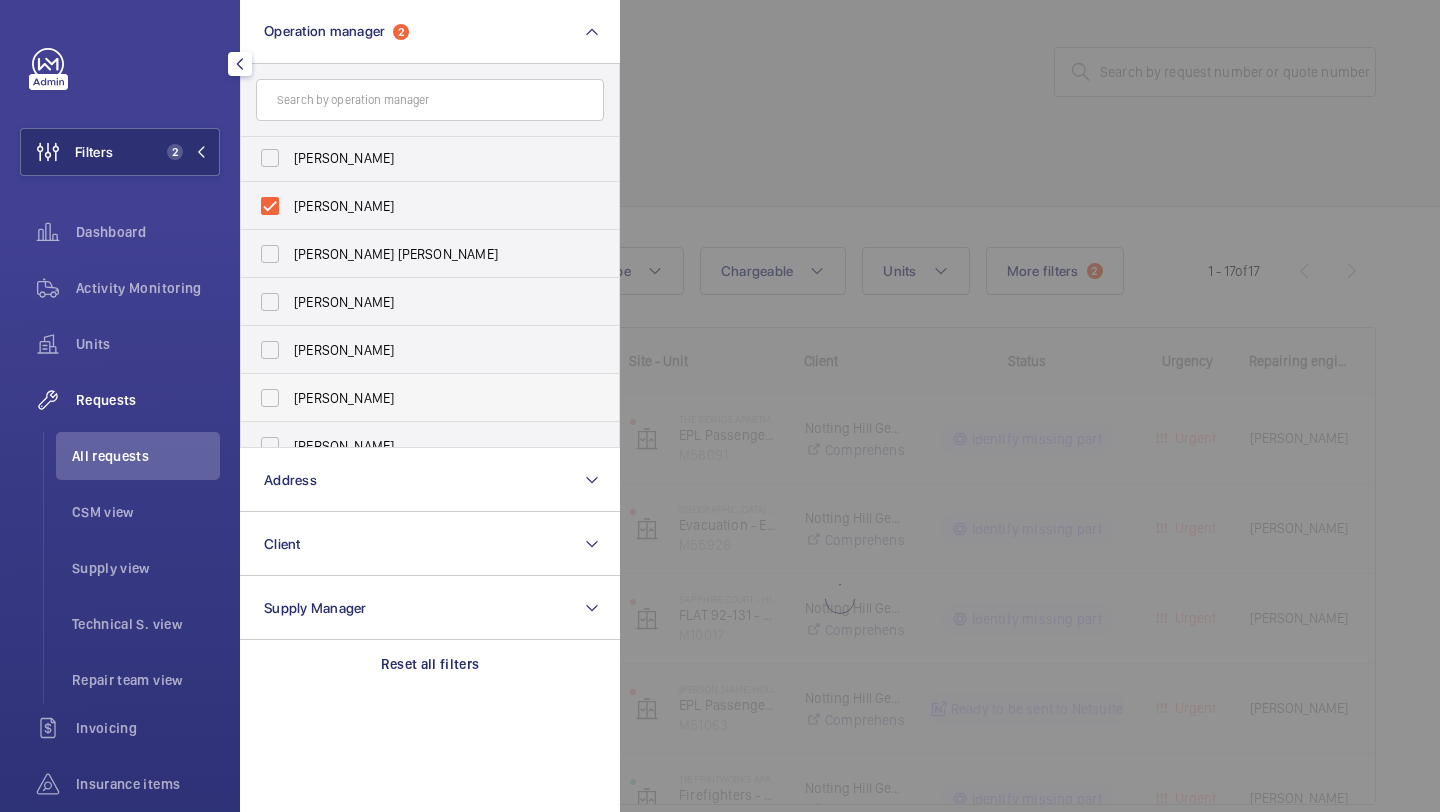 click on "Kirsten Kalaher" at bounding box center (431, 398) 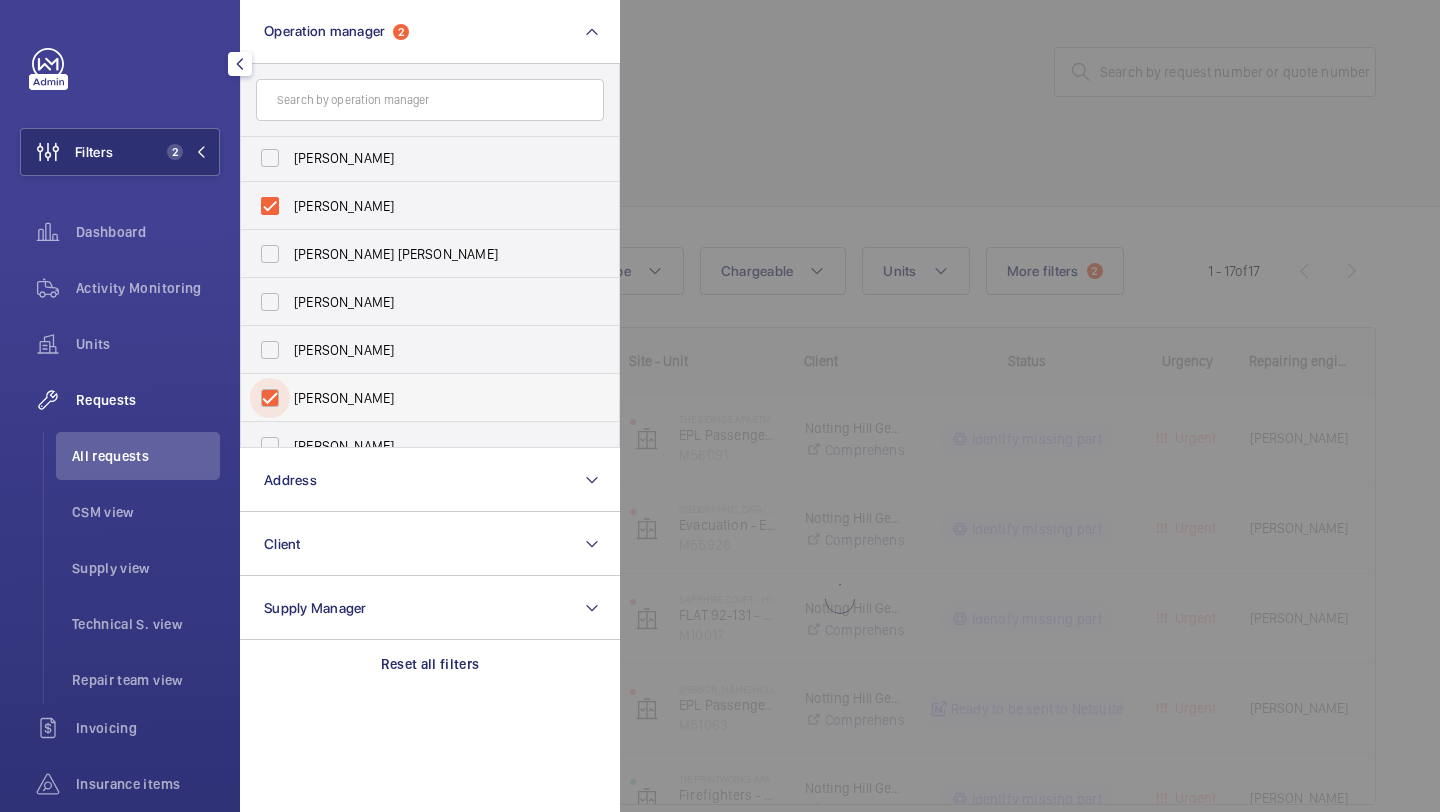 checkbox on "true" 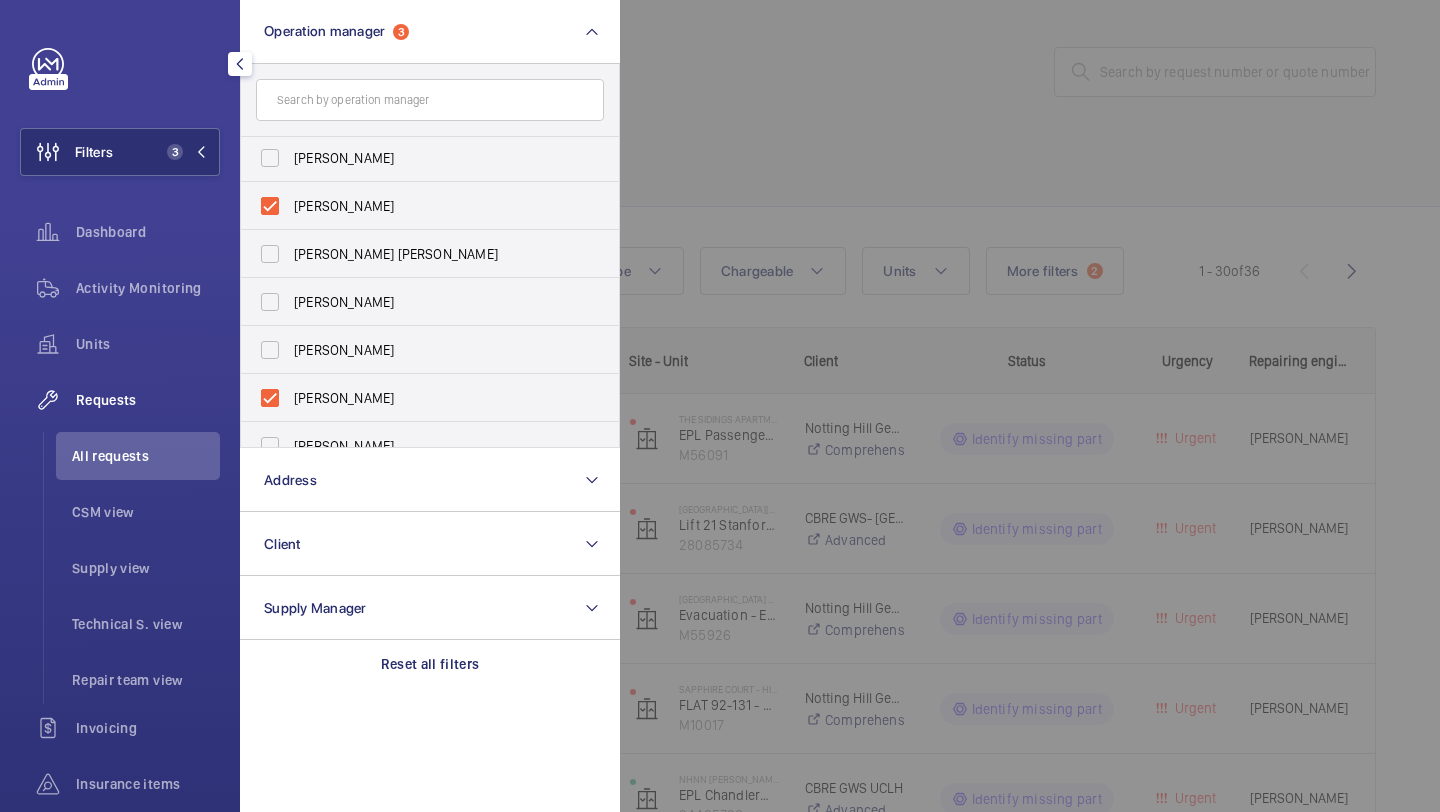 click 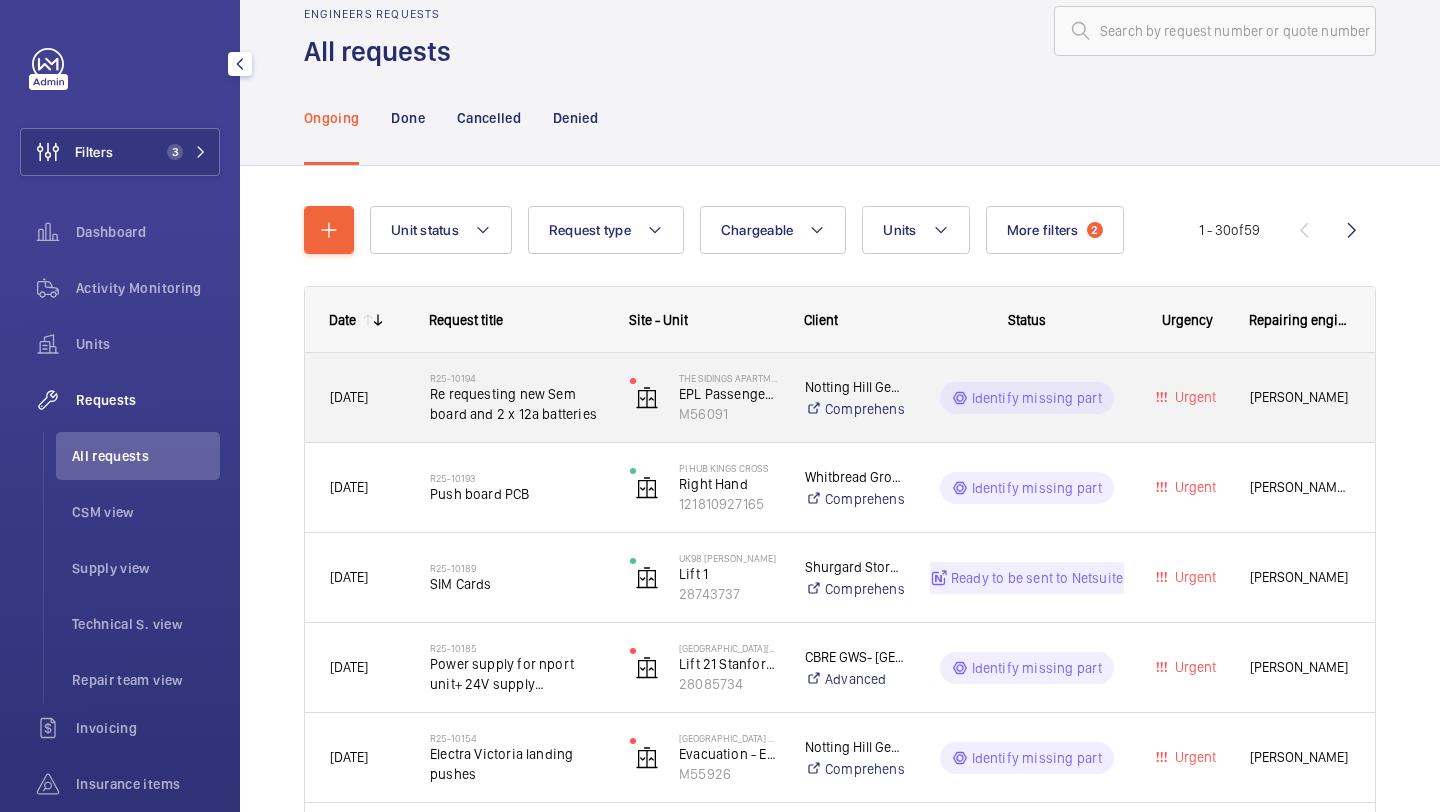 scroll, scrollTop: 43, scrollLeft: 0, axis: vertical 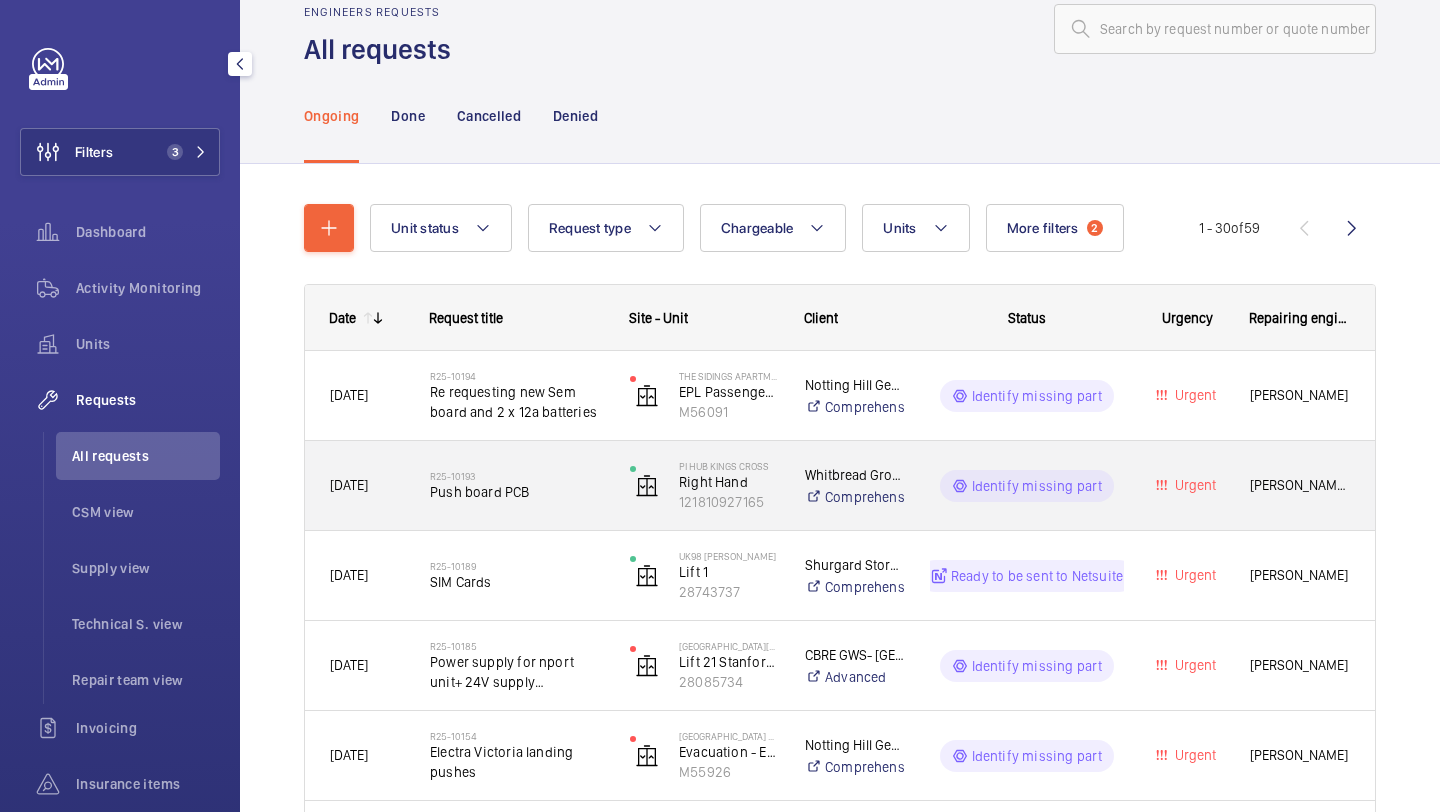 click on "R25-10193" 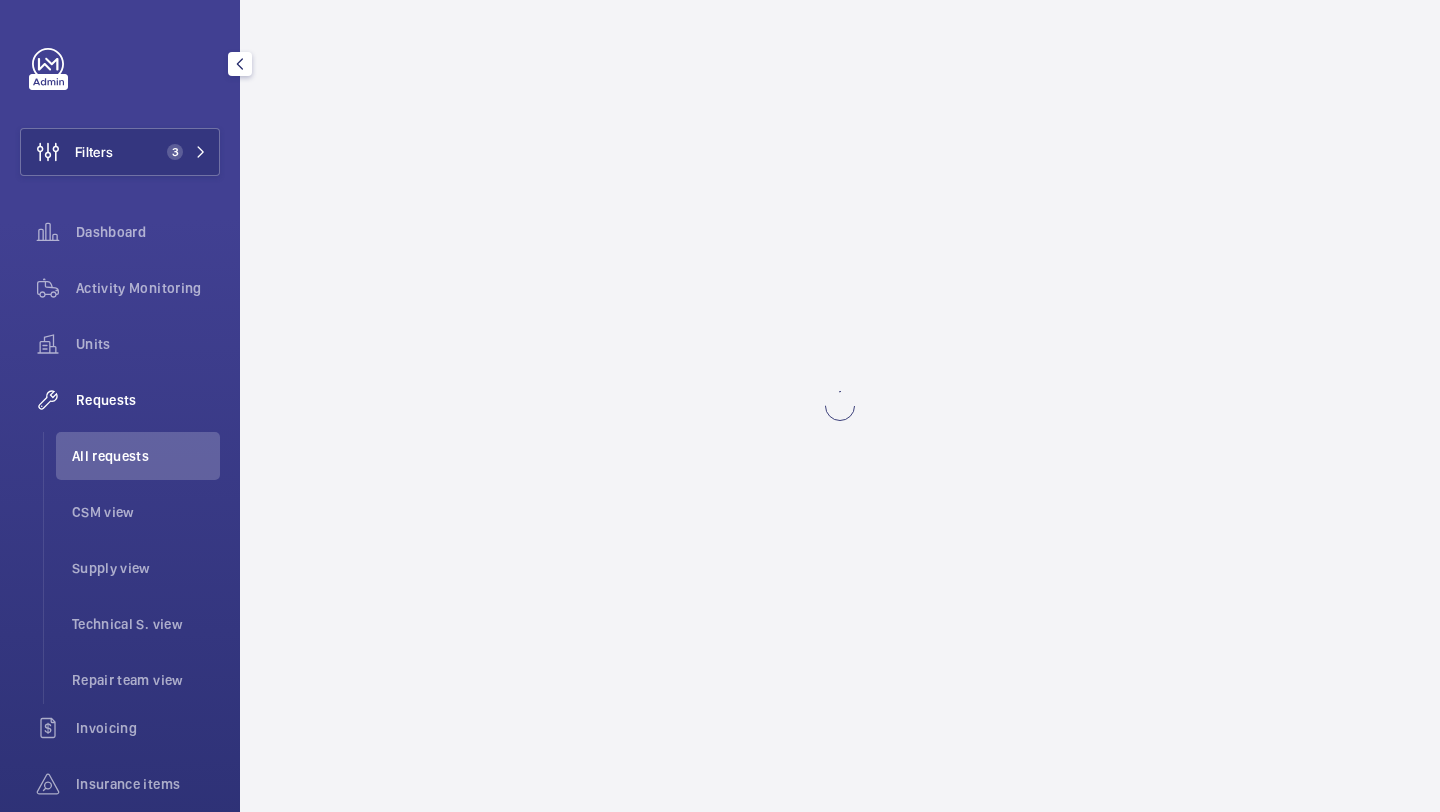 scroll, scrollTop: 0, scrollLeft: 0, axis: both 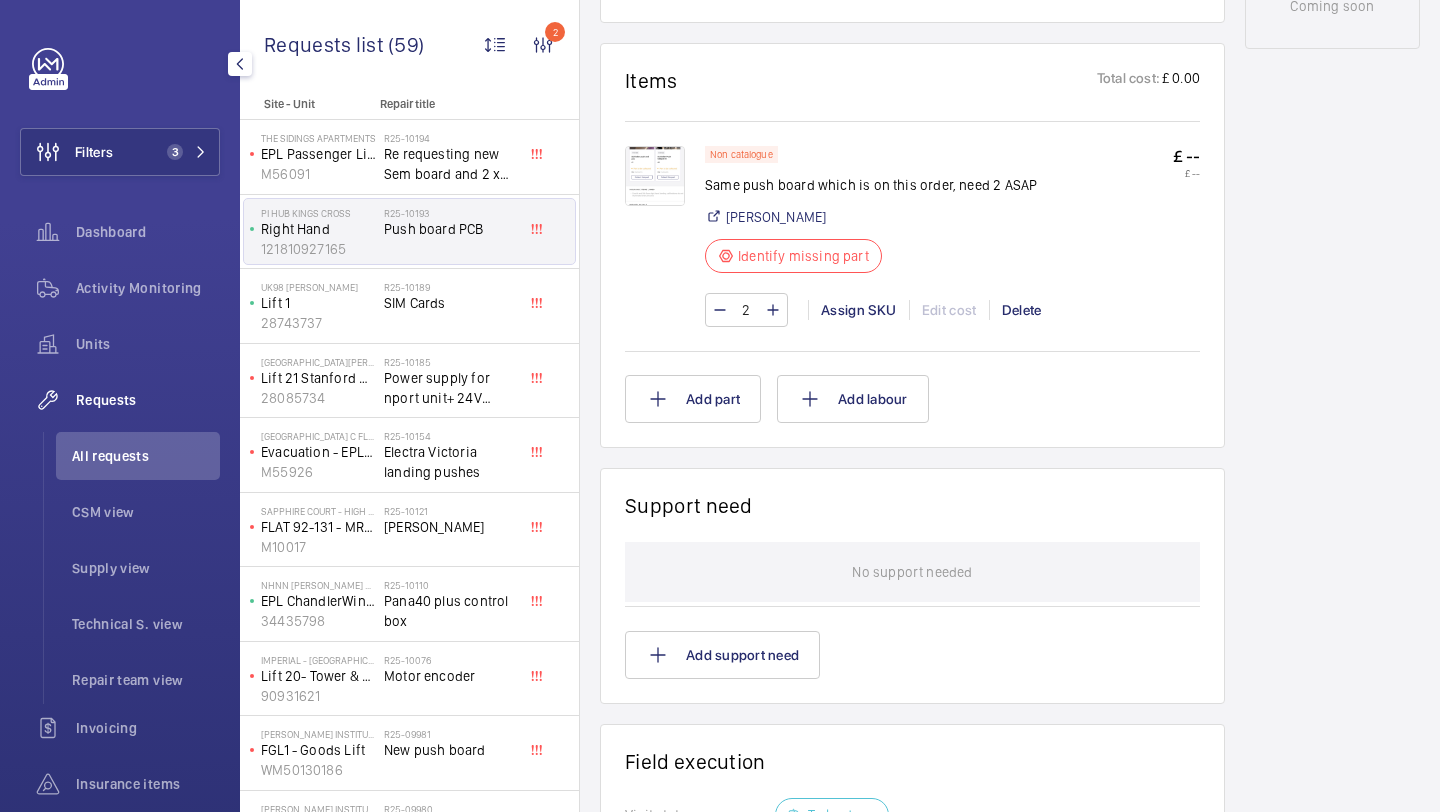 click 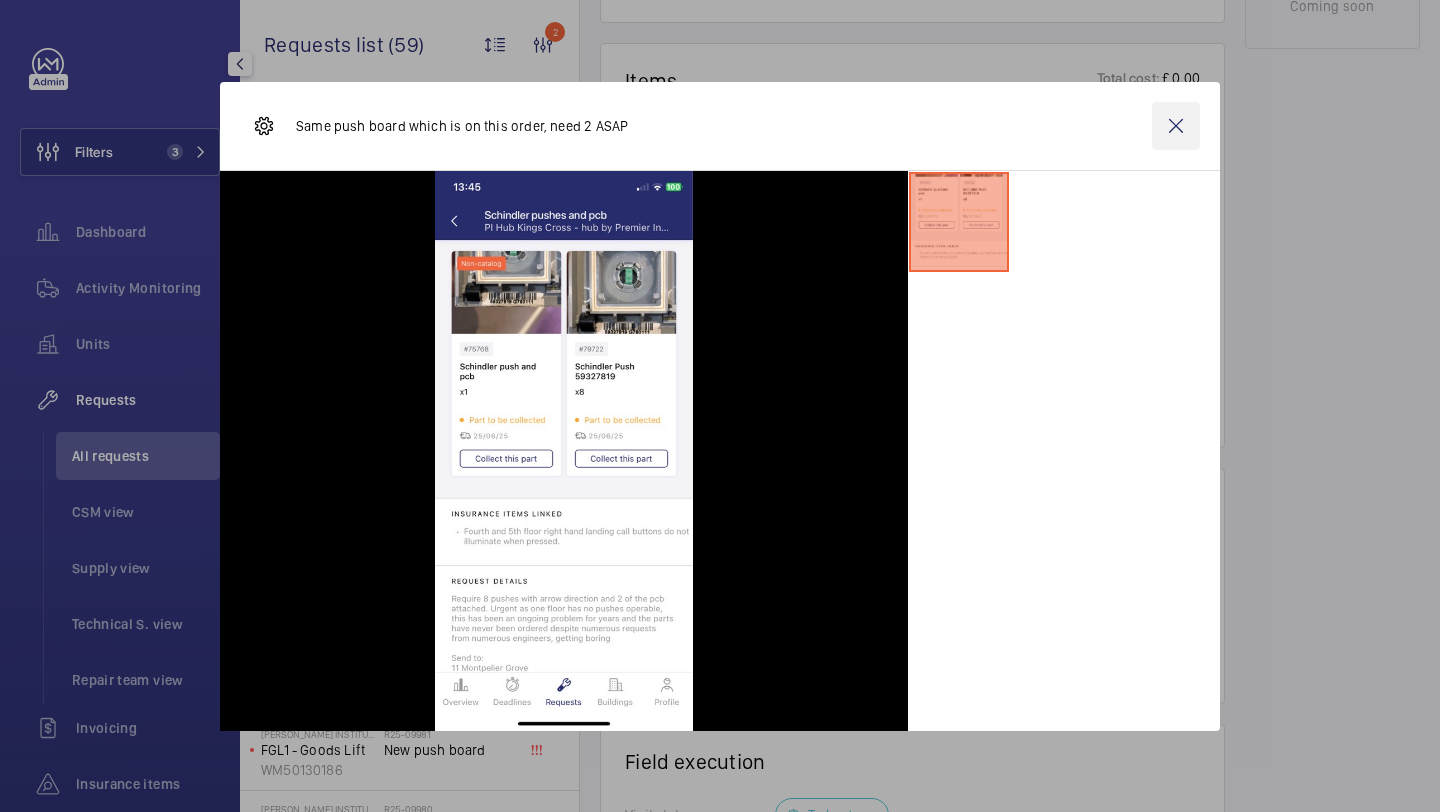 click at bounding box center (1176, 126) 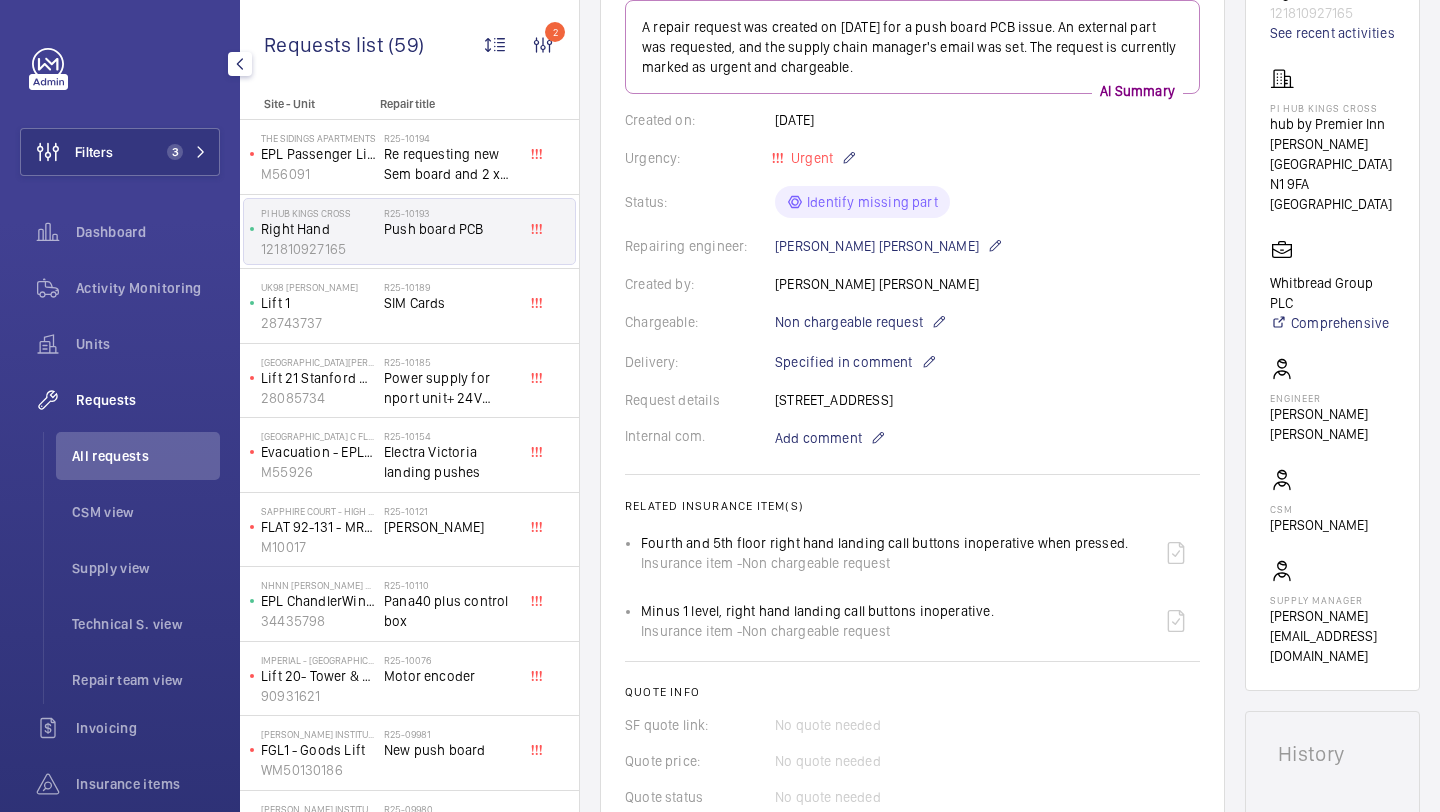 scroll, scrollTop: 570, scrollLeft: 0, axis: vertical 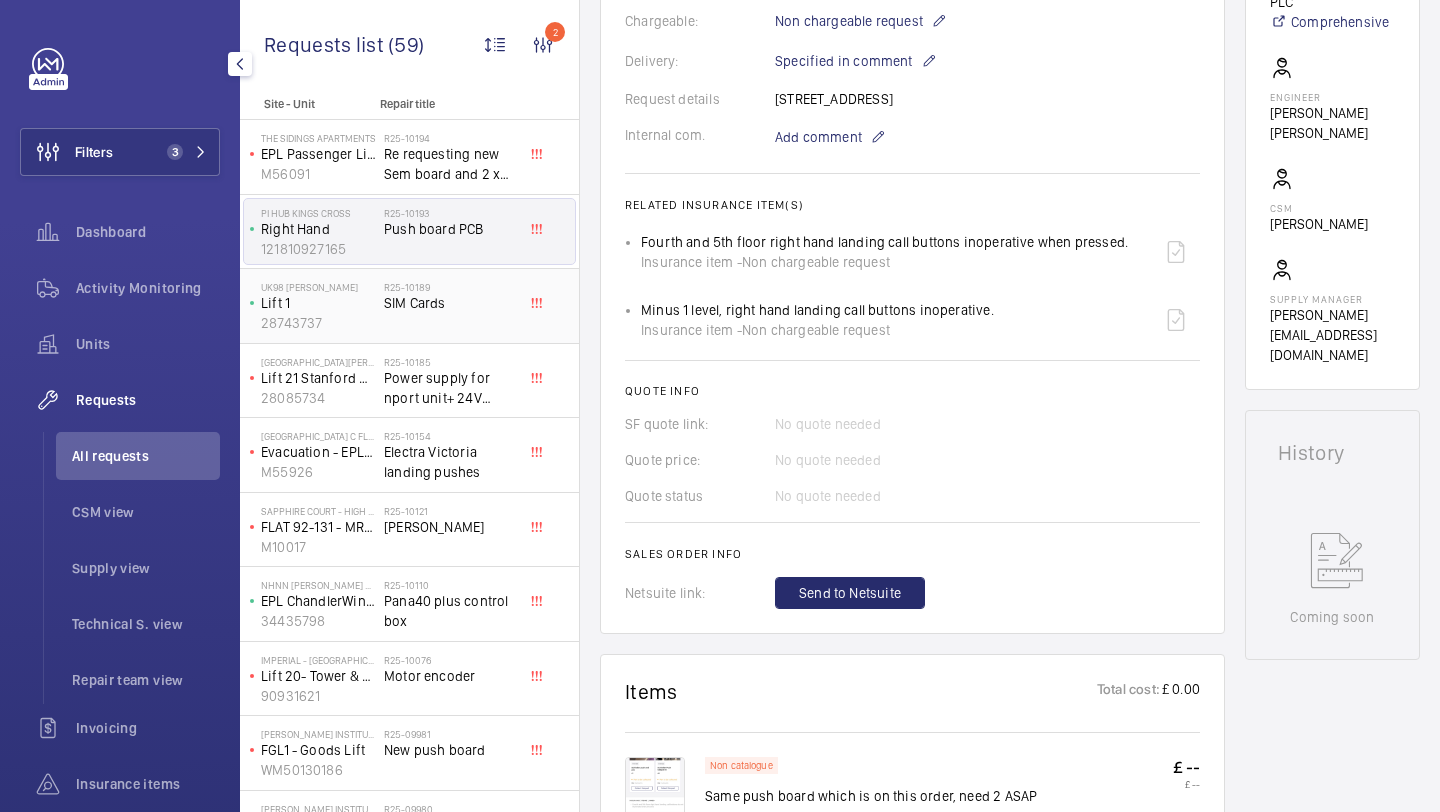 click on "SIM Cards" 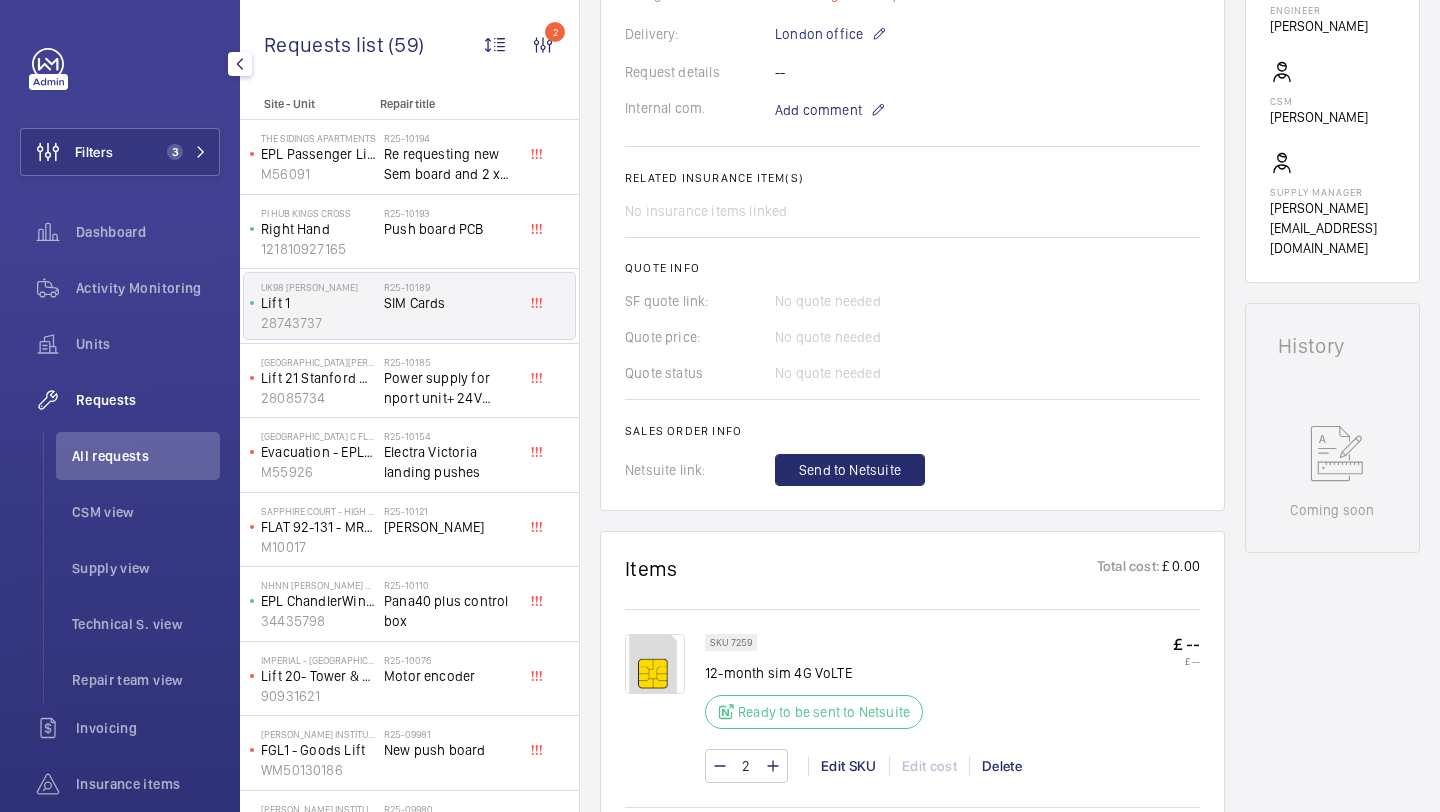 scroll, scrollTop: 642, scrollLeft: 0, axis: vertical 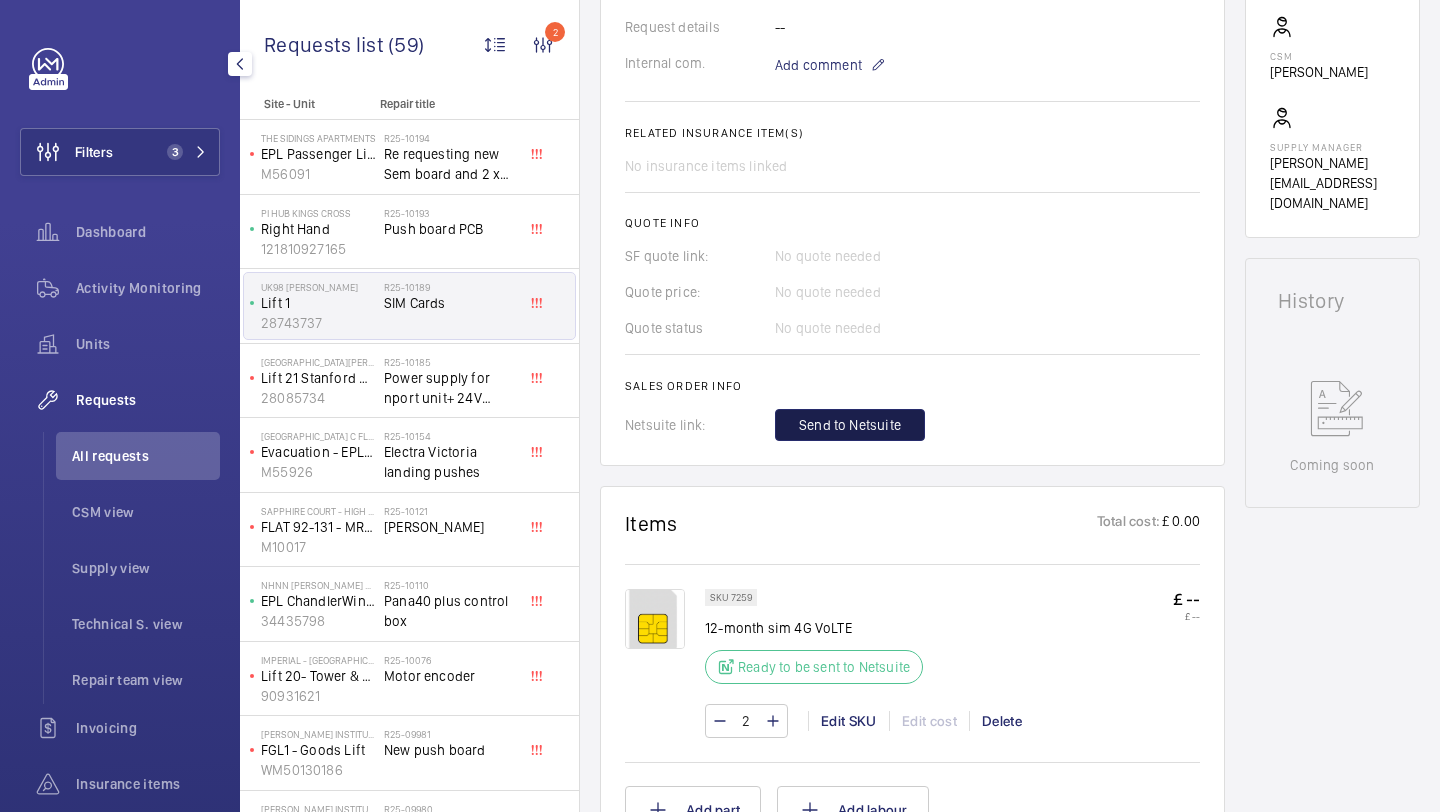 click on "Send to Netsuite" 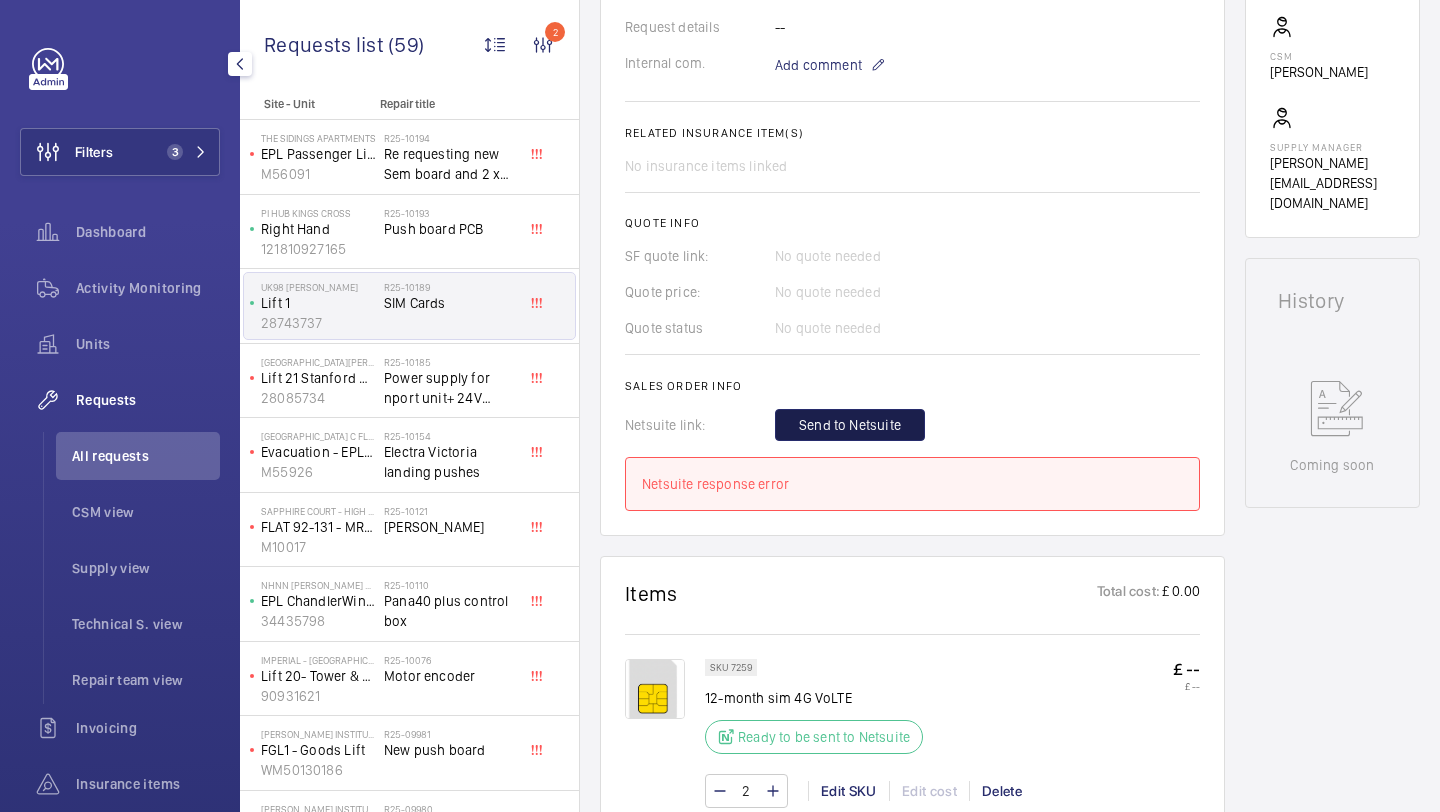 click on "Send to Netsuite" 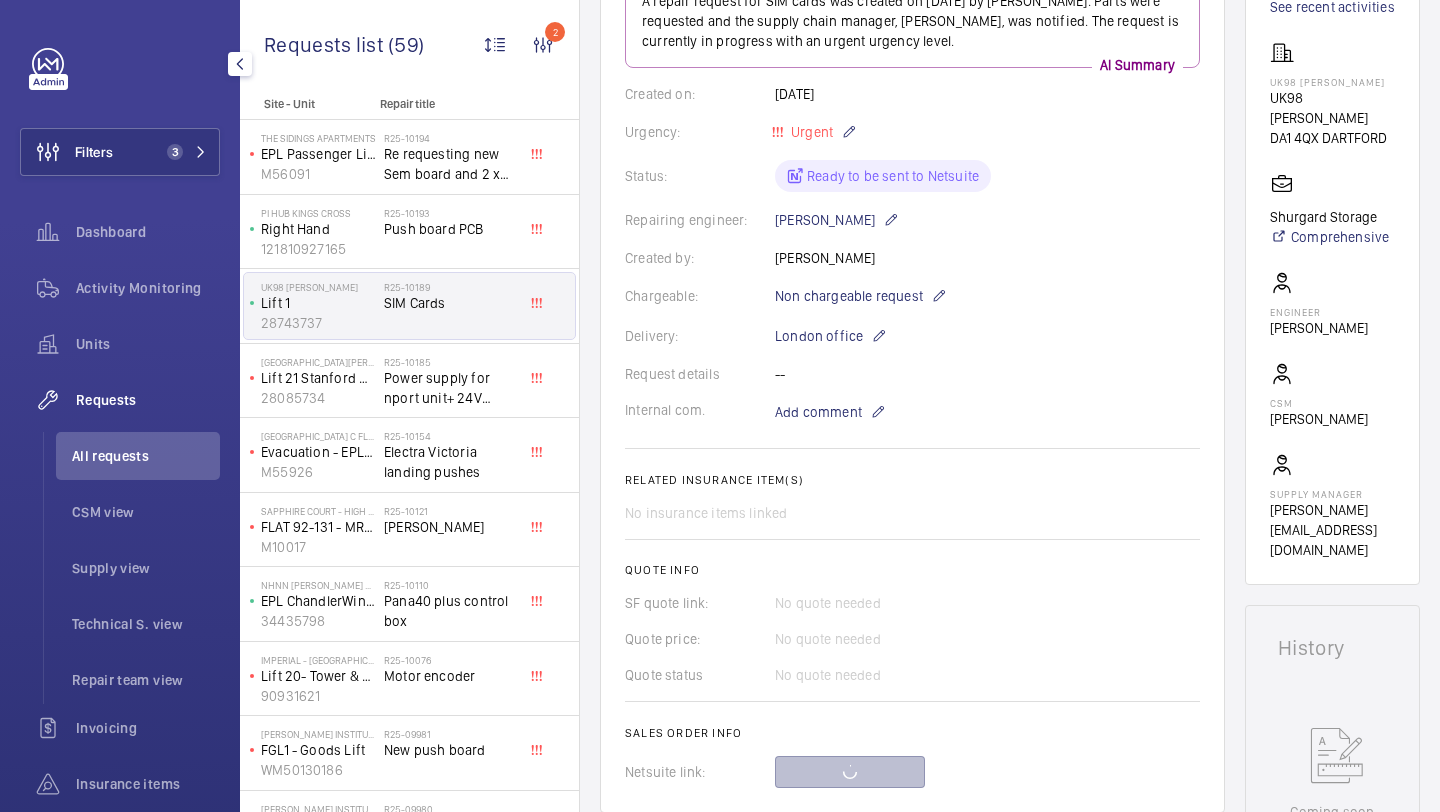 scroll, scrollTop: 279, scrollLeft: 0, axis: vertical 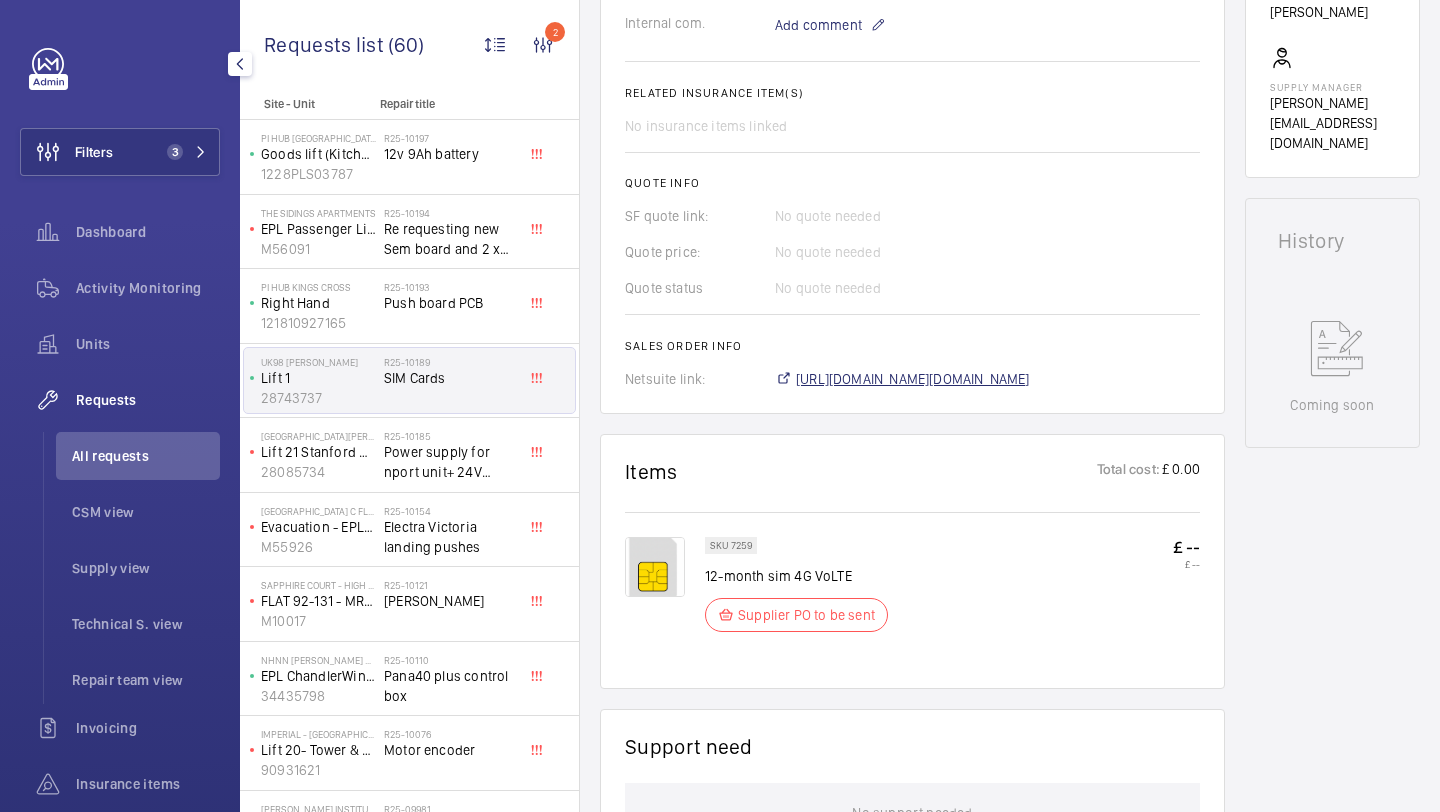 click on "https://6461500.app.netsuite.com/app/accounting/transactions/salesord.nl?id=2853183" 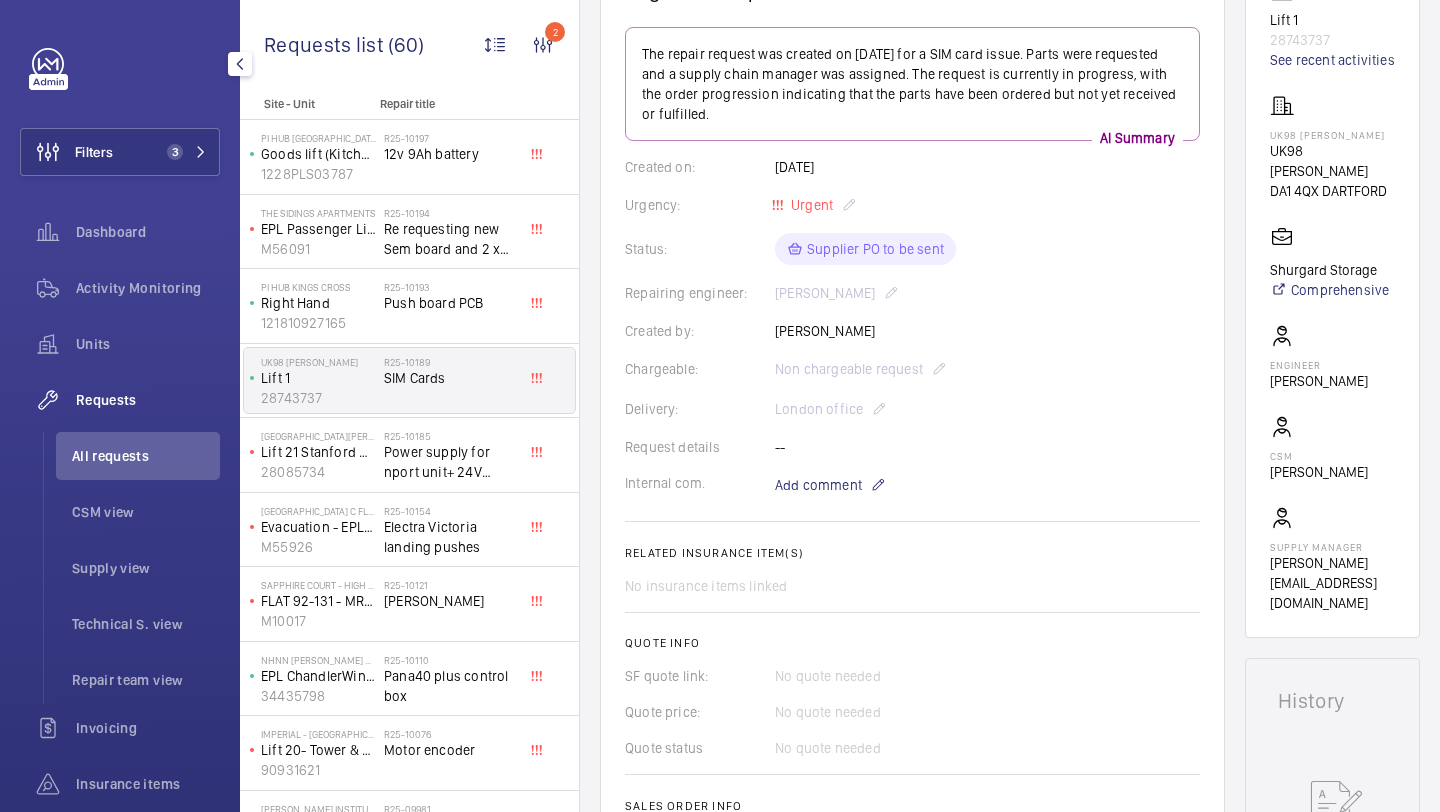 scroll, scrollTop: 0, scrollLeft: 0, axis: both 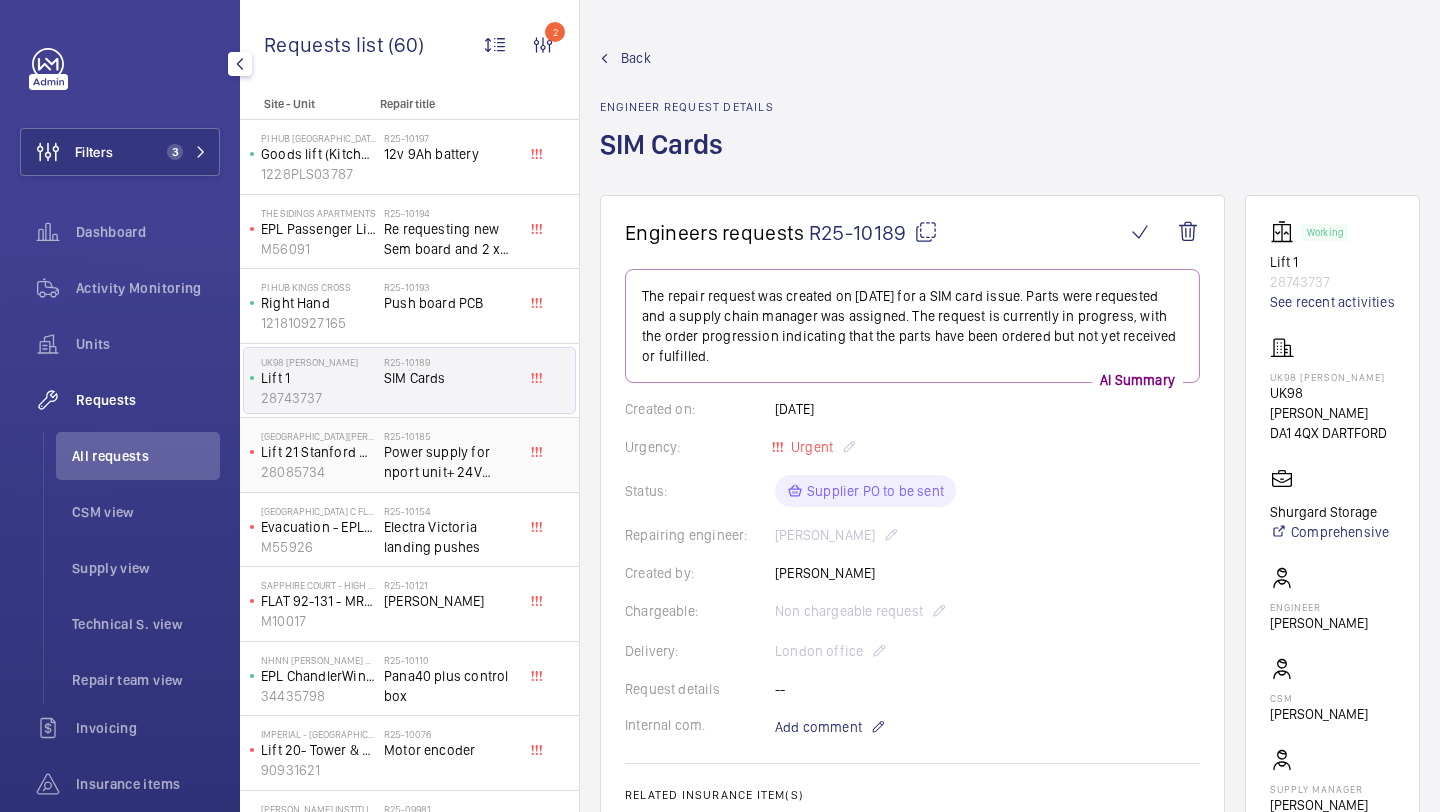 click on "Power supply for nport unit+ 24V supply investigation" 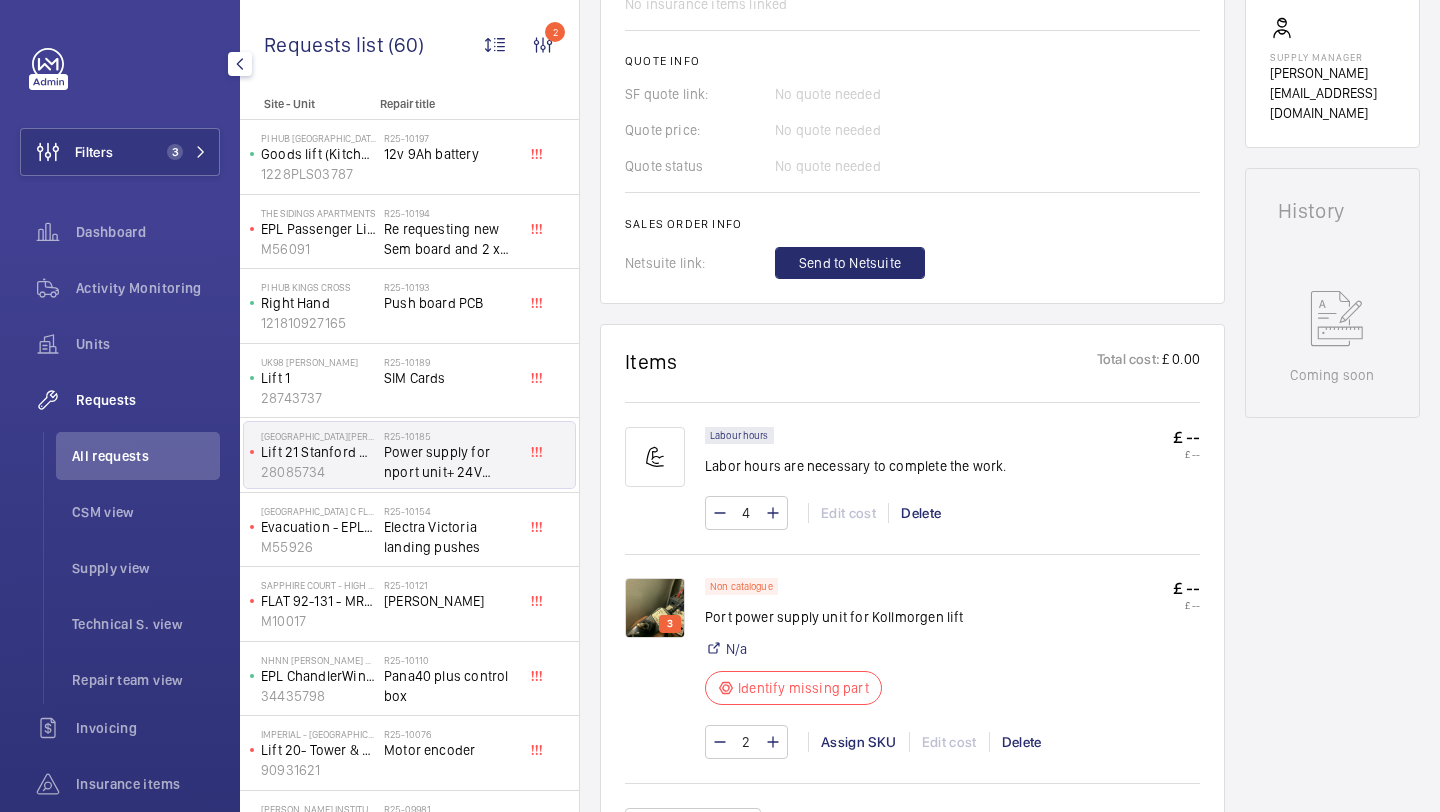 scroll, scrollTop: 876, scrollLeft: 0, axis: vertical 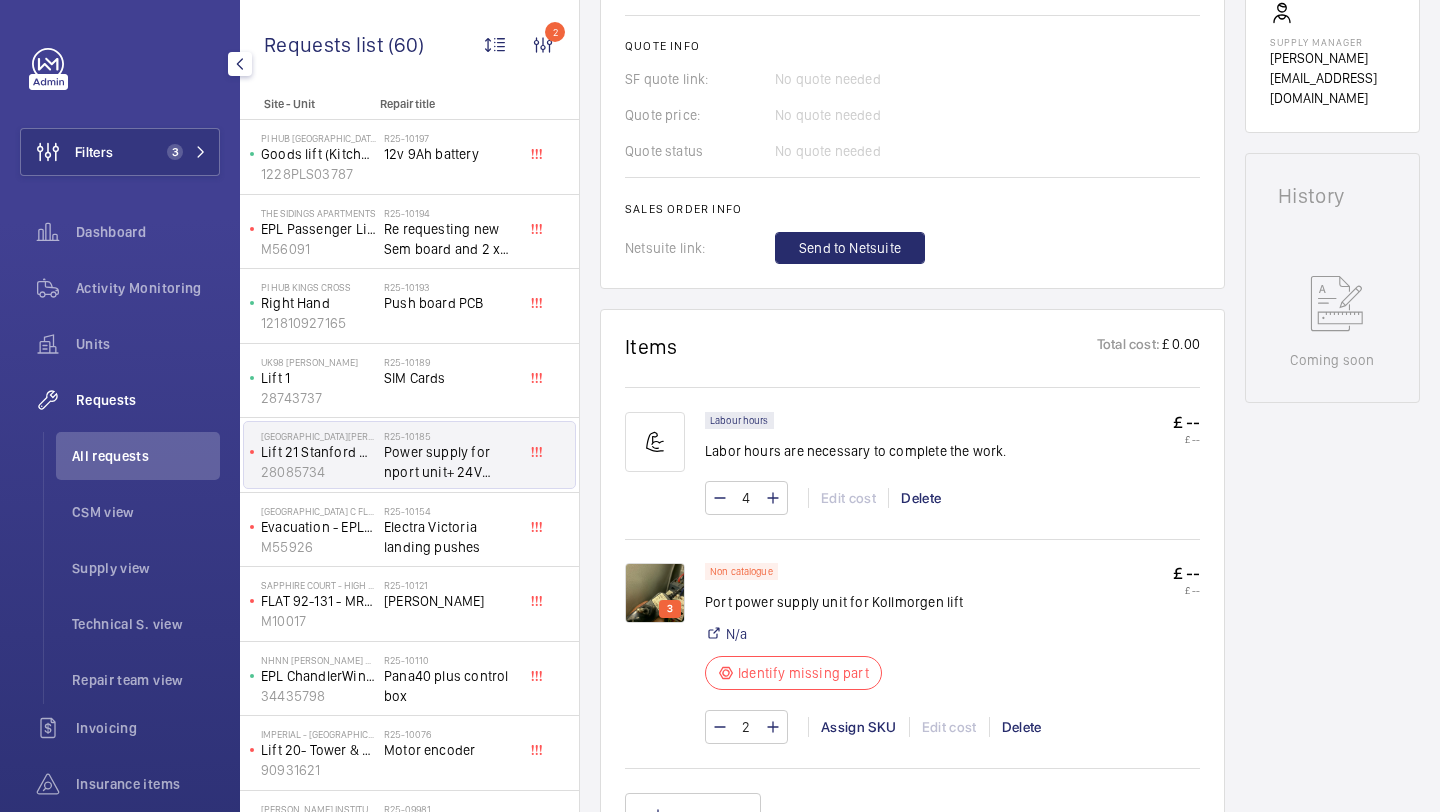 click 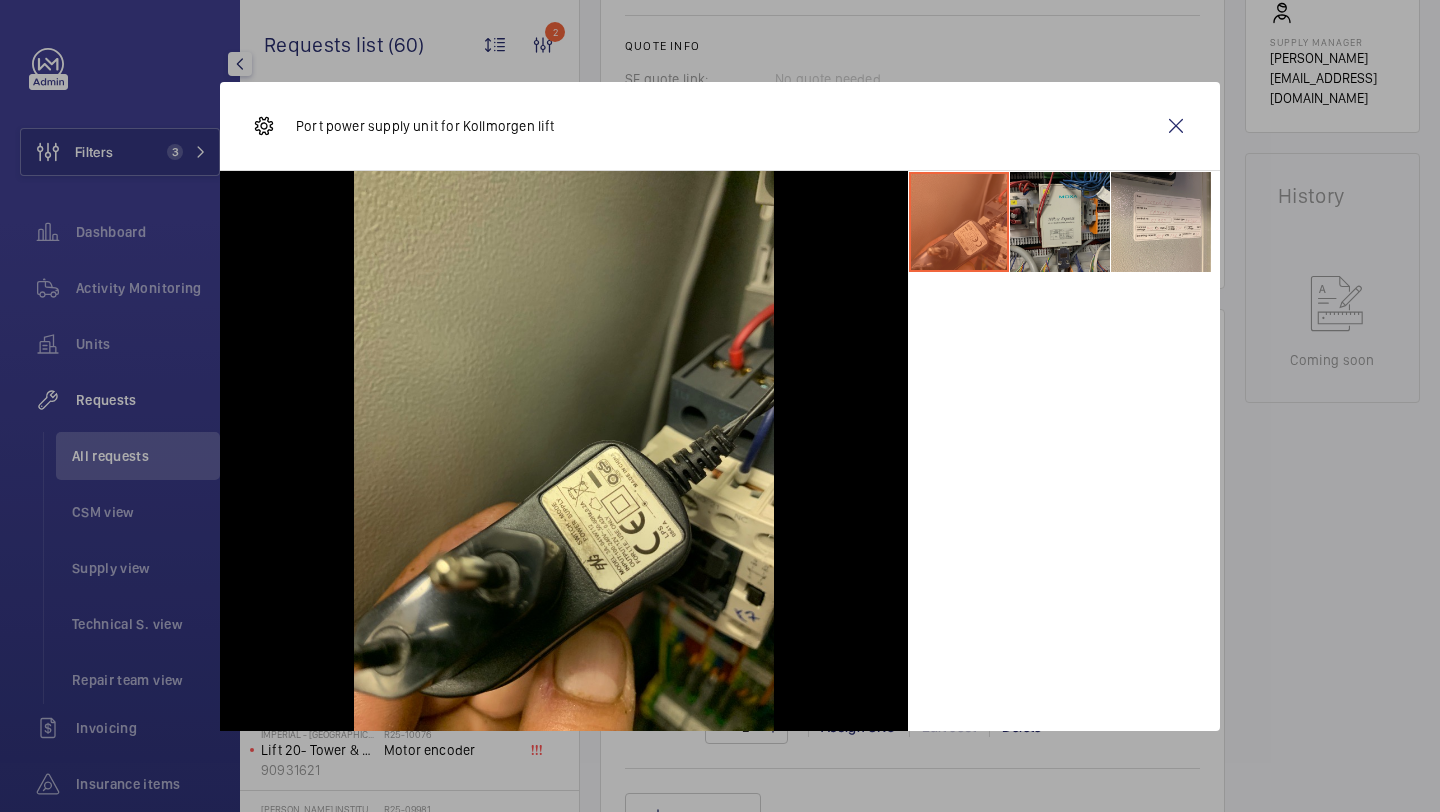 click at bounding box center (1060, 222) 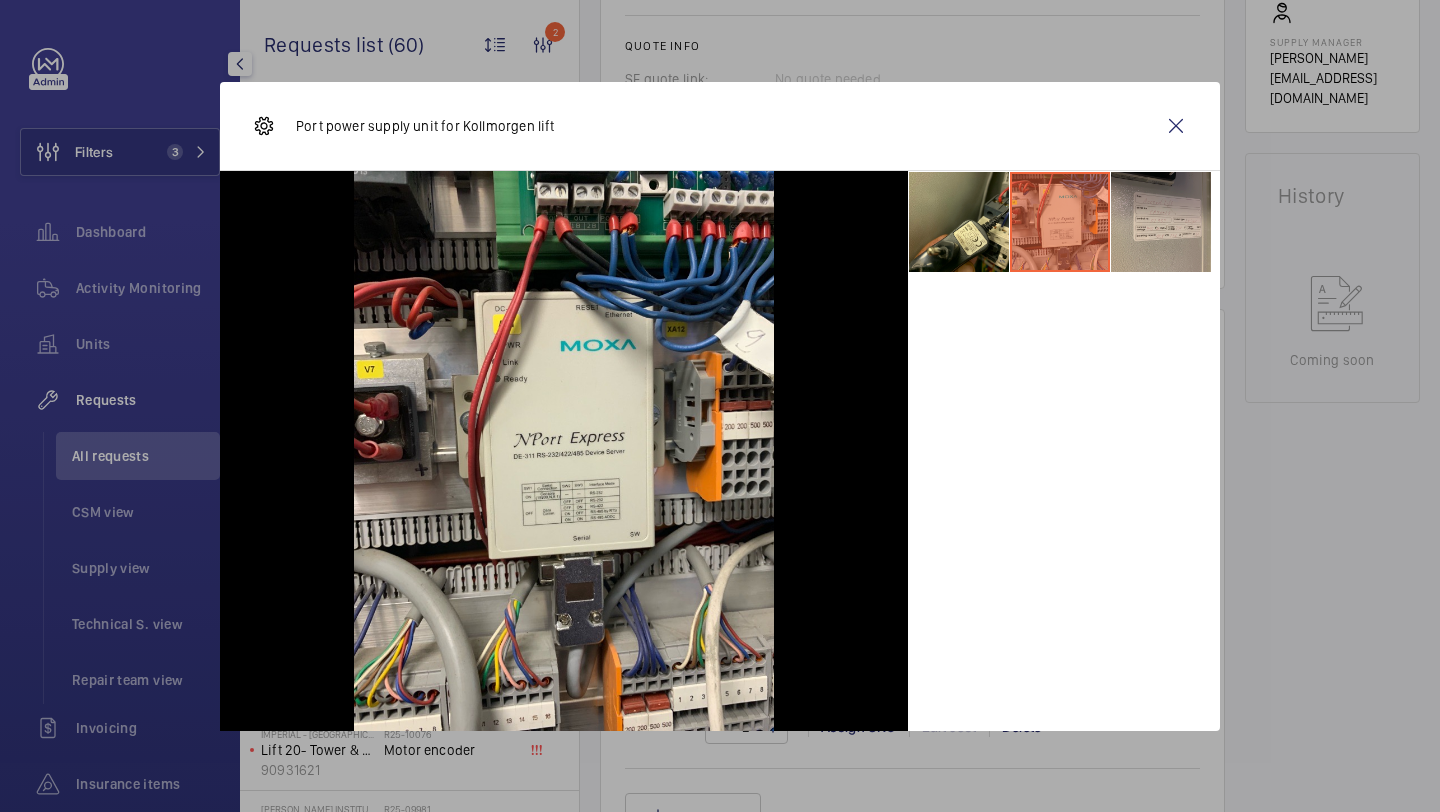 click at bounding box center [1161, 222] 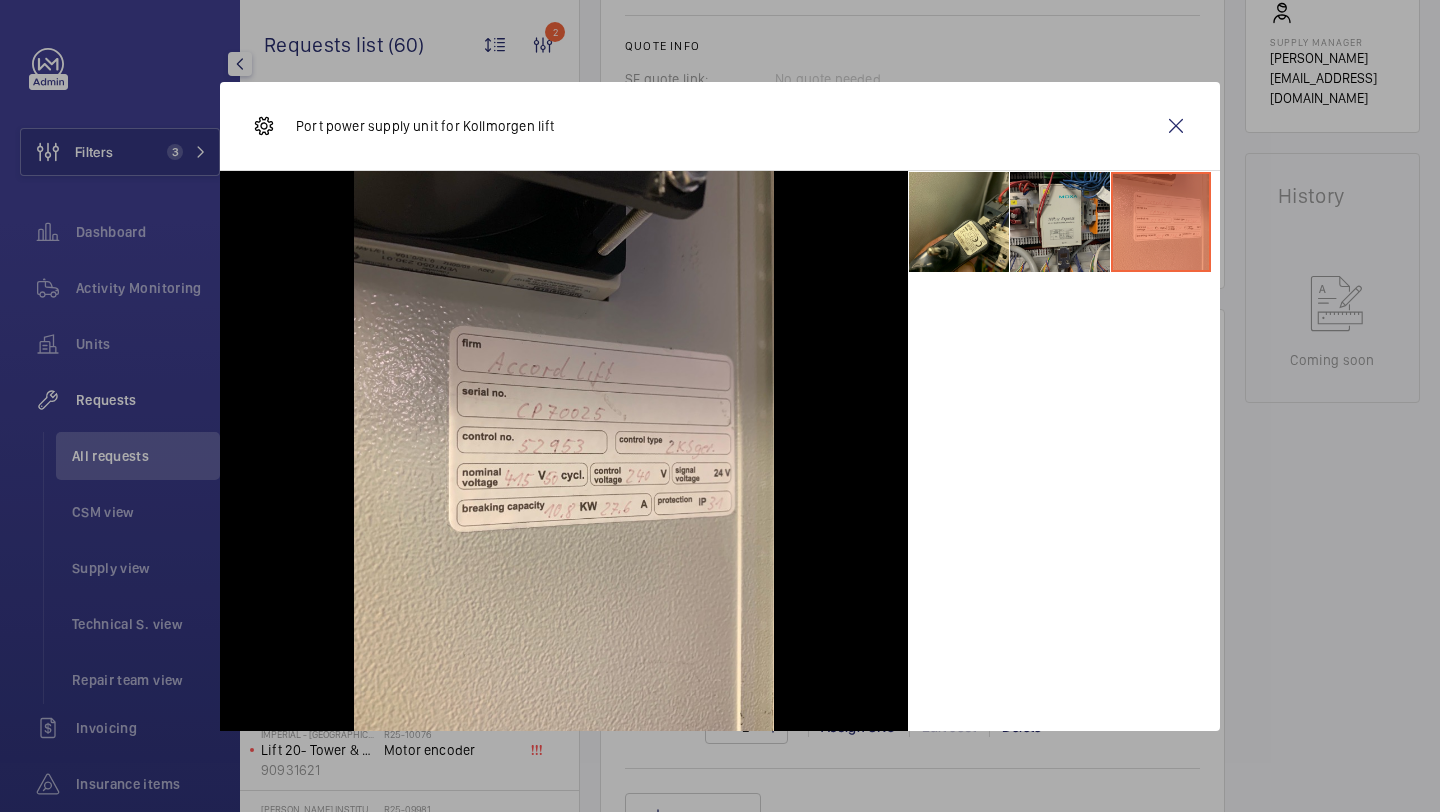 click at bounding box center (1060, 222) 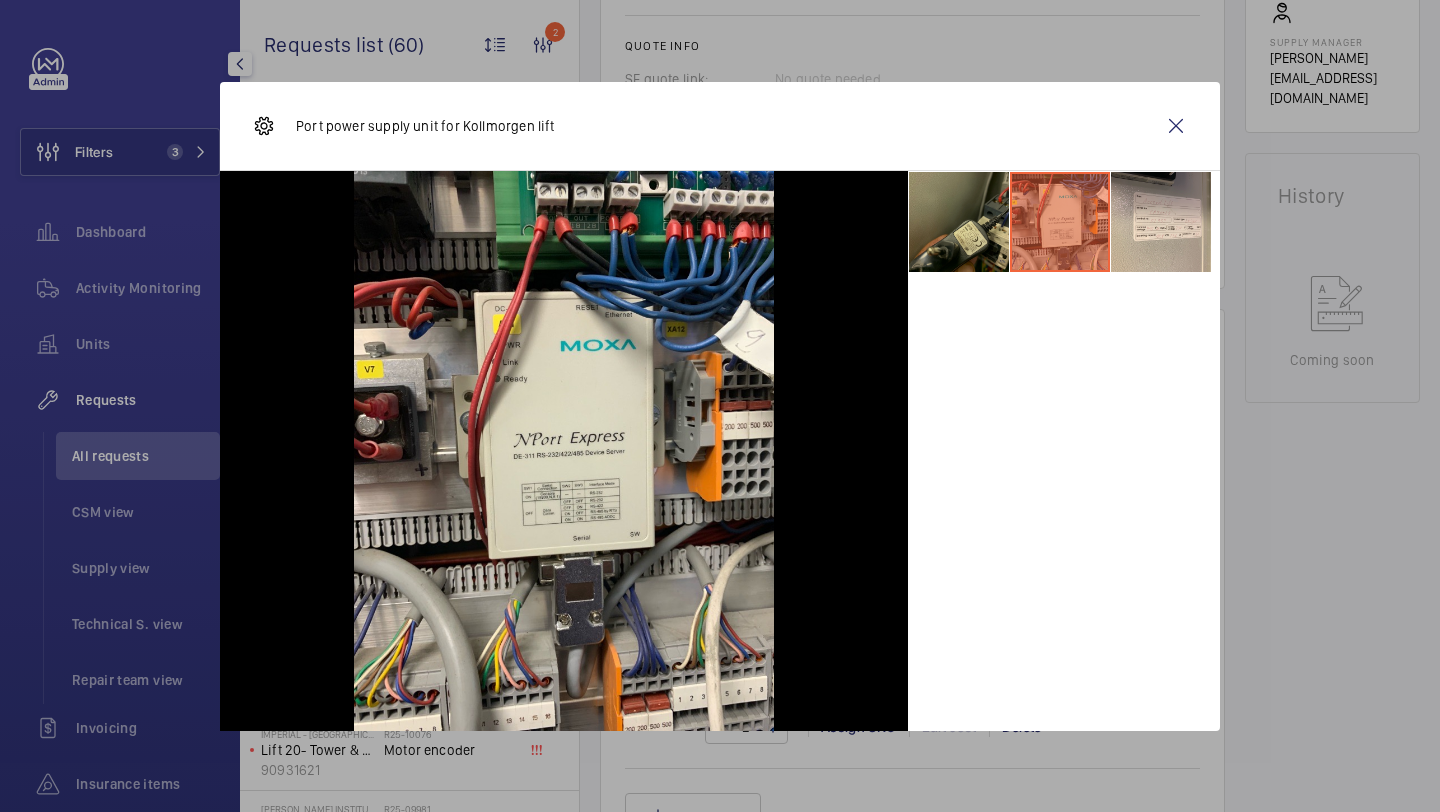 click at bounding box center [959, 222] 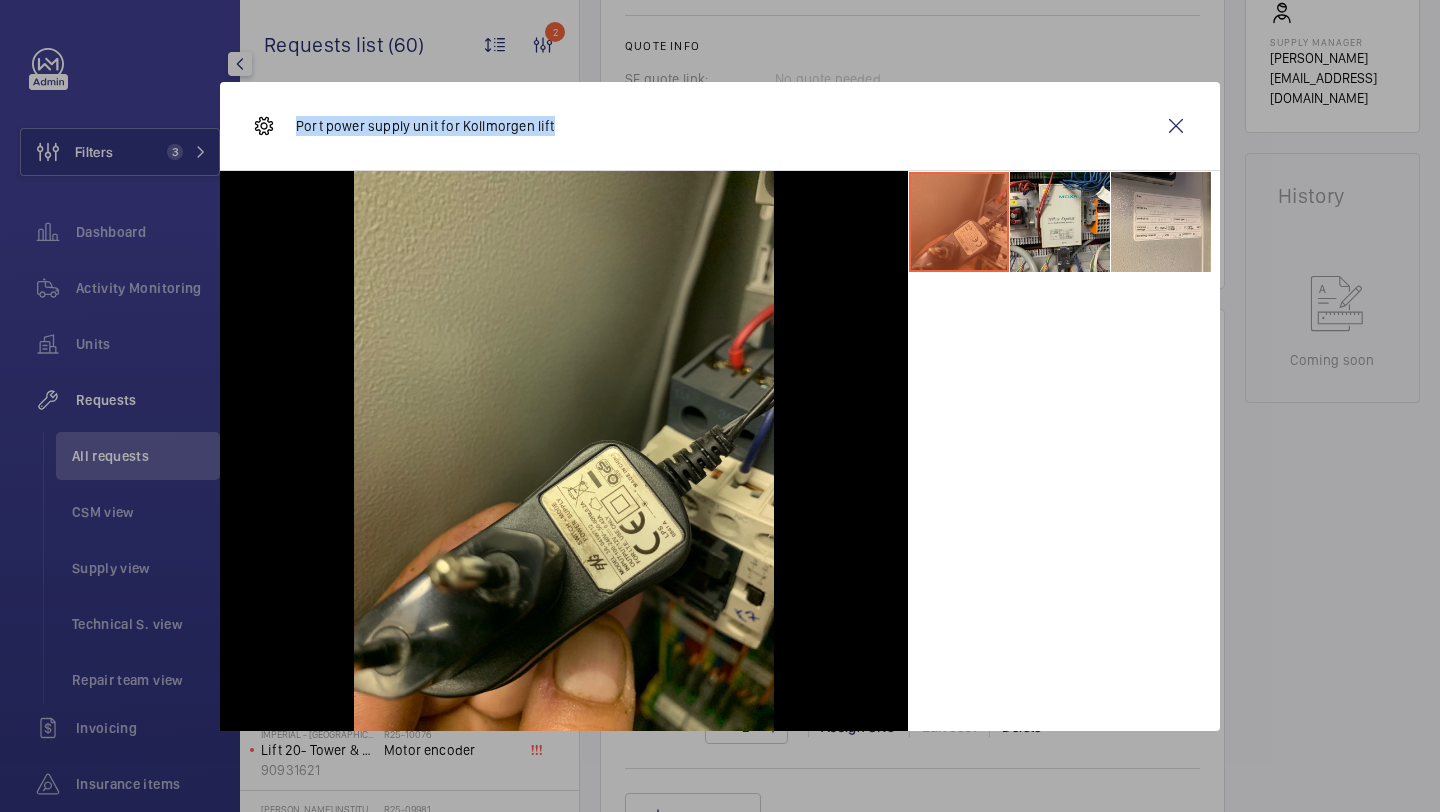 drag, startPoint x: 559, startPoint y: 120, endPoint x: 294, endPoint y: 125, distance: 265.04718 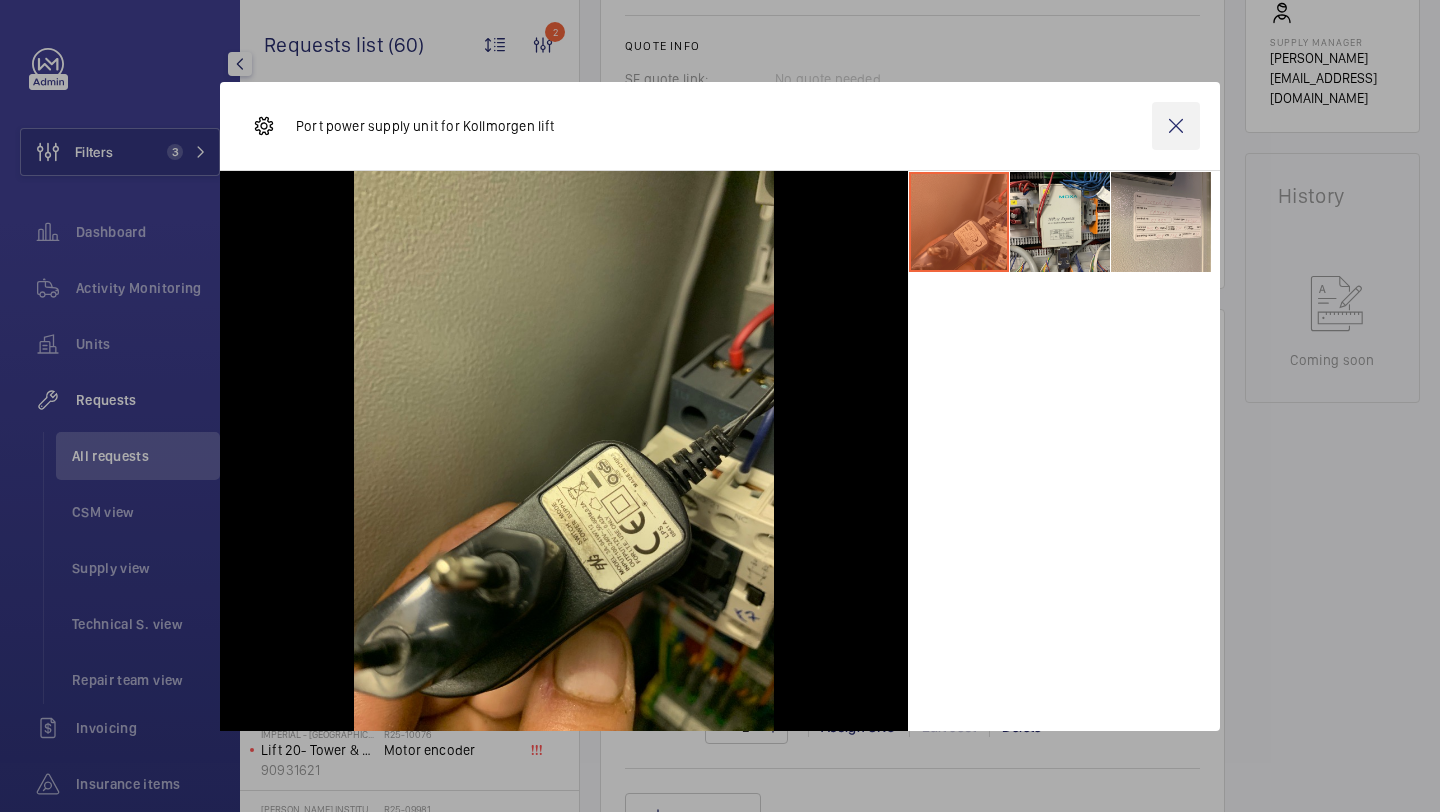 click at bounding box center (1176, 126) 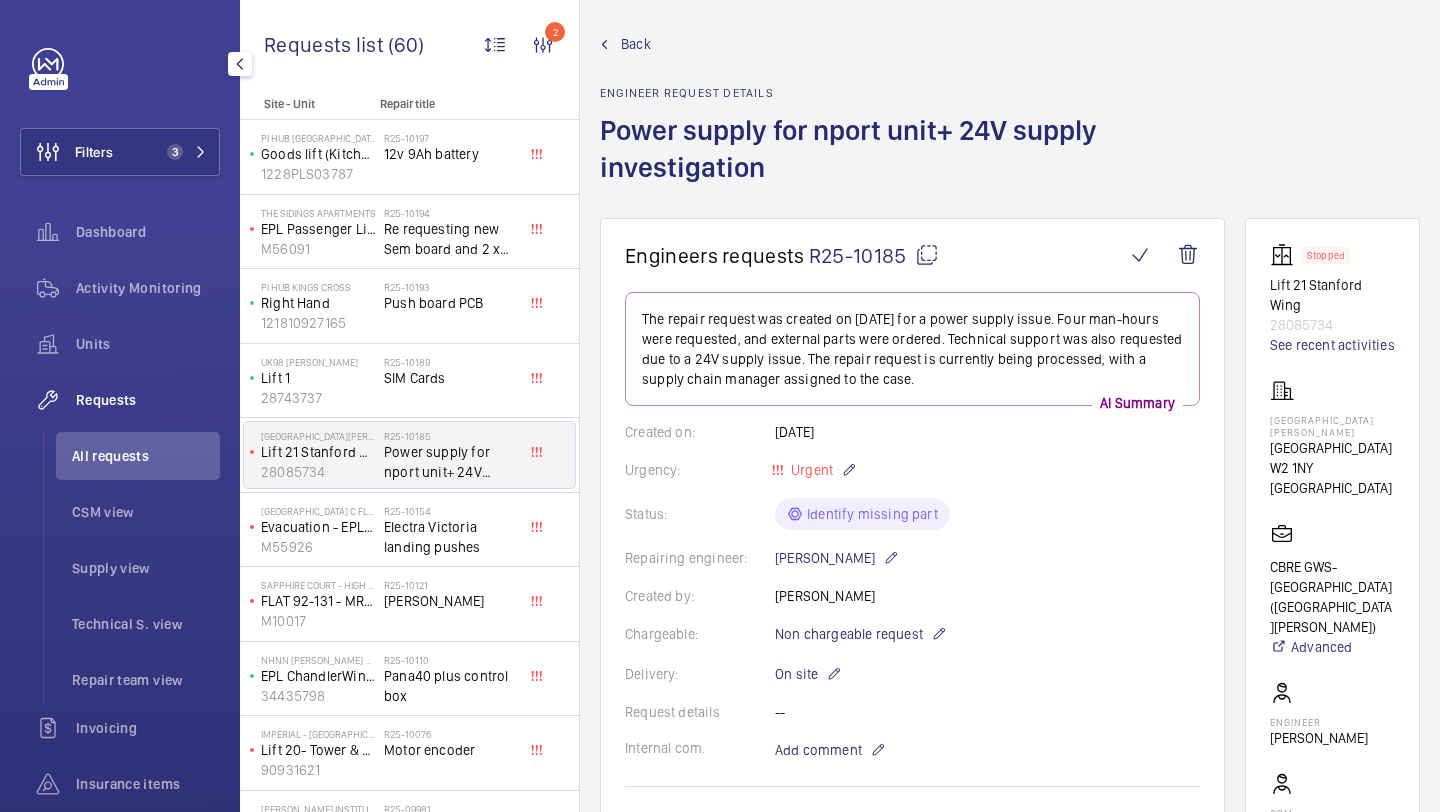 scroll, scrollTop: 133, scrollLeft: 0, axis: vertical 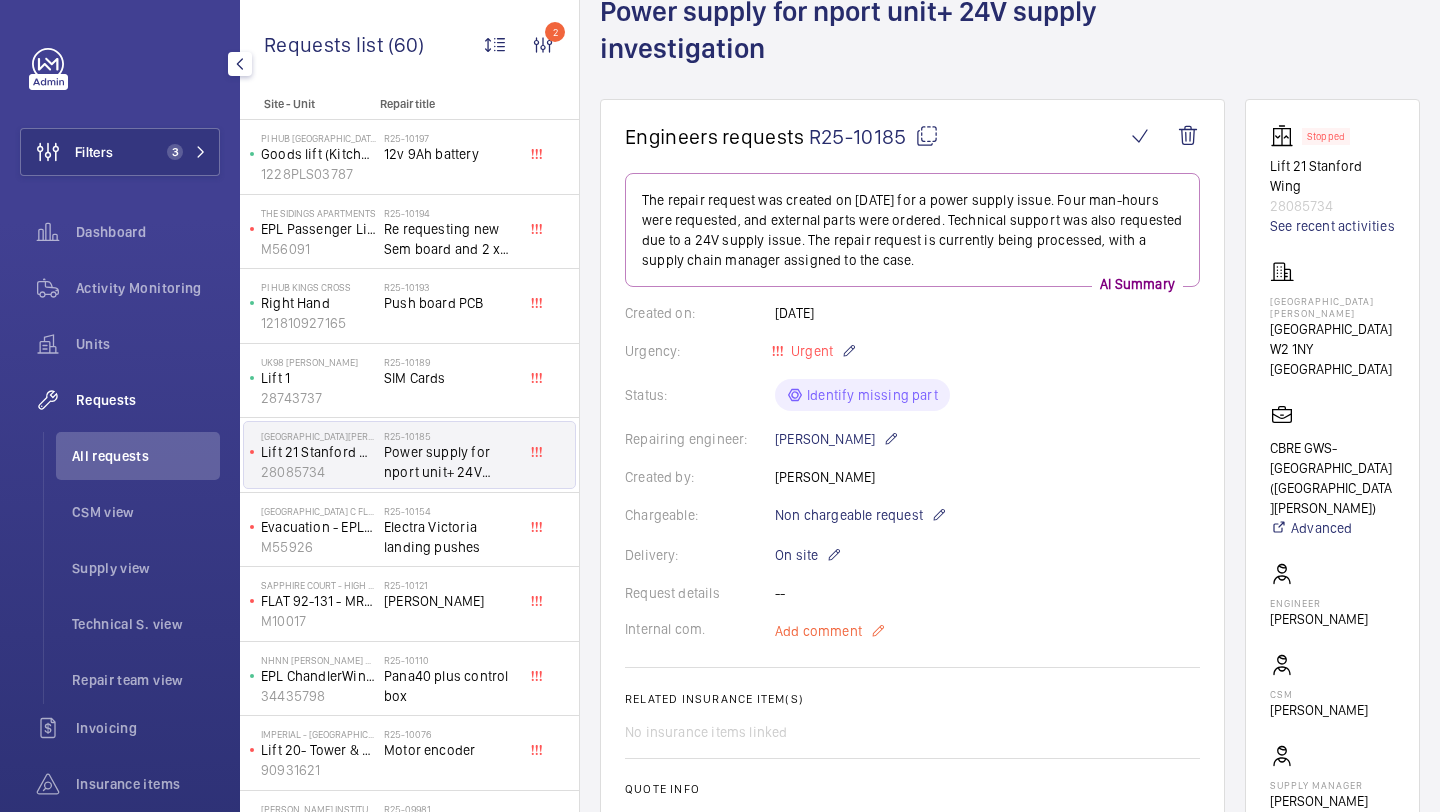 click on "The repair request was created on 2025-07-28 for a power supply issue. Four man-hours were requested, and external parts were ordered. Technical support was also requested due to a 24V supply issue. The repair request is currently being processed, with a supply chain manager assigned to the case.  AI Summary Created on:  28/07/2025  Urgency: Urgent Status: Identify missing part Repairing engineer:  Keith Bishop  Created by:  Piotr Kijo  Chargeable: Non chargeable request Delivery:  On site  Request details -- Internal com. Add comment Related insurance item(s)  No insurance items linked  Quote info SF quote link: No quote needed Quote price: No quote needed Quote status No quote needed Sales order info Netsuite link: Send to Netsuite" 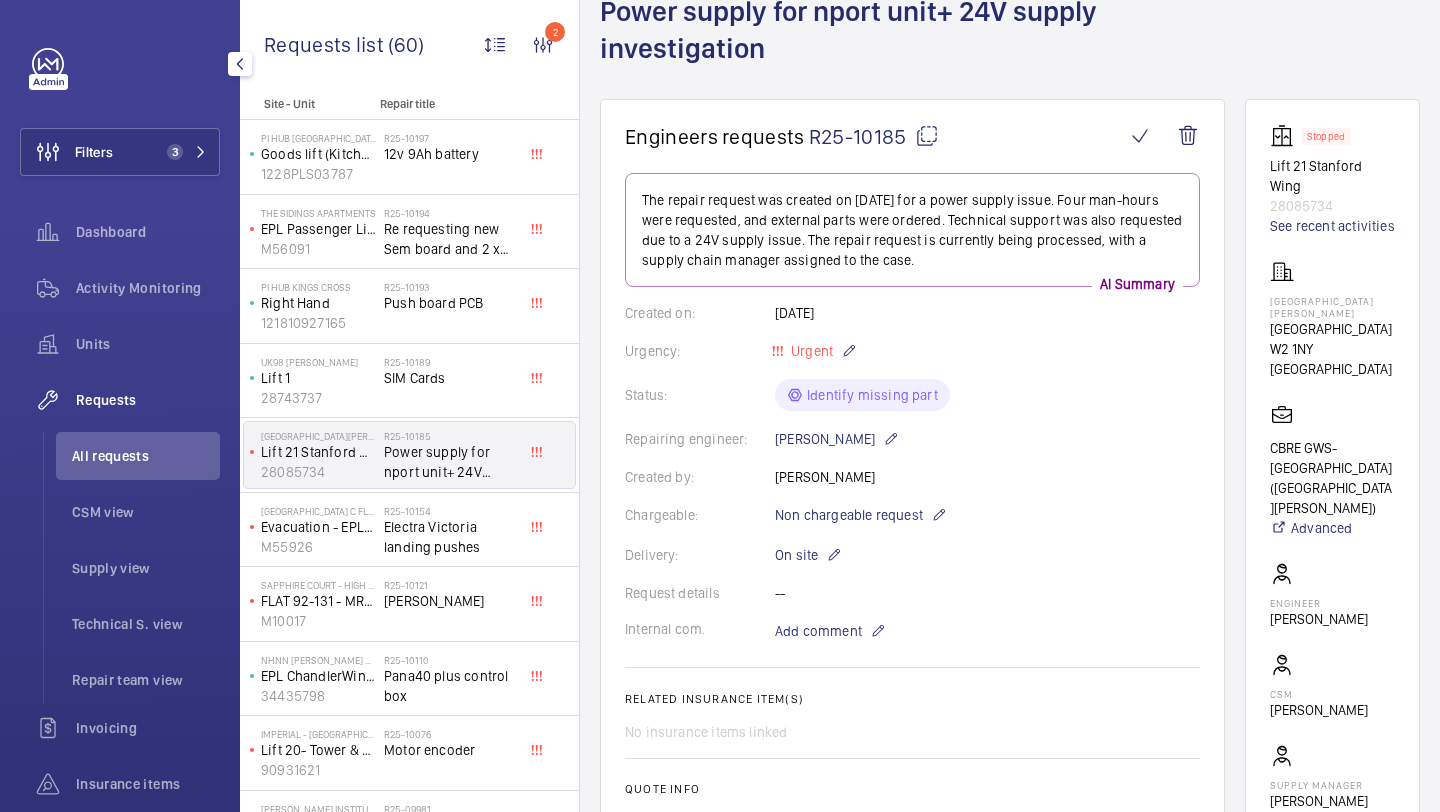 click on "The repair request was created on 2025-07-28 for a power supply issue. Four man-hours were requested, and external parts were ordered. Technical support was also requested due to a 24V supply issue. The repair request is currently being processed, with a supply chain manager assigned to the case.  AI Summary Created on:  28/07/2025  Urgency: Urgent Status: Identify missing part Repairing engineer:  Keith Bishop  Created by:  Piotr Kijo  Chargeable: Non chargeable request Delivery:  On site  Request details -- Internal com. Add comment Related insurance item(s)  No insurance items linked  Quote info SF quote link: No quote needed Quote price: No quote needed Quote status No quote needed Sales order info Netsuite link: Send to Netsuite" 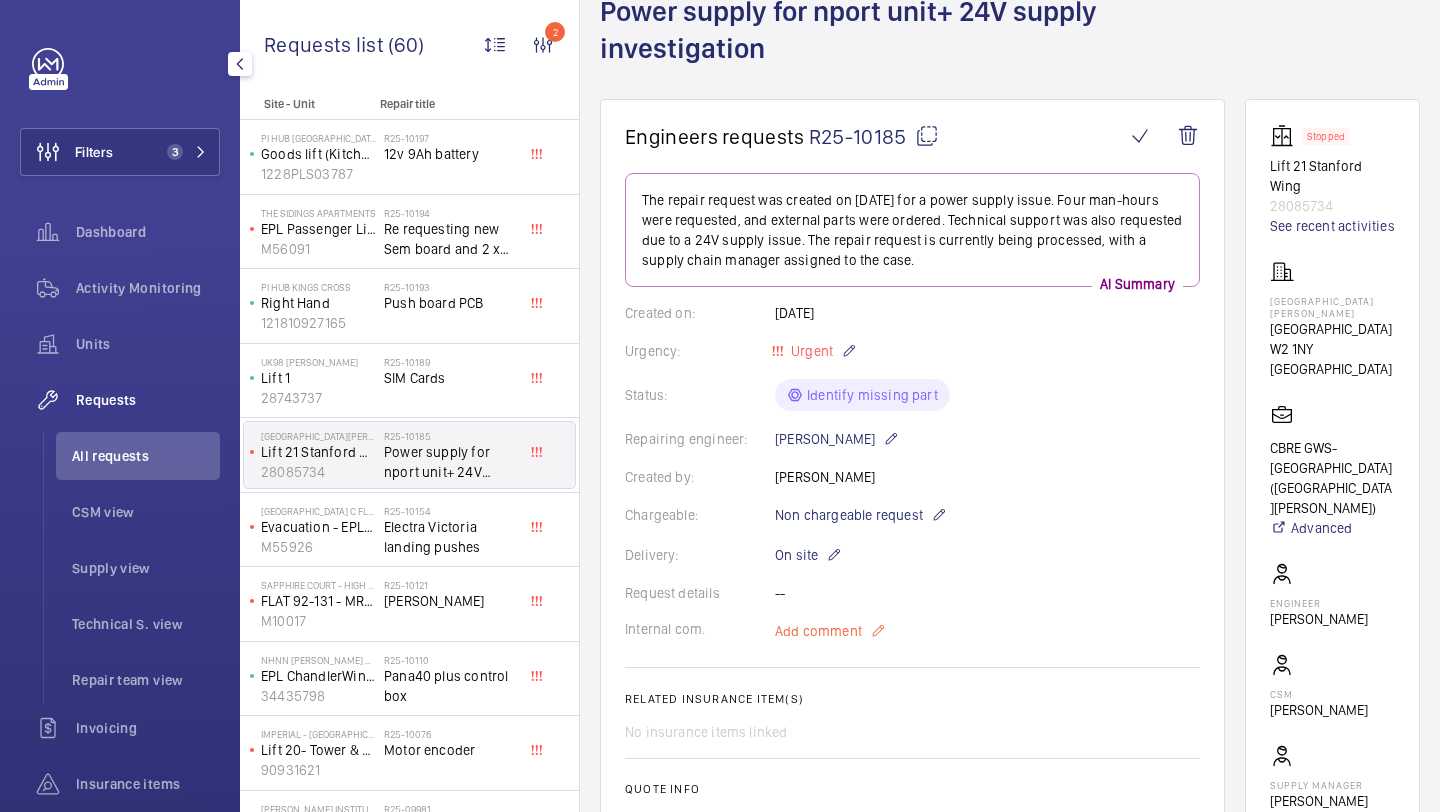 click on "Add comment" 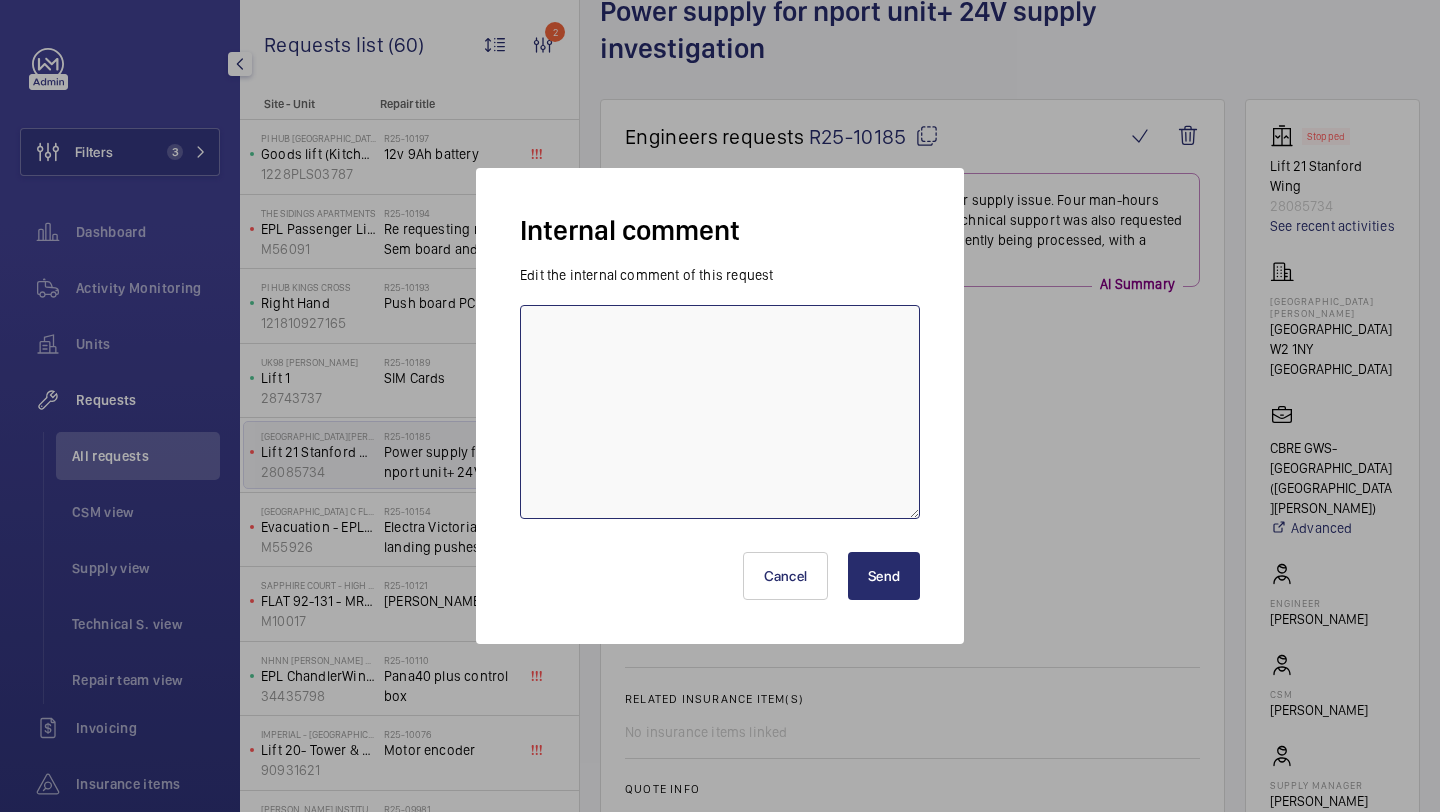 click at bounding box center (720, 412) 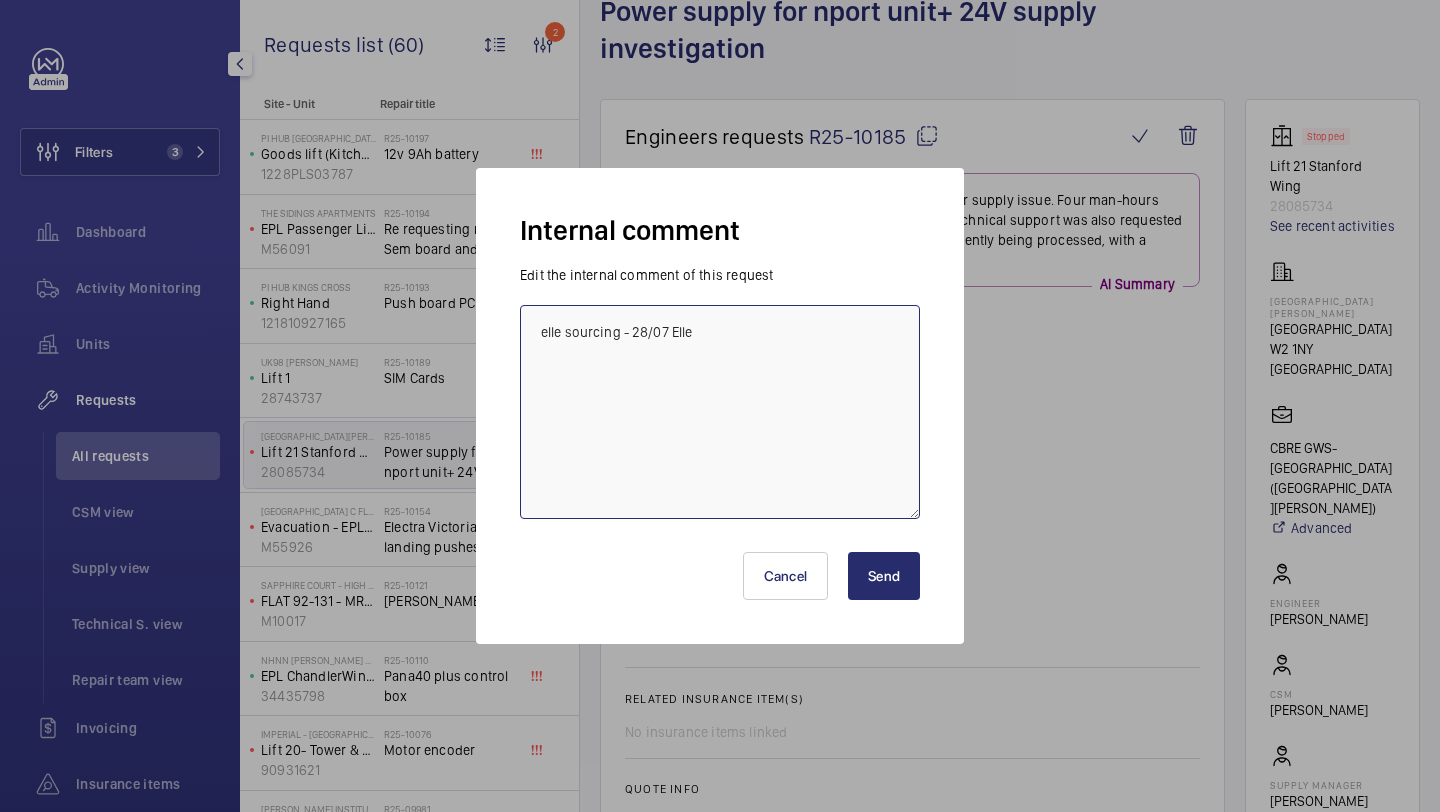 type on "elle sourcing - 28/07 Elle" 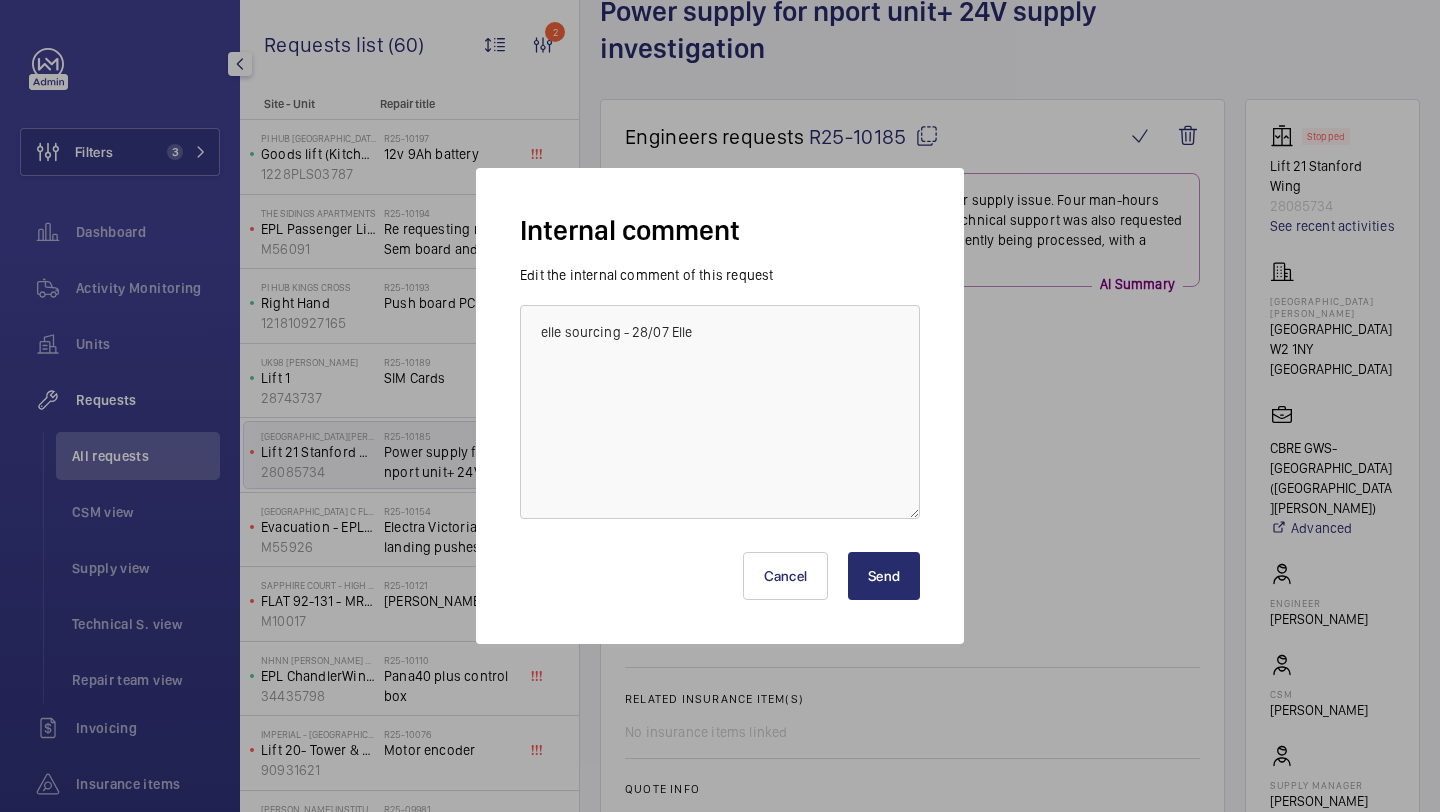 click on "Send" at bounding box center [884, 576] 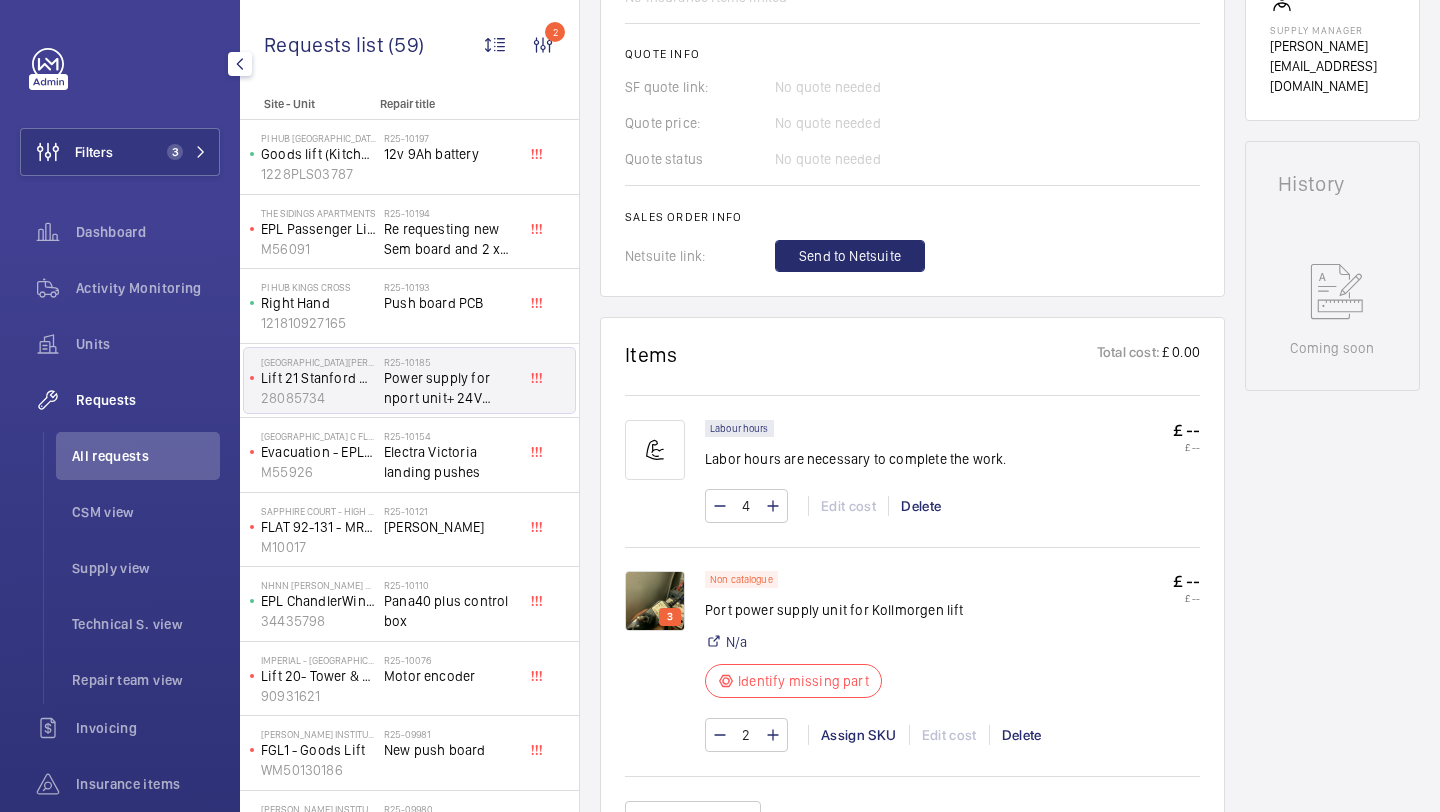 scroll, scrollTop: 1059, scrollLeft: 0, axis: vertical 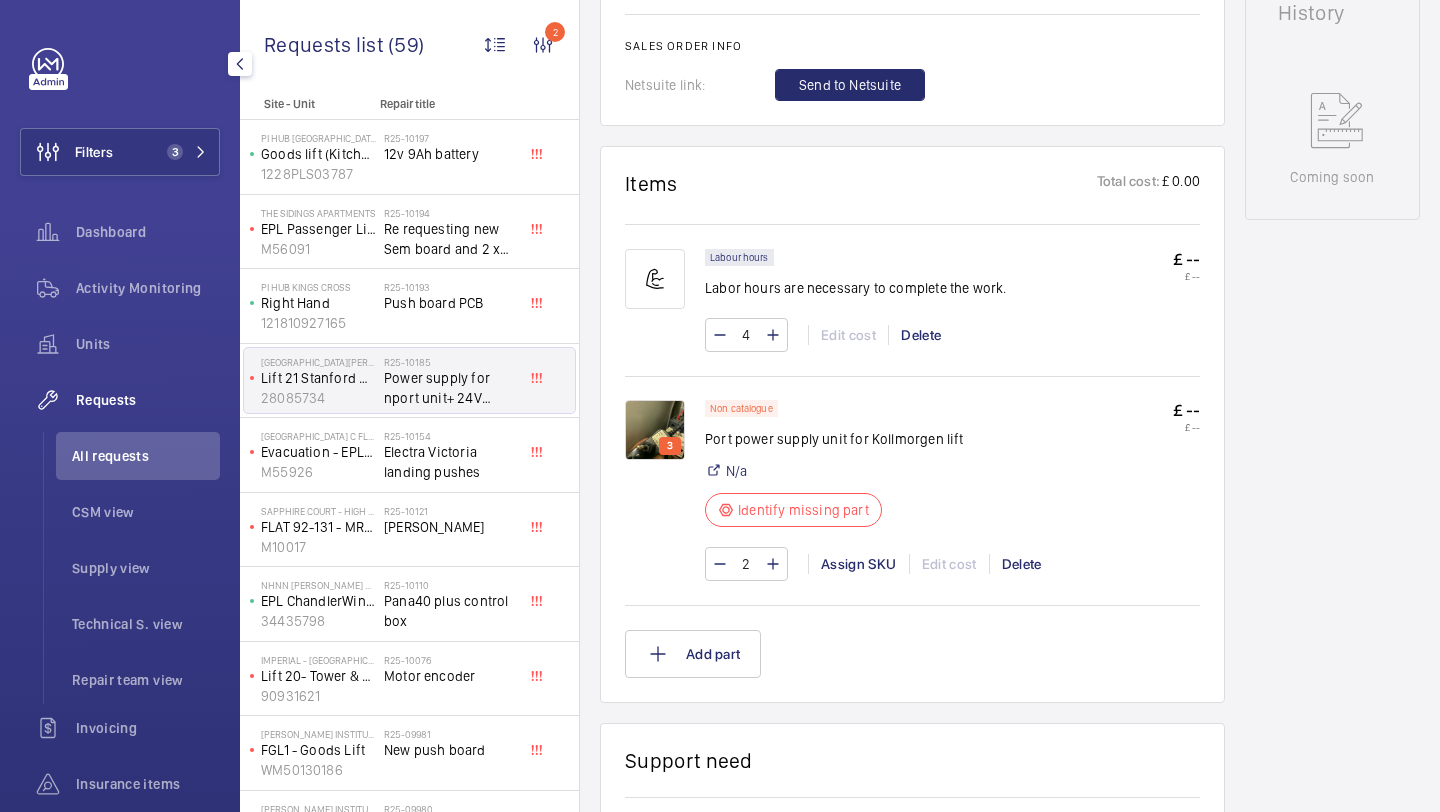 click 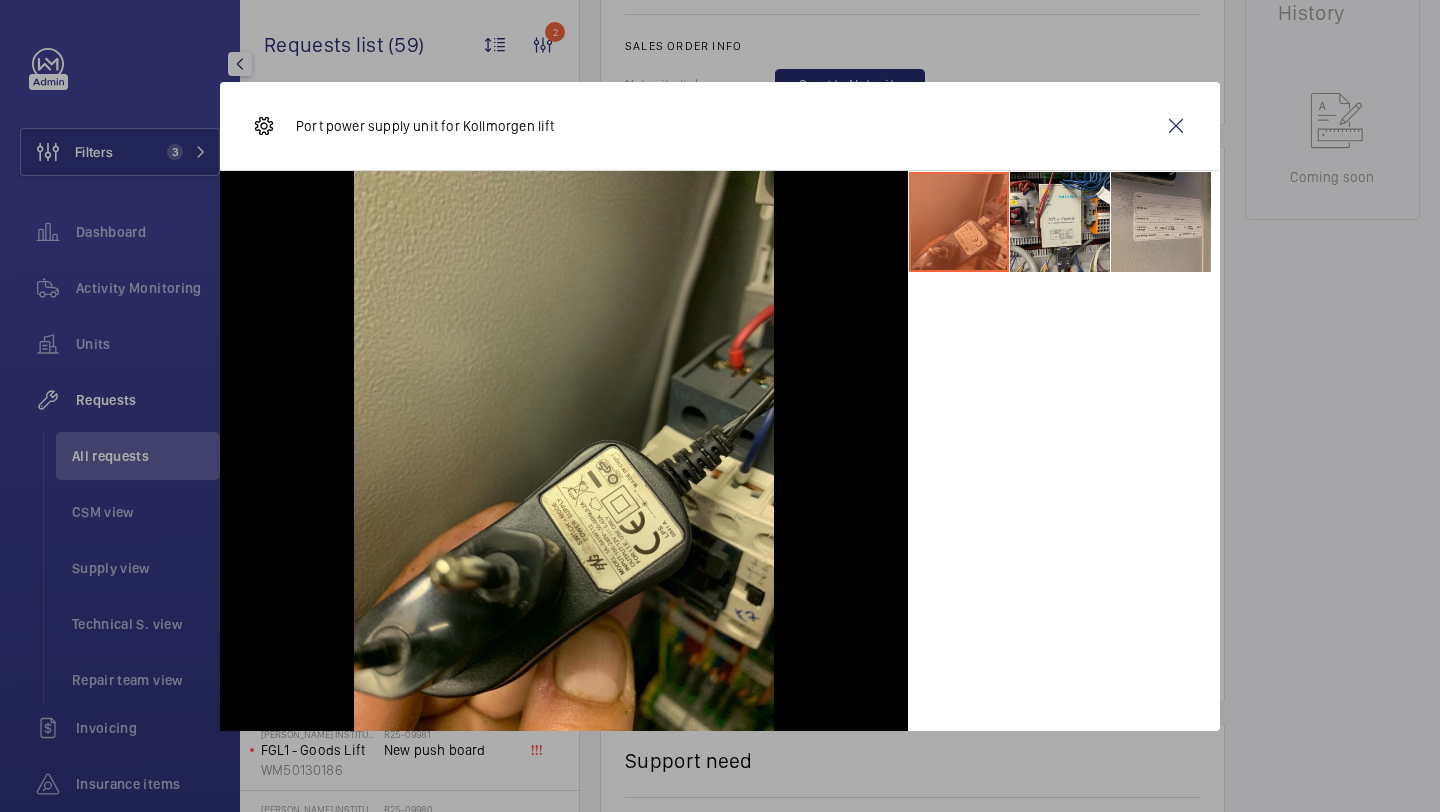 click at bounding box center (1161, 222) 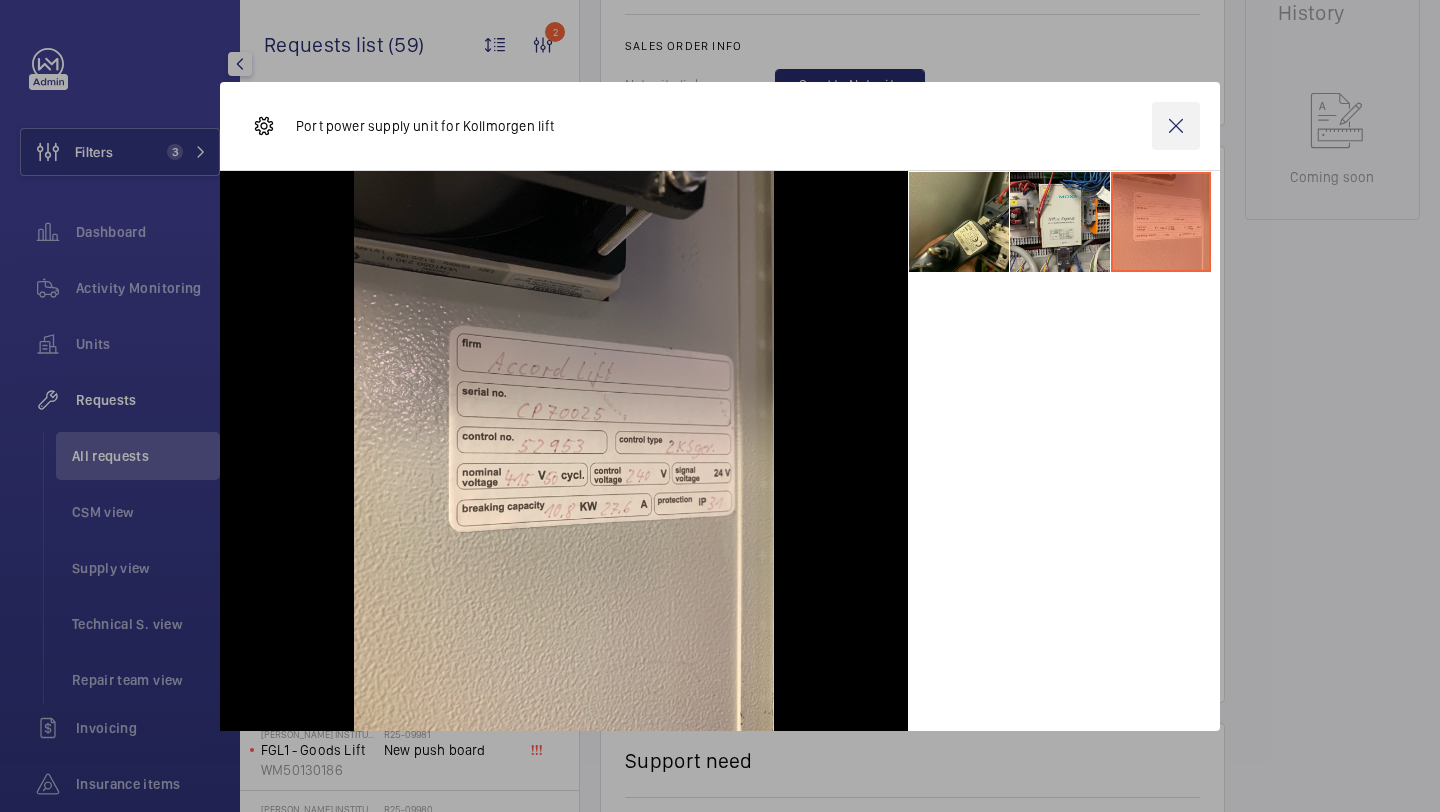 click at bounding box center (1176, 126) 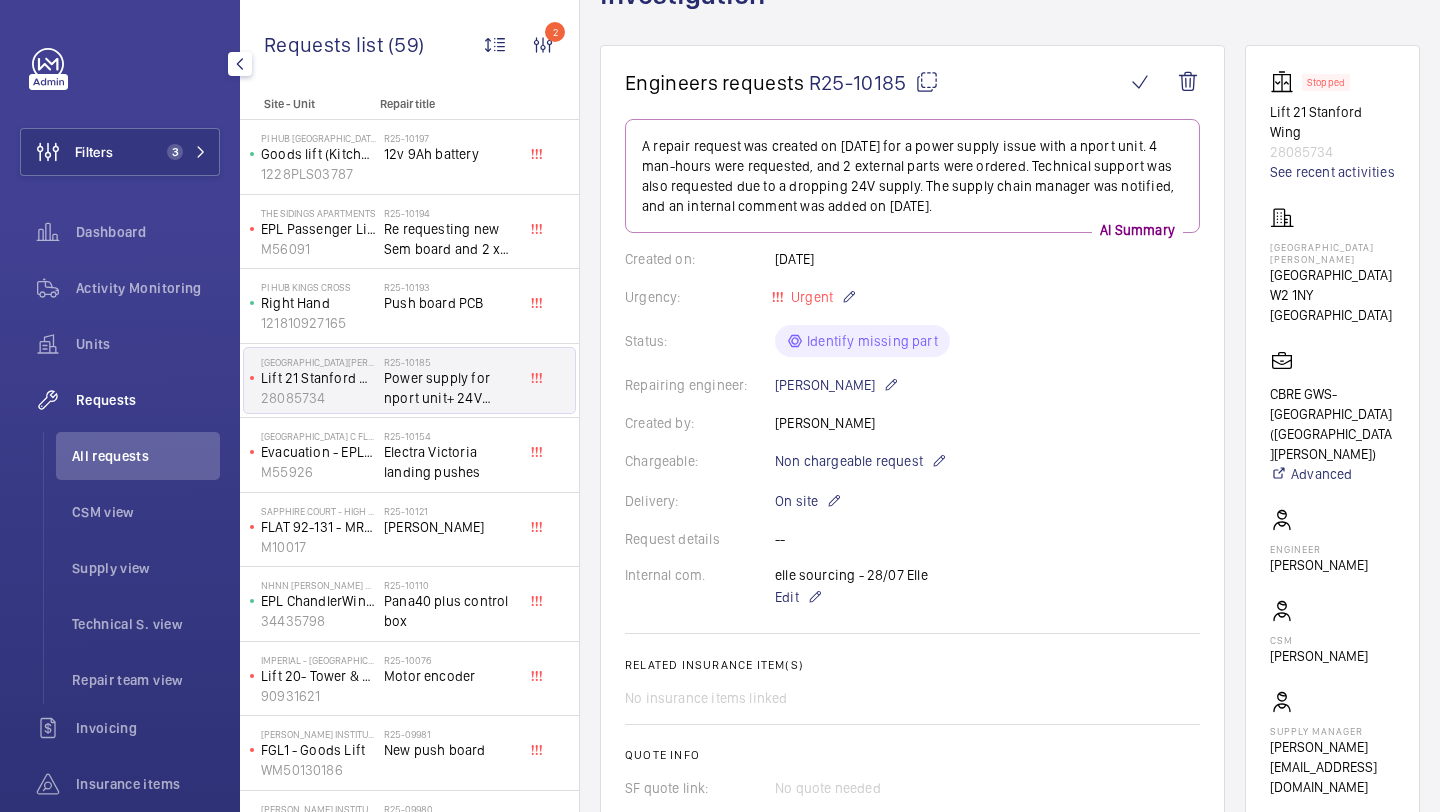 scroll, scrollTop: 176, scrollLeft: 0, axis: vertical 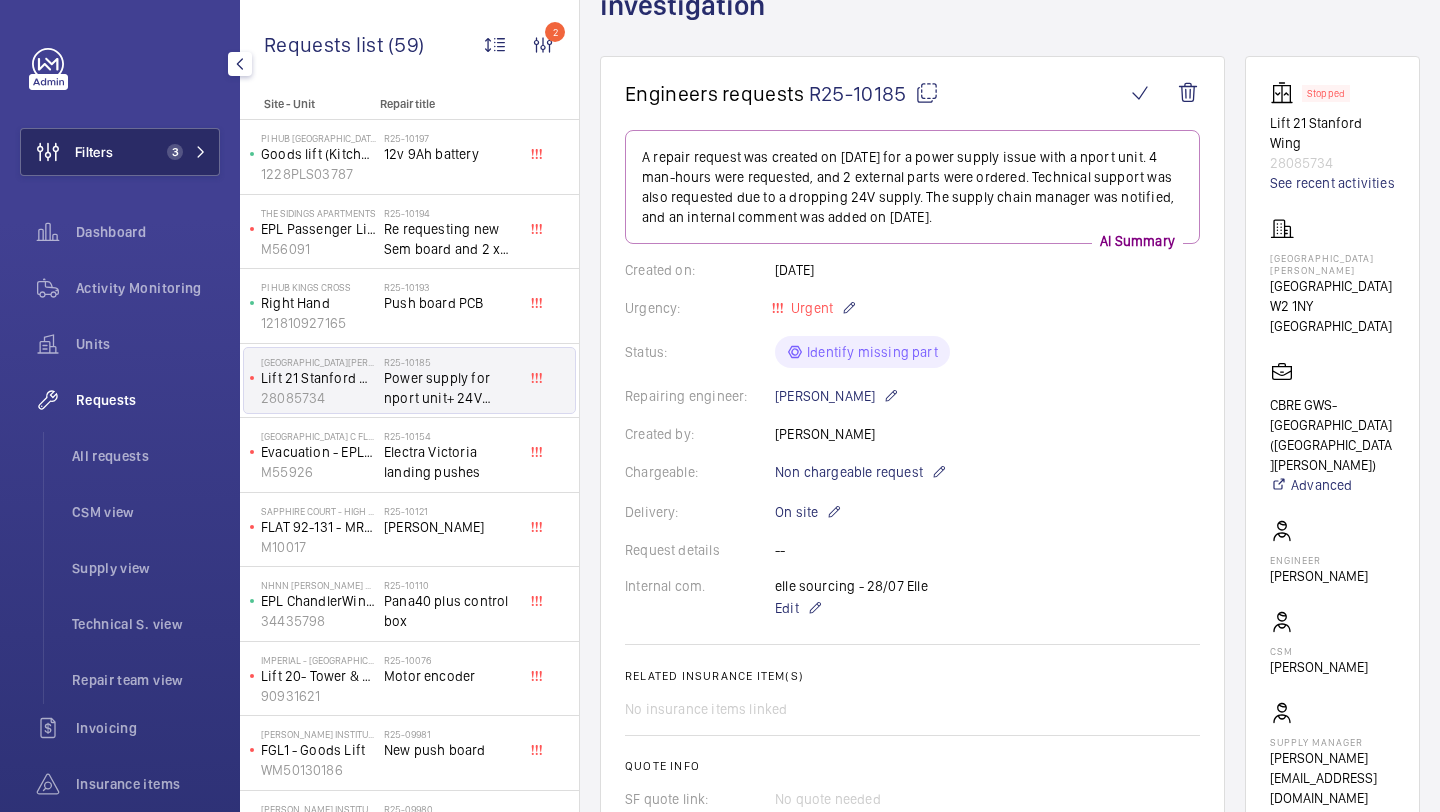 click on "Filters 3" 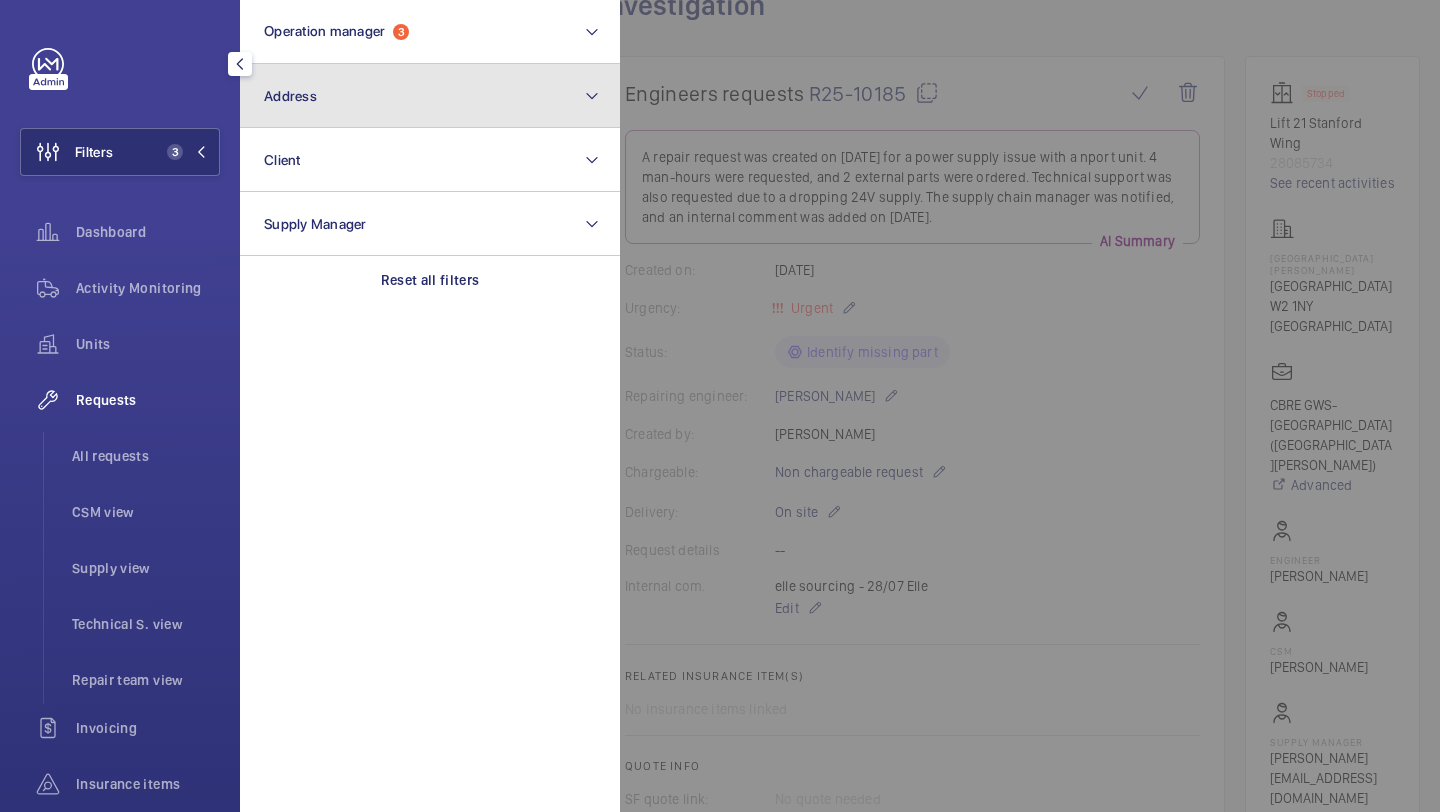 click on "Address" 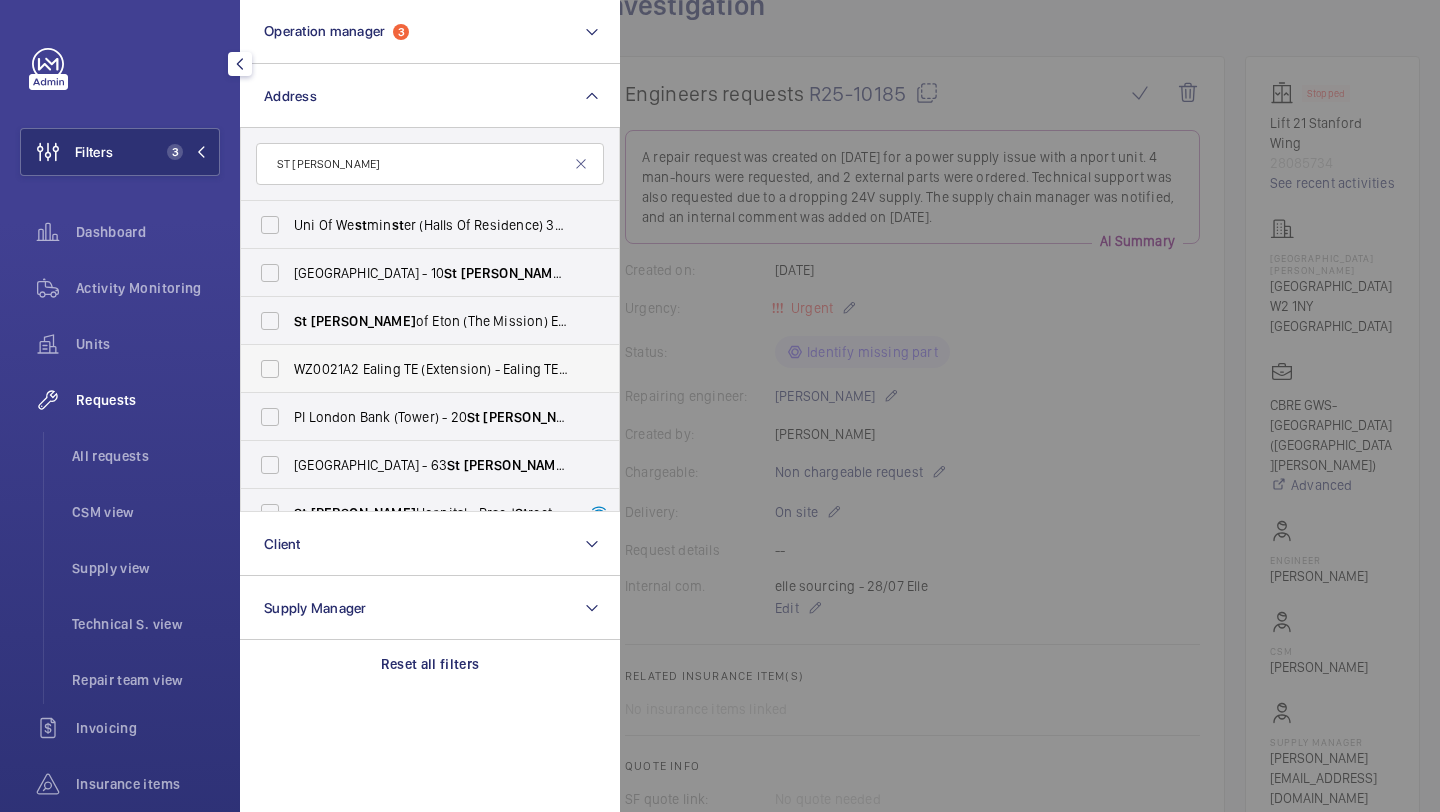 scroll, scrollTop: 26, scrollLeft: 0, axis: vertical 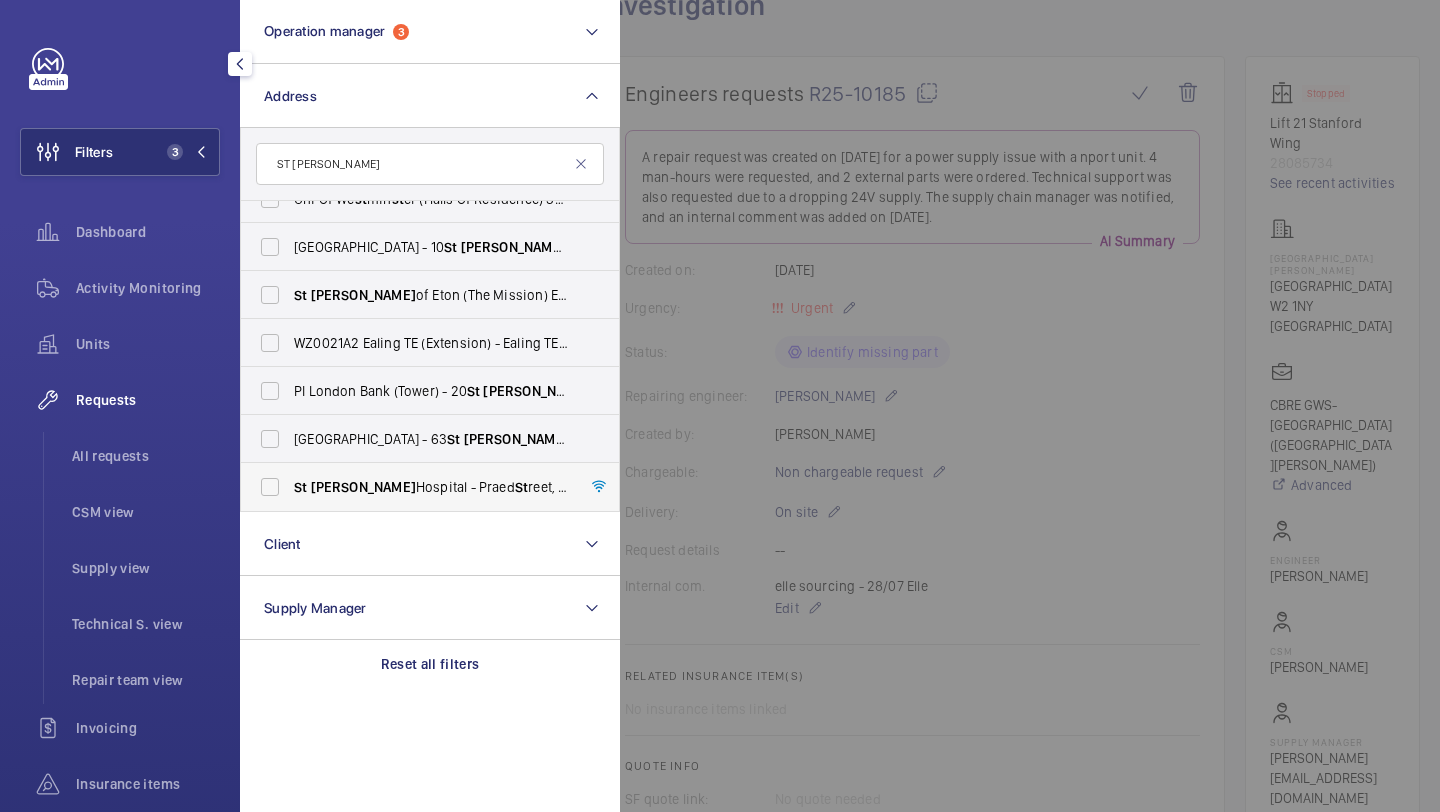 type on "ST MARY" 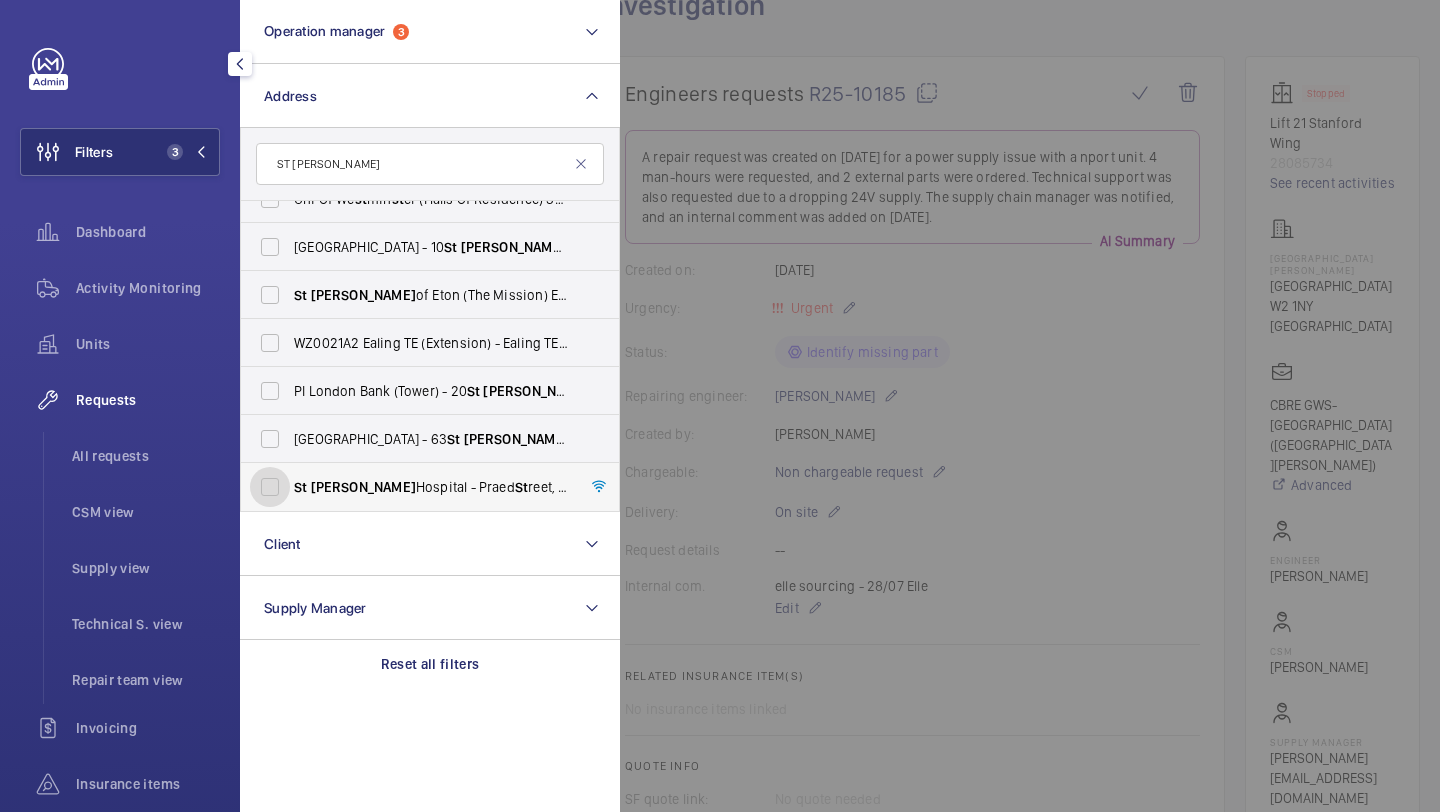 click on "St   Mary  Hospital - Praed  St reet, LONDON W2 1NY" at bounding box center (270, 487) 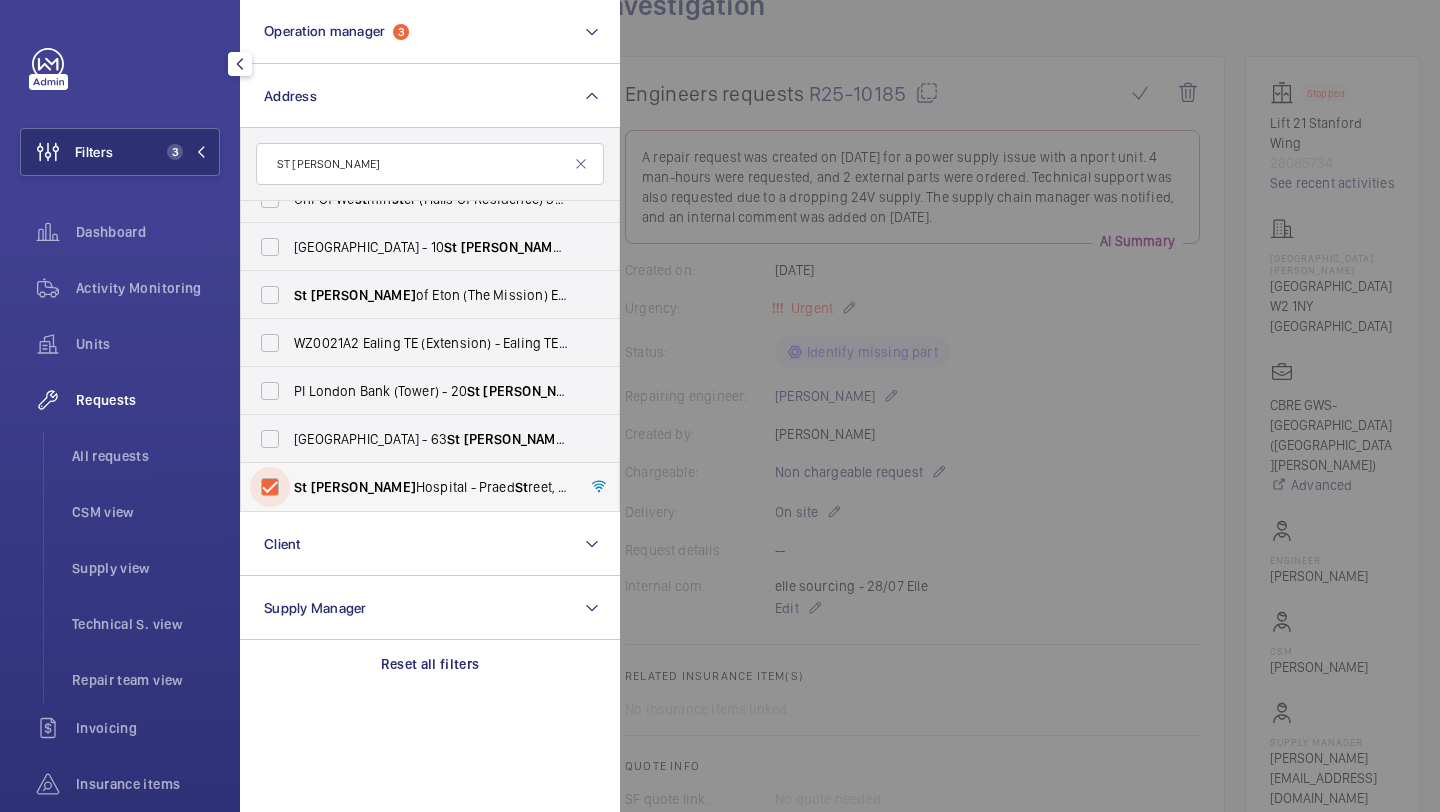 checkbox on "true" 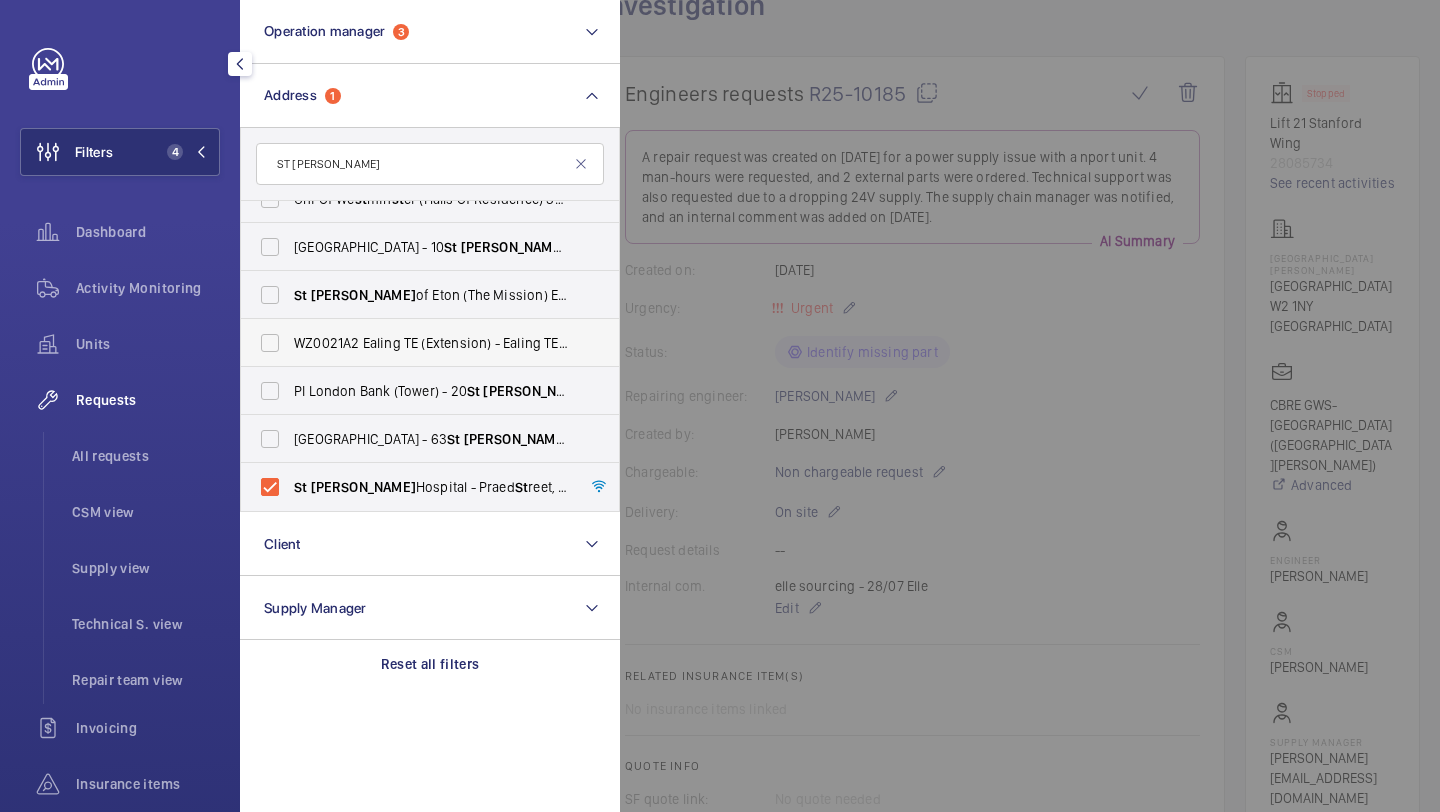 click on "Units" 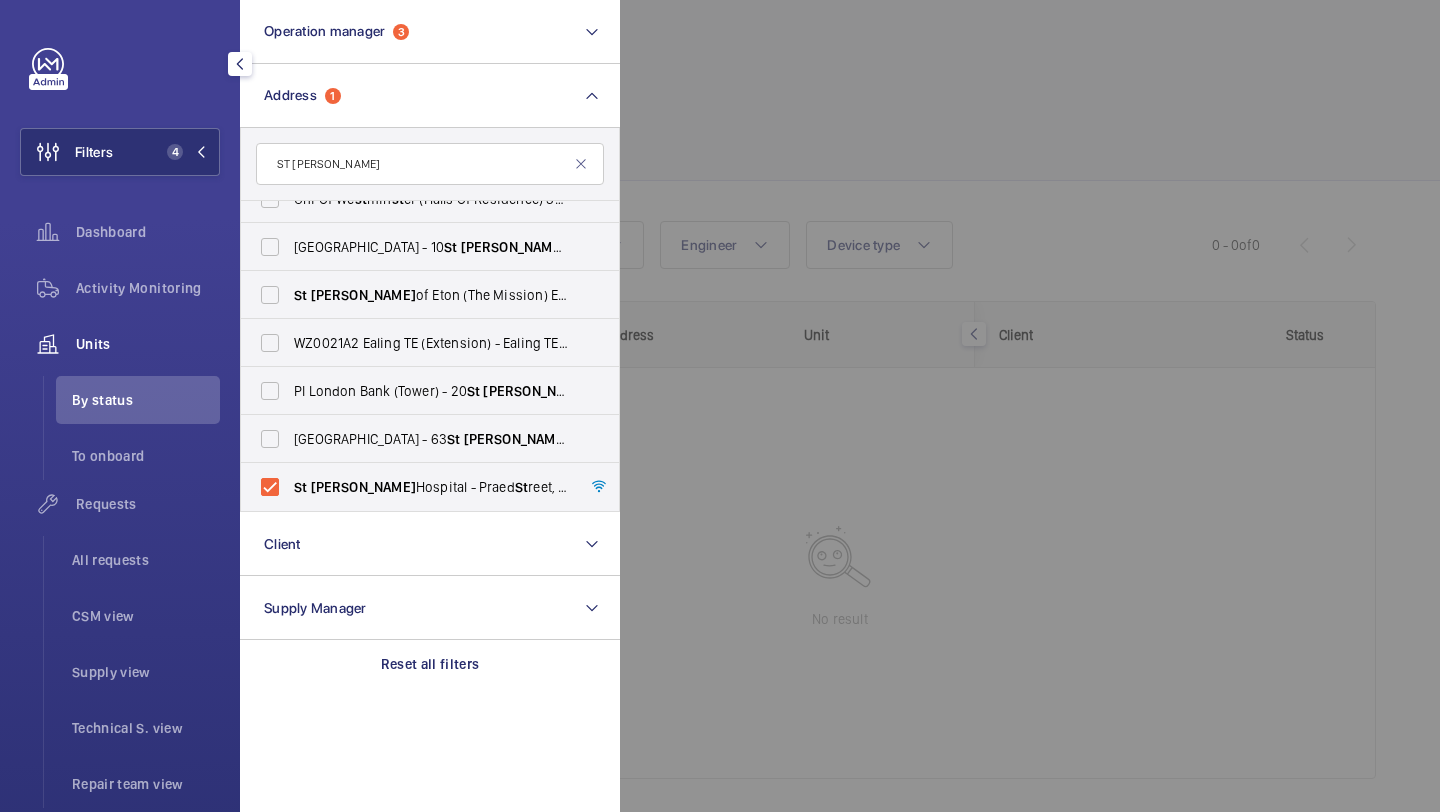 click 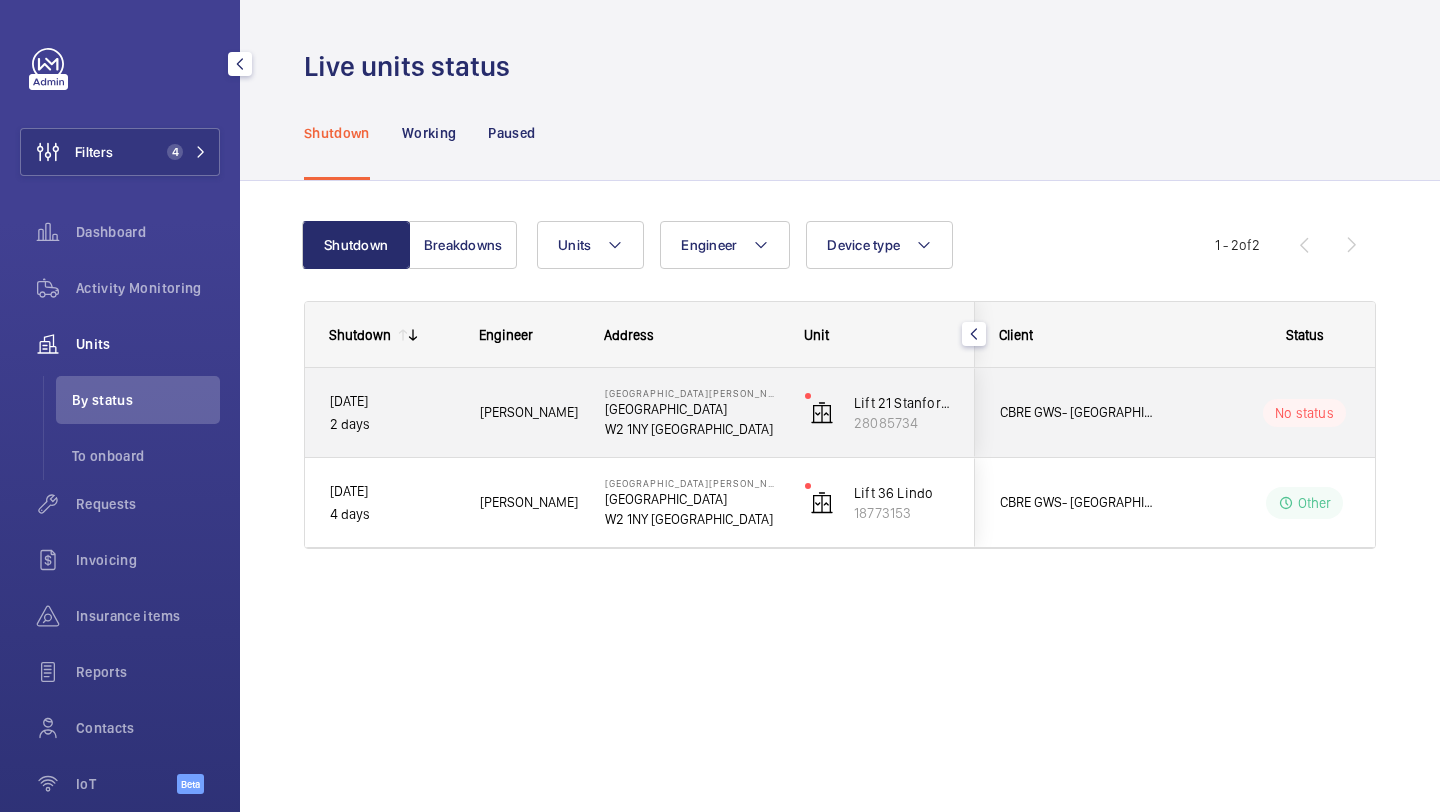 click on "CBRE GWS- Imperial Hospital (St Mary)" 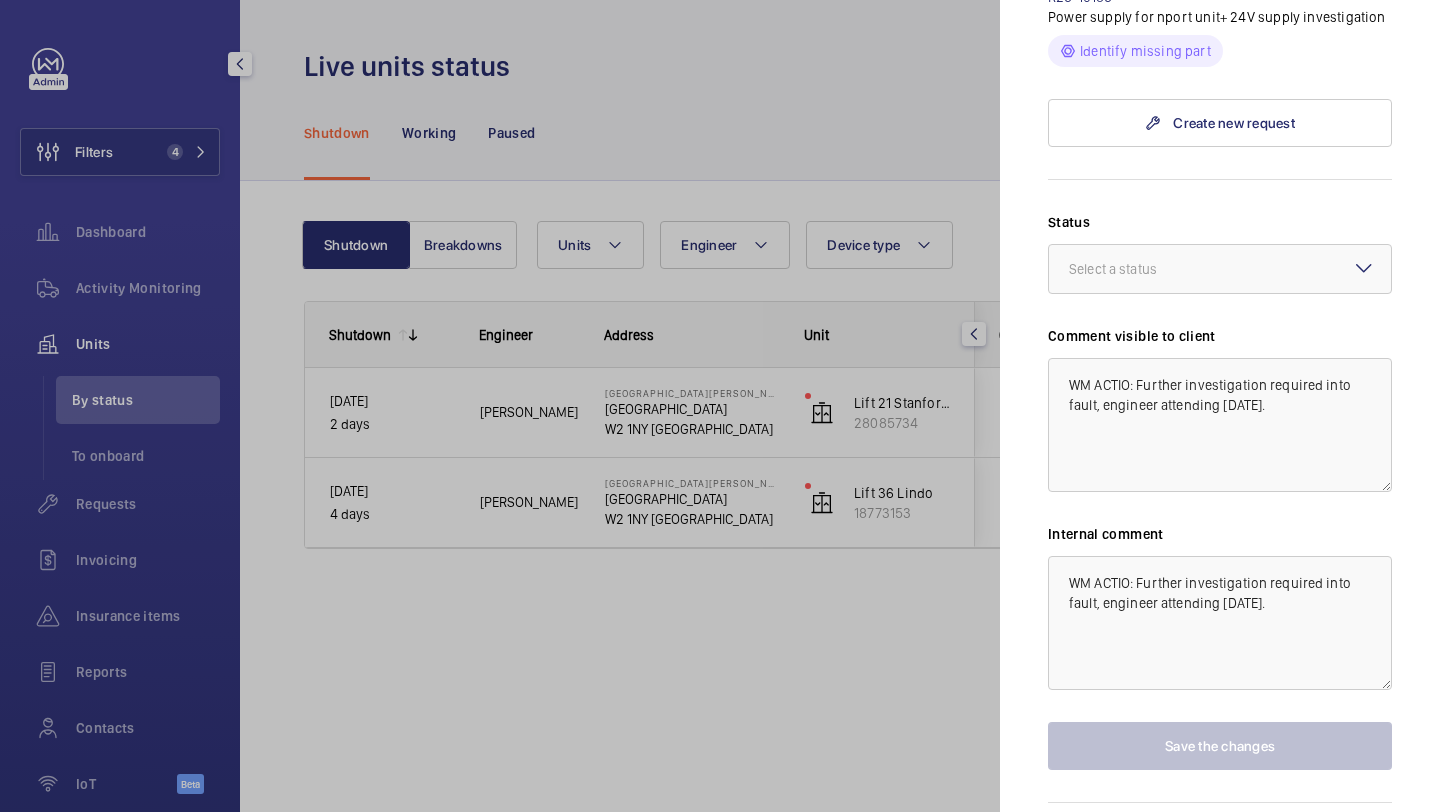 scroll, scrollTop: 158, scrollLeft: 0, axis: vertical 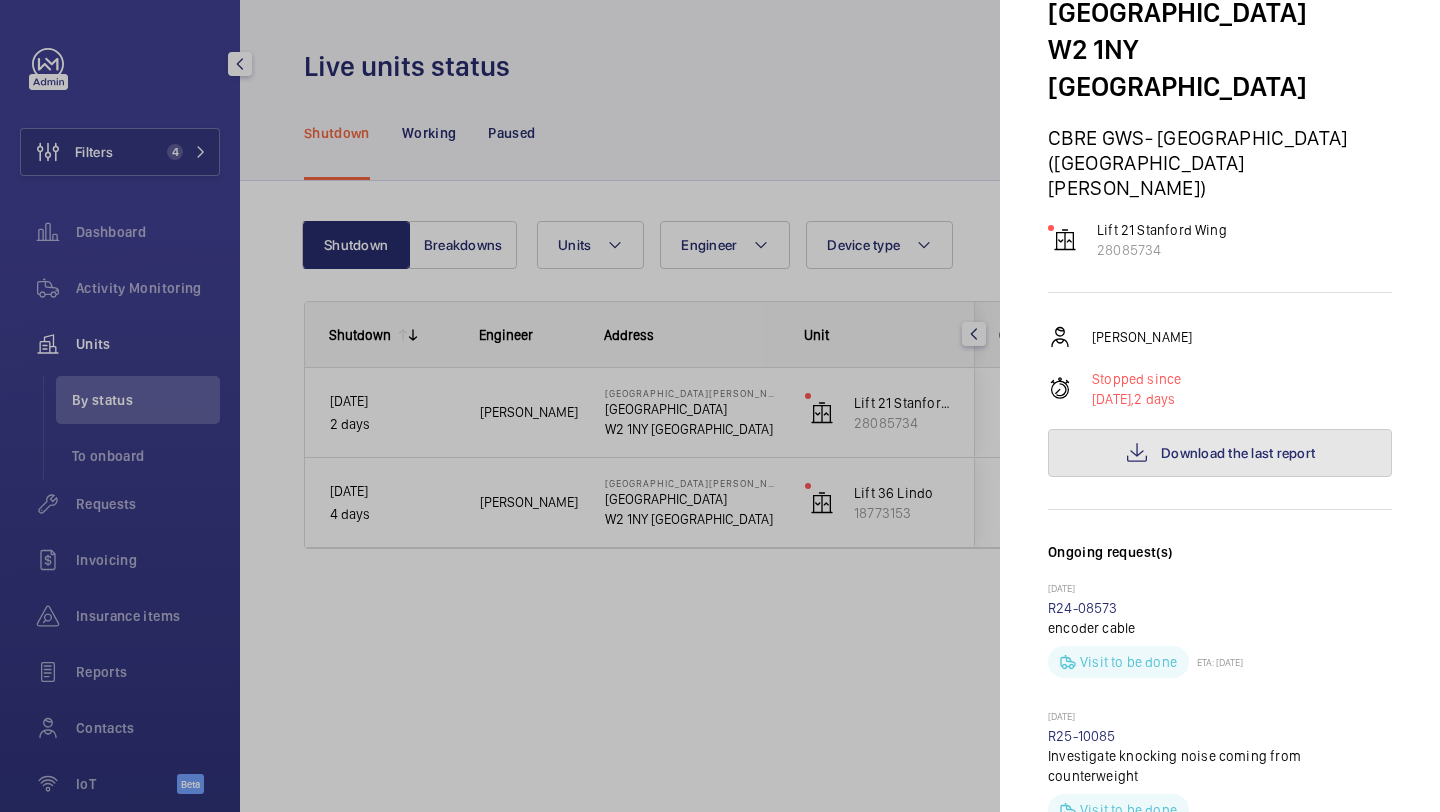 click on "Download the last report" 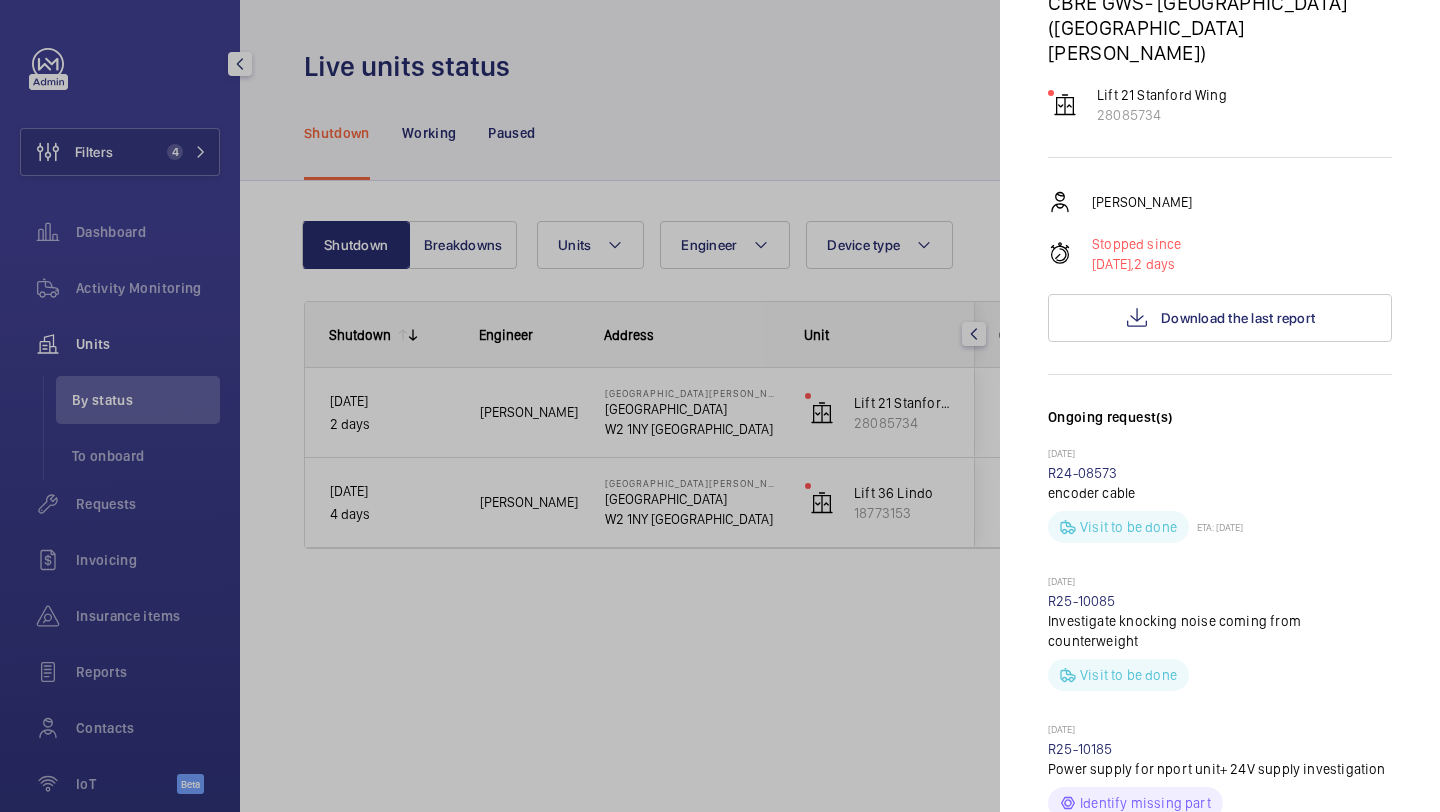 scroll, scrollTop: 693, scrollLeft: 0, axis: vertical 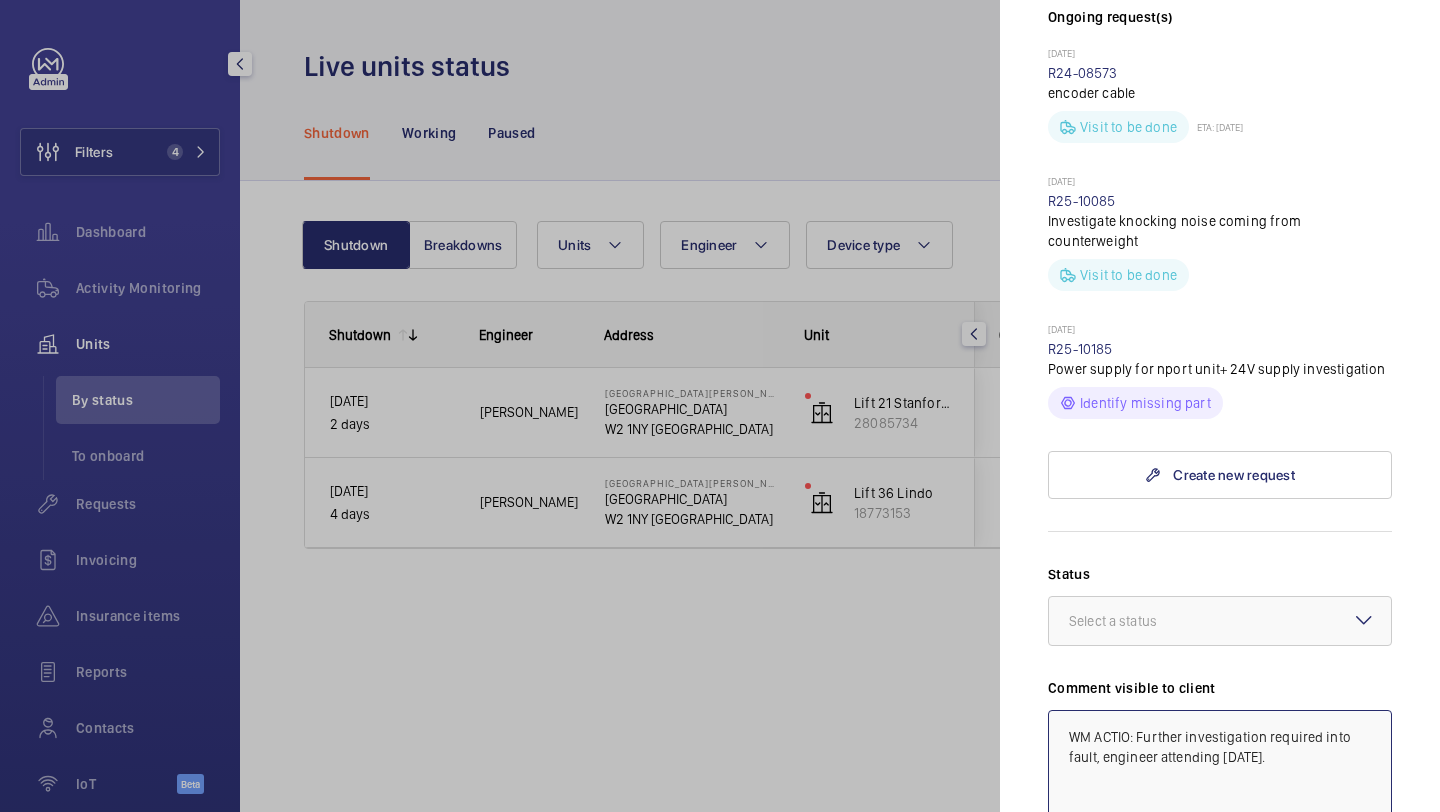 click on "WM ACTIO: Further investigation required into fault, engineer attending 28th July." 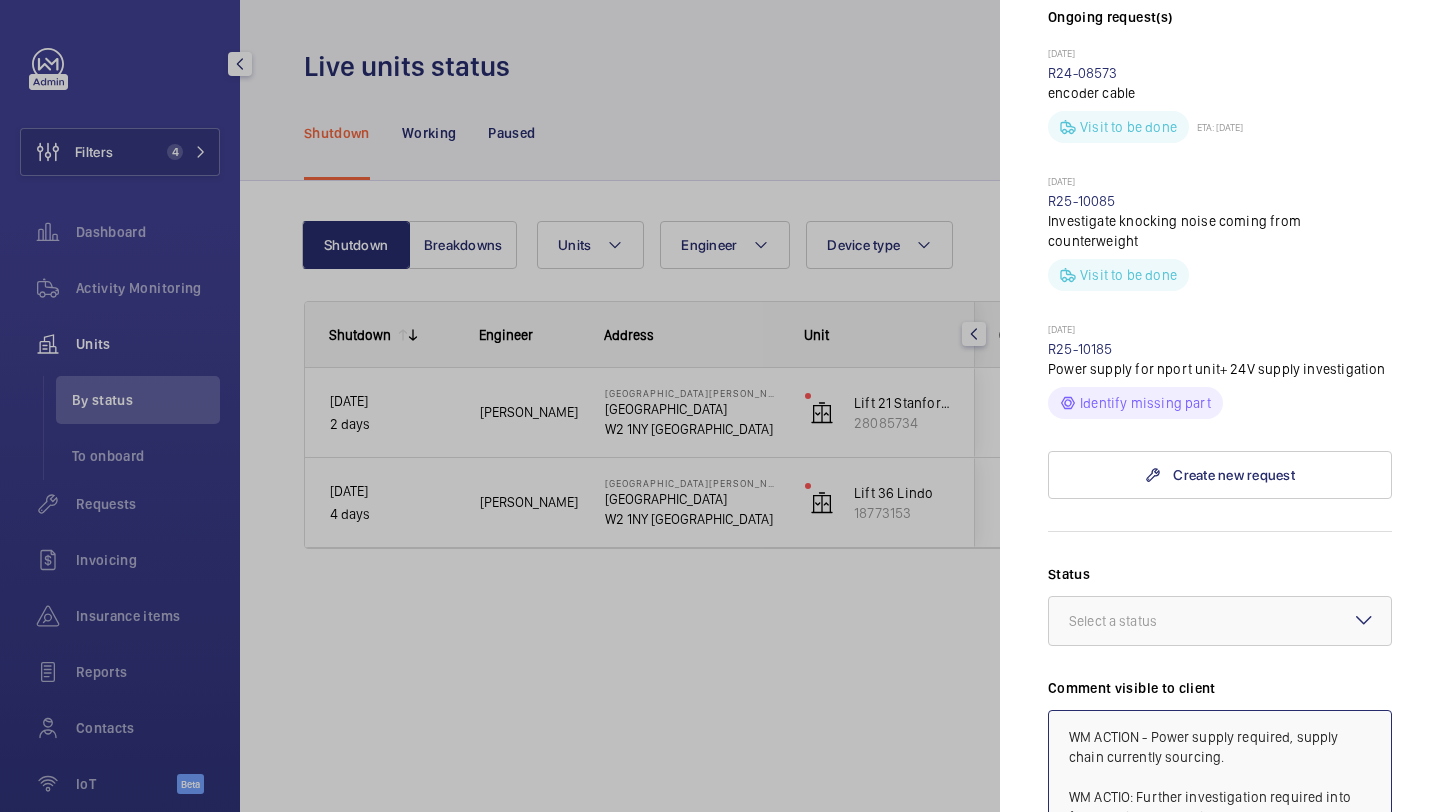 drag, startPoint x: 1226, startPoint y: 645, endPoint x: 1047, endPoint y: 592, distance: 186.68155 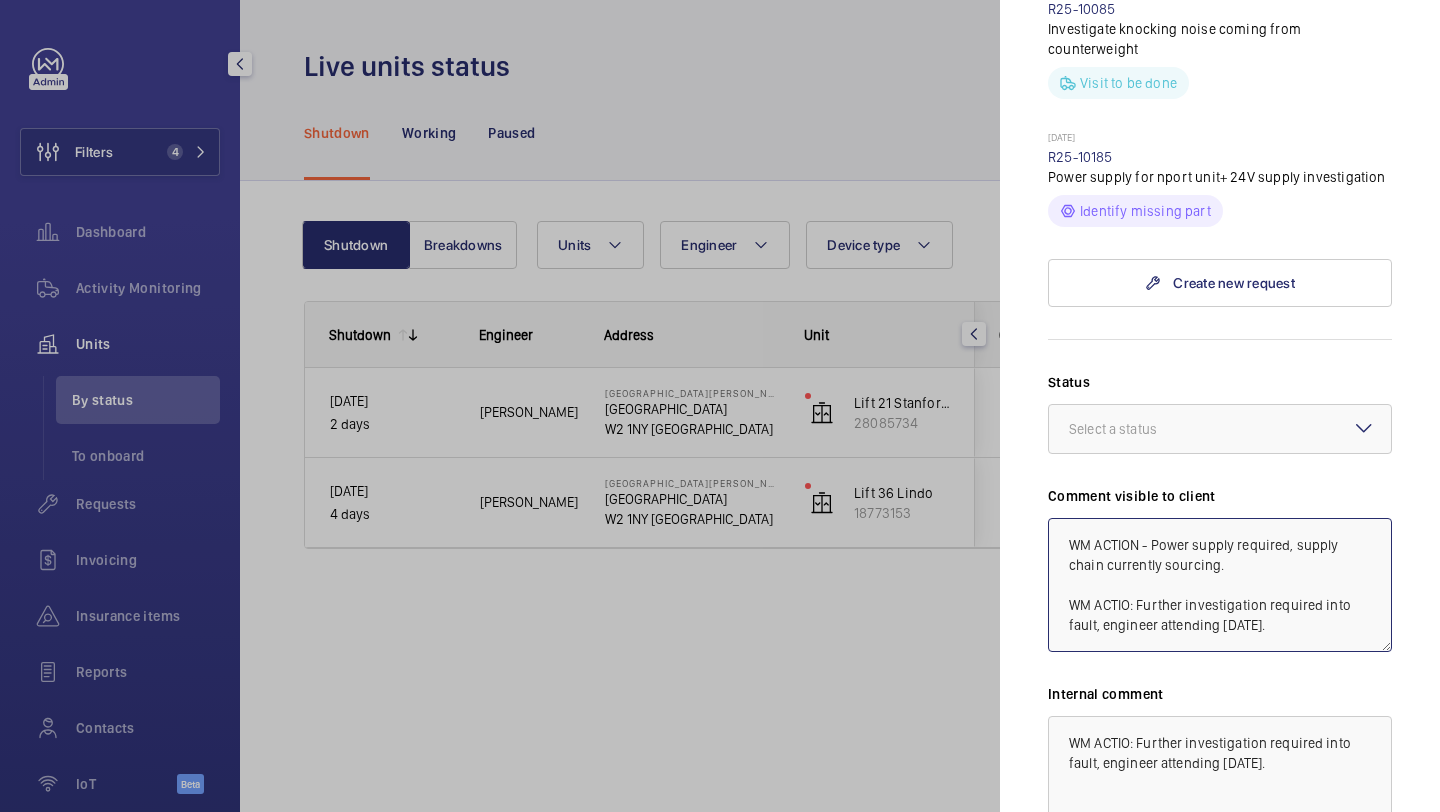 scroll, scrollTop: 914, scrollLeft: 0, axis: vertical 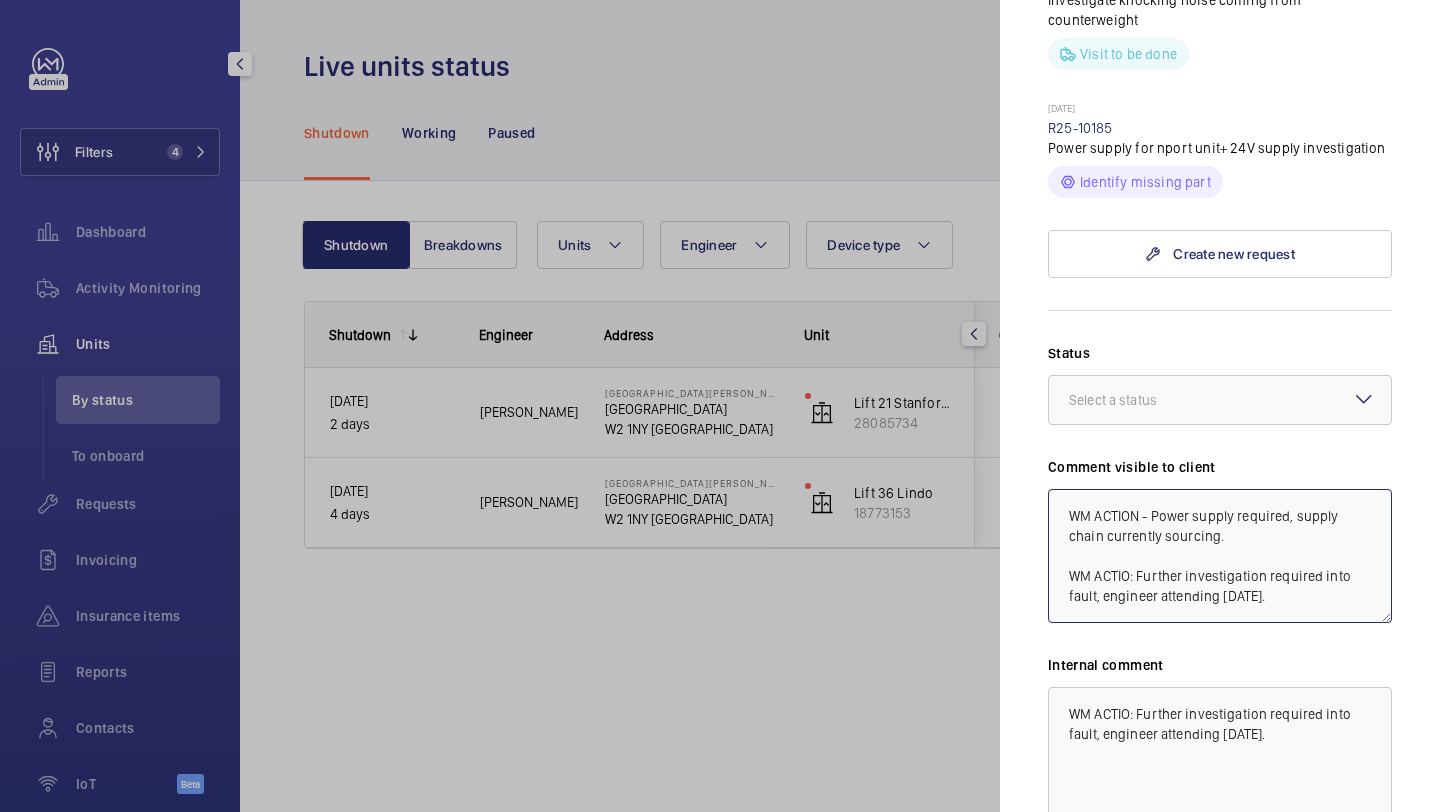 type on "WM ACTION - Power supply required, supply chain currently sourcing.
WM ACTIO: Further investigation required into fault, engineer attending 28th July." 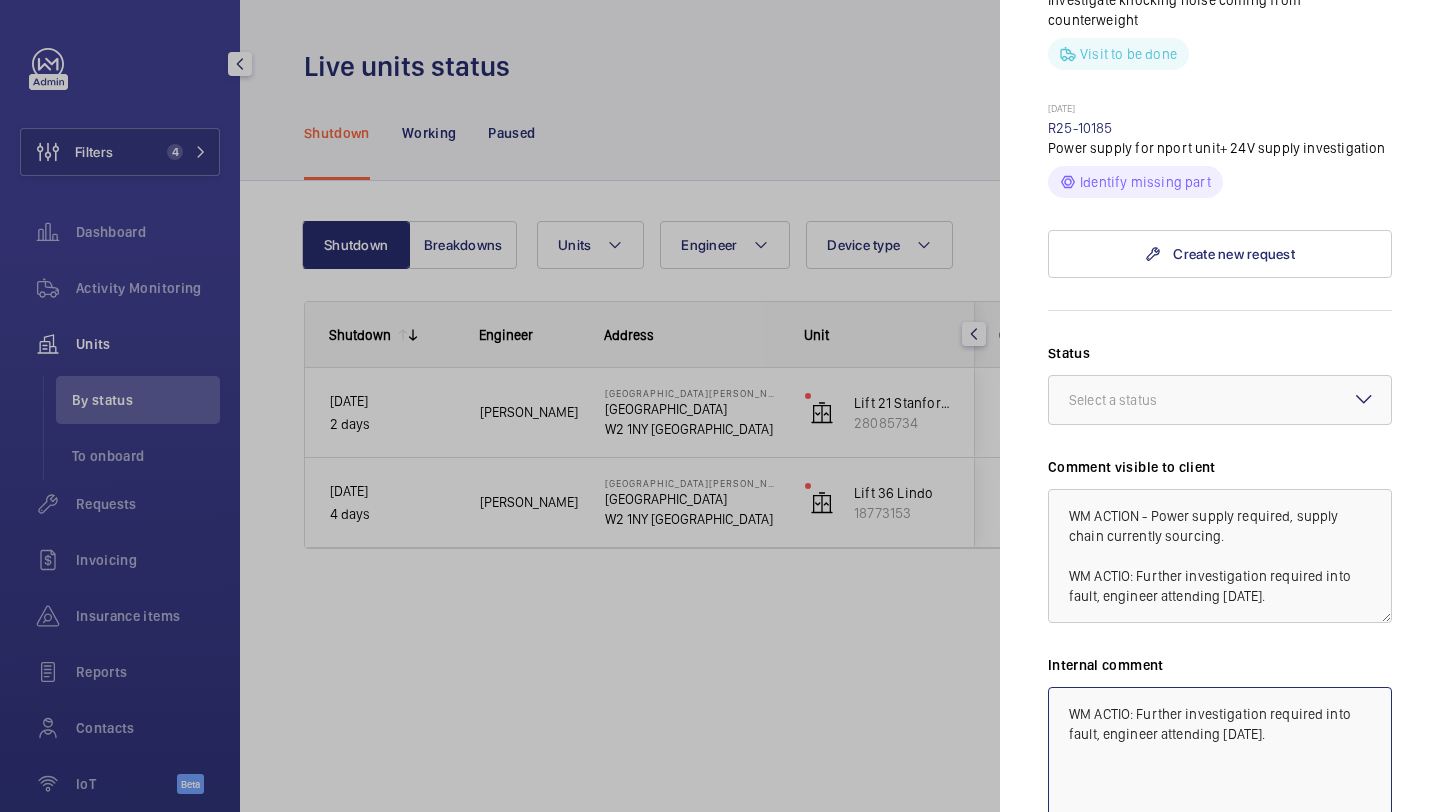 click on "WM ACTIO: Further investigation required into fault, engineer attending 28th July." 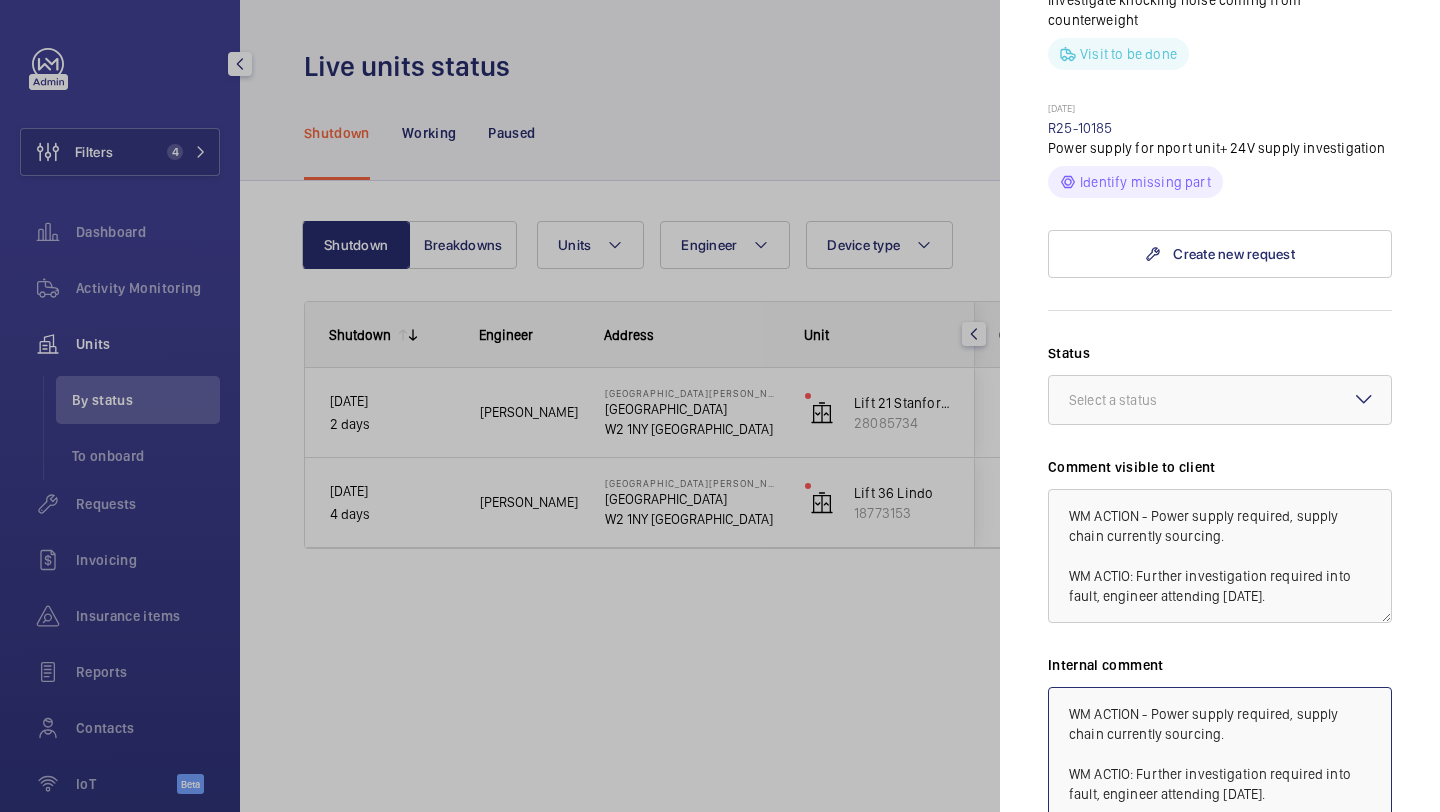 click on "WM ACTION - Power supply required, supply chain currently sourcing.
WM ACTIO: Further investigation required into fault, engineer attending 28th July." 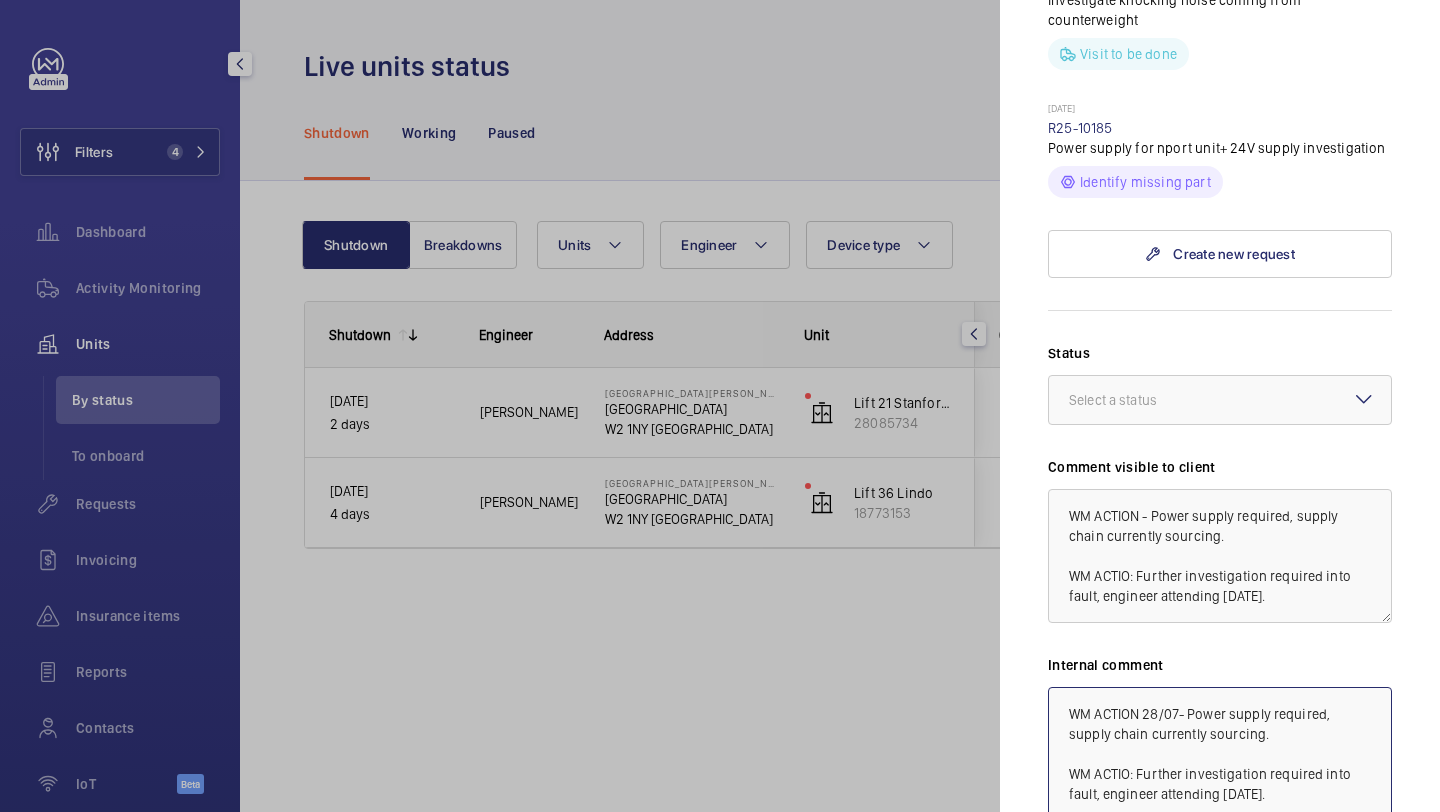 click on "WM ACTION 28/07- Power supply required, supply chain currently sourcing.
WM ACTIO: Further investigation required into fault, engineer attending 28th July." 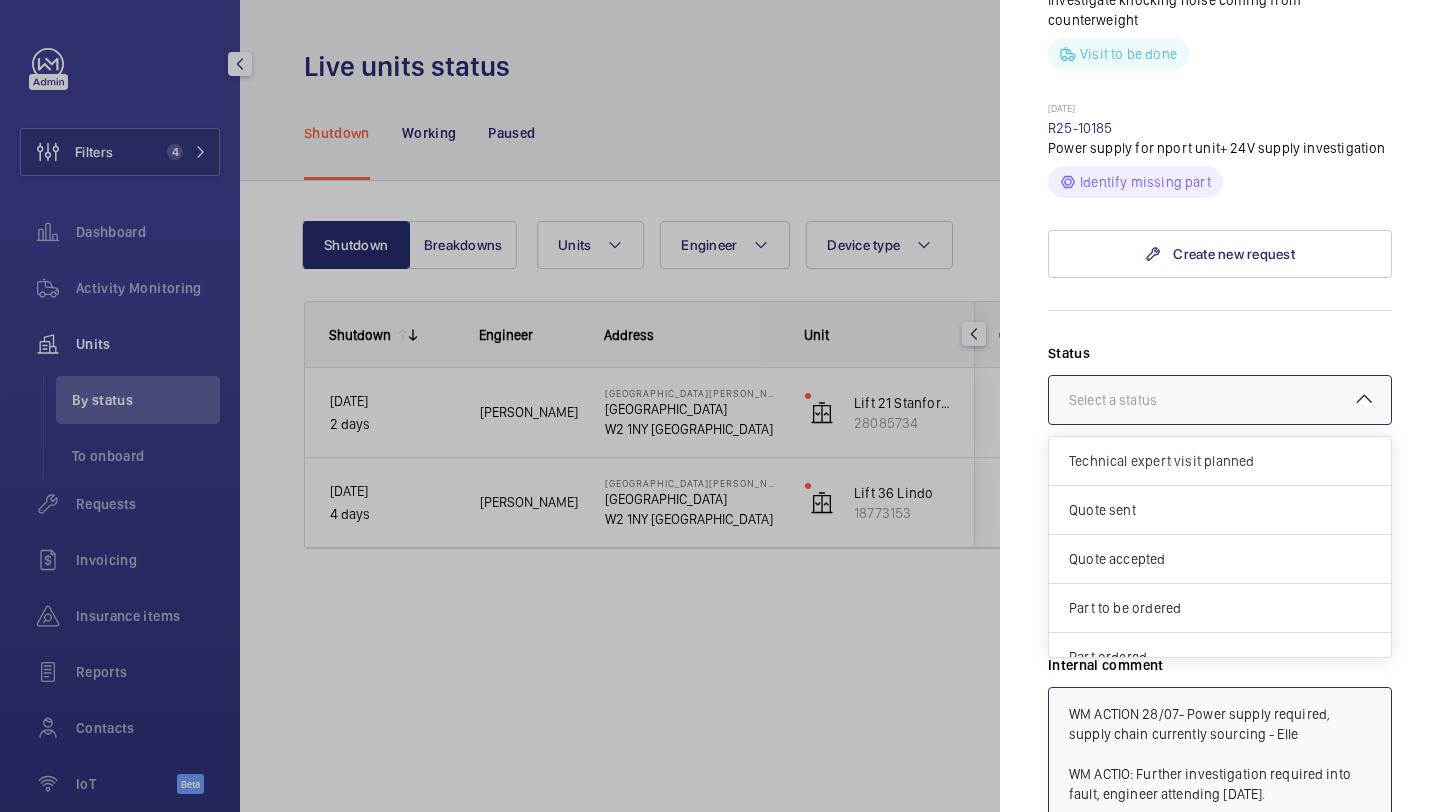 click on "Select a status" 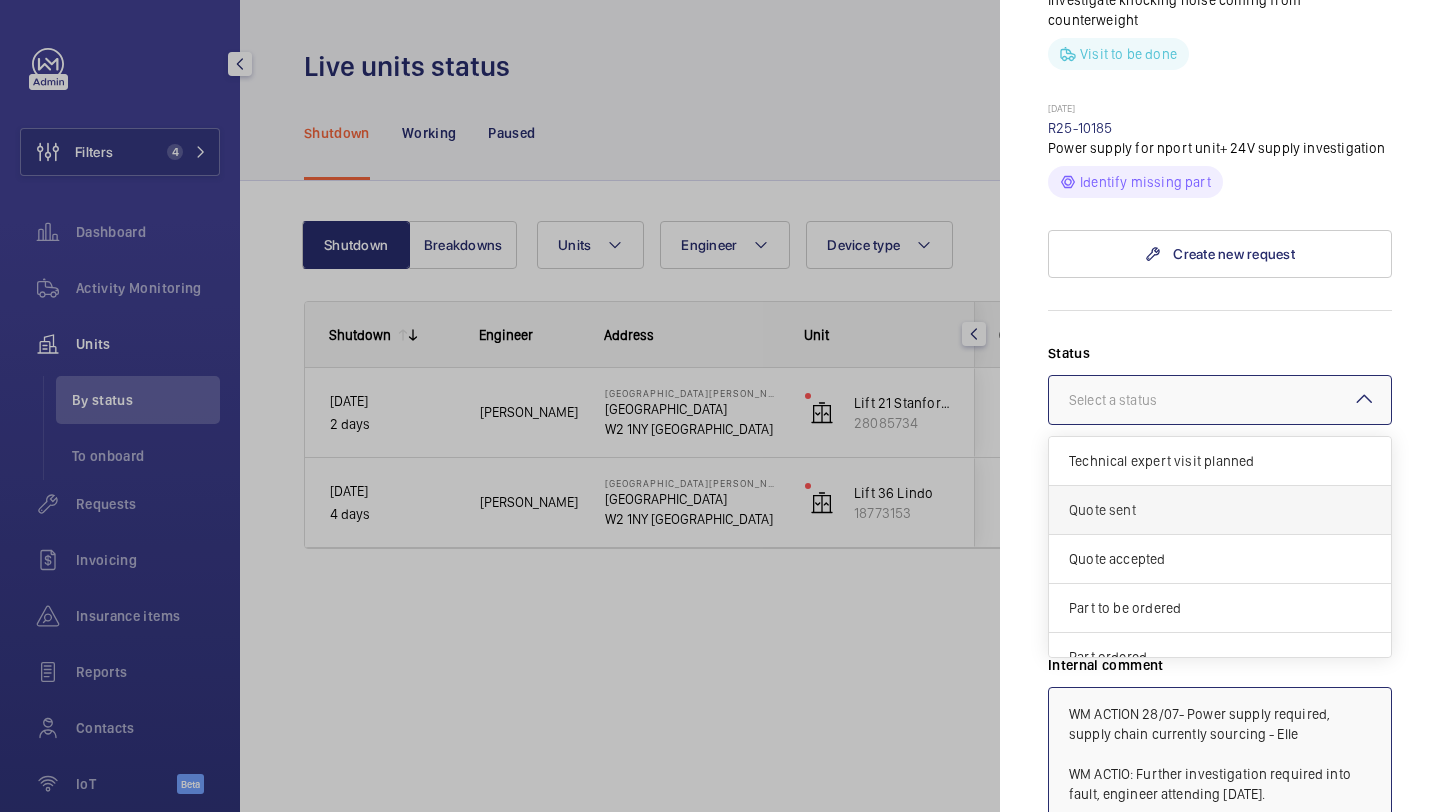 scroll, scrollTop: 51, scrollLeft: 0, axis: vertical 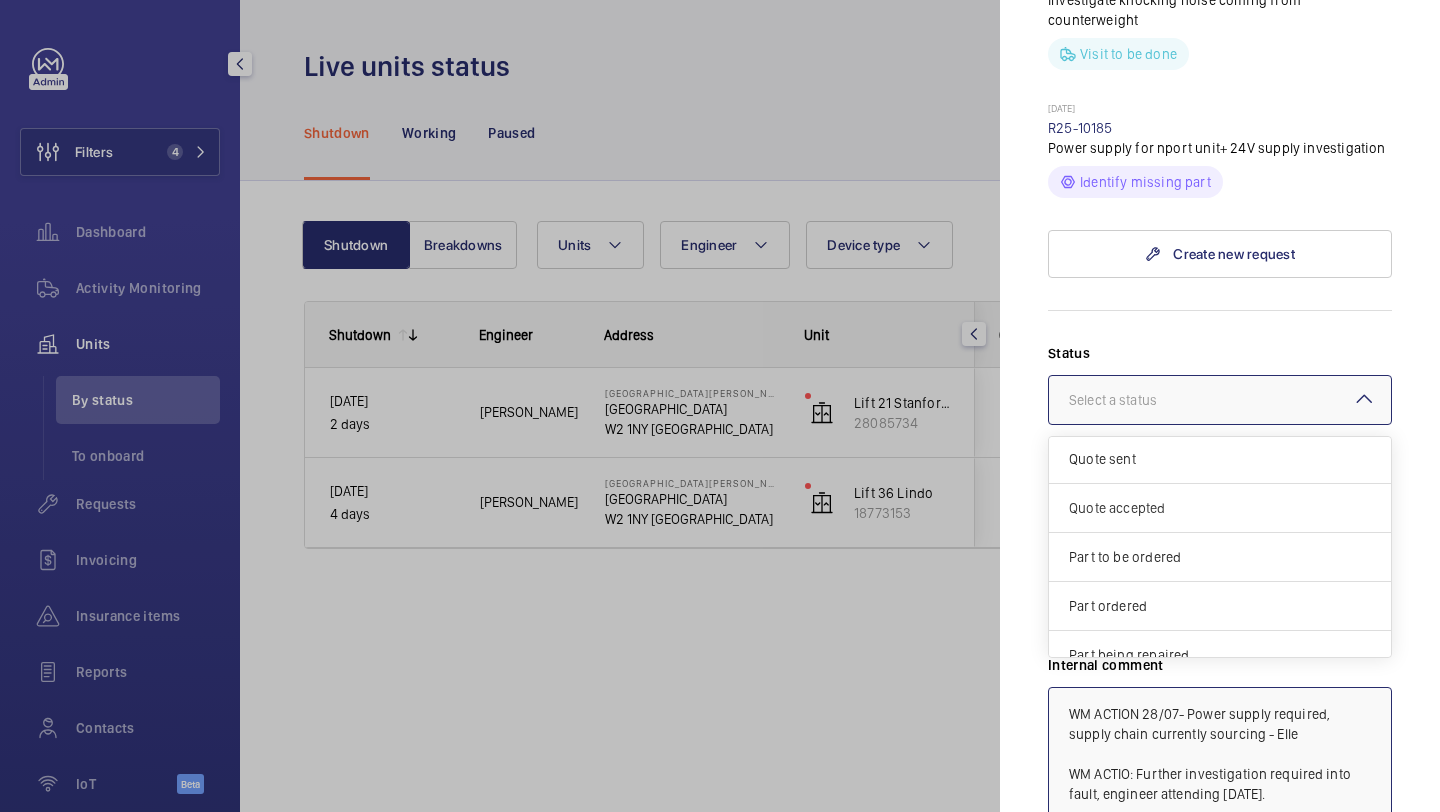 click on "Part to be ordered" at bounding box center [1220, 557] 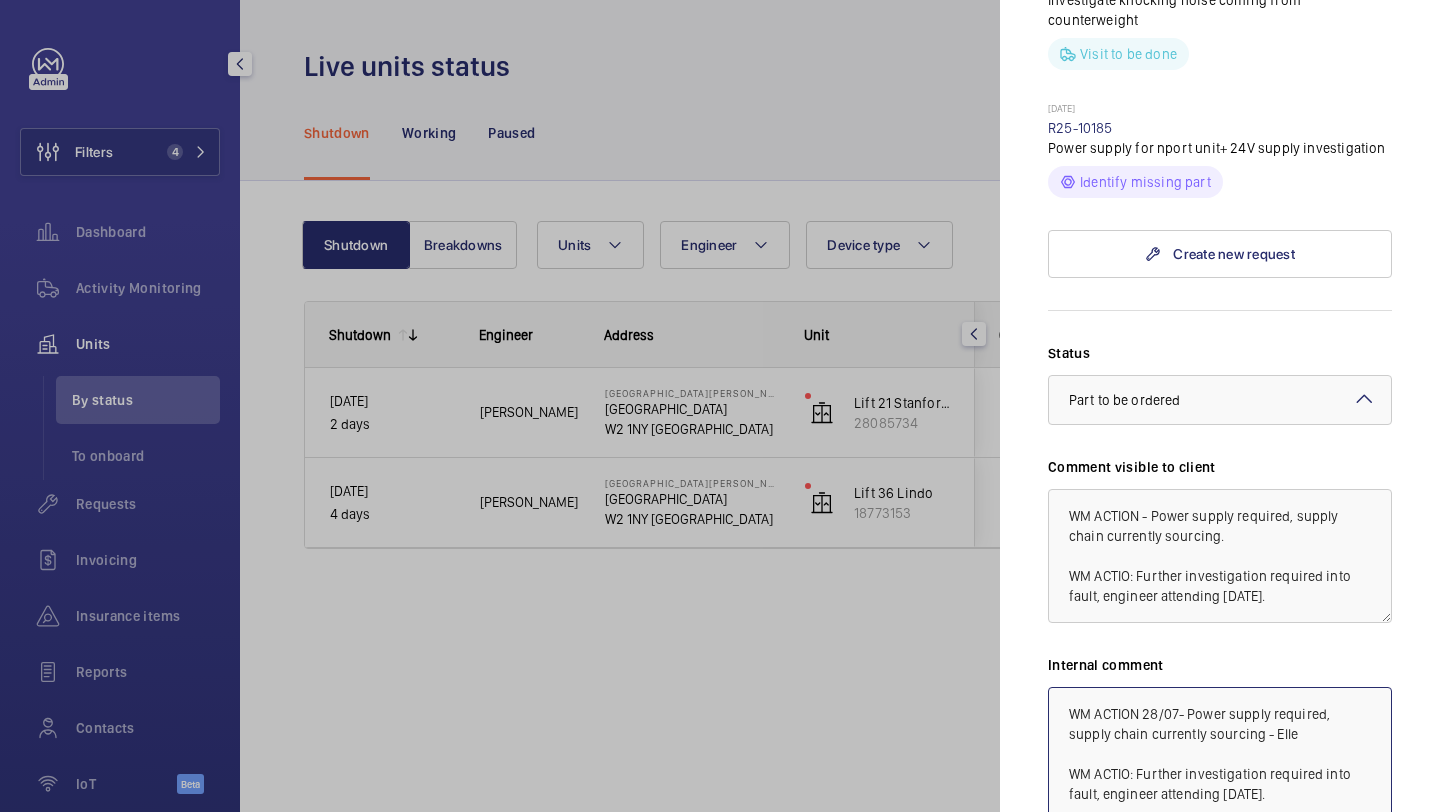 type on "WM ACTION 28/07- Power supply required, supply chain currently sourcing - Elle
WM ACTIO: Further investigation required into fault, engineer attending 28th July." 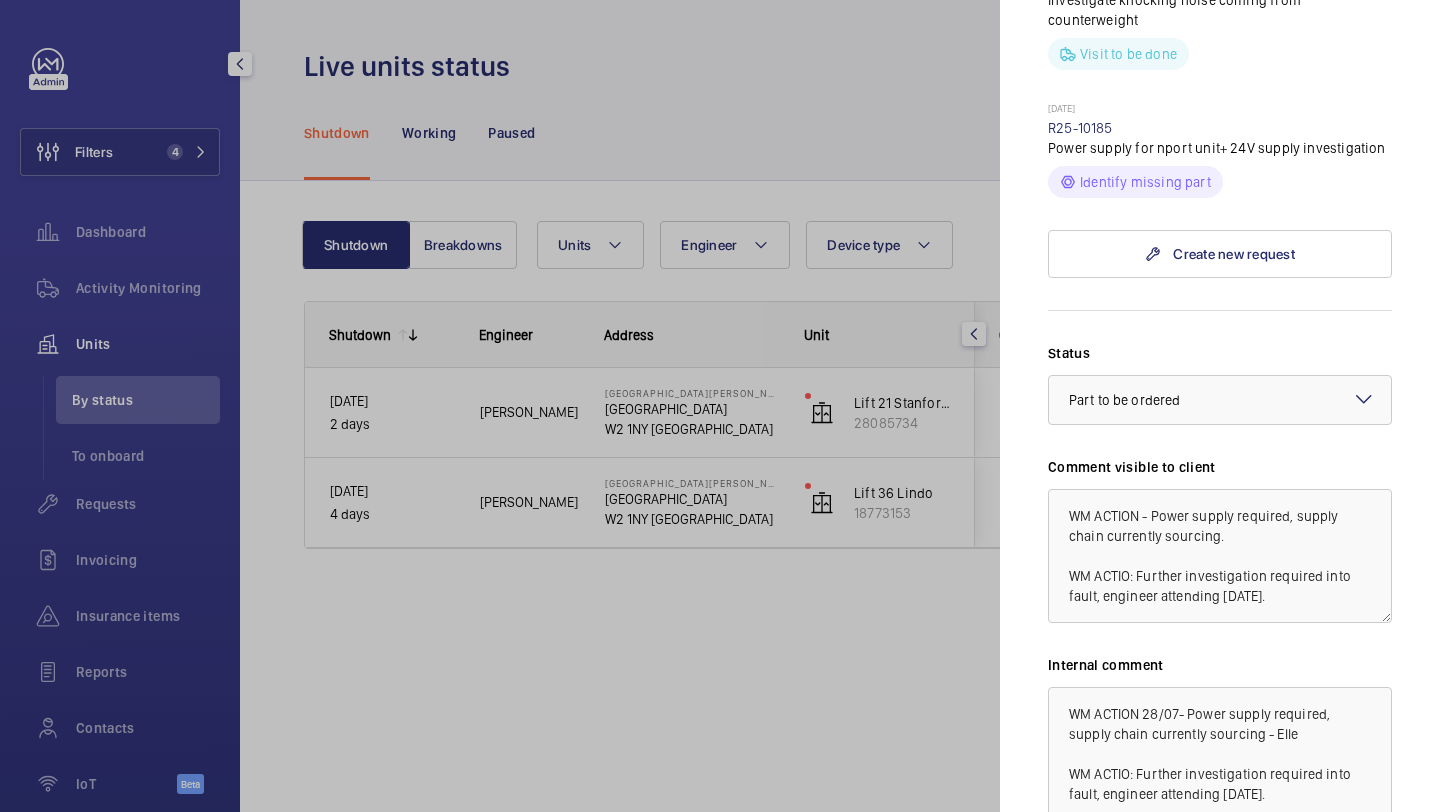 click on "Save the changes" 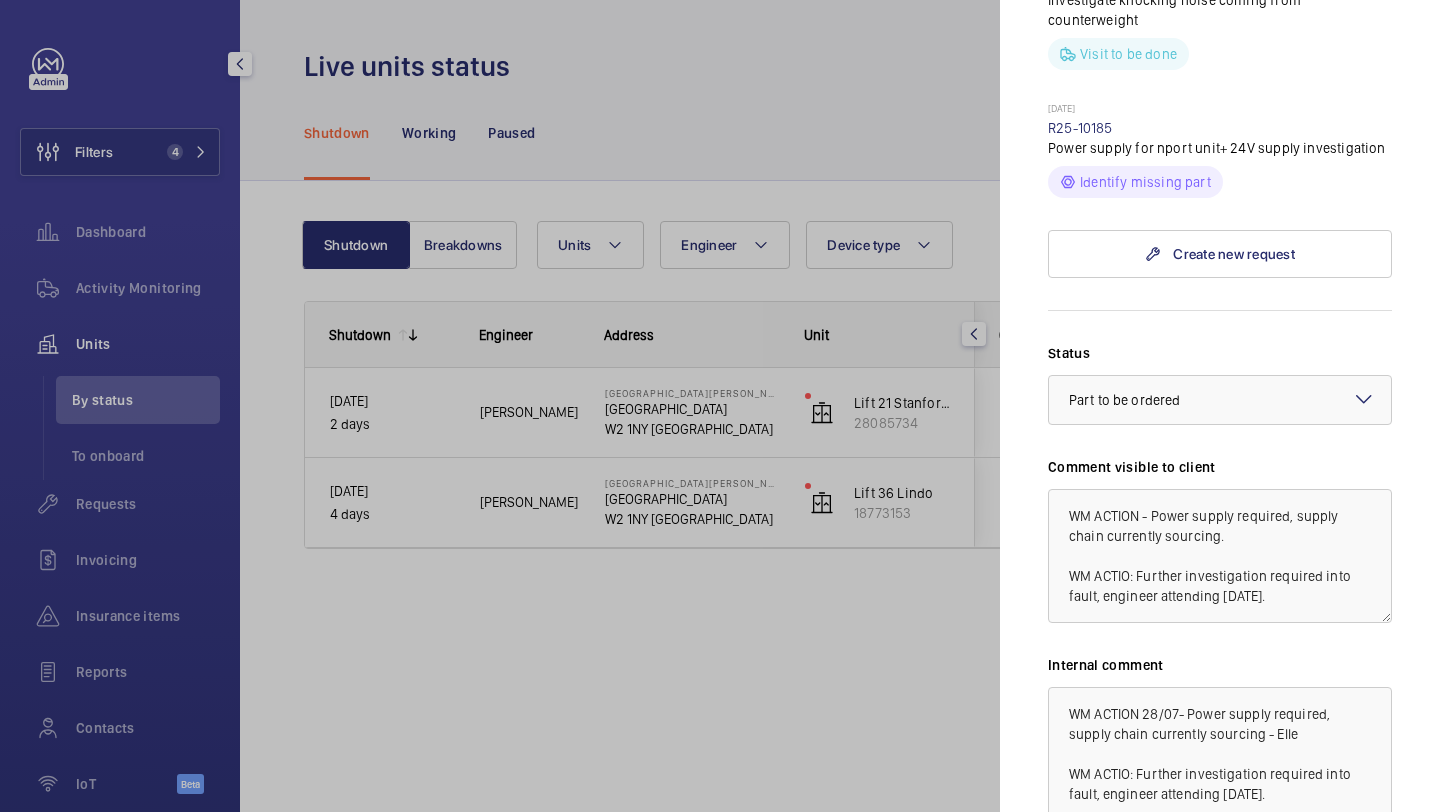 scroll, scrollTop: 0, scrollLeft: 0, axis: both 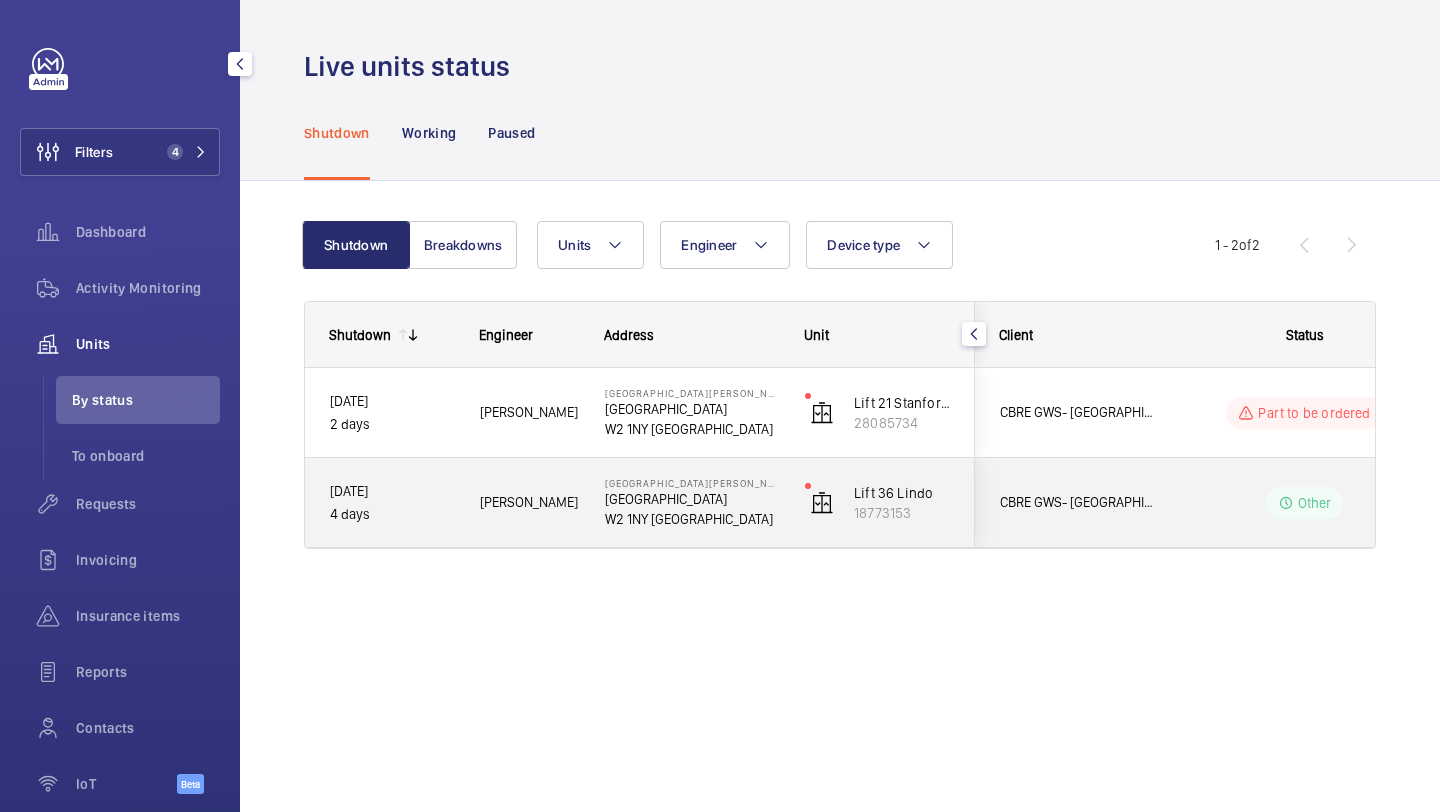click on "Other" 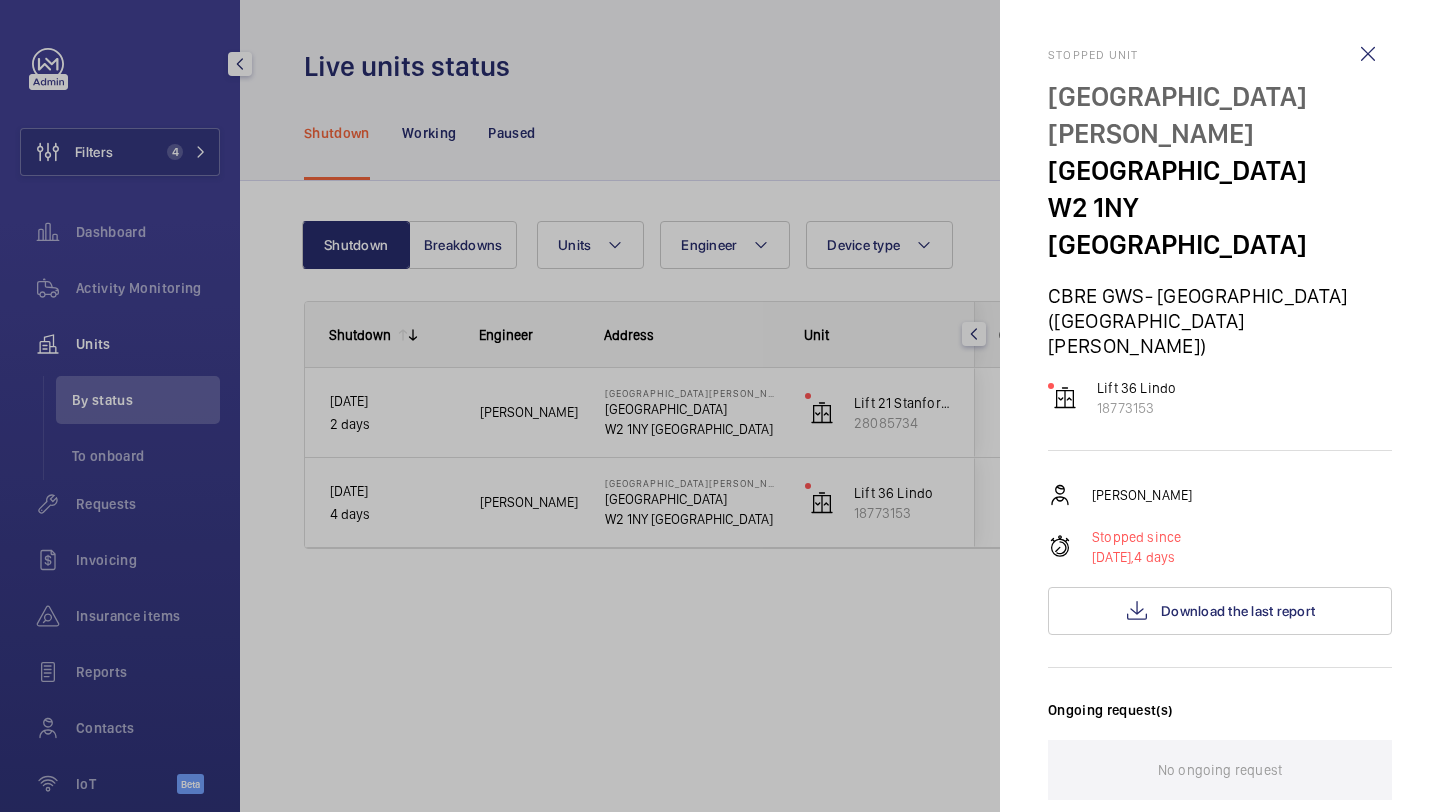 scroll, scrollTop: 722, scrollLeft: 0, axis: vertical 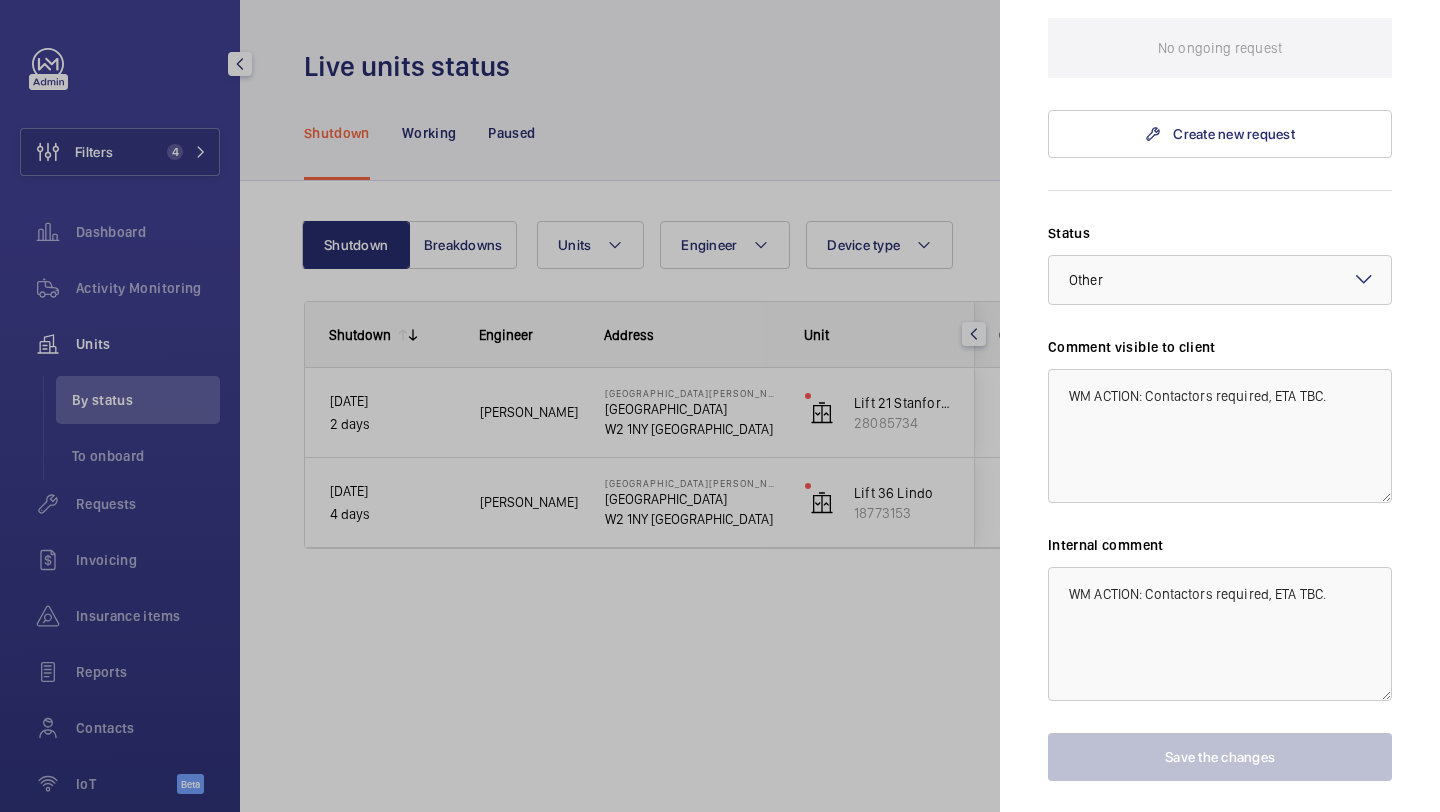 click 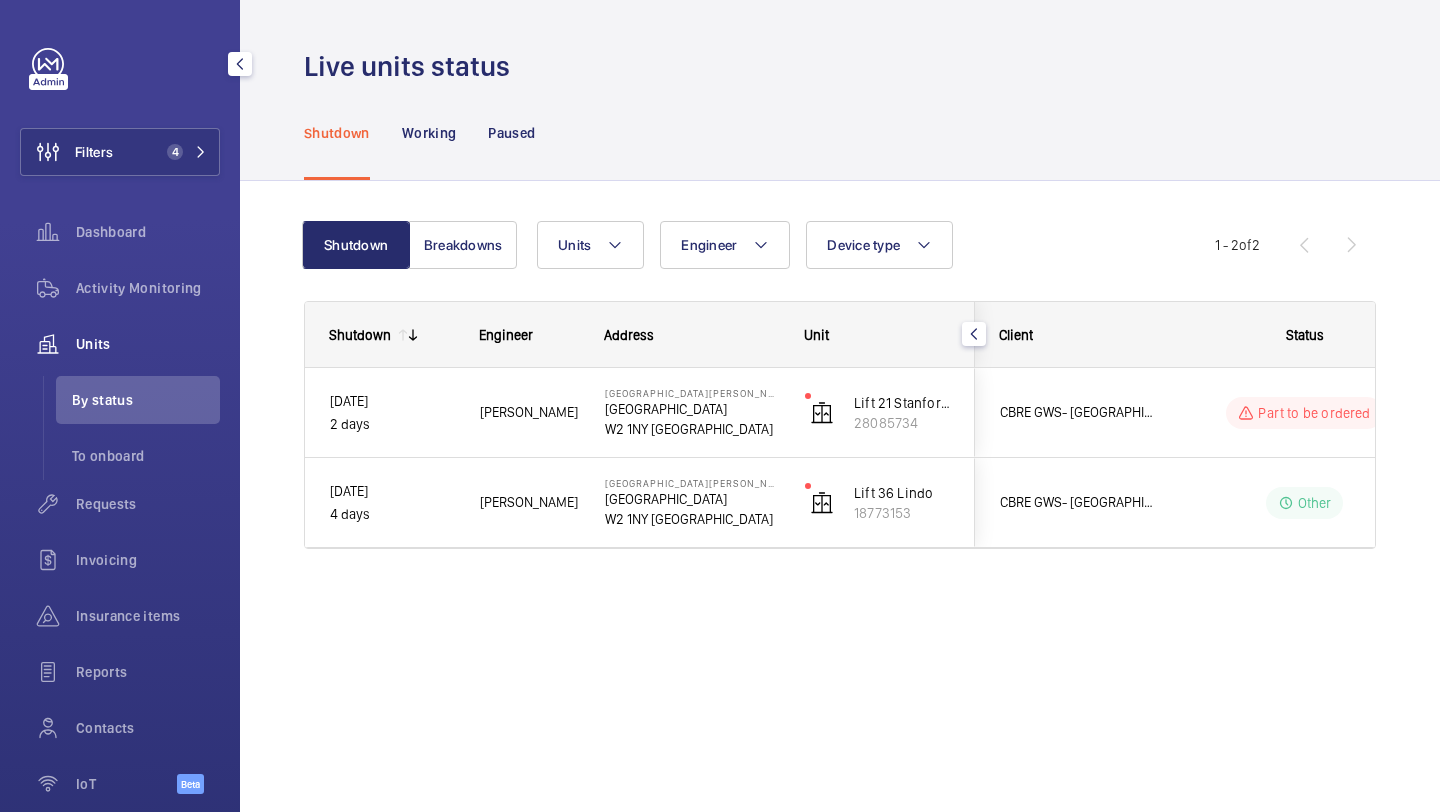 scroll, scrollTop: 0, scrollLeft: 0, axis: both 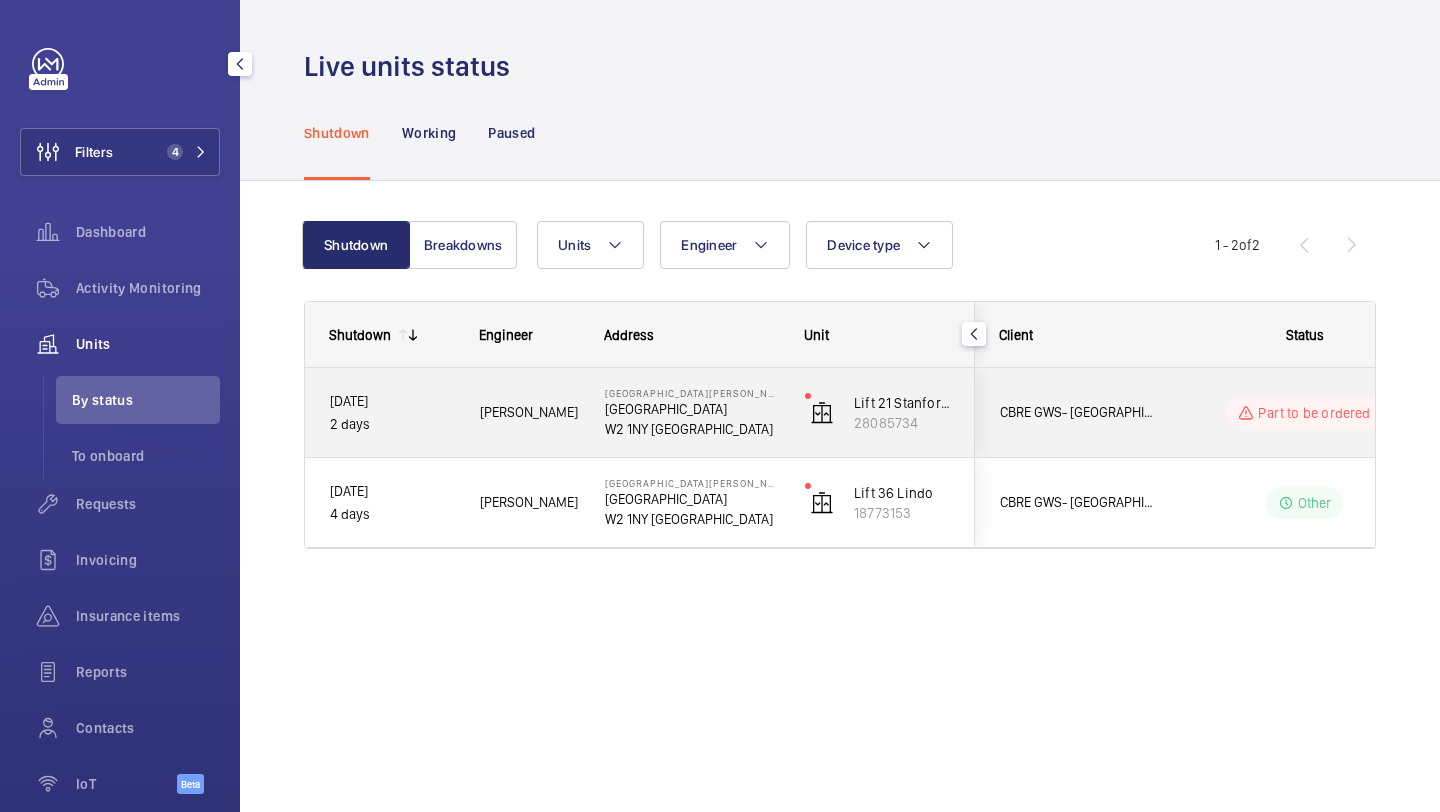click on "CBRE GWS- Imperial Hospital (St Mary)" 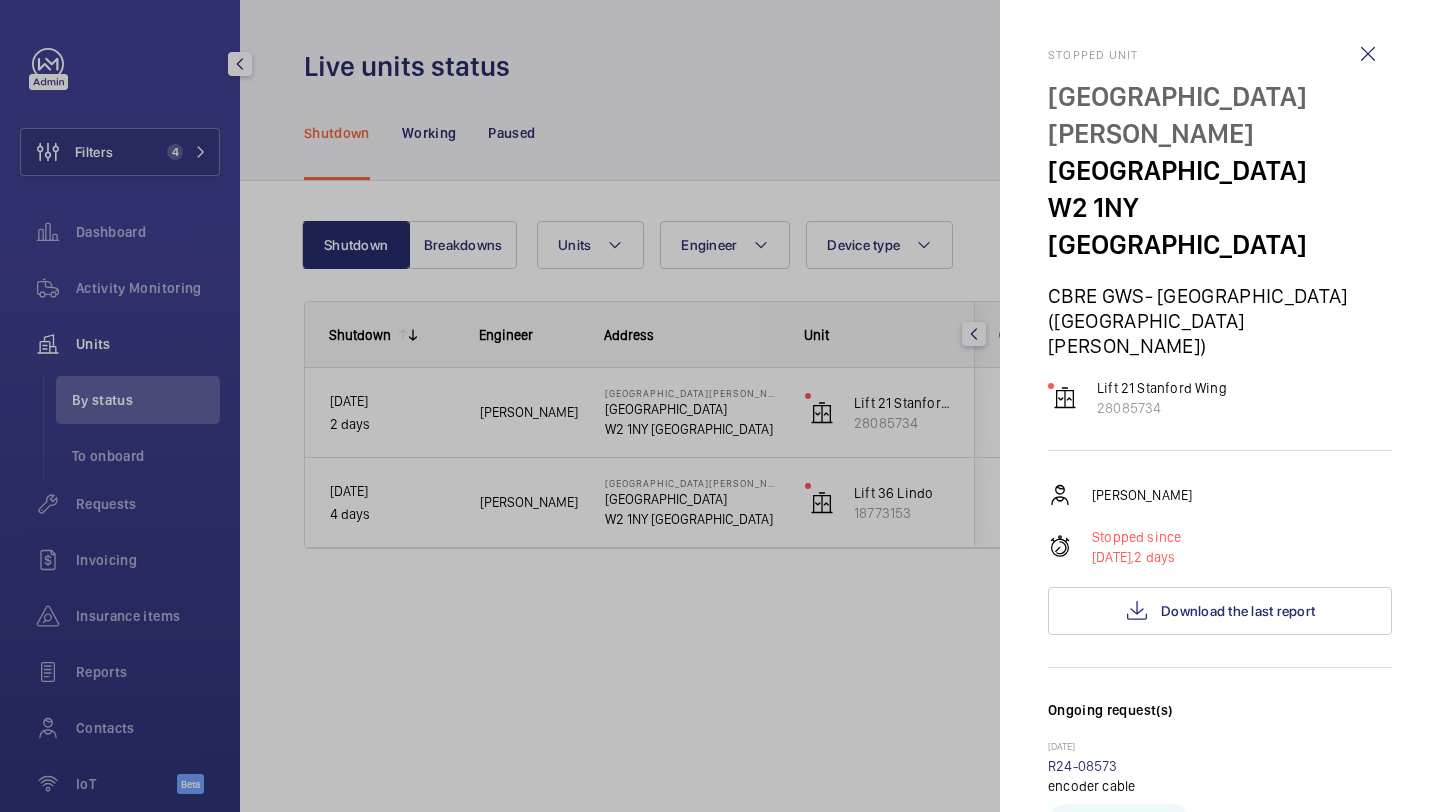 click 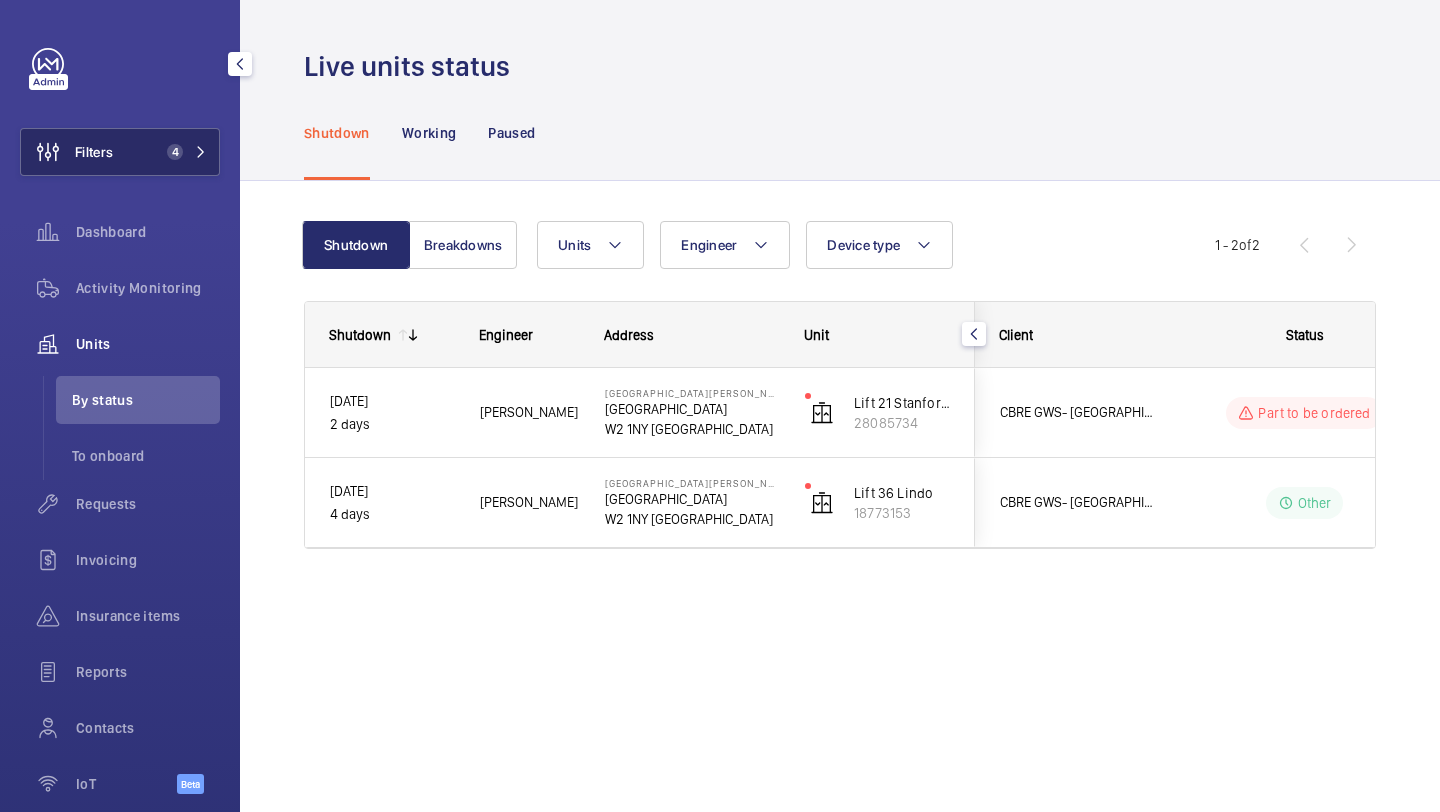 click on "Filters 4" 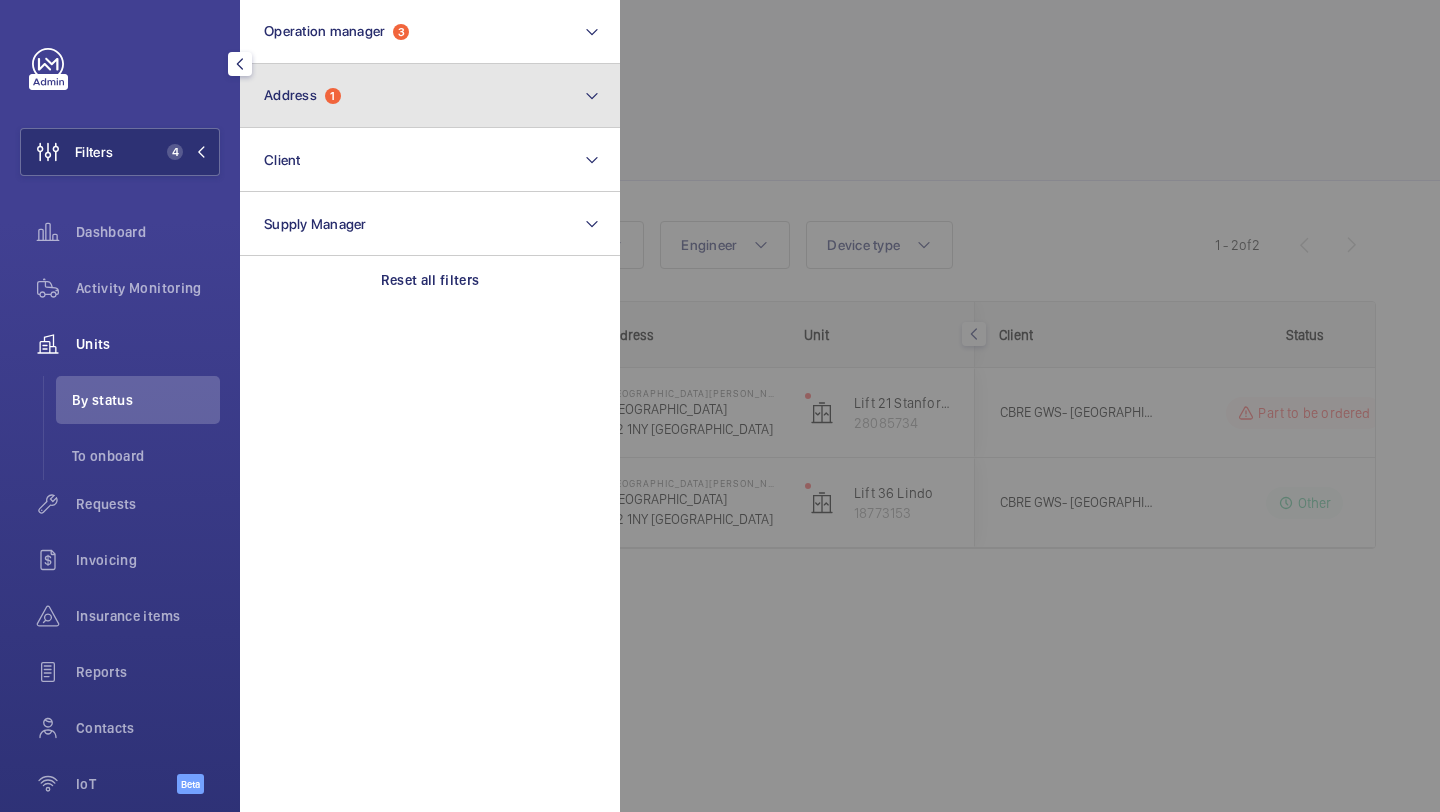 click on "Address  1" 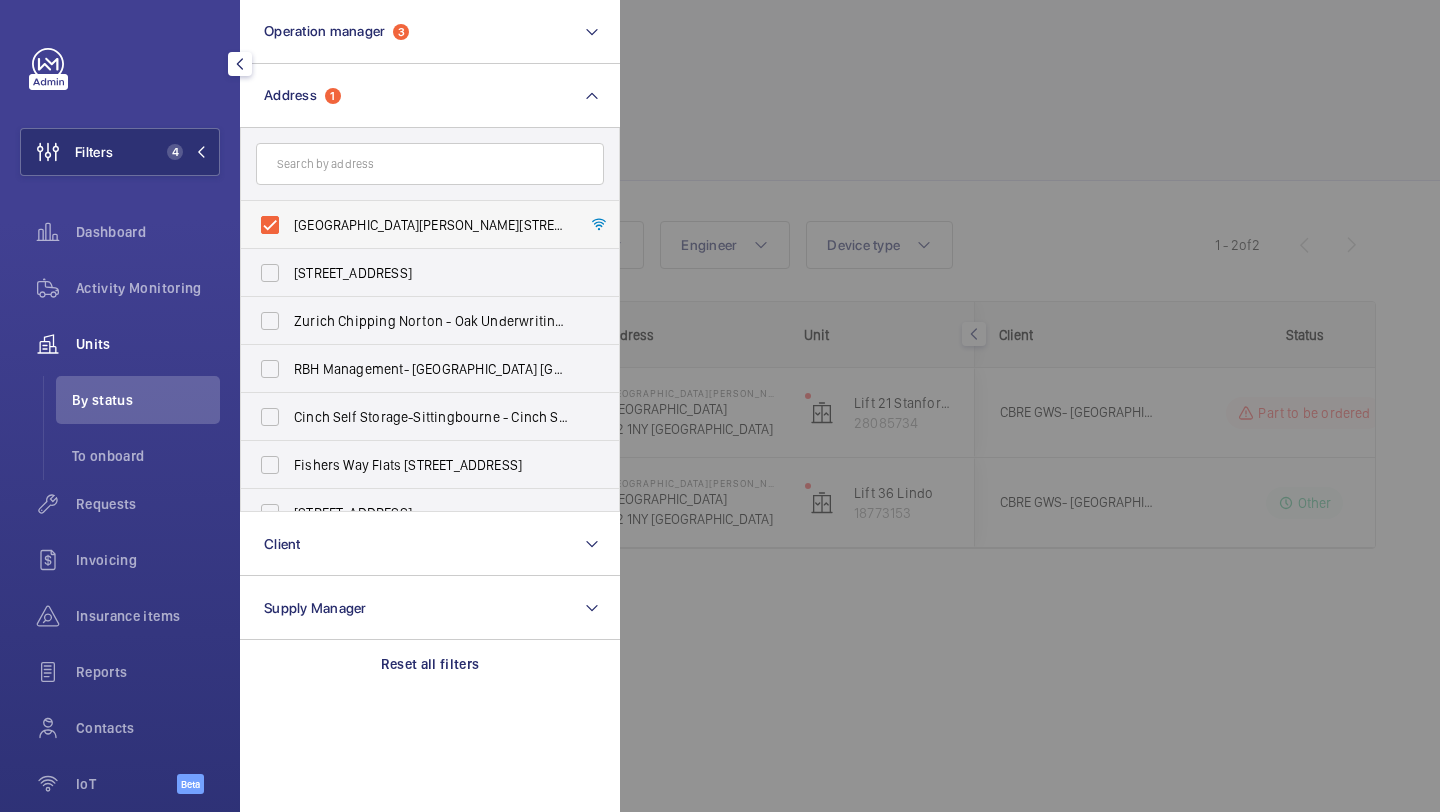 click on "St Mary Hospital - Praed Street, LONDON W2 1NY" at bounding box center [415, 225] 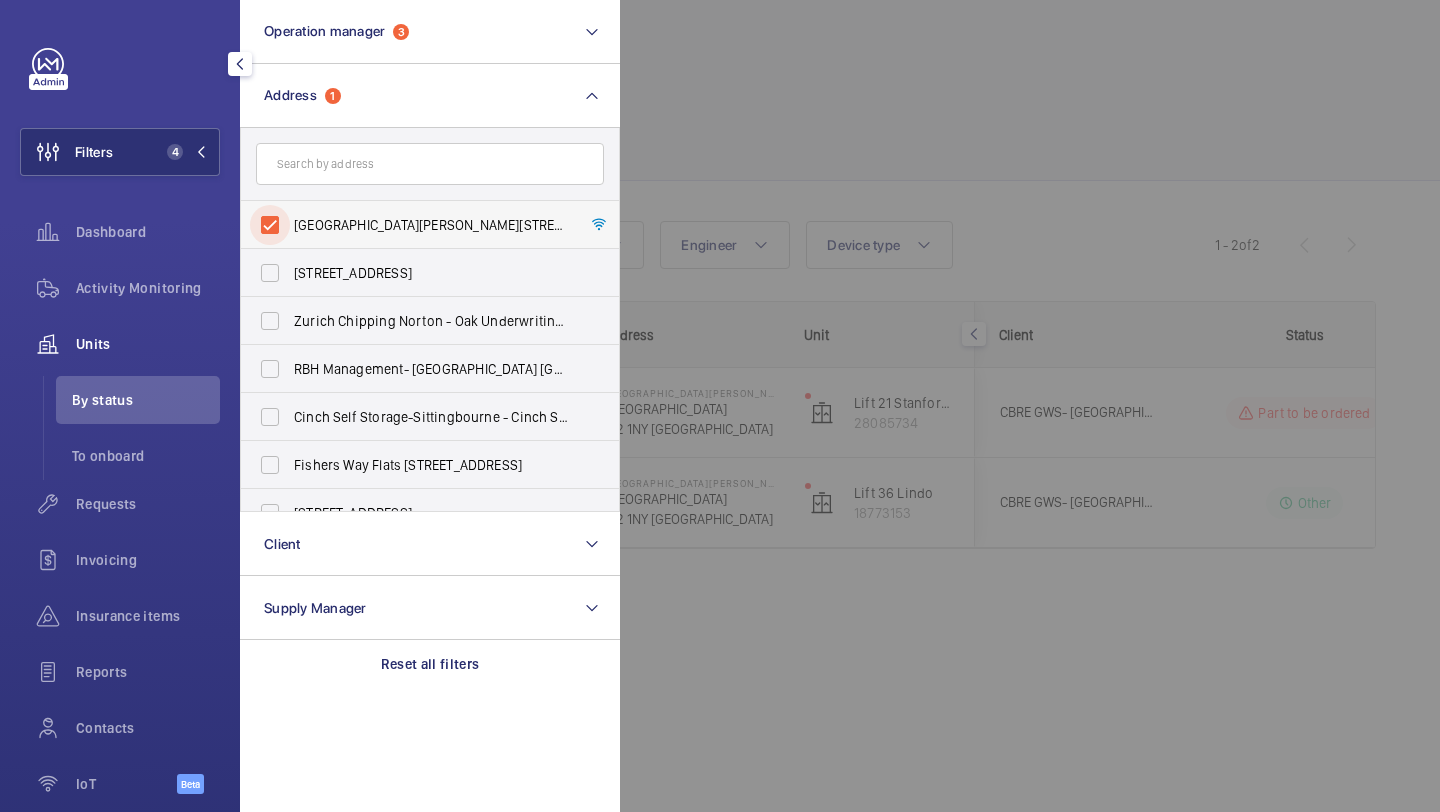 click on "St Mary Hospital - Praed Street, LONDON W2 1NY" at bounding box center (270, 225) 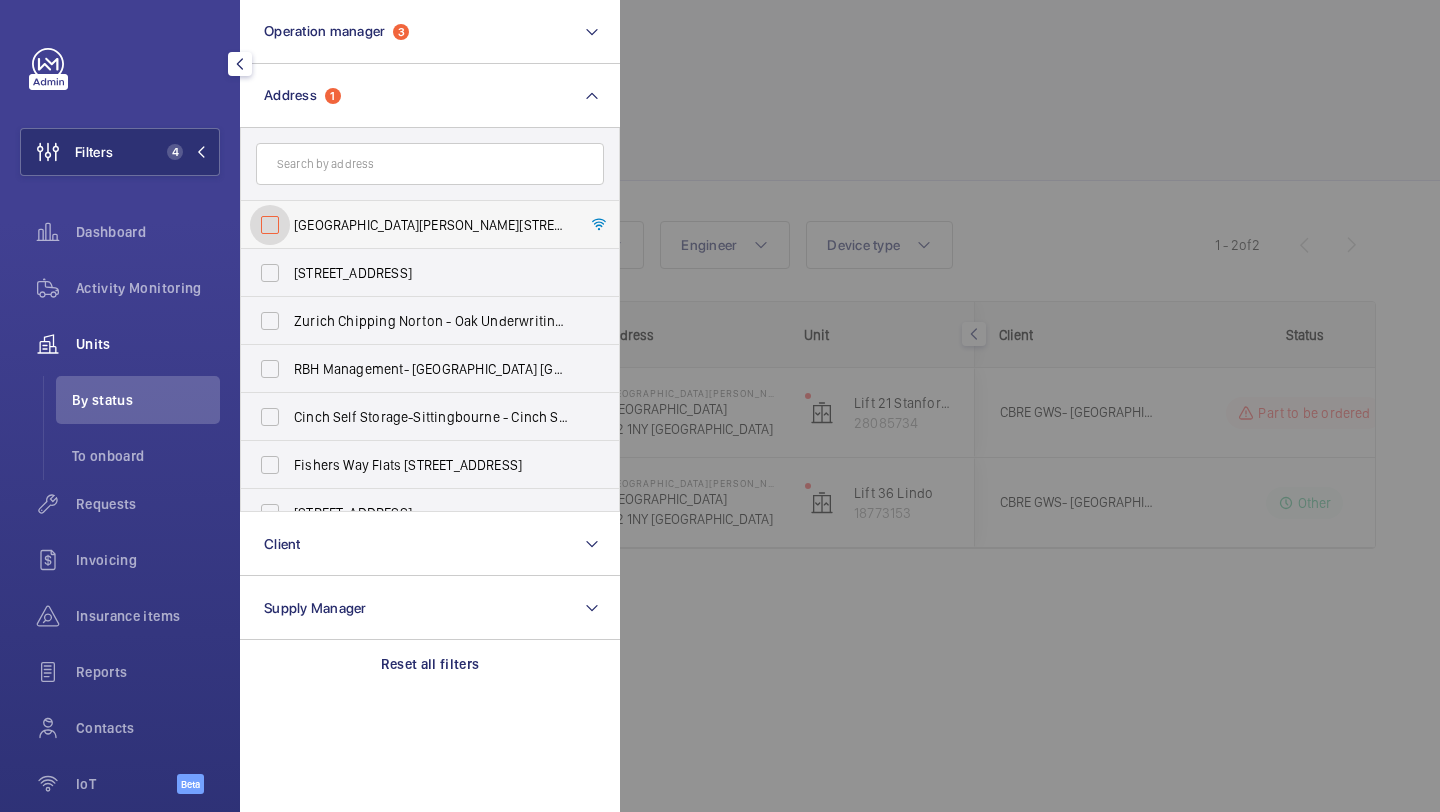 checkbox on "false" 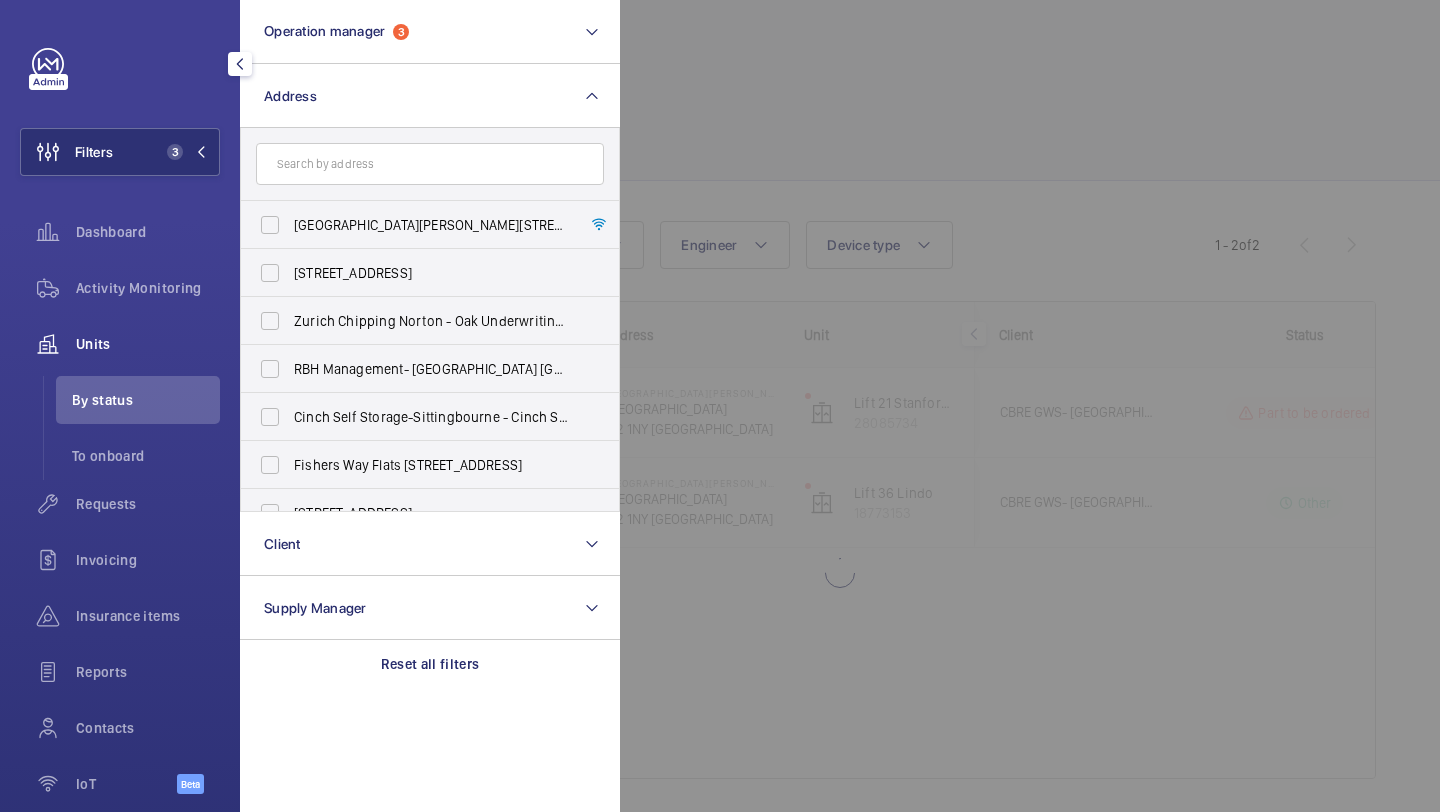 click 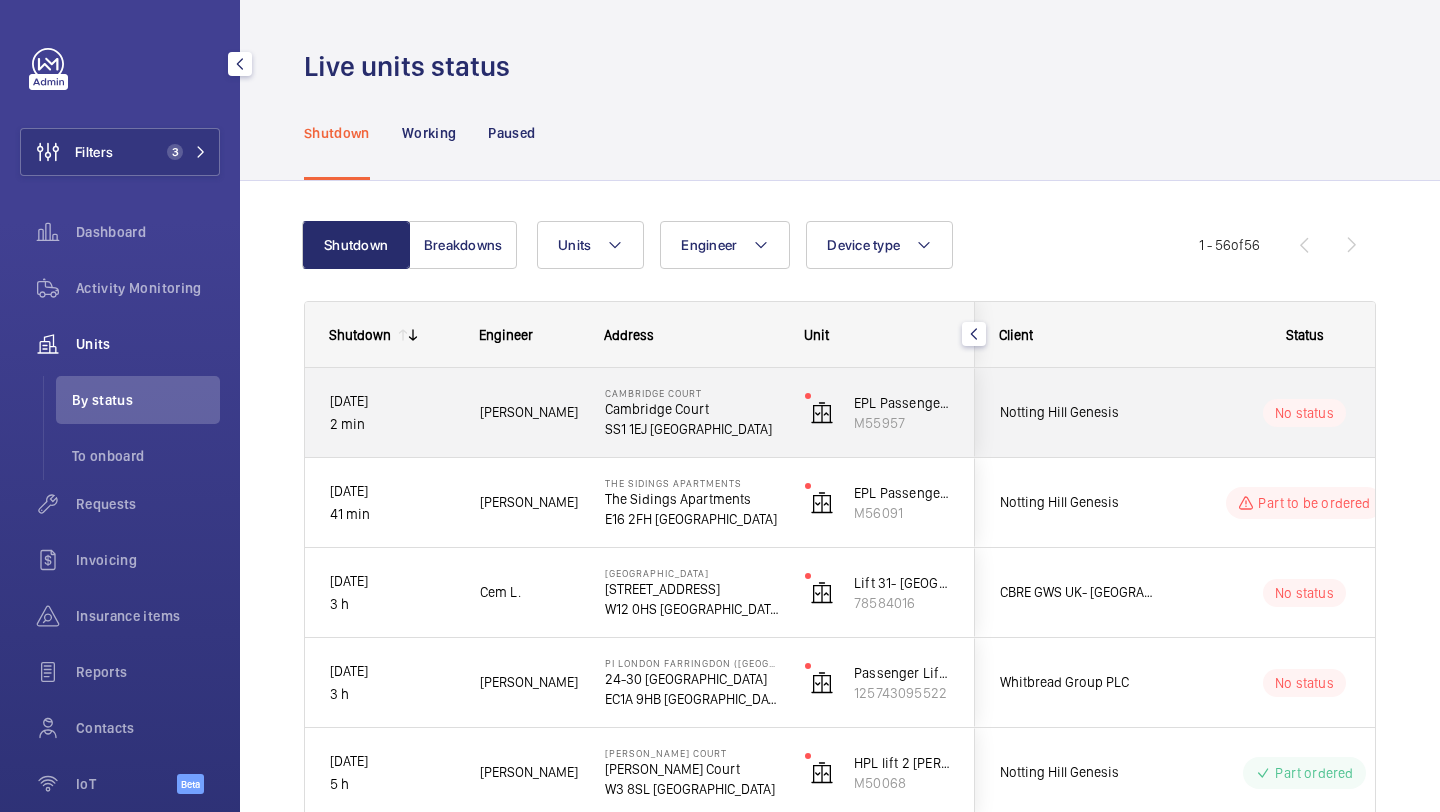 click on "Notting Hill Genesis" 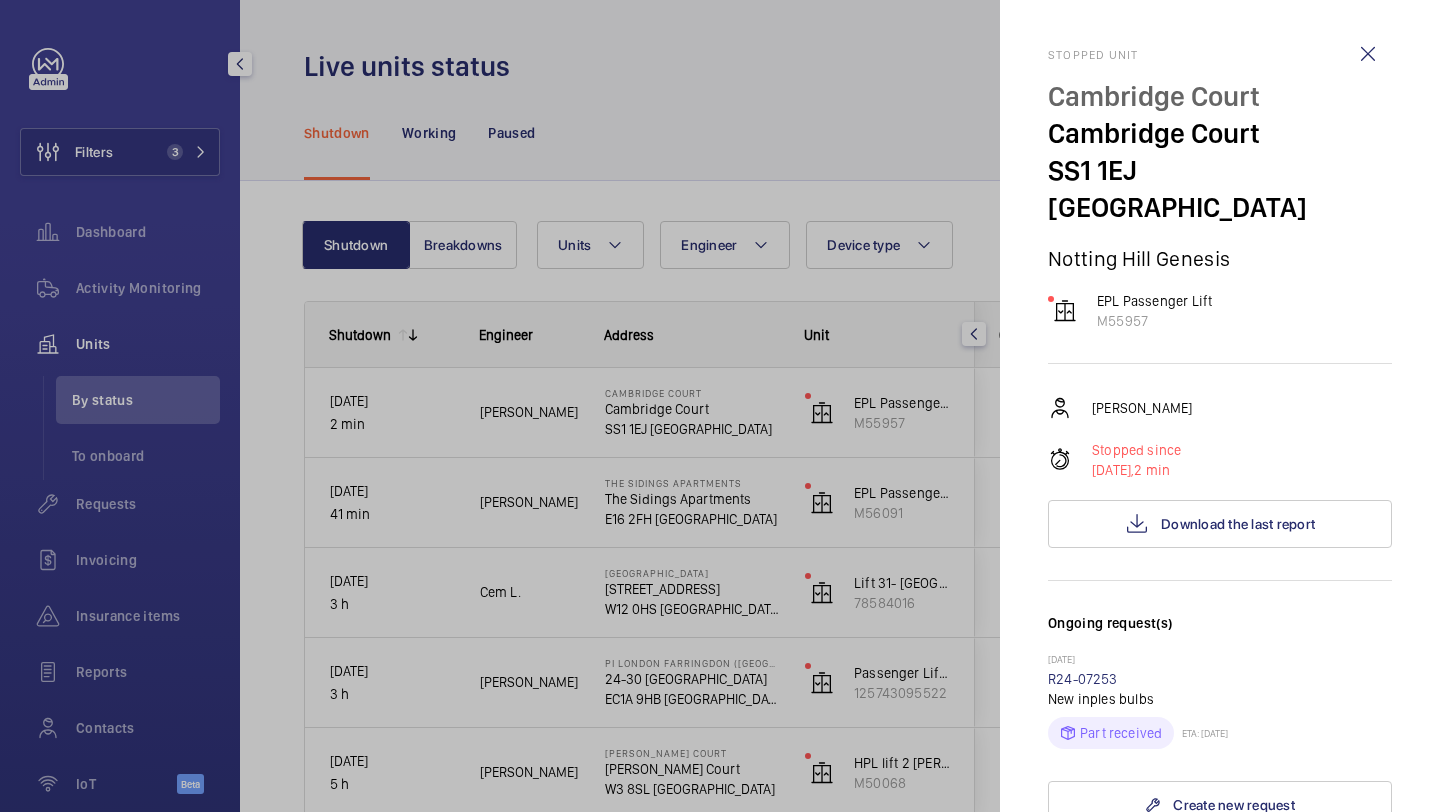 click 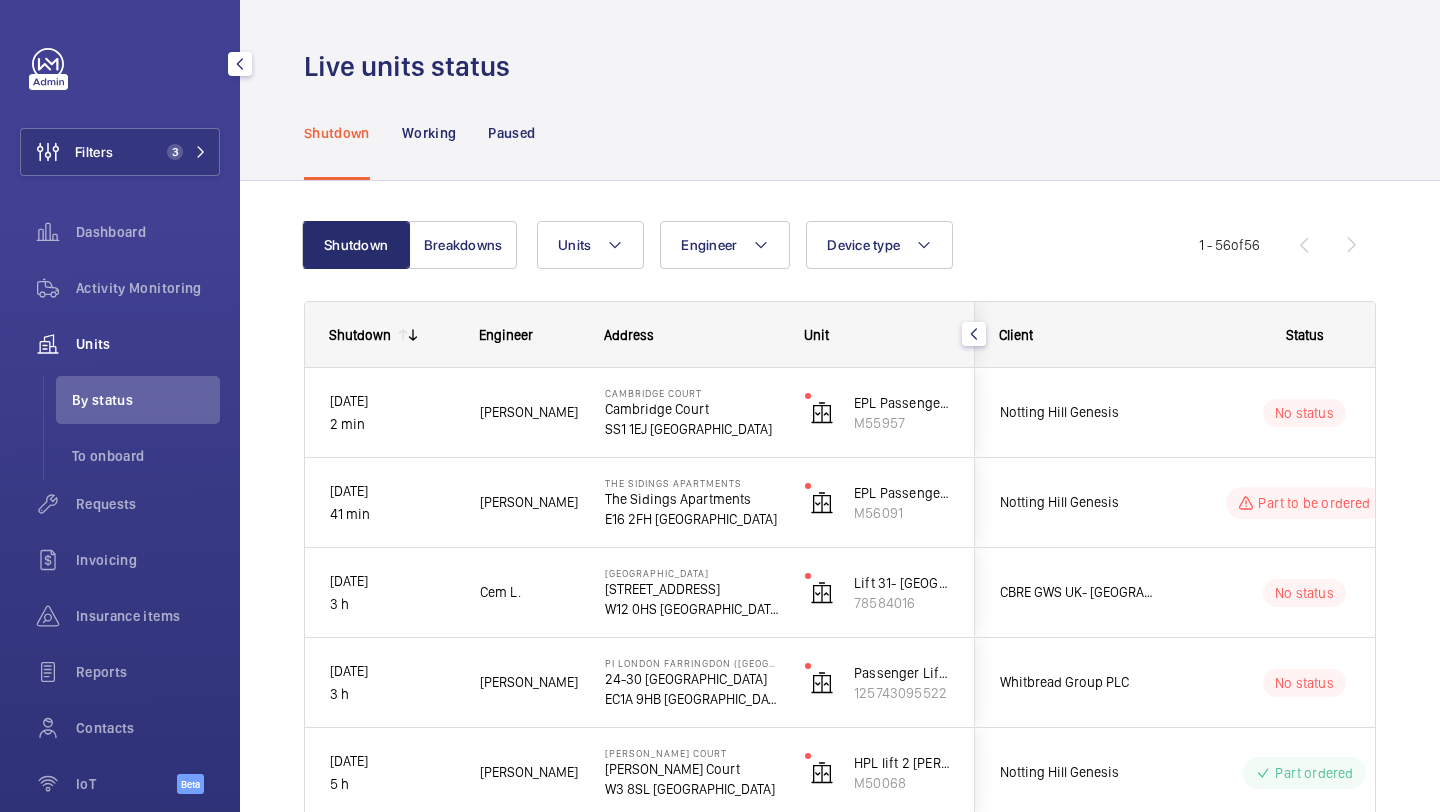 click on "Filters 3  Dashboard   Activity Monitoring   Units   By status   To onboard   Requests   Invoicing   Insurance items   Reports   Contacts   IoT  Beta EW Elle Wadman Filters 3  Dashboard   Activity Monitoring   Units   By status   To onboard   Requests   All requests   CSM view   Supply view   Technical S. view   Repair team view   Invoicing   Insurance items   By address   Detailed list   Transcription   Reports   Contacts   IoT  Beta  Dashboard   Installations  E My profile Language:  English Territory:   United Kingdom Logout Live units status Shutdown Working Paused Shutdown Breakdowns Units Engineer Device type More filters Reset all filters 1 - 56  of  56
Shutdown" 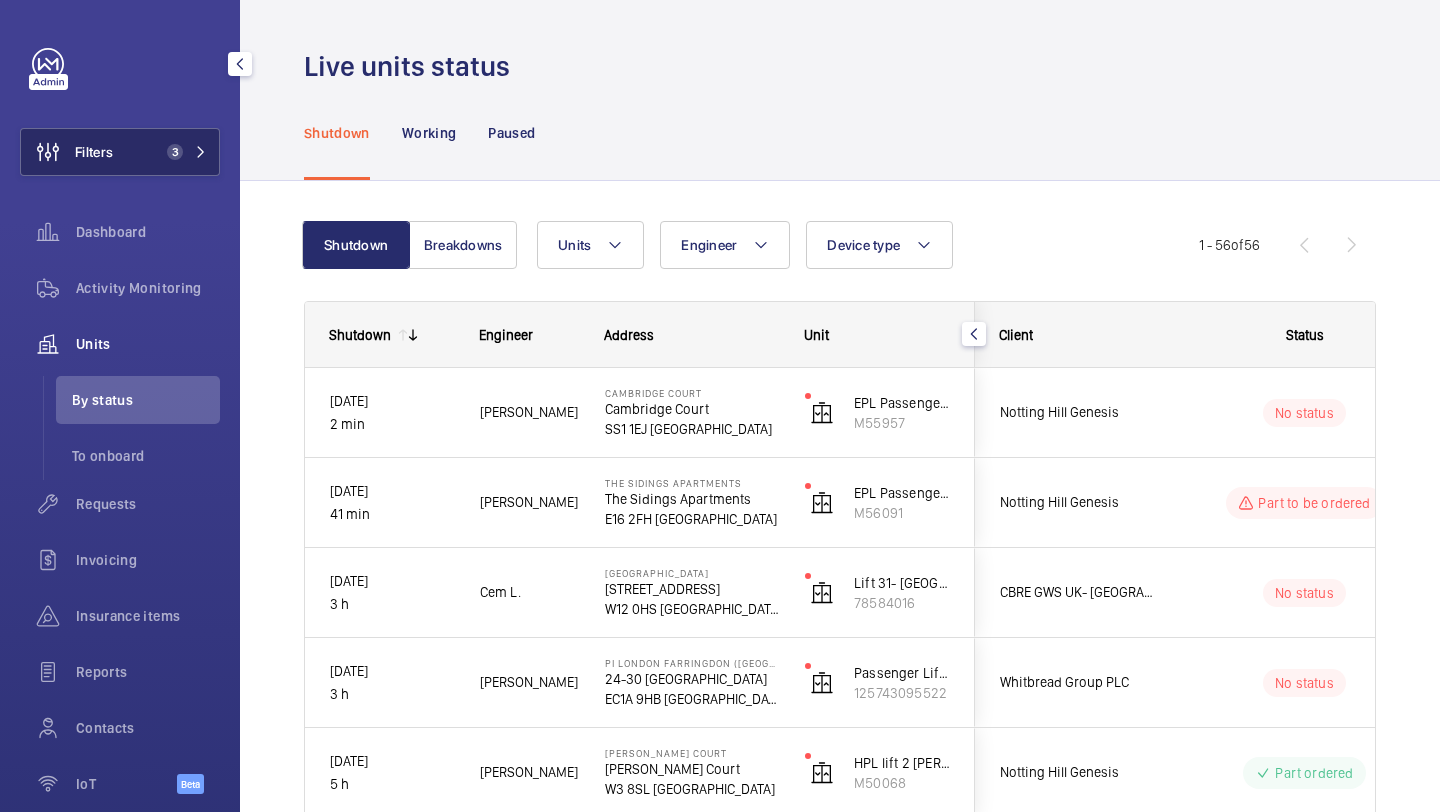 click on "Filters 3" 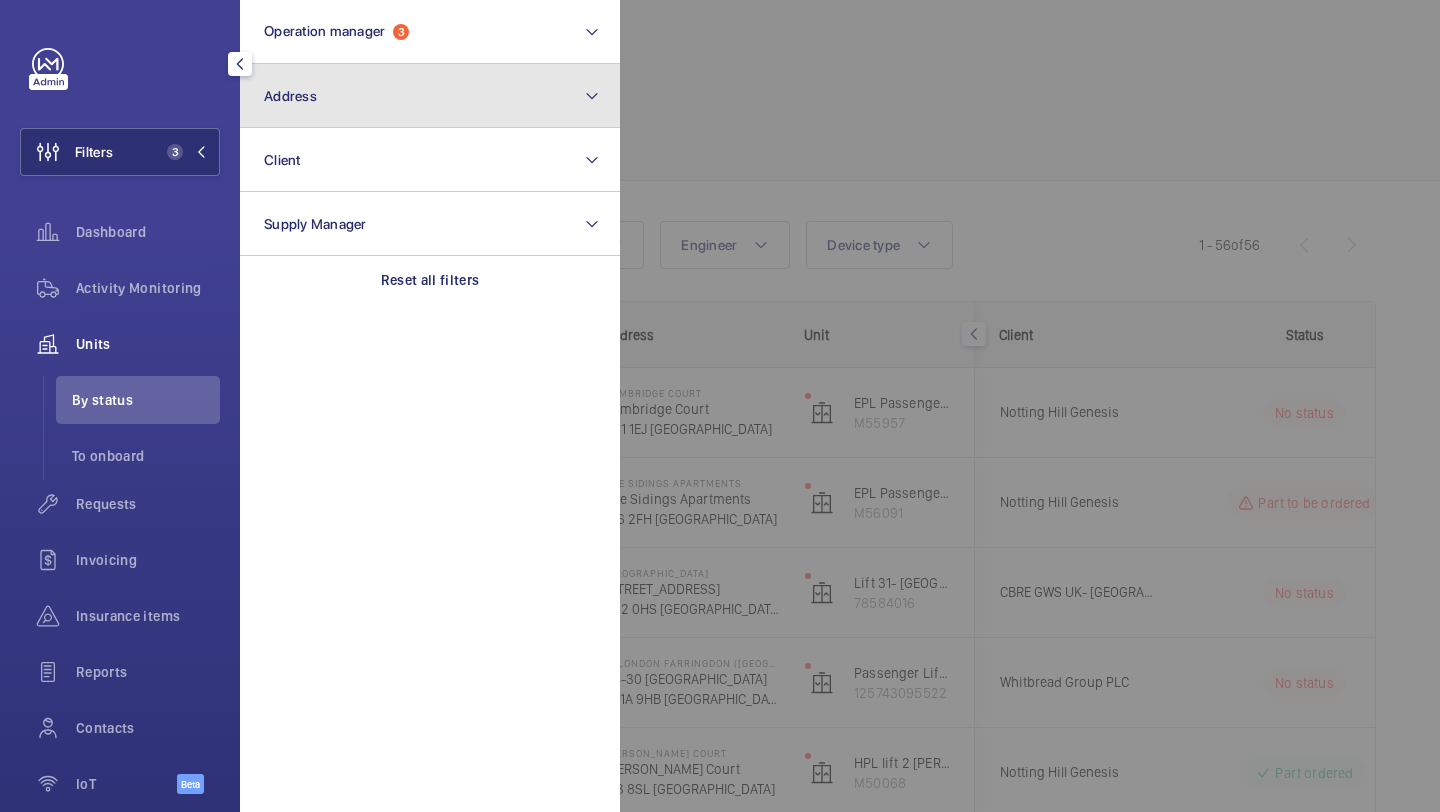 click on "Address" 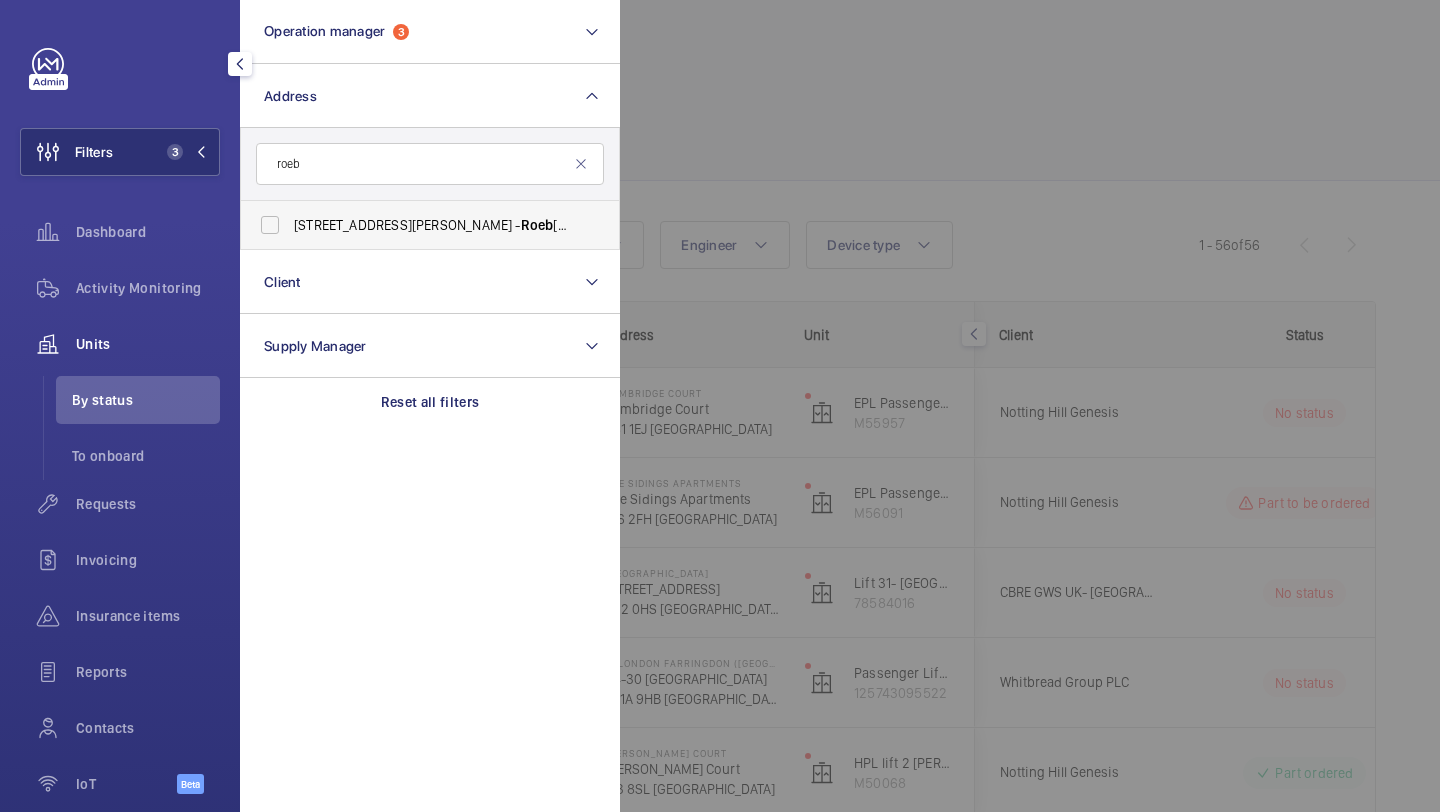 type on "roeb" 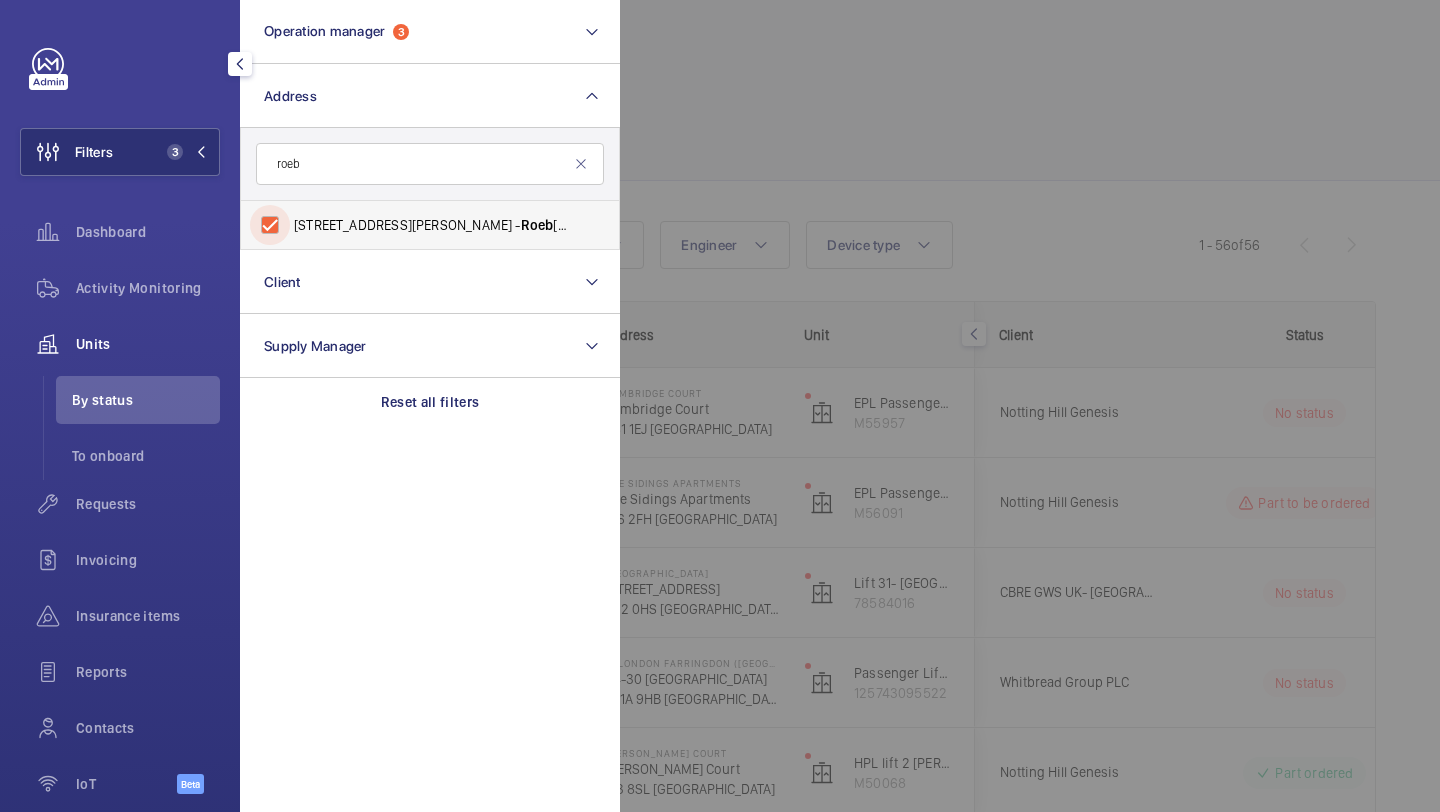 checkbox on "true" 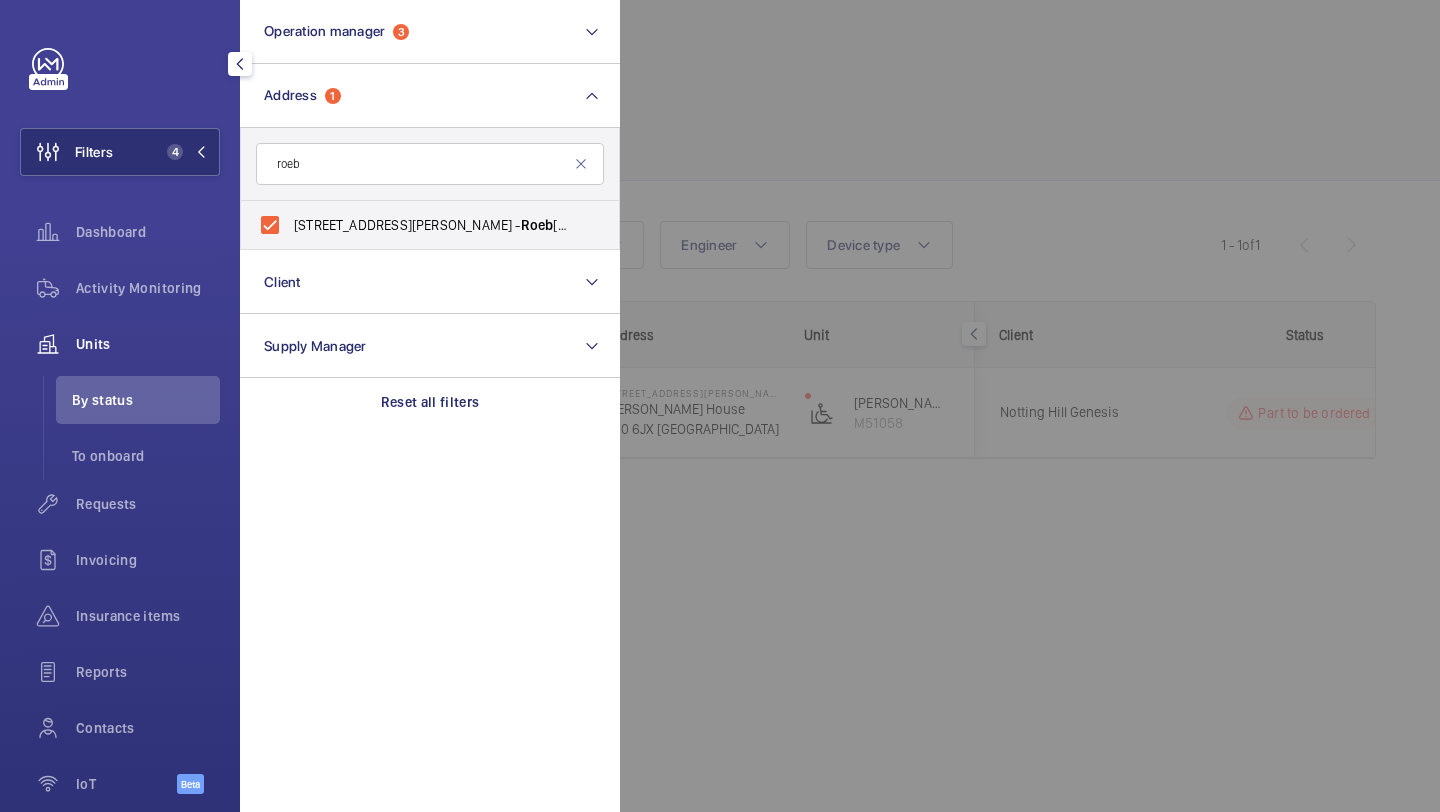 click 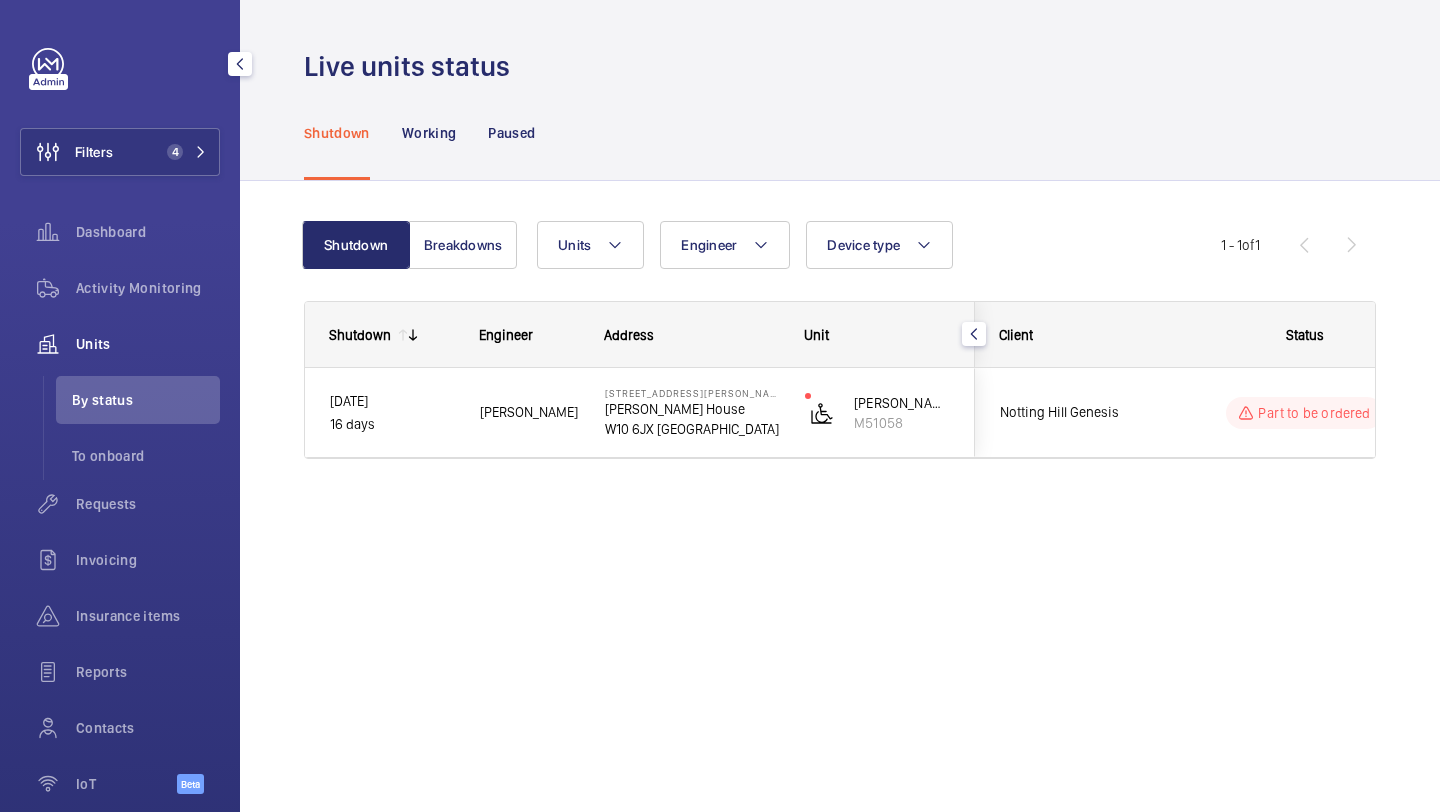 click on "Part to be ordered" 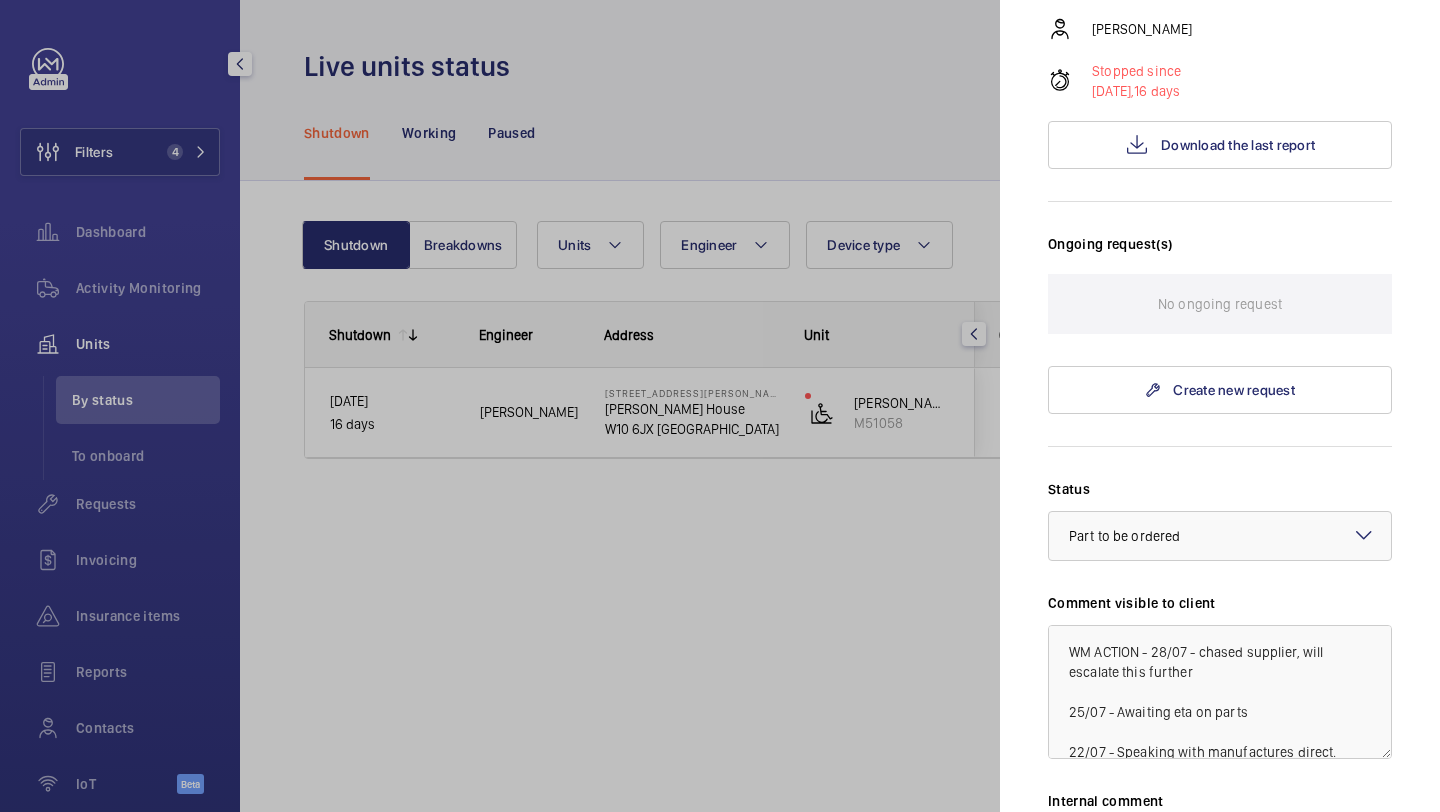 scroll, scrollTop: 422, scrollLeft: 0, axis: vertical 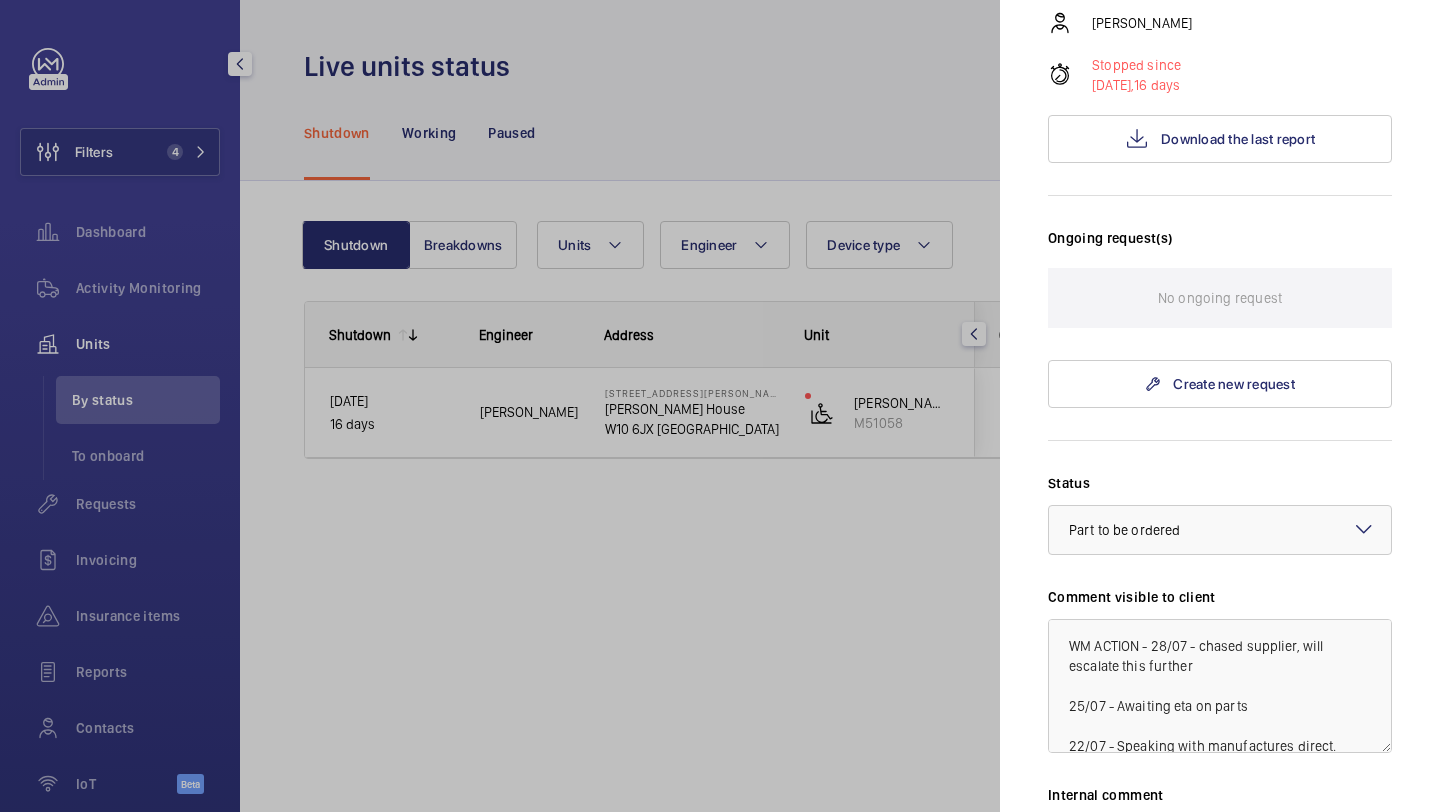 click 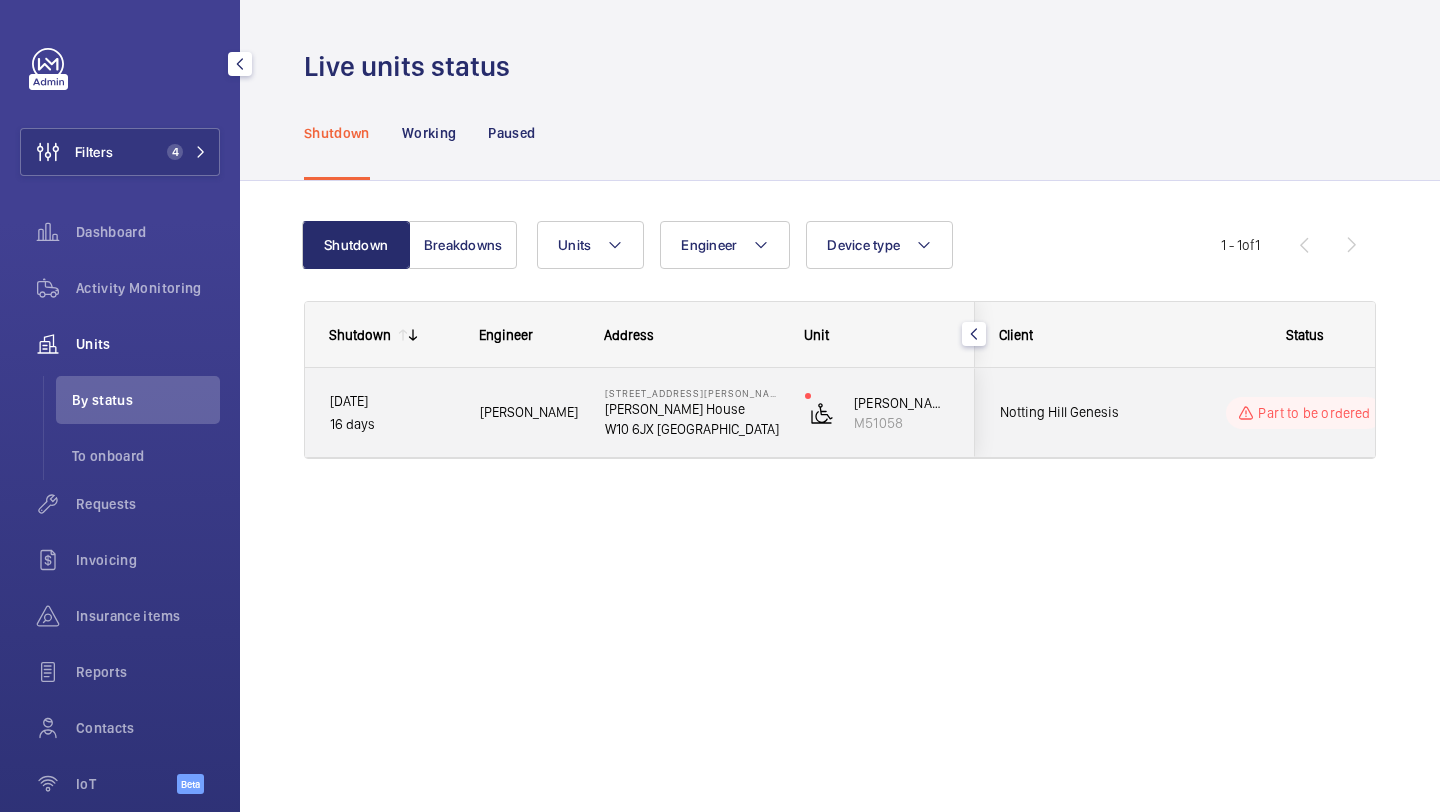 click on "Notting Hill Genesis" 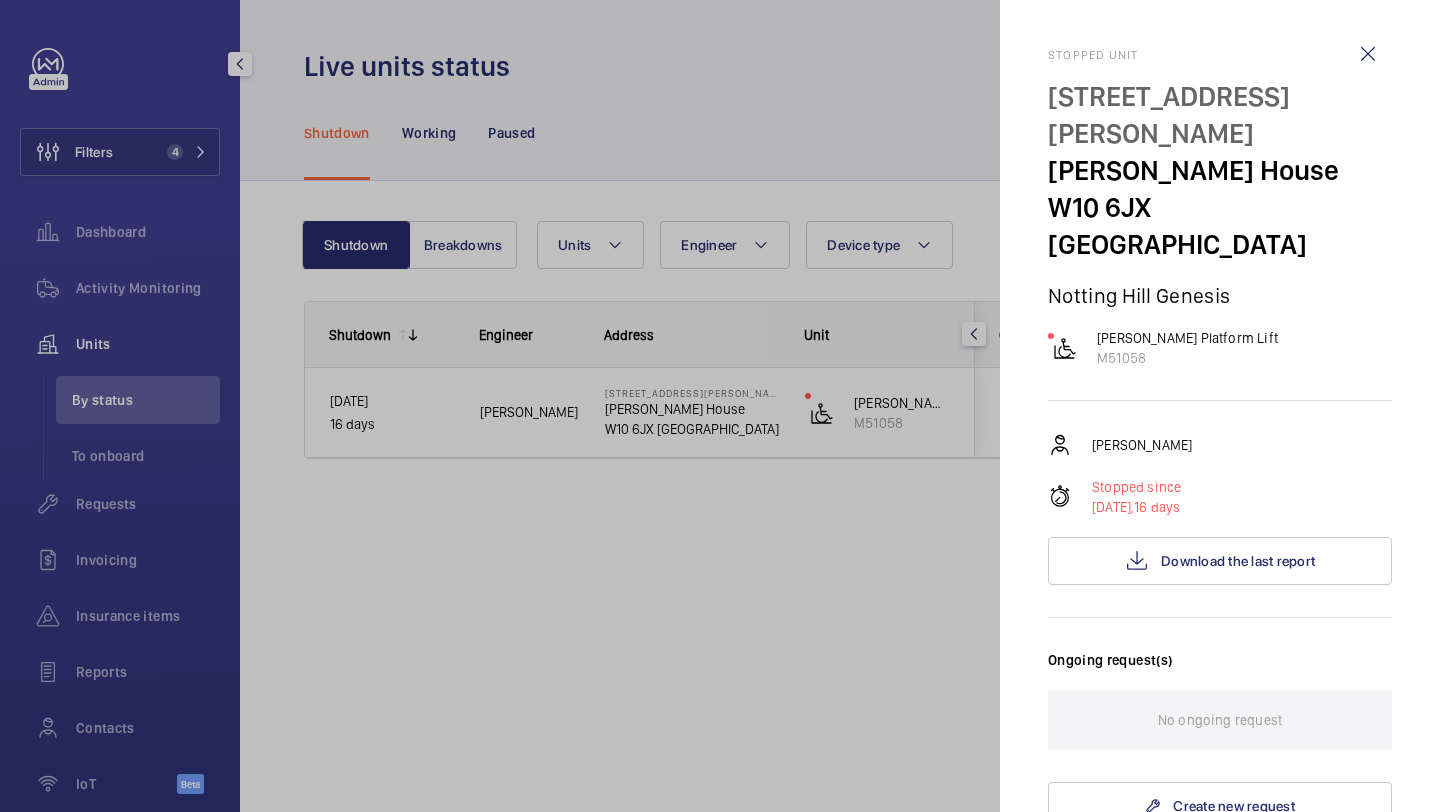 scroll, scrollTop: 318, scrollLeft: 0, axis: vertical 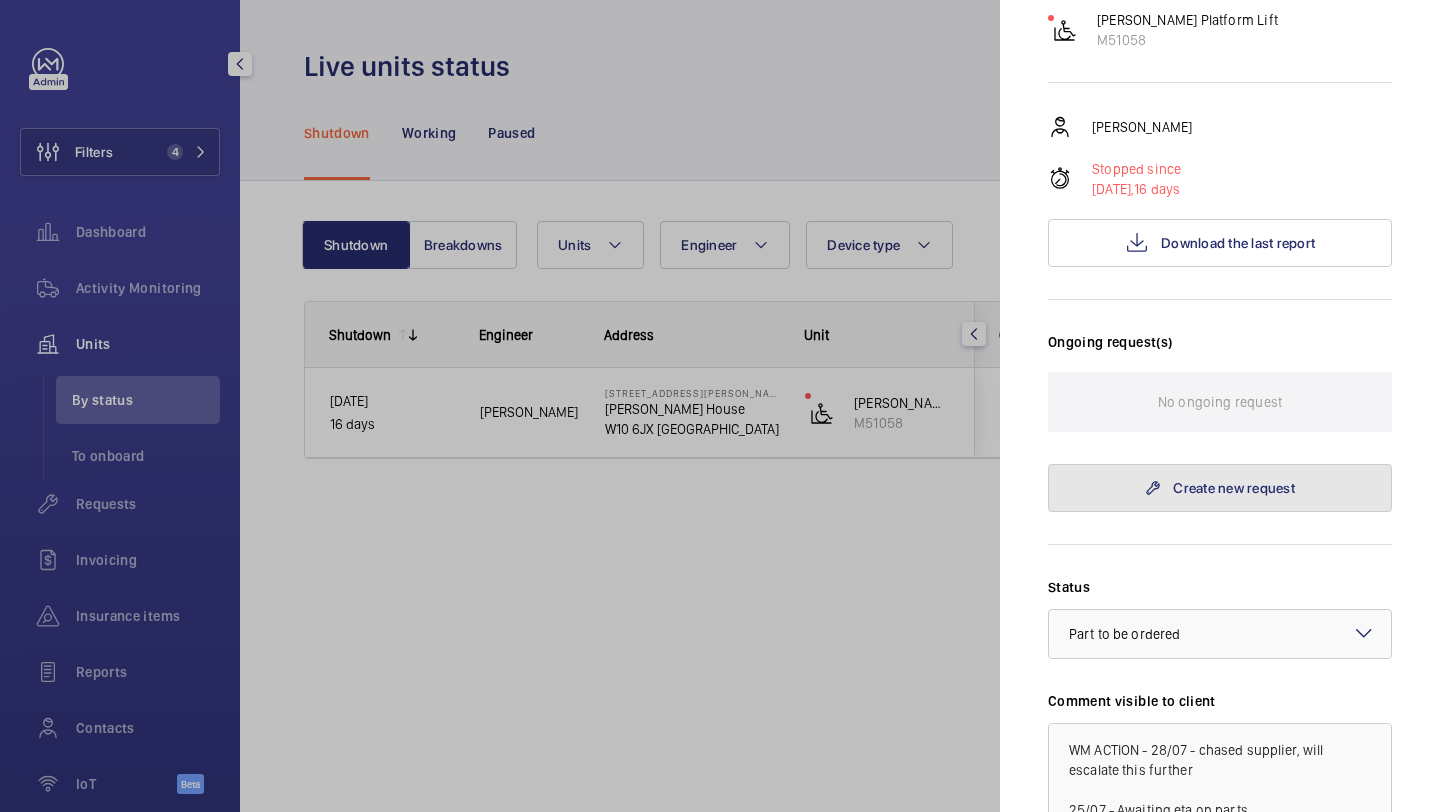 click on "Create new request" 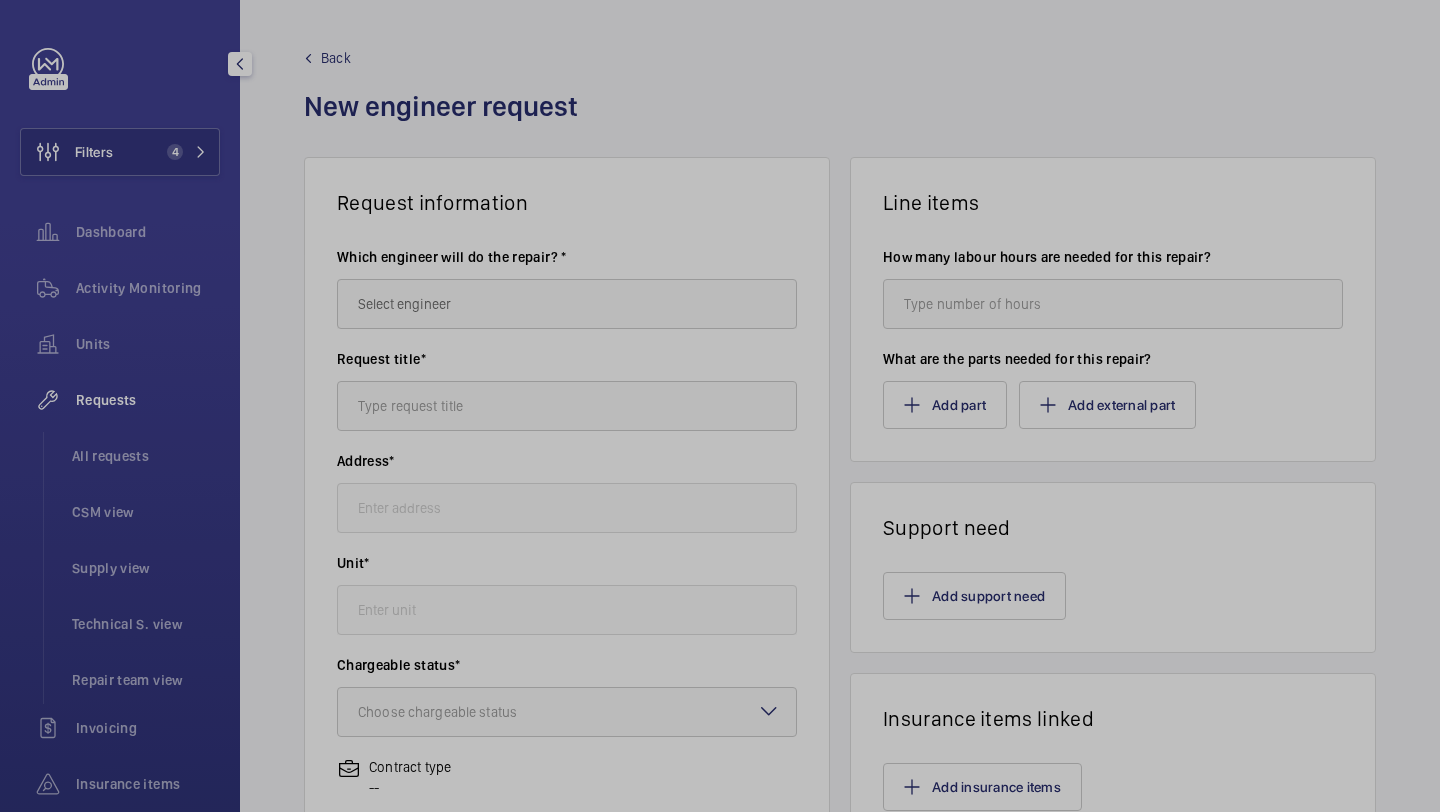 scroll, scrollTop: 0, scrollLeft: 0, axis: both 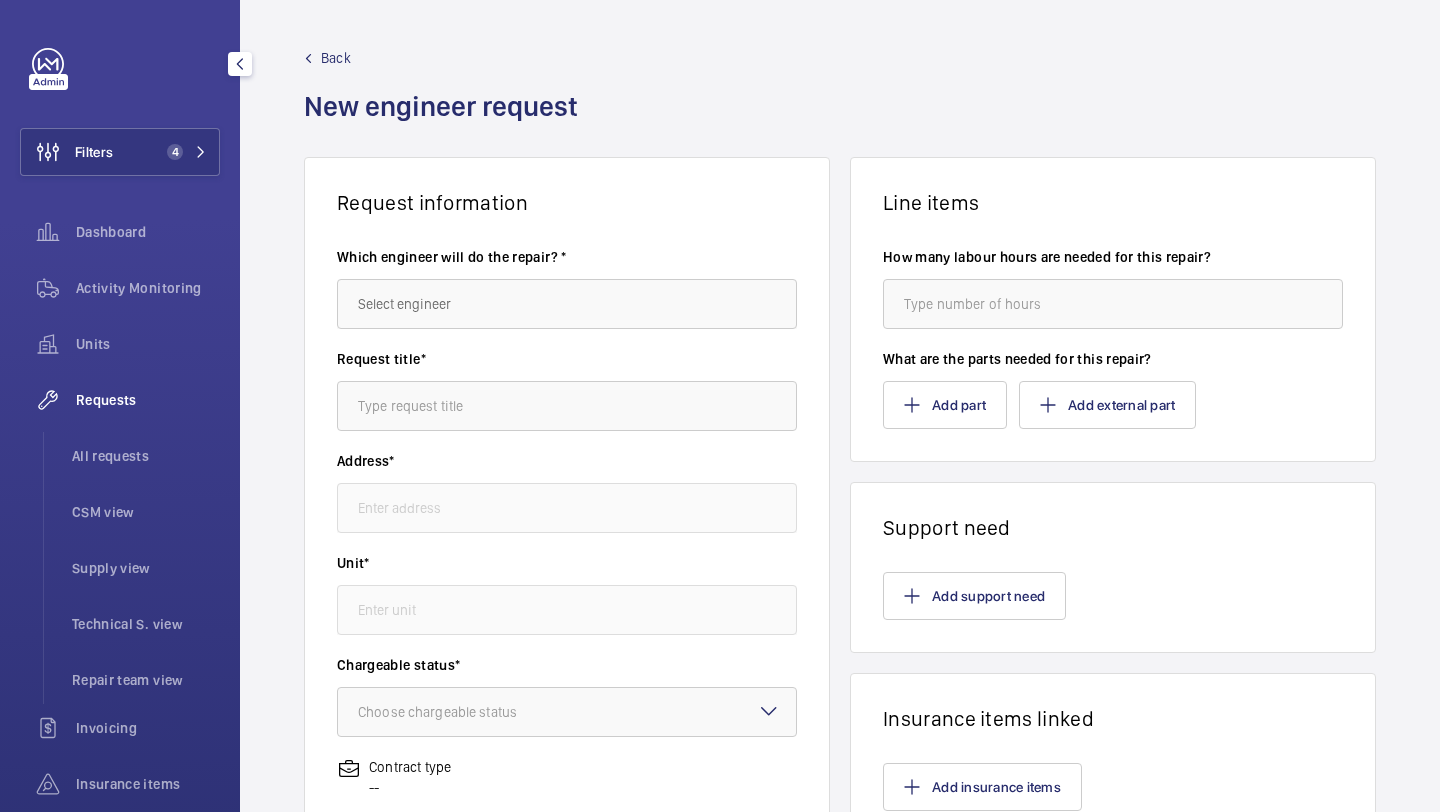 type on "45-47 Bassett Road Roebuck House, W10 6JX LONDON" 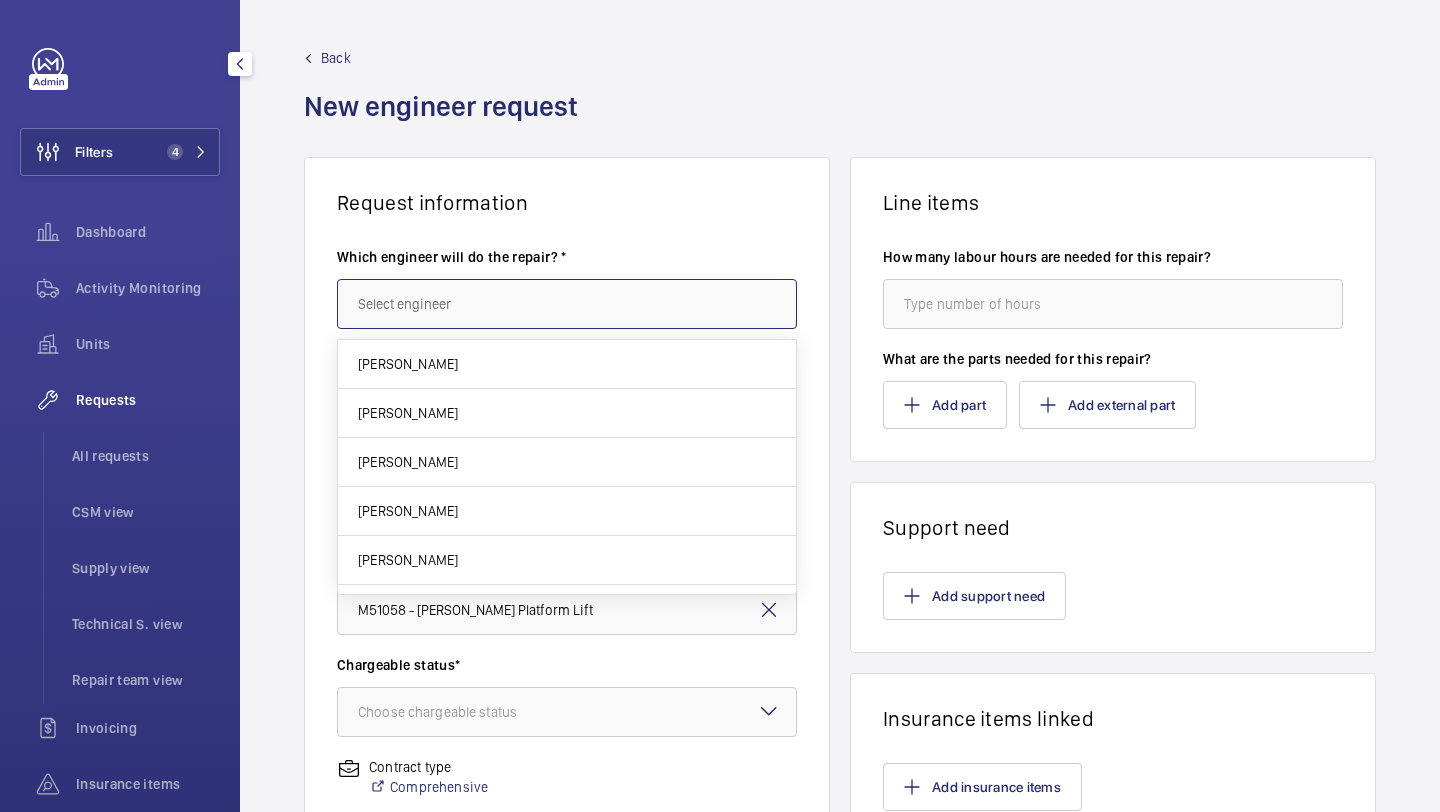 click at bounding box center [567, 304] 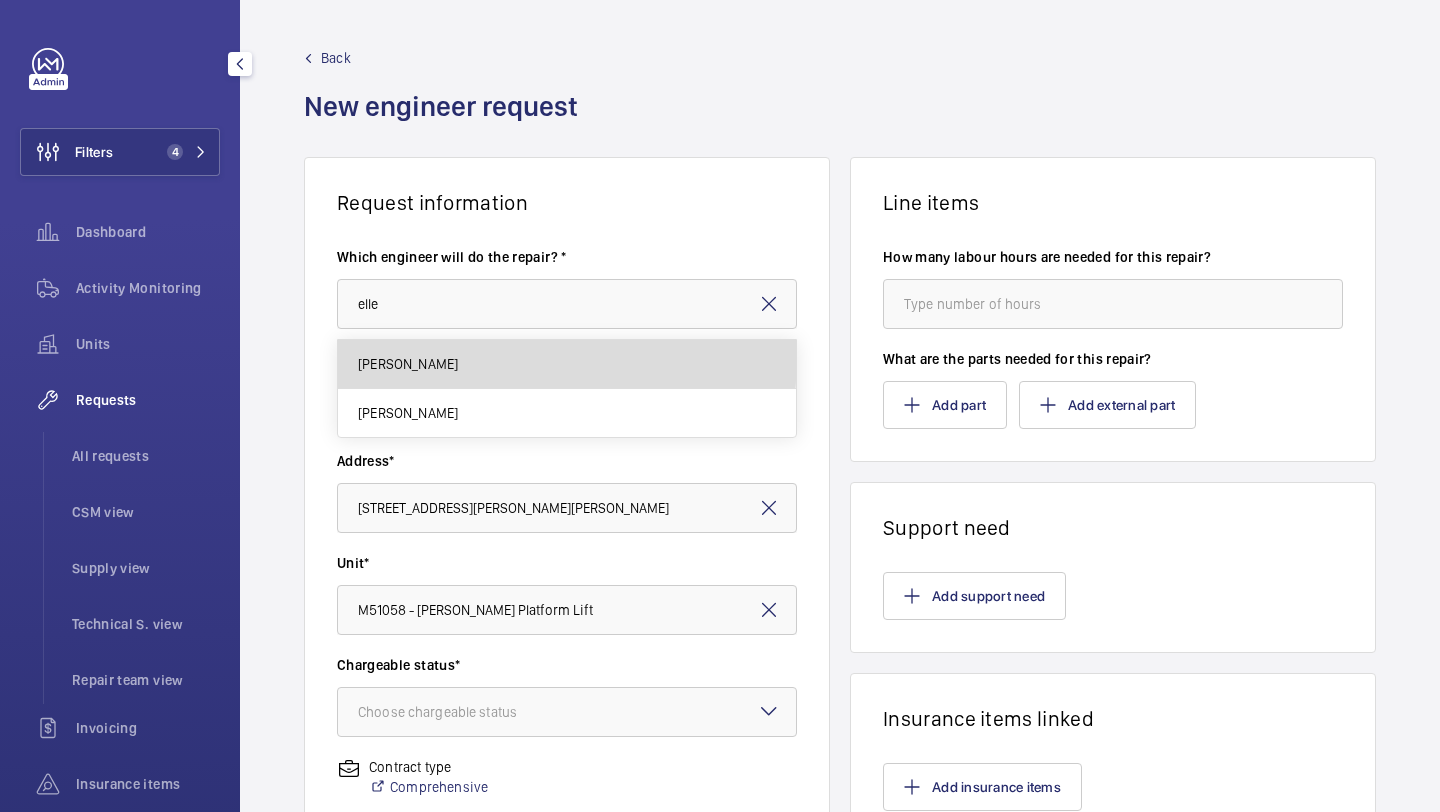 click on "[PERSON_NAME]" at bounding box center [567, 364] 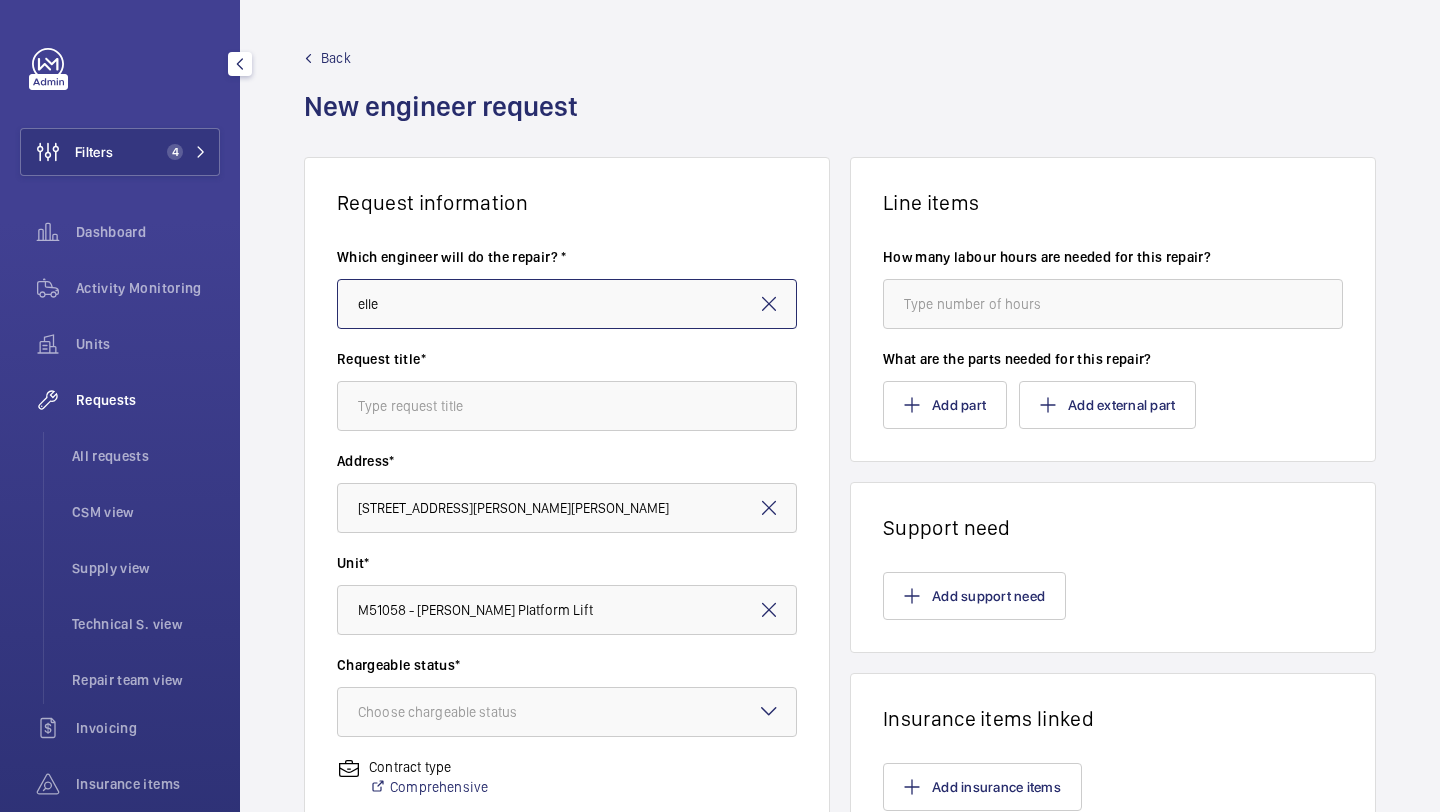 type on "[PERSON_NAME]" 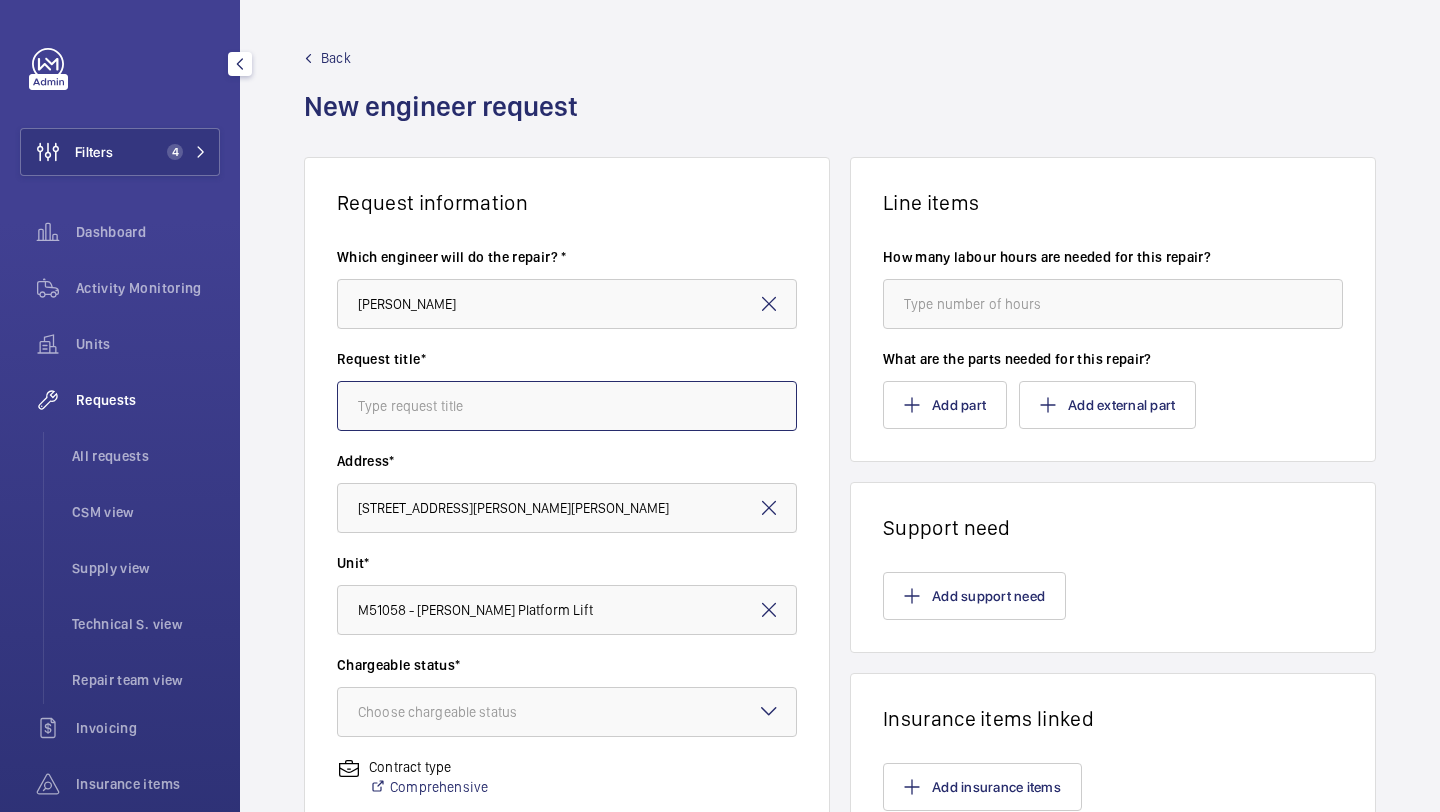 click 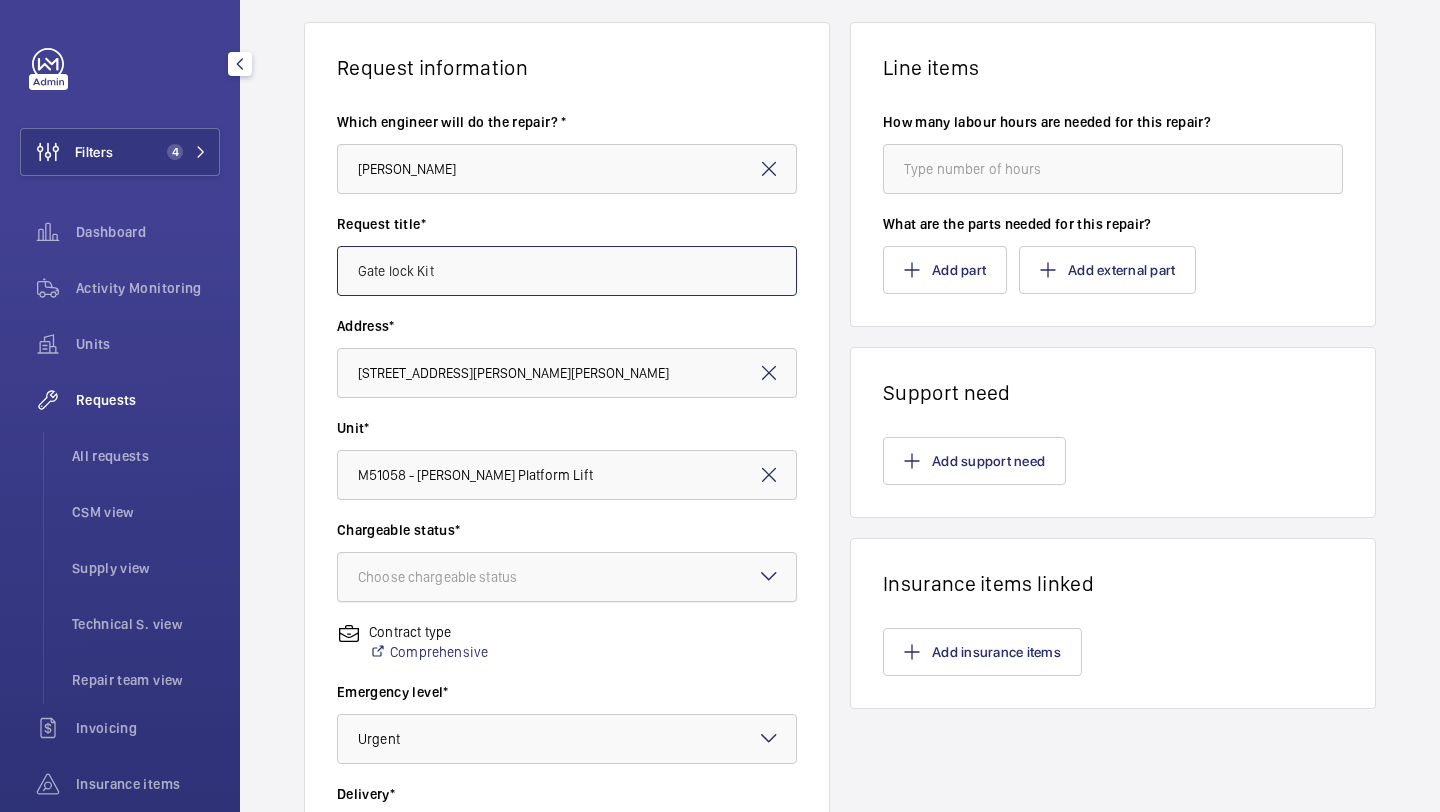 click on "Choose chargeable status" at bounding box center (462, 577) 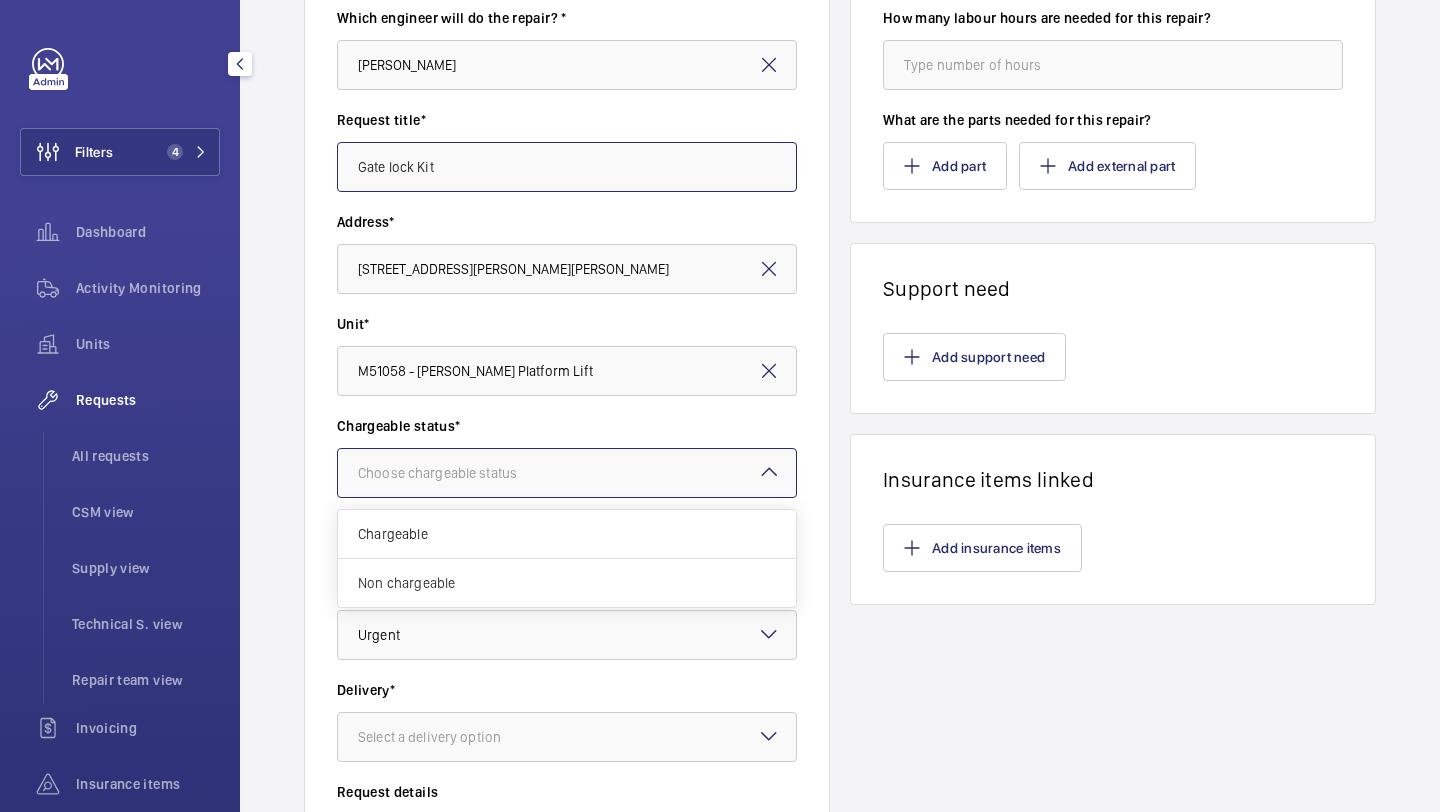 click on "Non chargeable" at bounding box center (567, 583) 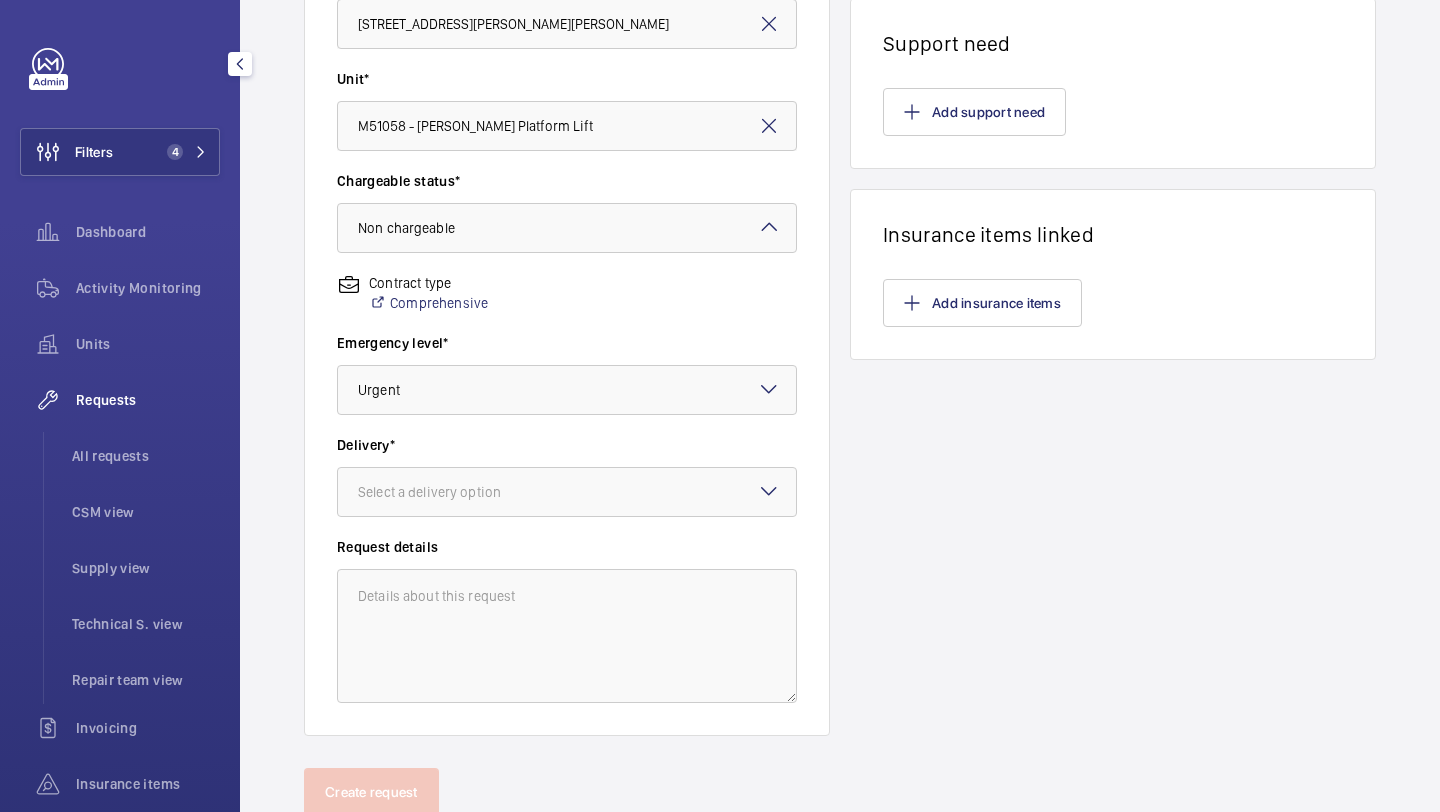 scroll, scrollTop: 552, scrollLeft: 0, axis: vertical 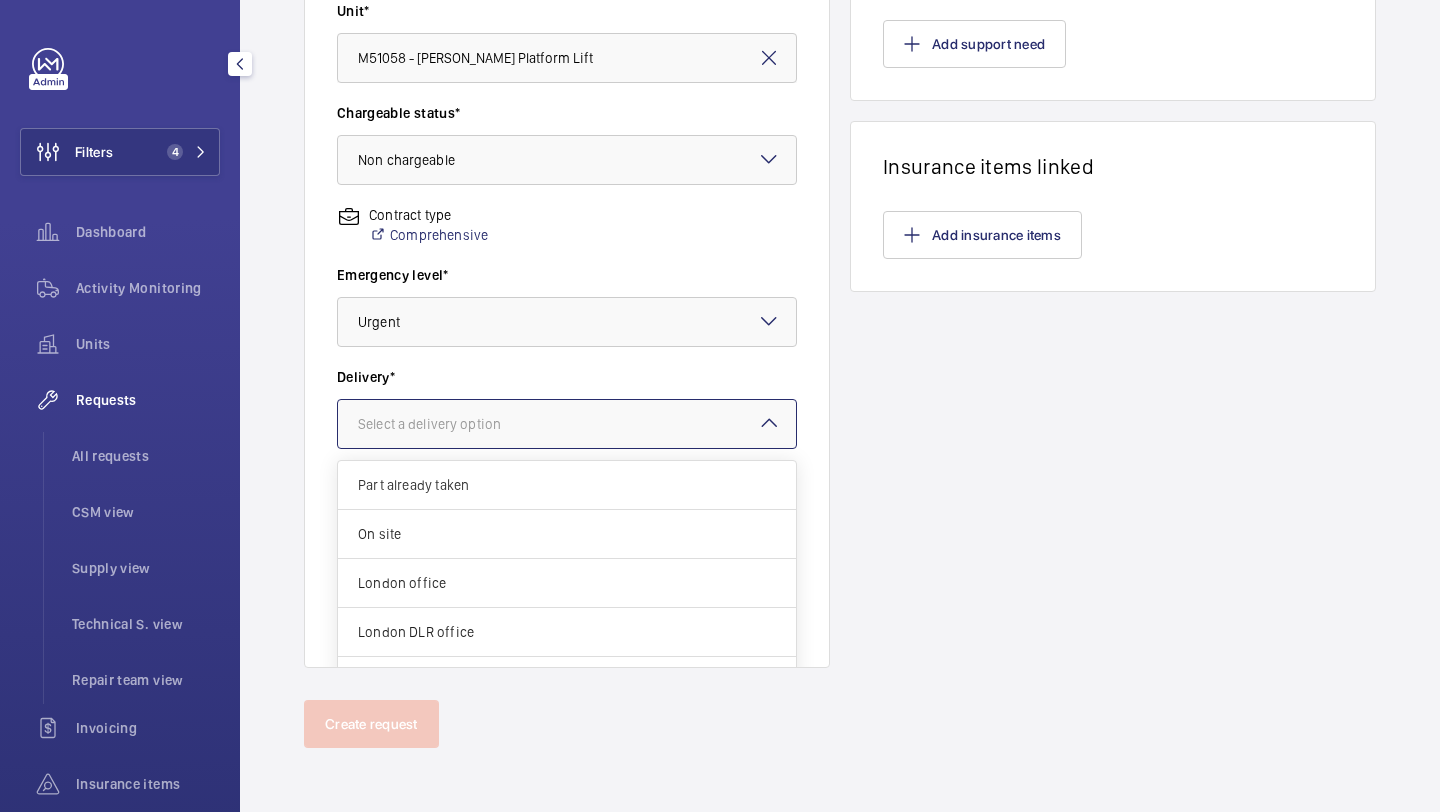 click on "Select a delivery option" at bounding box center [454, 424] 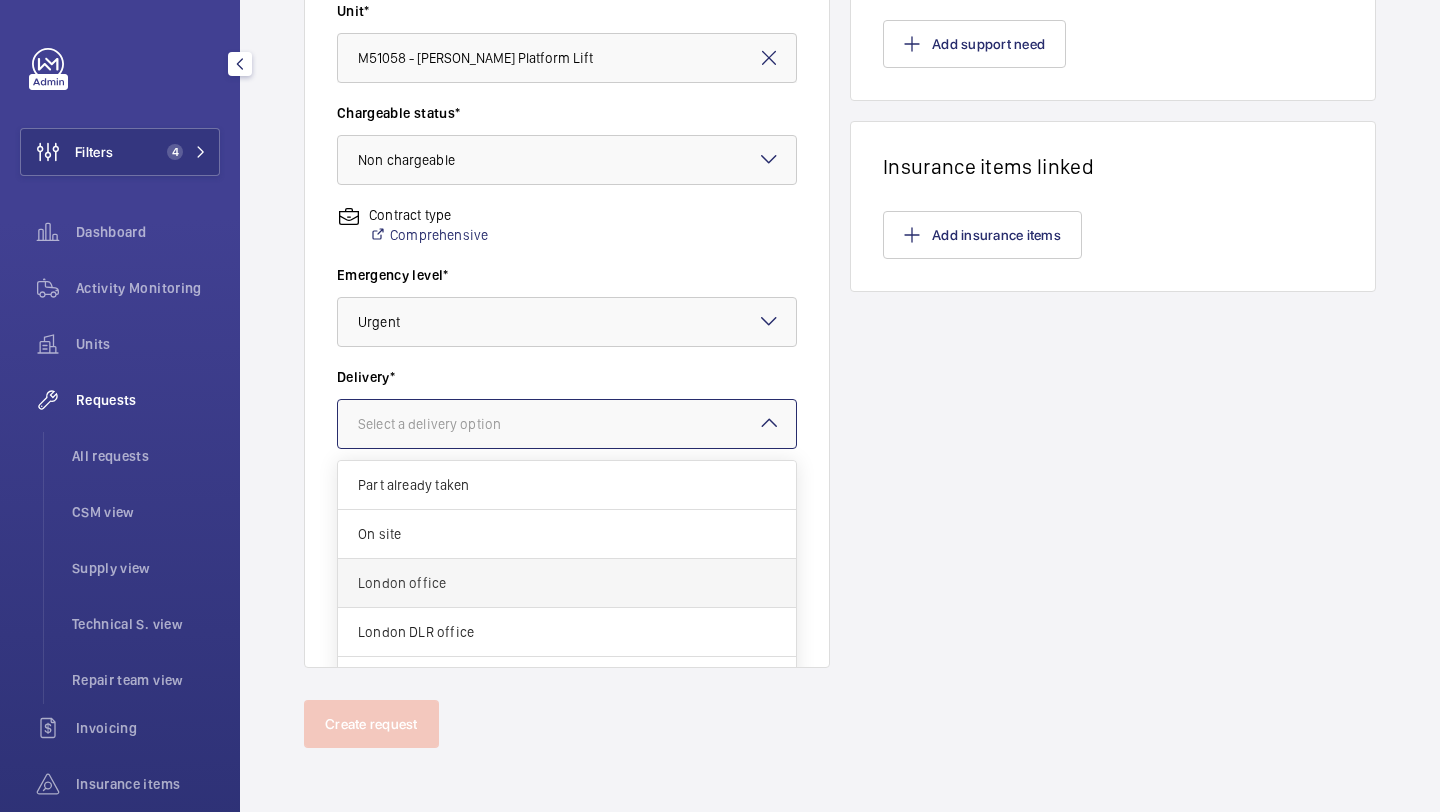 click on "London office" at bounding box center [567, 583] 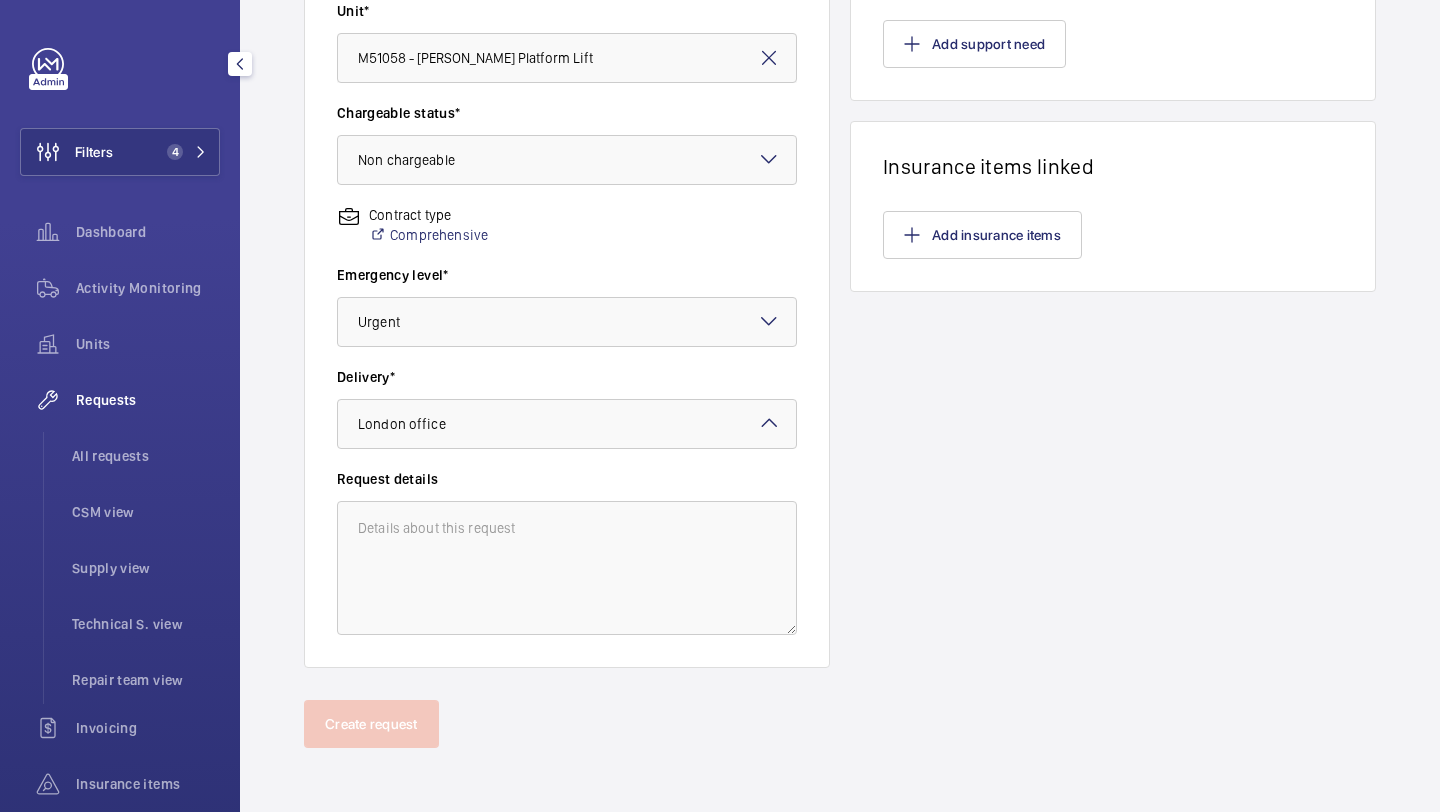 scroll, scrollTop: 140, scrollLeft: 0, axis: vertical 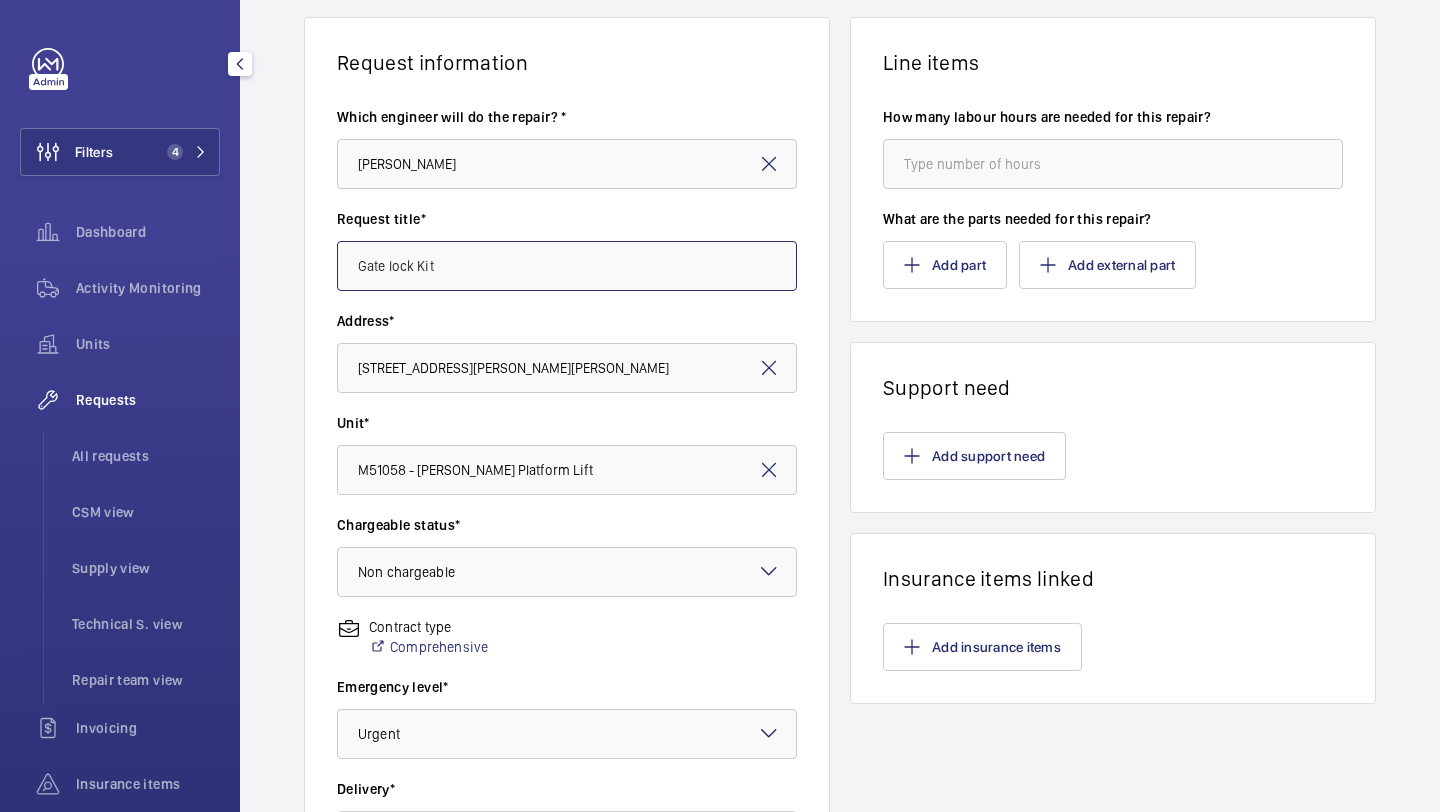 type on "Gate lock Kit" 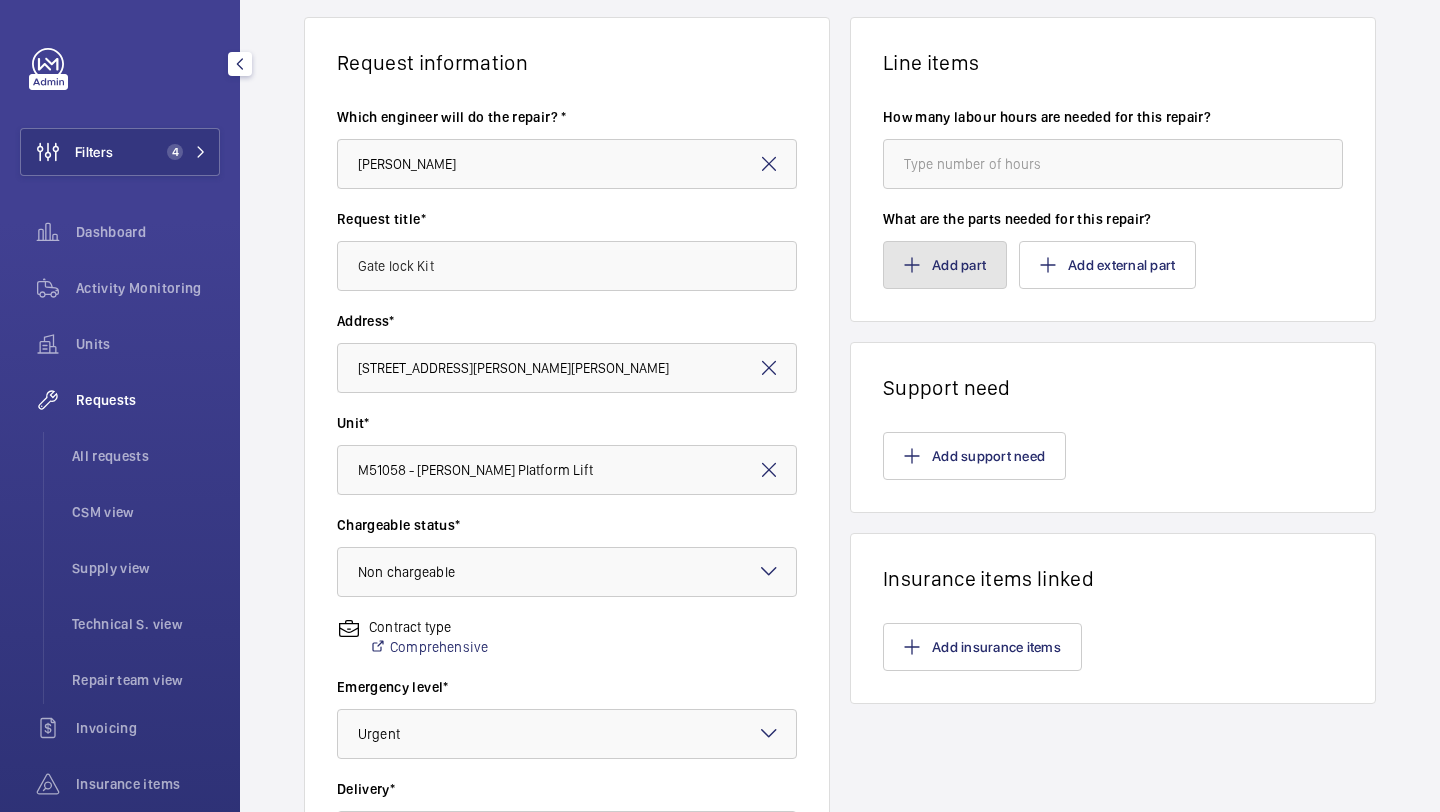 click on "Add part" 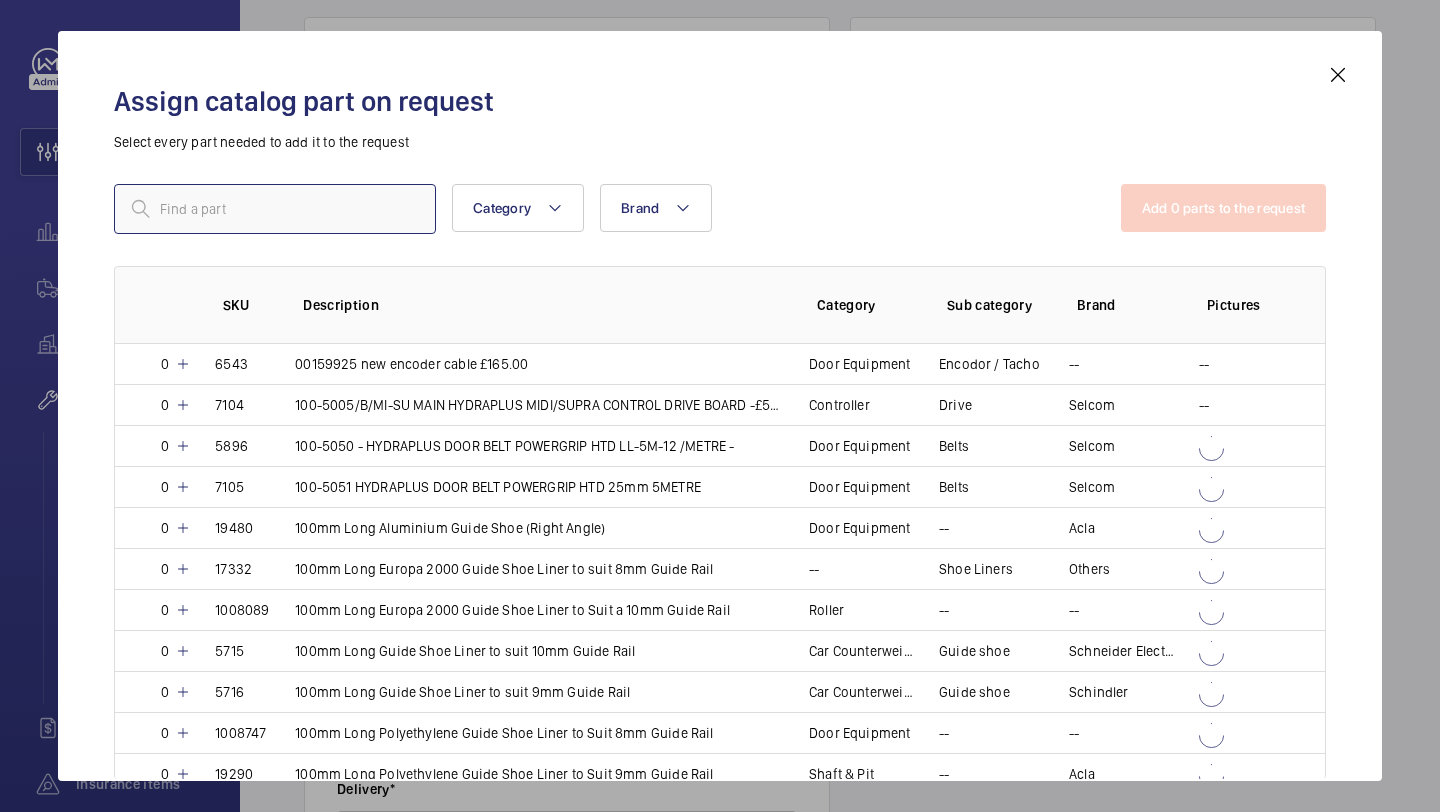 click at bounding box center (275, 209) 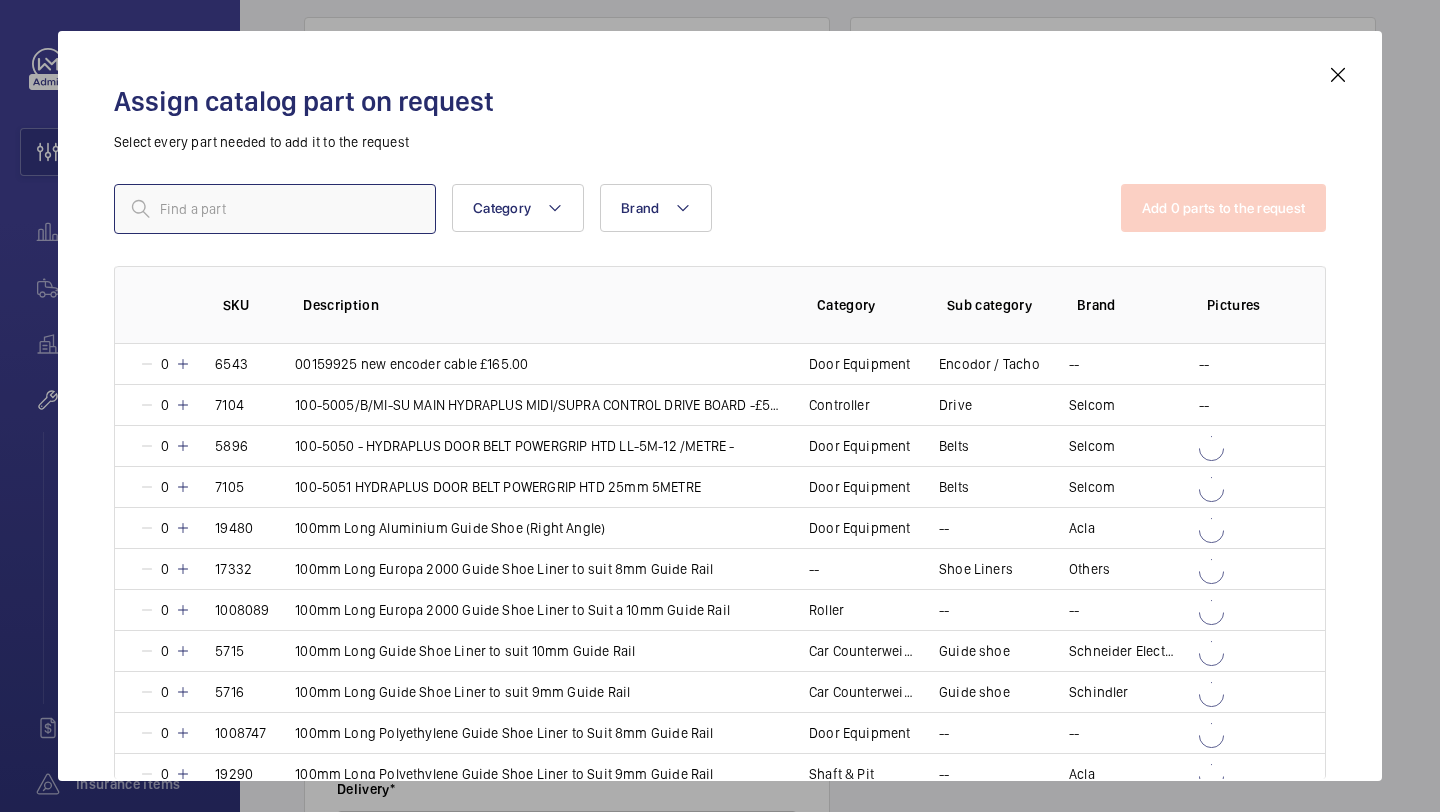 paste on "1009802" 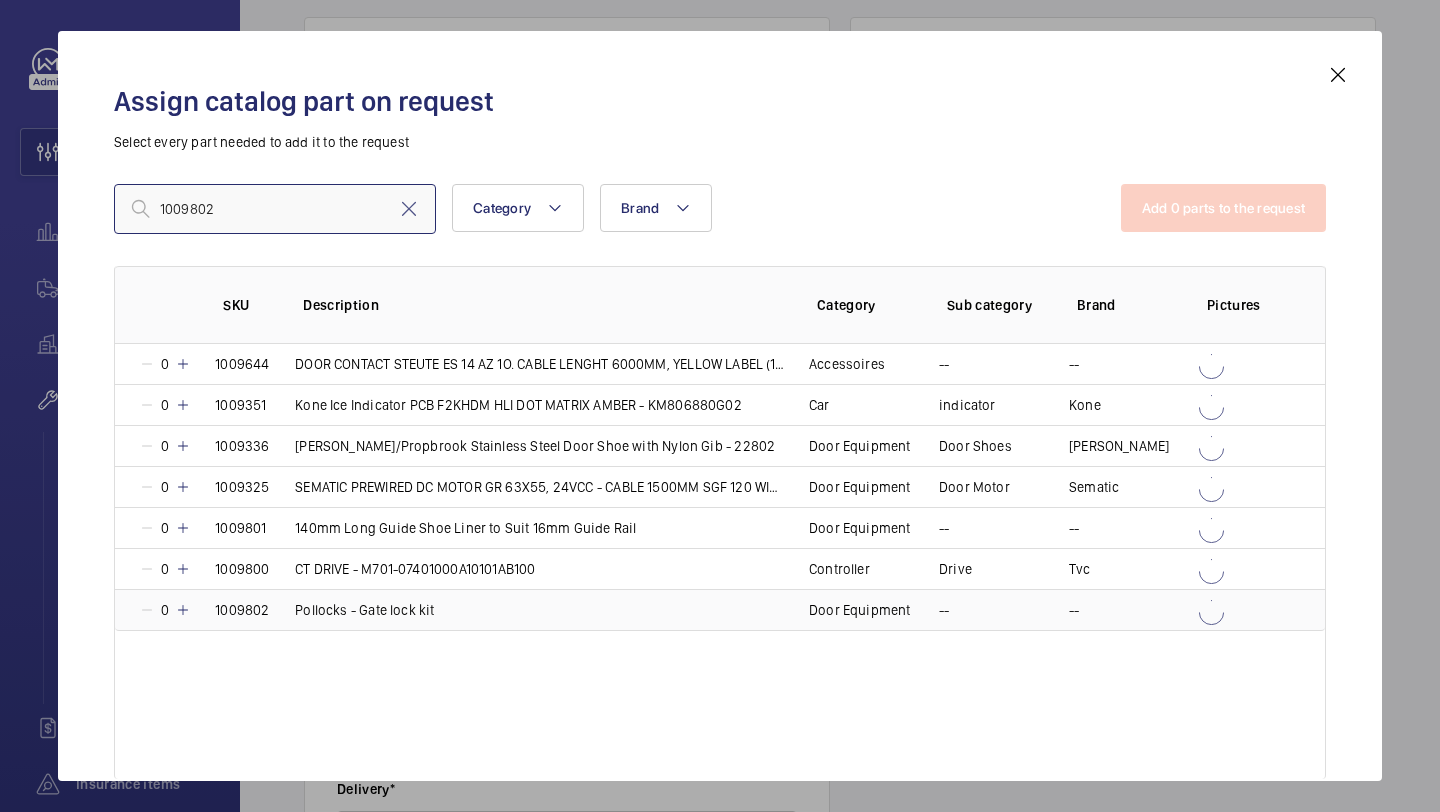 type on "1009802" 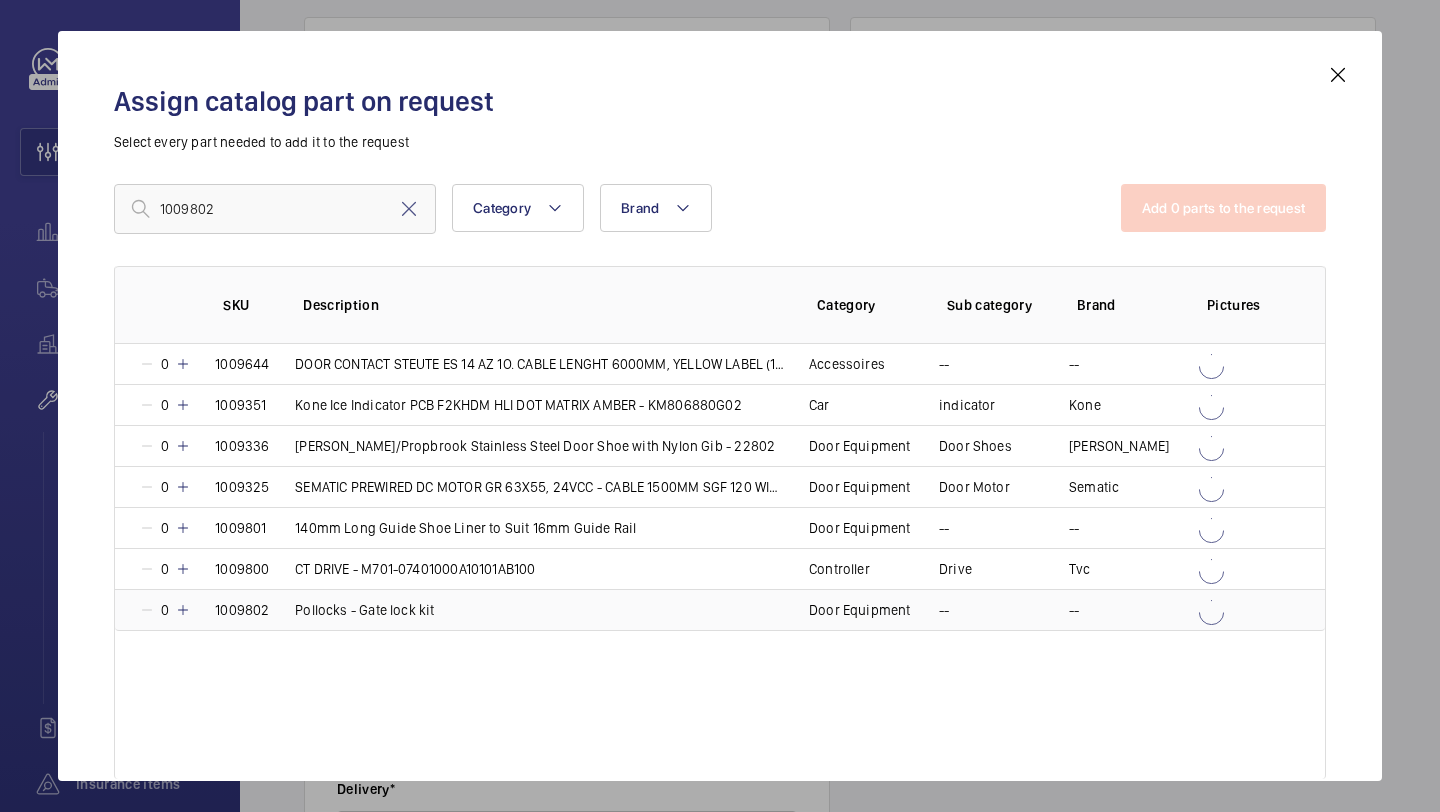 click at bounding box center (183, 610) 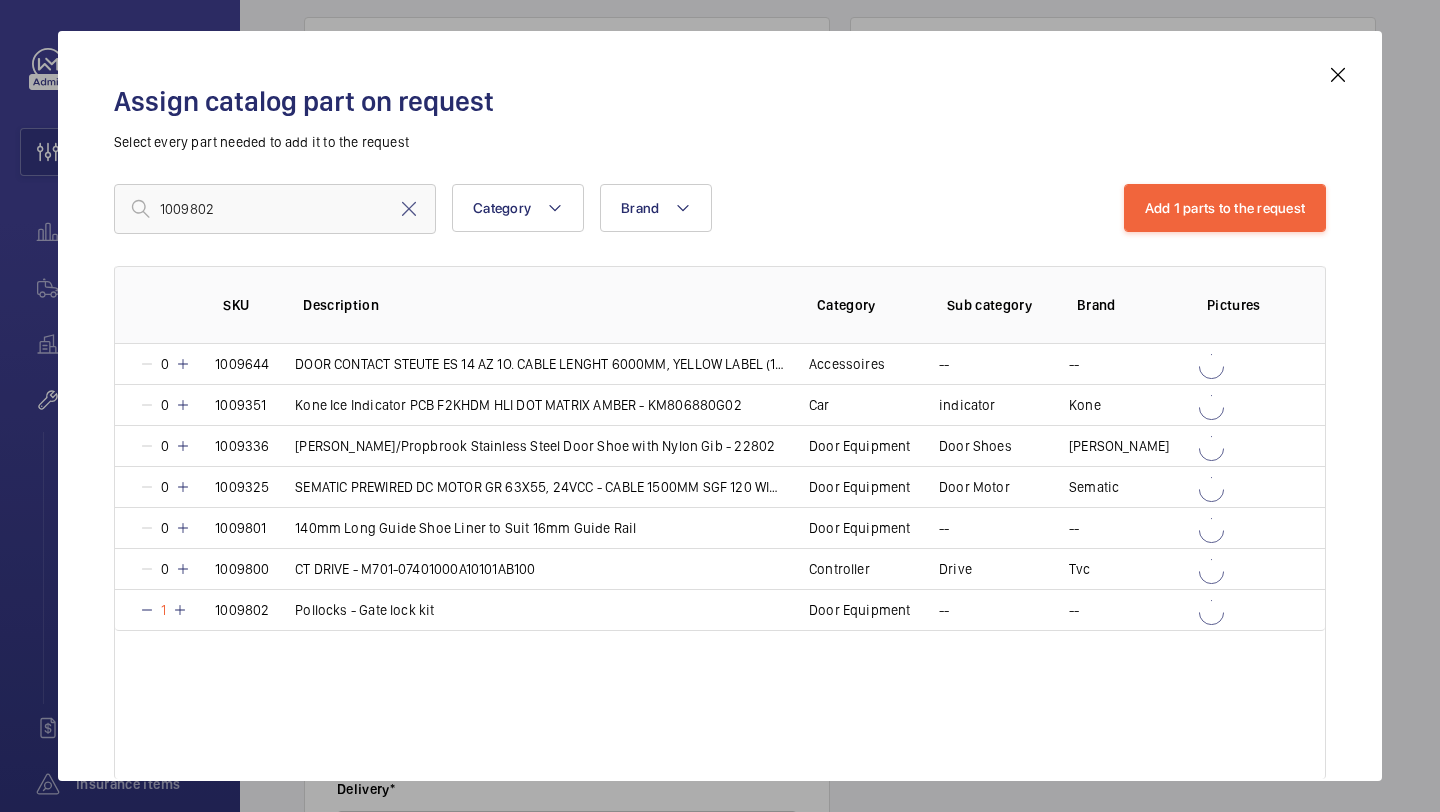 click on "Add 1 parts to the request" at bounding box center [1225, 209] 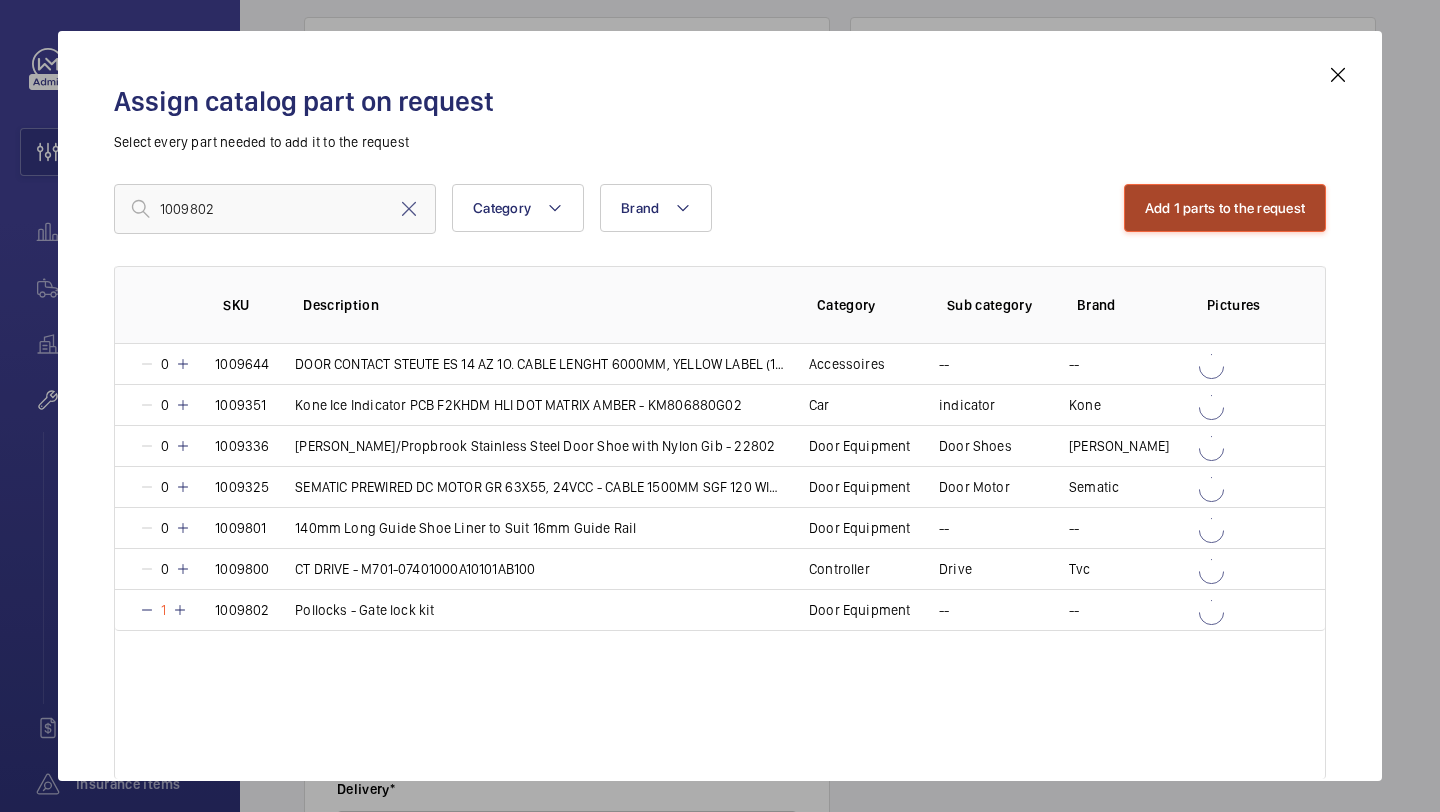 click on "Add 1 parts to the request" at bounding box center [1225, 208] 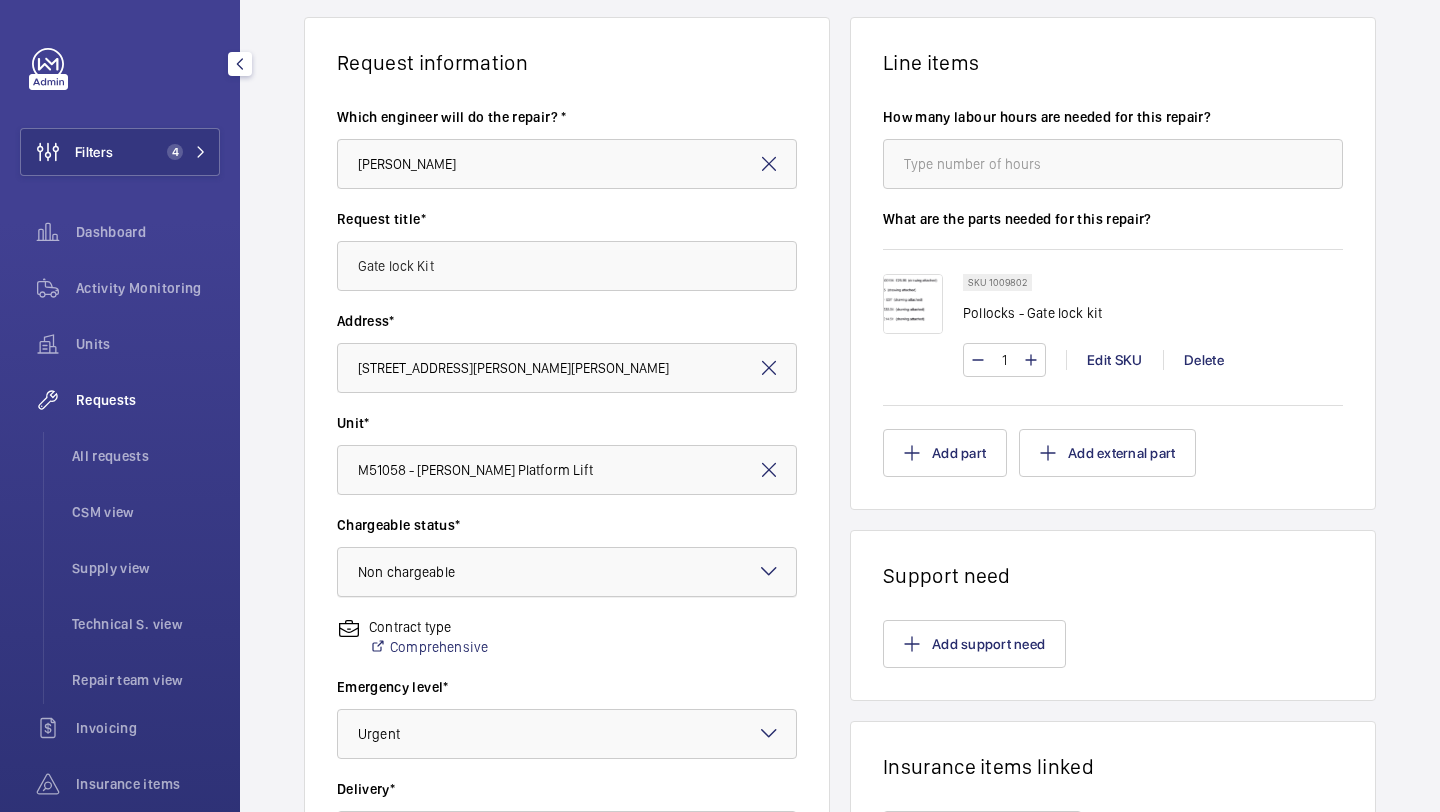 scroll, scrollTop: 552, scrollLeft: 0, axis: vertical 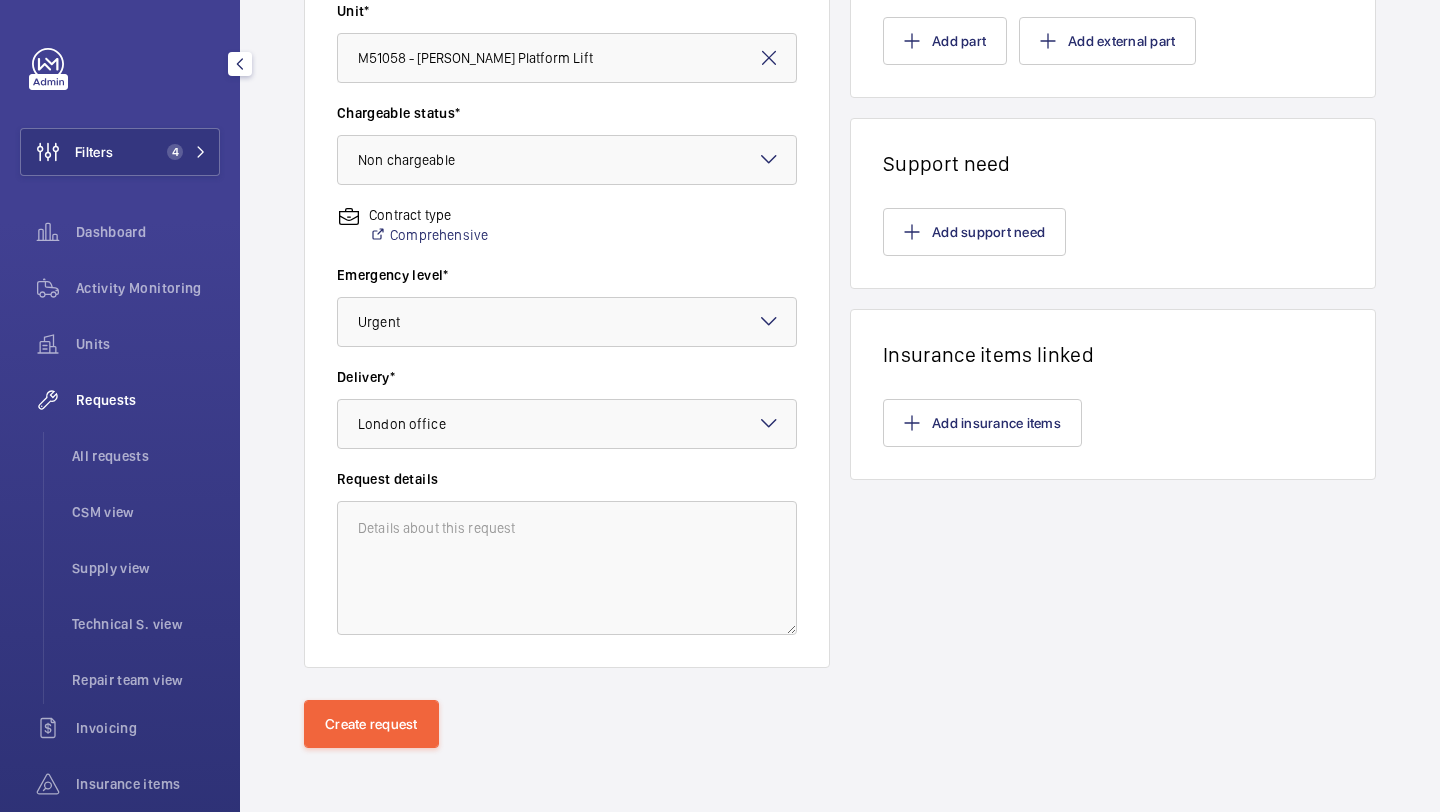 click on "Request information  Which engineer will do the repair? * Elle Wadman Request title* Gate lock Kit Address* 45-47 Bassett Road Roebuck House, W10 6JX LONDON Unit* M51058 - Pollock Platform Lift Chargeable status* Choose chargeable status × Non chargeable × Contract type  Comprehensive  Emergency level* Choose level of emergency × Urgent × Delivery* Select a delivery option × London office × Request details Line items How many labour hours are needed for this repair? What are the parts needed for this repair? SKU 1009802 Pollocks - Gate lock kit 1 Edit SKU Delete  Add part  Add external part  Support need  Add support need   Insurance items linked   Add insurance items" 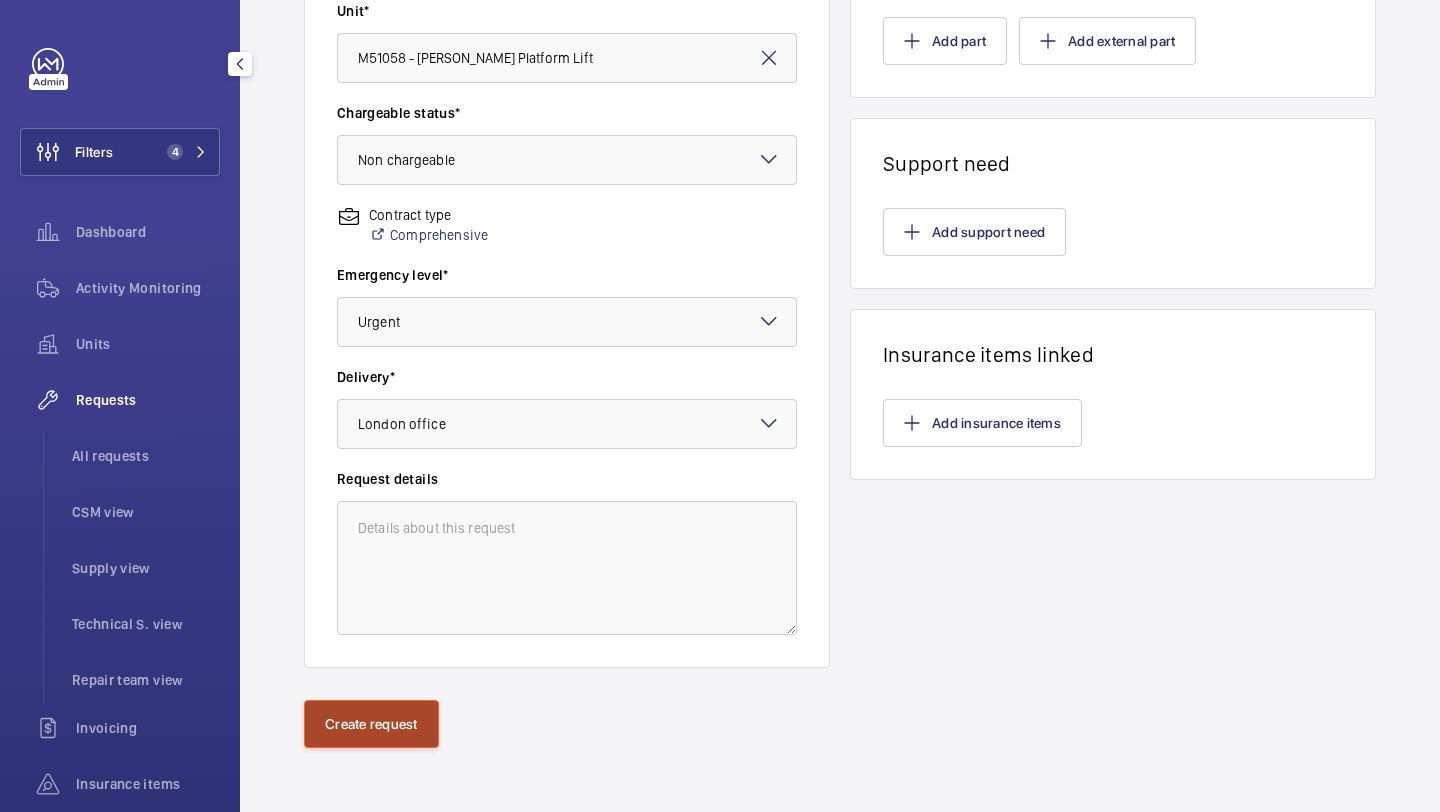 click on "Create request" 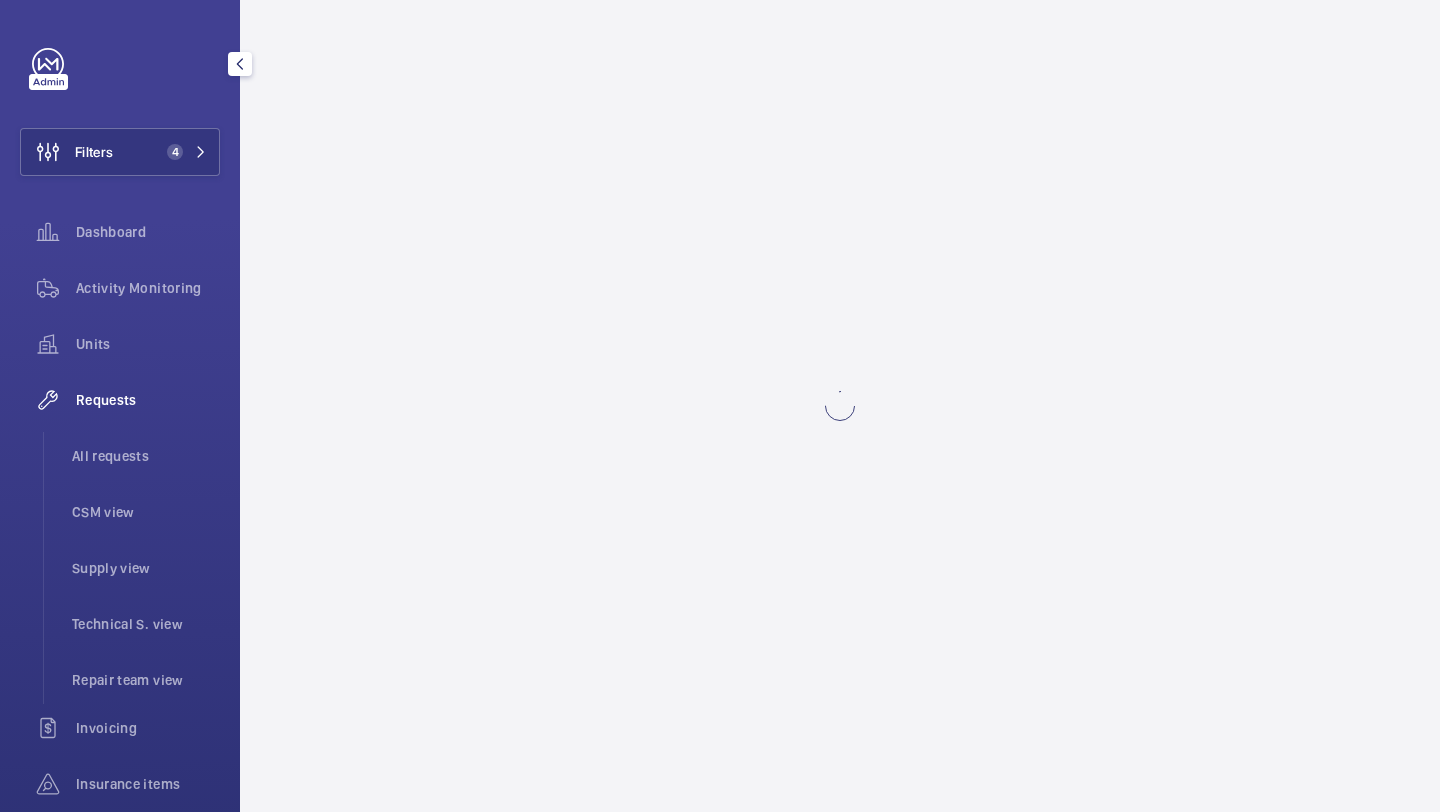 scroll, scrollTop: 0, scrollLeft: 0, axis: both 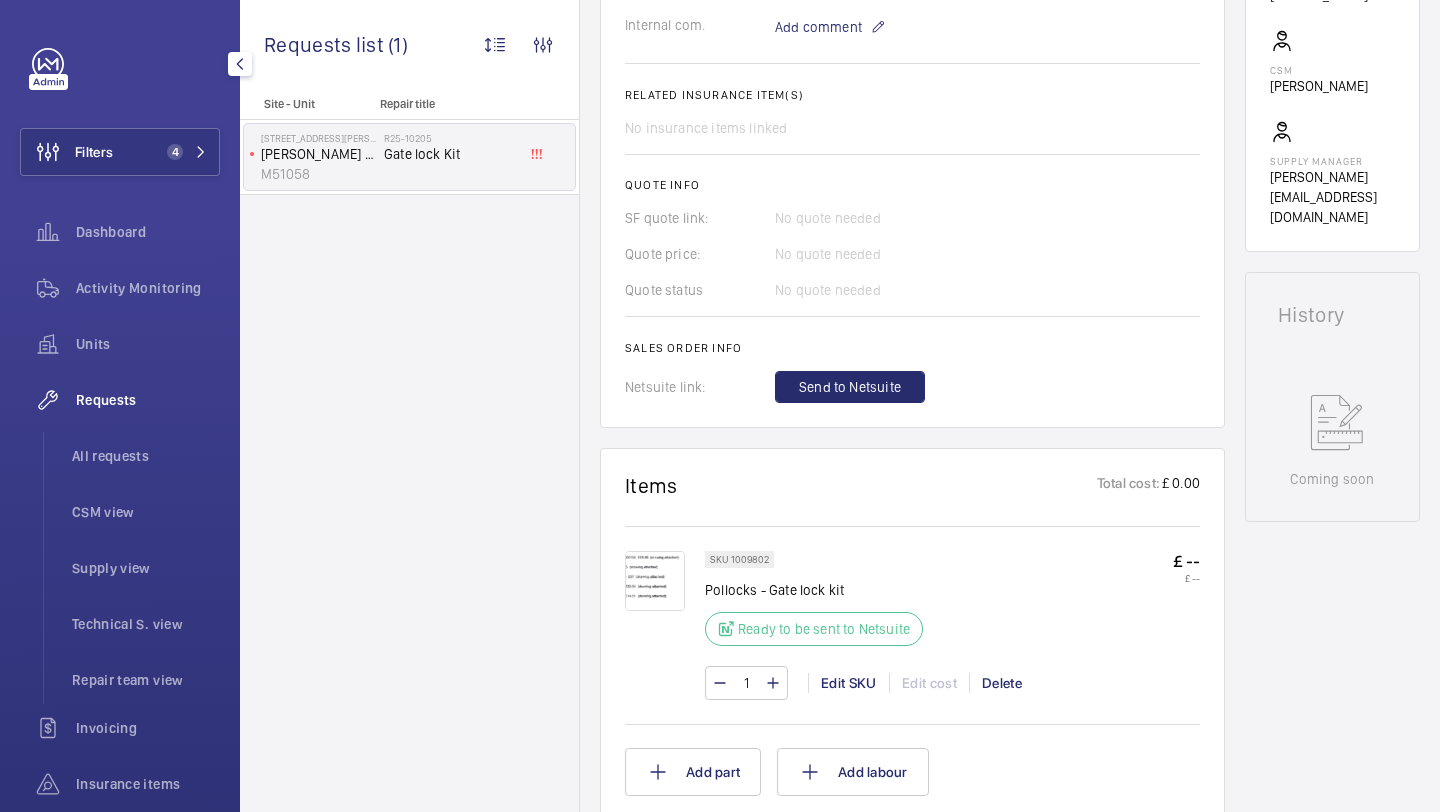 click on "Engineers requests  R25-10205   A repair request was created on 2025-07-28 for a gate lock issue, with the request marked as urgent. A part was requested and the supply chain manager's email was set. The repair request is currently in progress.  AI Summary Created on:  28/07/2025  Urgency: Urgent Status: Ready to be sent to Netsuite Repairing engineer:  Elle Wadman  Created by:  Elle Wadman  Chargeable: Non chargeable request Delivery:  London office  Request details -- Internal com. Add comment Related insurance item(s)  No insurance items linked  Quote info SF quote link: No quote needed Quote price: No quote needed Quote status No quote needed Sales order info Netsuite link: Send to Netsuite" 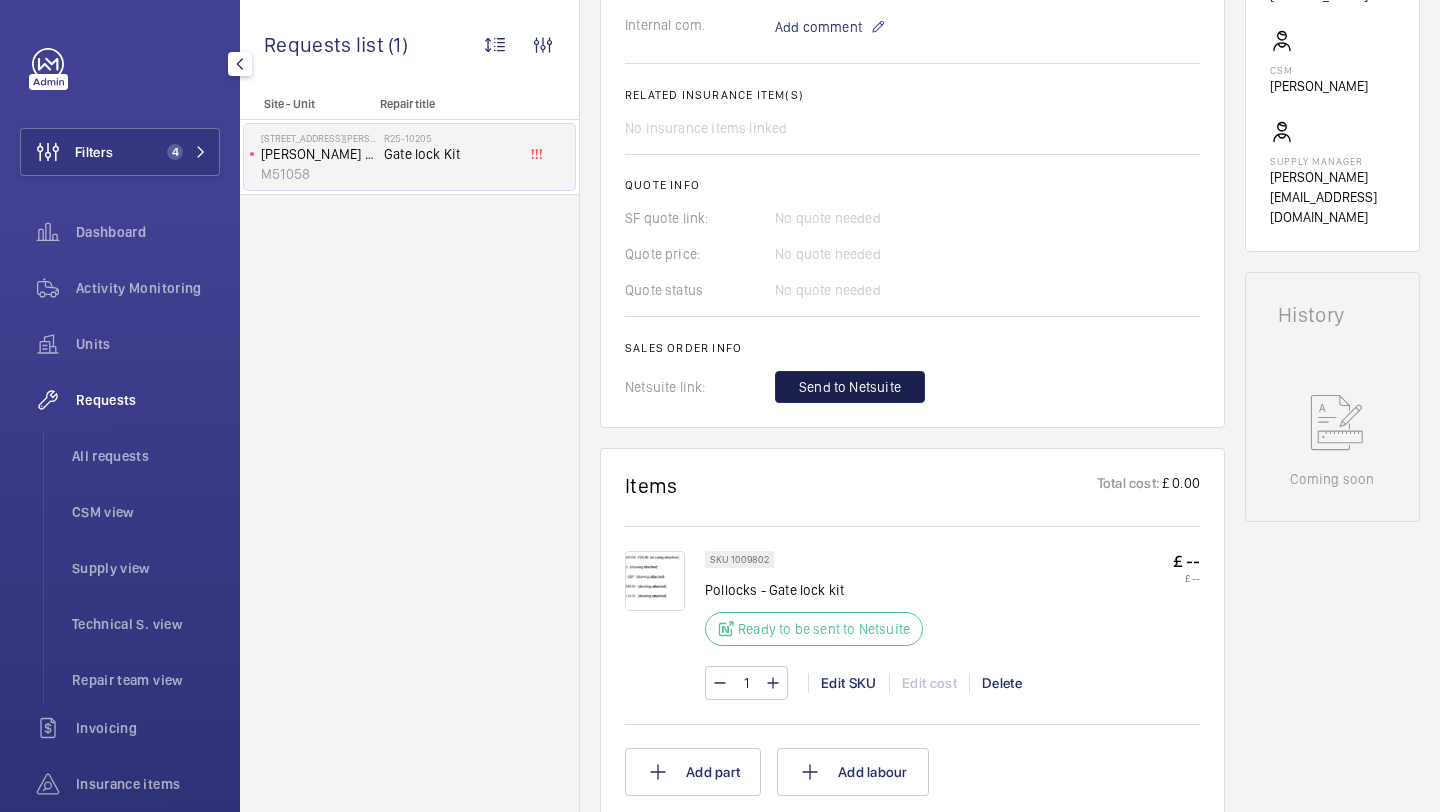 click on "Send to Netsuite" 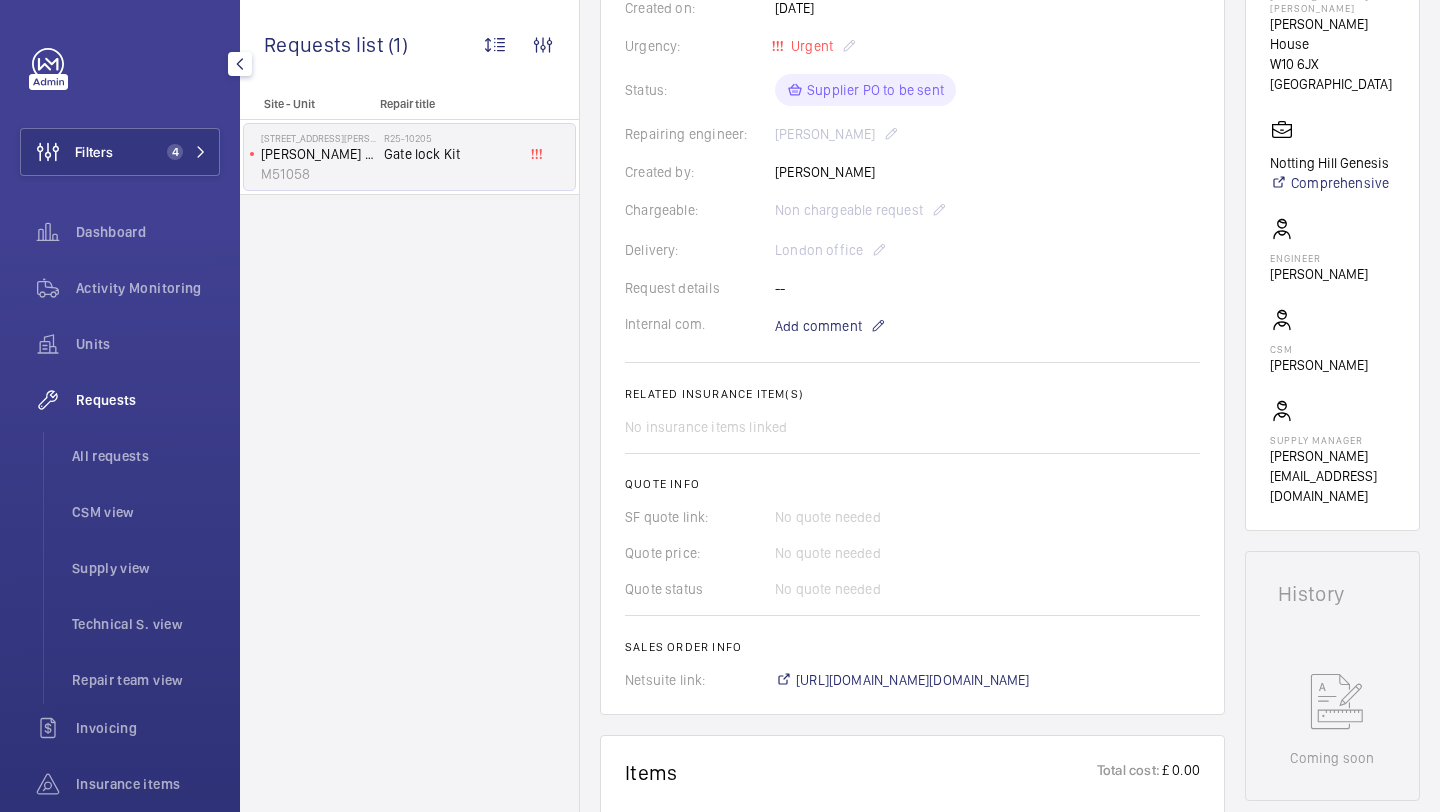 scroll, scrollTop: 553, scrollLeft: 0, axis: vertical 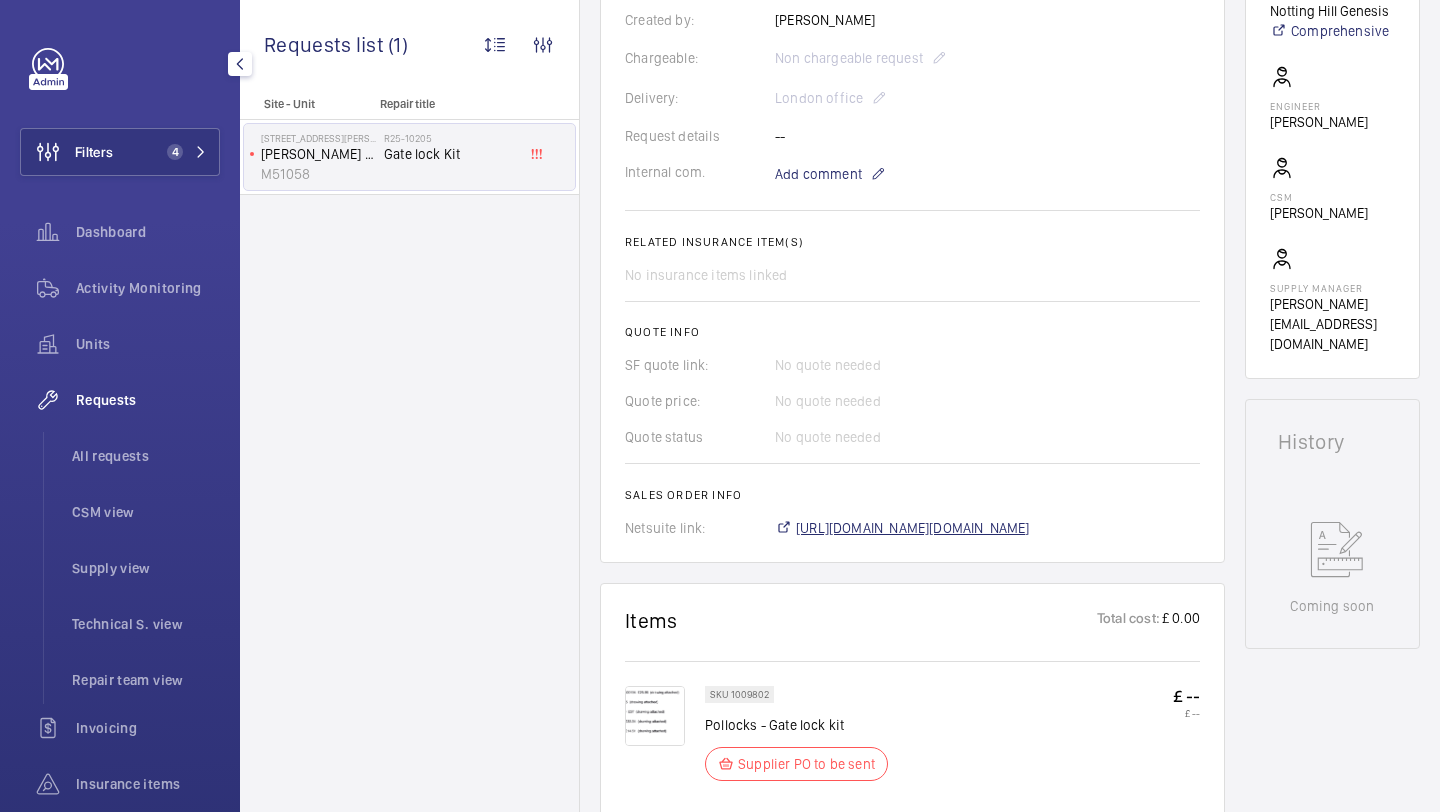 click on "https://6461500.app.netsuite.com/app/accounting/transactions/salesord.nl?id=2853494" 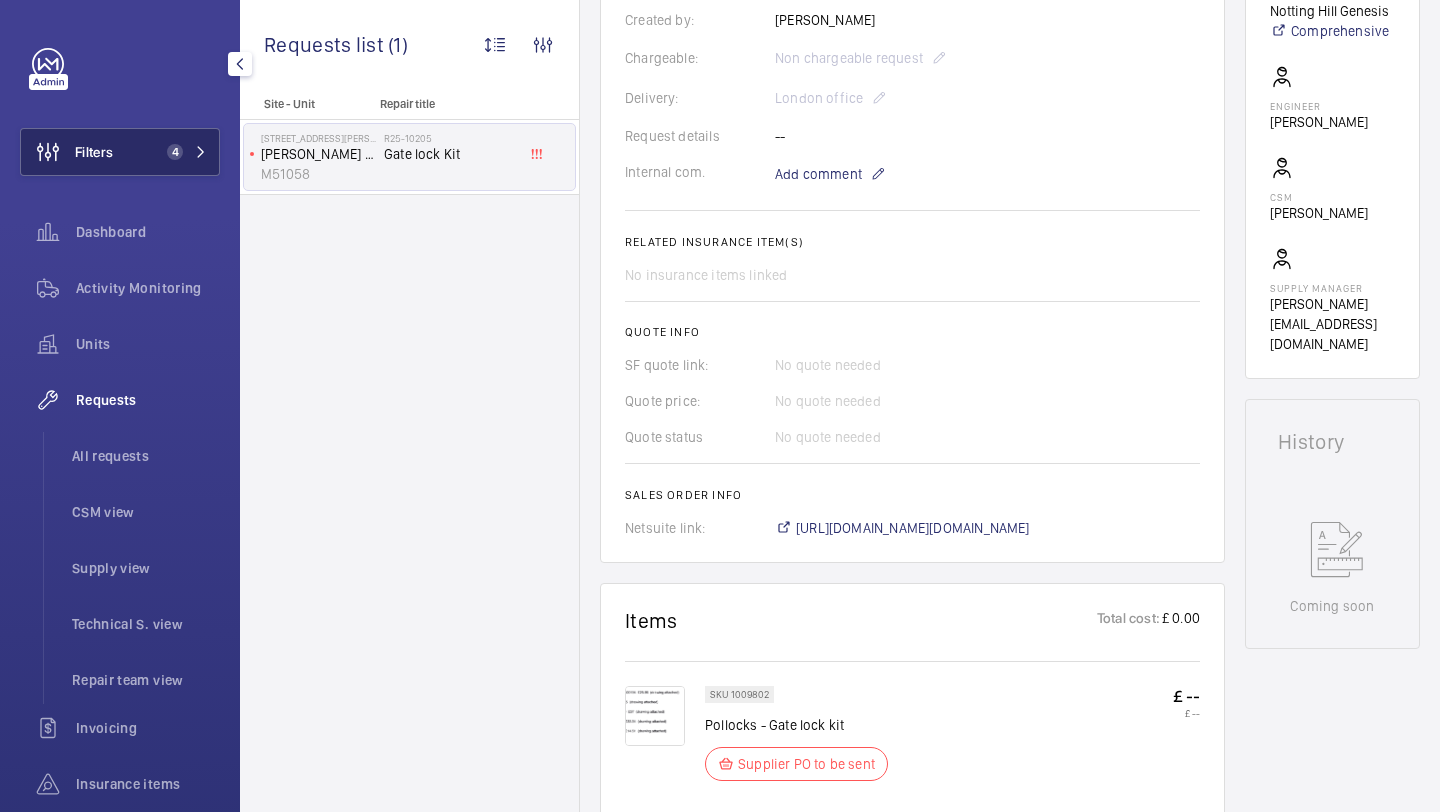 click on "Filters 4" 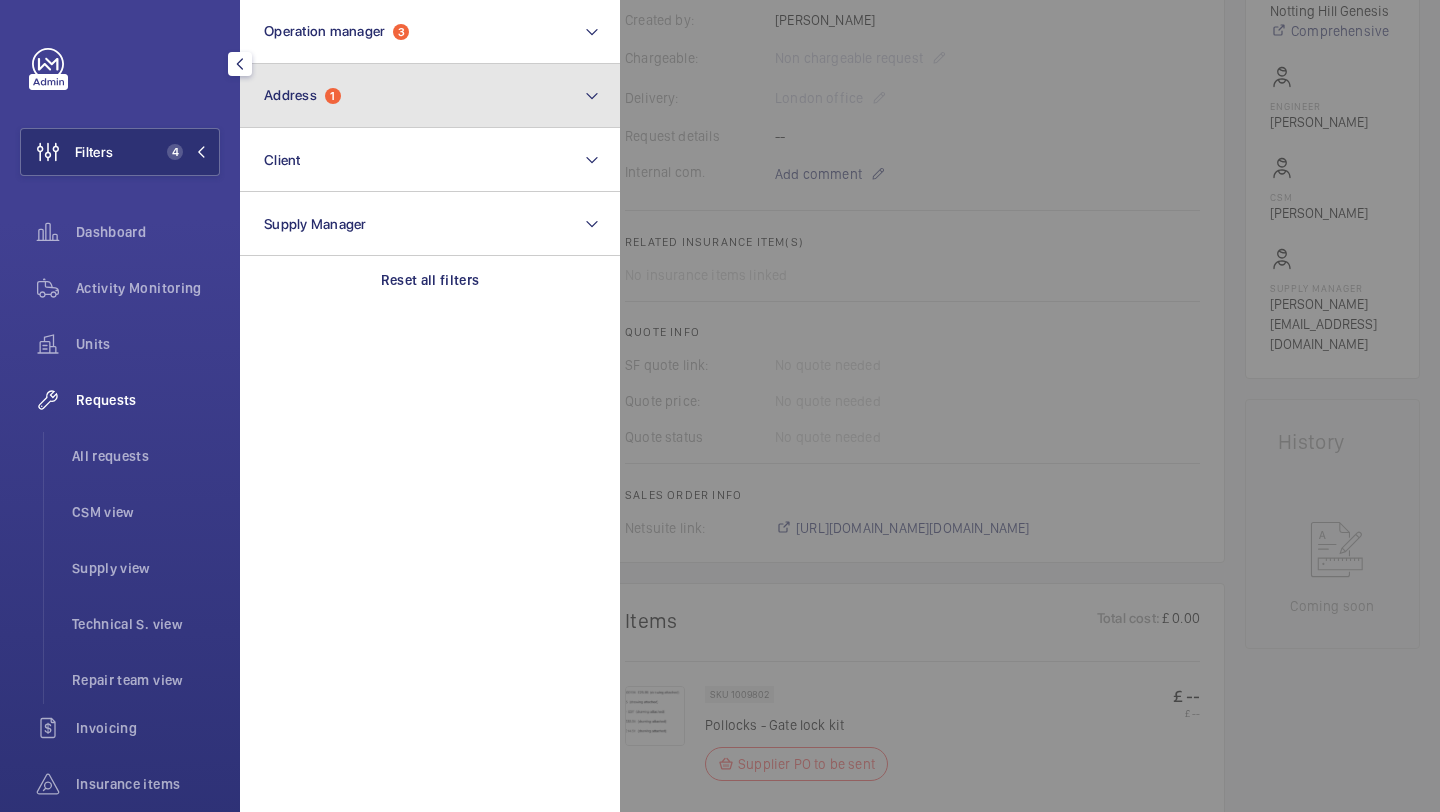 click on "1" 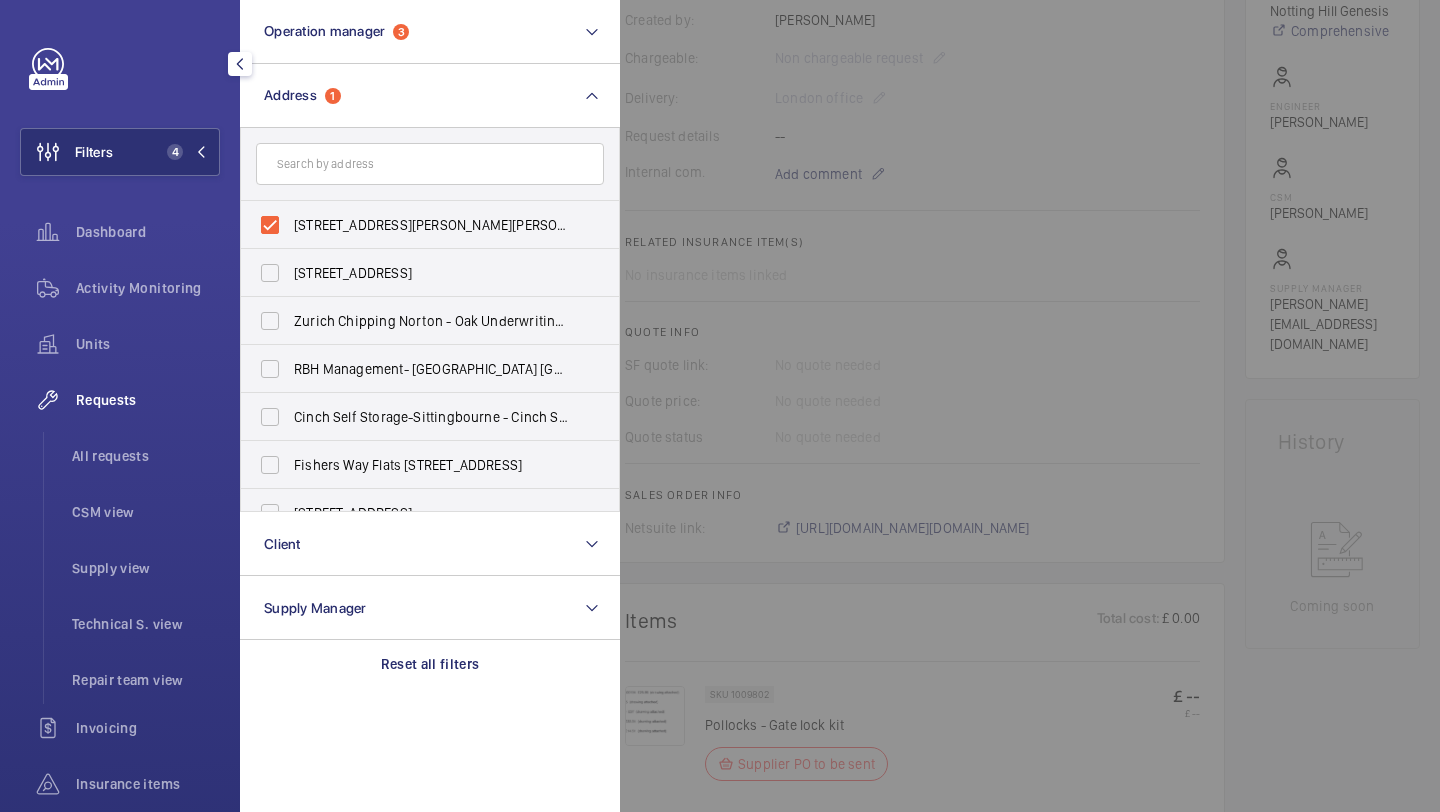 click on "45-47 Bassett Road - Roebuck House, LONDON W10 6JX" at bounding box center [431, 225] 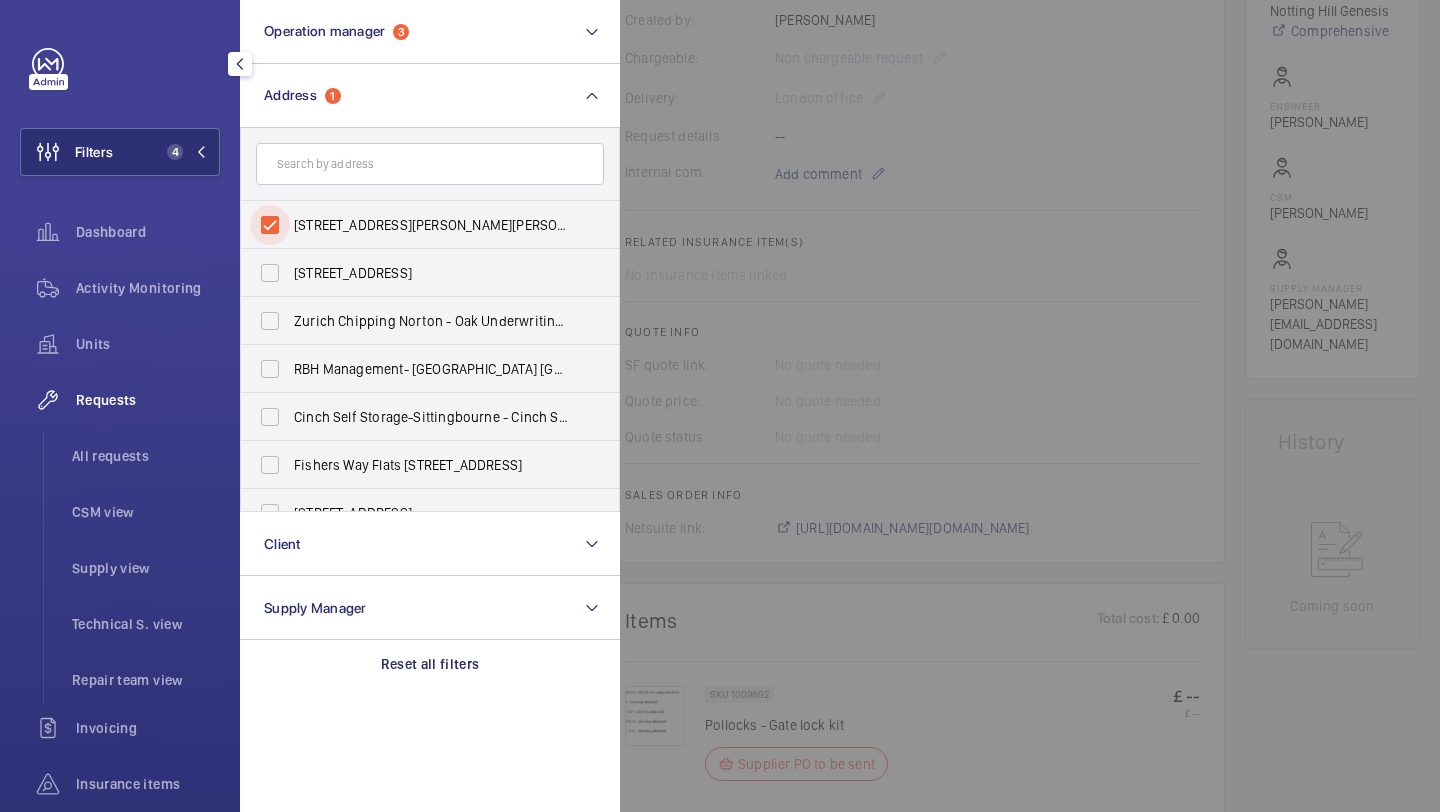 click on "45-47 Bassett Road - Roebuck House, LONDON W10 6JX" at bounding box center [270, 225] 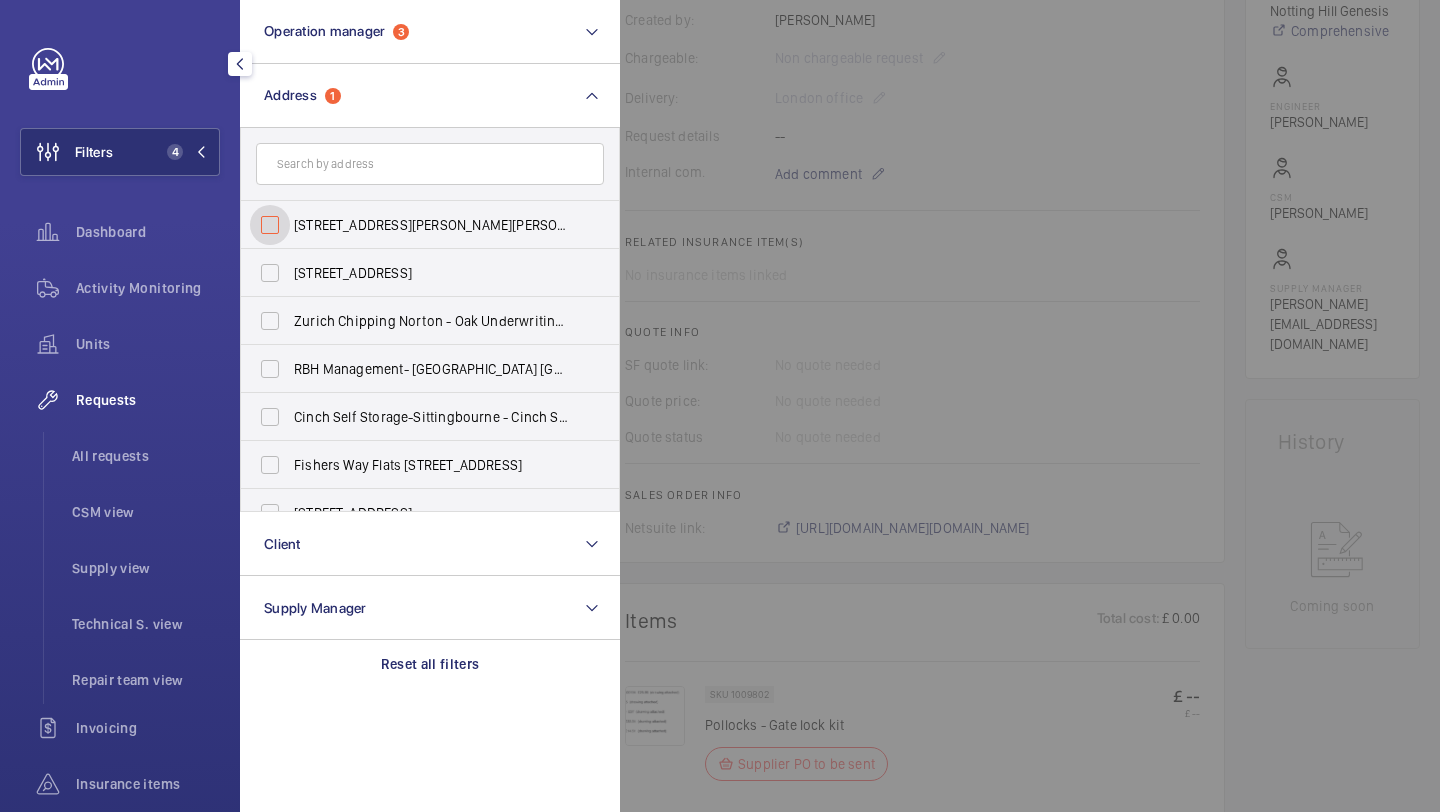 checkbox on "false" 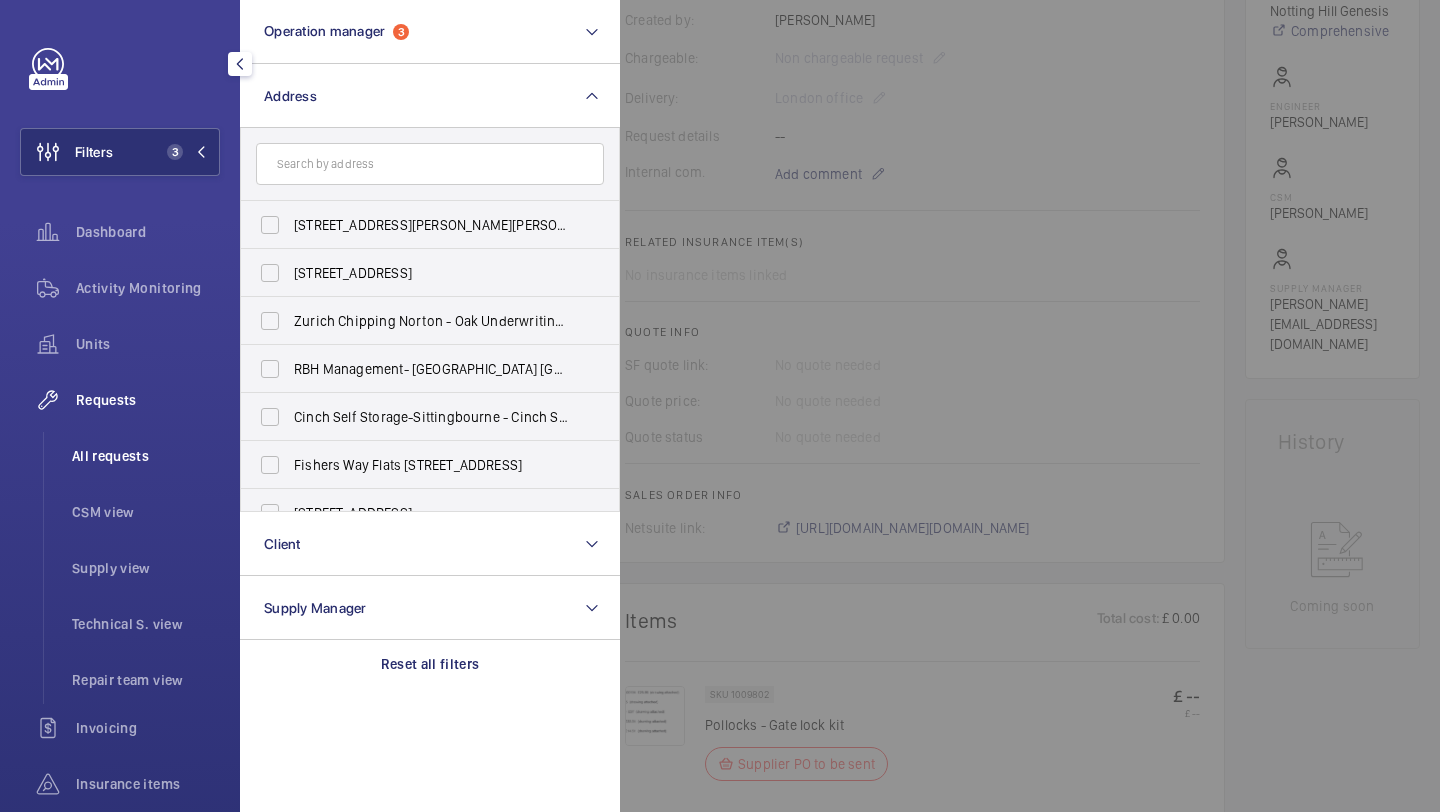 click on "All requests" 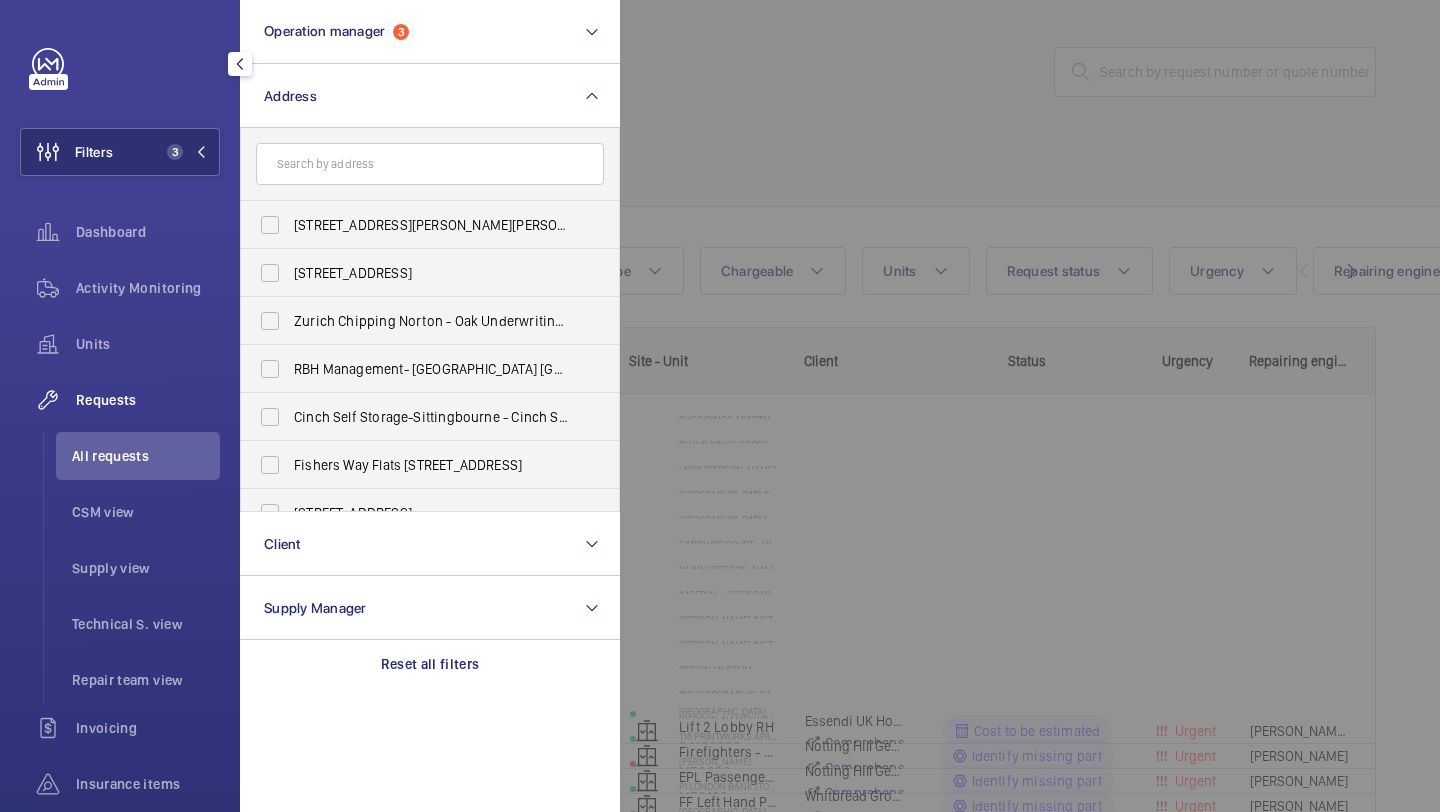 click 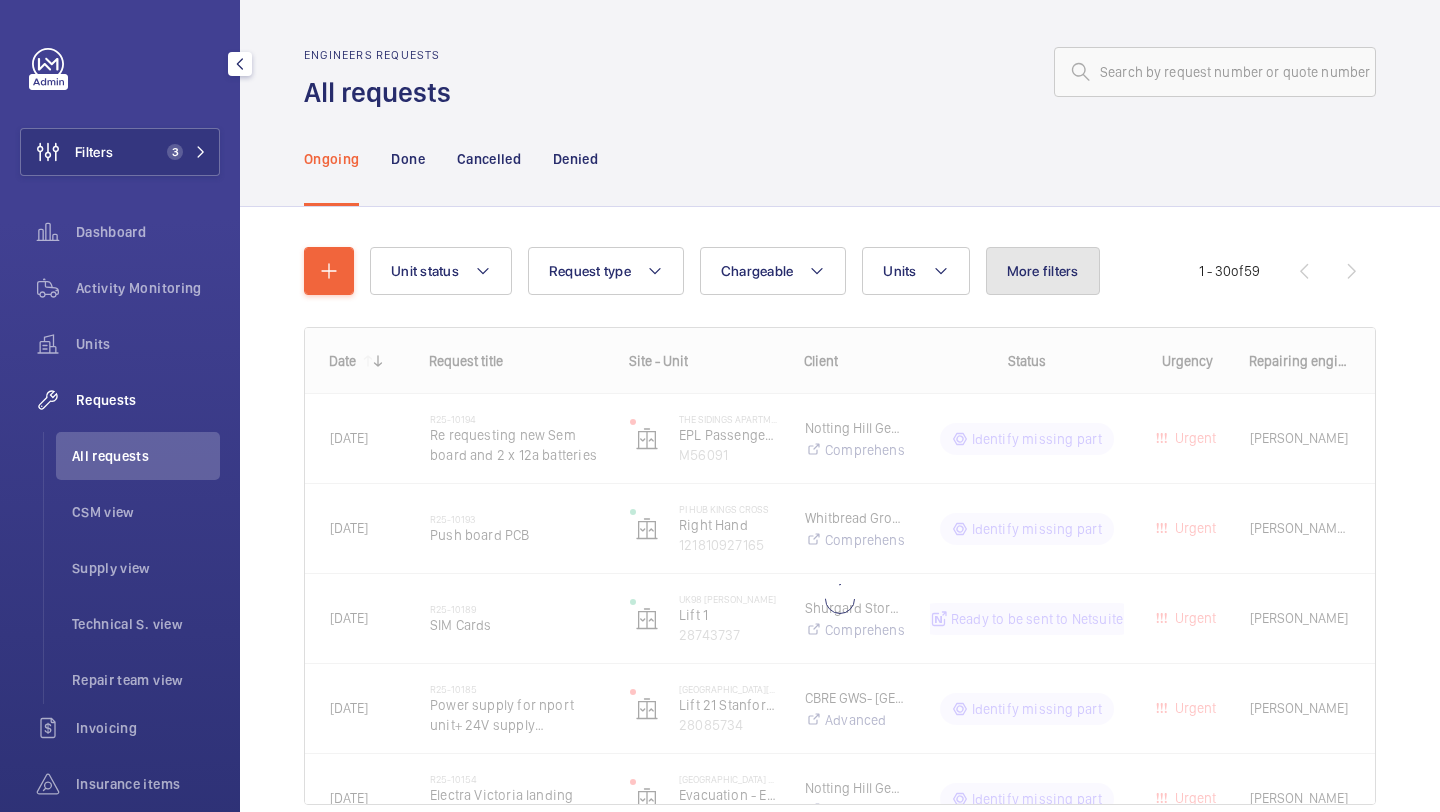 click on "More filters" 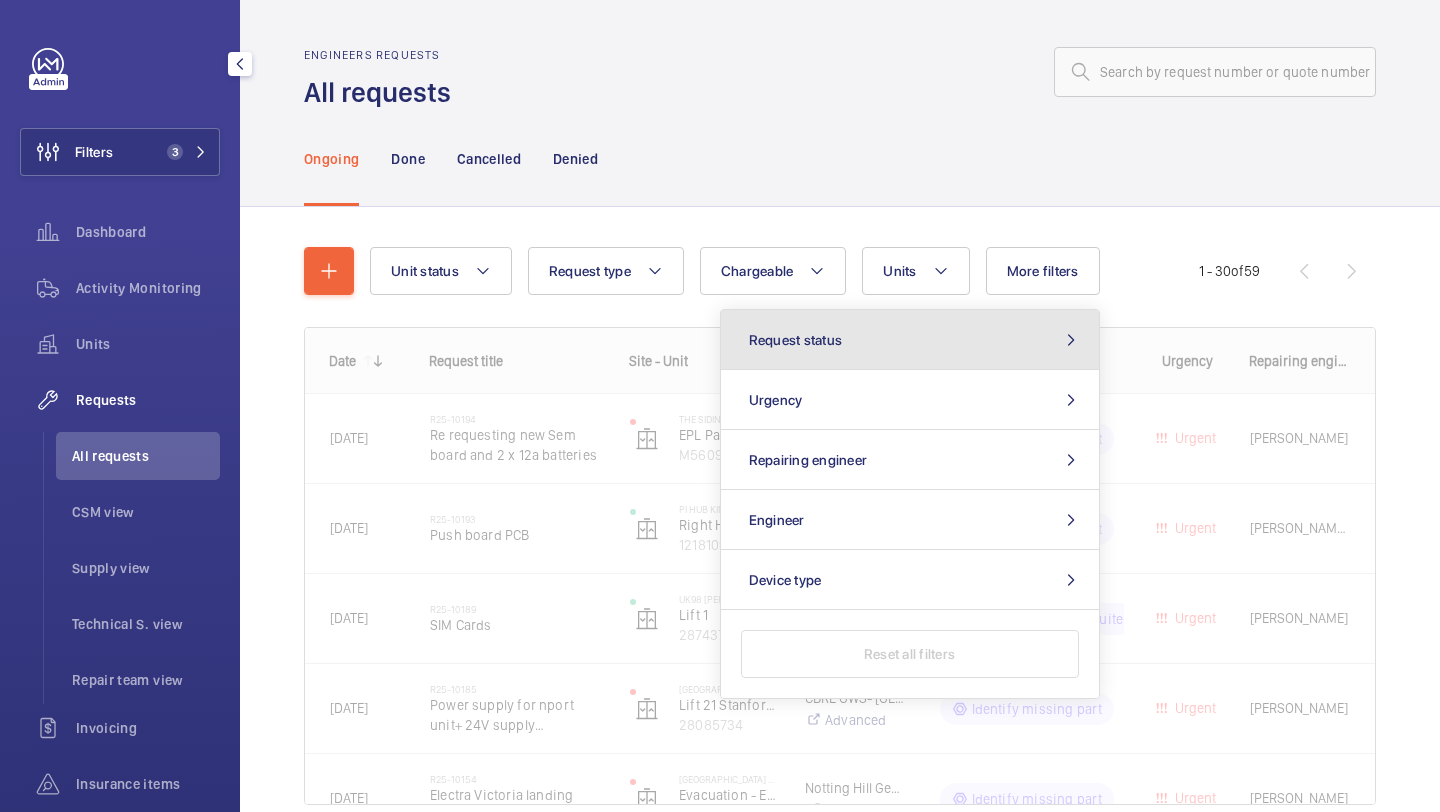 click on "Request status" 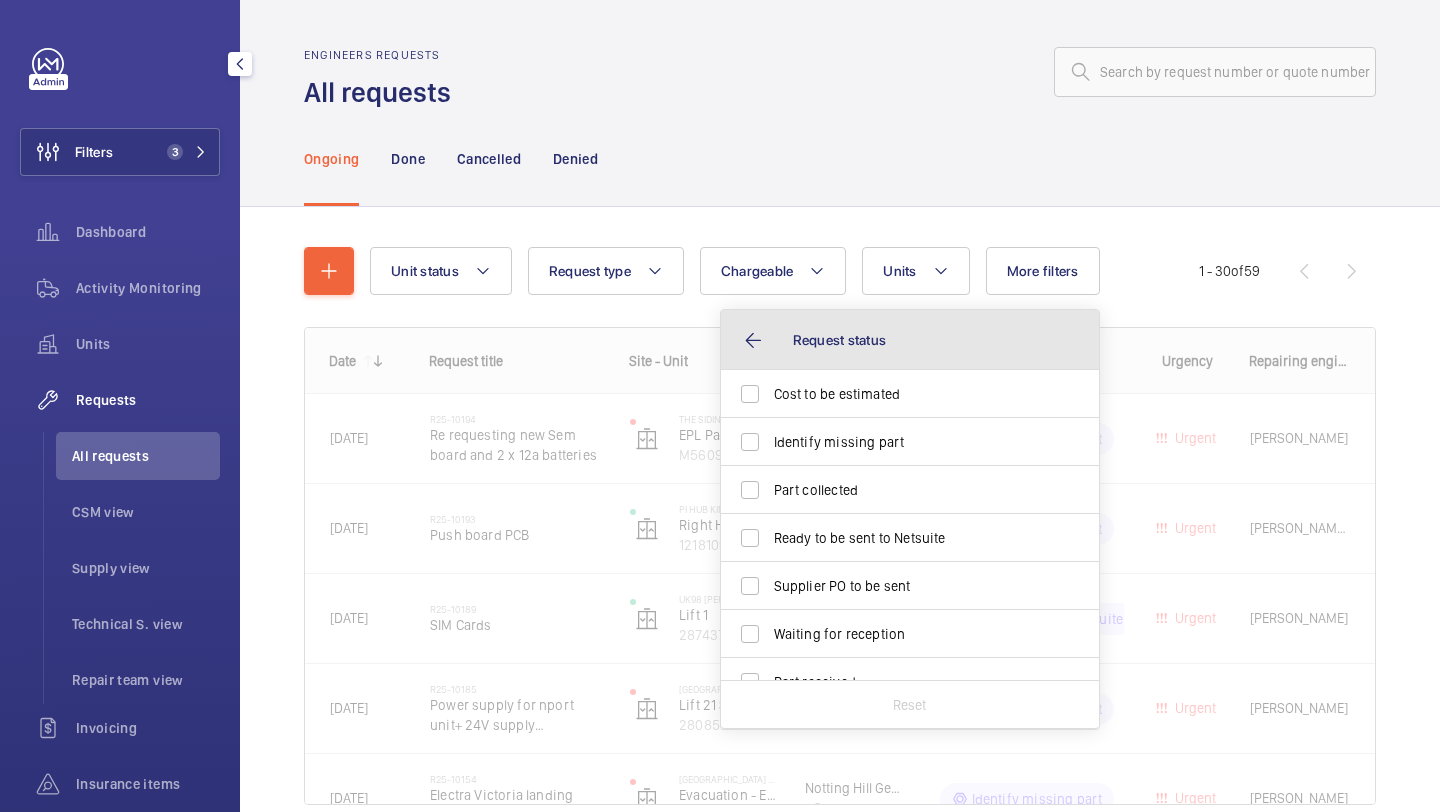 drag, startPoint x: 902, startPoint y: 356, endPoint x: 897, endPoint y: 368, distance: 13 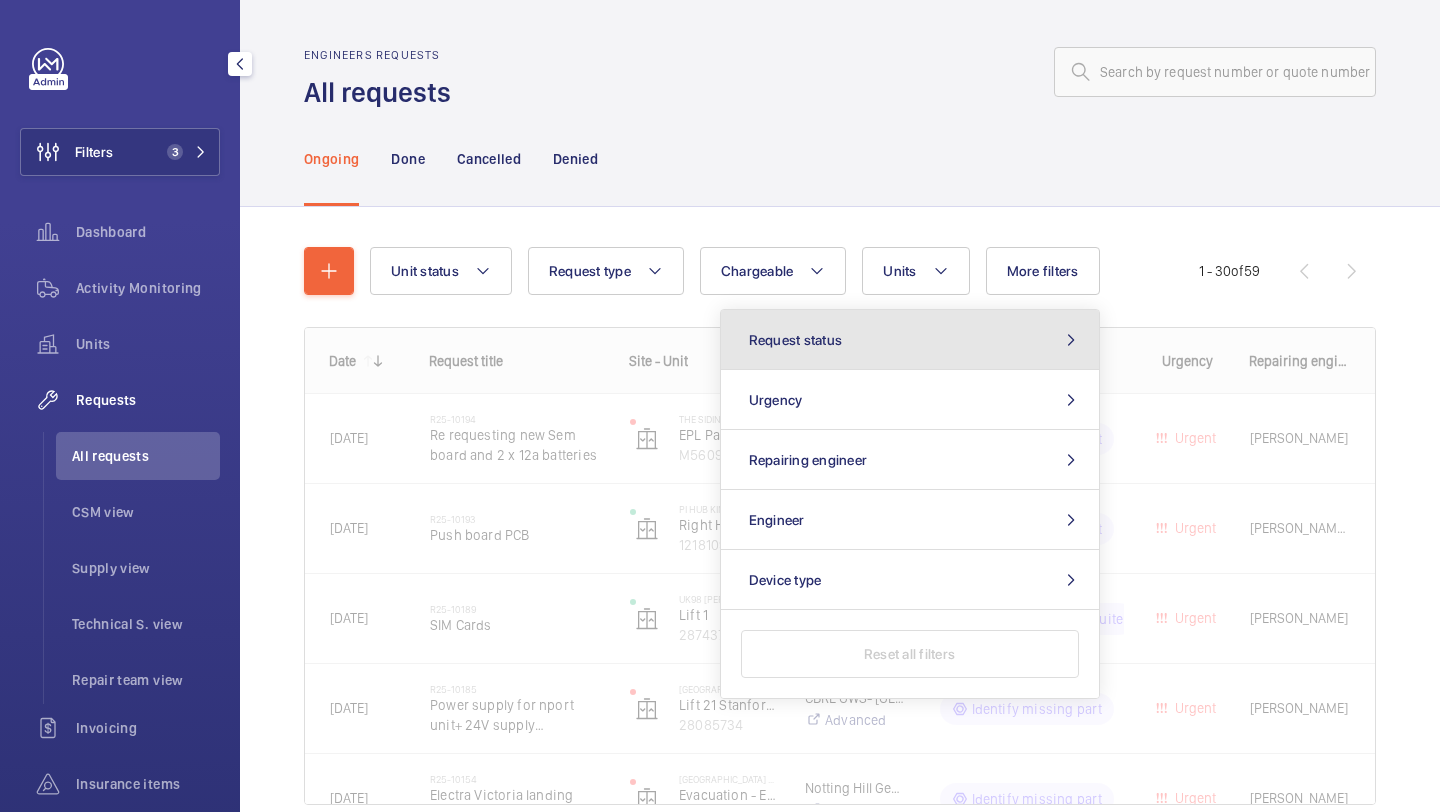 click on "Request status" 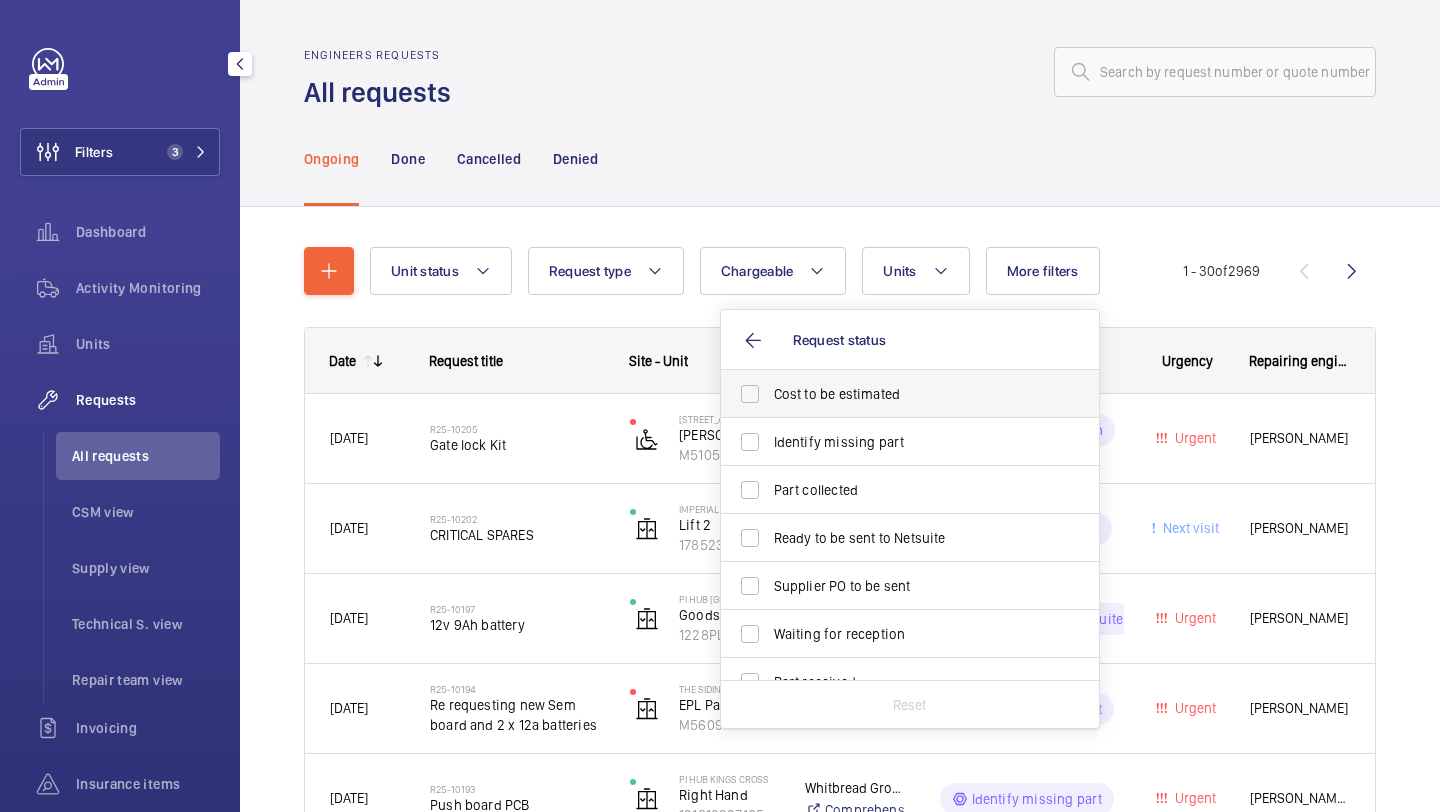 click on "Cost to be estimated" at bounding box center (911, 394) 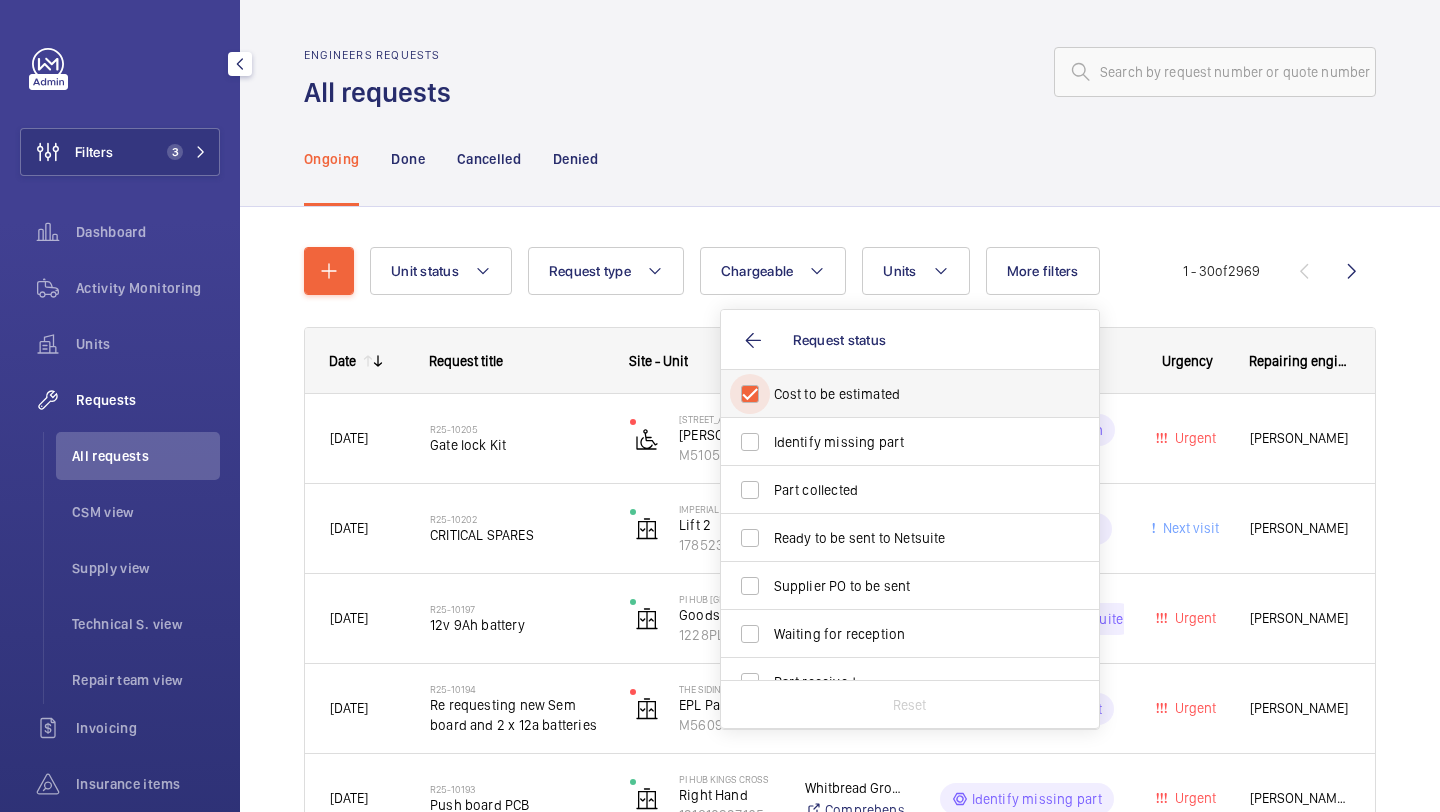 checkbox on "true" 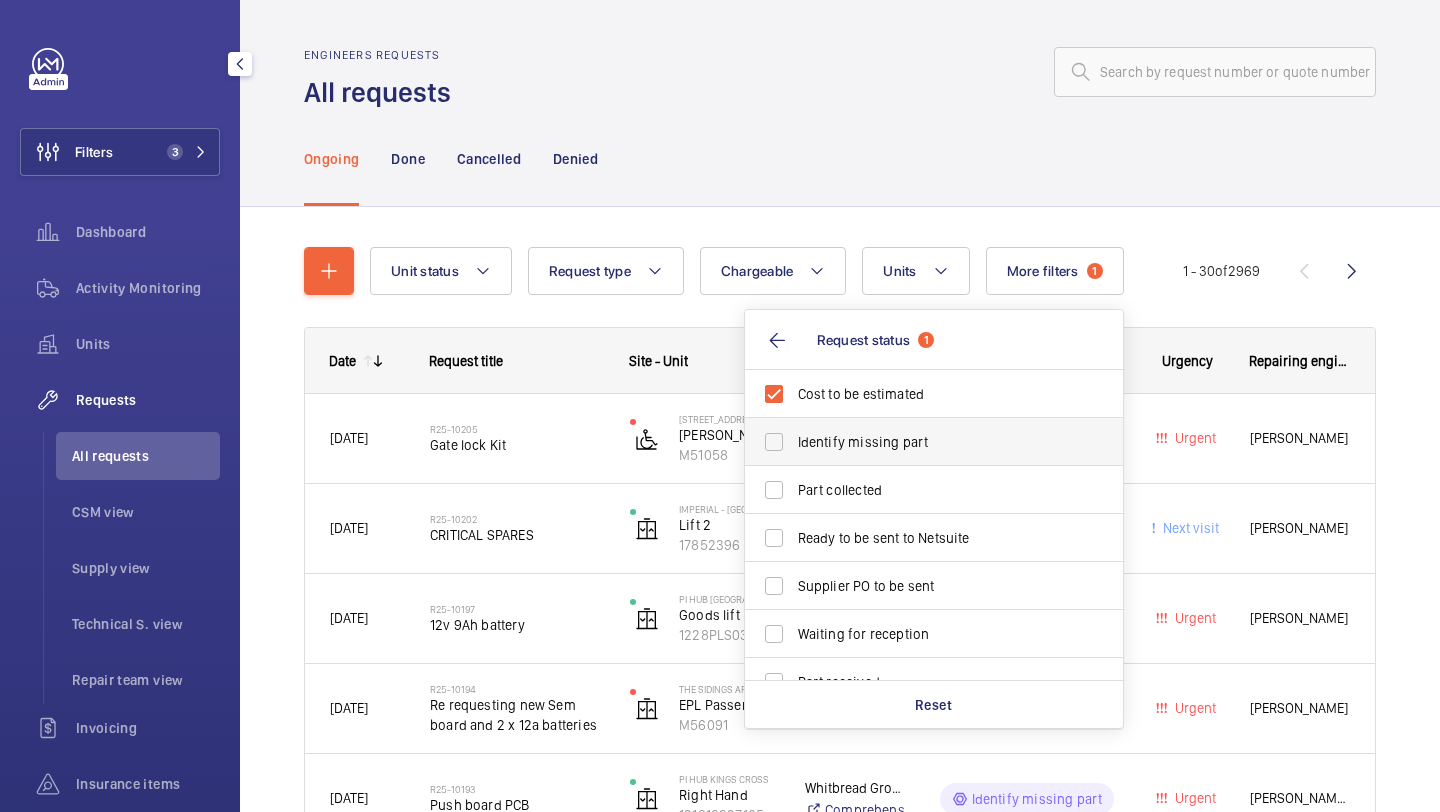 click on "Identify missing part" at bounding box center [935, 442] 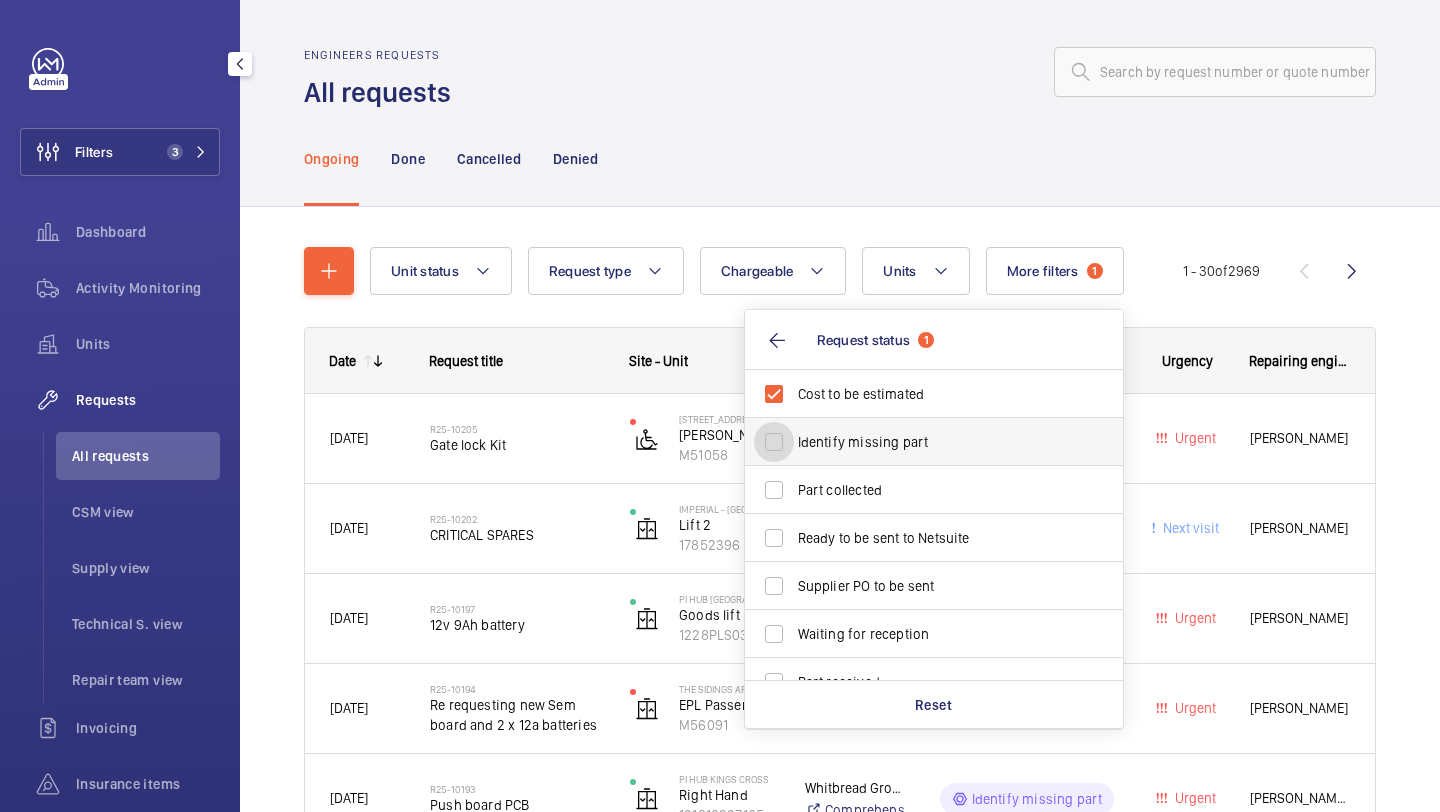 click on "Identify missing part" at bounding box center [774, 442] 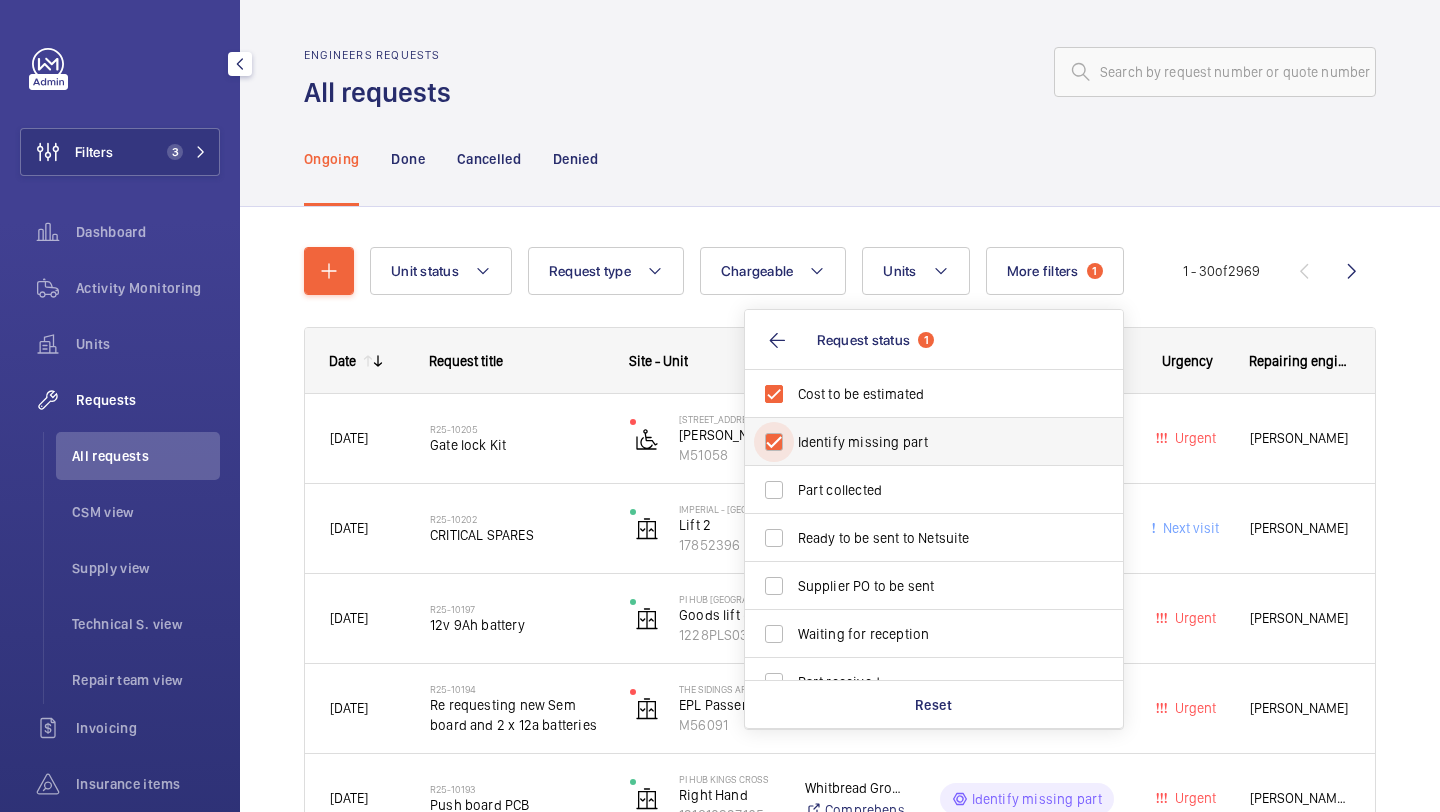 checkbox on "true" 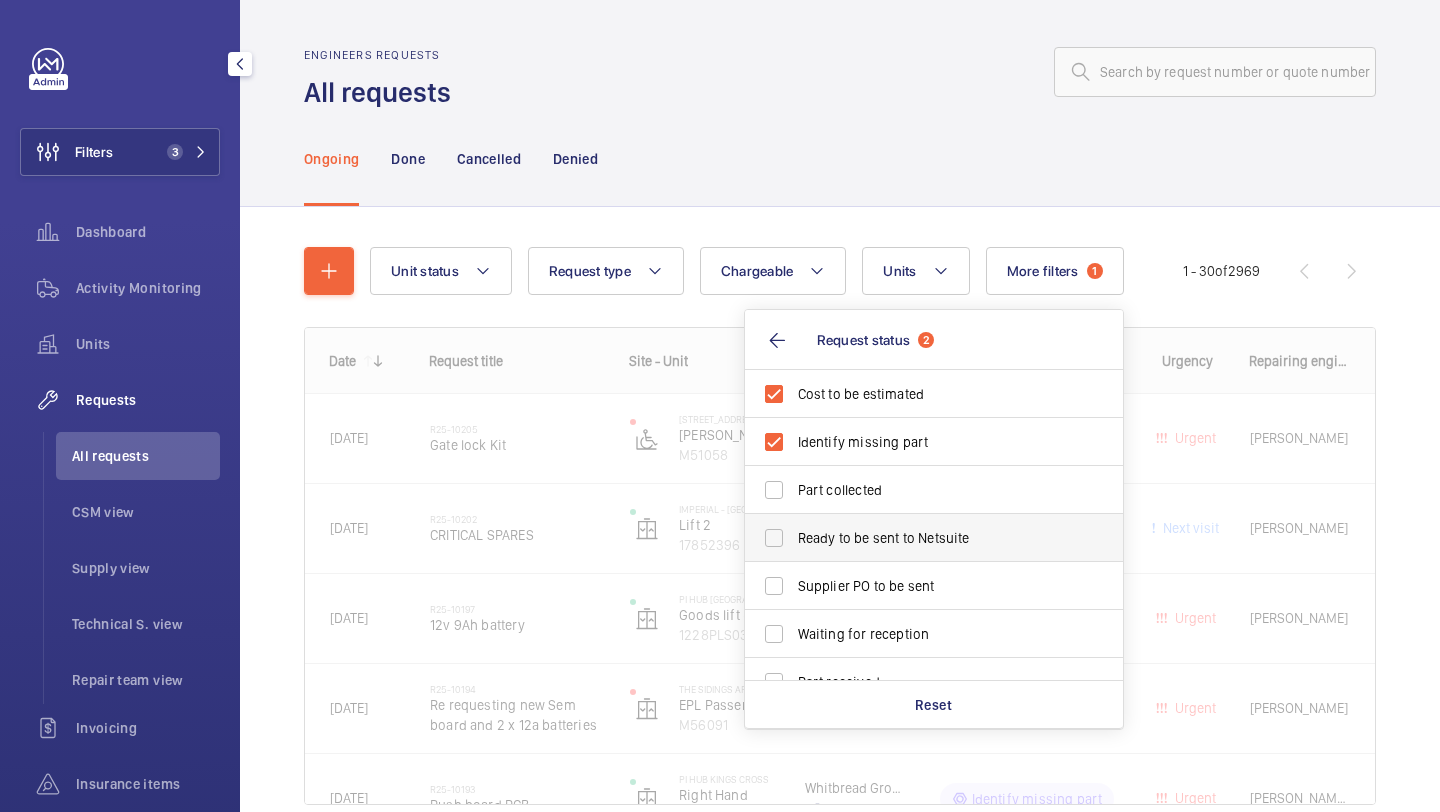 click on "Ready to be sent to Netsuite" at bounding box center (919, 538) 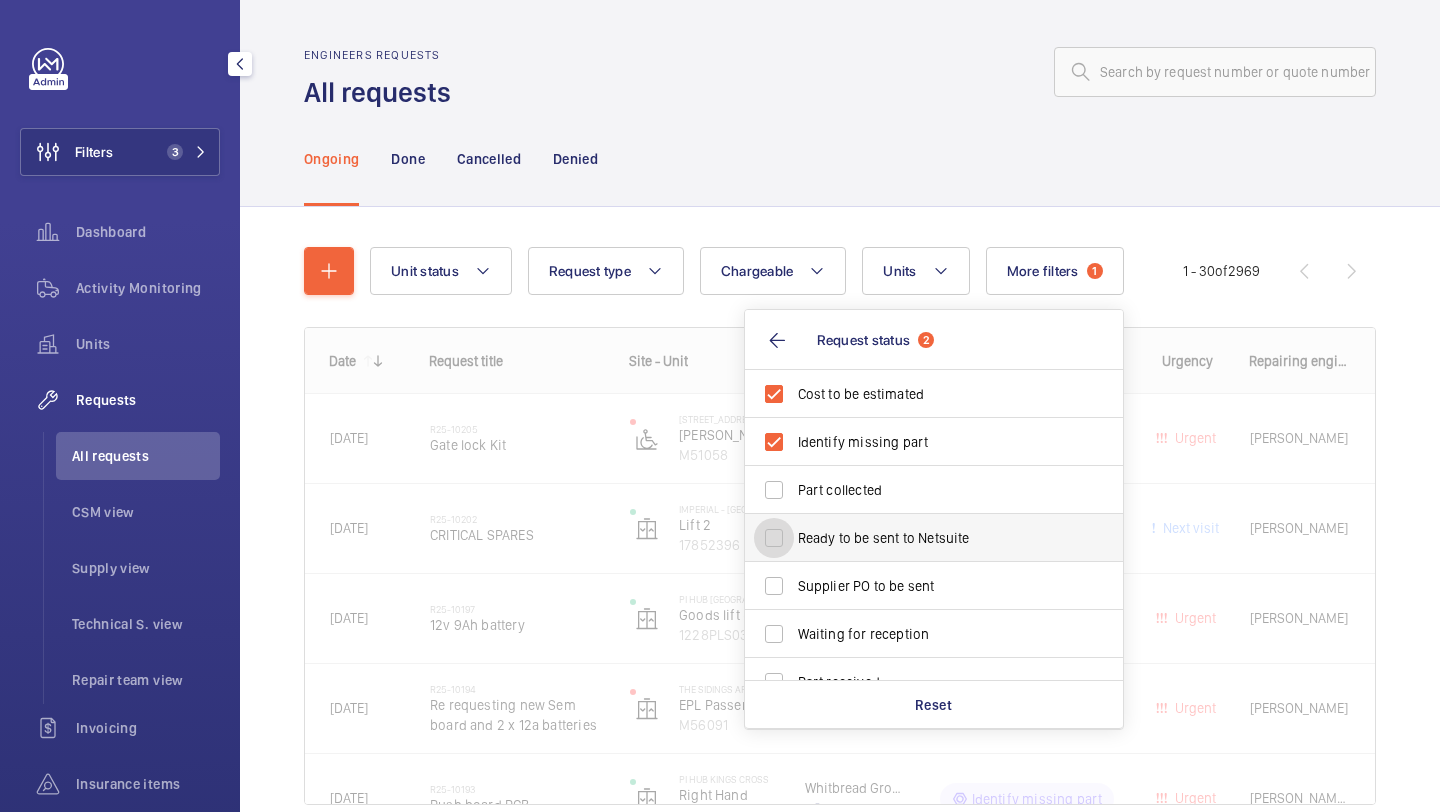 click on "Ready to be sent to Netsuite" at bounding box center (774, 538) 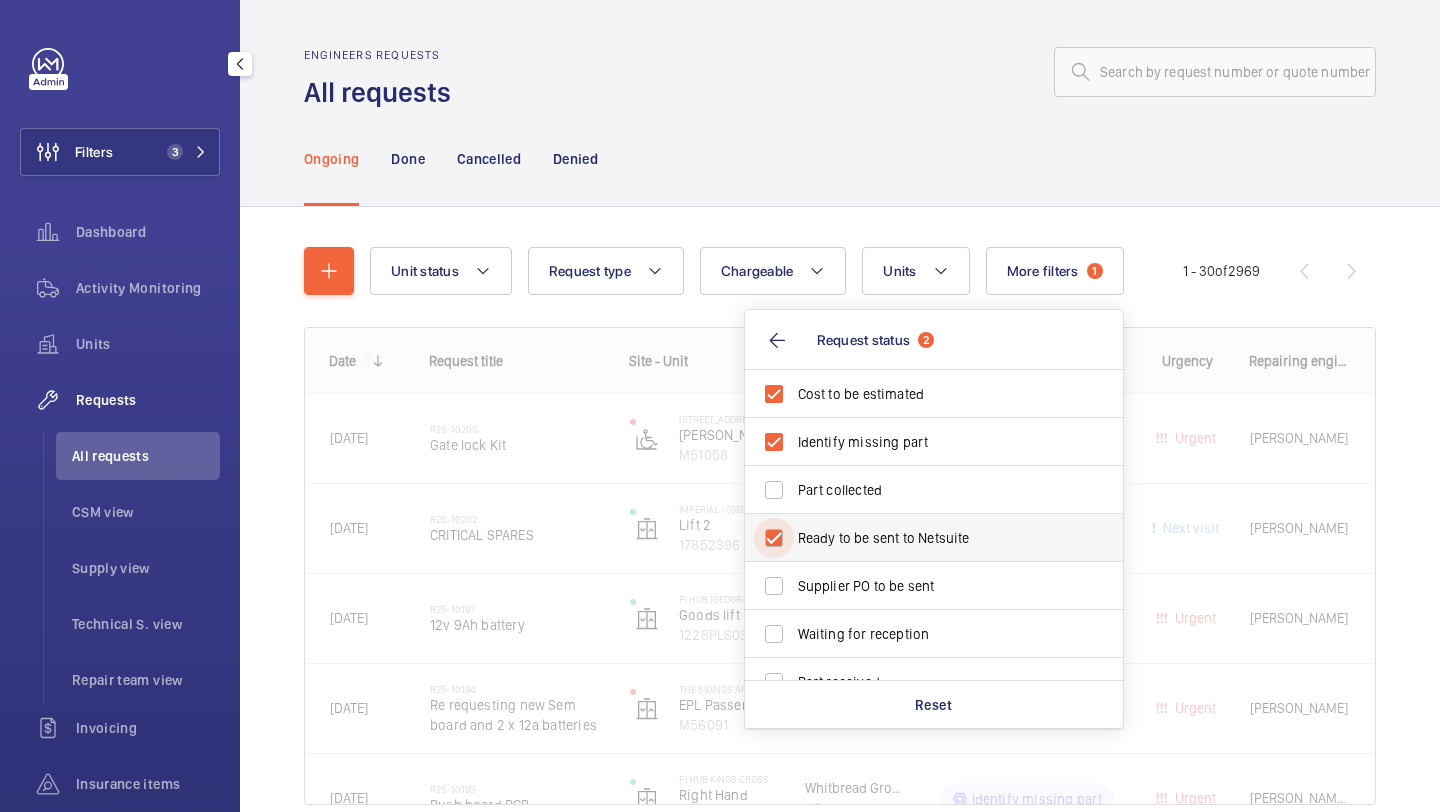 checkbox on "true" 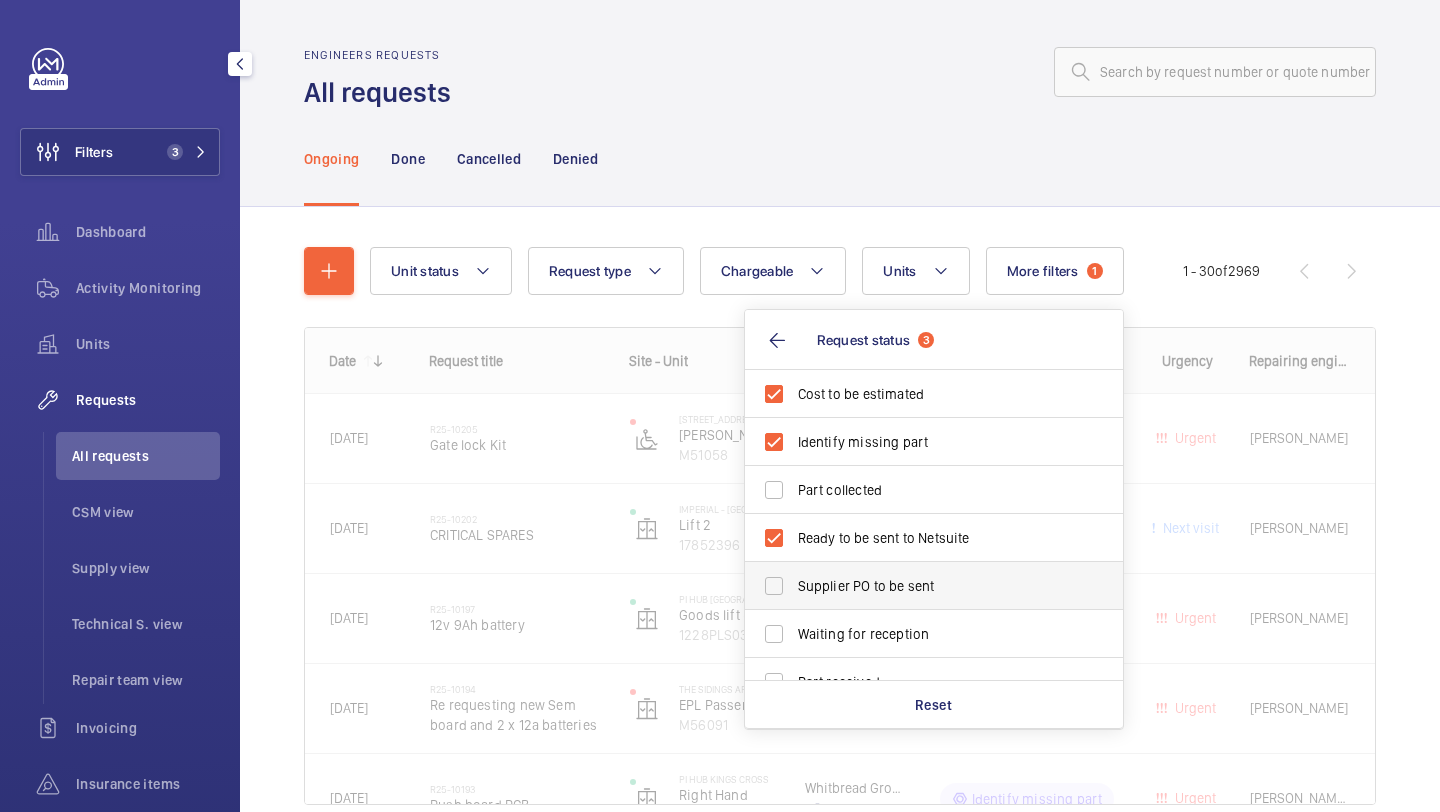 click on "Supplier PO to be sent" at bounding box center (935, 586) 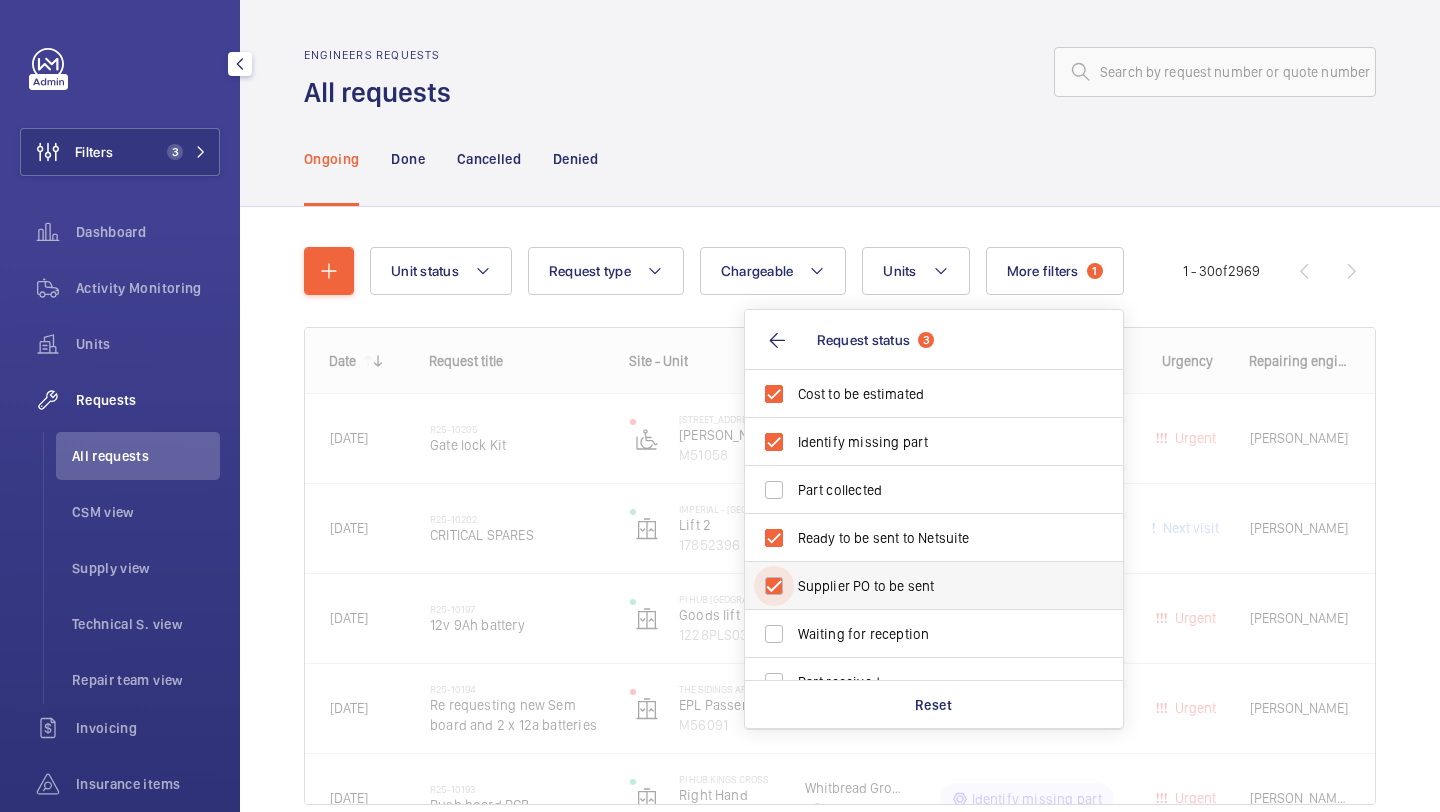 checkbox on "true" 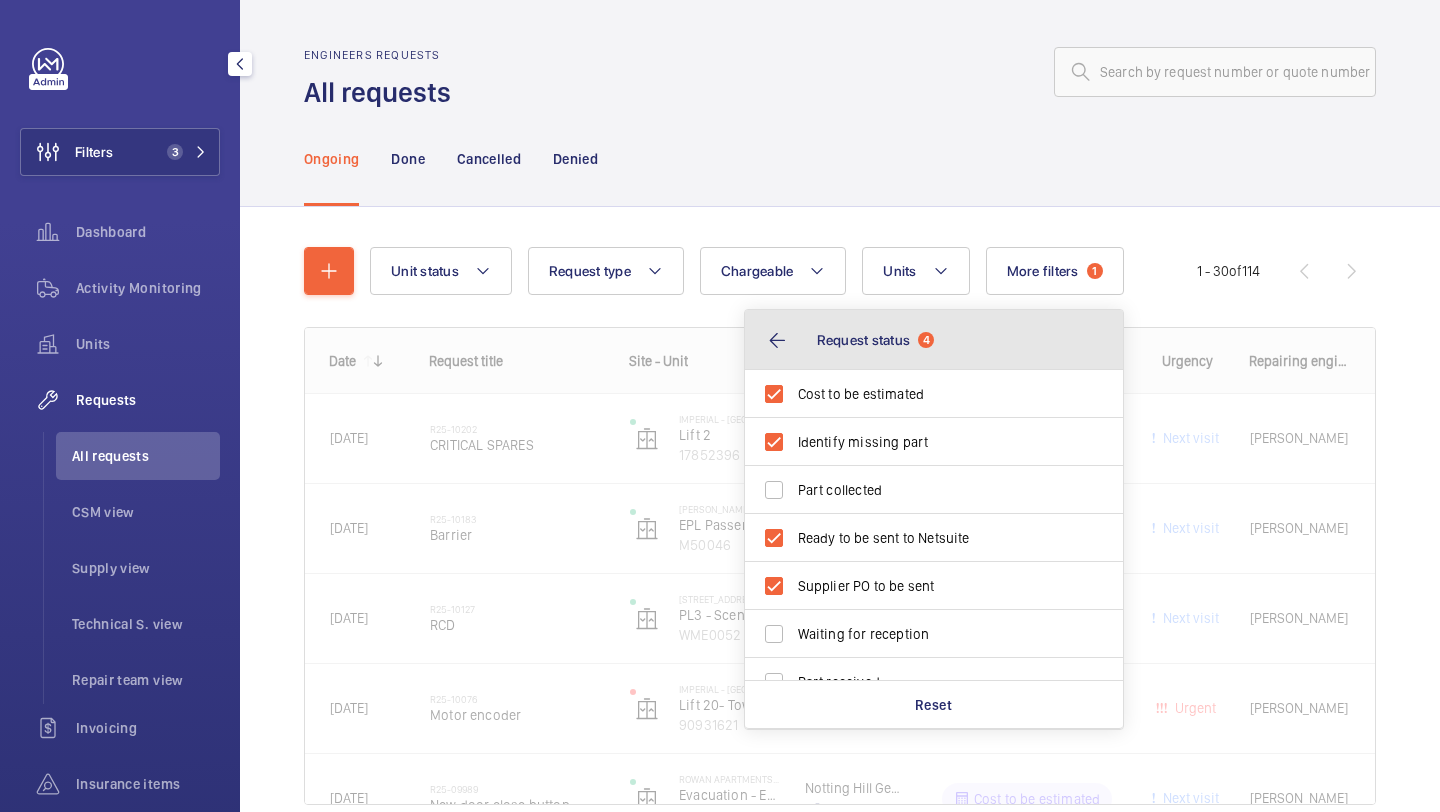 click on "Request status  4" 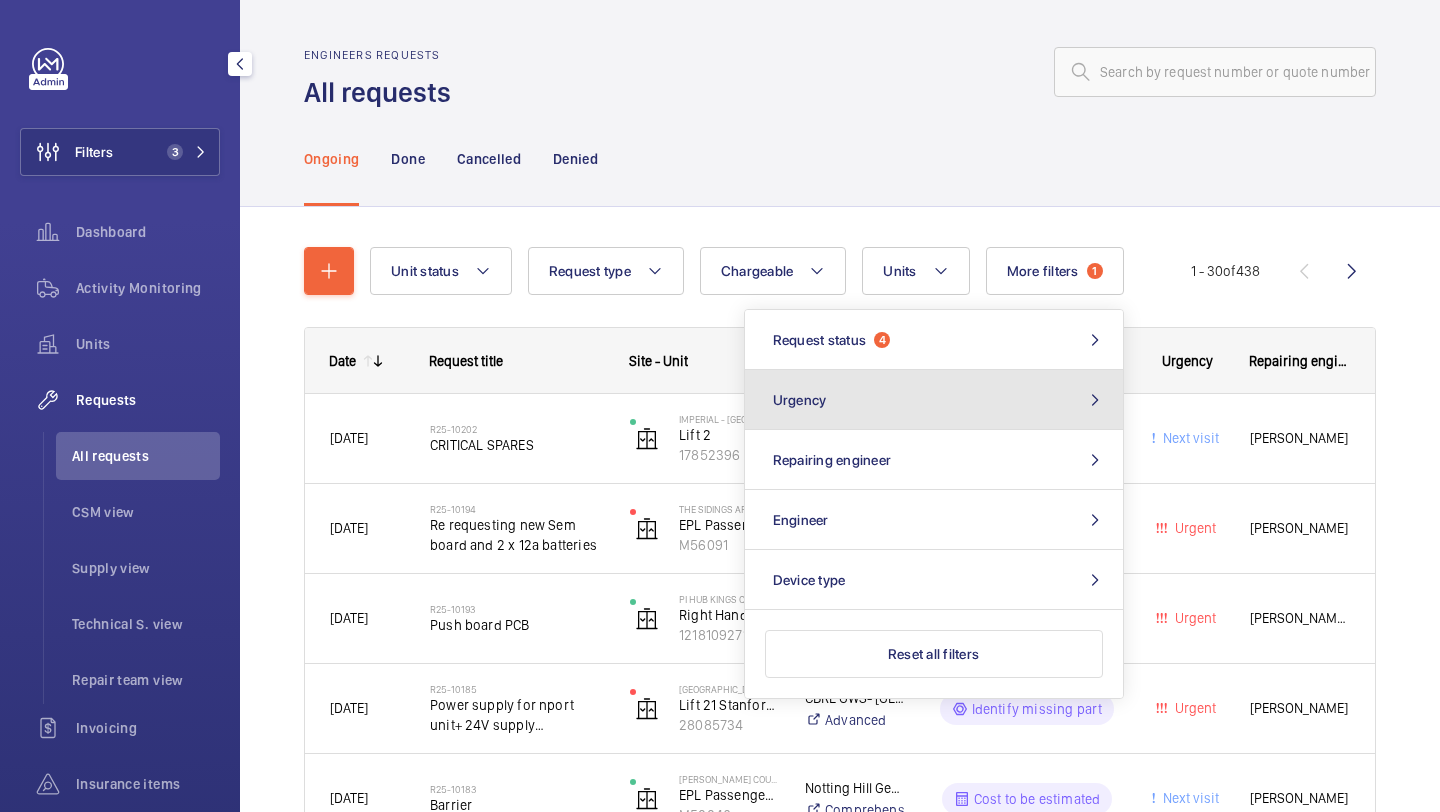 click on "Urgency" 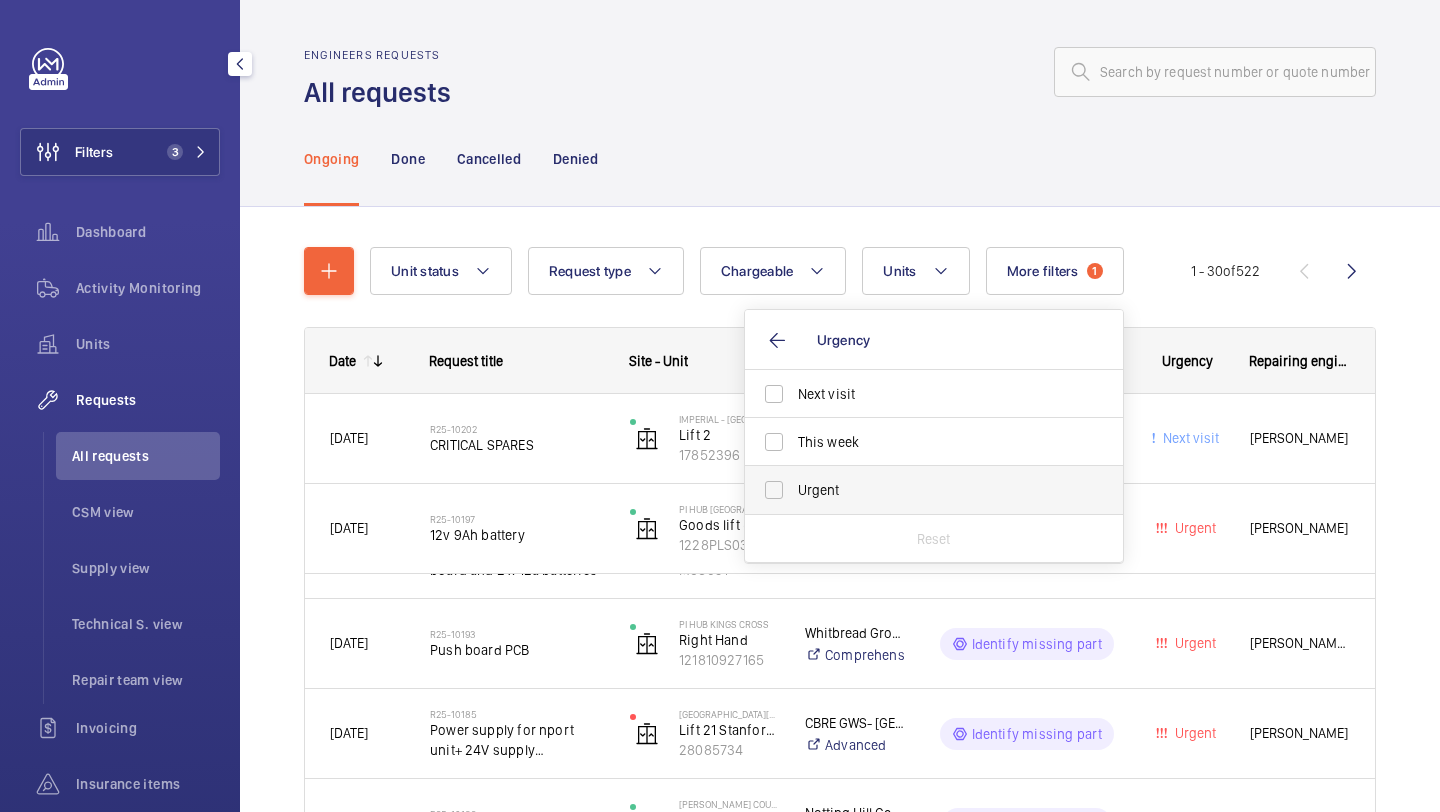 click on "Urgent" at bounding box center [919, 490] 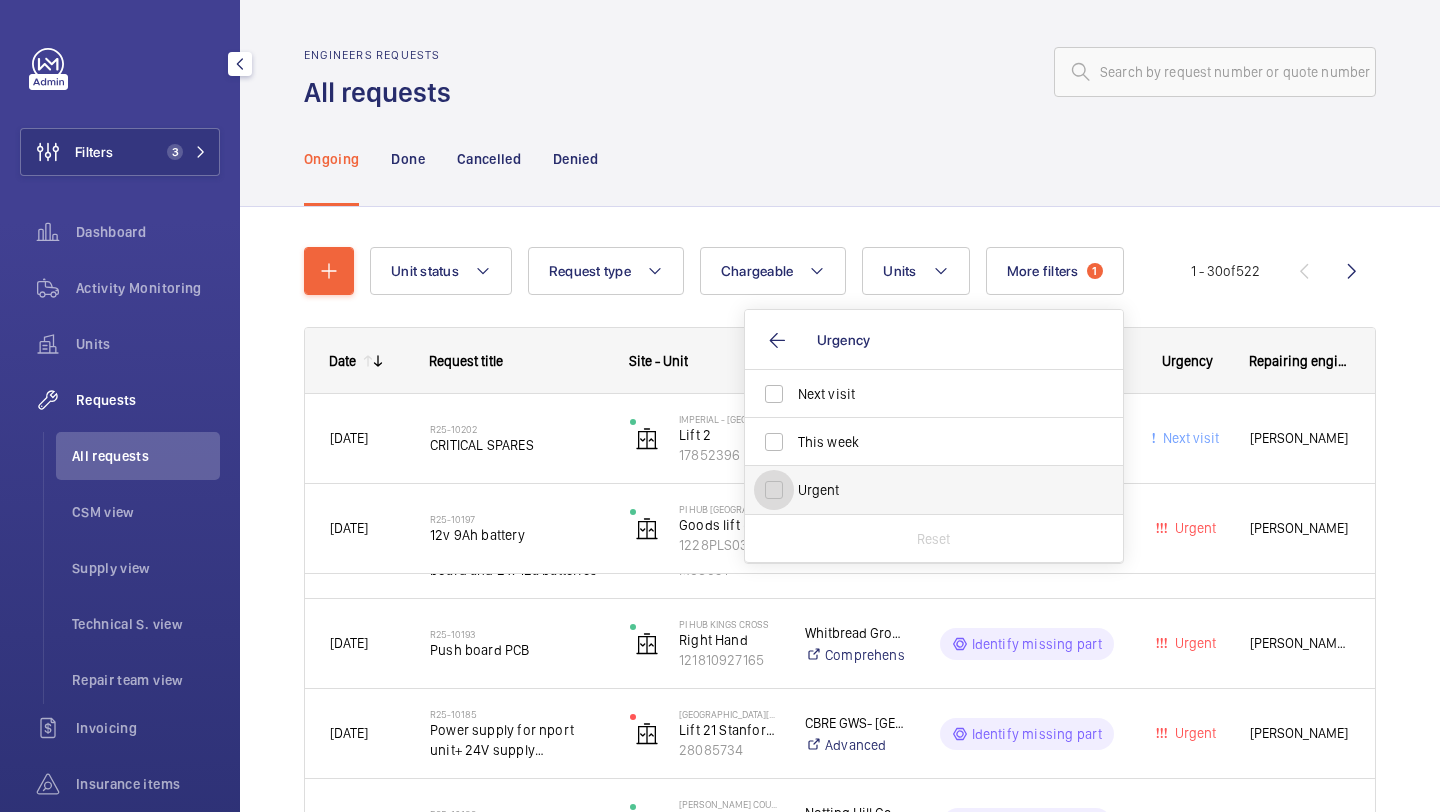 click on "Urgent" at bounding box center [774, 490] 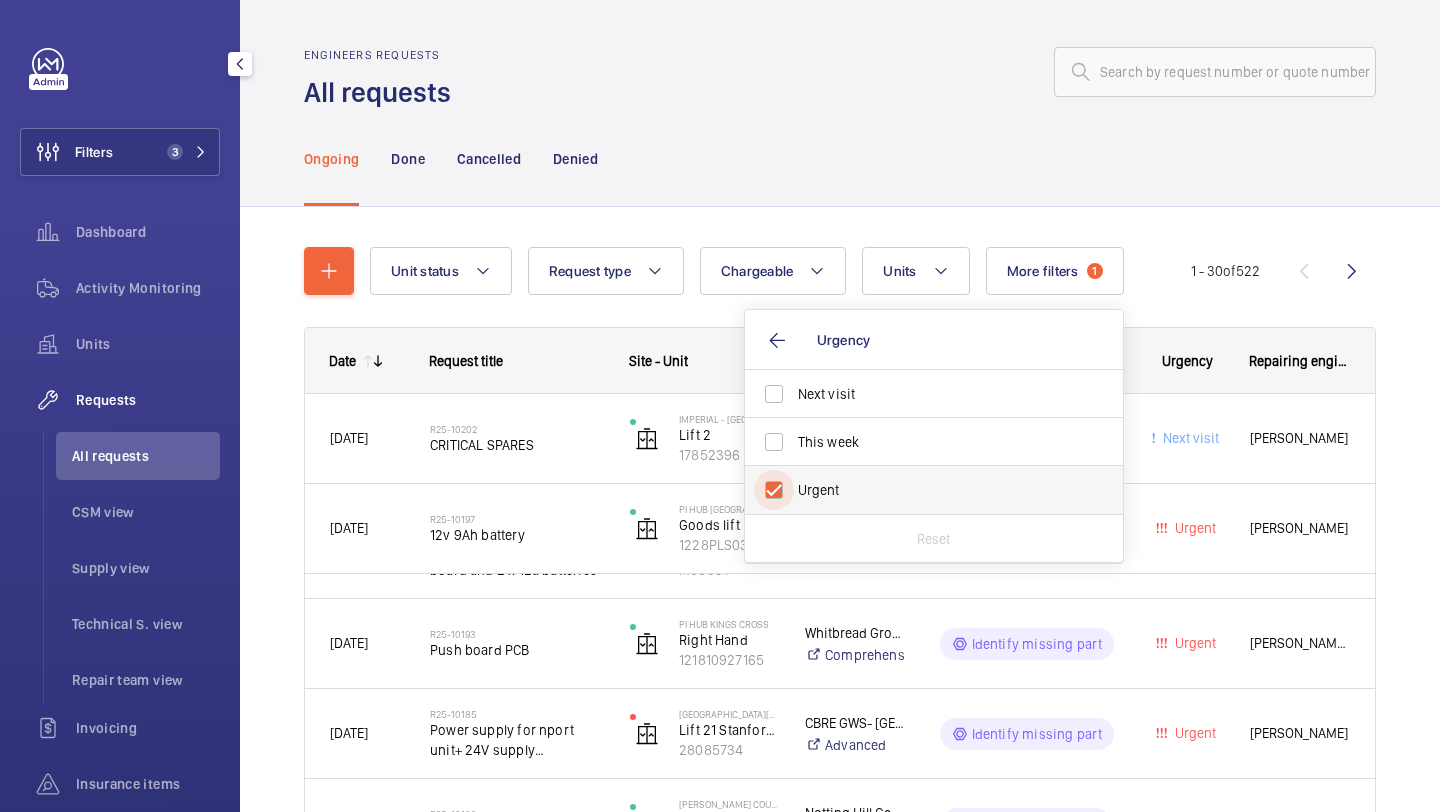 checkbox on "true" 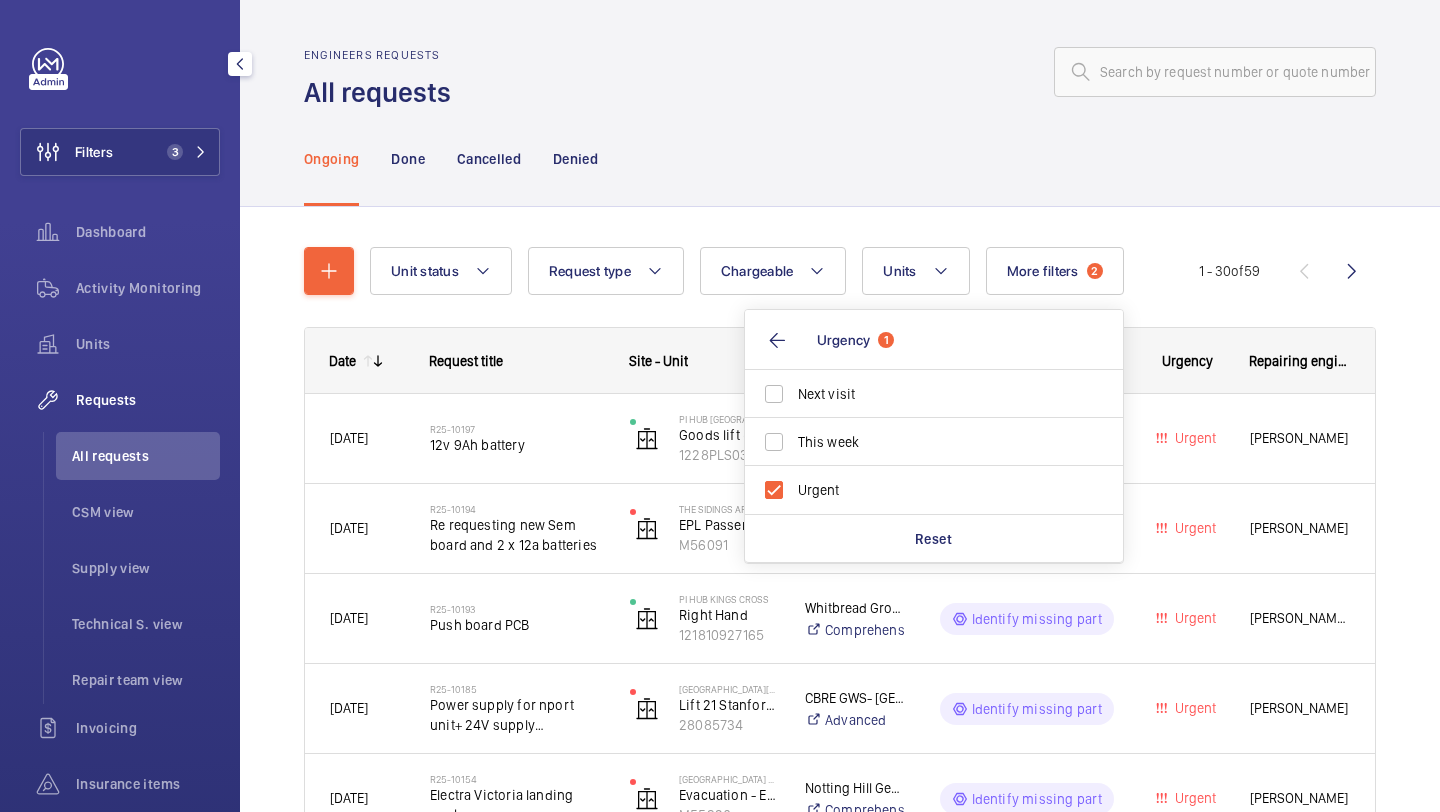 click 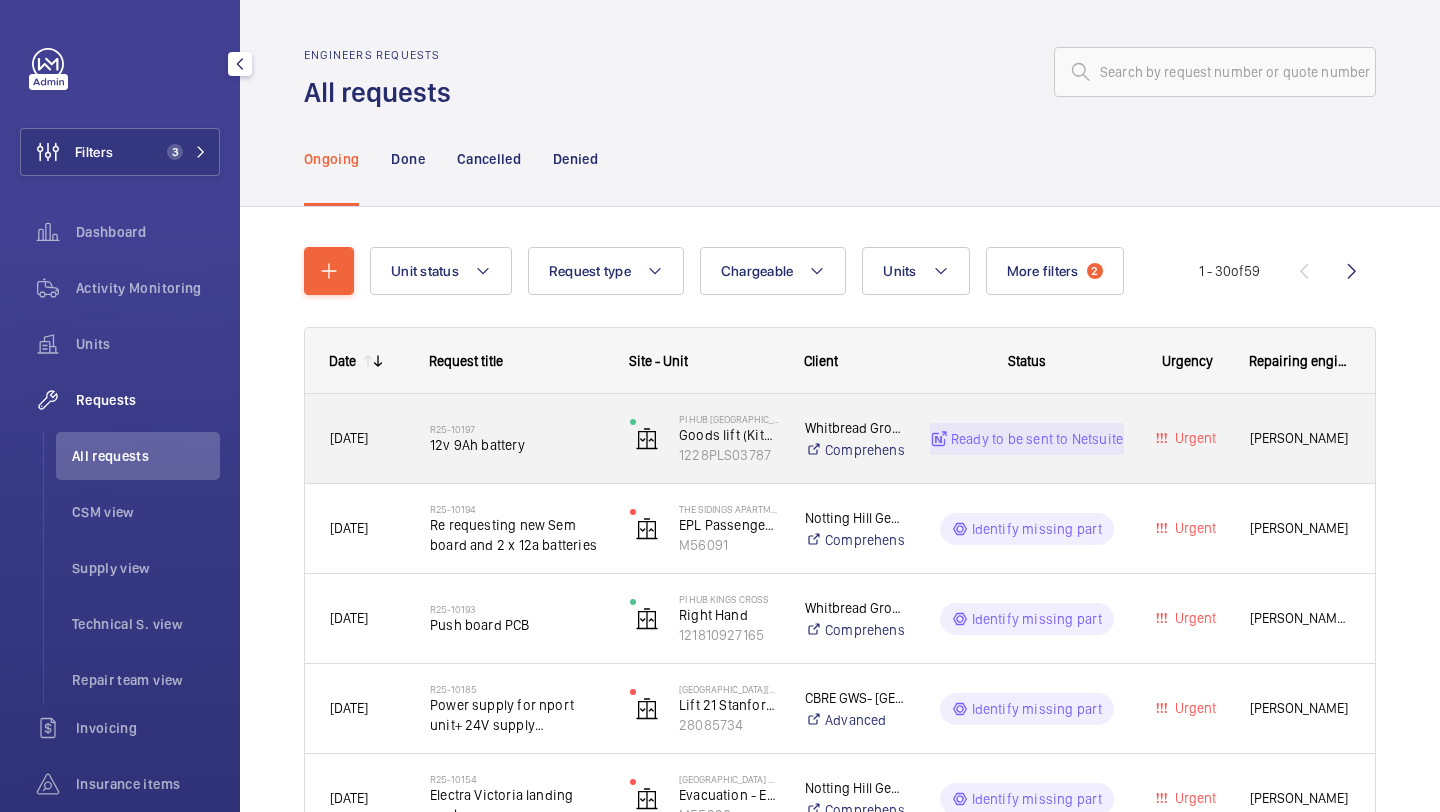 click on "R25-10197" 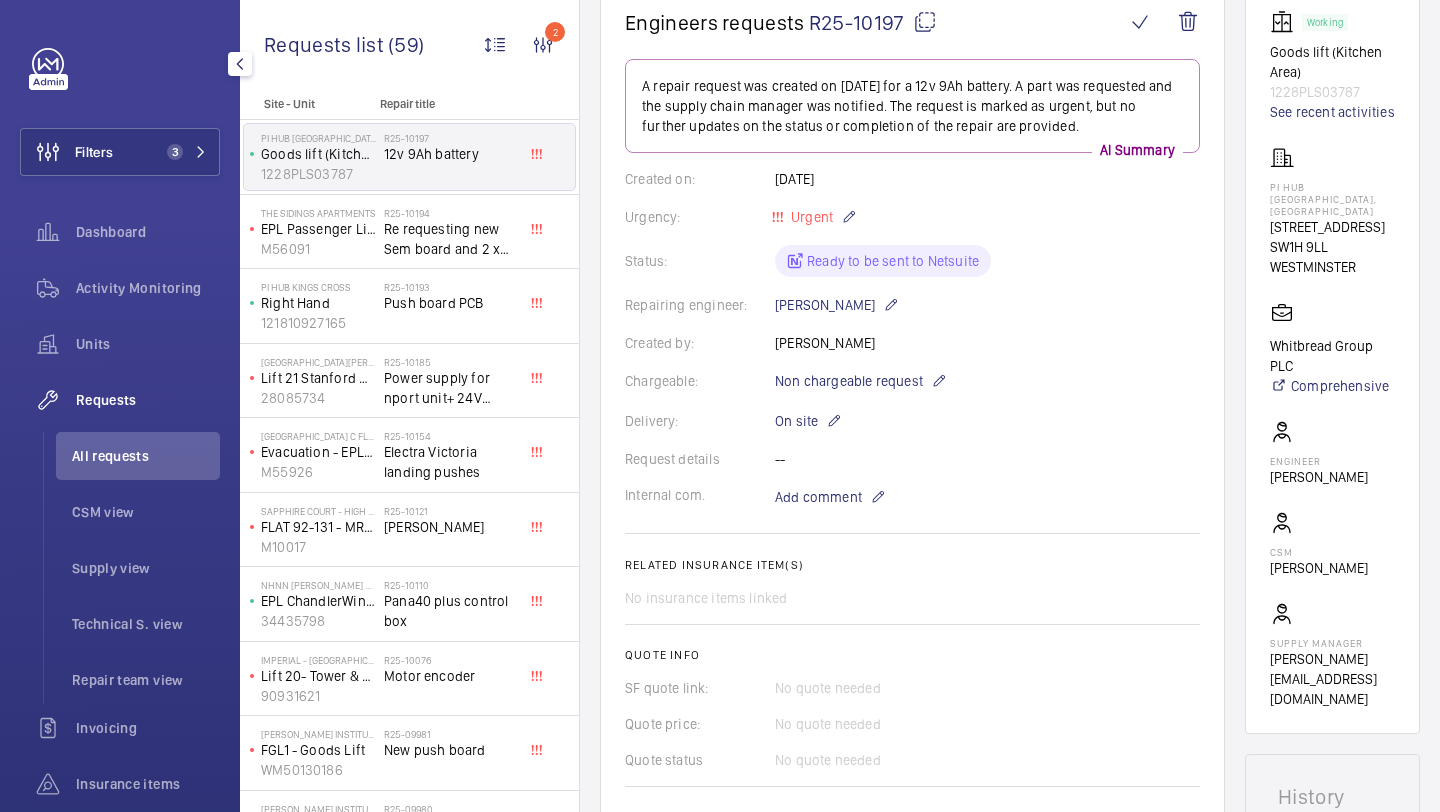 scroll, scrollTop: 214, scrollLeft: 0, axis: vertical 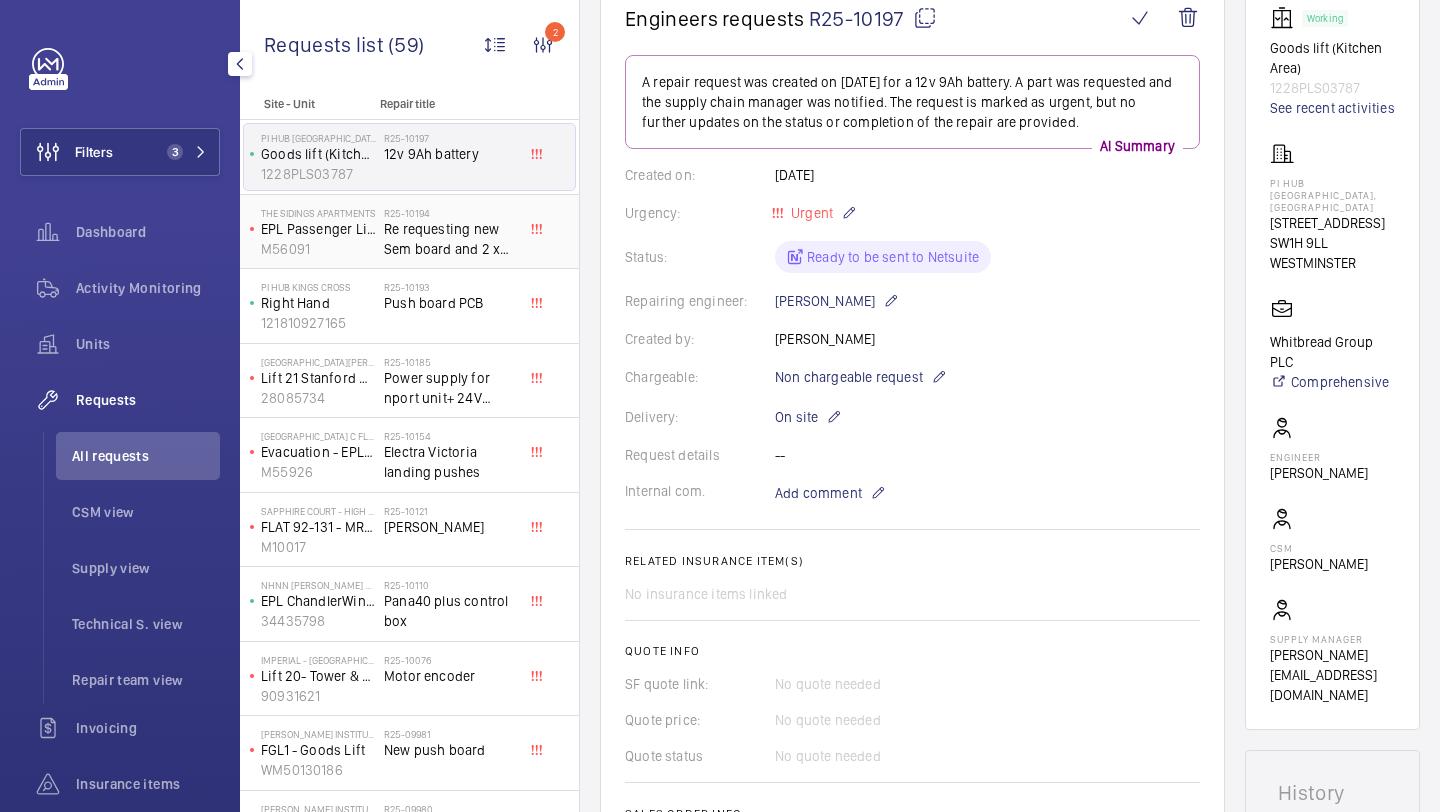 click on "Re requesting new Sem board and 2 x 12a batteries" 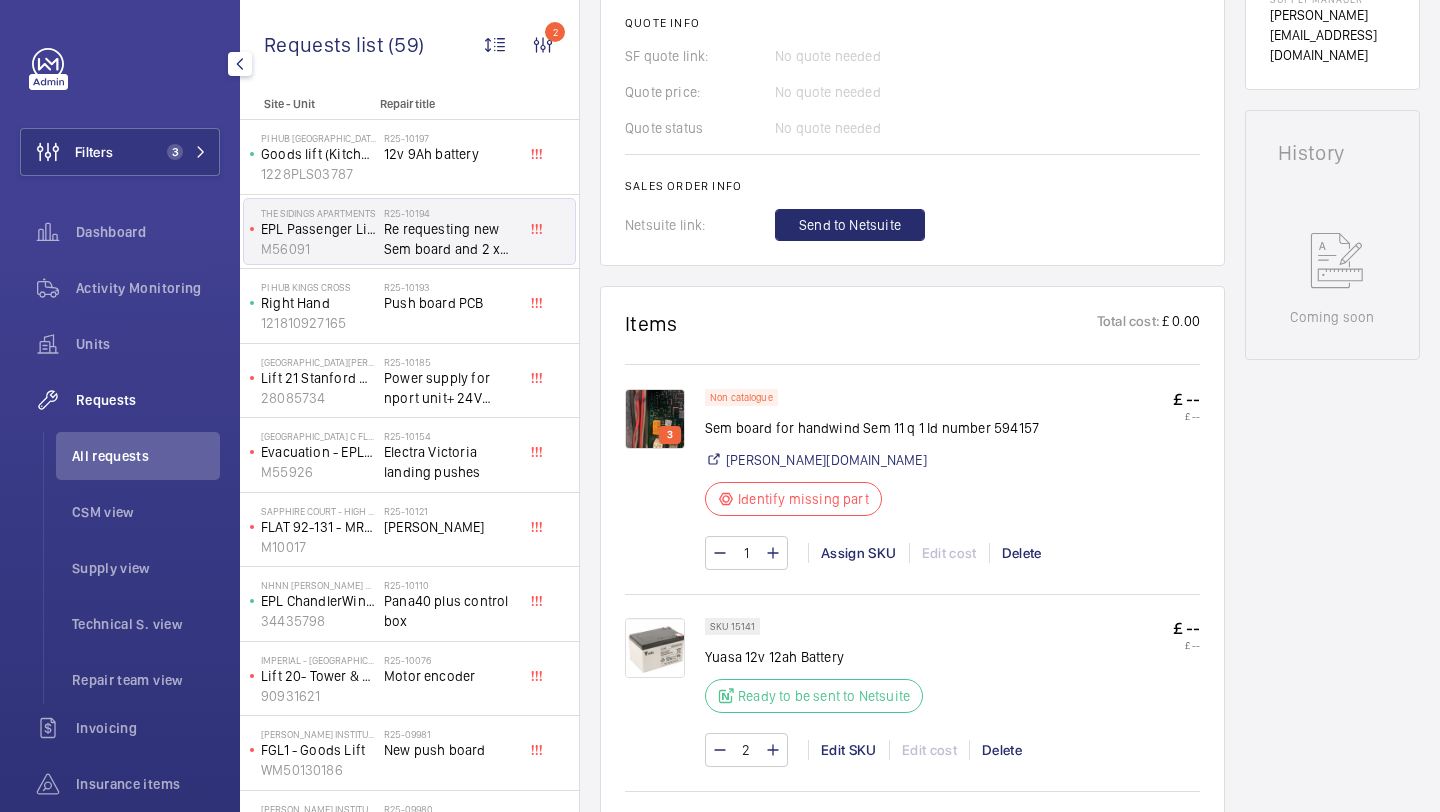 scroll, scrollTop: 949, scrollLeft: 0, axis: vertical 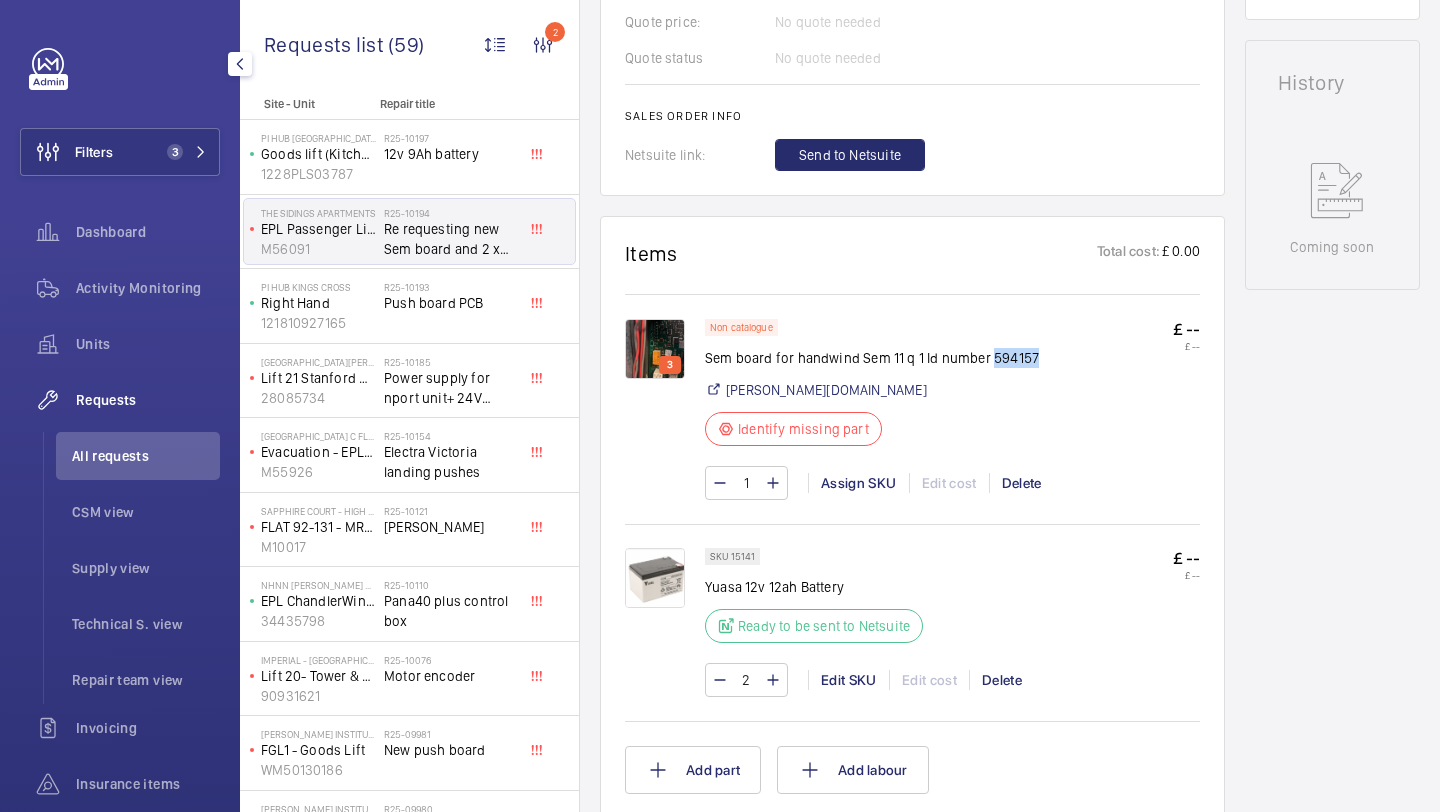 drag, startPoint x: 1034, startPoint y: 361, endPoint x: 987, endPoint y: 361, distance: 47 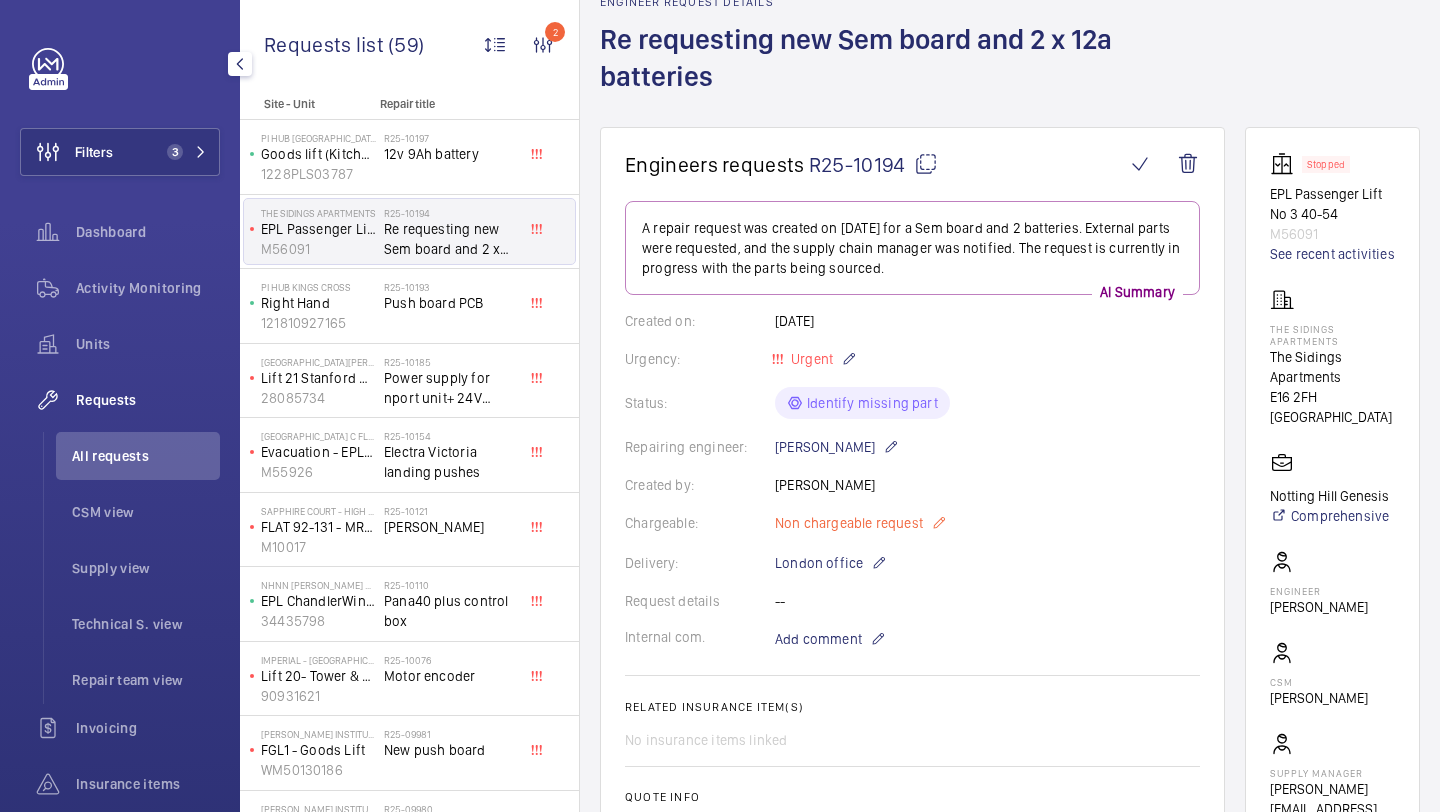 scroll, scrollTop: 126, scrollLeft: 0, axis: vertical 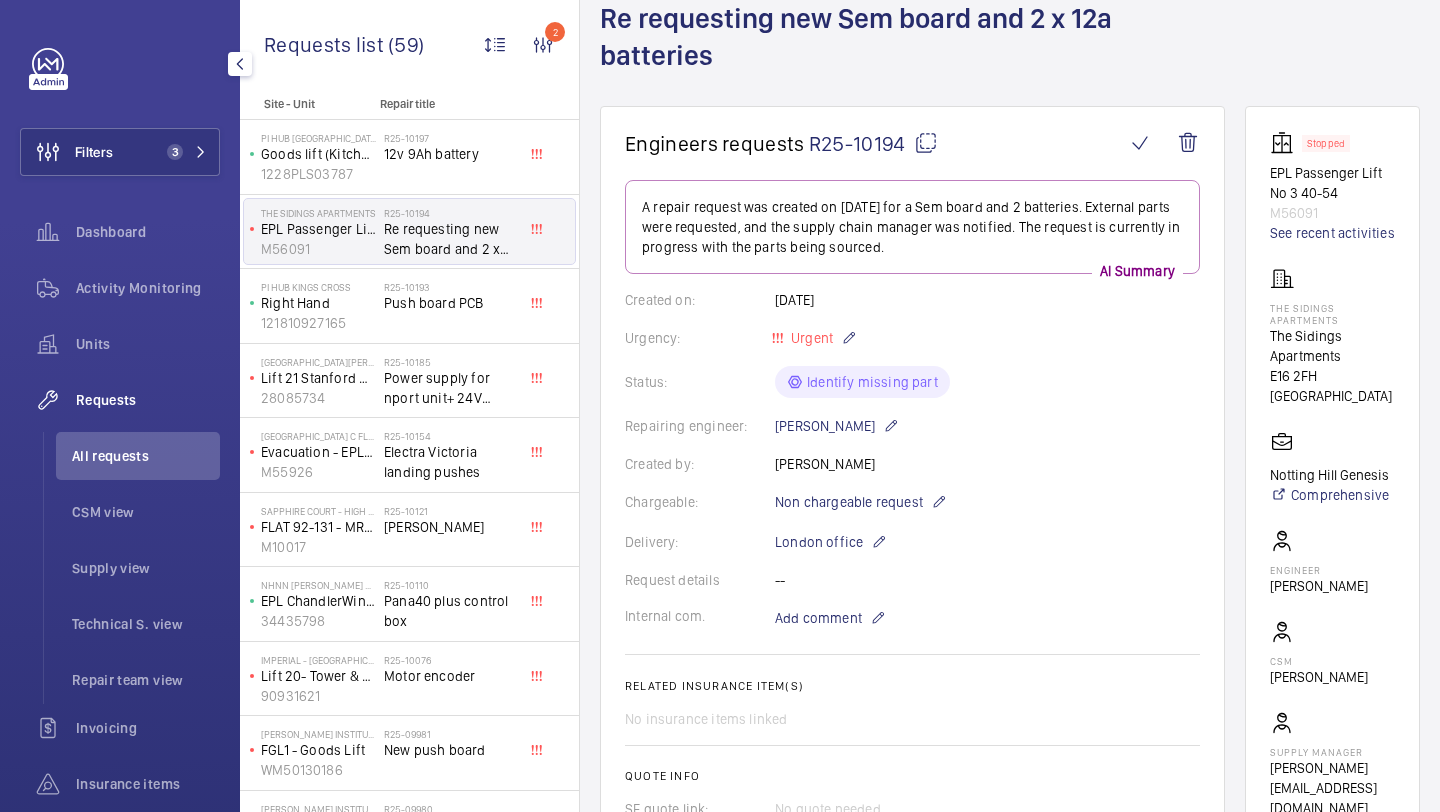 click on "A repair request was created on 2025-07-28 for a Sem board and 2 batteries. External parts were requested, and the supply chain manager was notified. The request is currently in progress with the parts being sourced.  AI Summary Created on:  28/07/2025  Urgency: Urgent Status: Identify missing part Repairing engineer:  Paul Collyer  Created by:  Paul Collyer  Chargeable: Non chargeable request Delivery:  London office  Request details -- Internal com. Add comment Related insurance item(s)  No insurance items linked  Quote info SF quote link: No quote needed Quote price: No quote needed Quote status No quote needed Sales order info Netsuite link: Send to Netsuite" 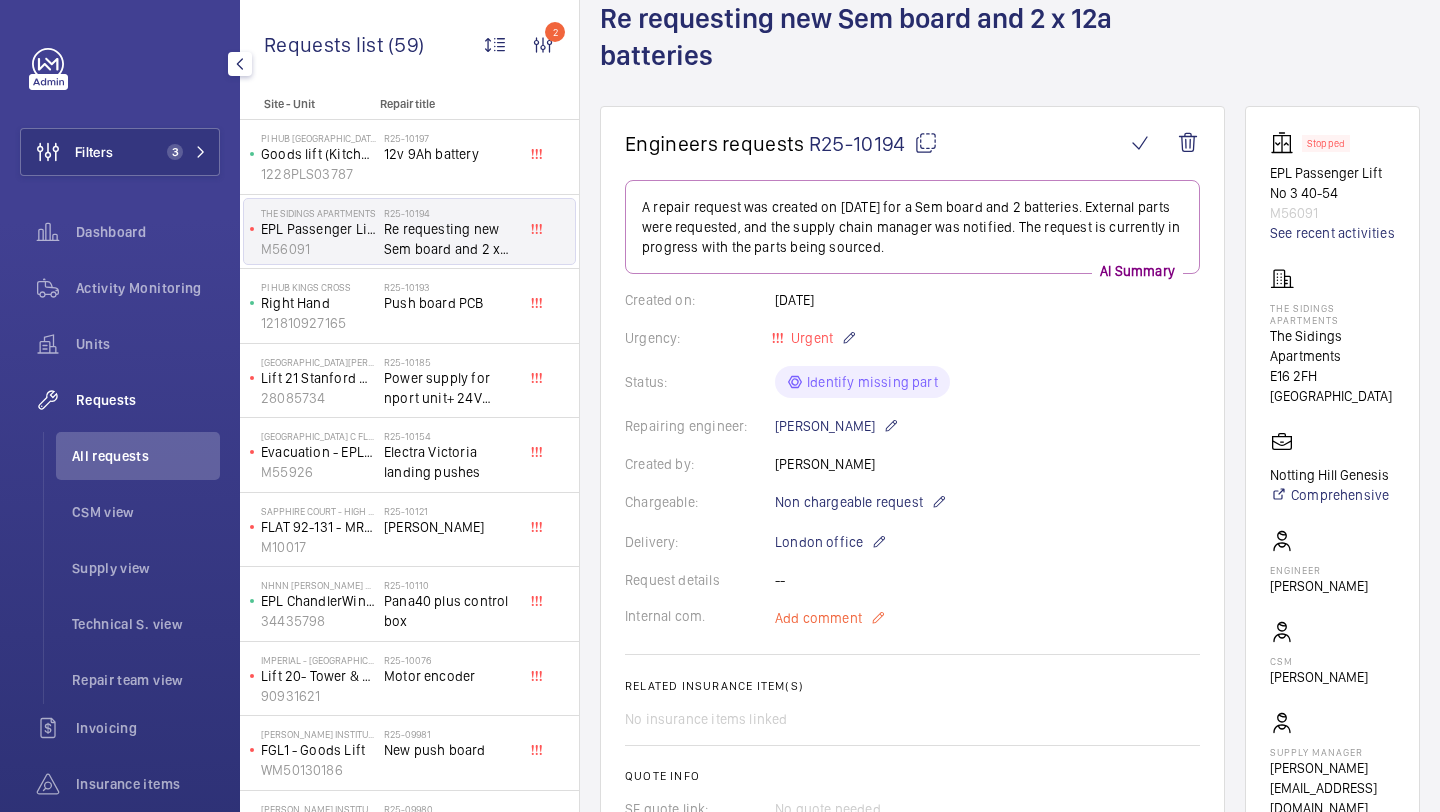 click on "Add comment" 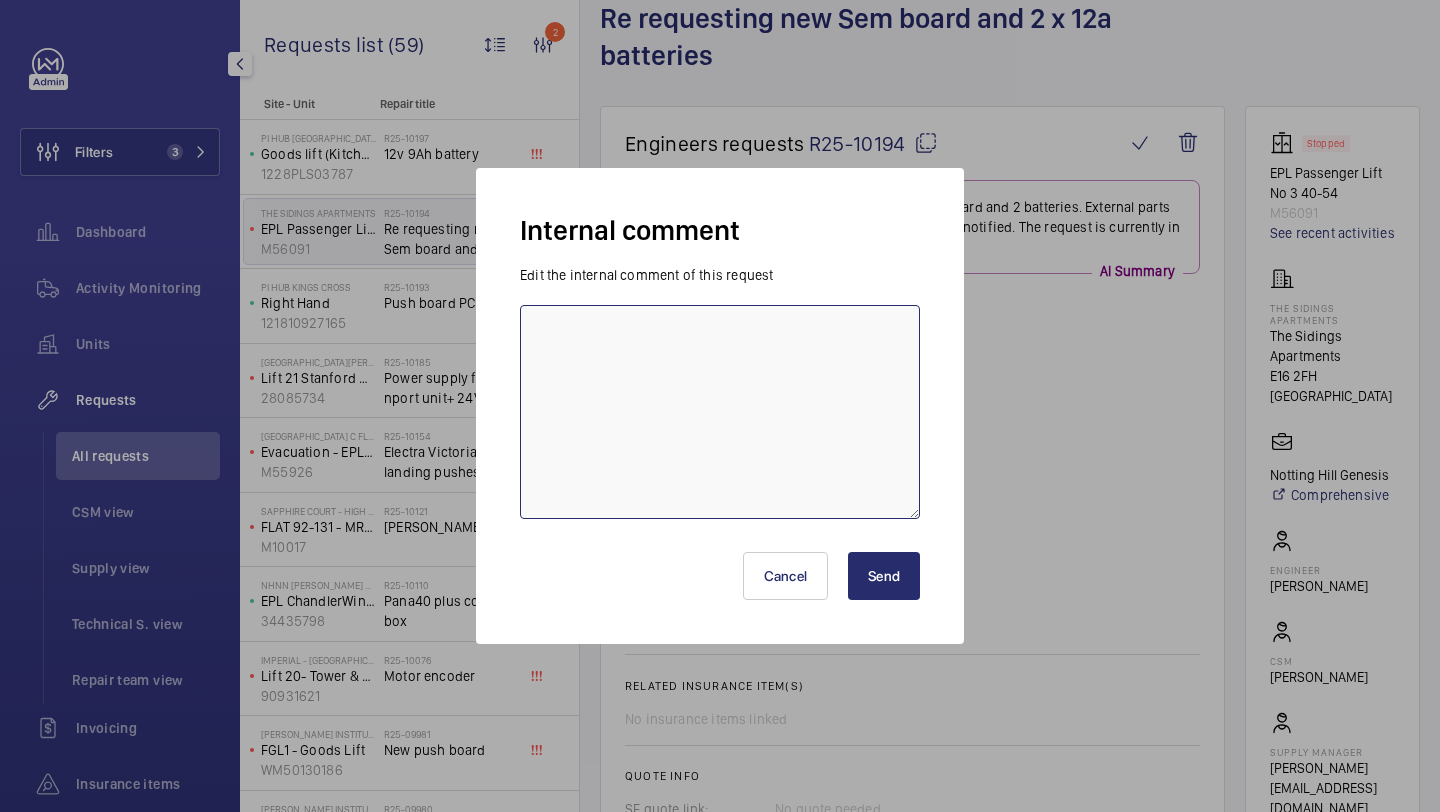 click at bounding box center (720, 412) 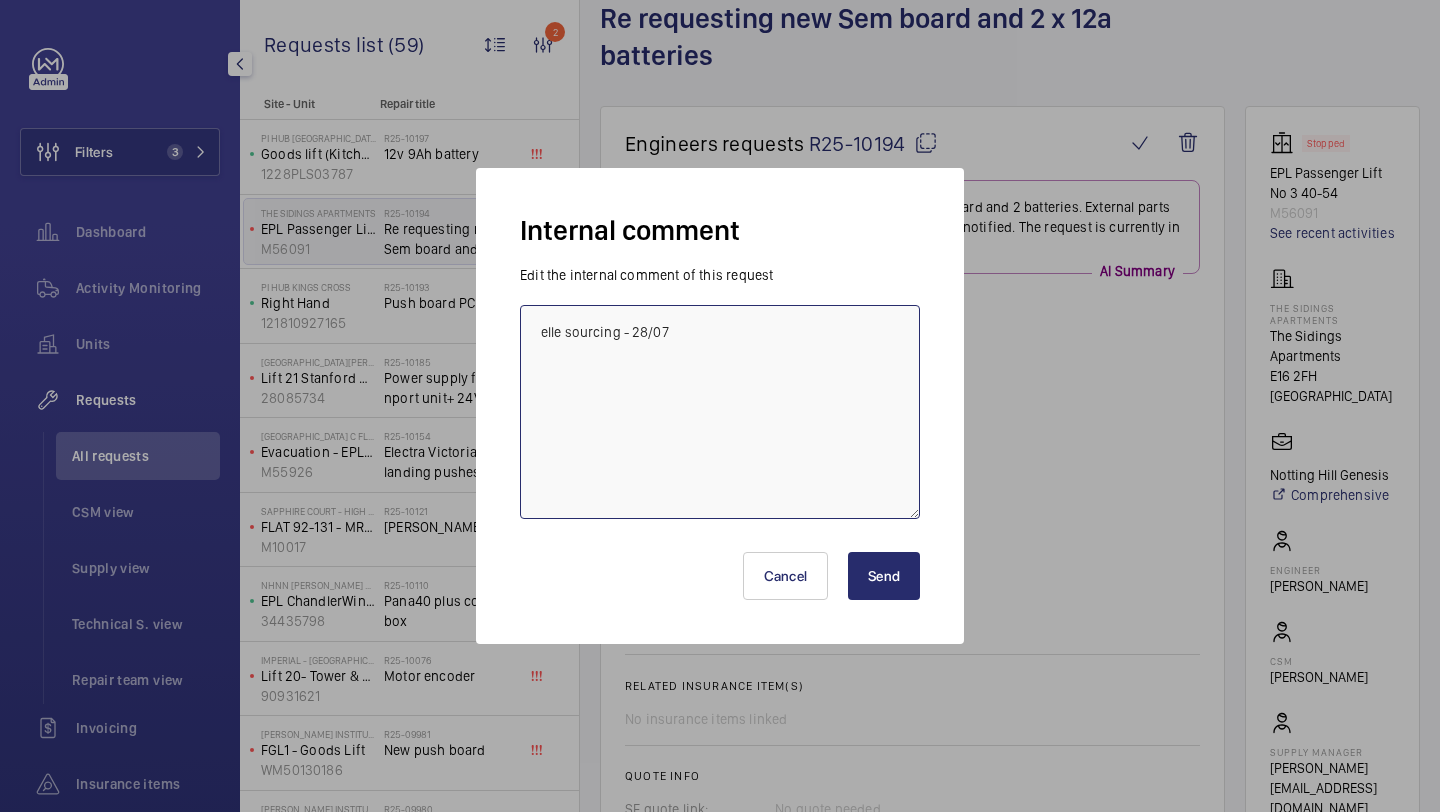 type on "elle sourcing - 28/07" 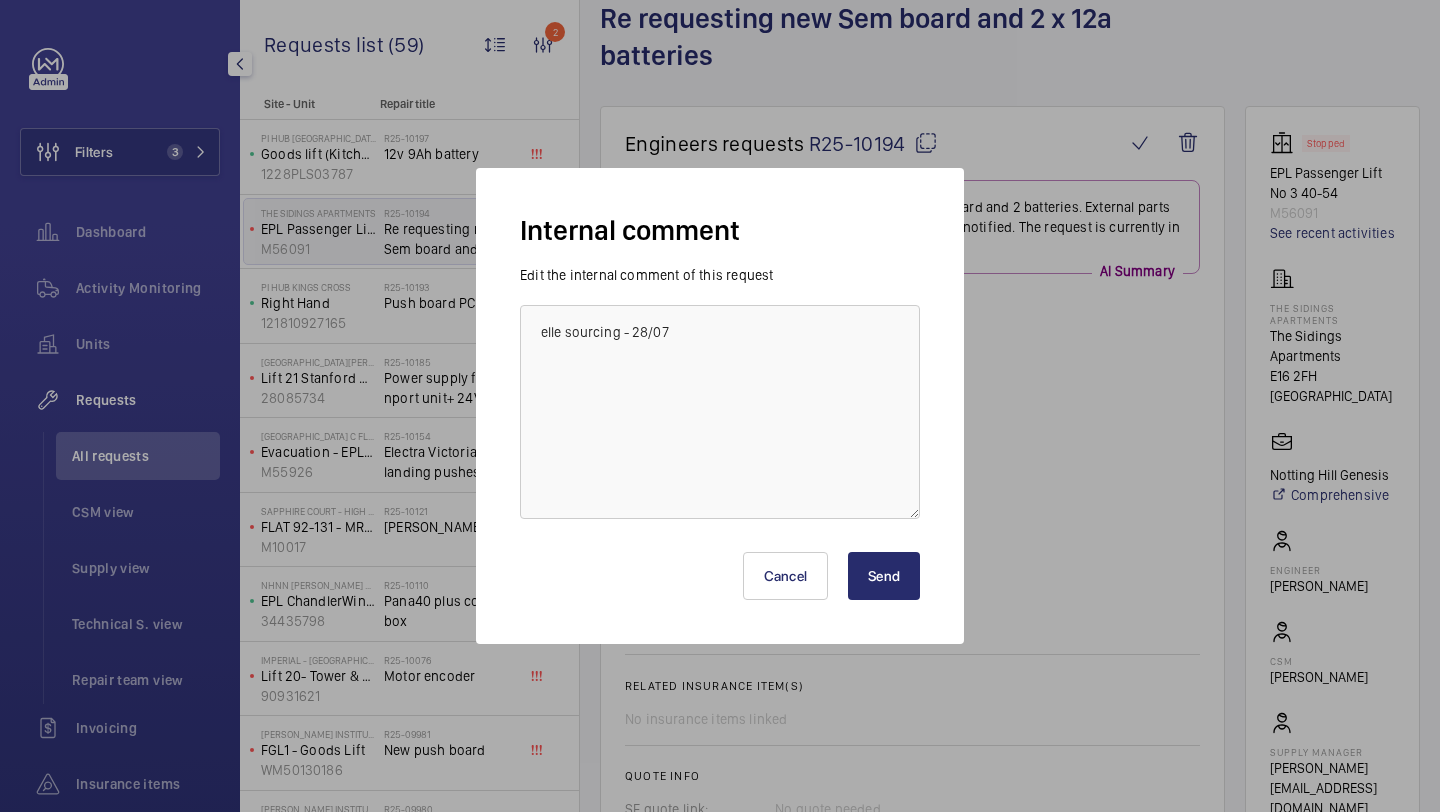 click on "Send" at bounding box center (884, 576) 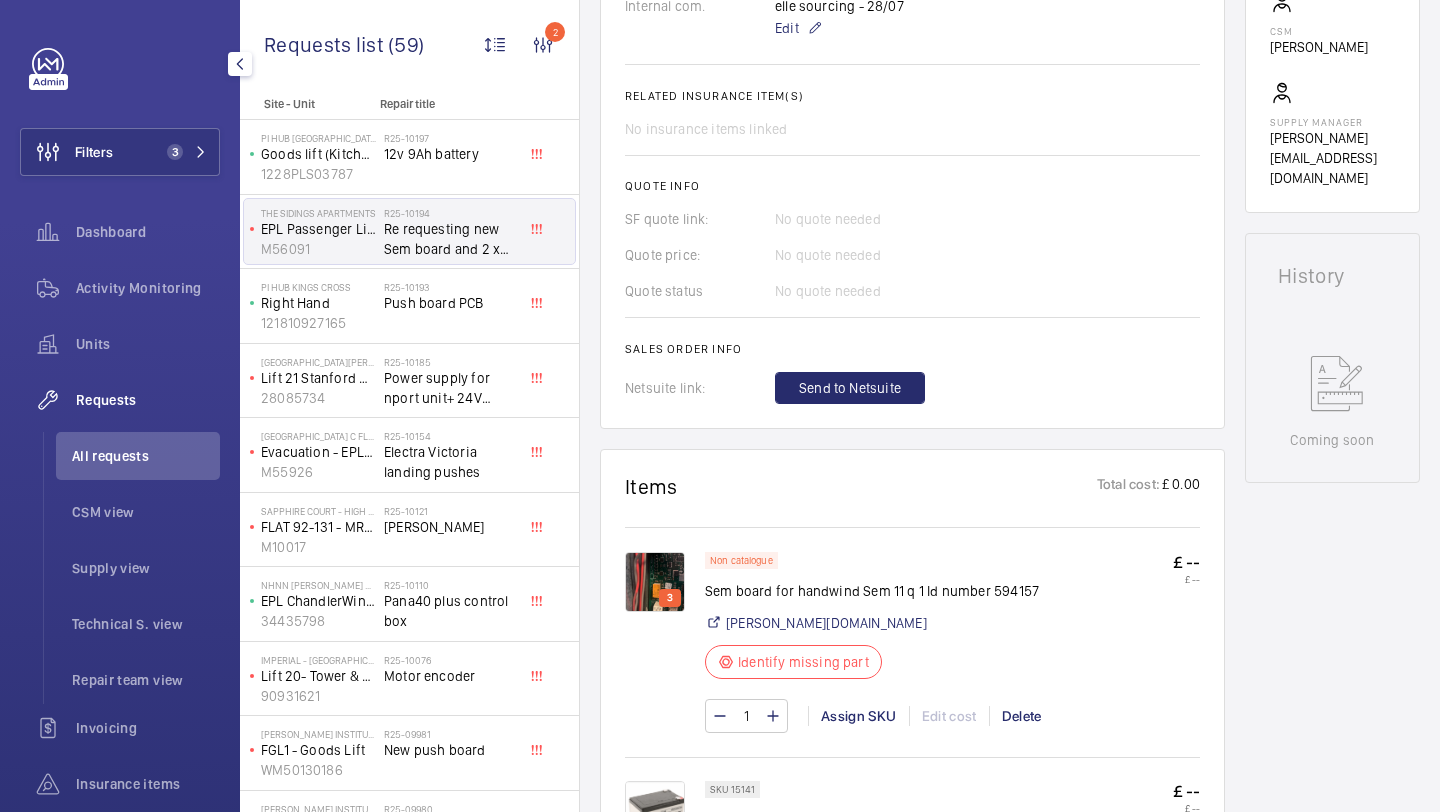 scroll, scrollTop: 805, scrollLeft: 0, axis: vertical 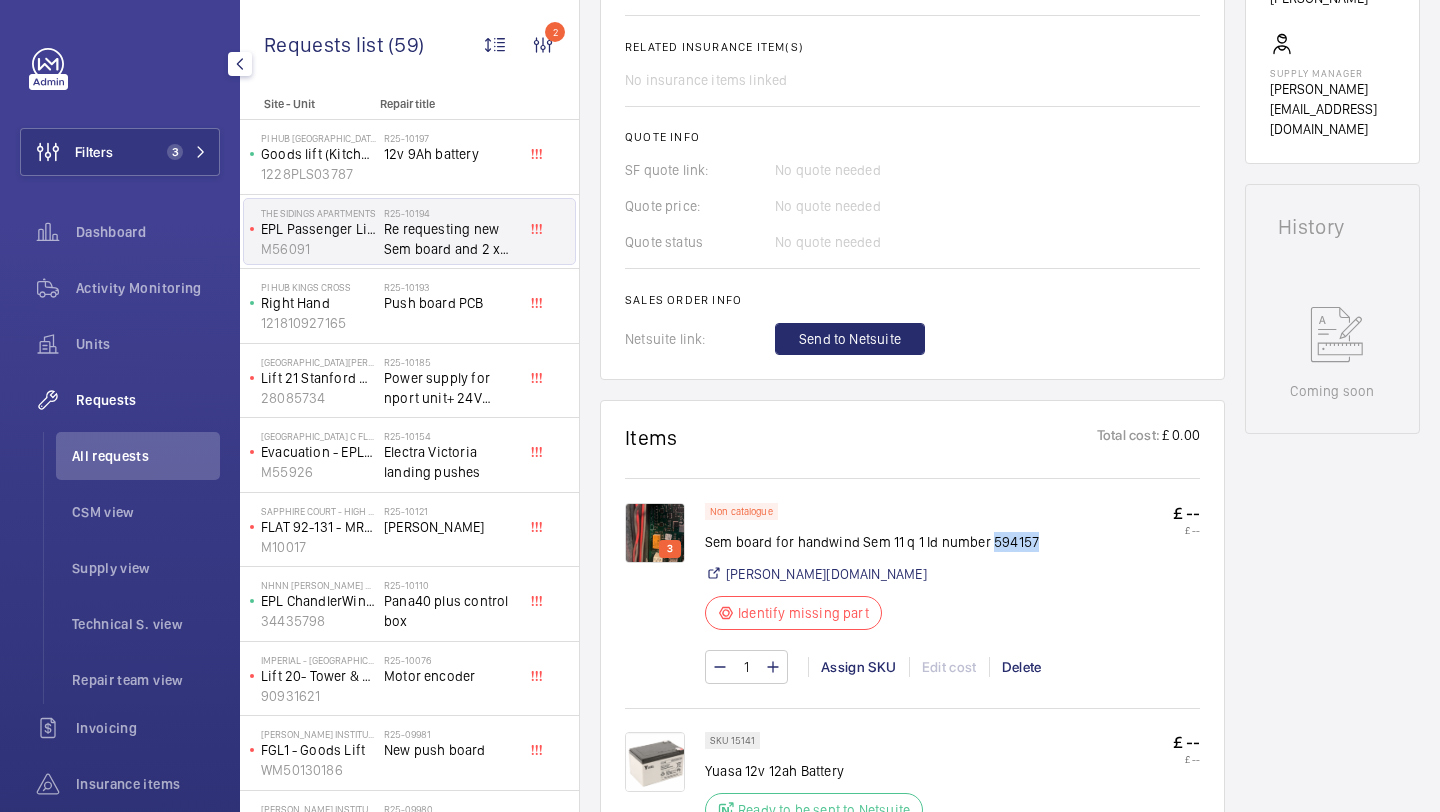drag, startPoint x: 1032, startPoint y: 542, endPoint x: 988, endPoint y: 542, distance: 44 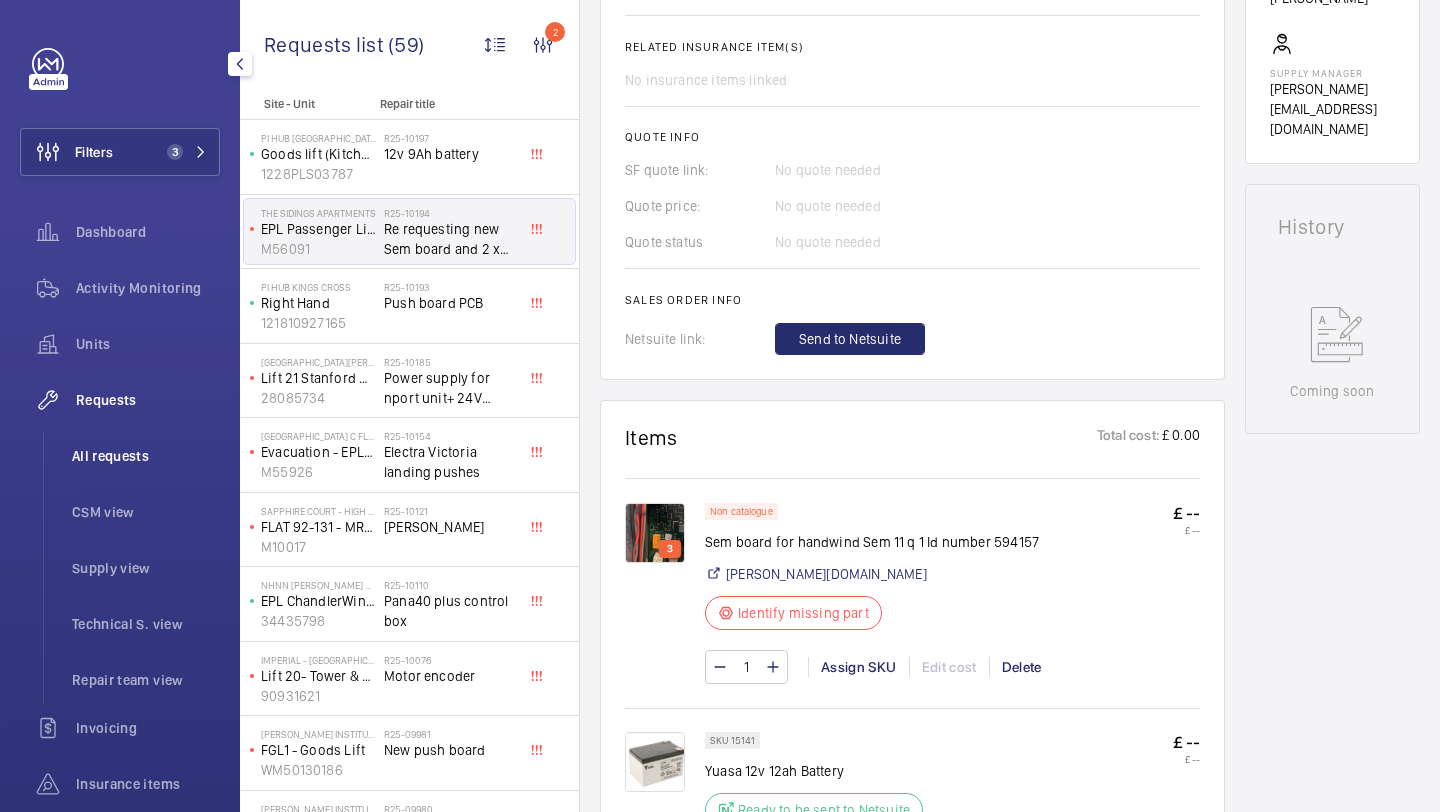 click on "All requests" 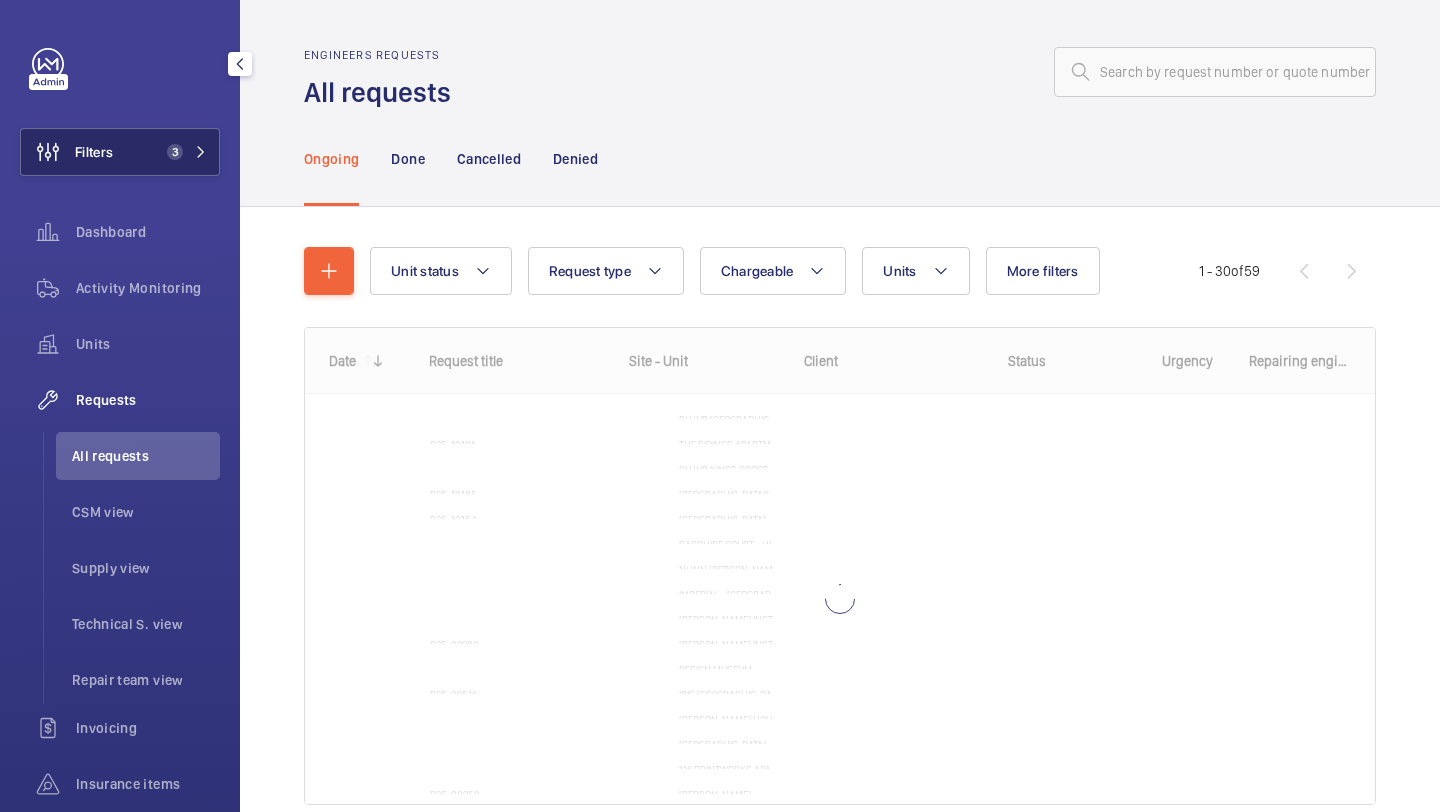 click on "3" 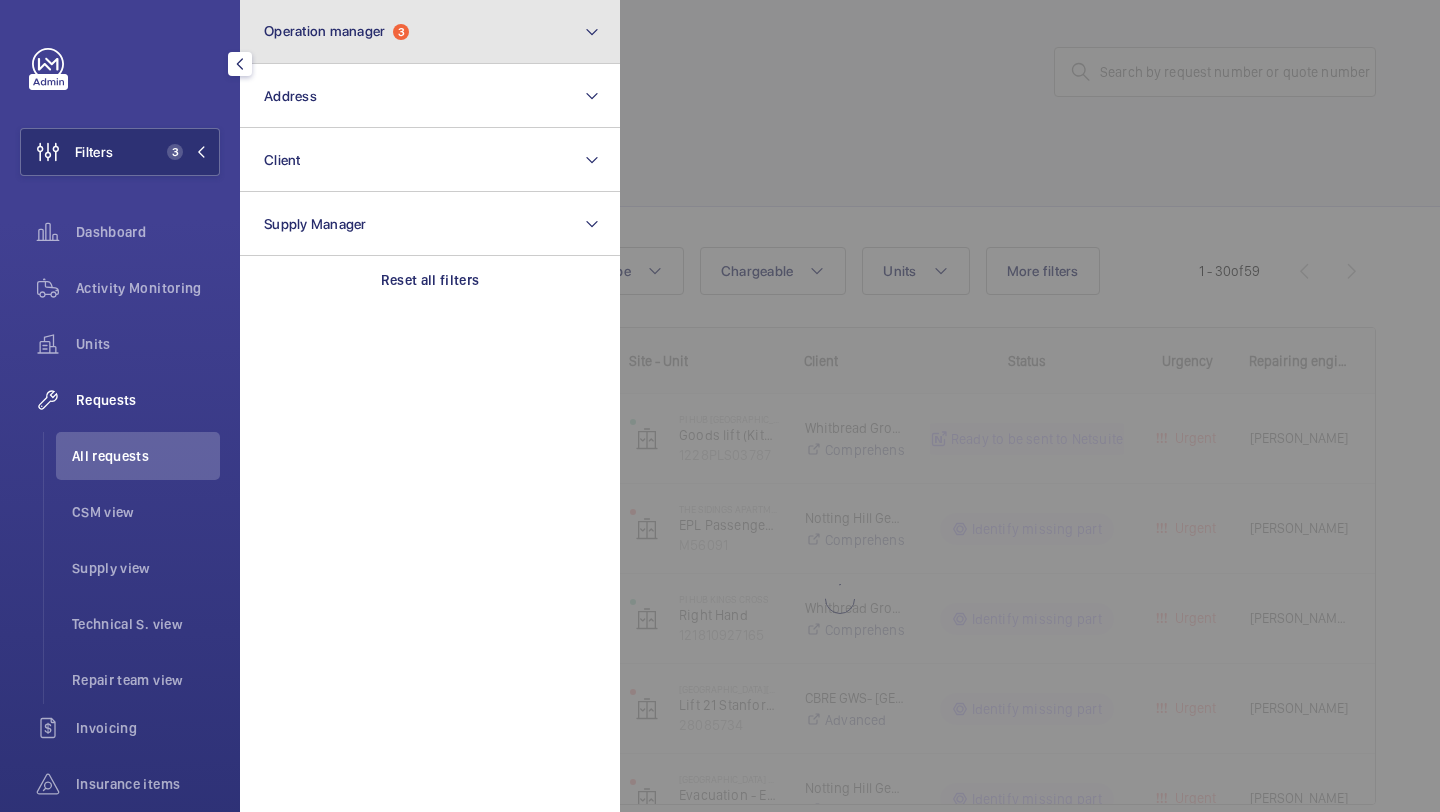 click on "Operation manager  3" 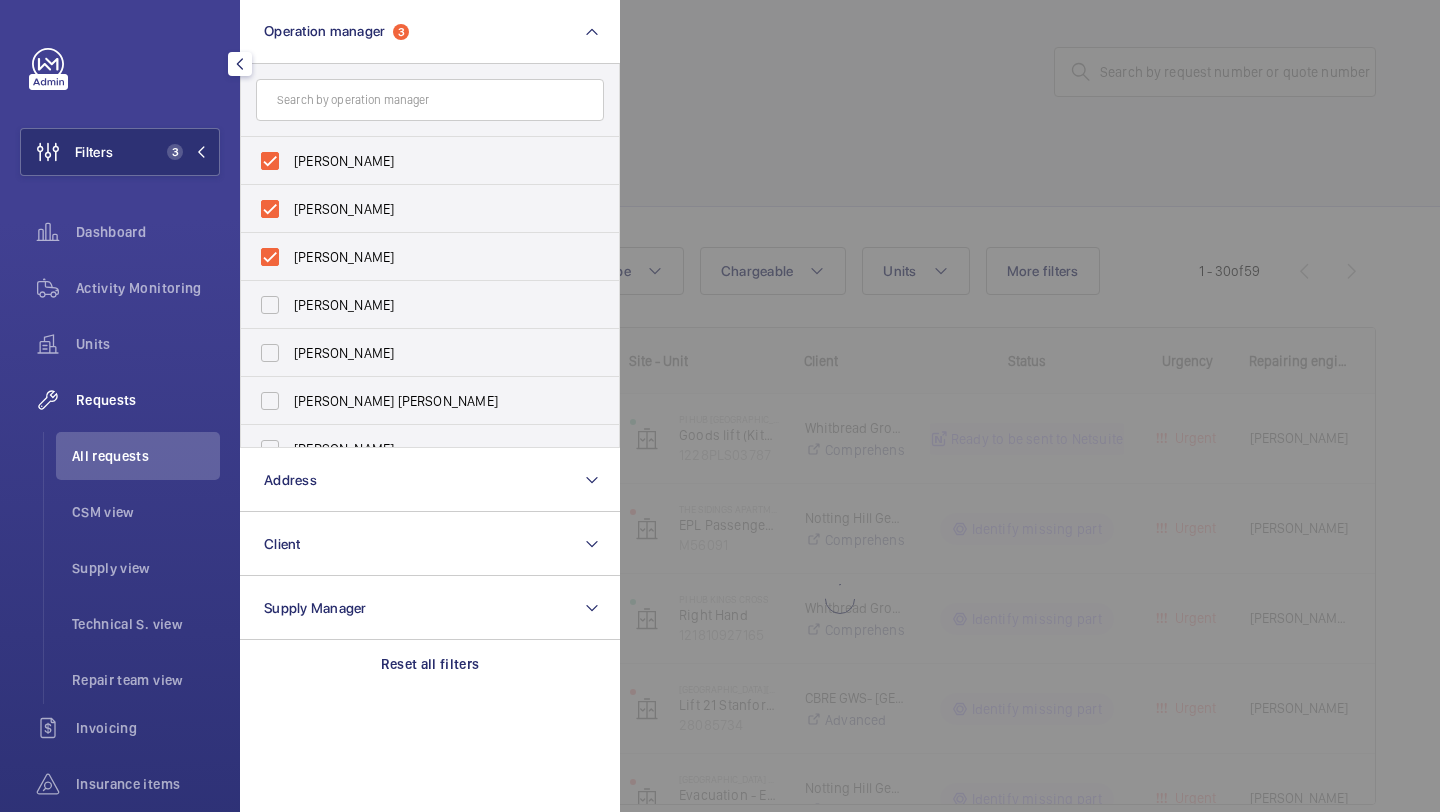 click 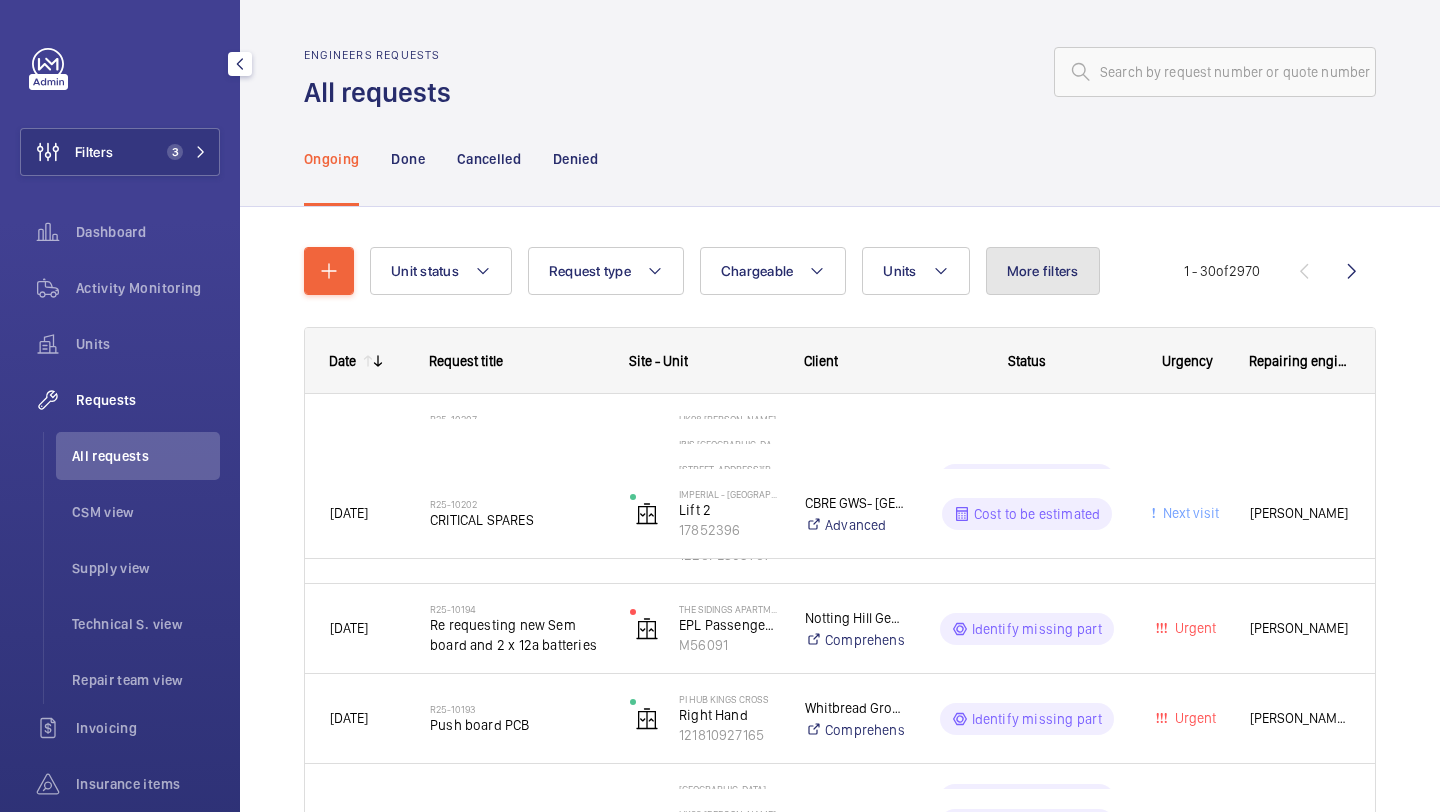 click on "More filters" 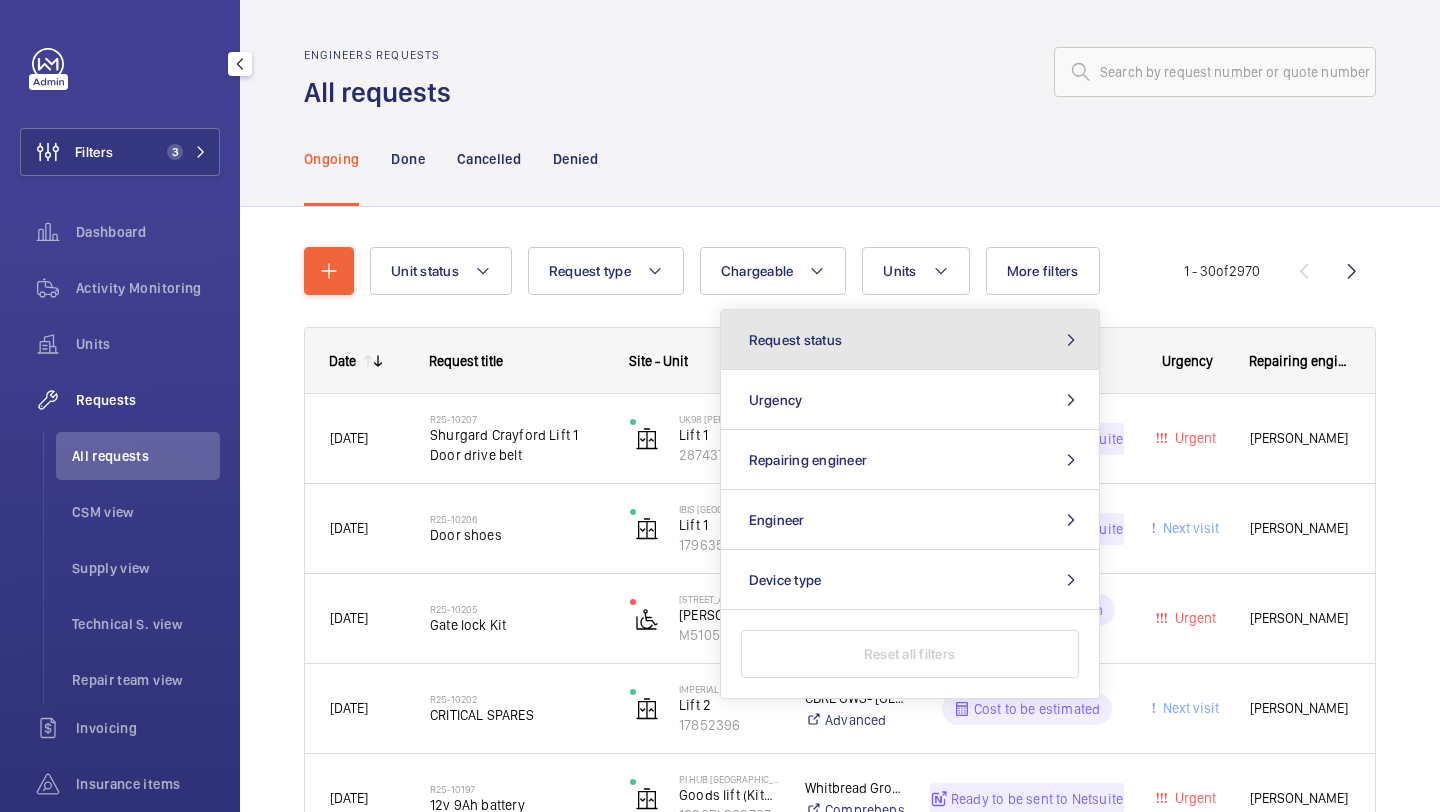 click on "Request status" 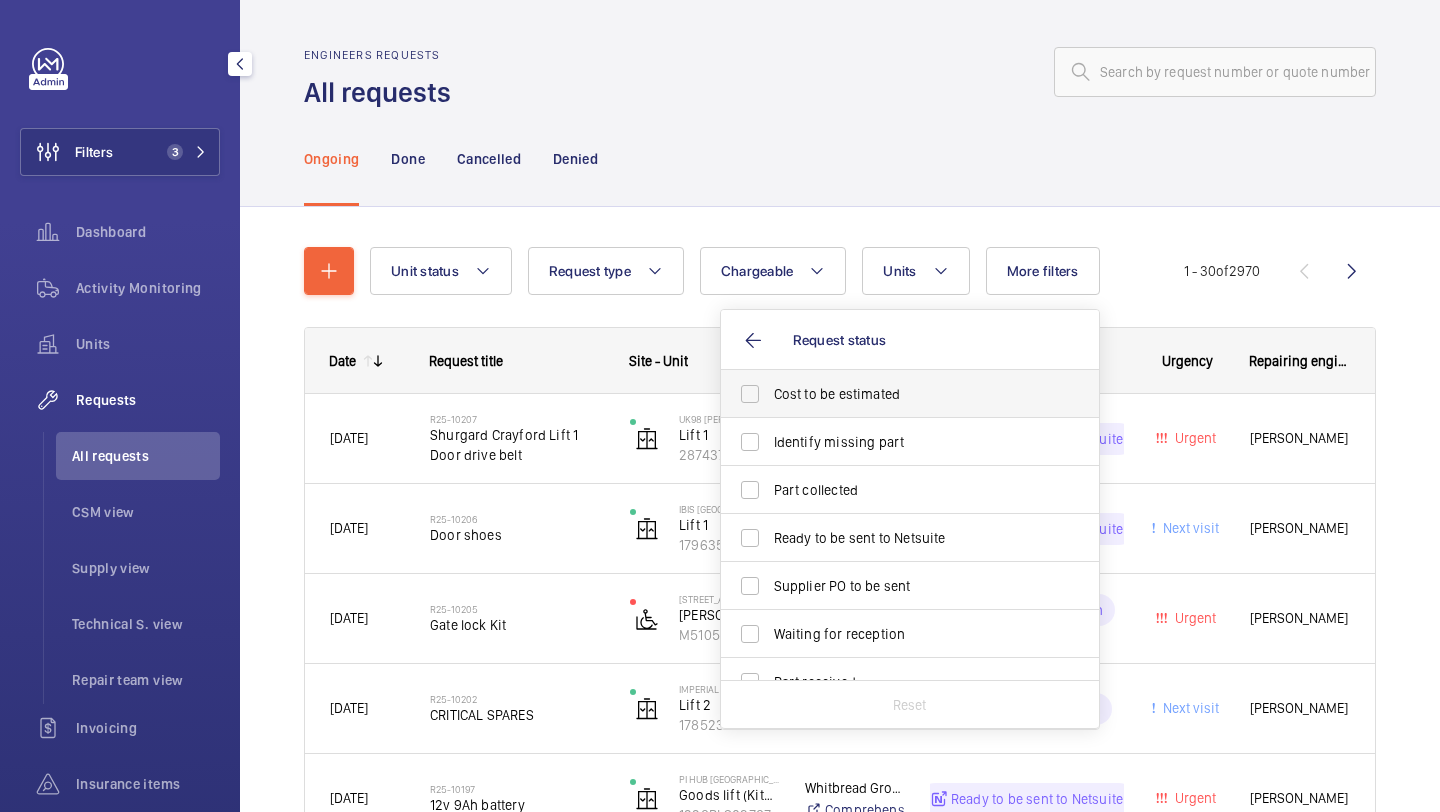click on "Cost to be estimated" at bounding box center (911, 394) 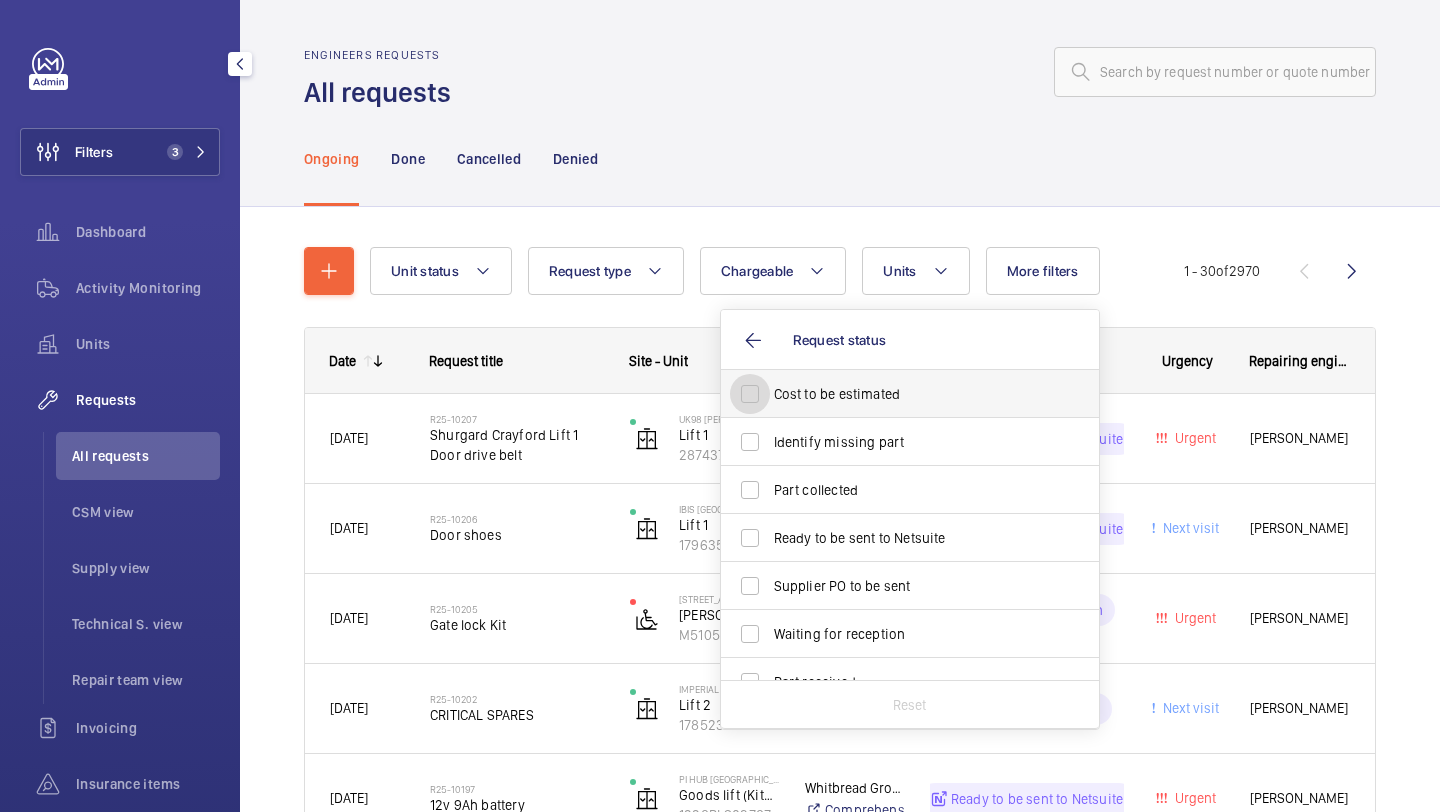 click on "Cost to be estimated" at bounding box center [750, 394] 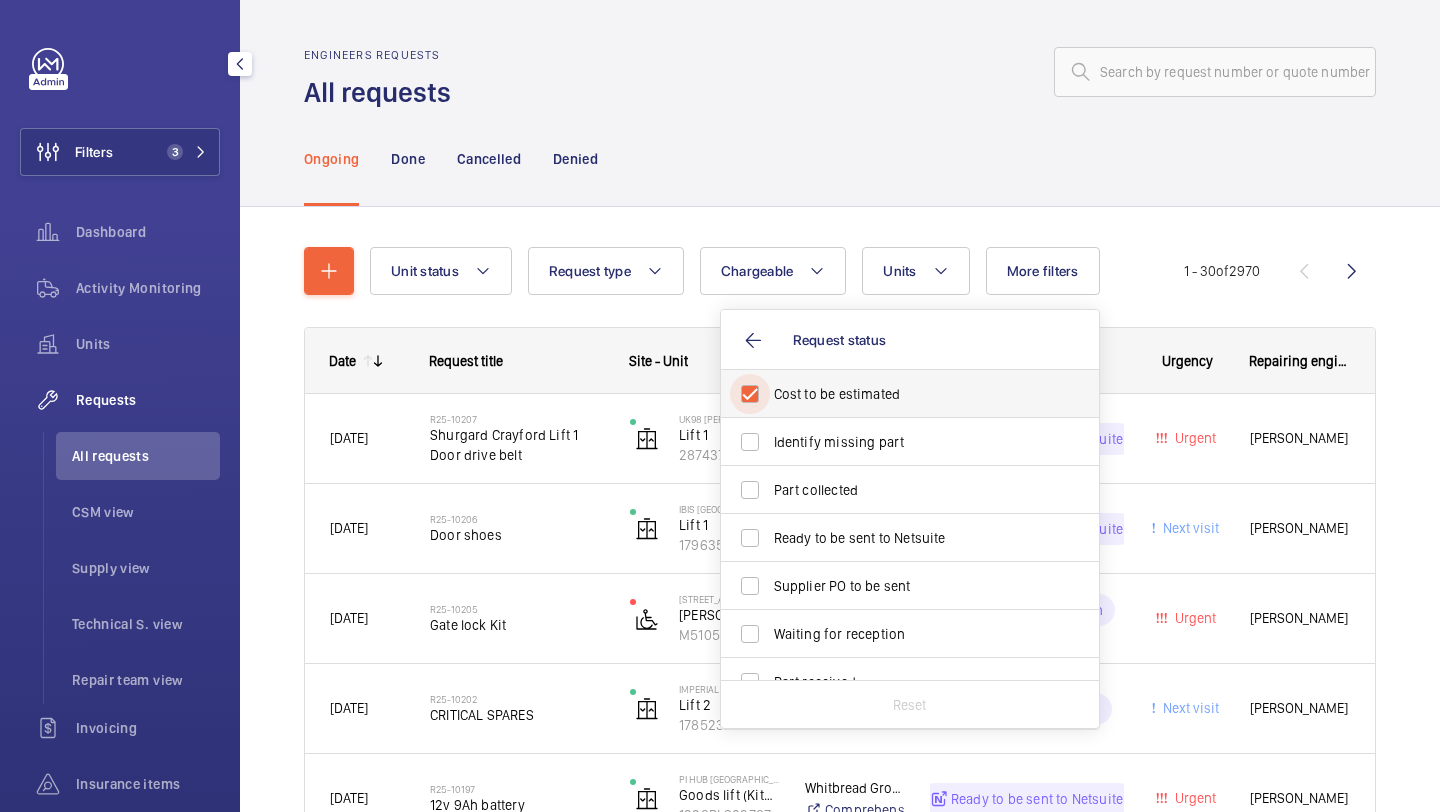 checkbox on "true" 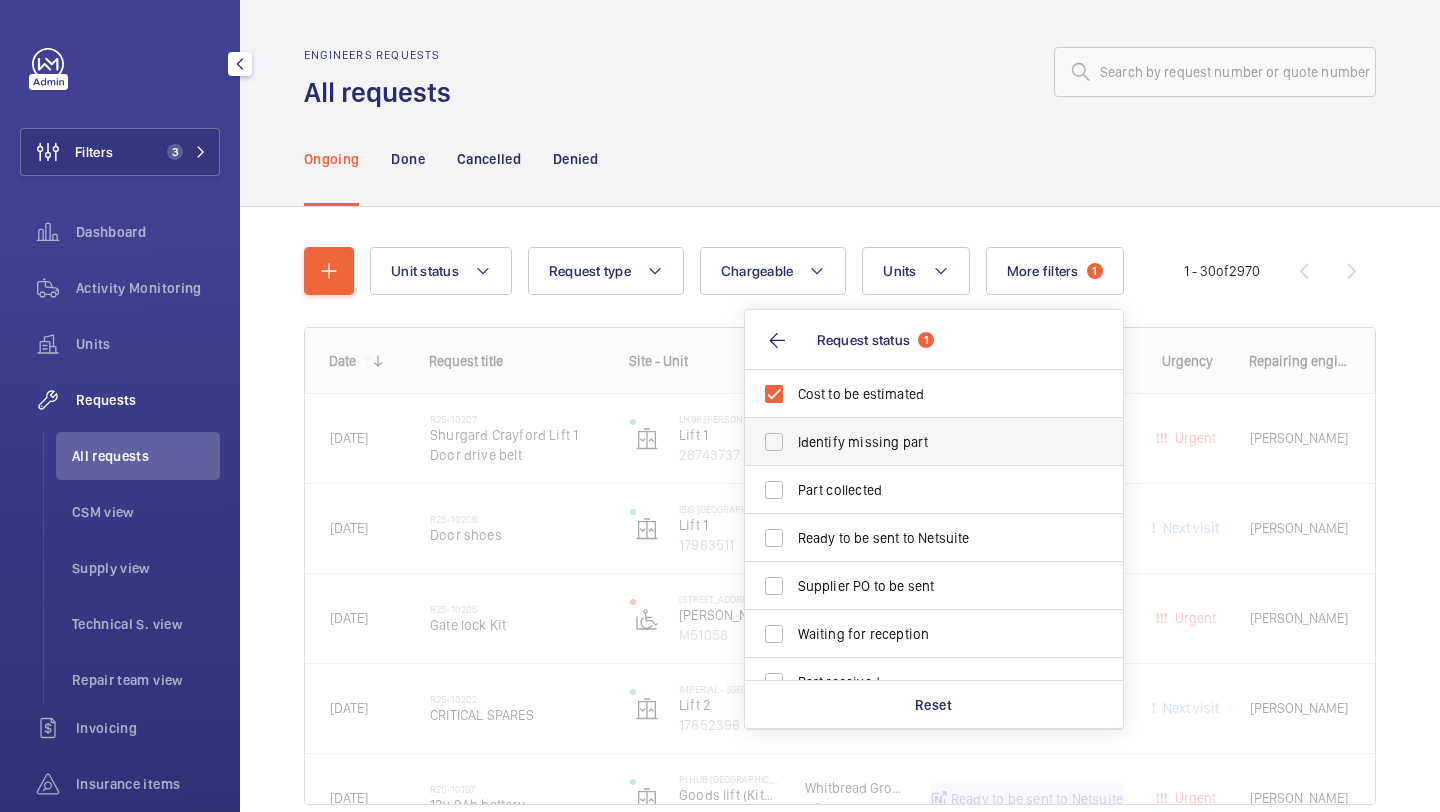 click on "Identify missing part" at bounding box center [919, 442] 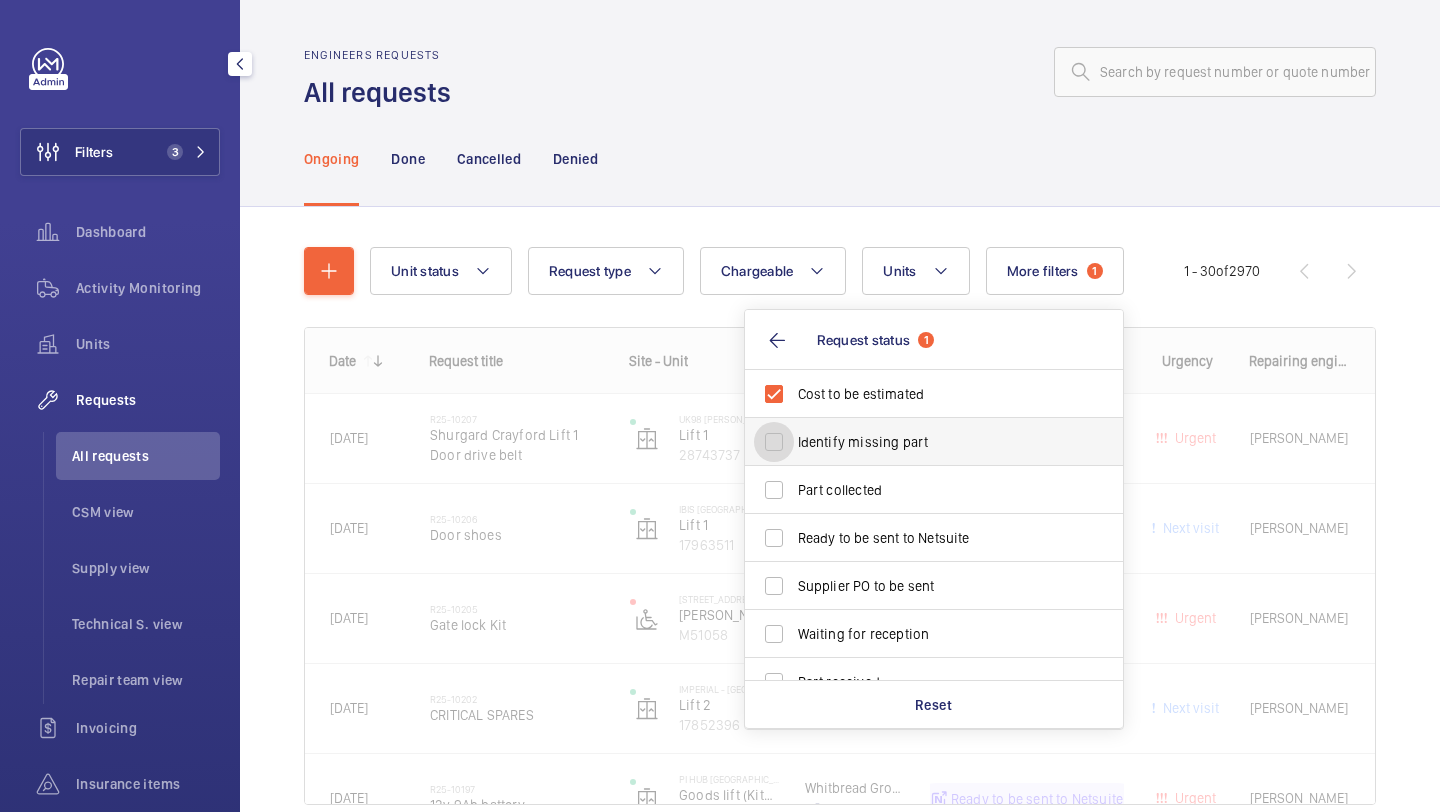 click on "Identify missing part" at bounding box center [774, 442] 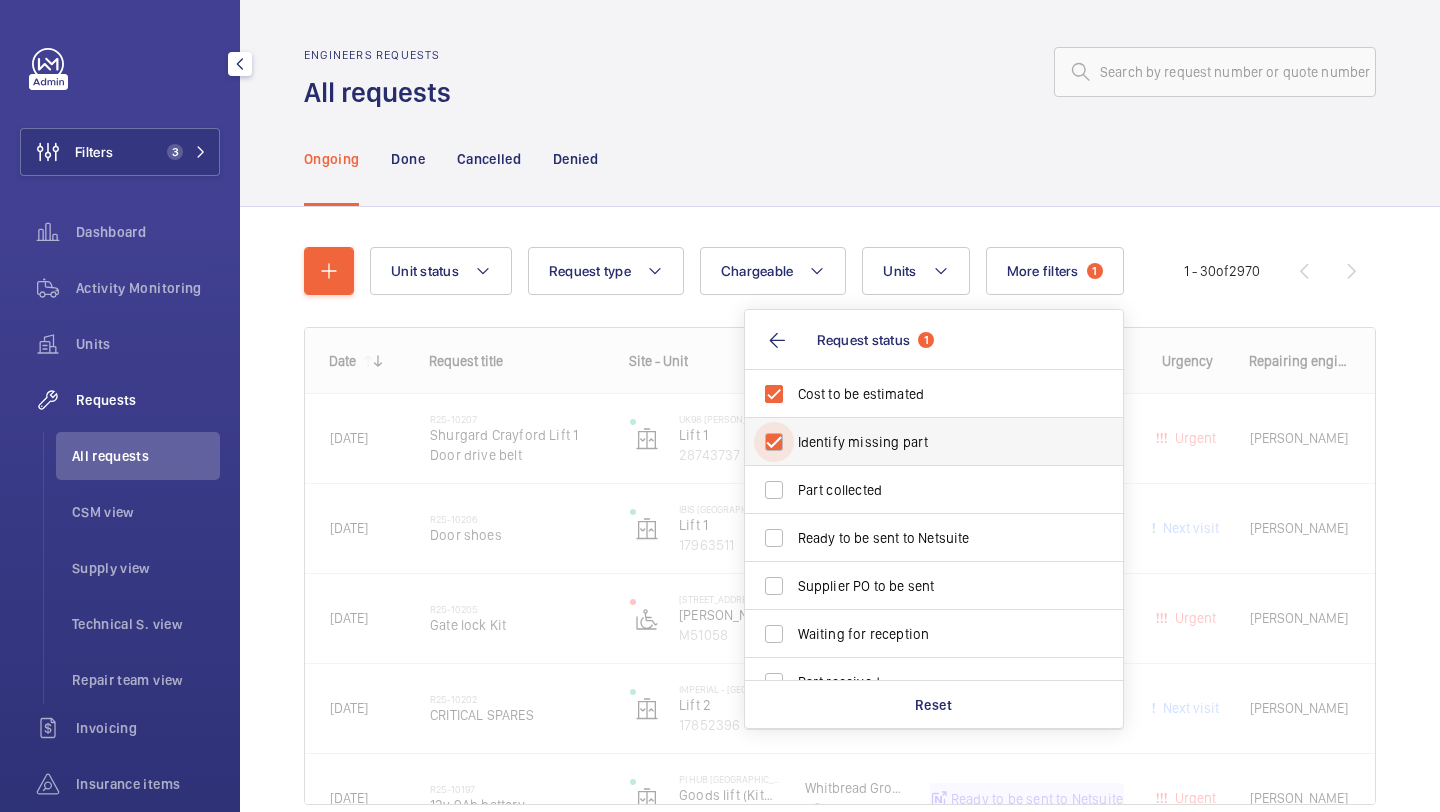 checkbox on "true" 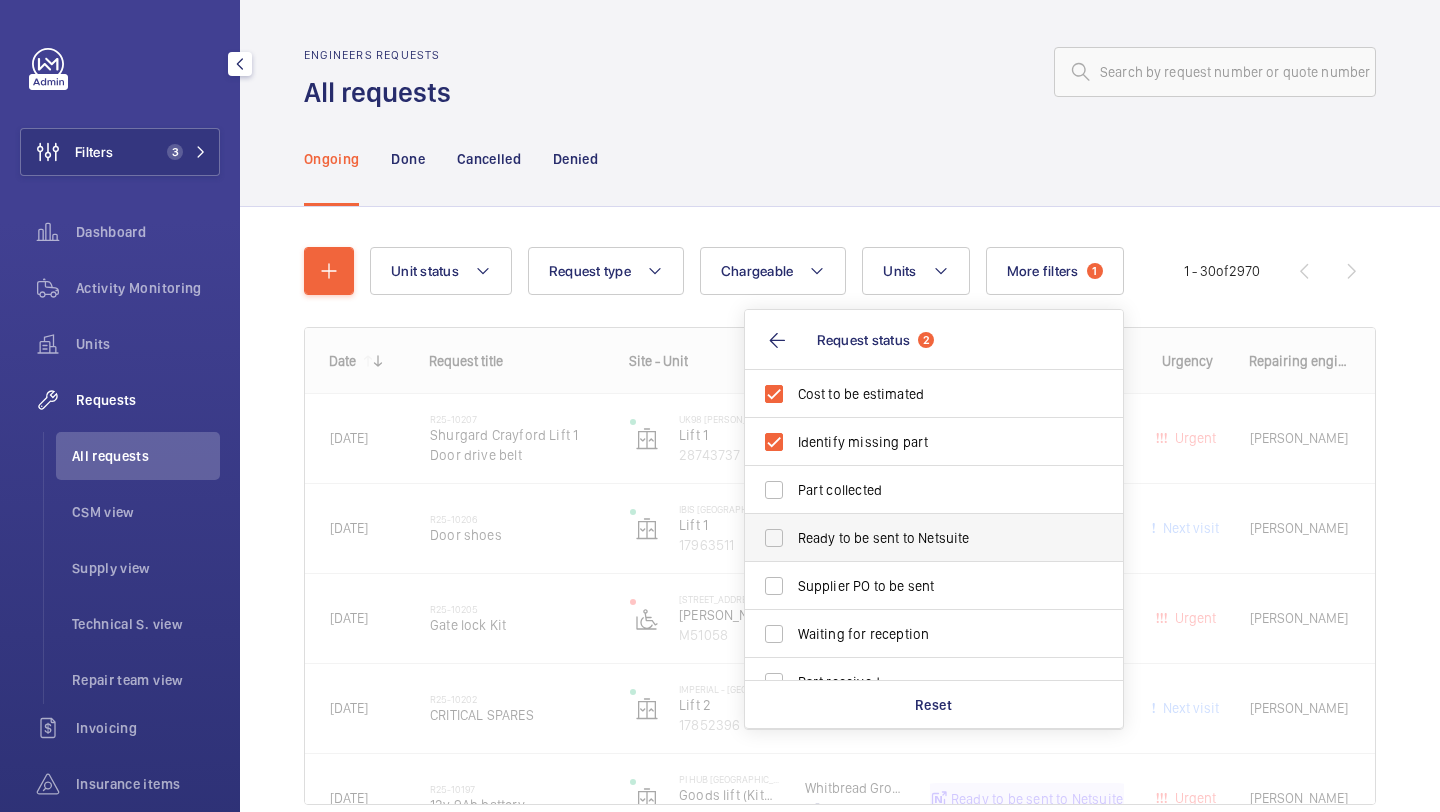 click on "Ready to be sent to Netsuite" at bounding box center (919, 538) 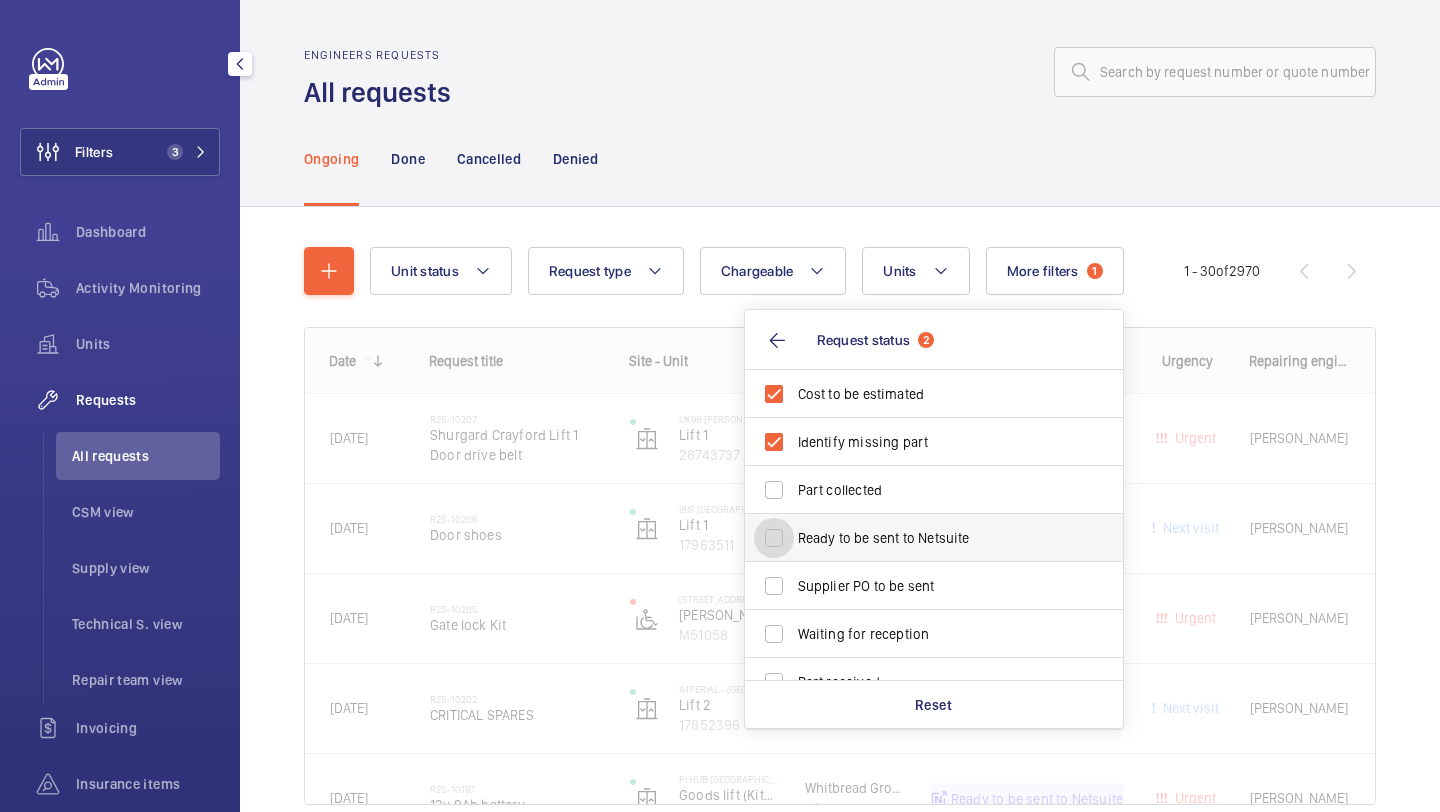 click on "Ready to be sent to Netsuite" at bounding box center (774, 538) 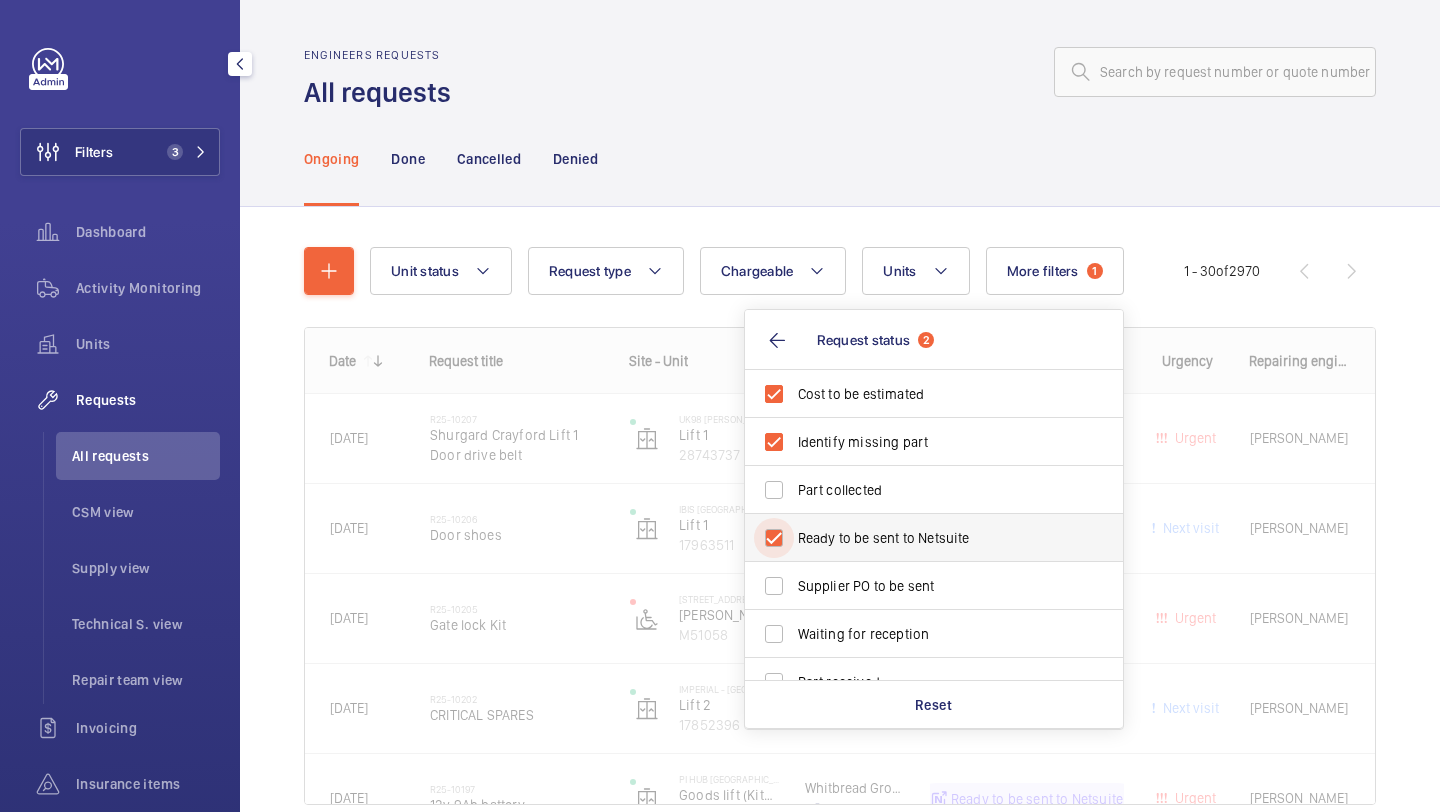 checkbox on "true" 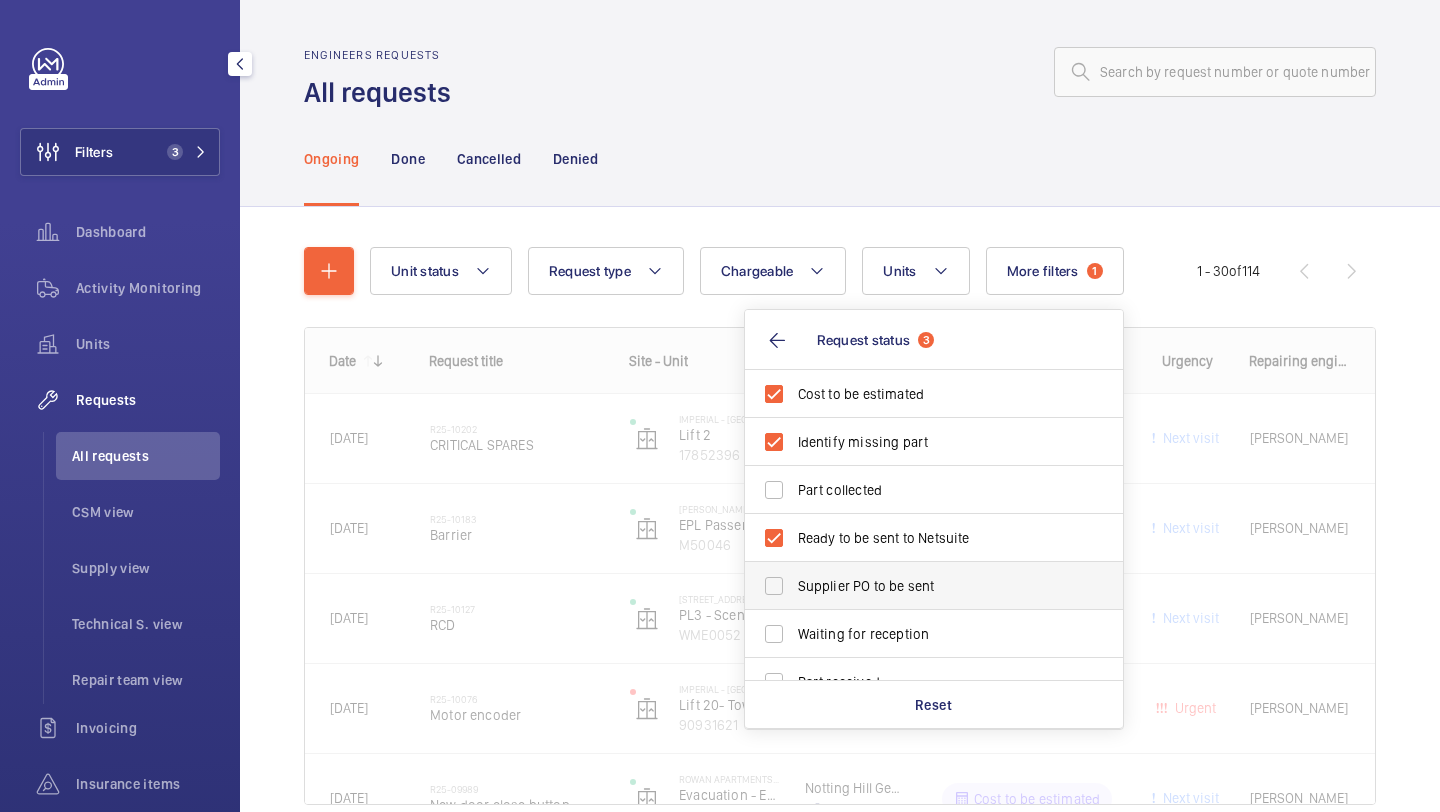 click on "Supplier PO to be sent" at bounding box center (919, 586) 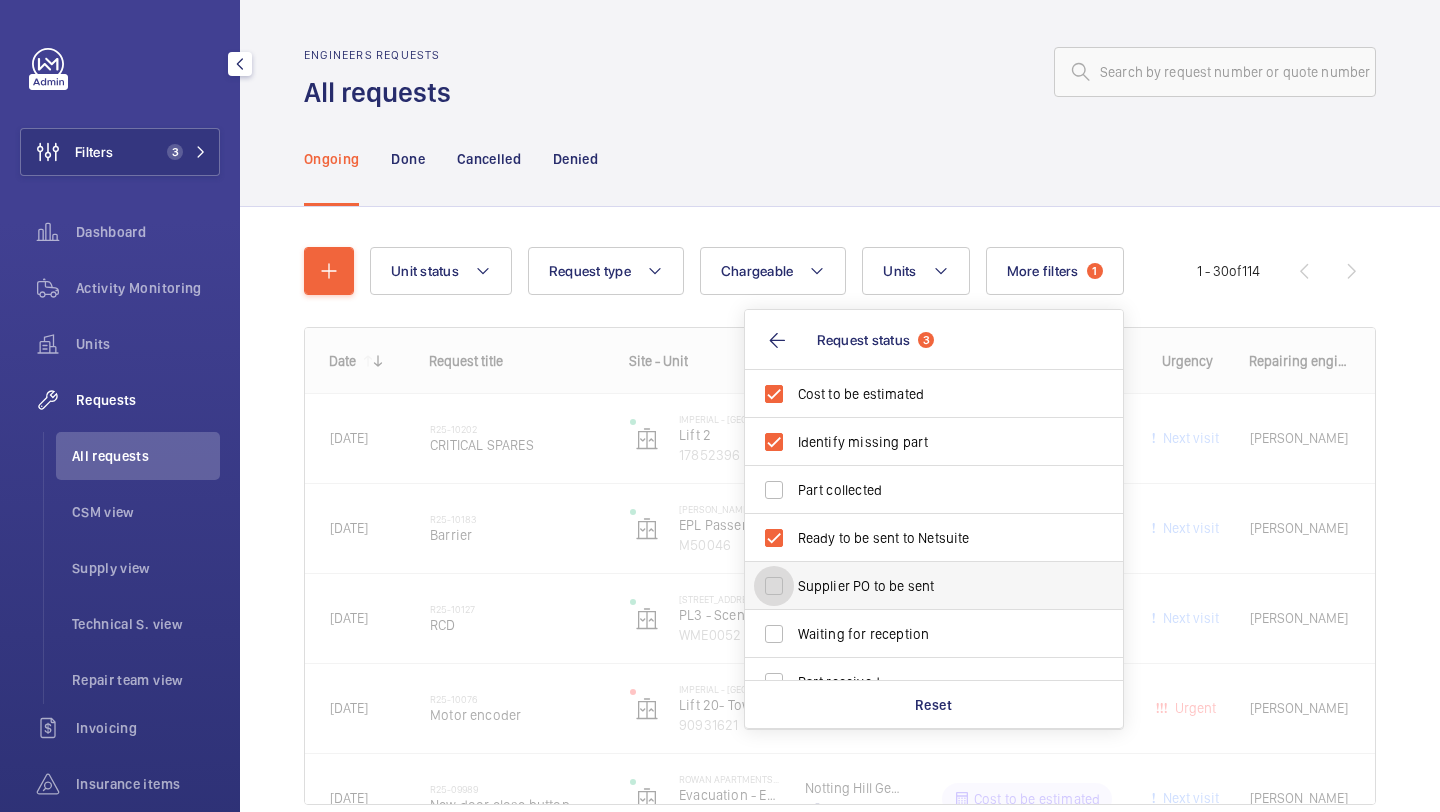 click on "Supplier PO to be sent" at bounding box center [774, 586] 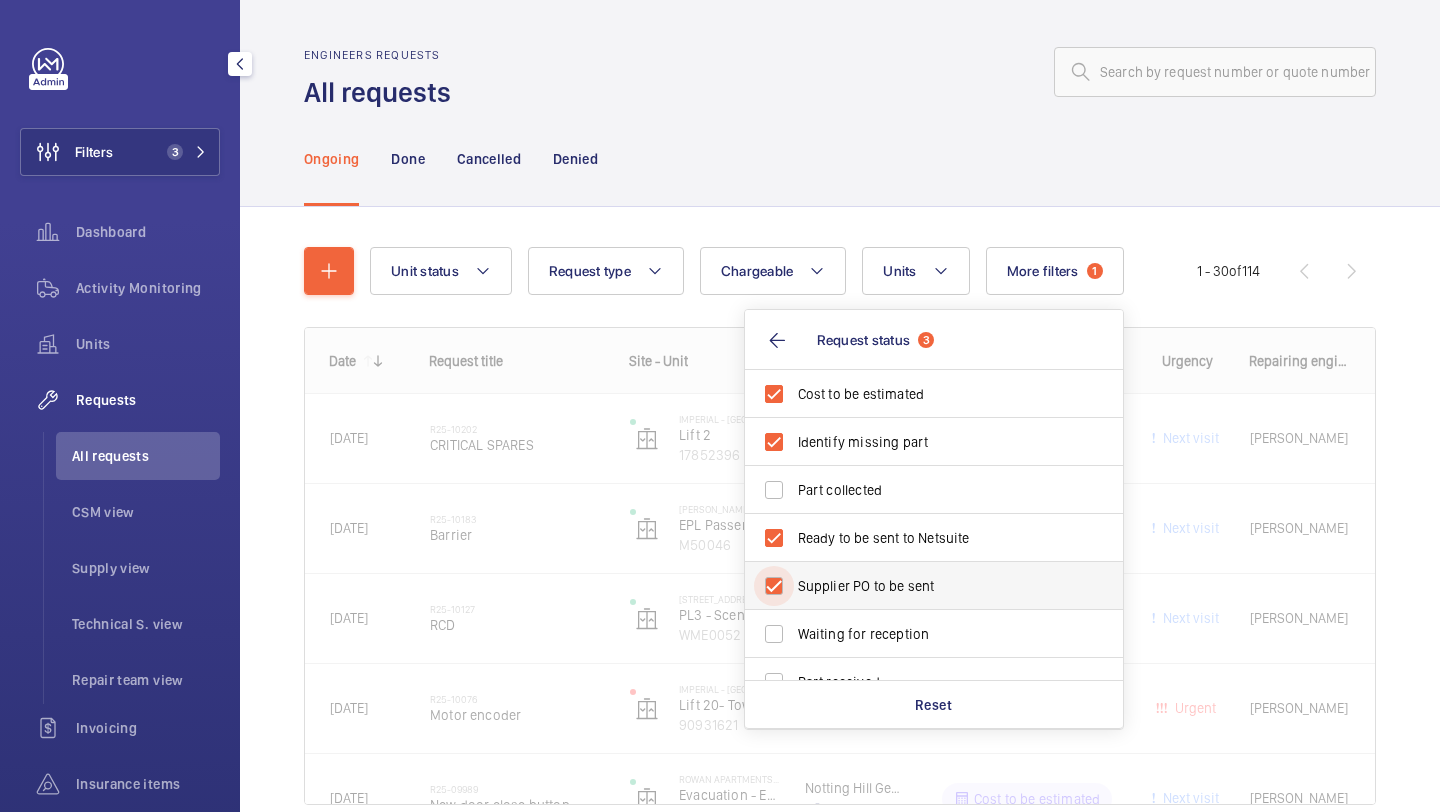 checkbox on "true" 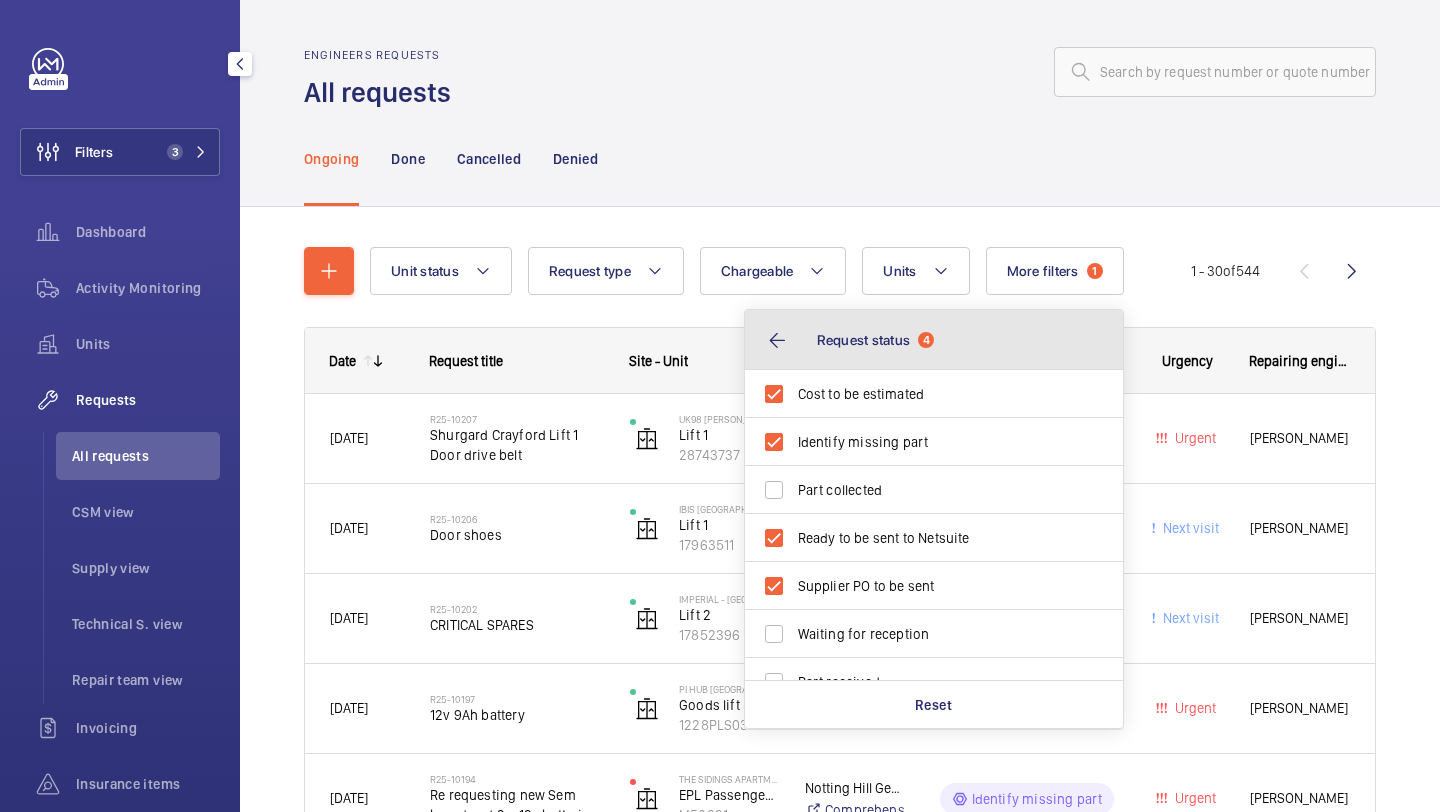 click on "Request status" 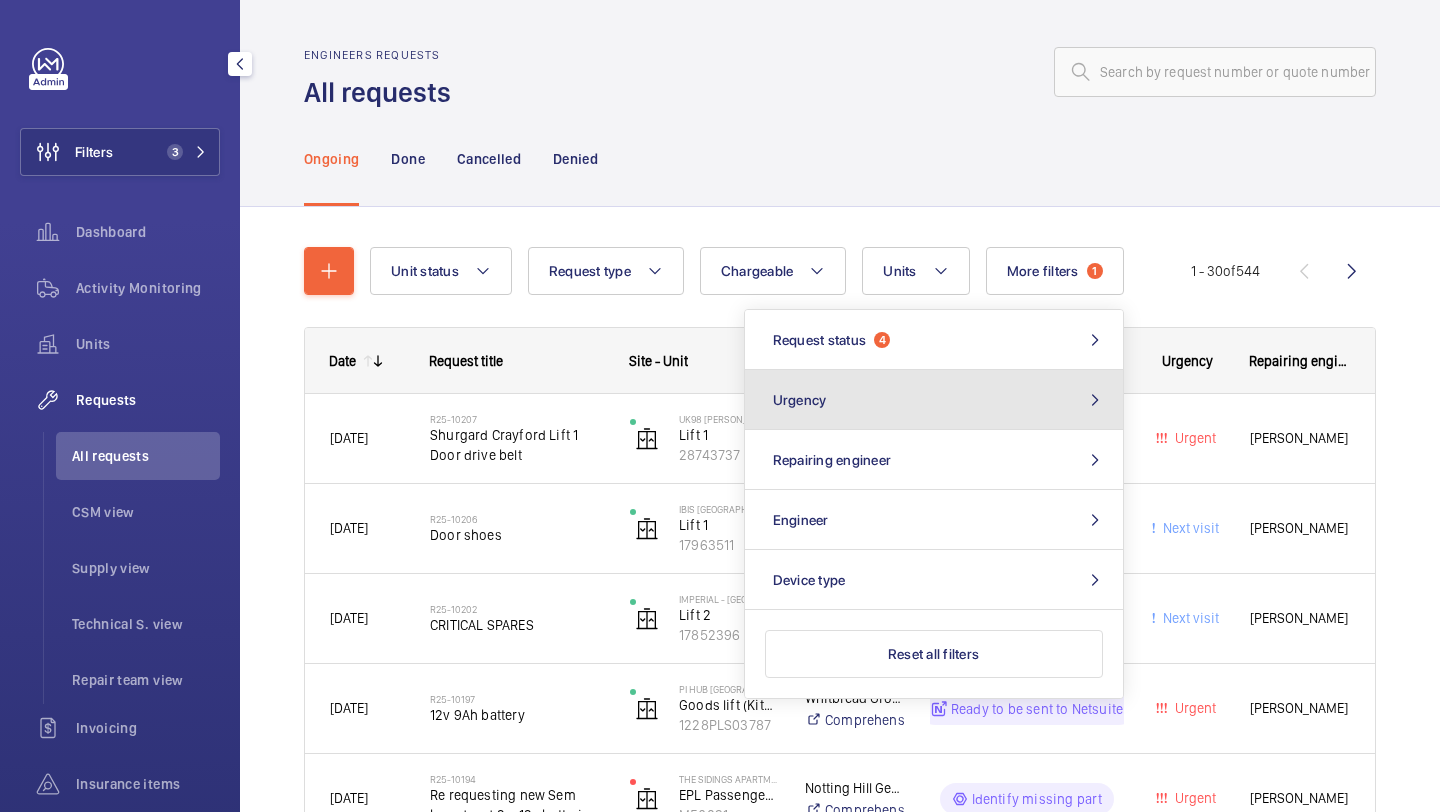 click on "Urgency" 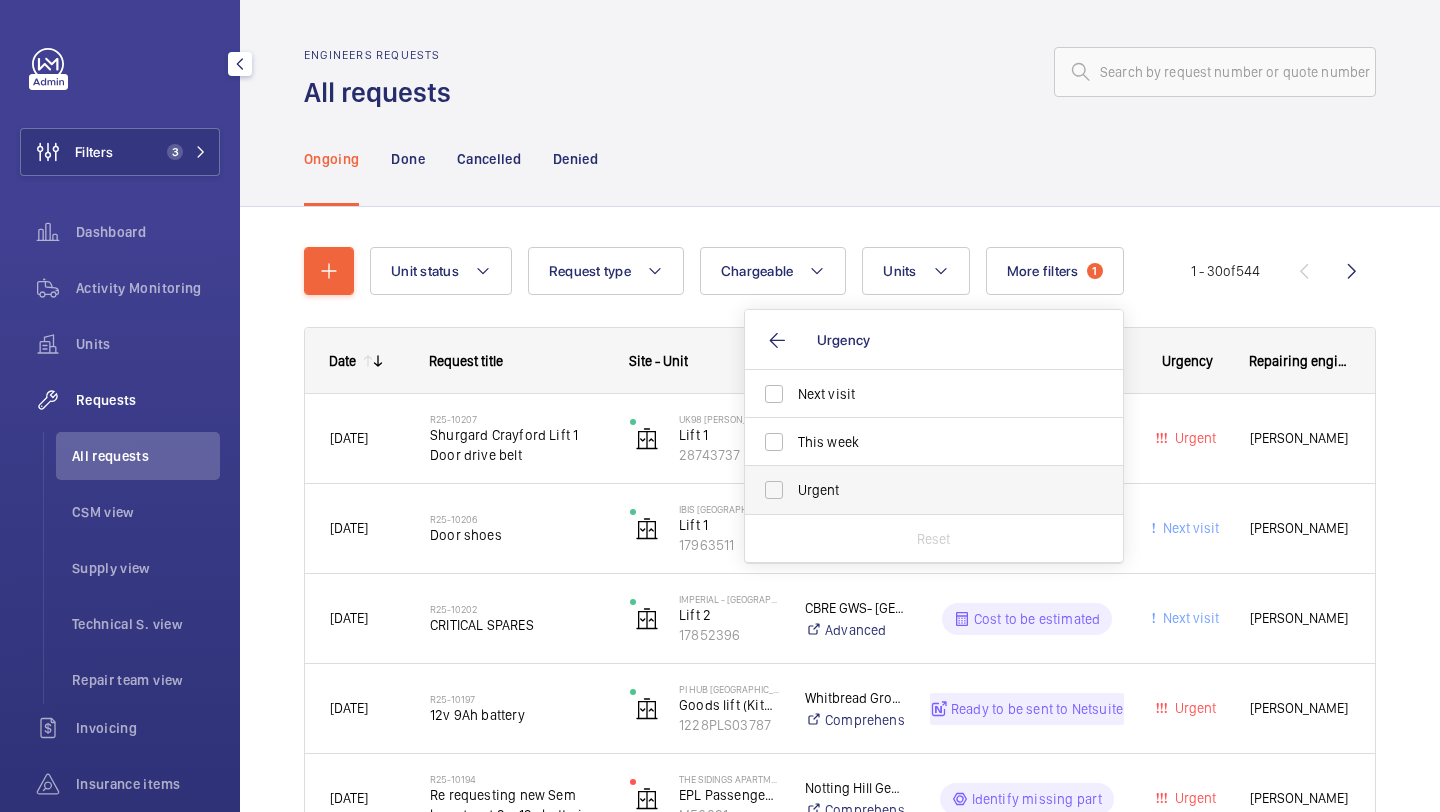 click on "Urgent" at bounding box center (935, 490) 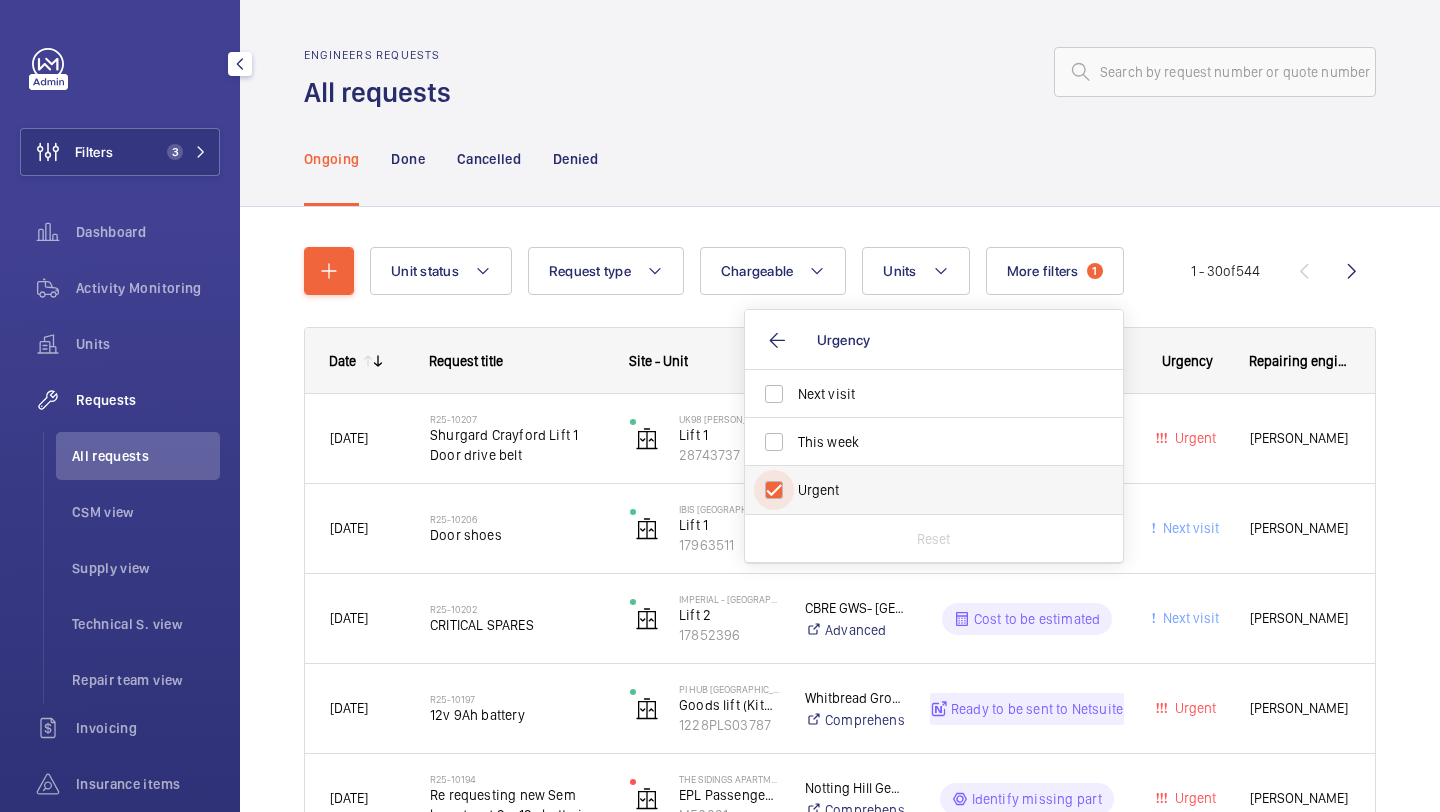 checkbox on "true" 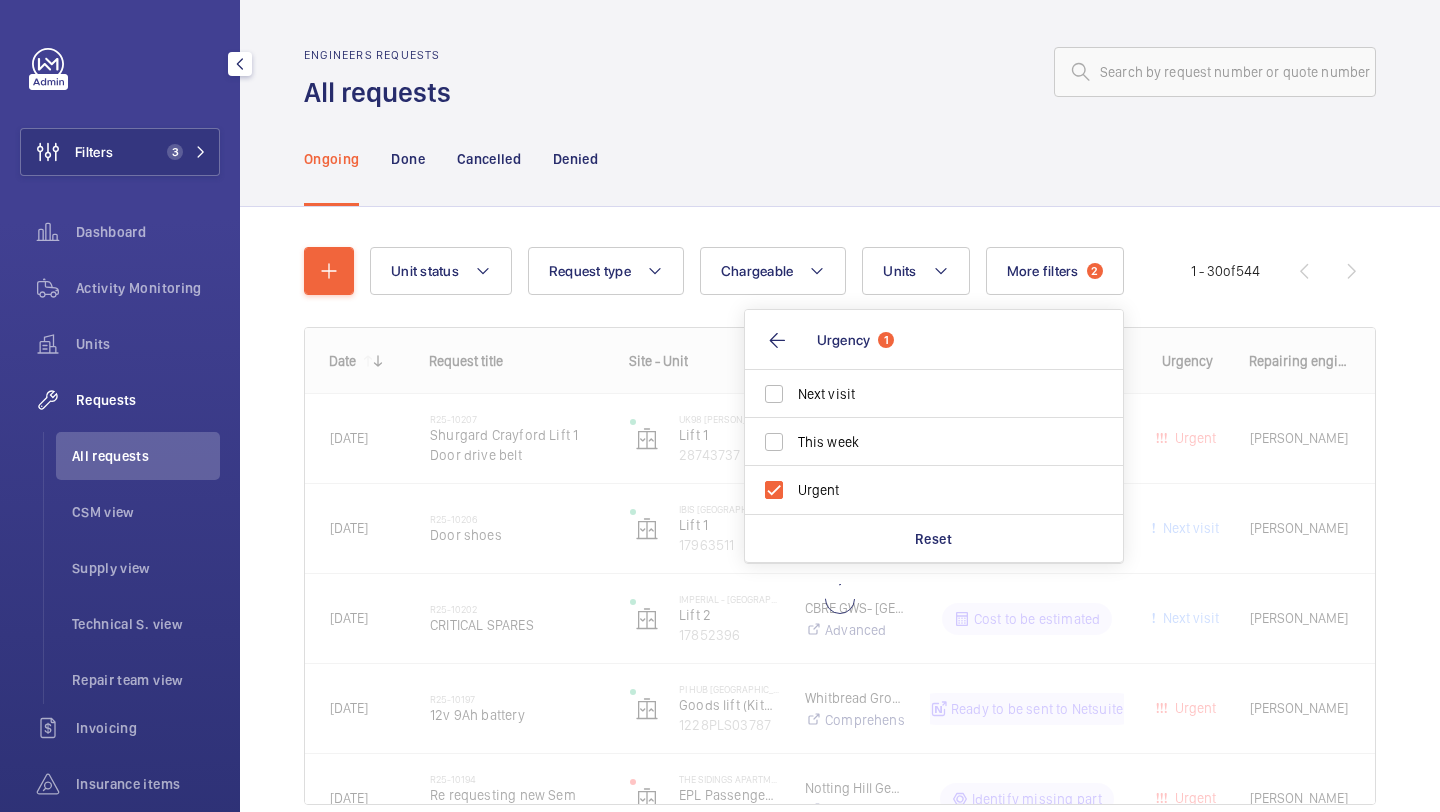 click on "Ongoing Done Cancelled Denied" 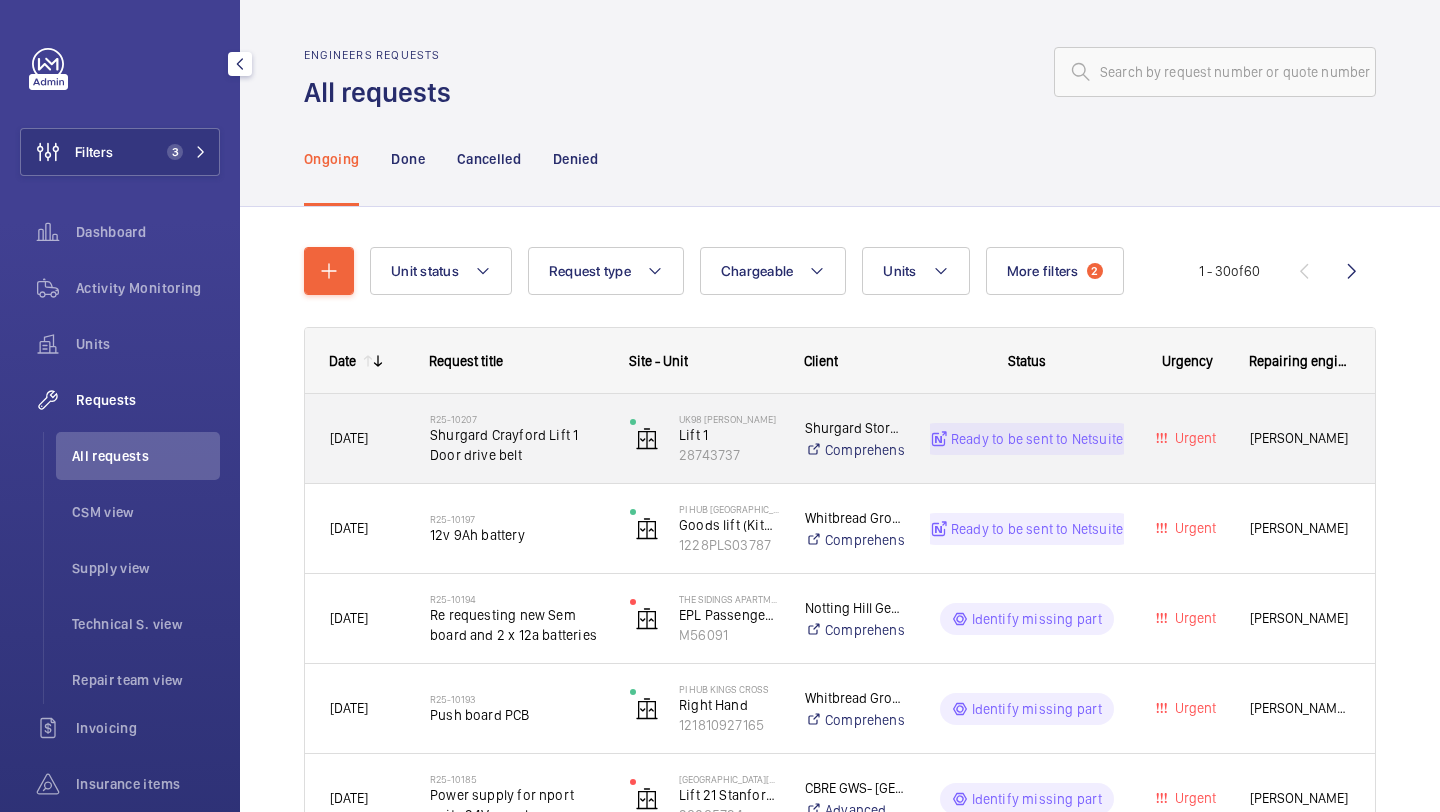 click on "Shurgard Crayford Lift 1 Door drive belt" 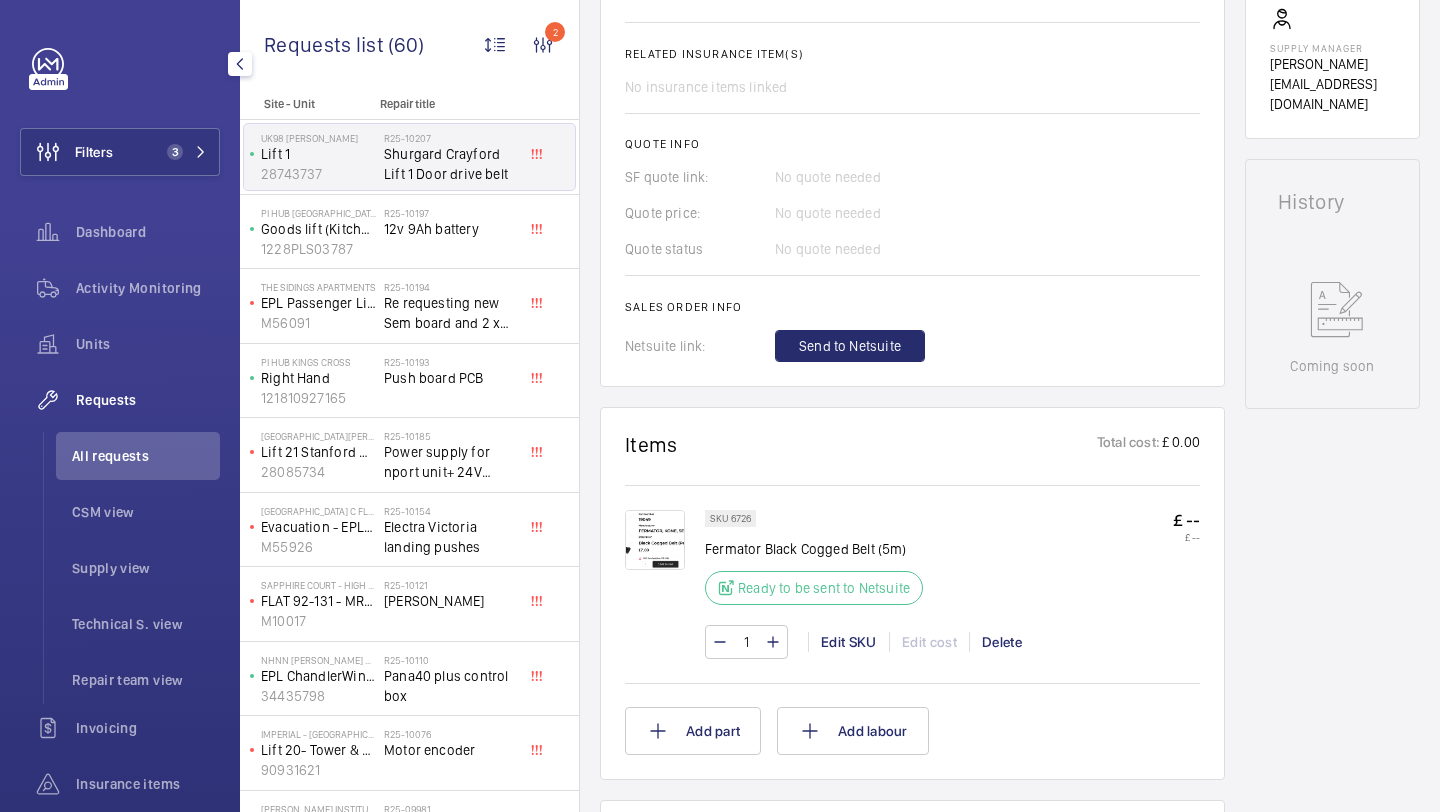 scroll, scrollTop: 781, scrollLeft: 0, axis: vertical 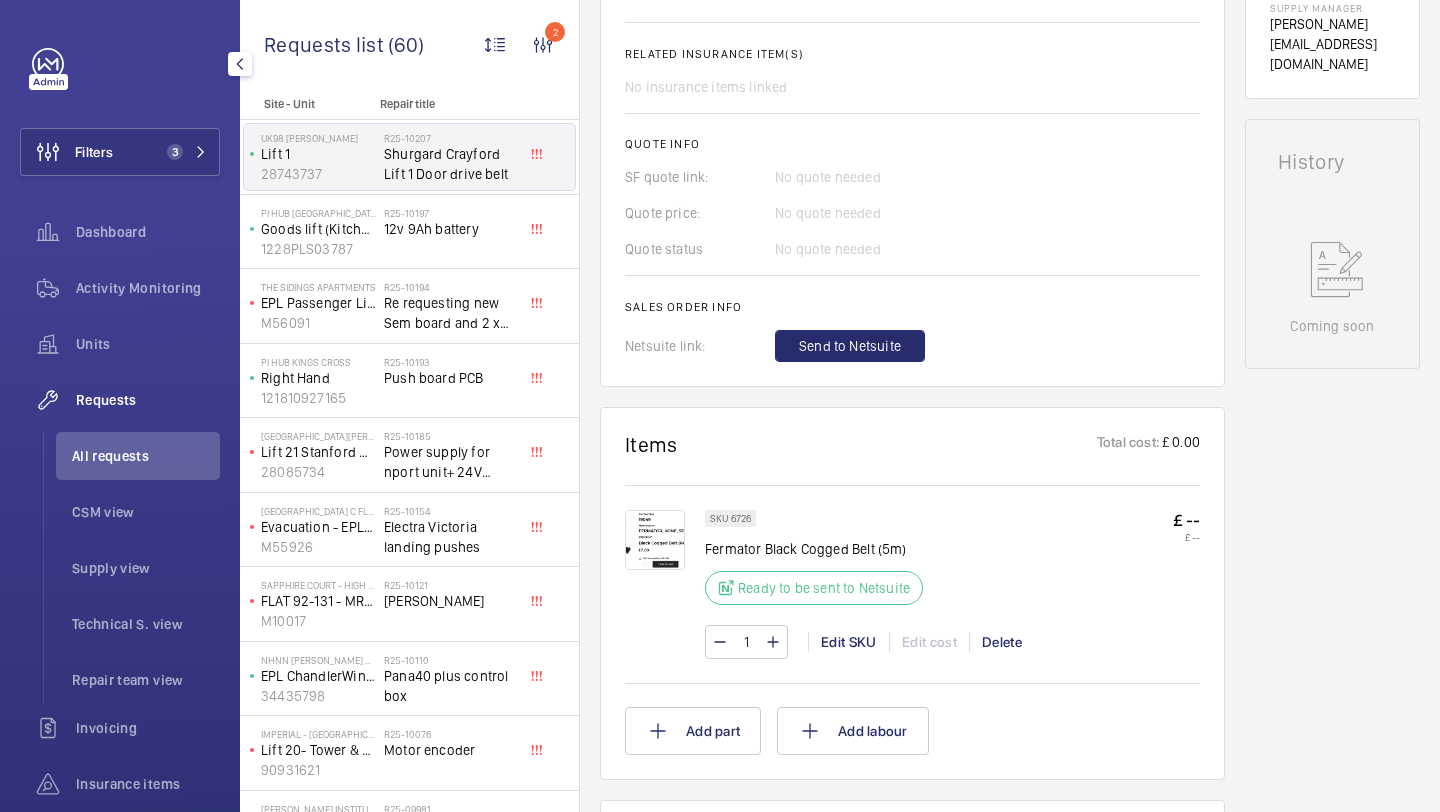 click 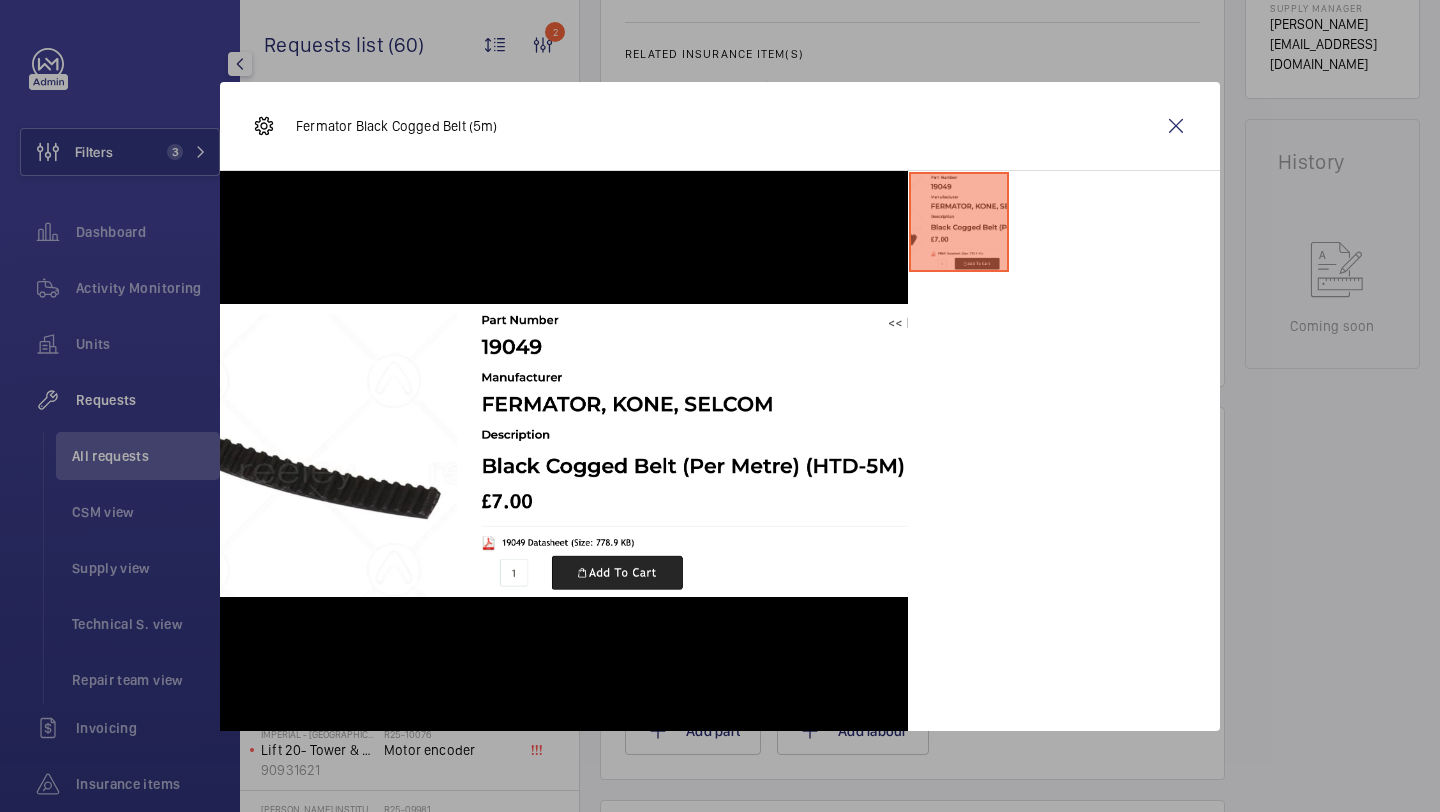 click at bounding box center [1064, 222] 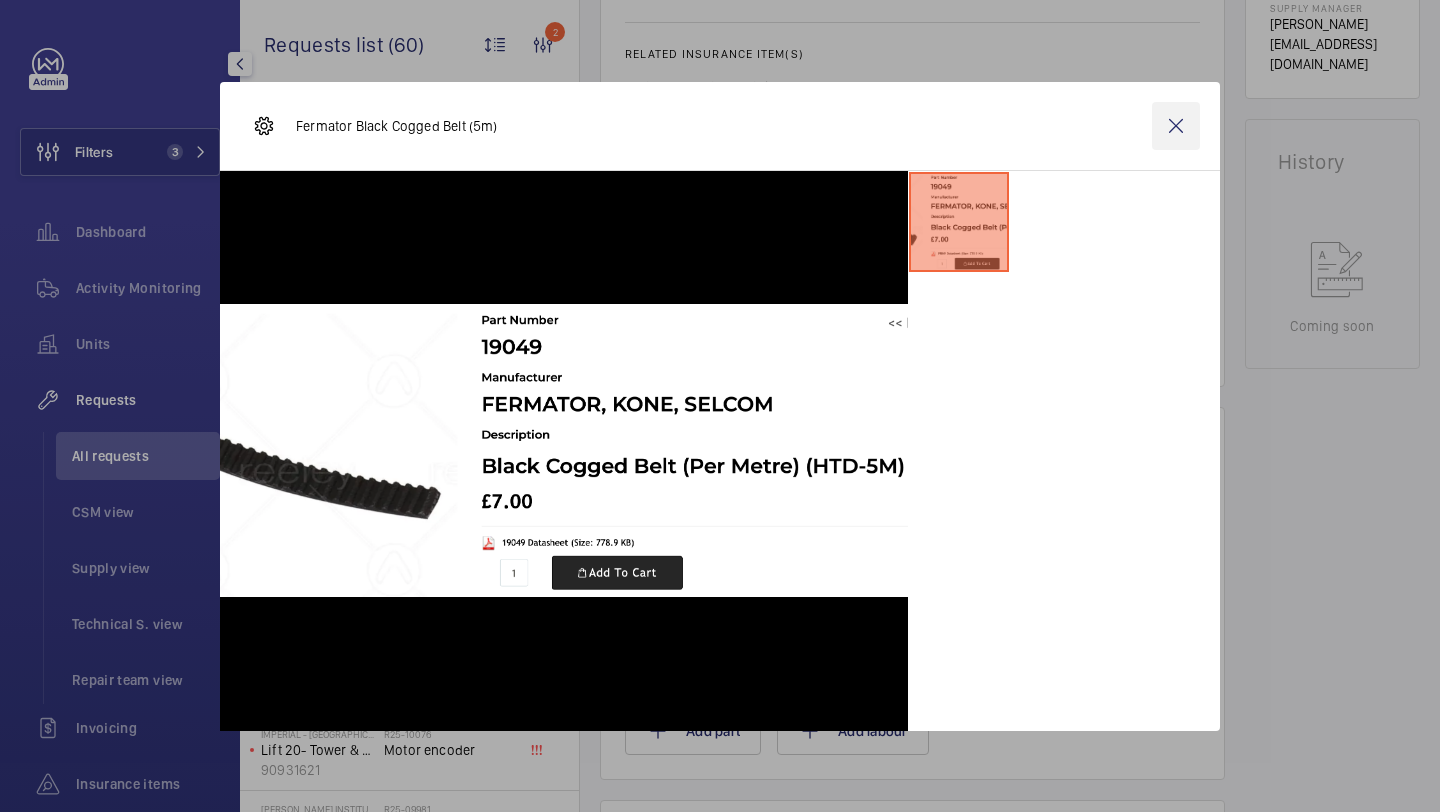 click at bounding box center [1176, 126] 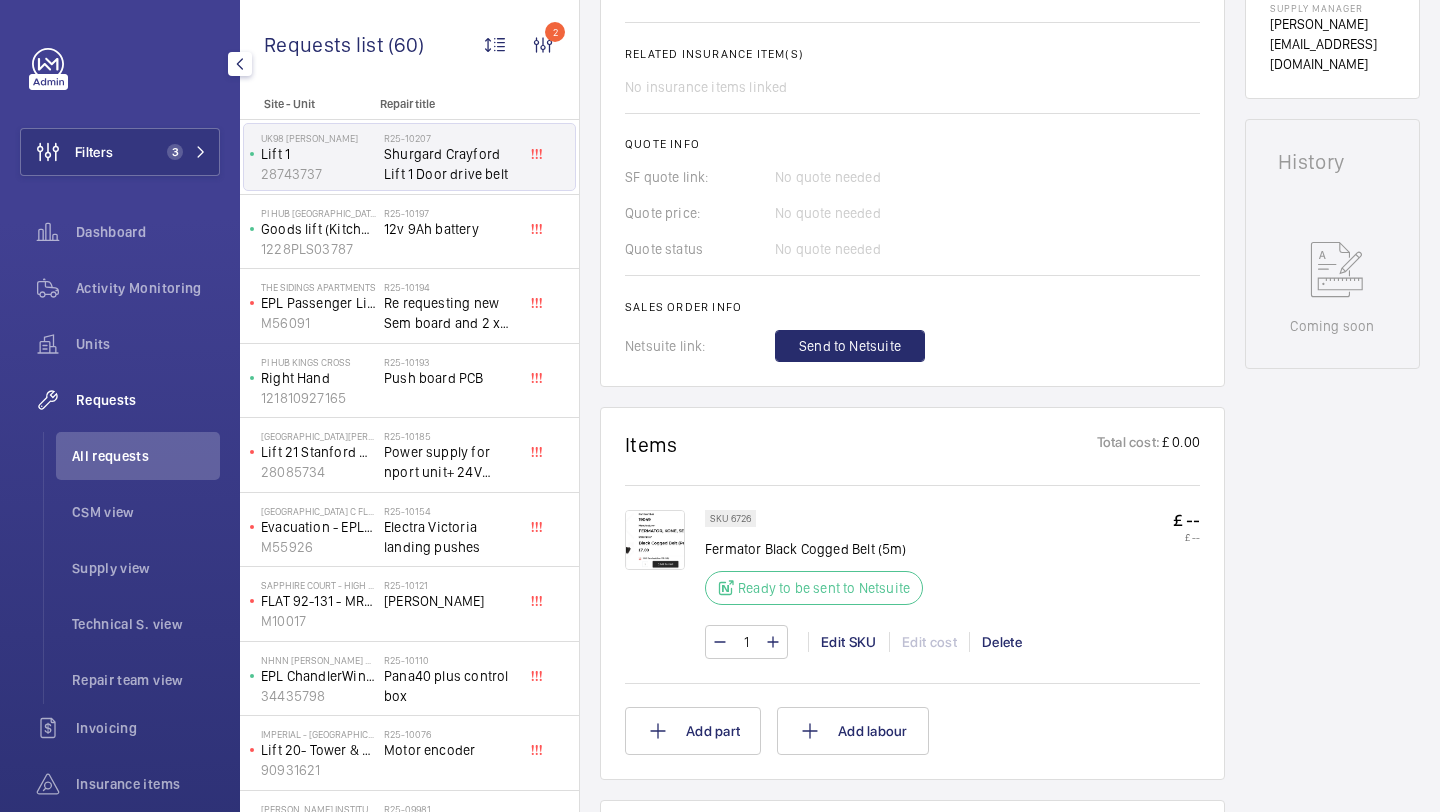 click on "The repair request for a door drive belt at the Shurgard Crayford location was created on 2025-07-28, marked as urgent, and the required part was ordered. The supply chain manager's email was set to connor@wemaintain.com. The repair request is currently in progress with the part delivered to the user's home address.  AI Summary Created on:  28/07/2025  Urgency: Urgent Status: Ready to be sent to Netsuite Repairing engineer:  Michael Lyons  Created by:  Michael Lyons  Chargeable: Non chargeable request Delivery:  Specified in comment  Request details  Please note 6 metre length required.
Please deliver to home address:
14 Clay Hill Gardens
Hoo
Rochester
Me3 9fa  Internal com. Add comment Related insurance item(s)  No insurance items linked  Quote info SF quote link: No quote needed Quote price: No quote needed Quote status No quote needed Sales order info Netsuite link: Send to Netsuite" 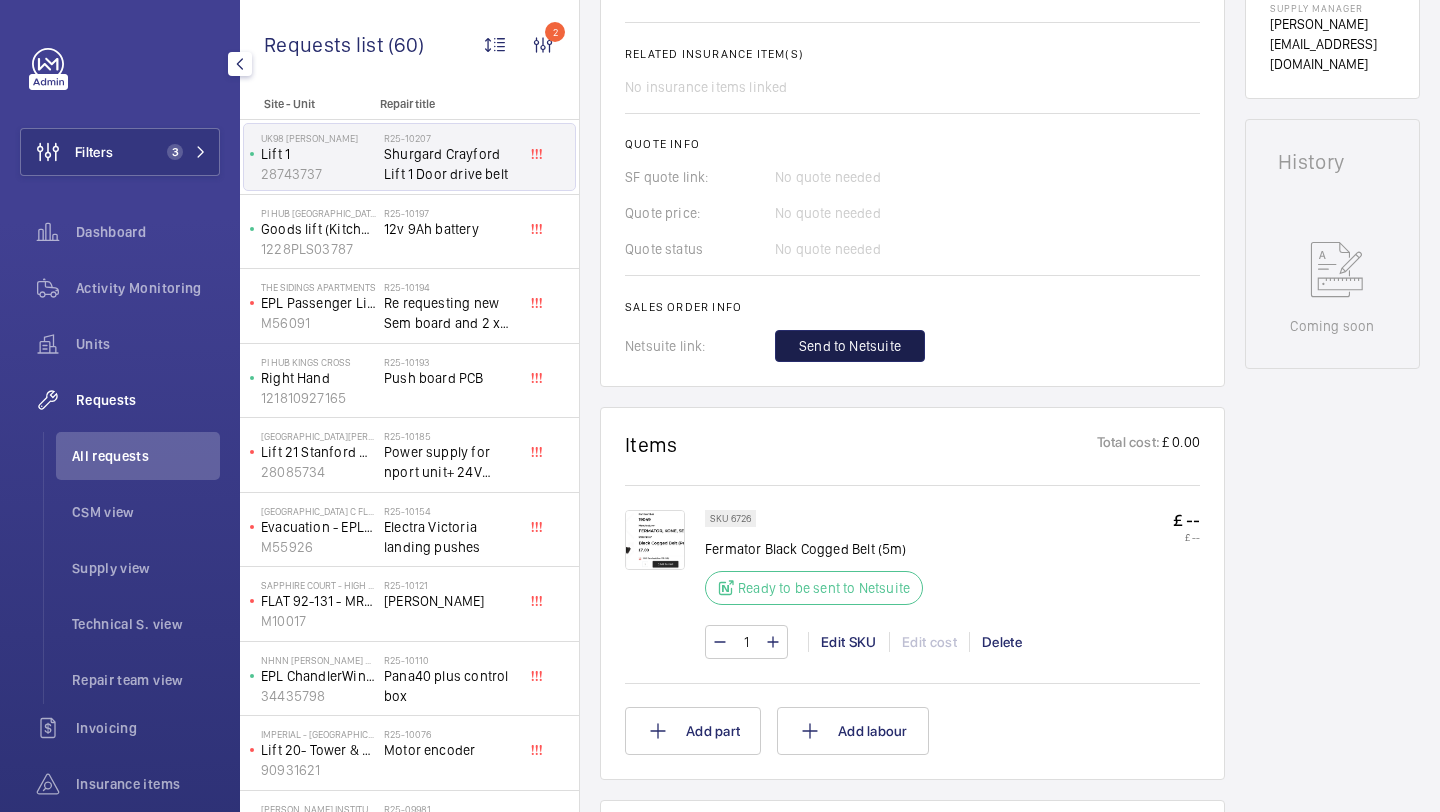 click on "Send to Netsuite" 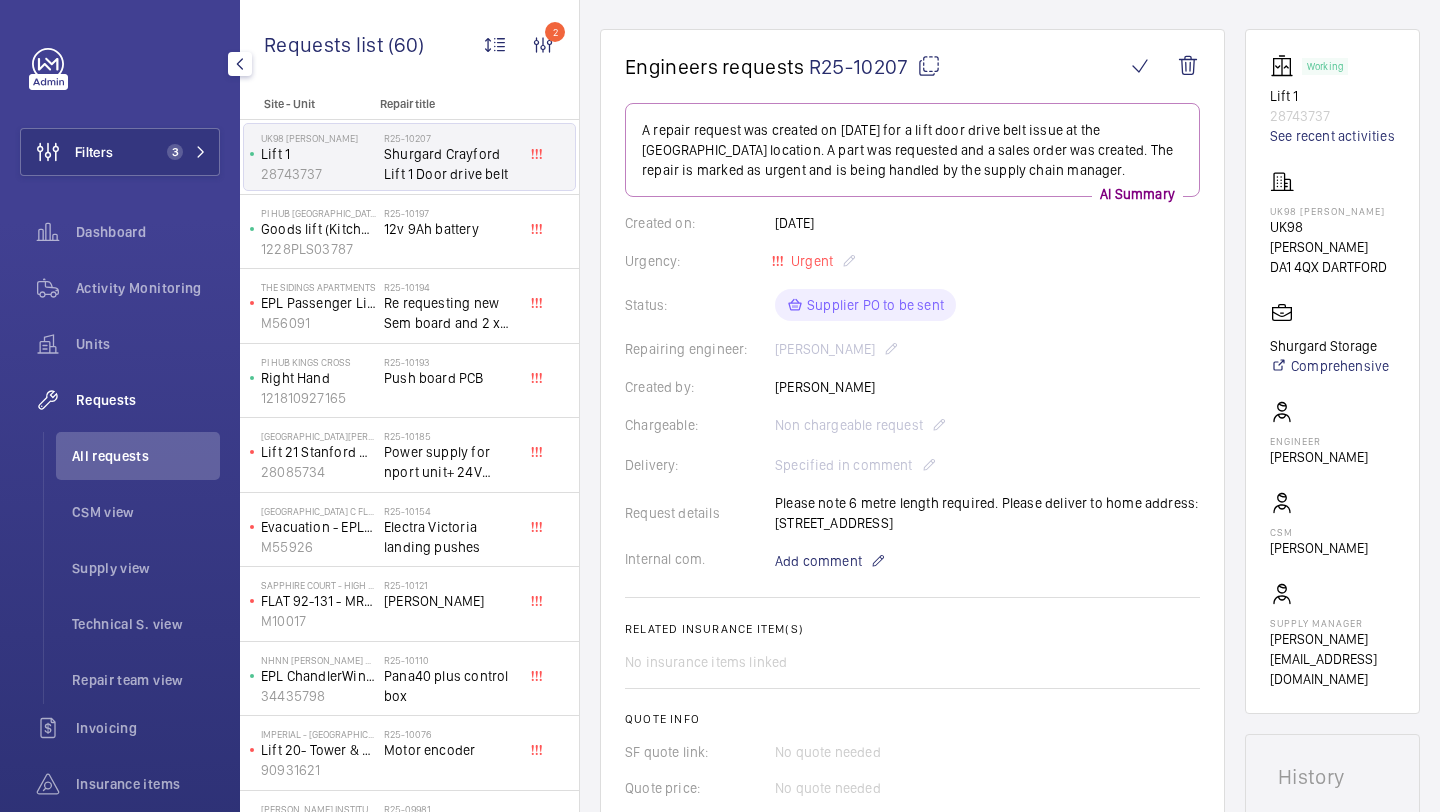 scroll, scrollTop: 894, scrollLeft: 0, axis: vertical 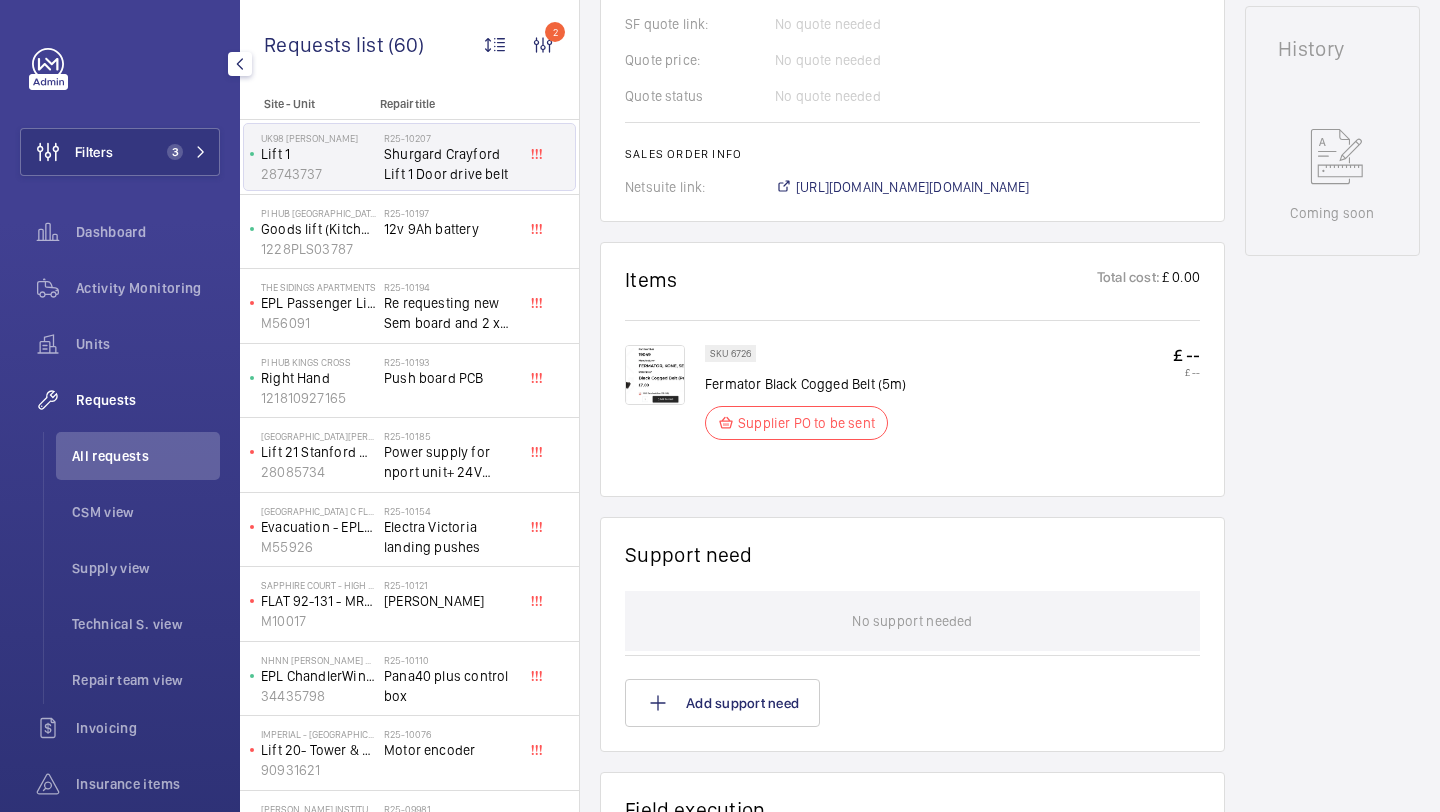 click 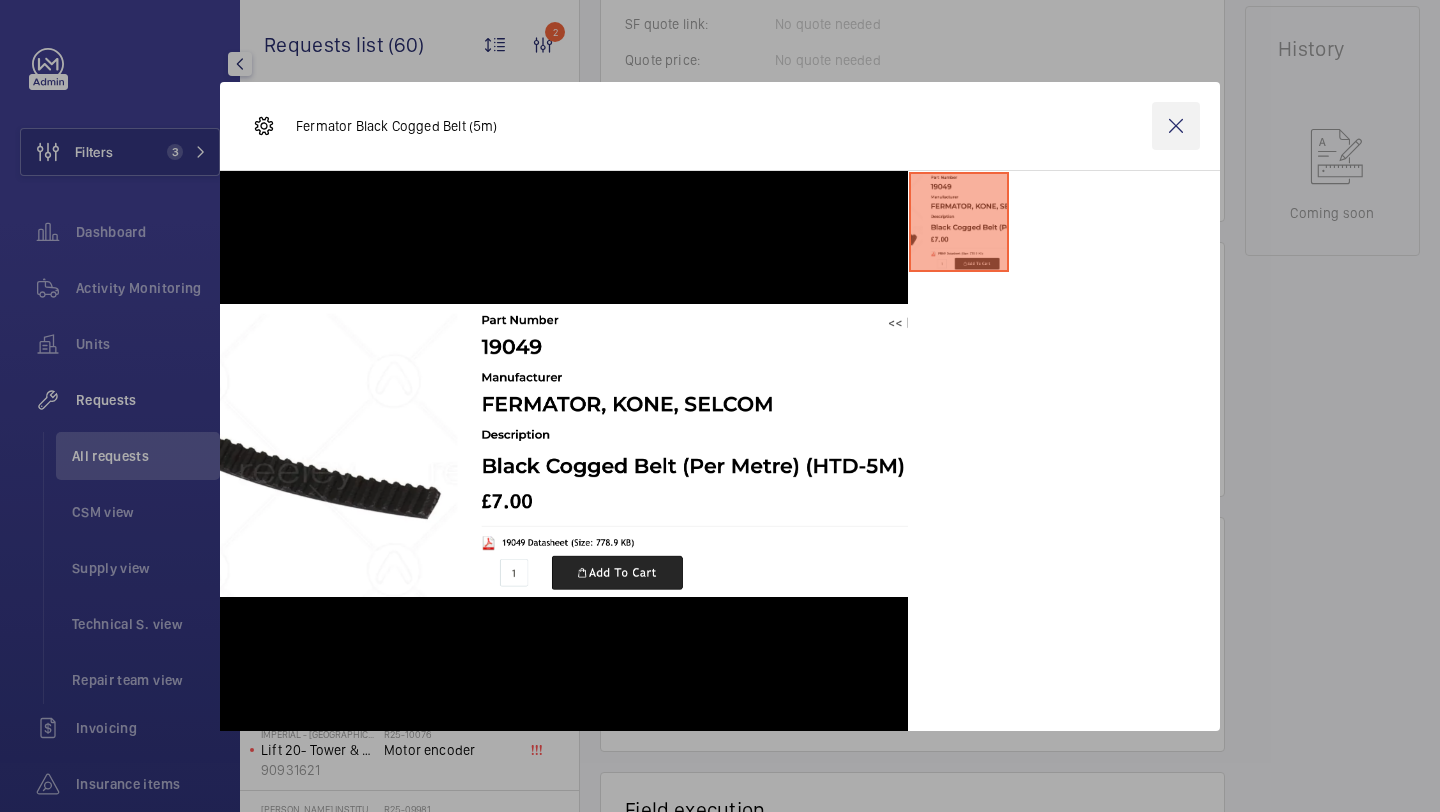 click at bounding box center [1176, 126] 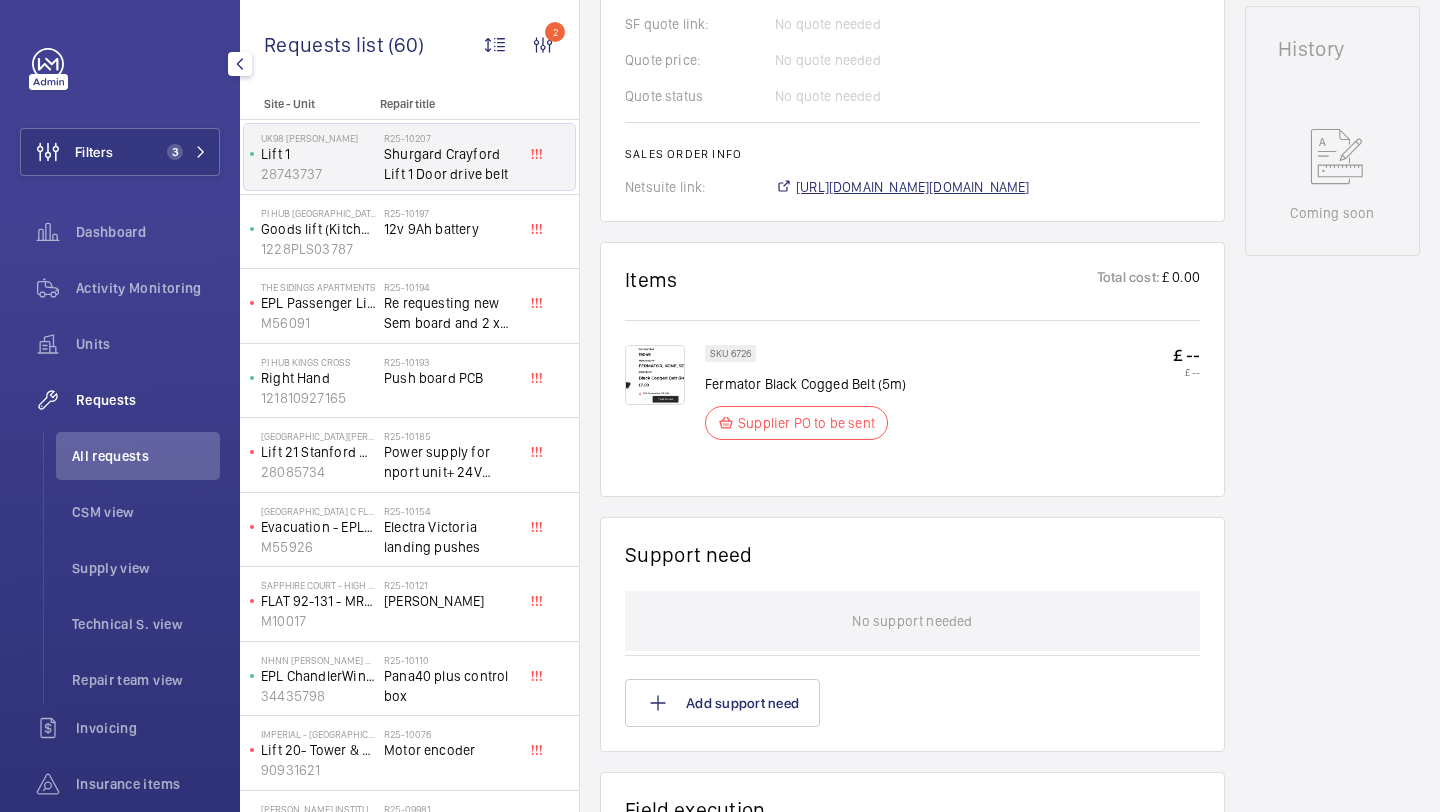 click on "https://6461500.app.netsuite.com/app/accounting/transactions/salesord.nl?id=2853393" 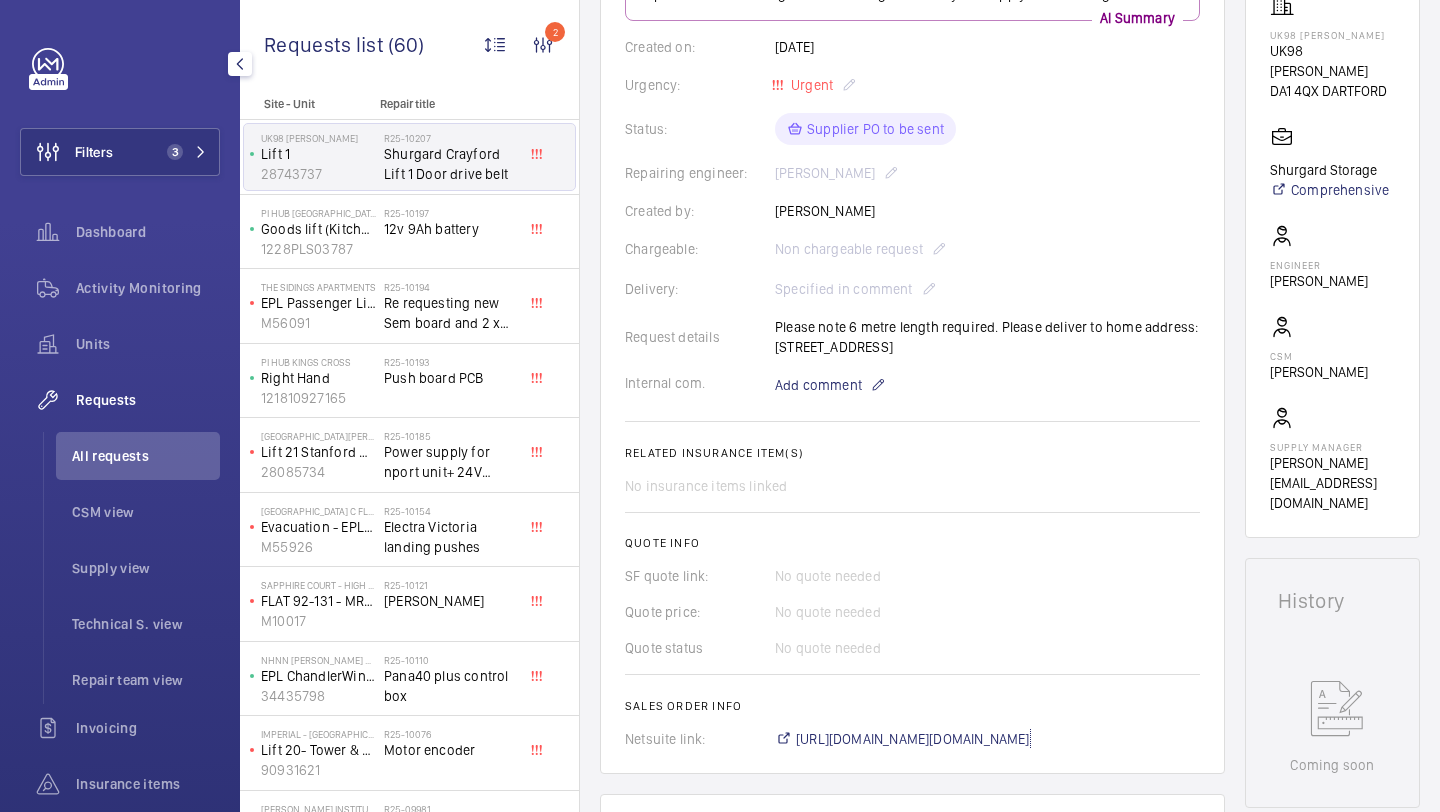 scroll, scrollTop: 263, scrollLeft: 0, axis: vertical 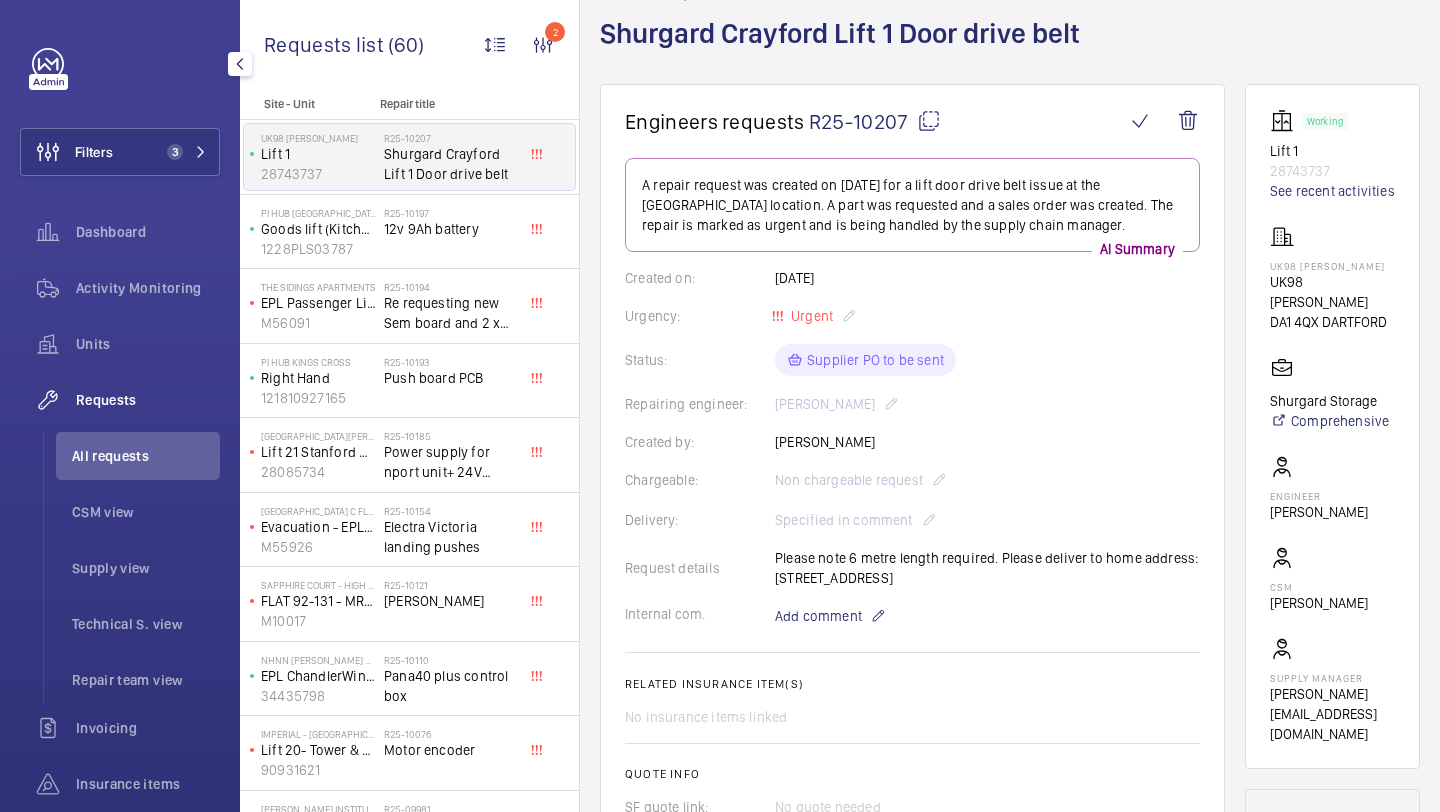 drag, startPoint x: 827, startPoint y: 584, endPoint x: 777, endPoint y: 583, distance: 50.01 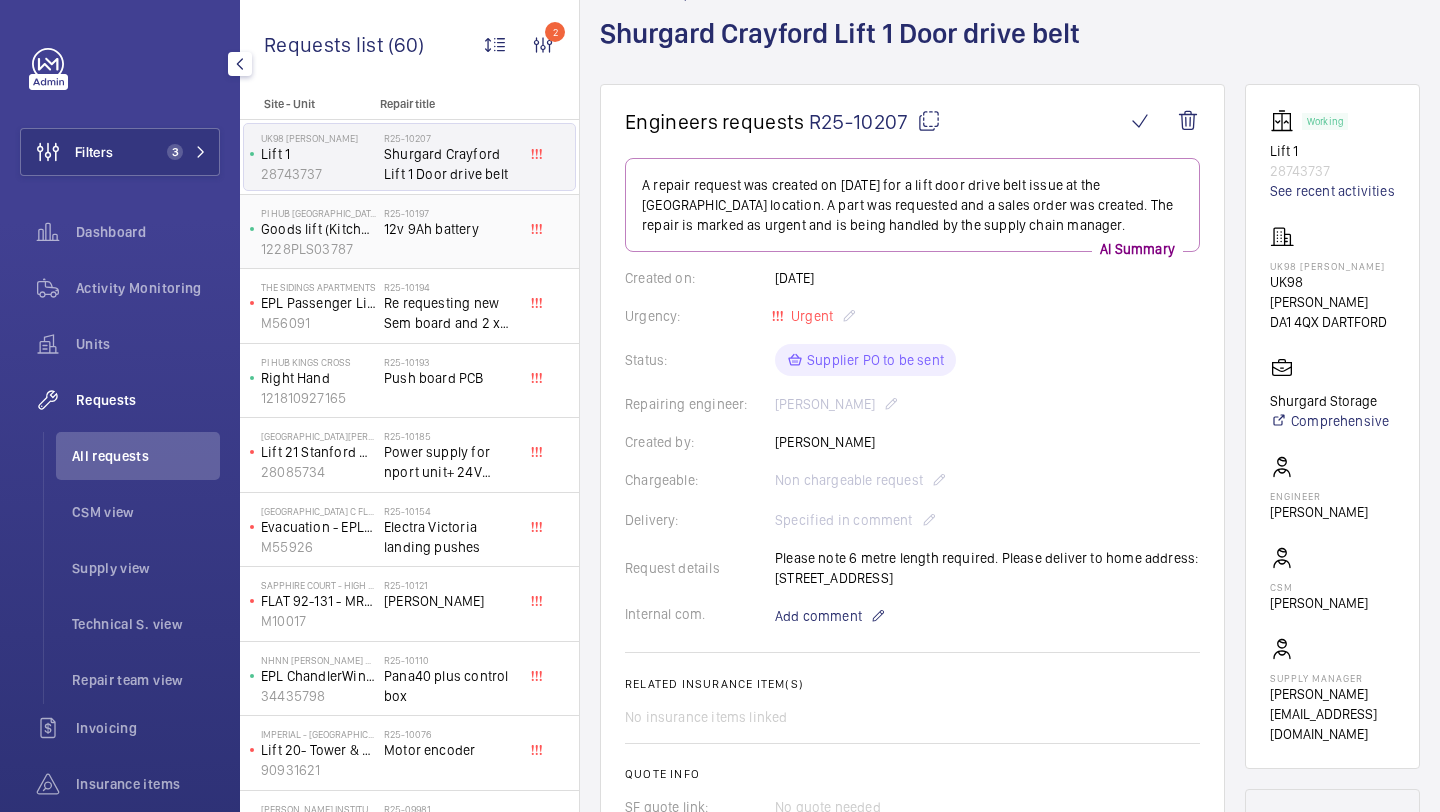 click on "12v 9Ah battery" 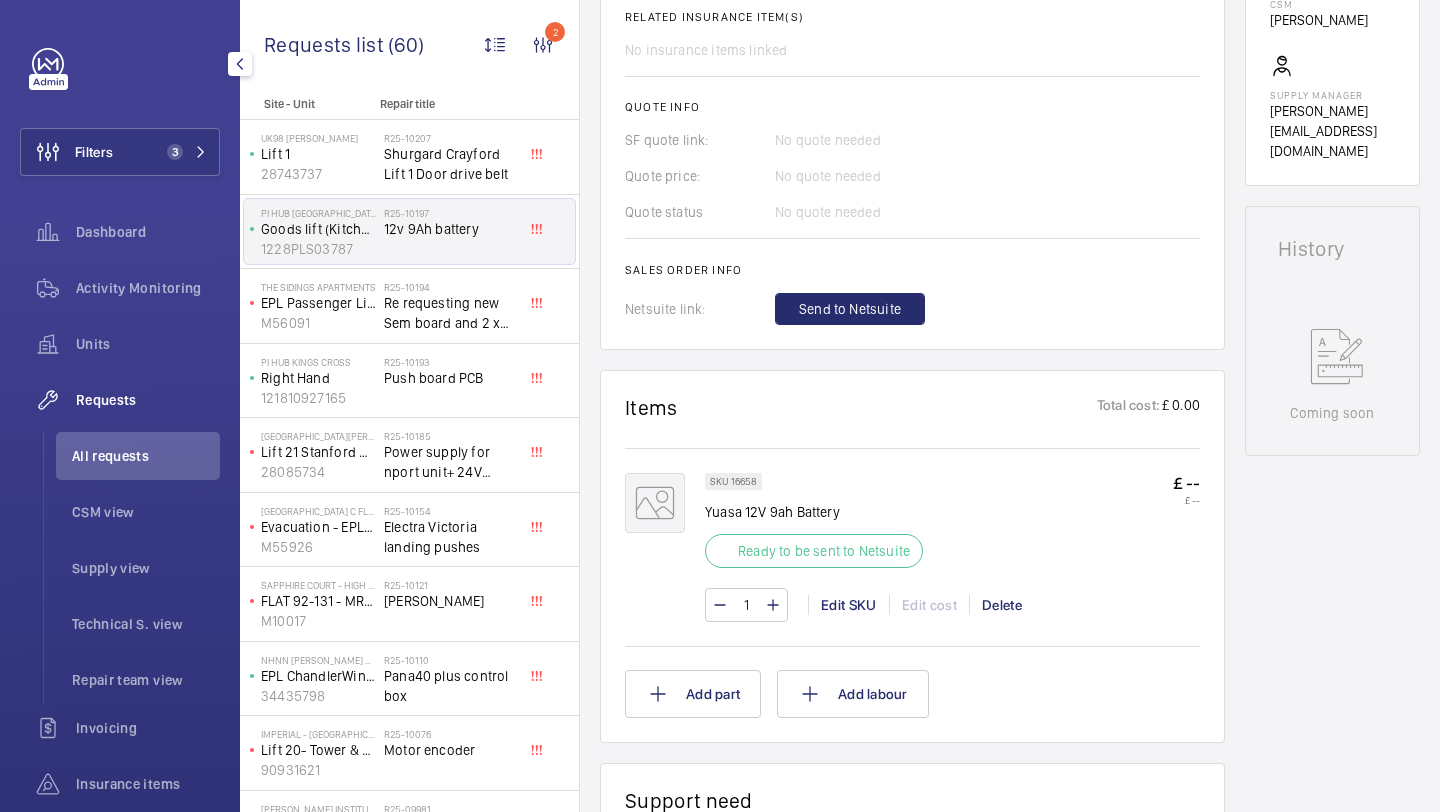 scroll, scrollTop: 916, scrollLeft: 0, axis: vertical 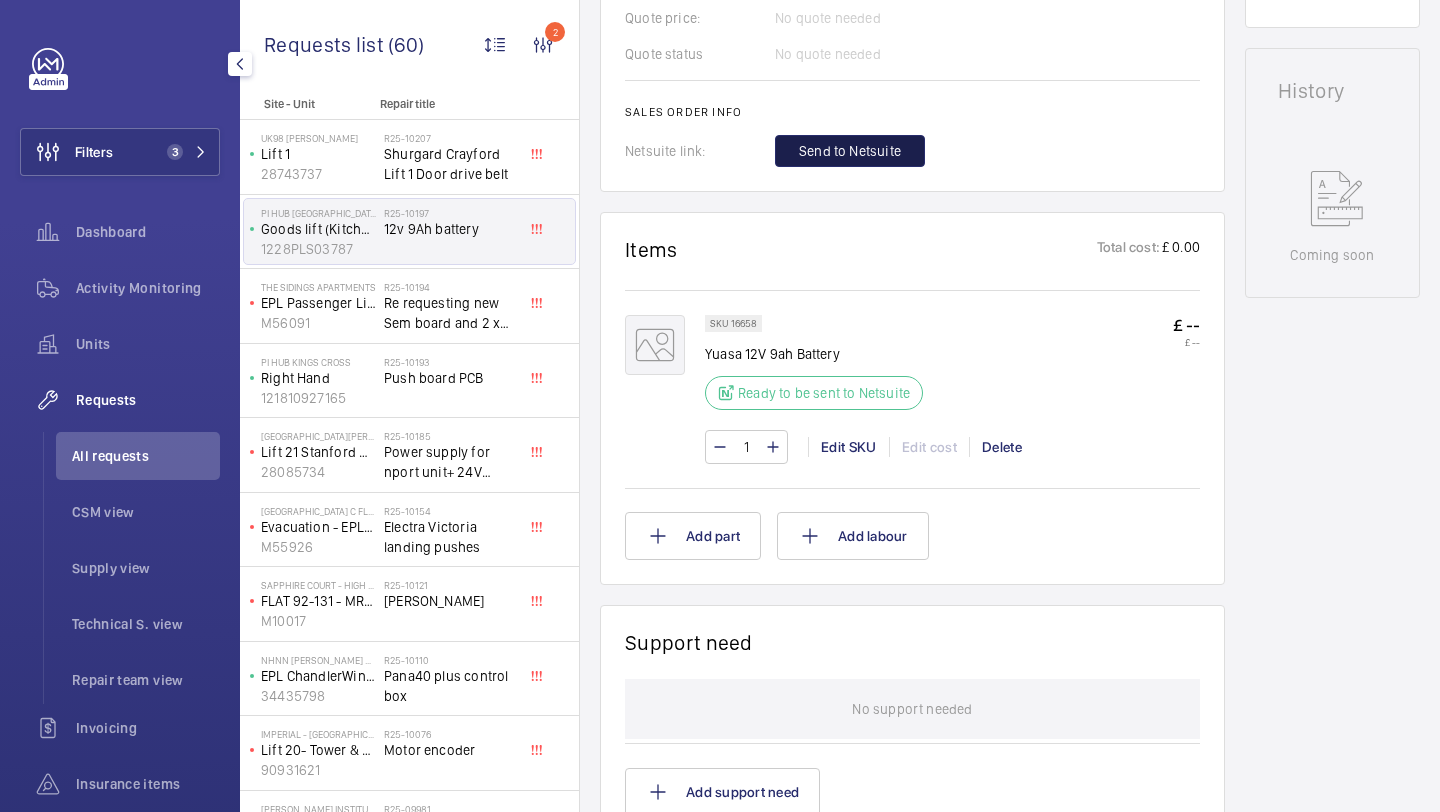 click on "Send to Netsuite" 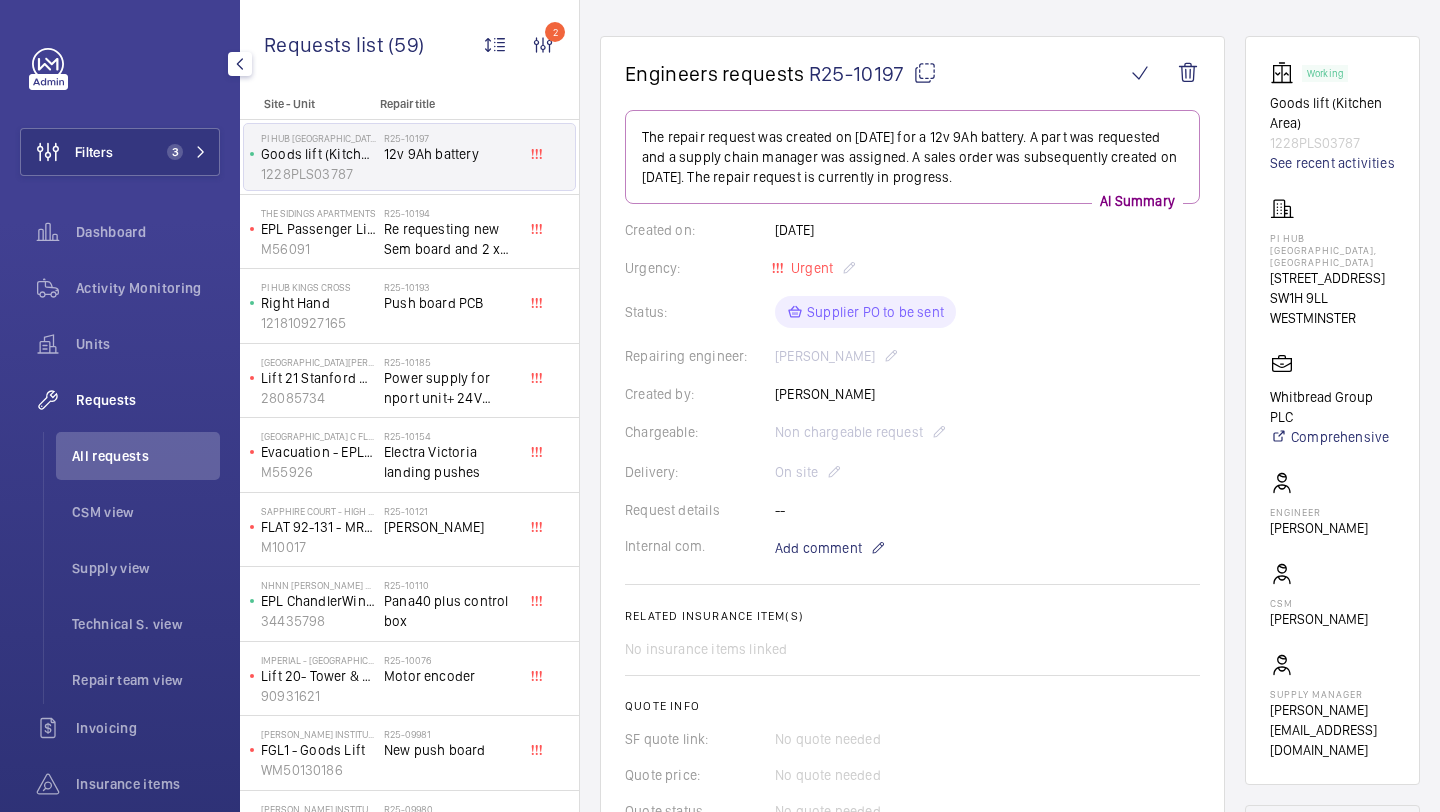 scroll, scrollTop: 337, scrollLeft: 0, axis: vertical 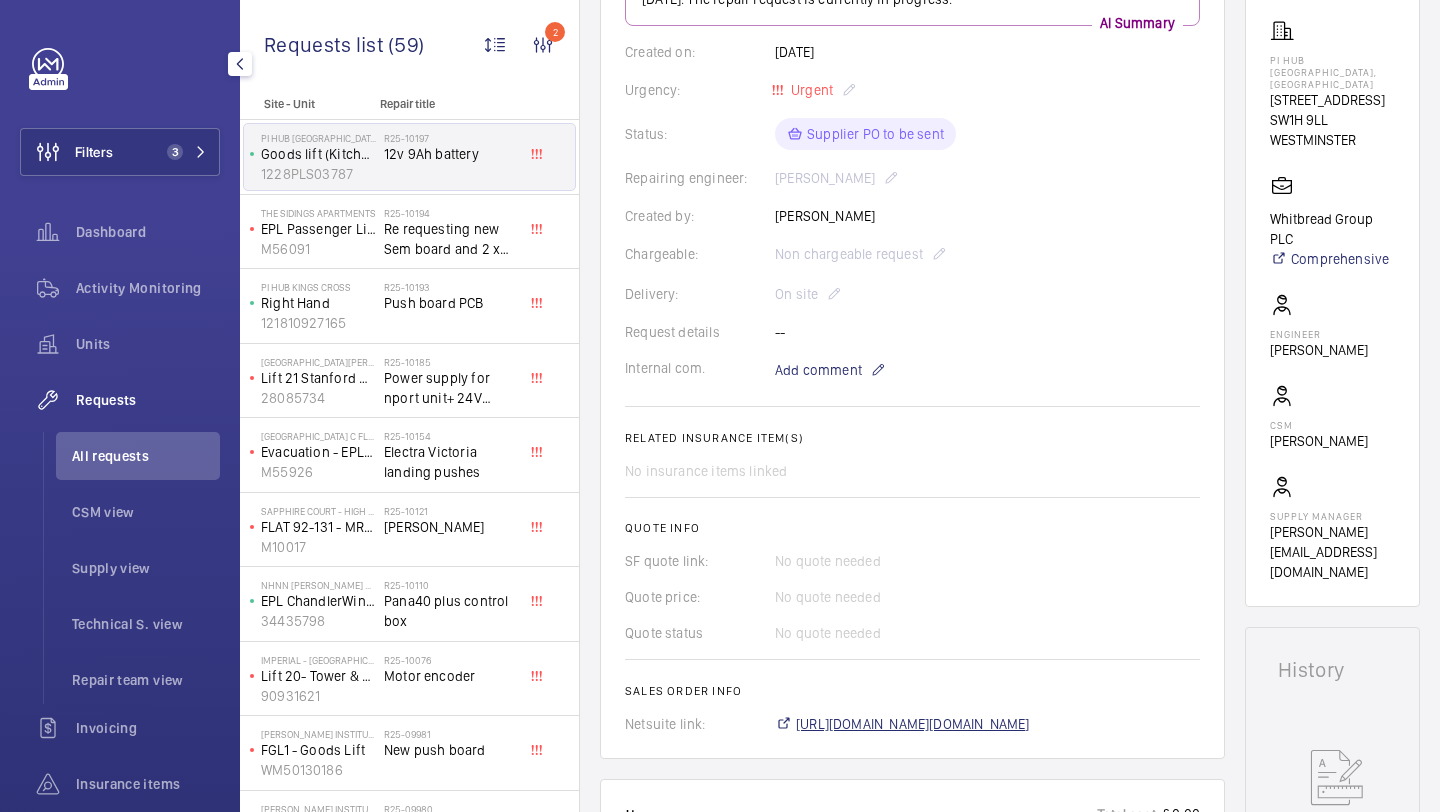 click on "https://6461500.app.netsuite.com/app/accounting/transactions/salesord.nl?id=2853394" 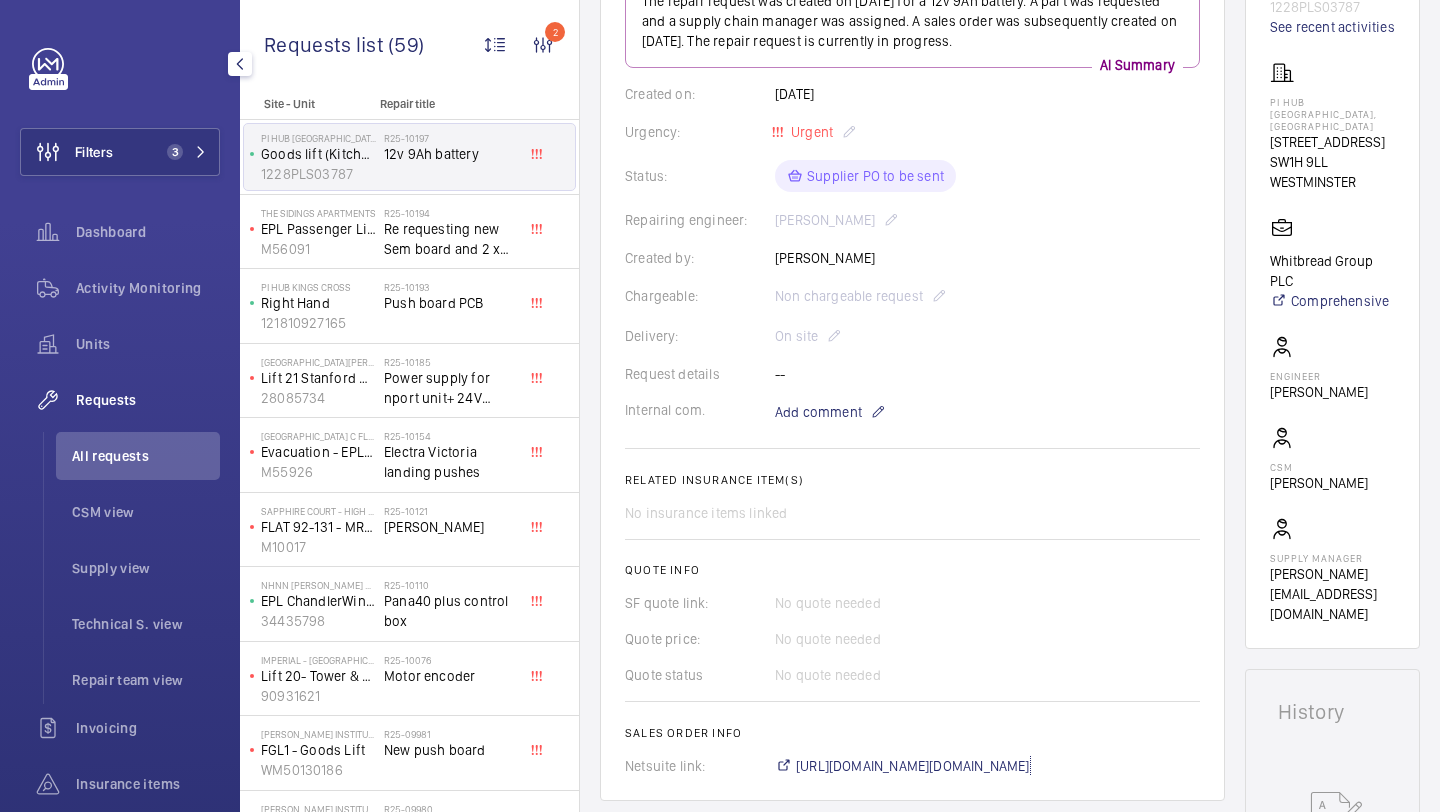 scroll, scrollTop: 297, scrollLeft: 0, axis: vertical 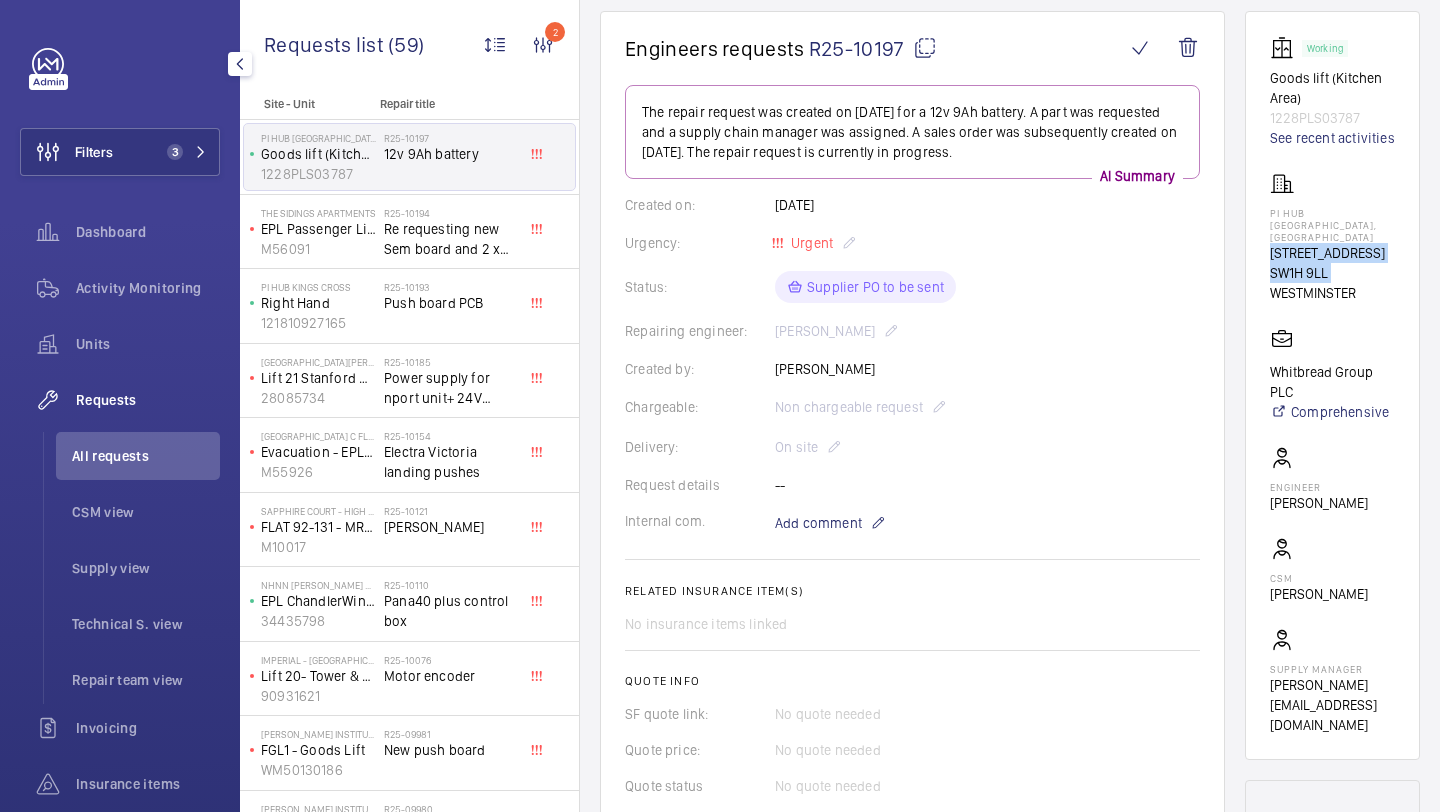 drag, startPoint x: 1339, startPoint y: 294, endPoint x: 1271, endPoint y: 264, distance: 74.323616 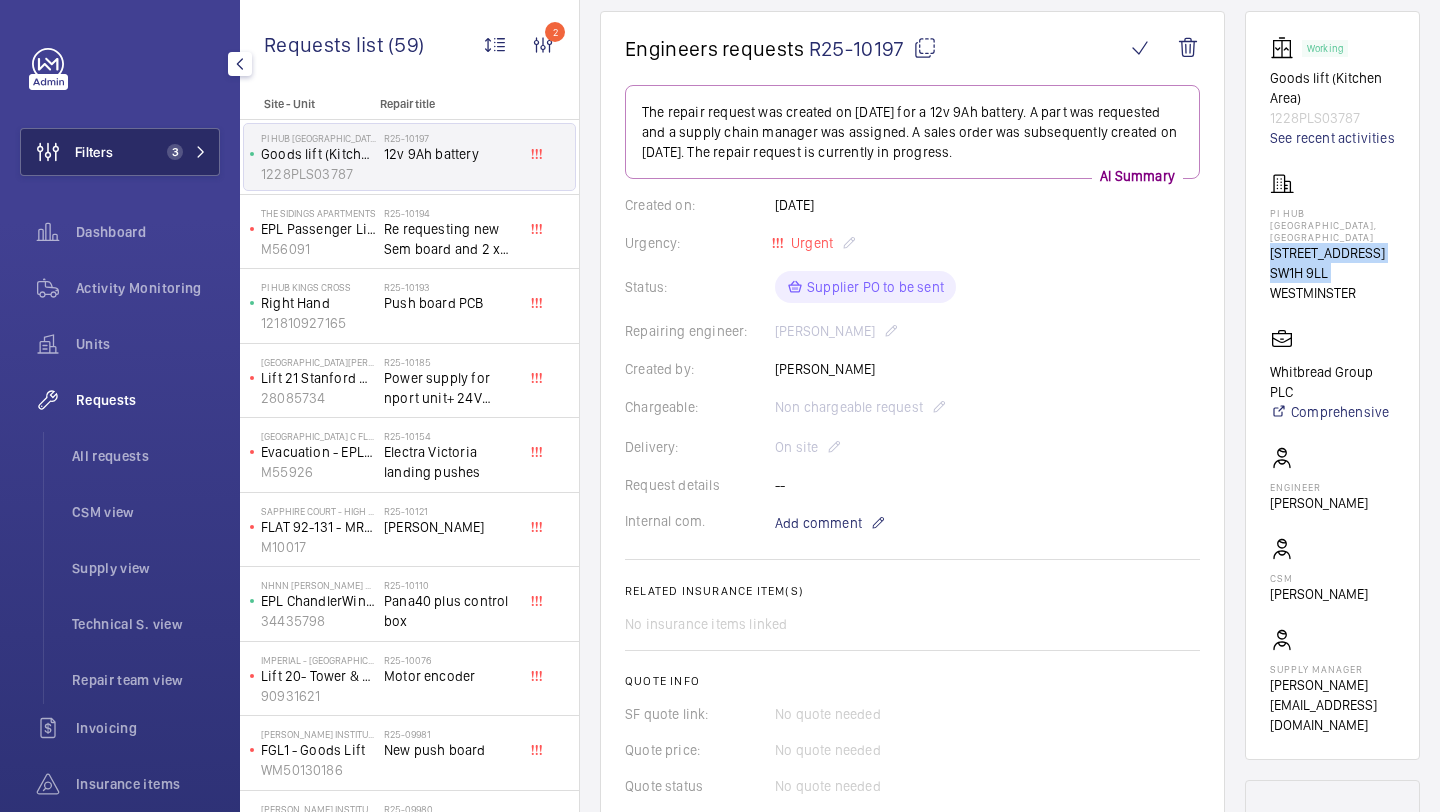 click on "3" 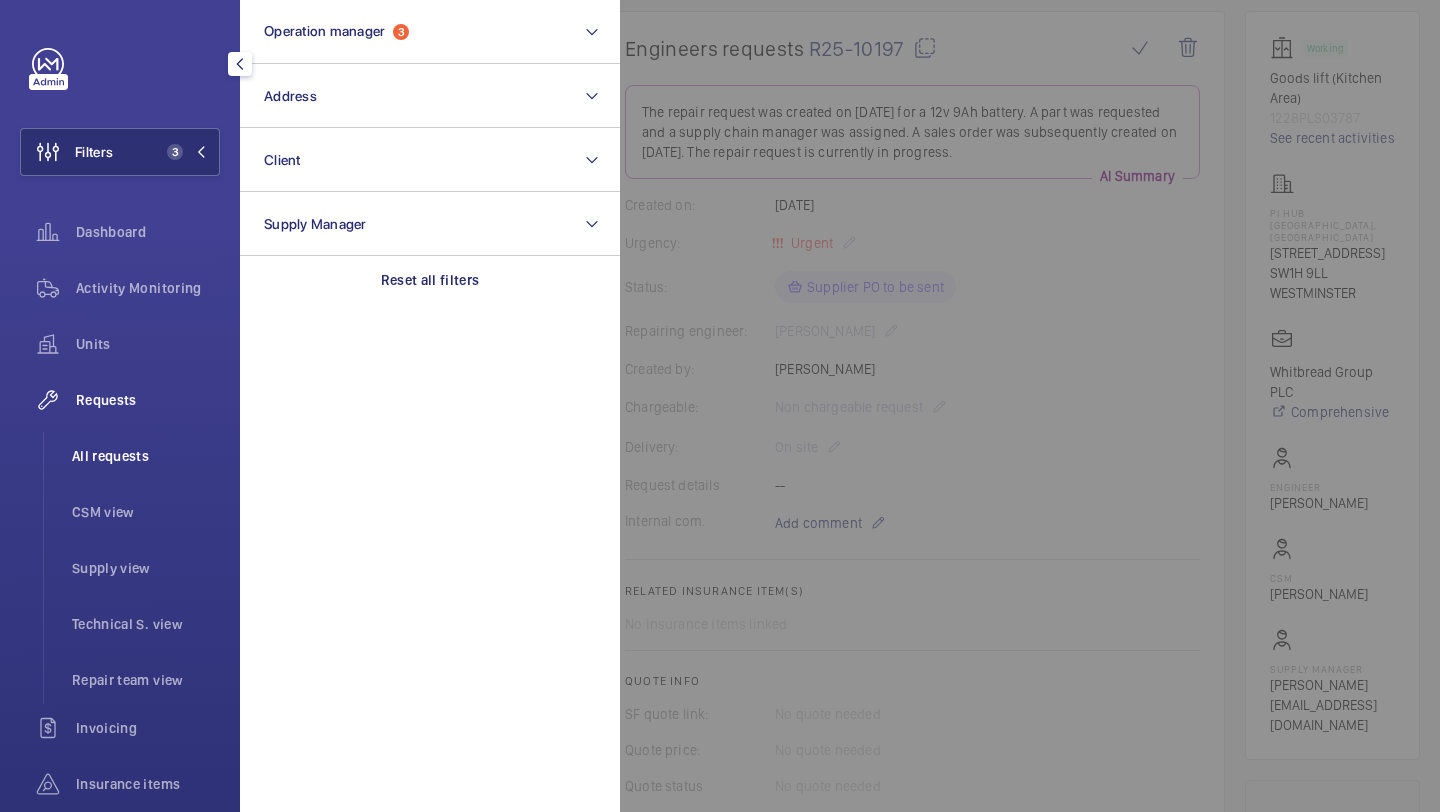 click on "All requests" 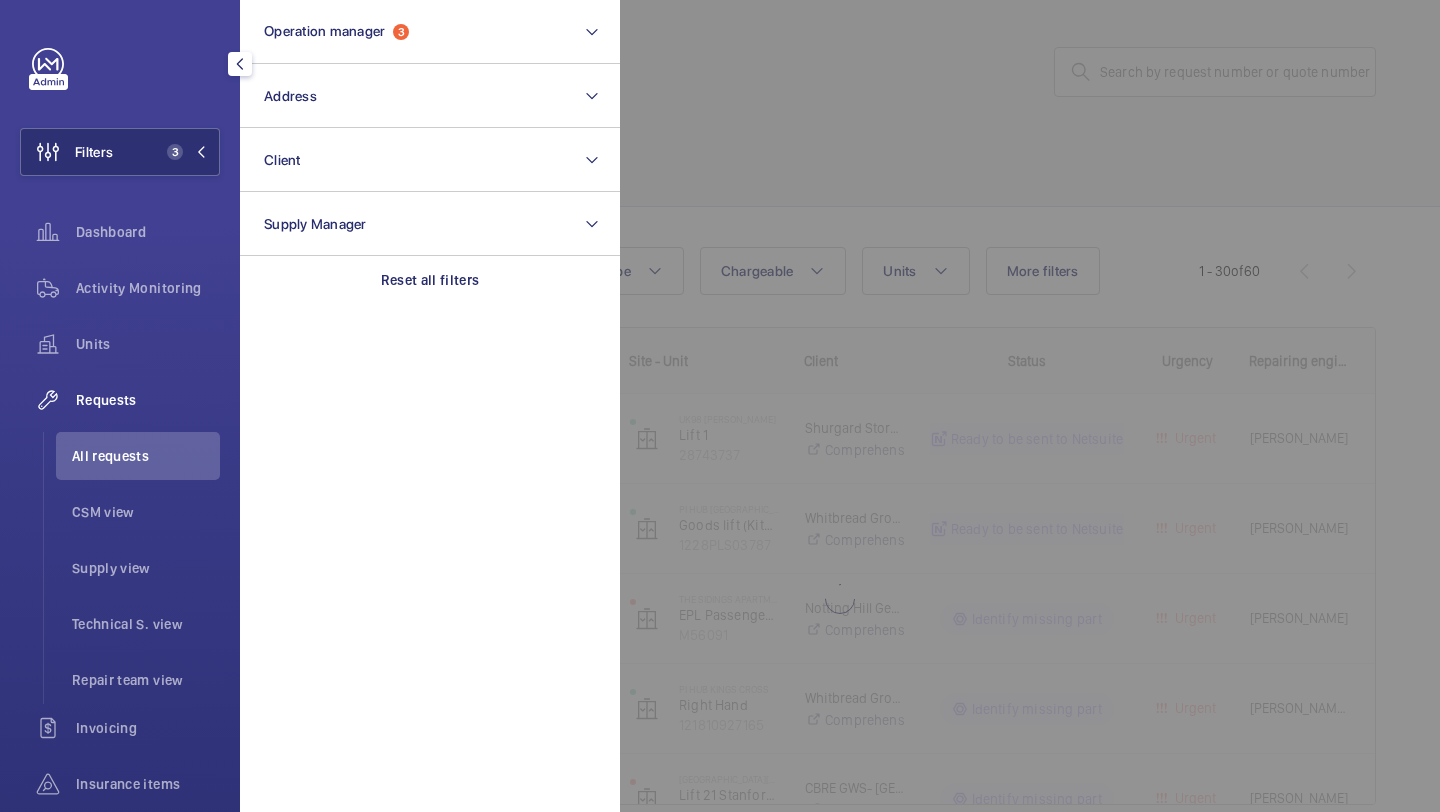 click 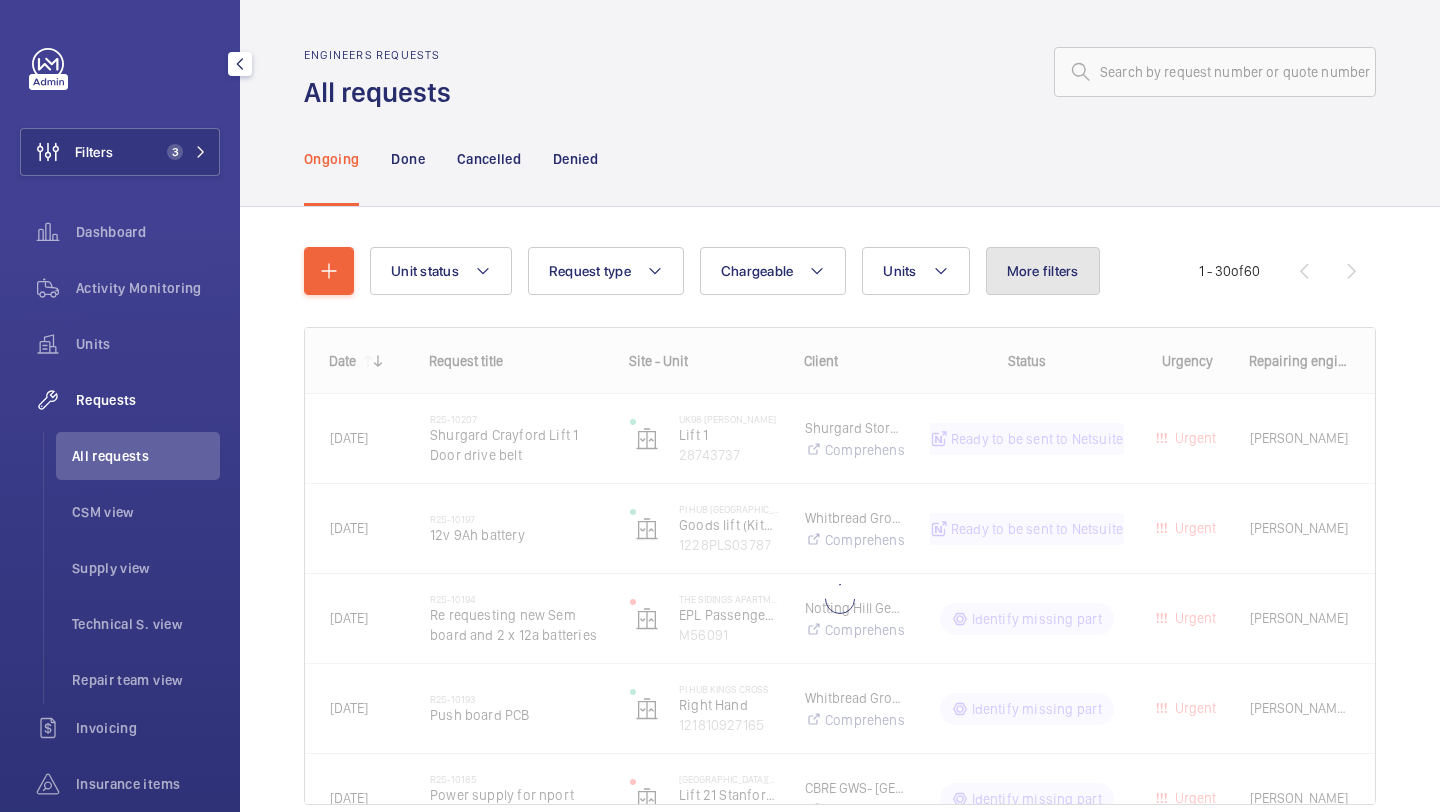 click on "More filters" 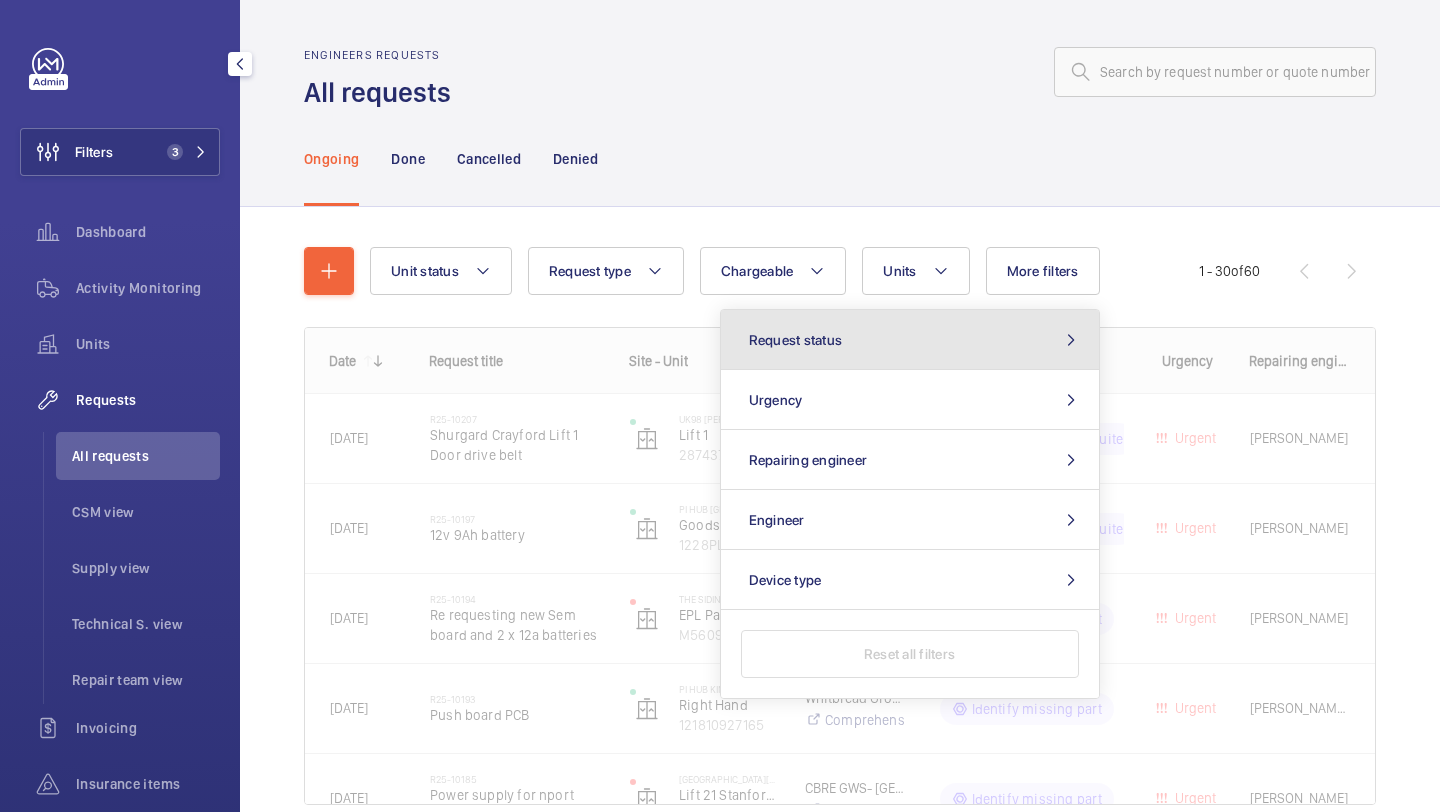 click on "Request status" 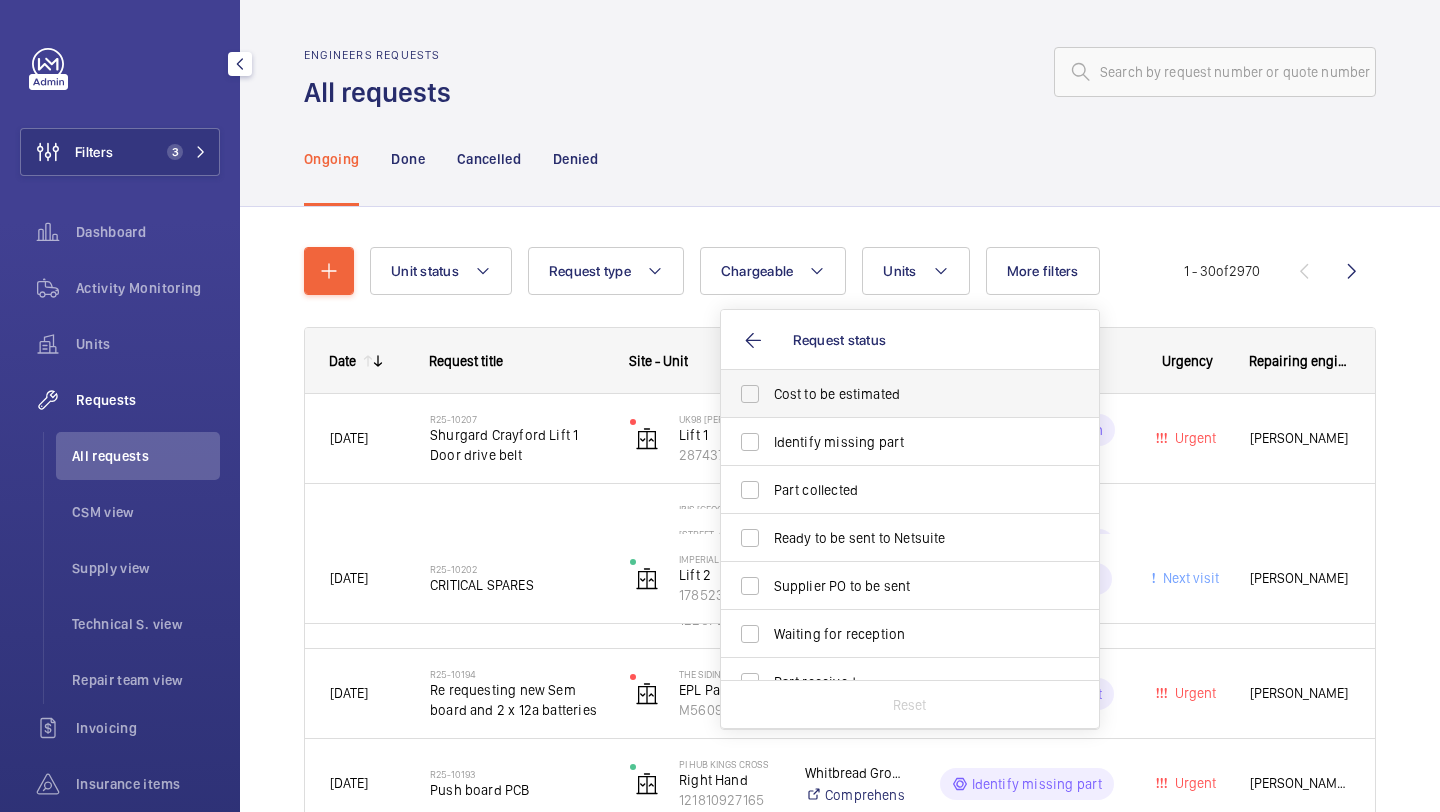 click on "Cost to be estimated" at bounding box center [911, 394] 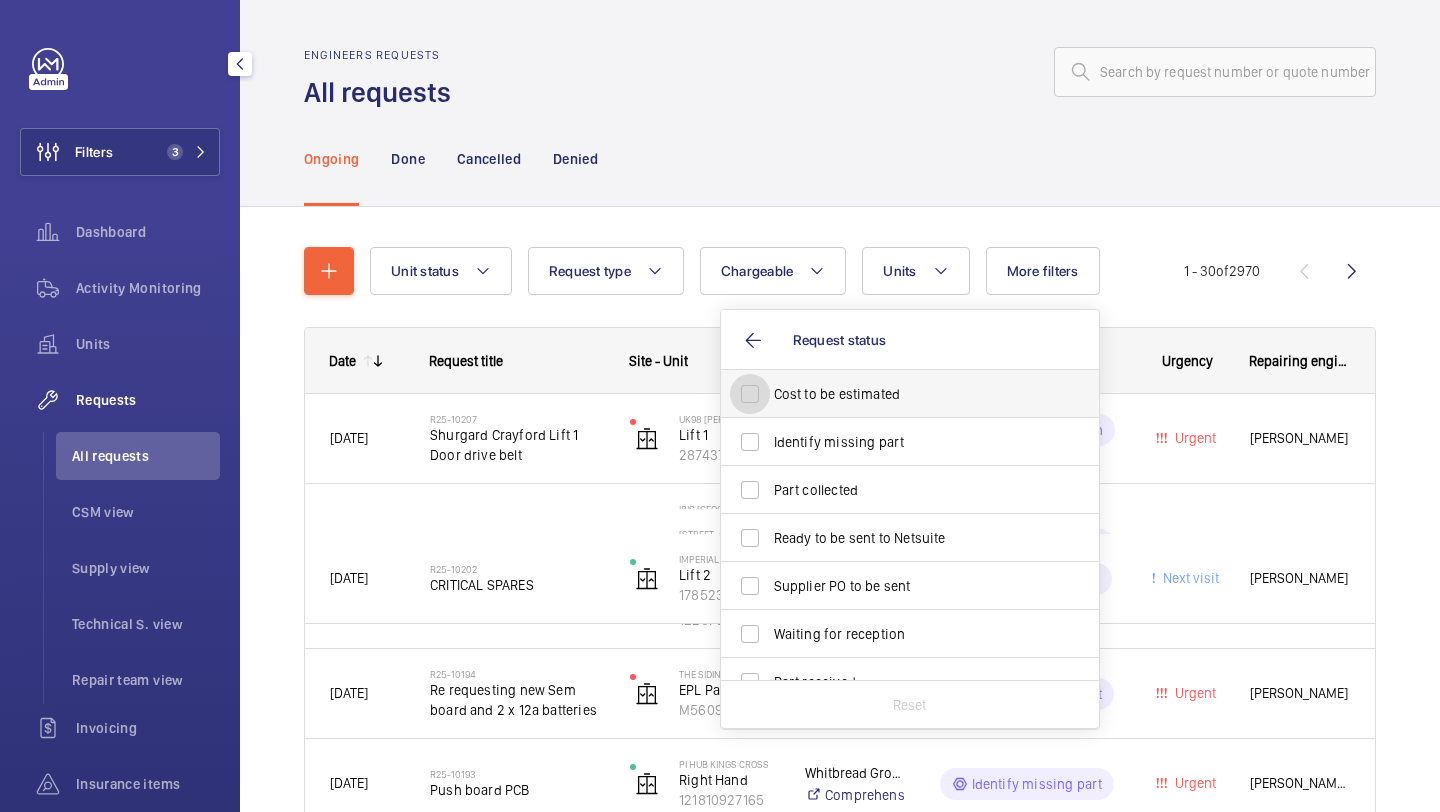 click on "Cost to be estimated" at bounding box center [750, 394] 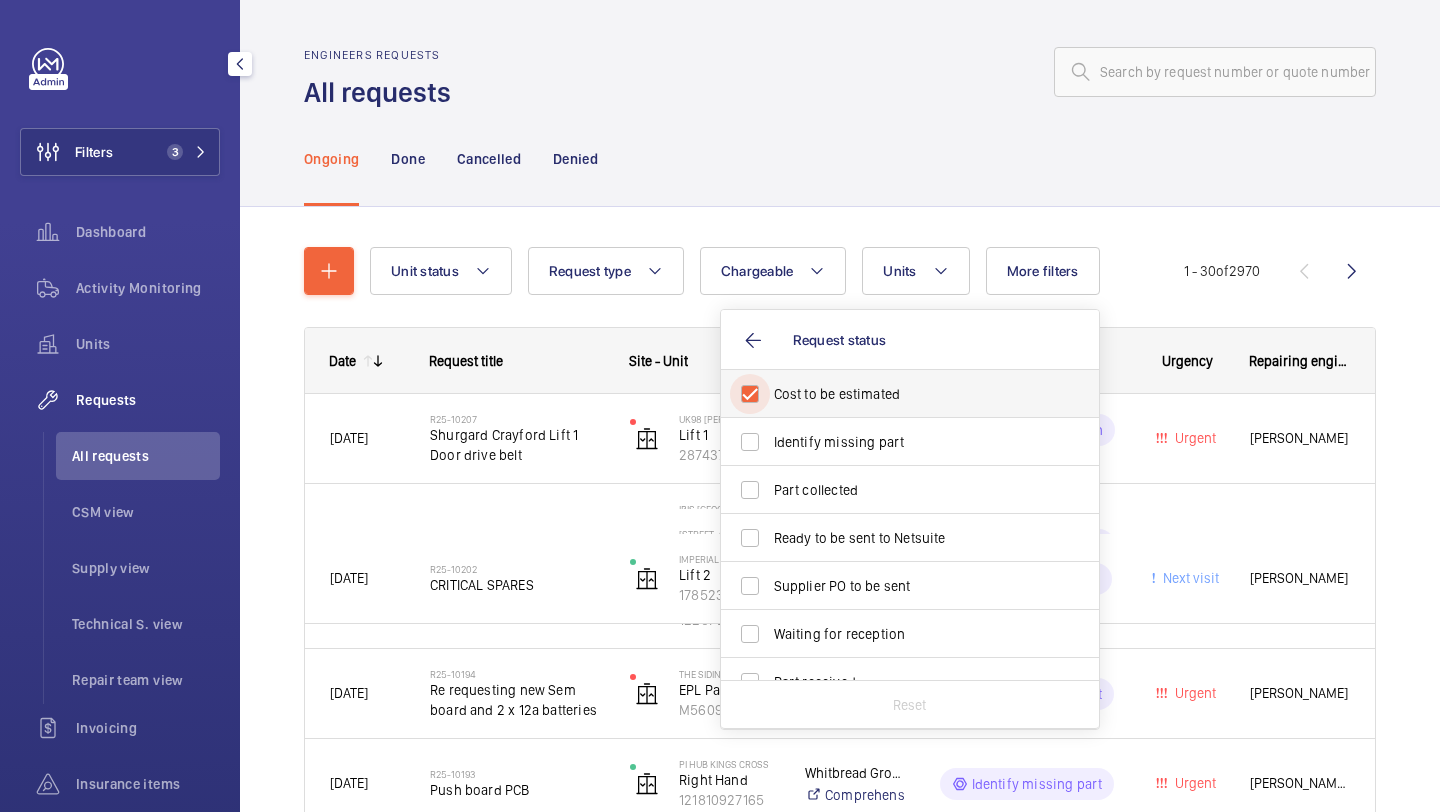 checkbox on "true" 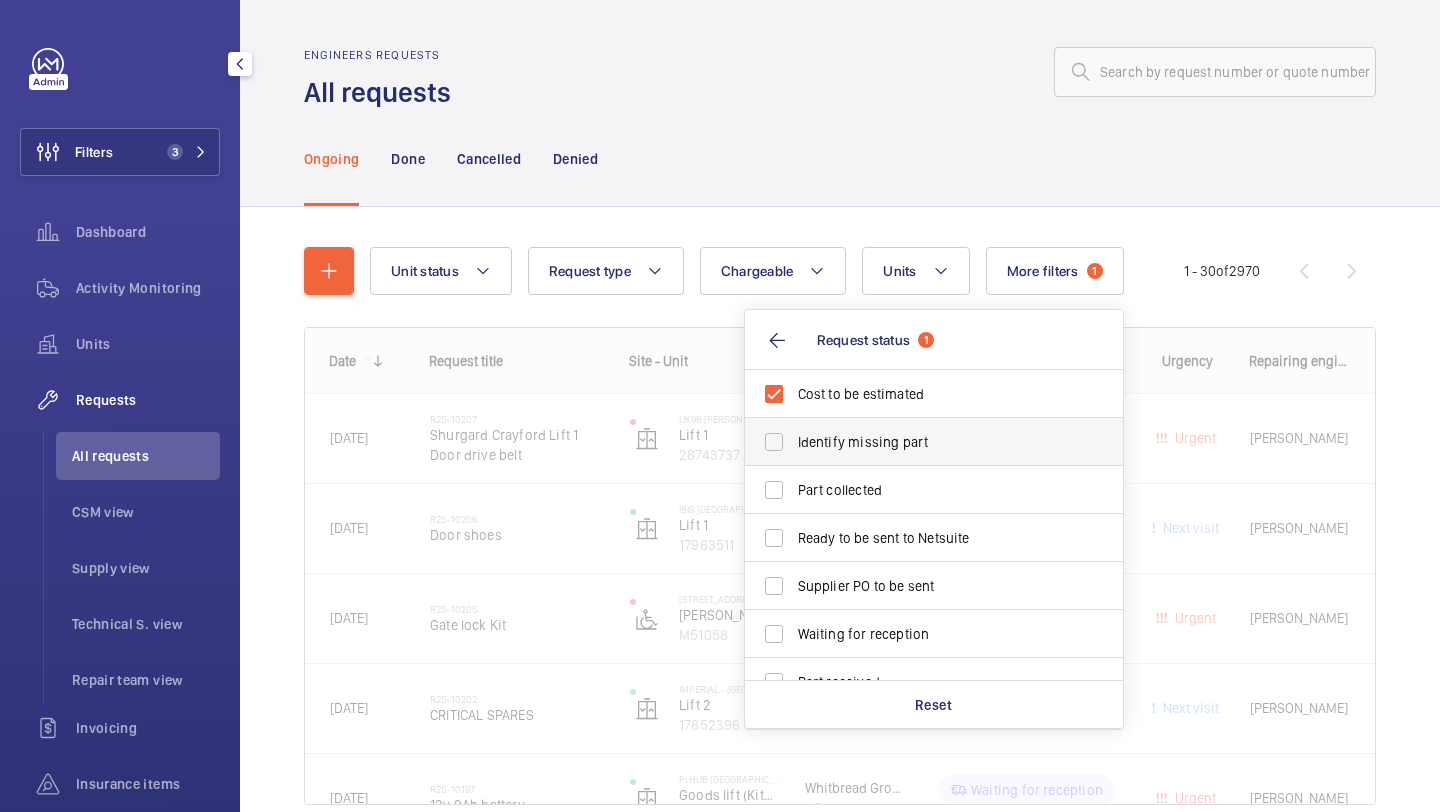 click on "Identify missing part" at bounding box center [935, 442] 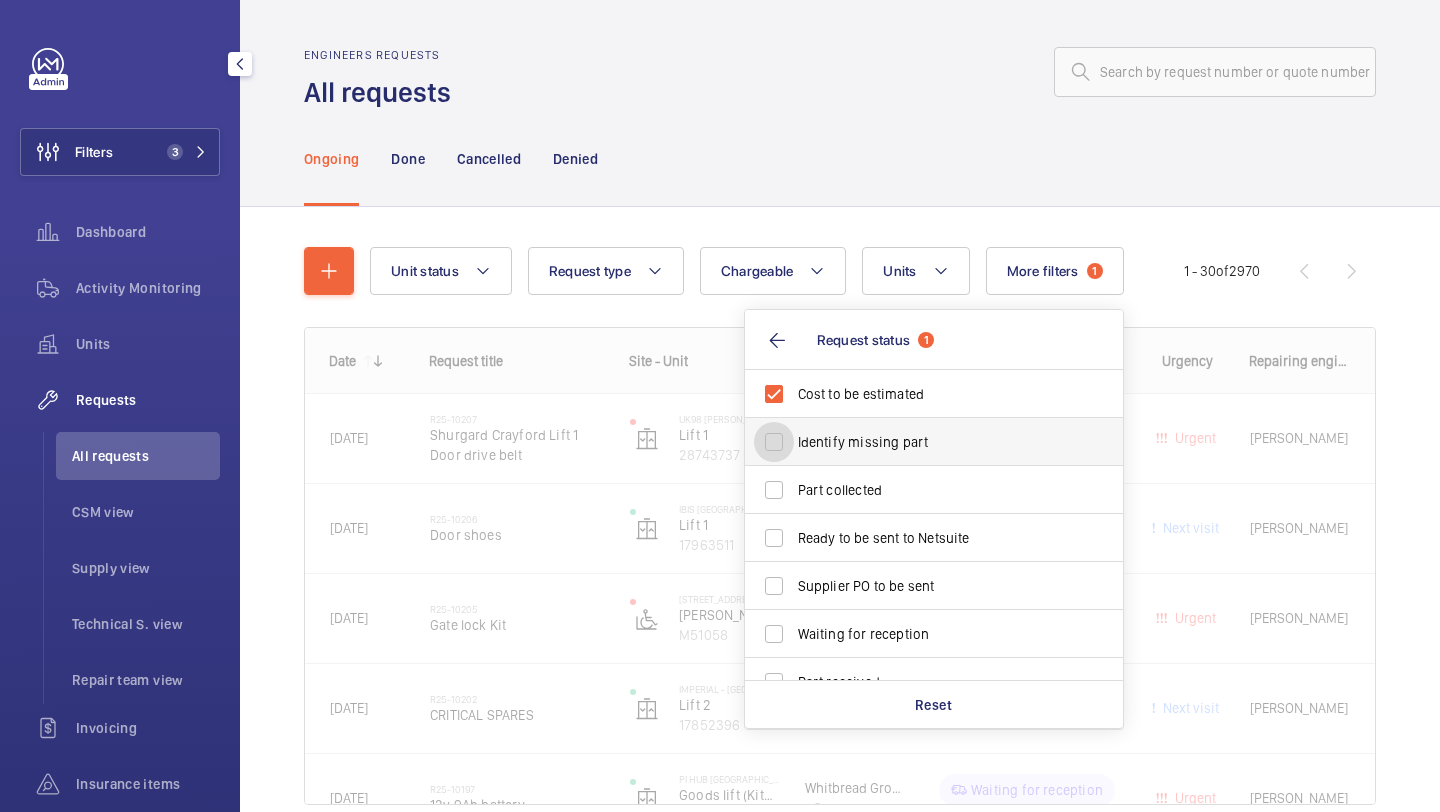 click on "Identify missing part" at bounding box center (774, 442) 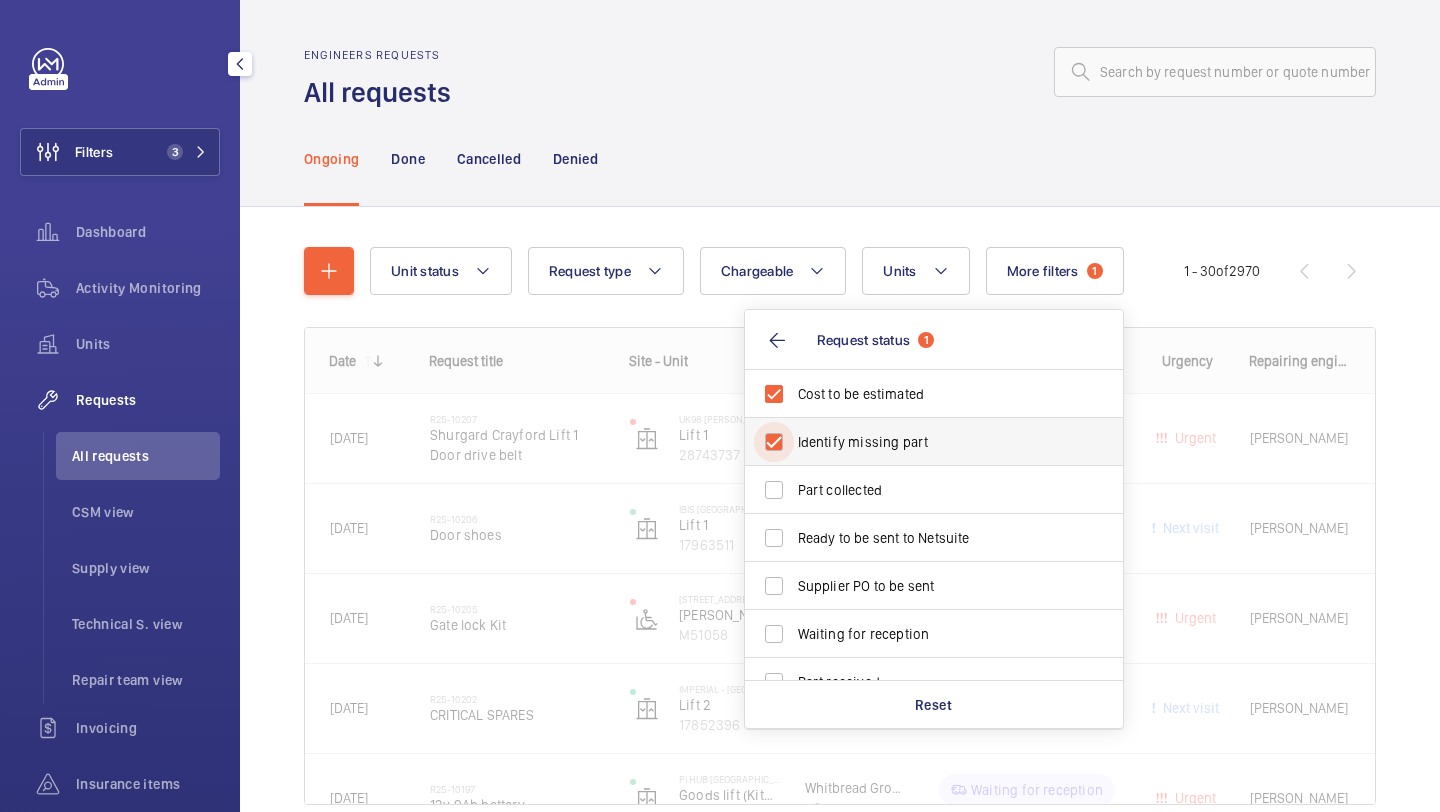 checkbox on "true" 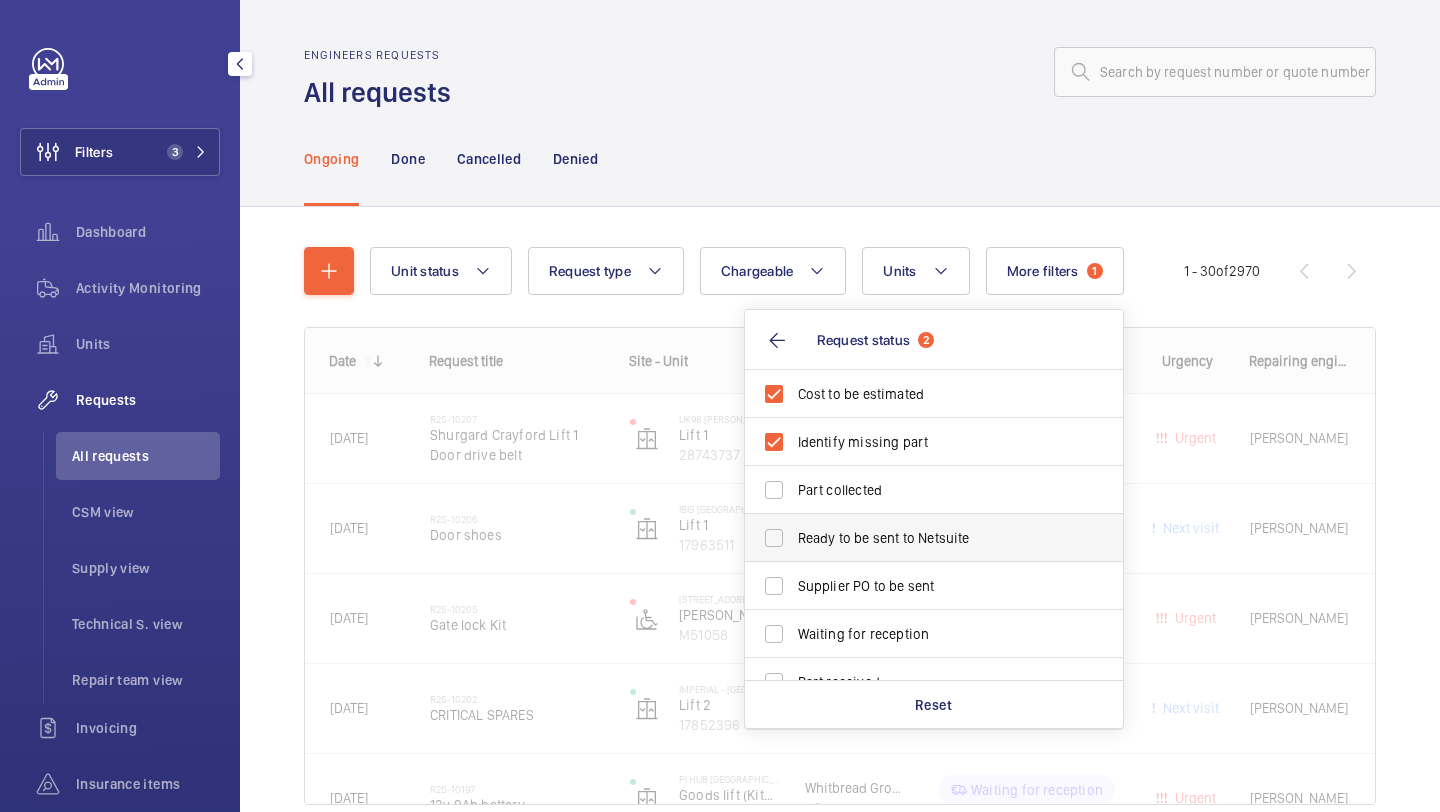 click on "Ready to be sent to Netsuite" at bounding box center (935, 538) 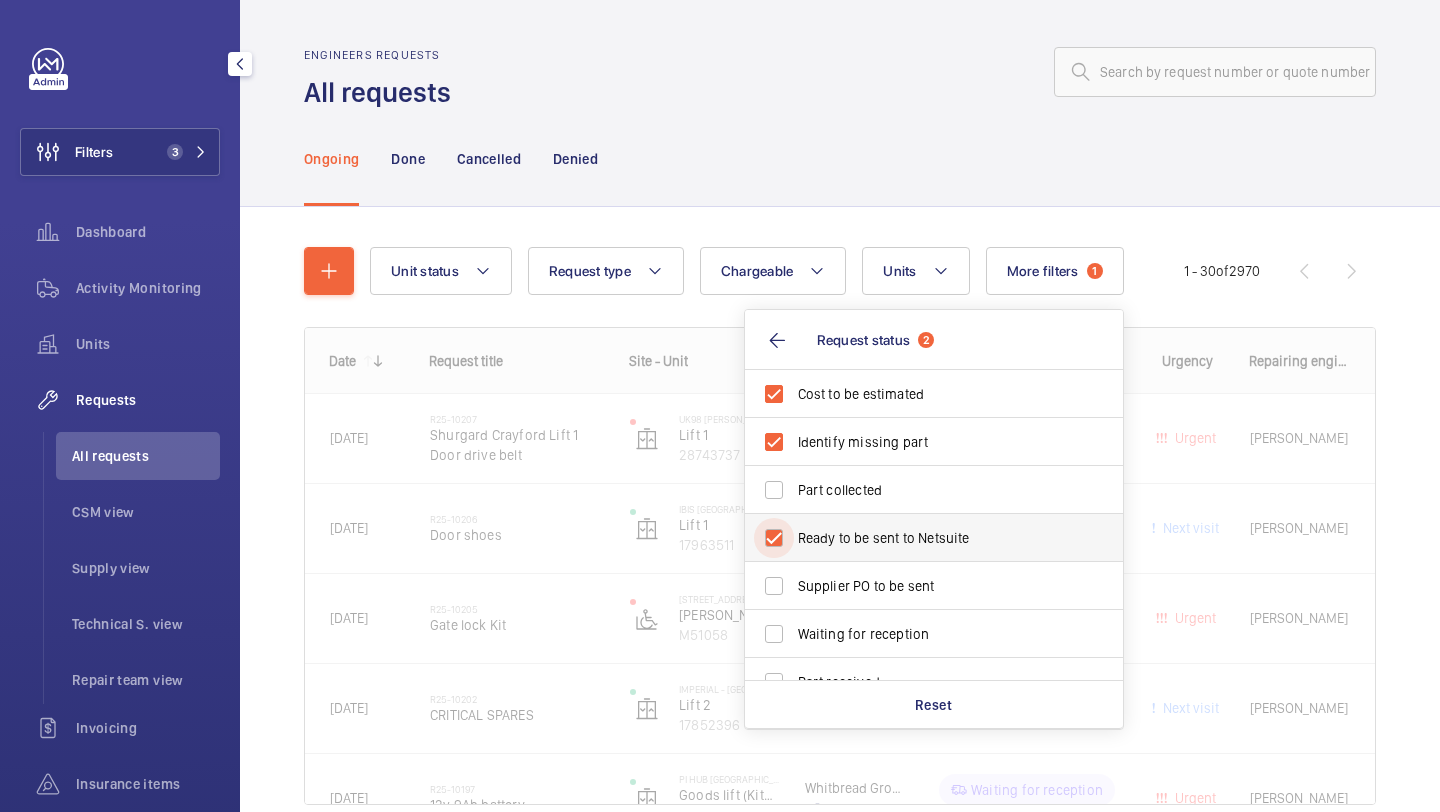 checkbox on "true" 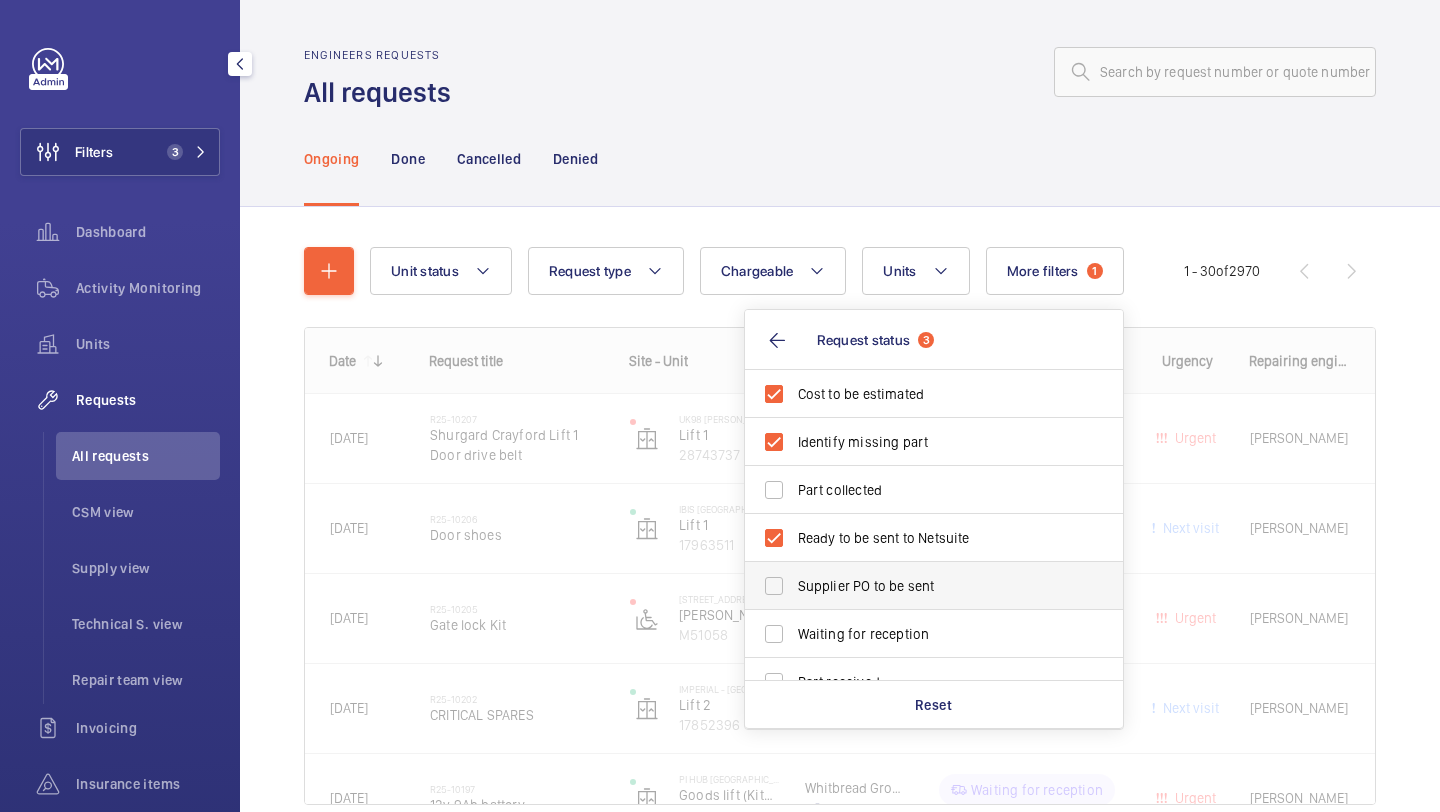 click on "Supplier PO to be sent" at bounding box center (935, 586) 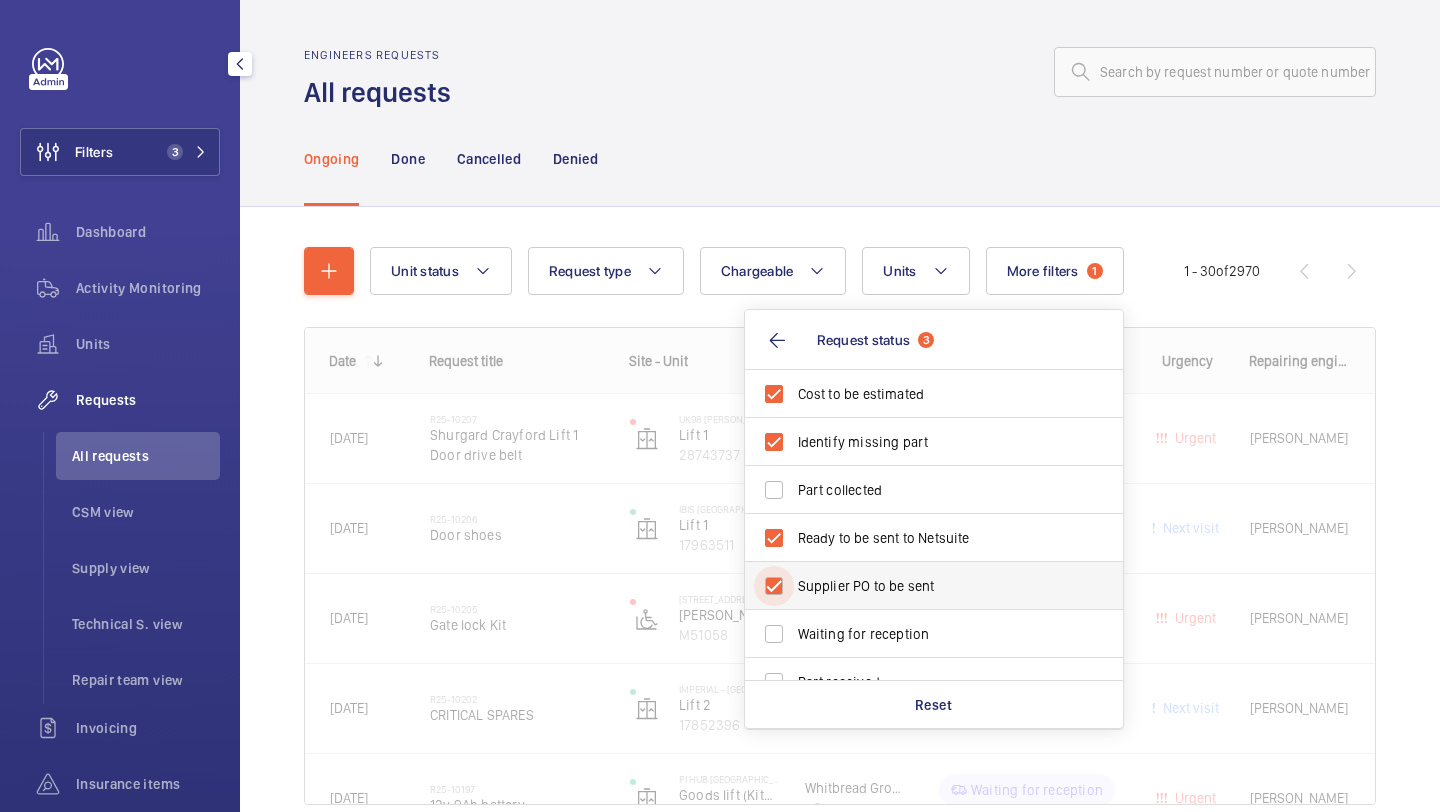 checkbox on "true" 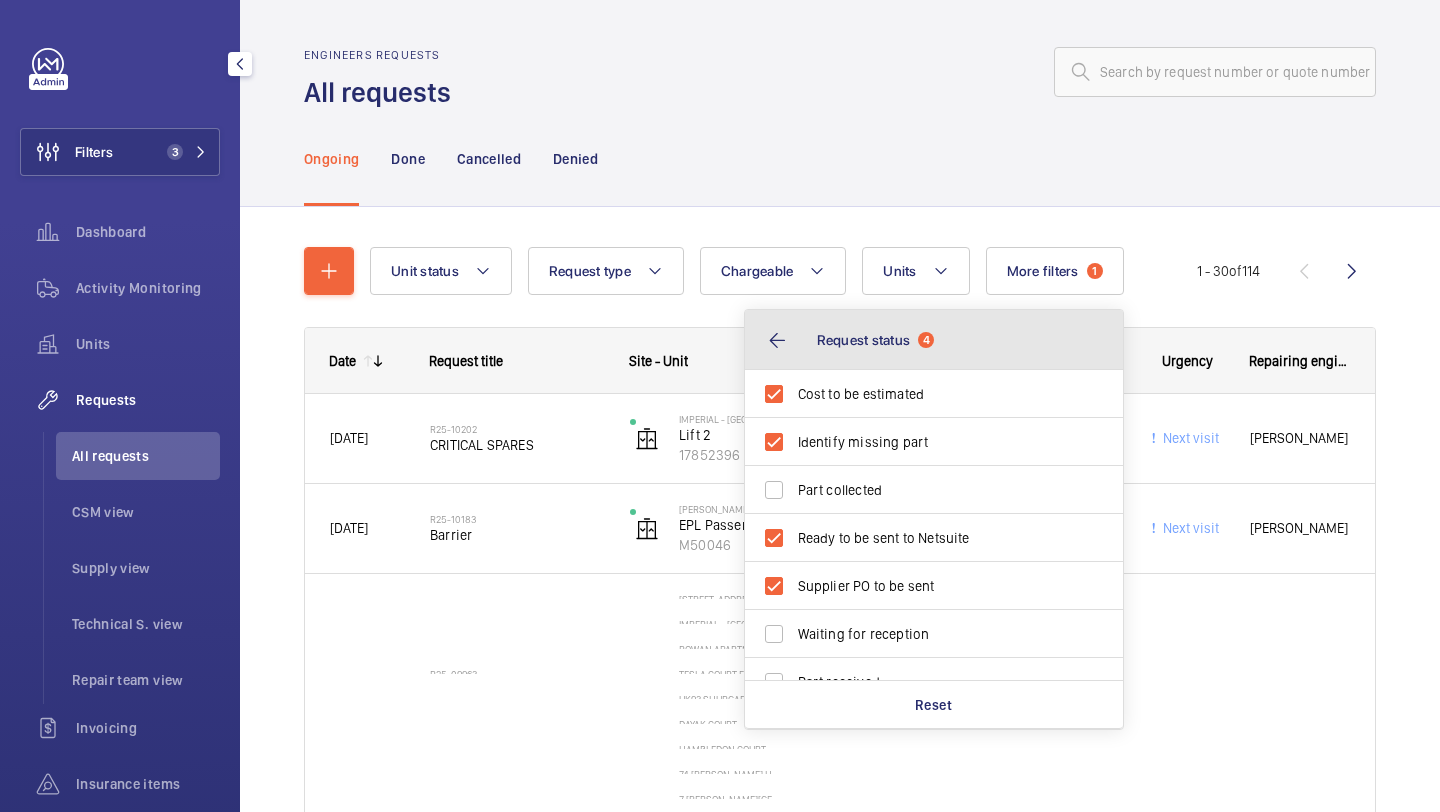 click on "Request status  4" 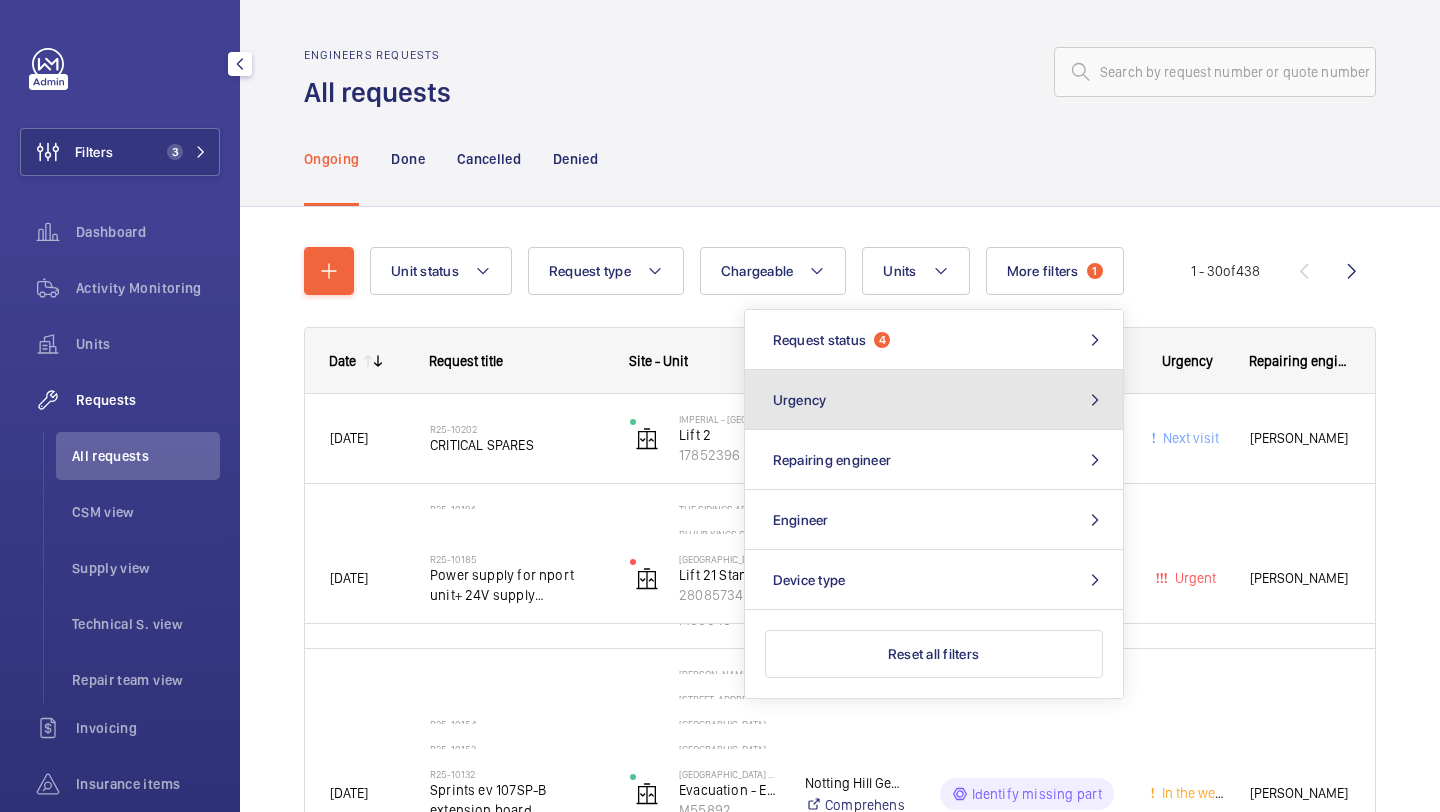 click on "Urgency" 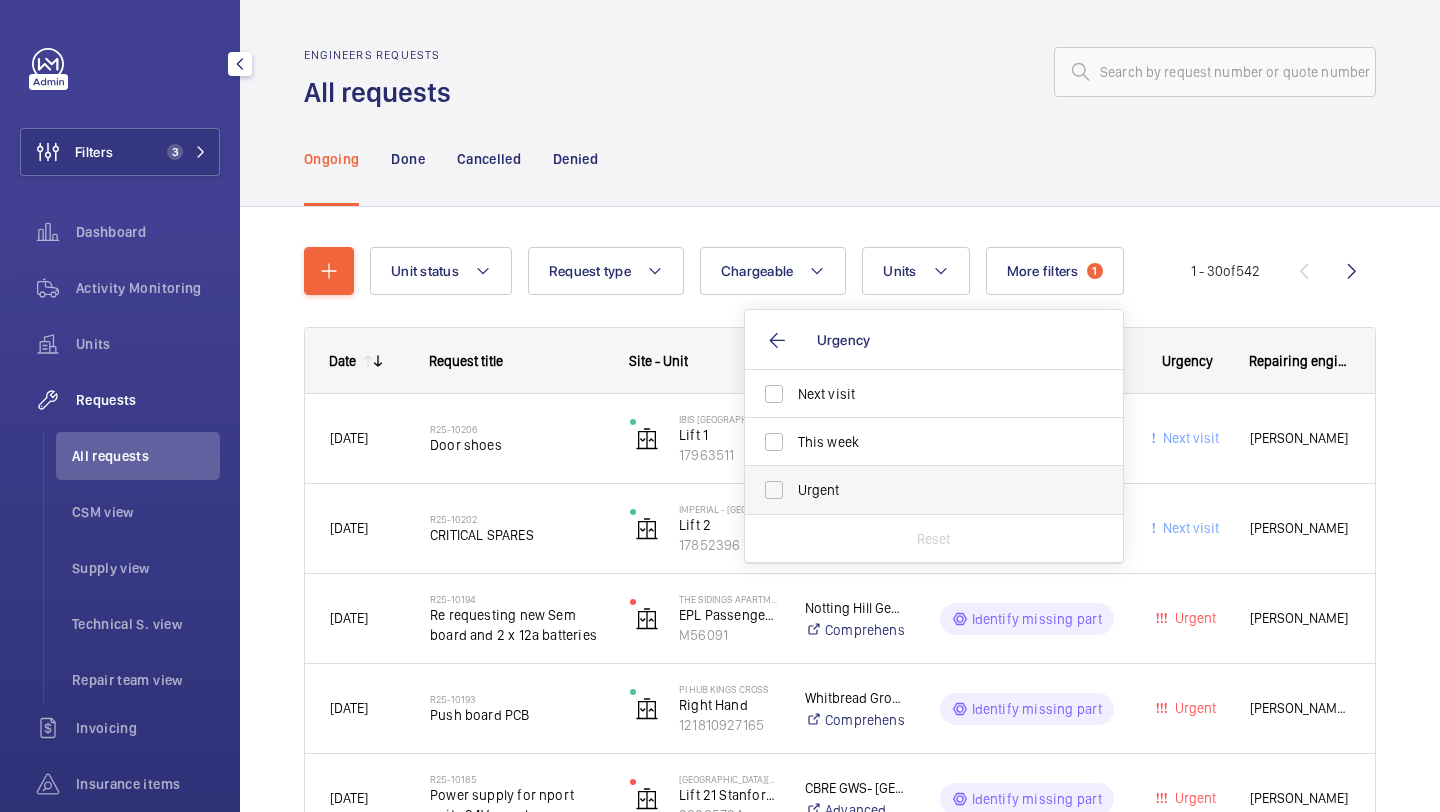 click on "Urgent" at bounding box center (919, 490) 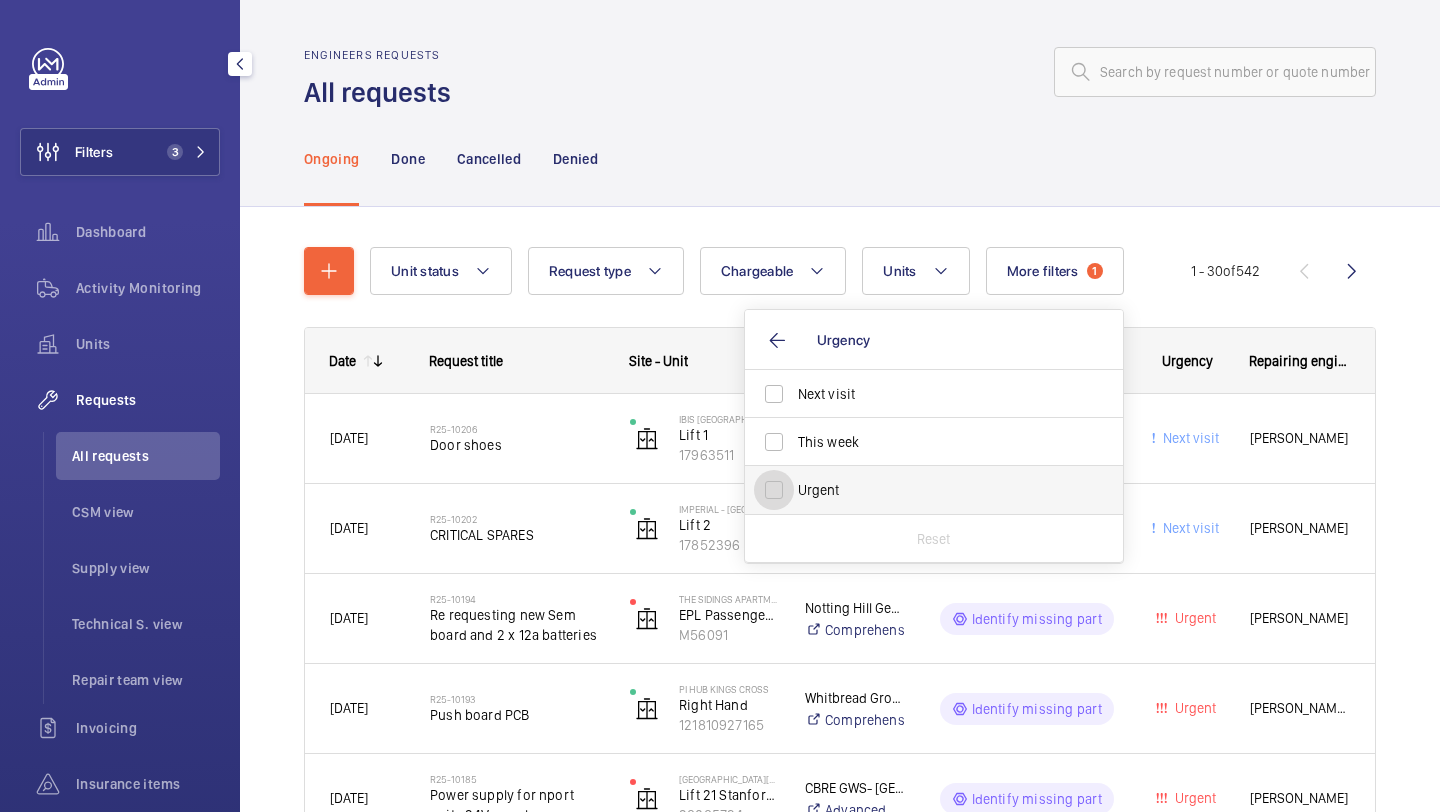 click on "Urgent" at bounding box center (774, 490) 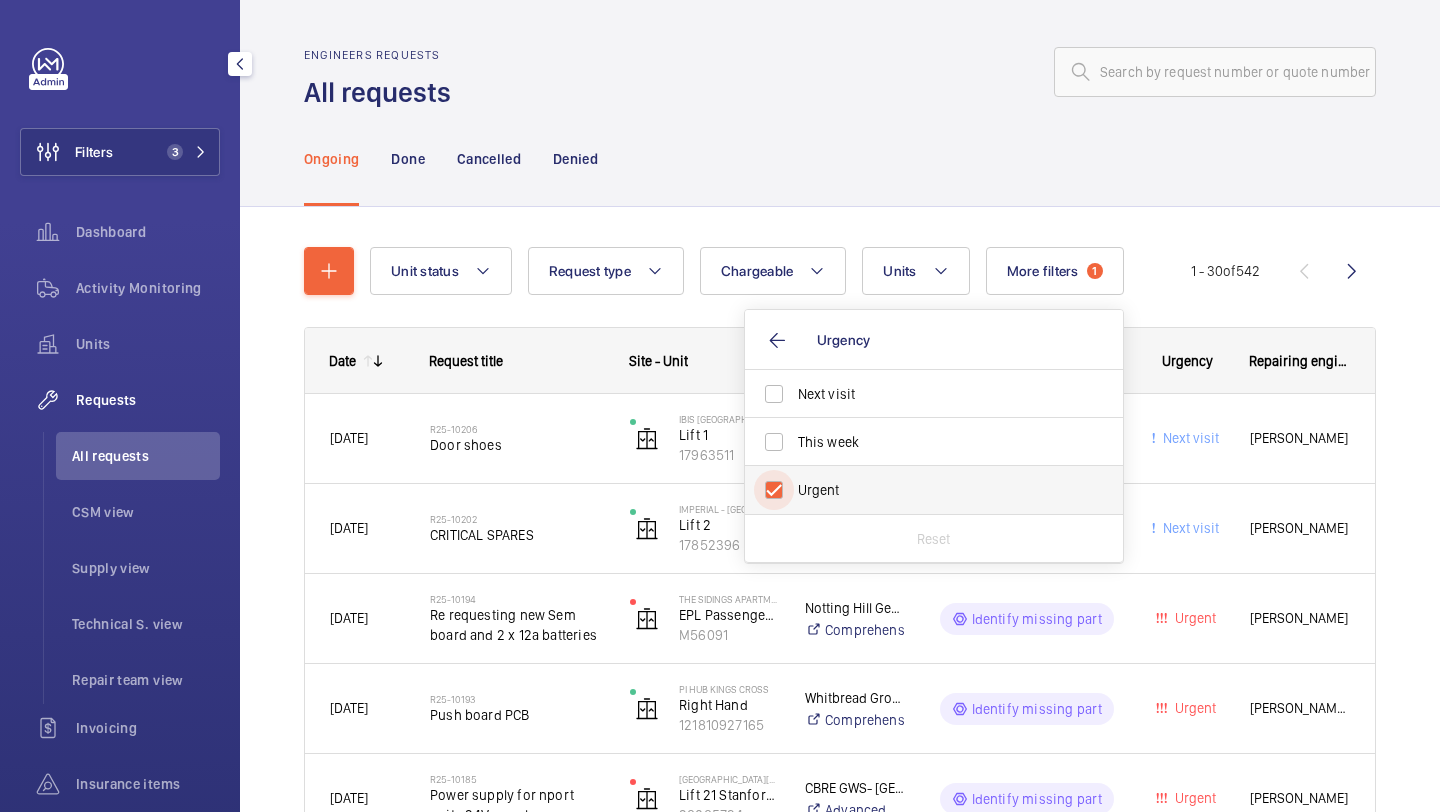 checkbox on "true" 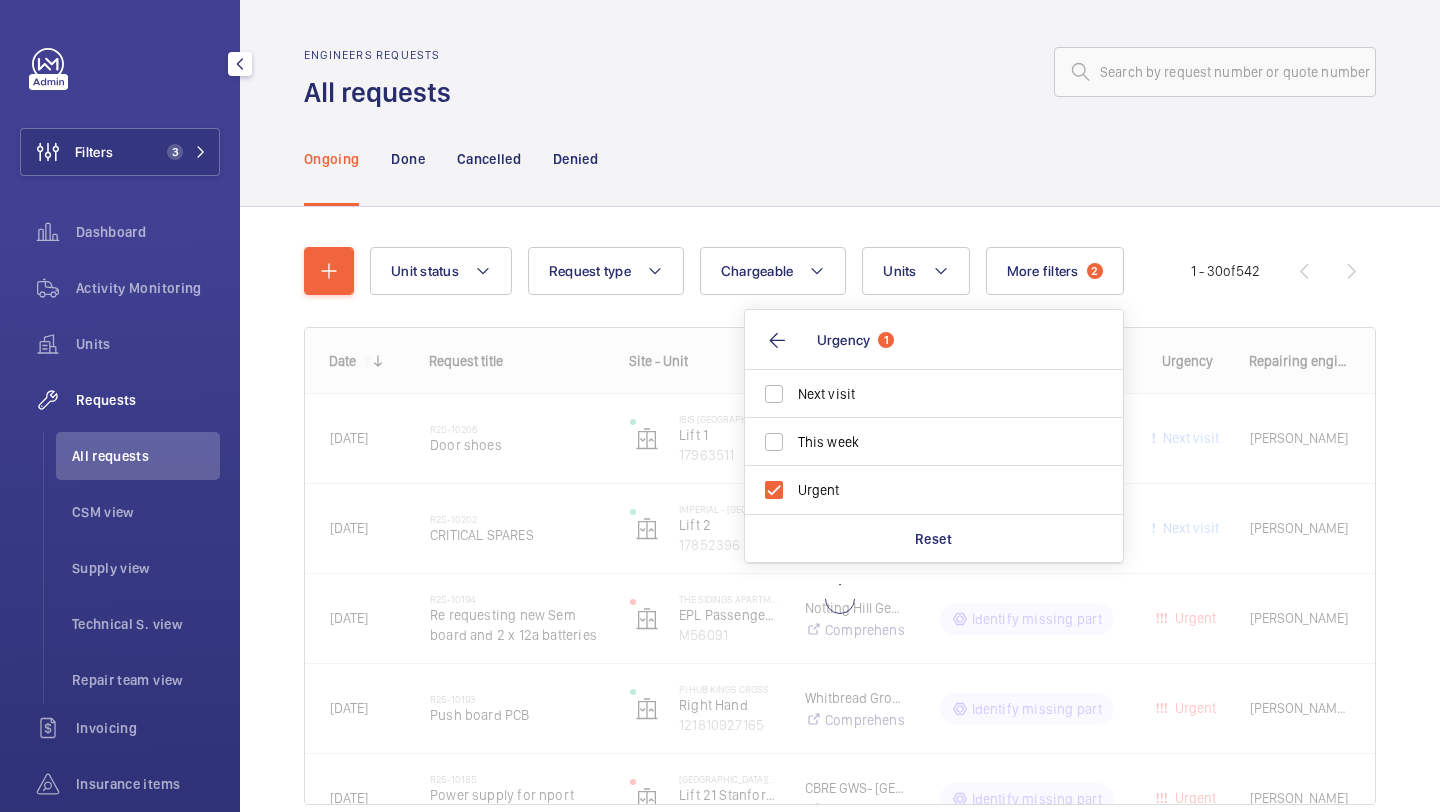 click on "Engineers requests All requests" 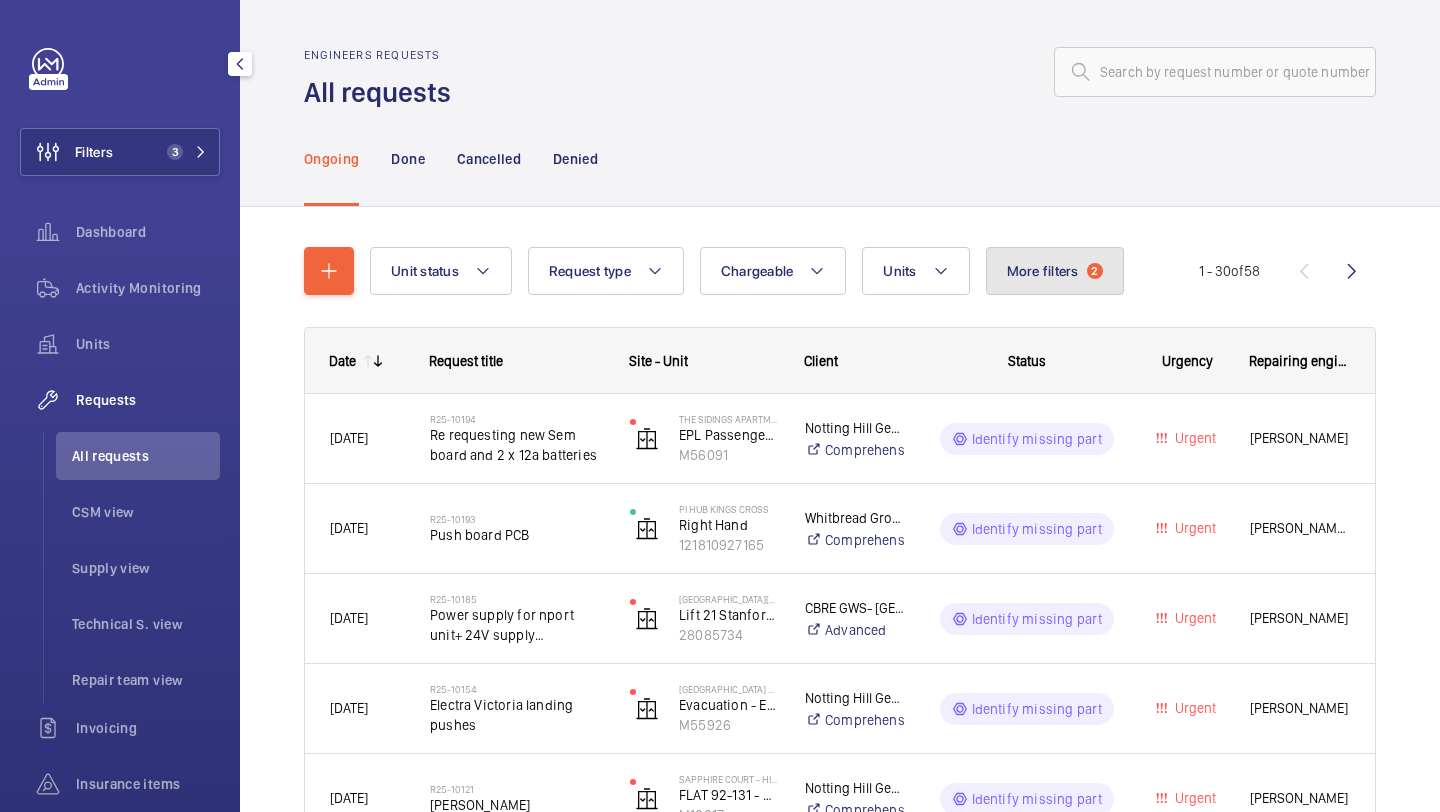 click on "More filters  2" 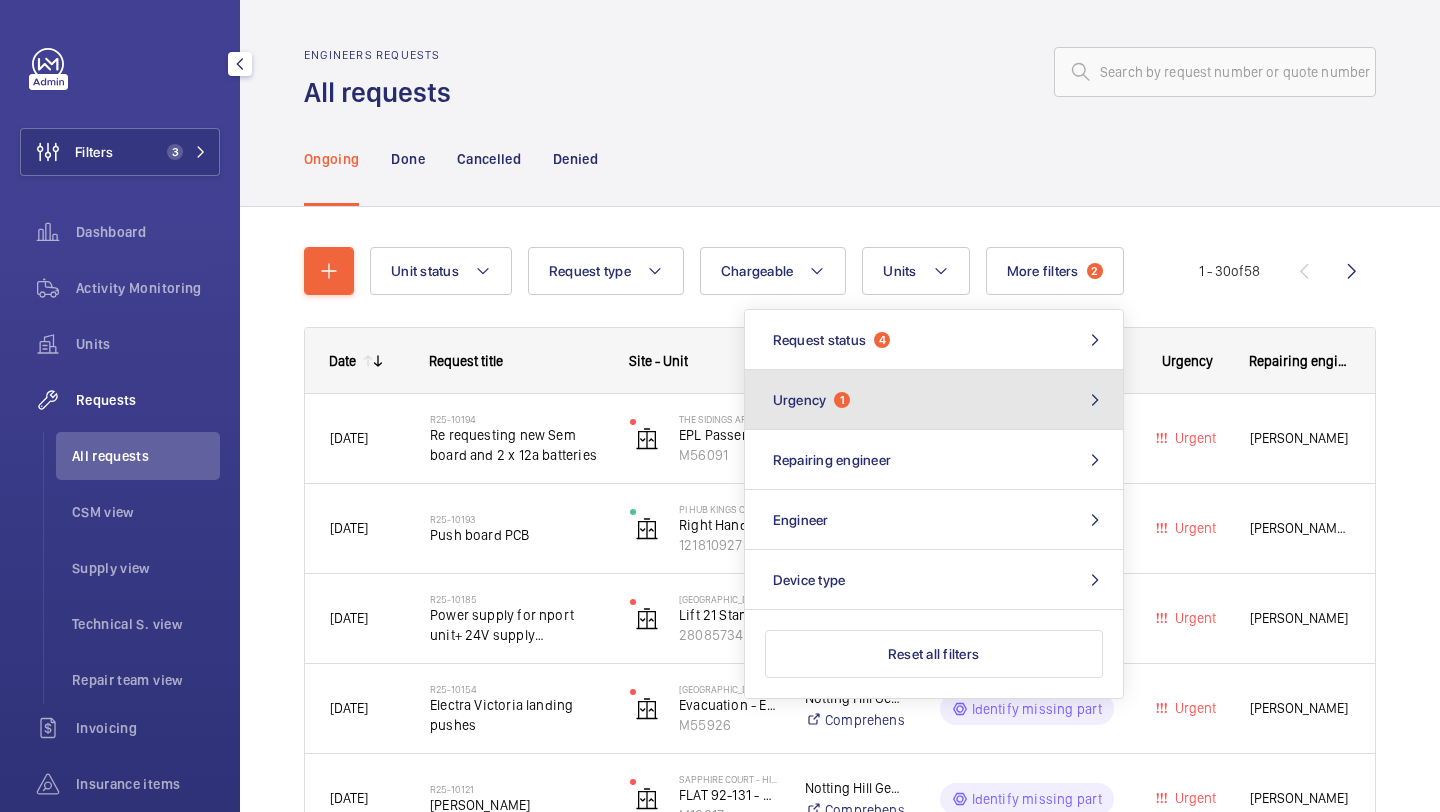click on "Urgency  1" 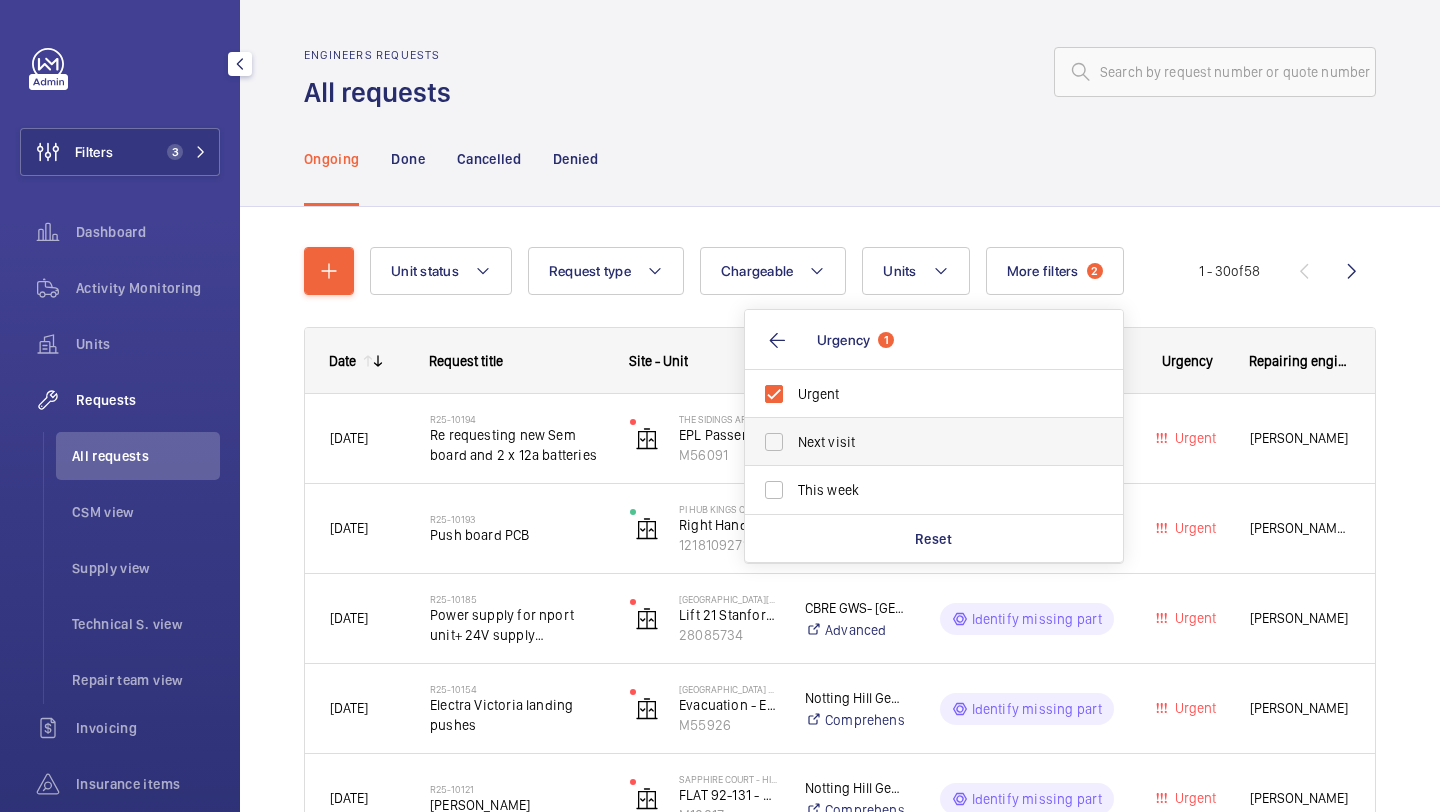 click on "Next visit" at bounding box center (935, 442) 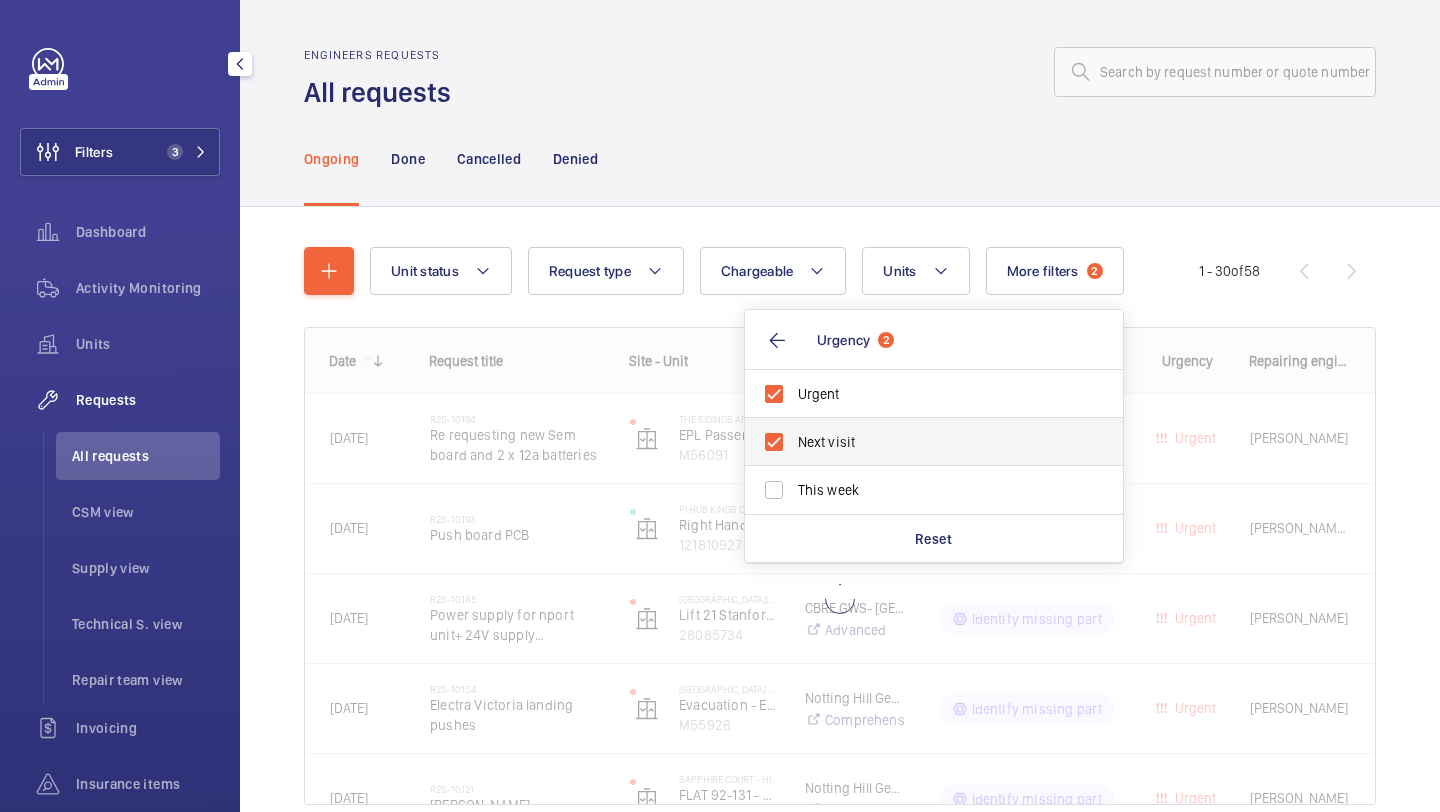 click on "Next visit" at bounding box center (935, 442) 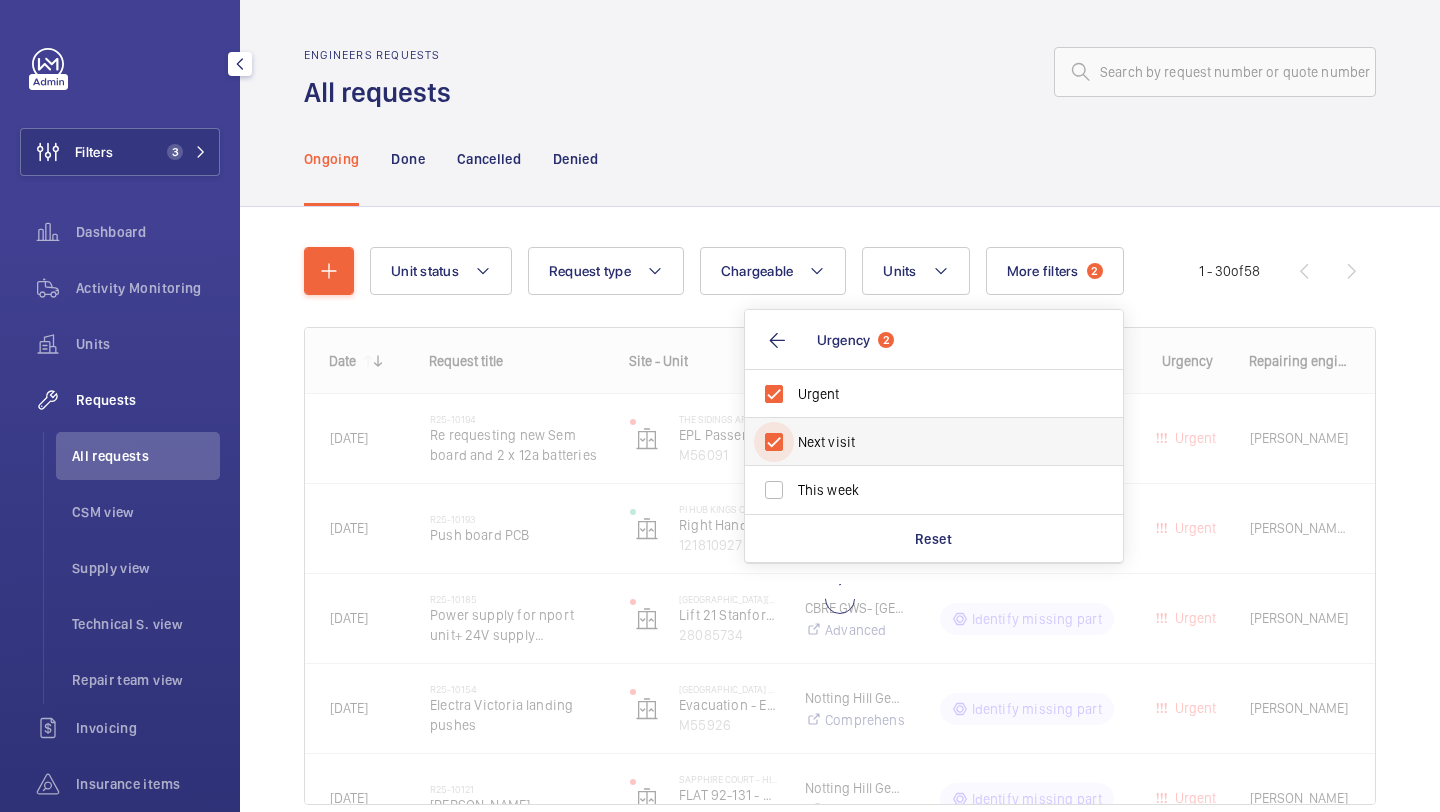 click on "Next visit" at bounding box center (774, 442) 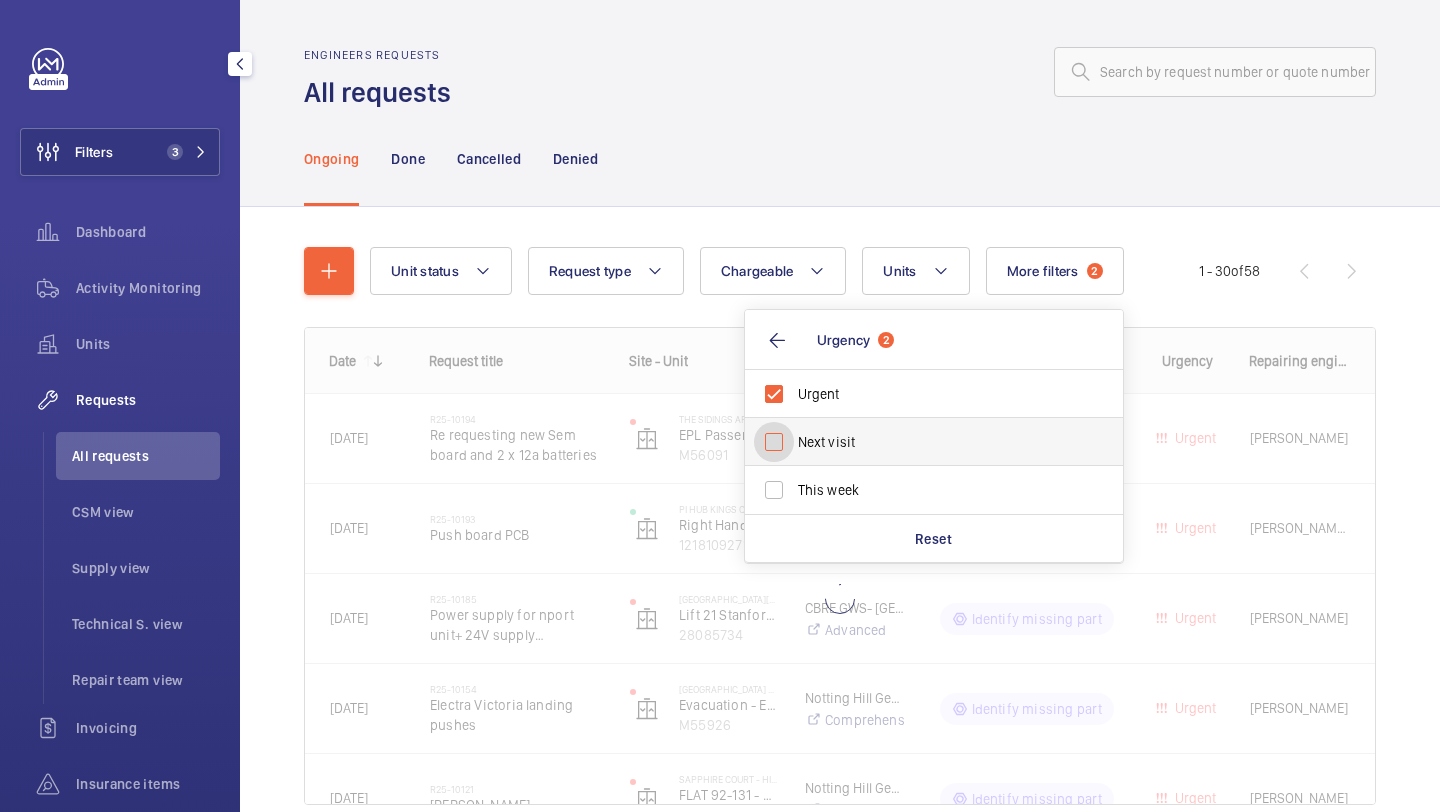checkbox on "false" 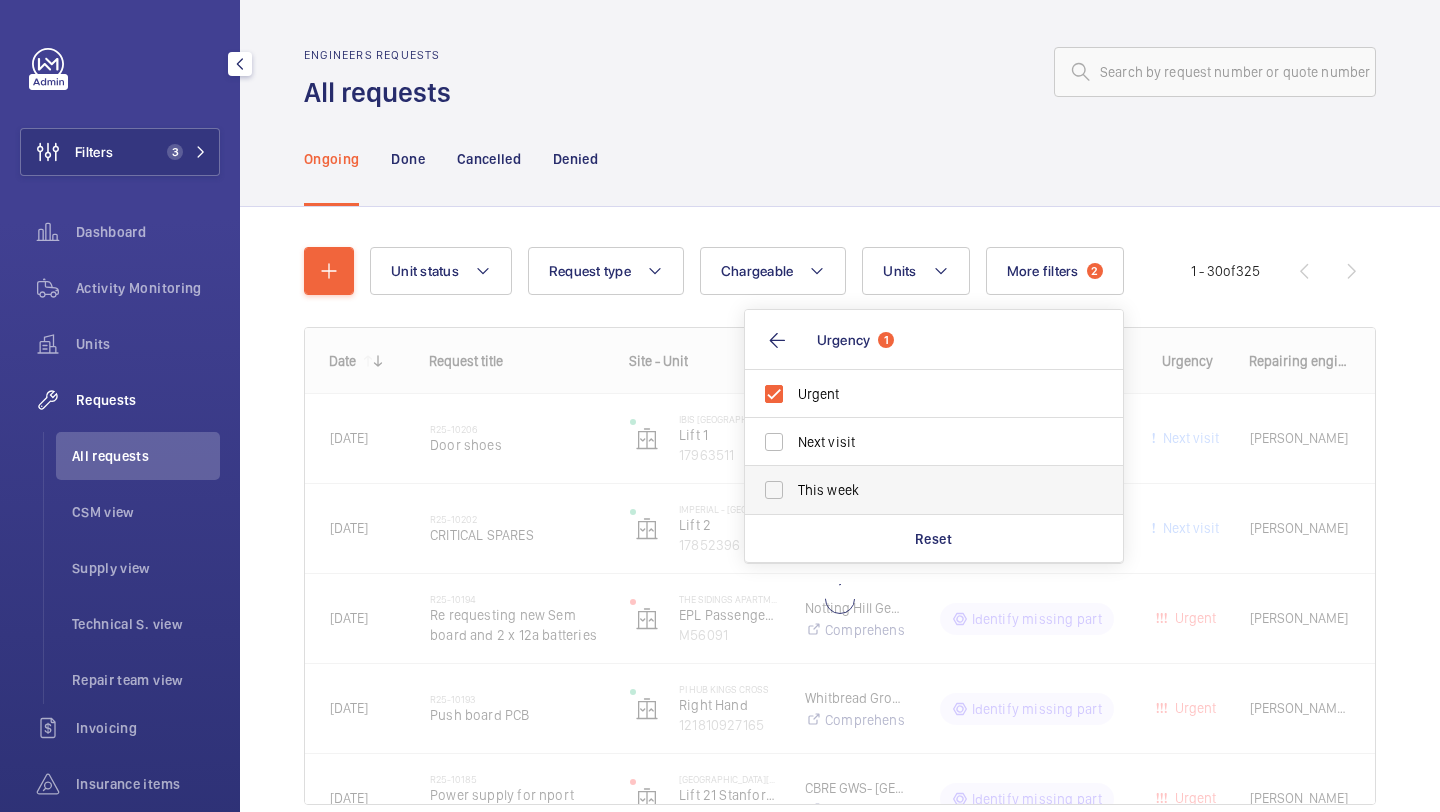 click on "This week" at bounding box center (935, 490) 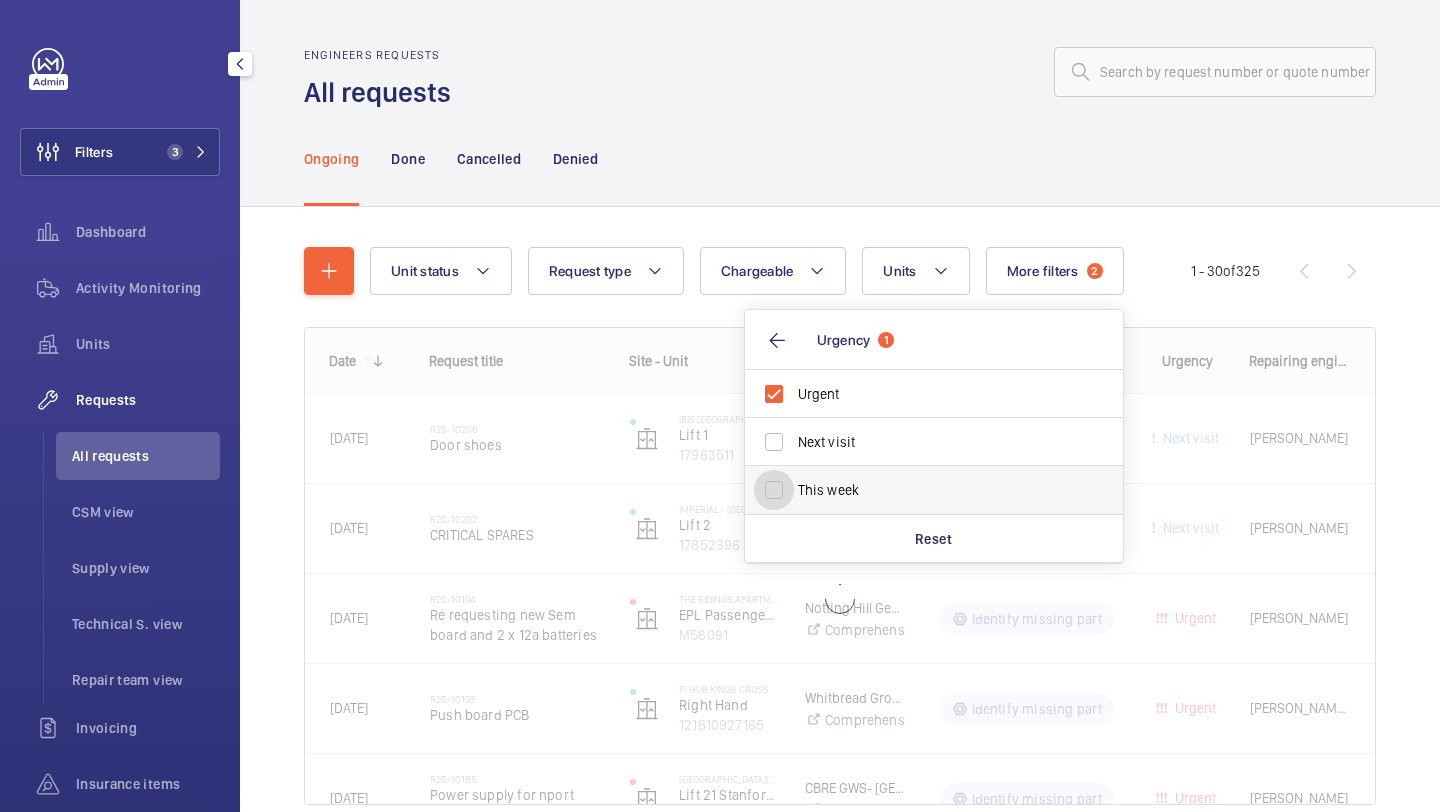 click on "This week" at bounding box center (774, 490) 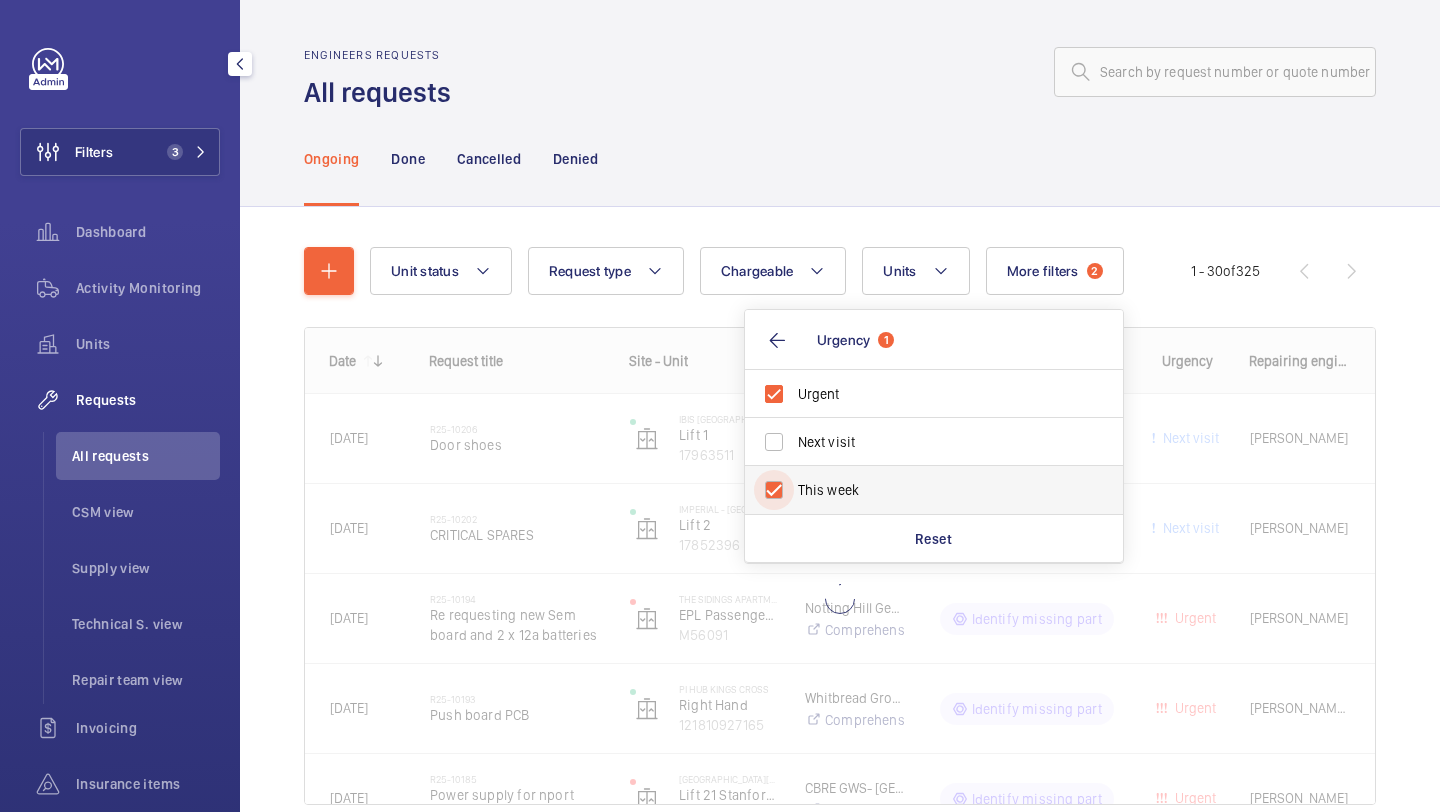 checkbox on "true" 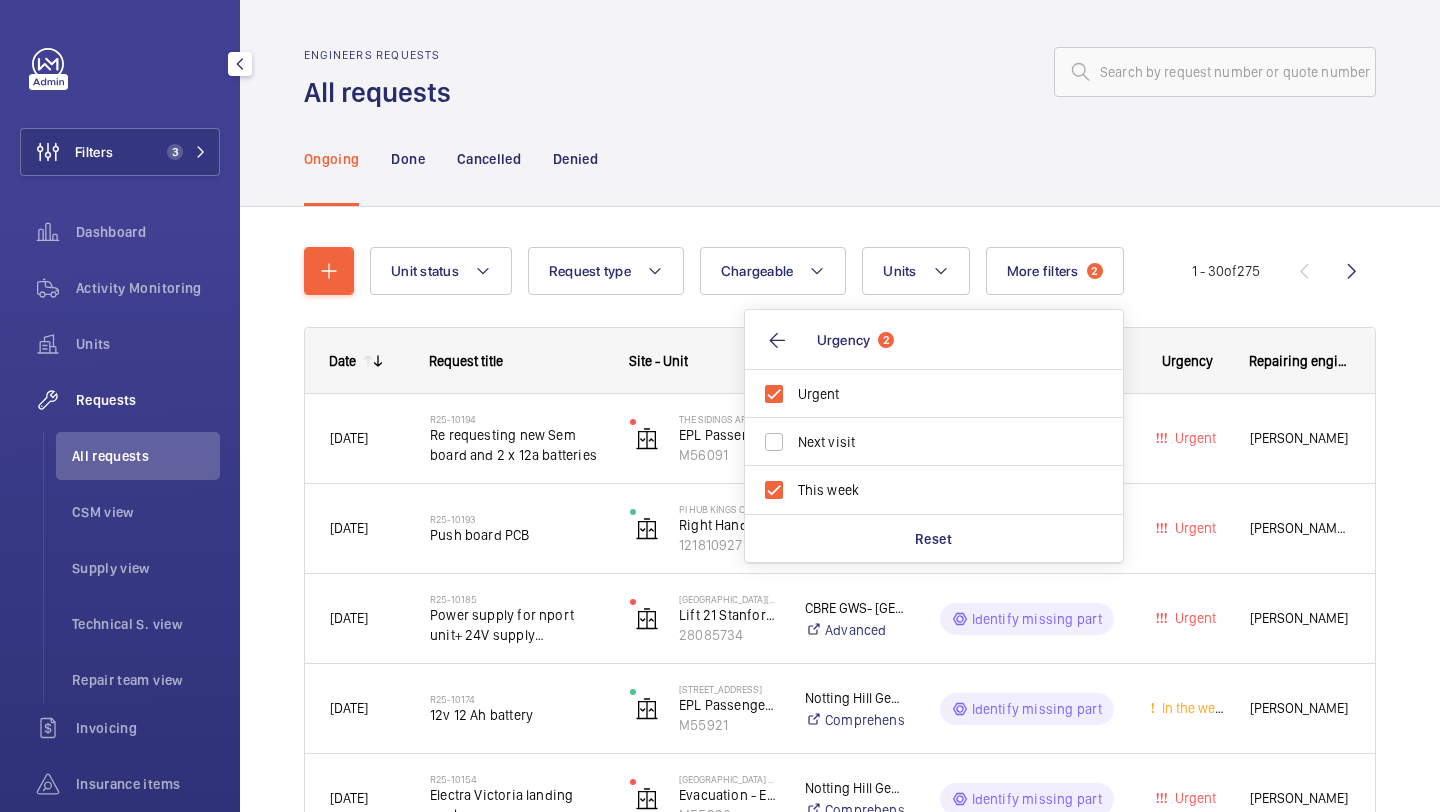click on "Ongoing Done Cancelled Denied" 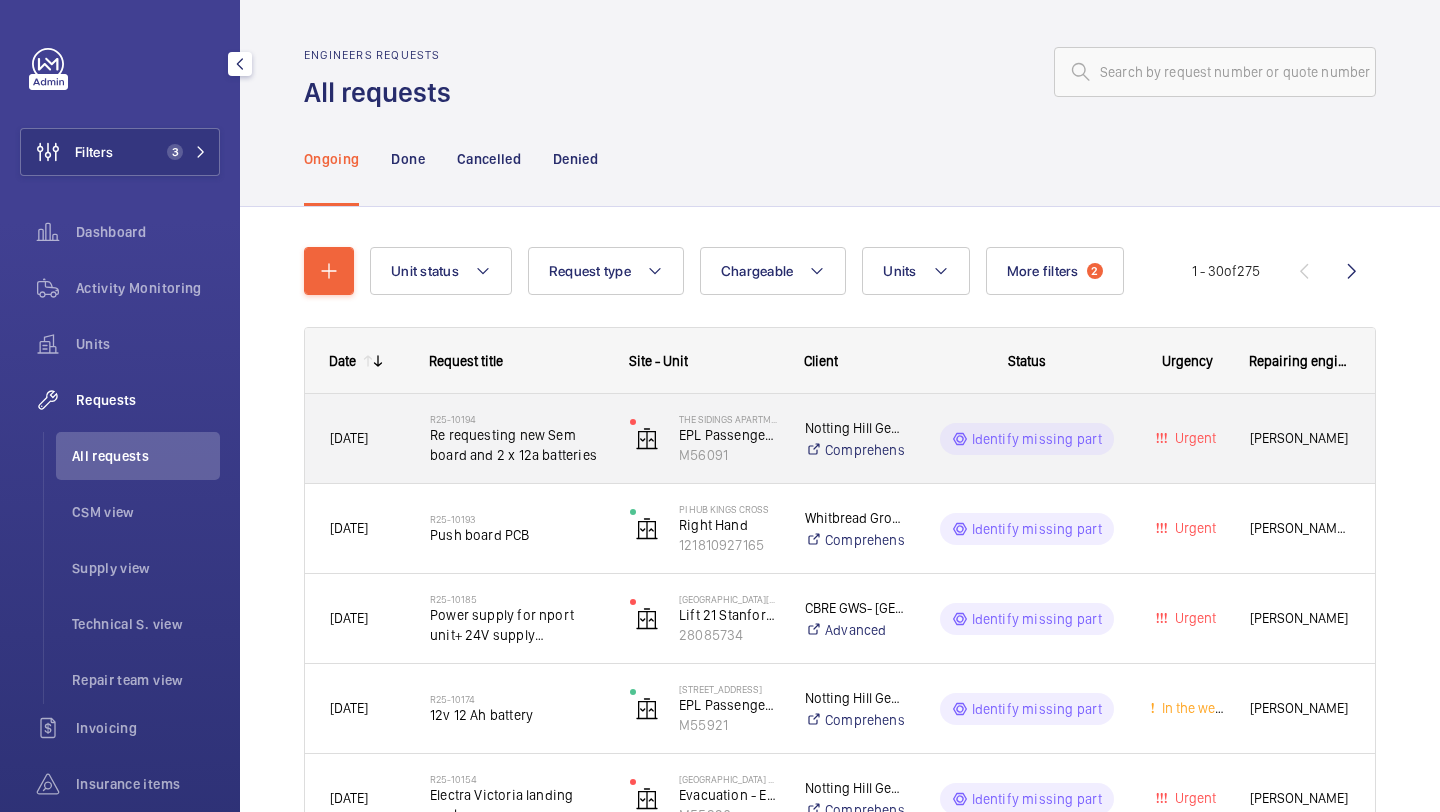 click on "Re requesting new Sem board and 2 x 12a batteries" 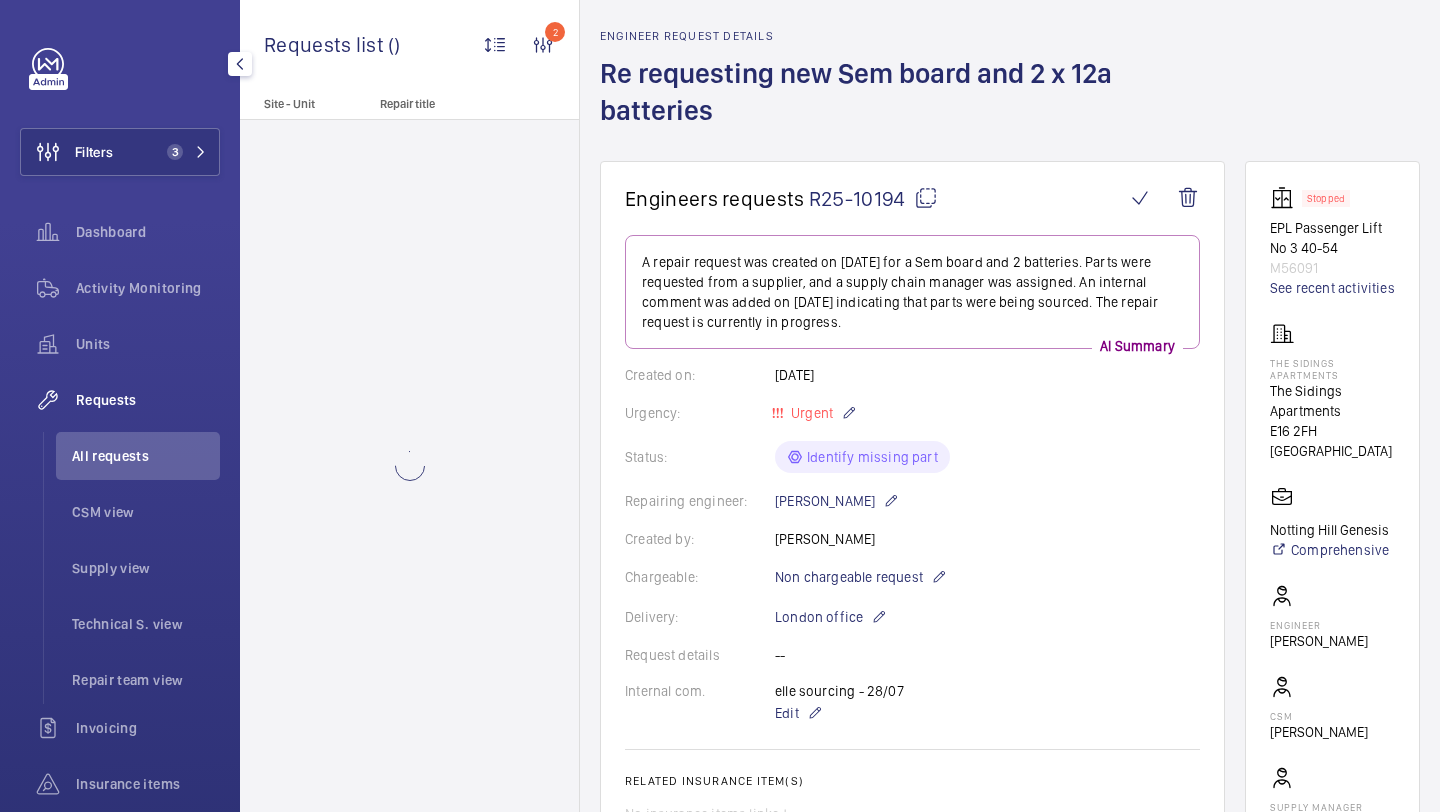 scroll, scrollTop: 99, scrollLeft: 0, axis: vertical 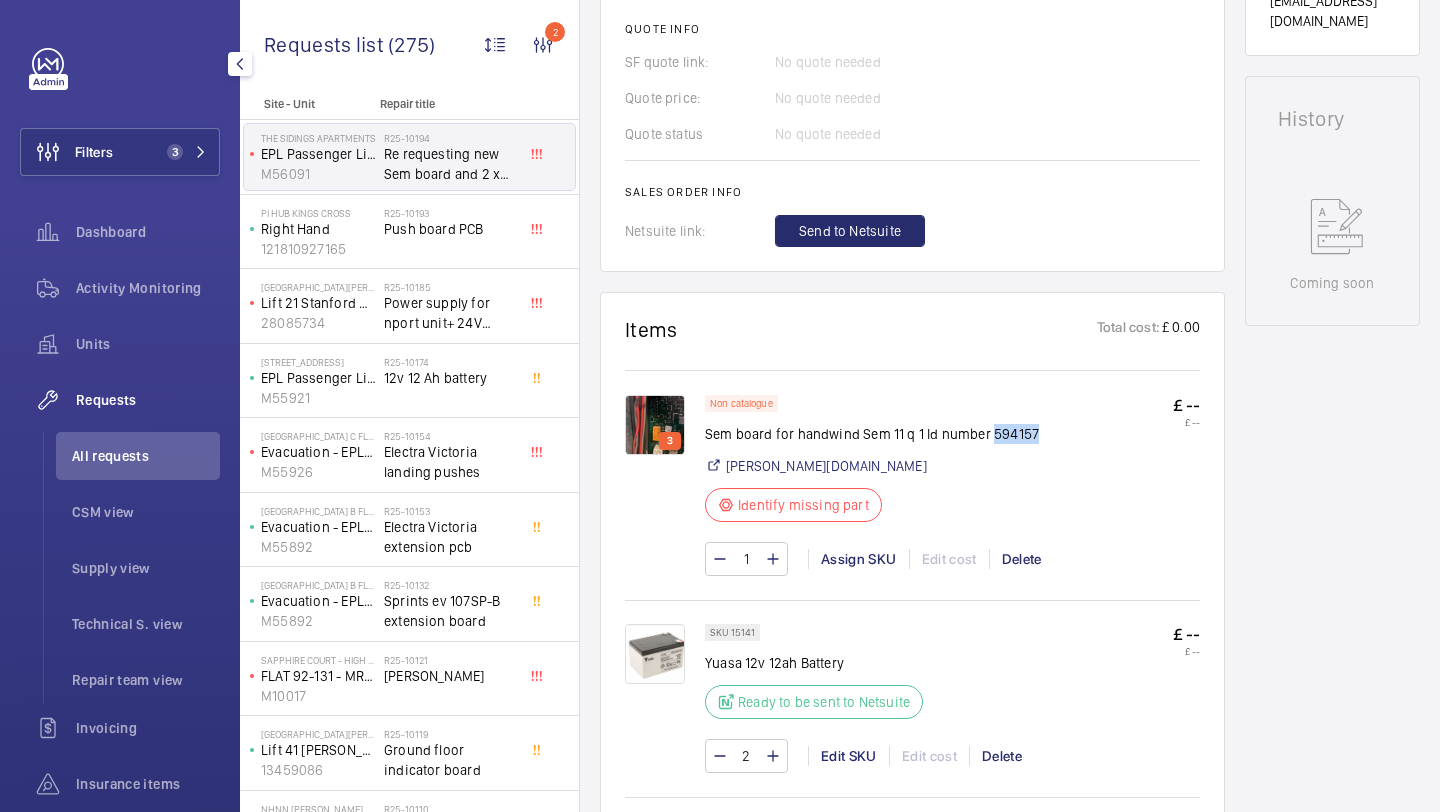 drag, startPoint x: 1040, startPoint y: 435, endPoint x: 991, endPoint y: 436, distance: 49.010204 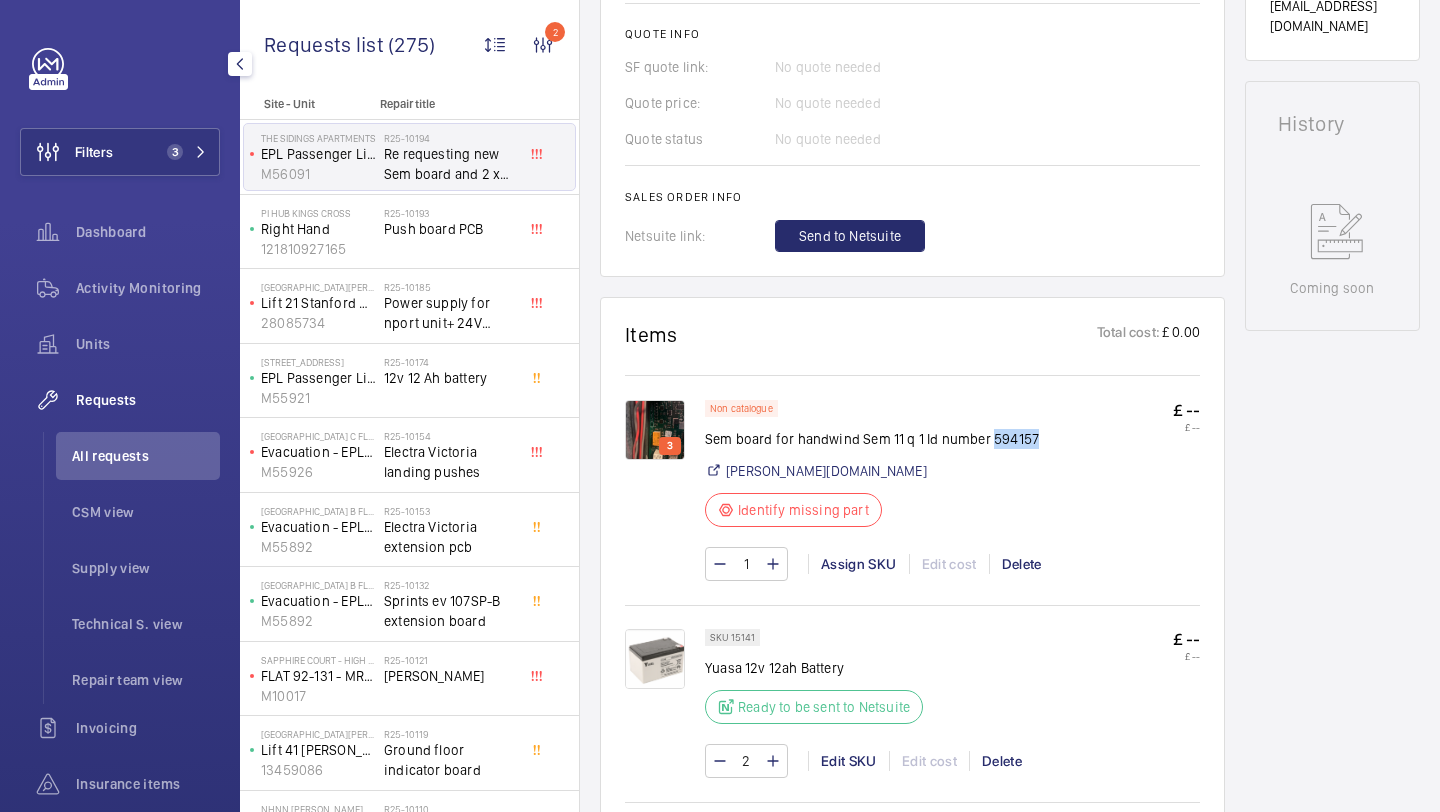 scroll, scrollTop: 945, scrollLeft: 0, axis: vertical 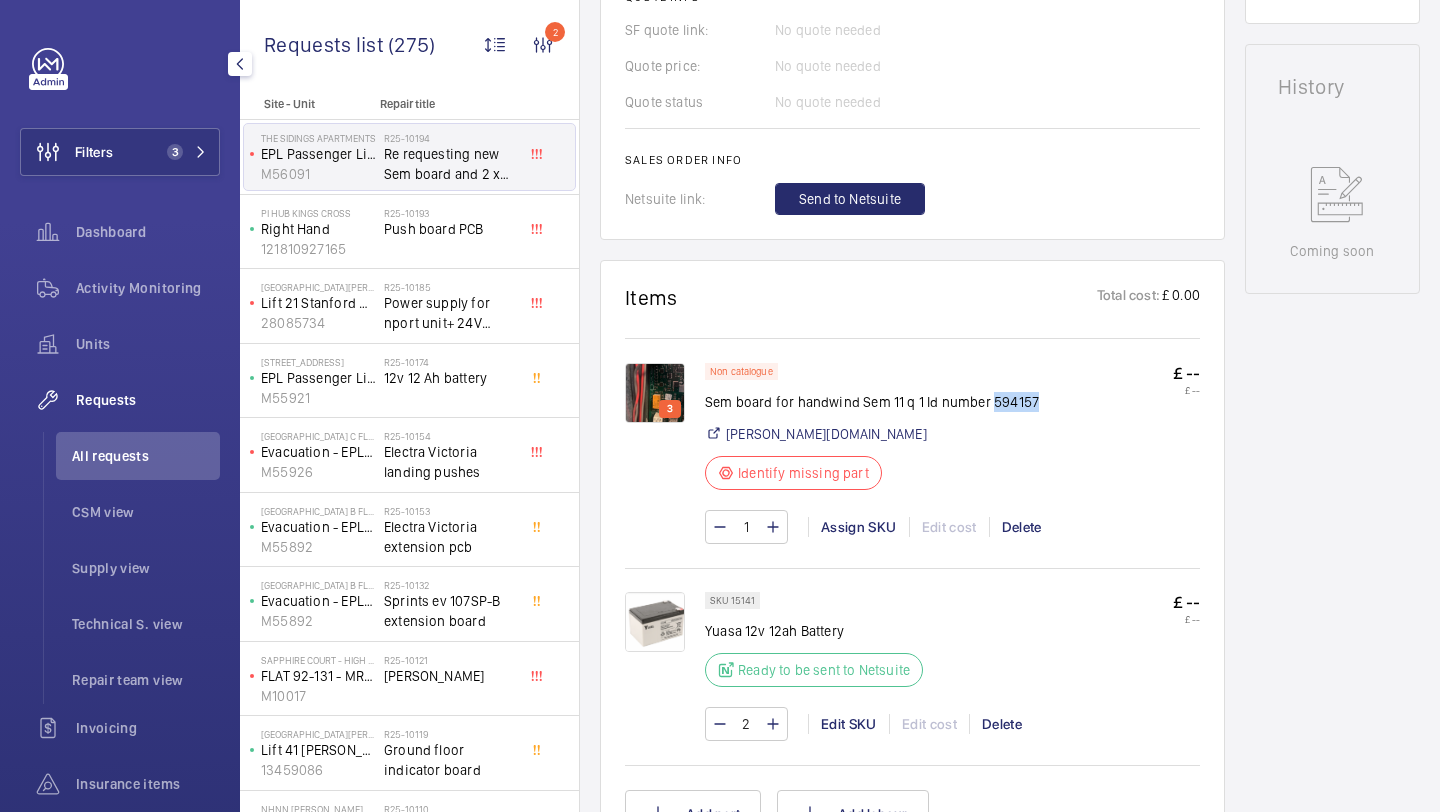 click 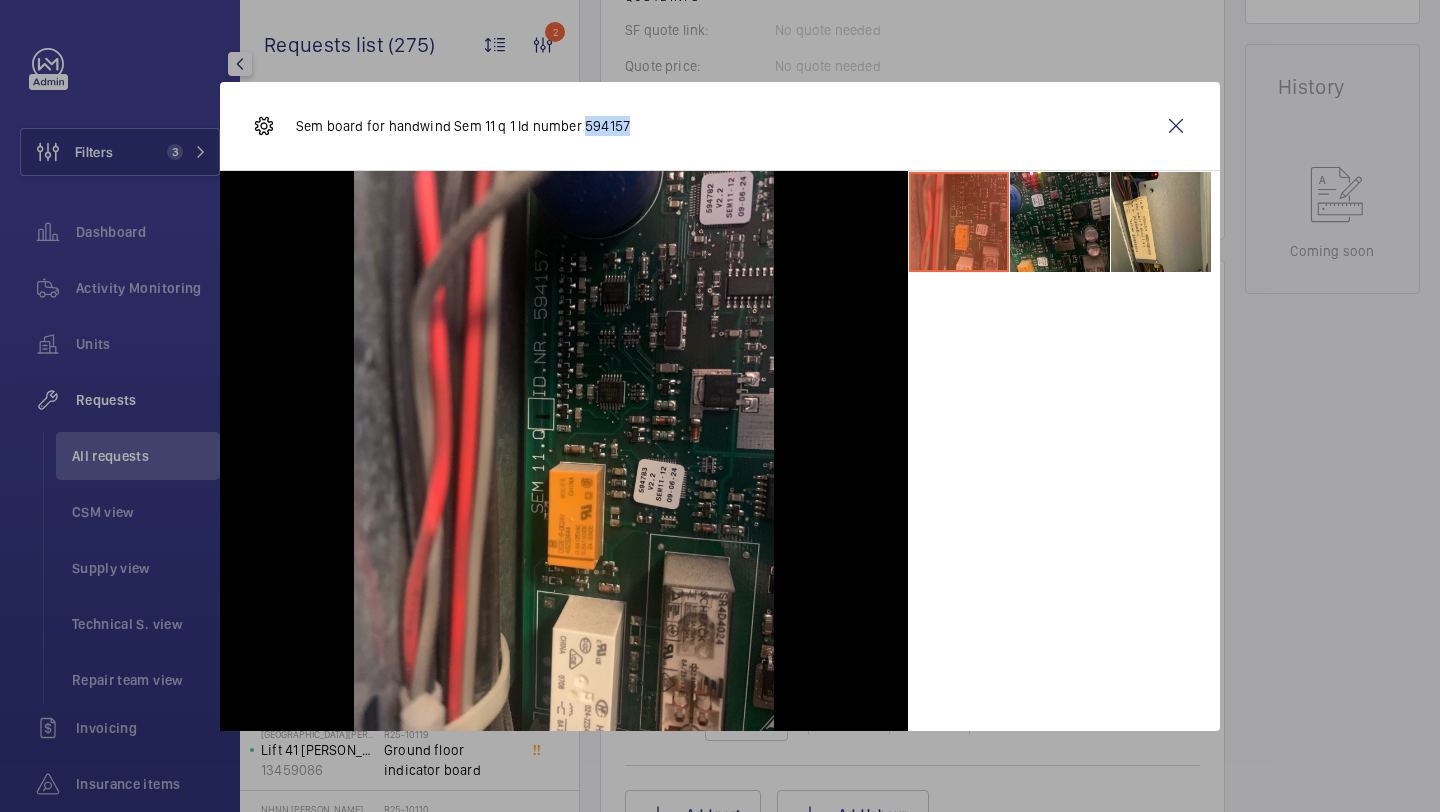 drag, startPoint x: 638, startPoint y: 124, endPoint x: 581, endPoint y: 128, distance: 57.14018 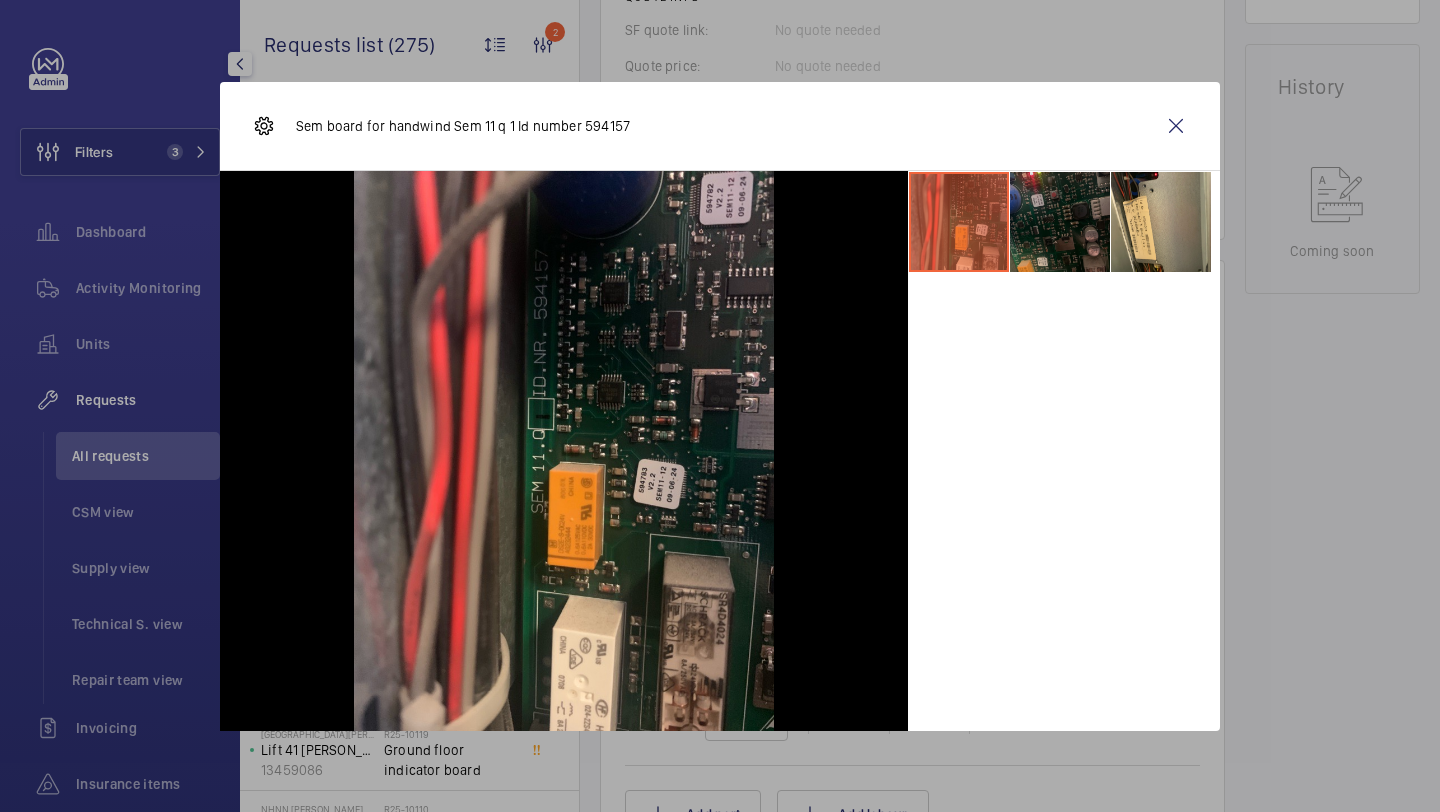 click at bounding box center [1060, 222] 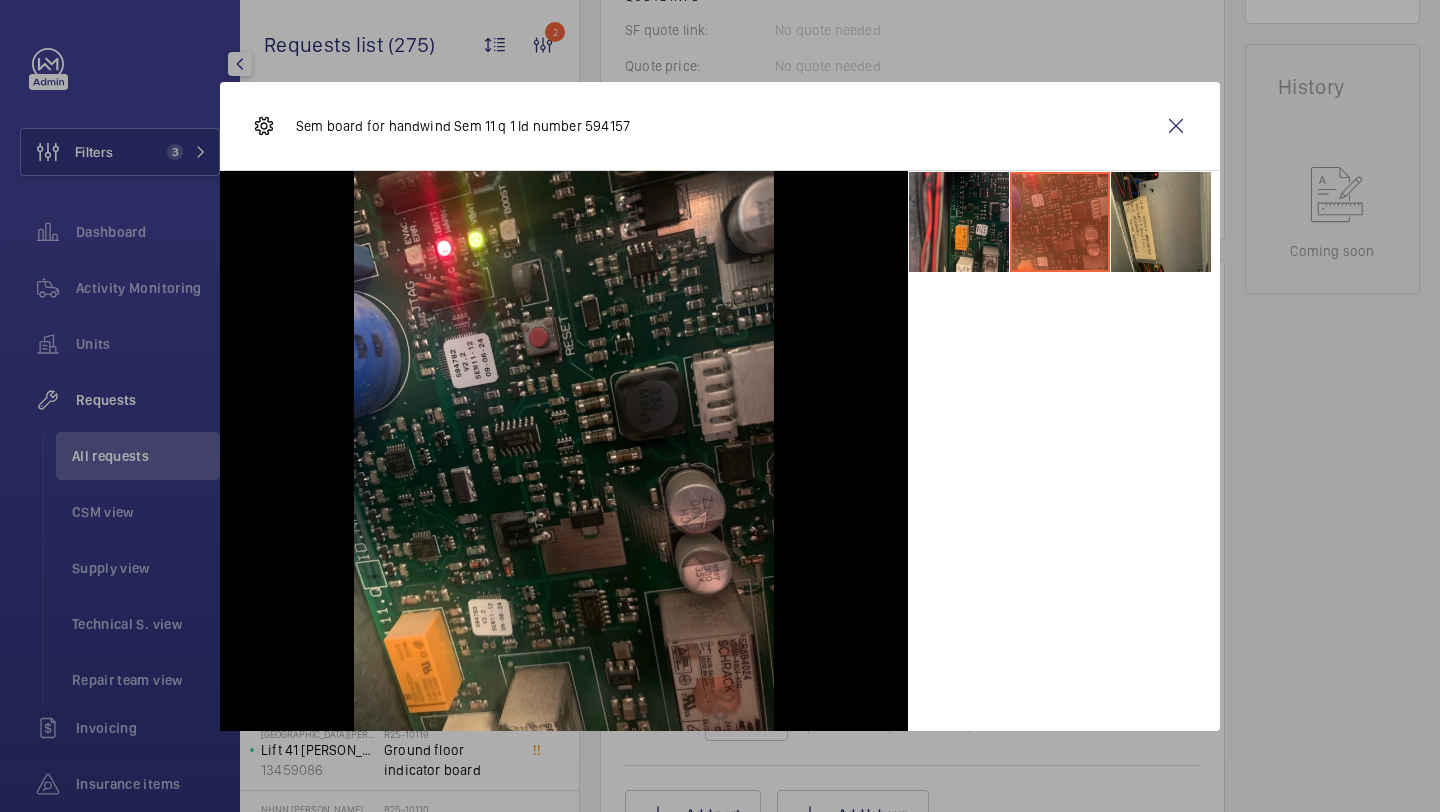 click at bounding box center [1161, 222] 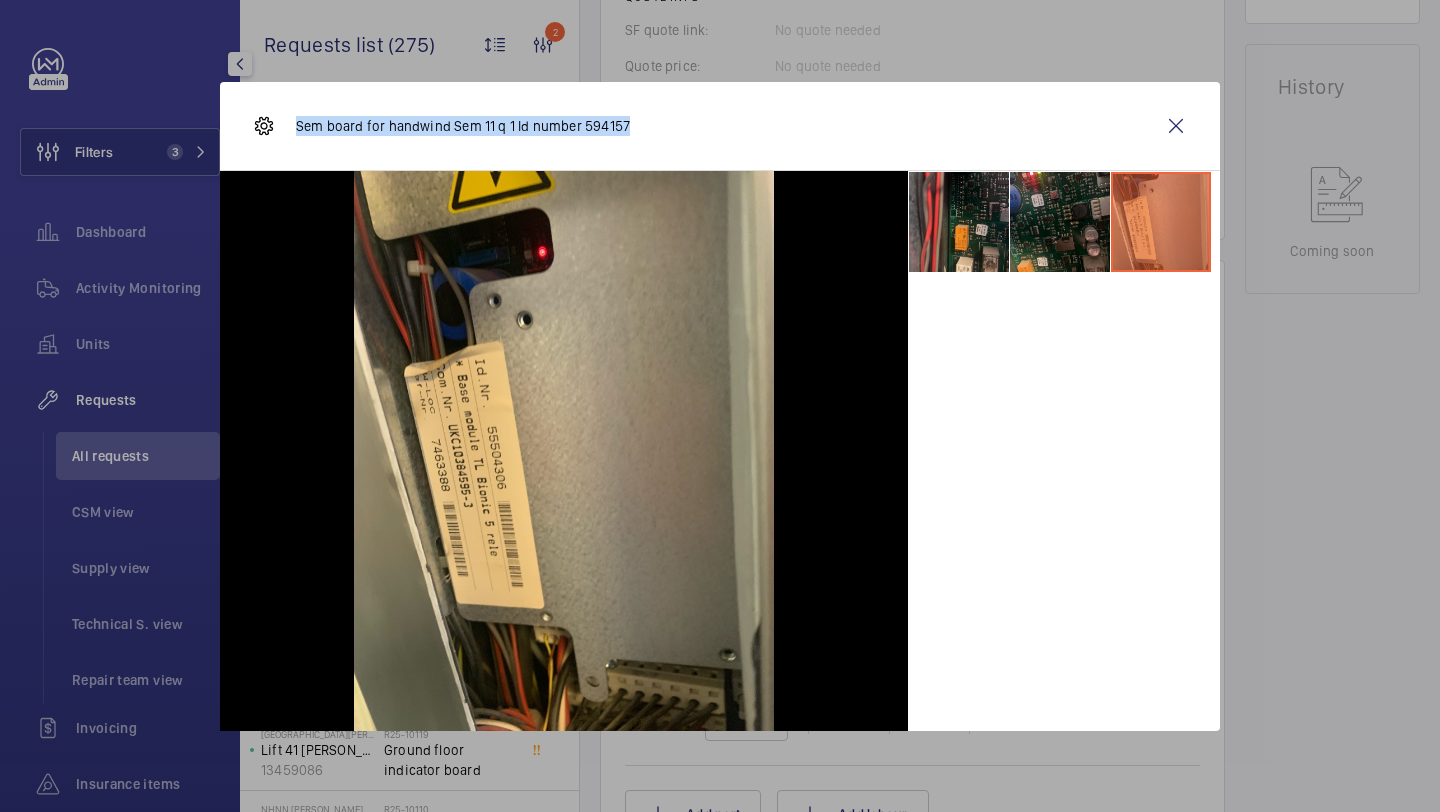drag, startPoint x: 641, startPoint y: 118, endPoint x: 289, endPoint y: 120, distance: 352.00568 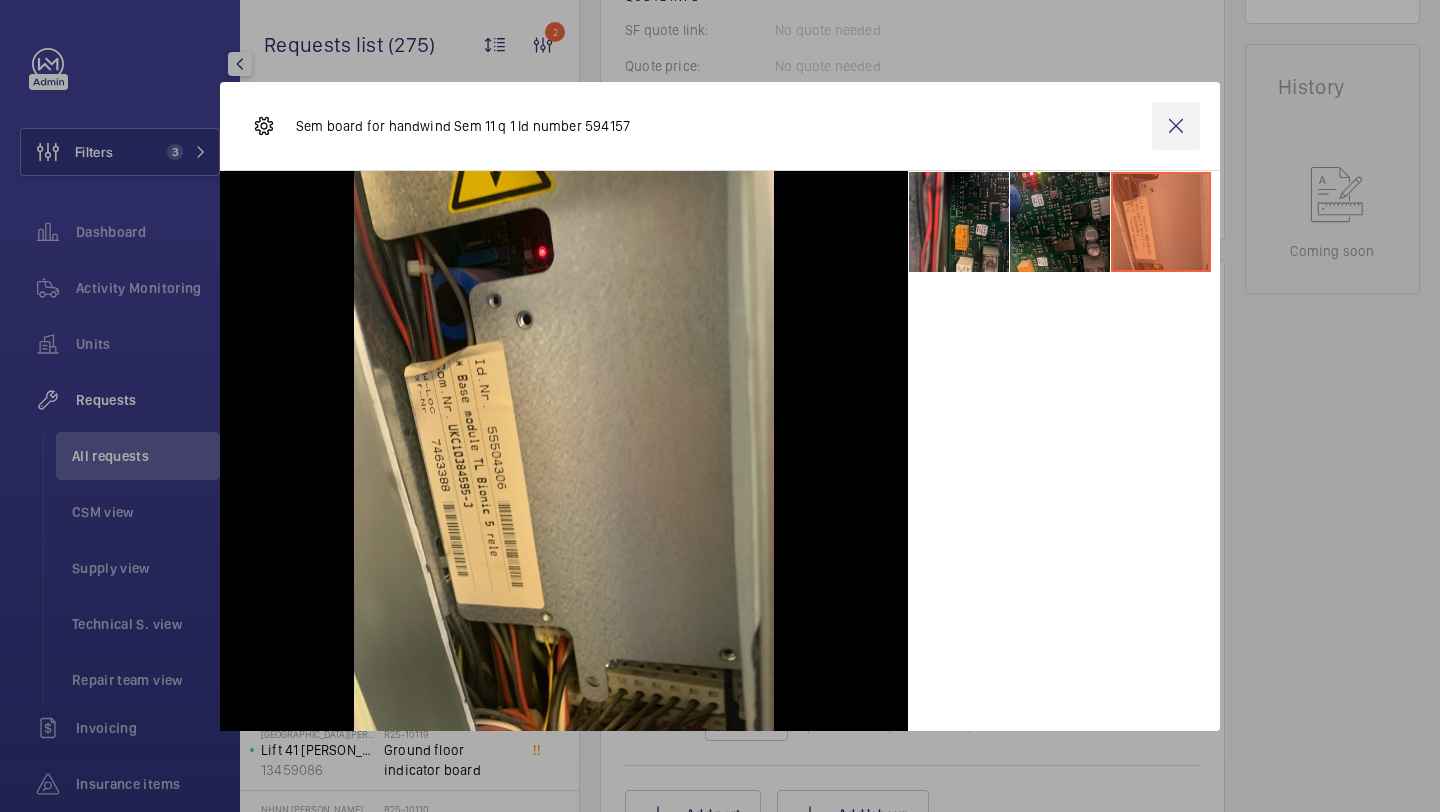 click at bounding box center [1176, 126] 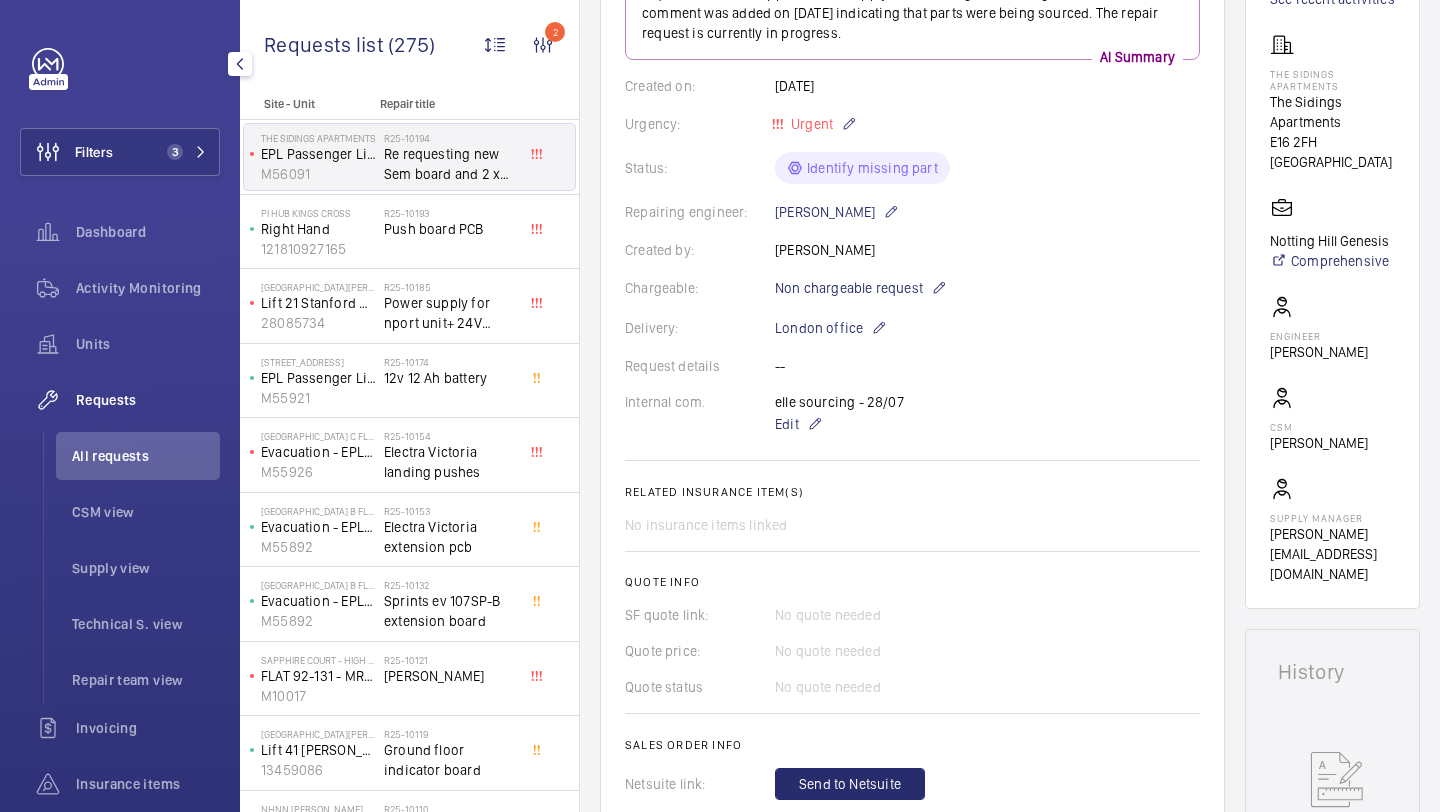 scroll, scrollTop: 293, scrollLeft: 0, axis: vertical 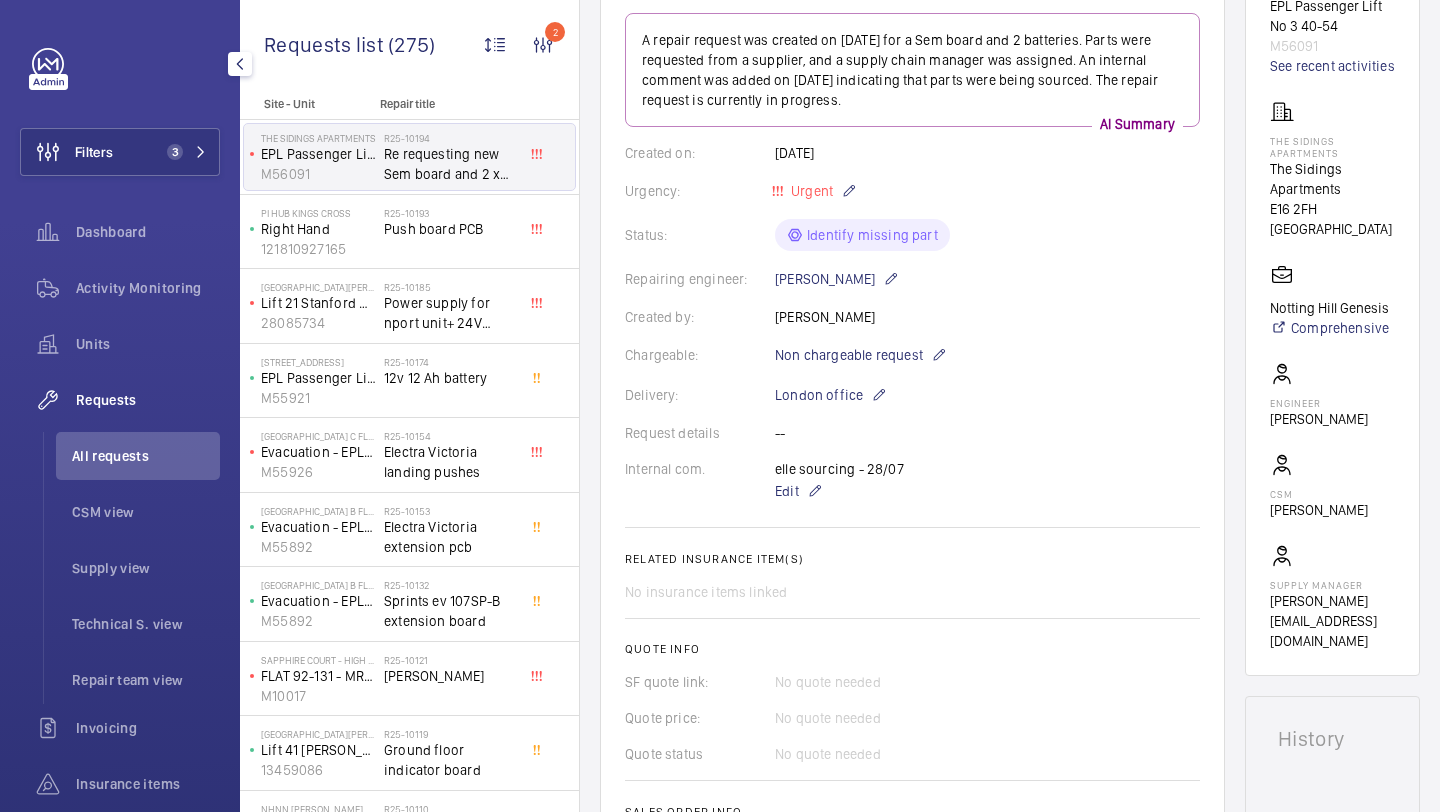 click on "All requests" 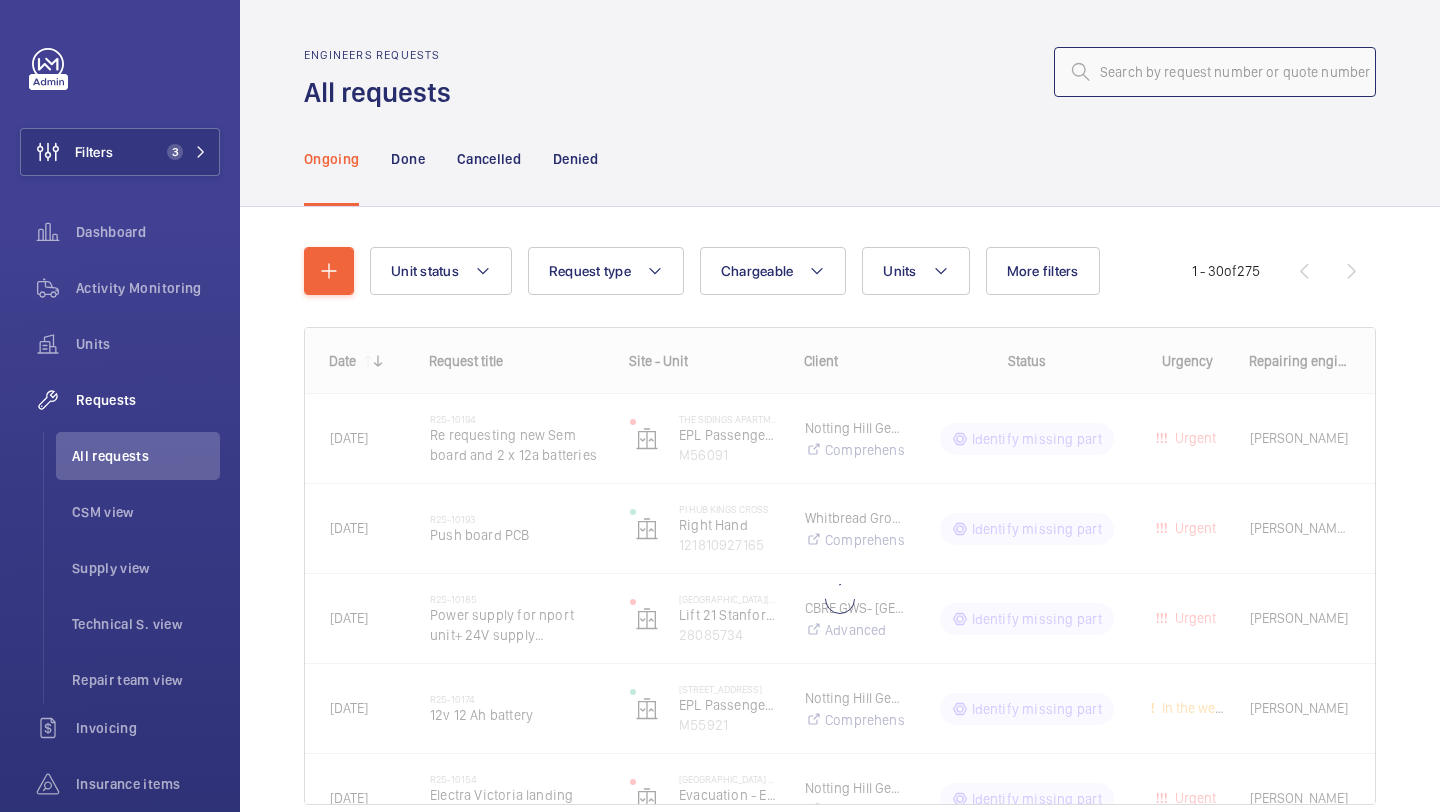 click 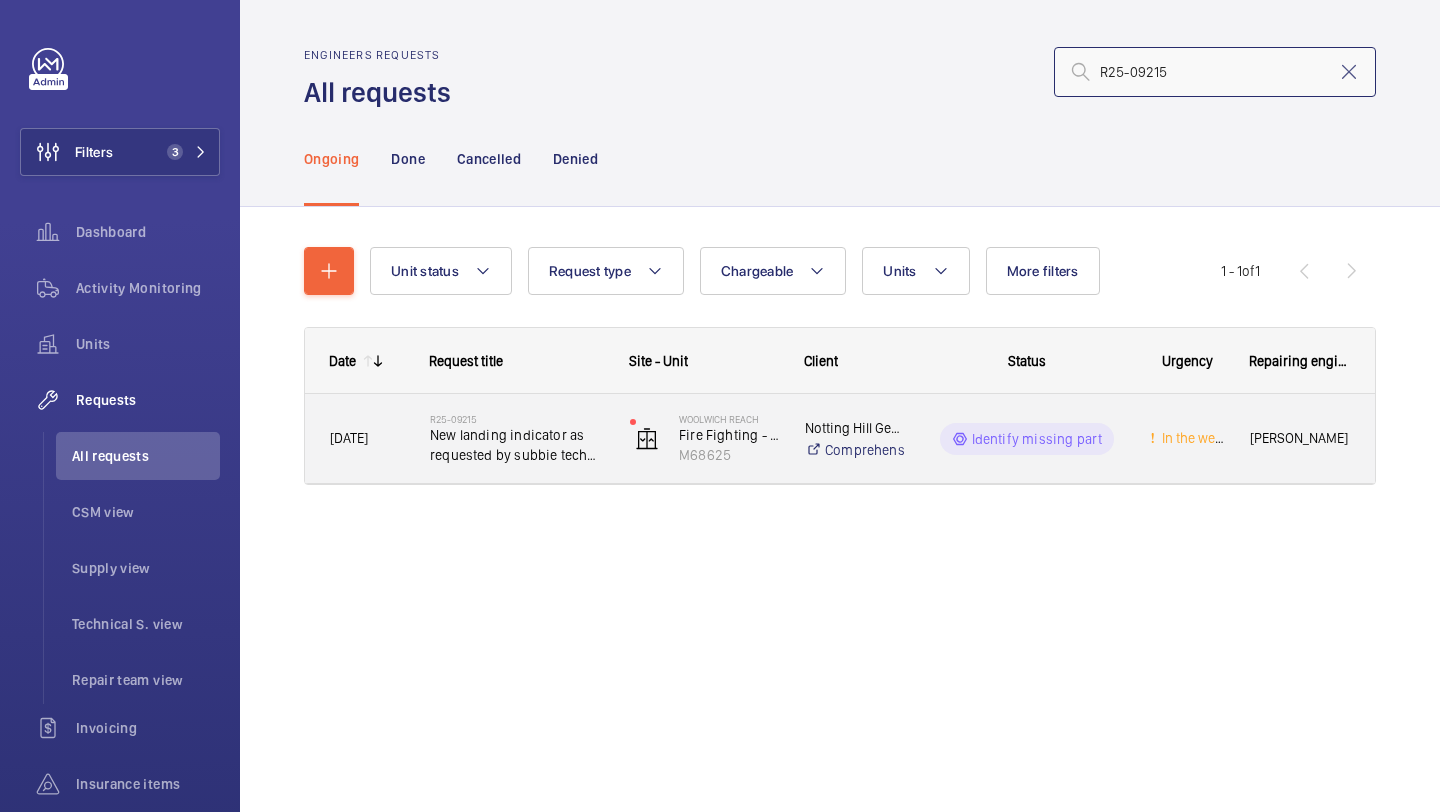 type on "R25-09215" 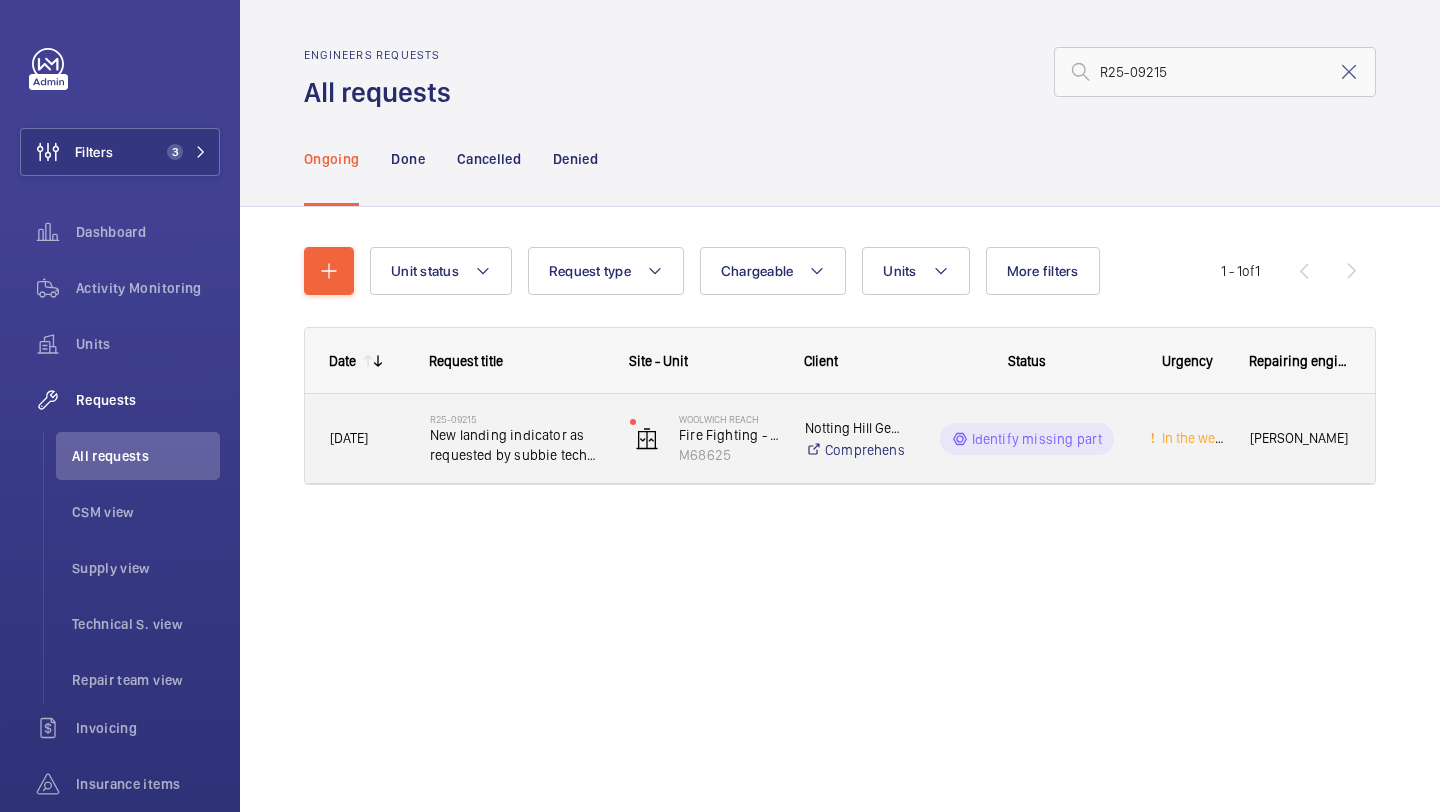 click on "New landing indicator as requested by subbie tech Ashoka" 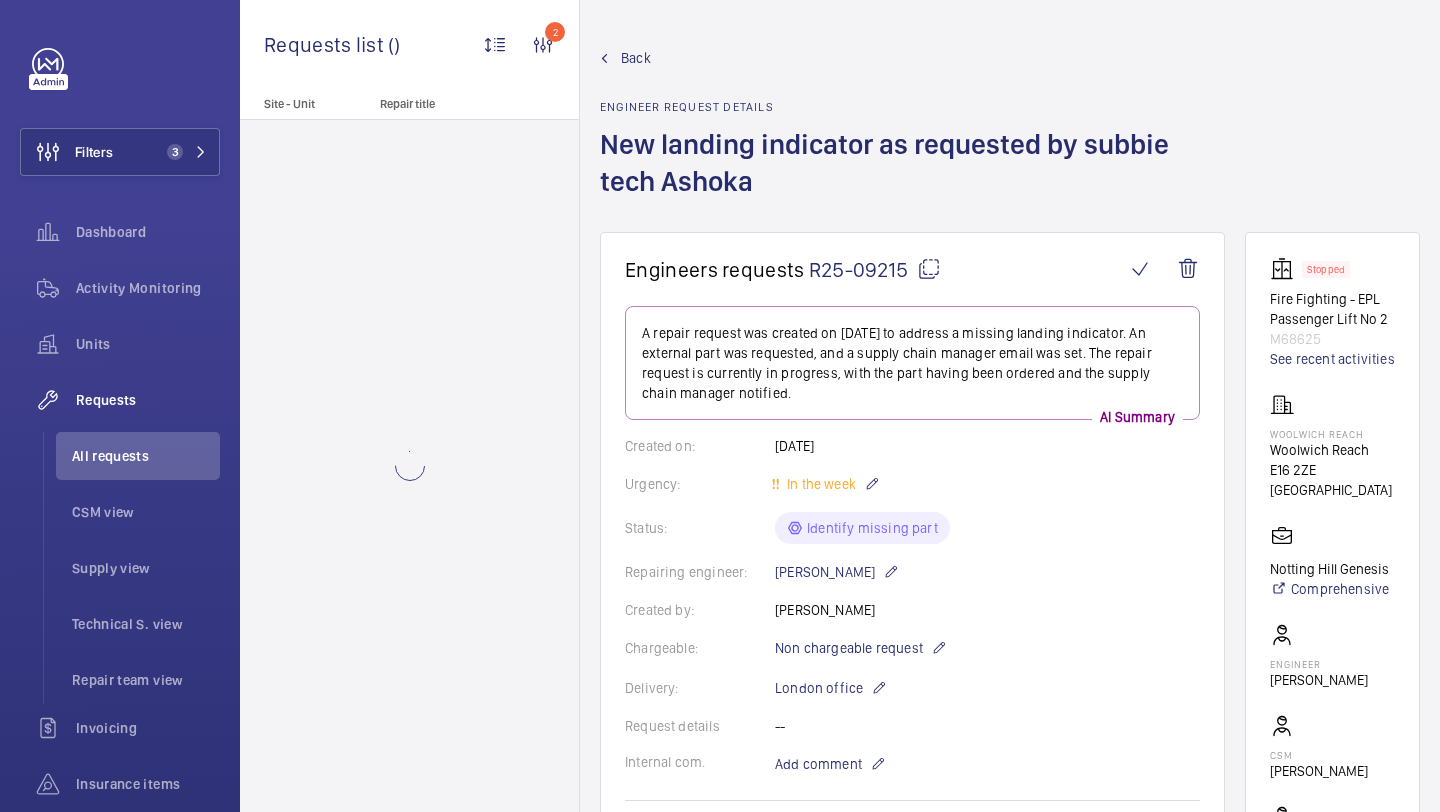 scroll, scrollTop: 1073, scrollLeft: 0, axis: vertical 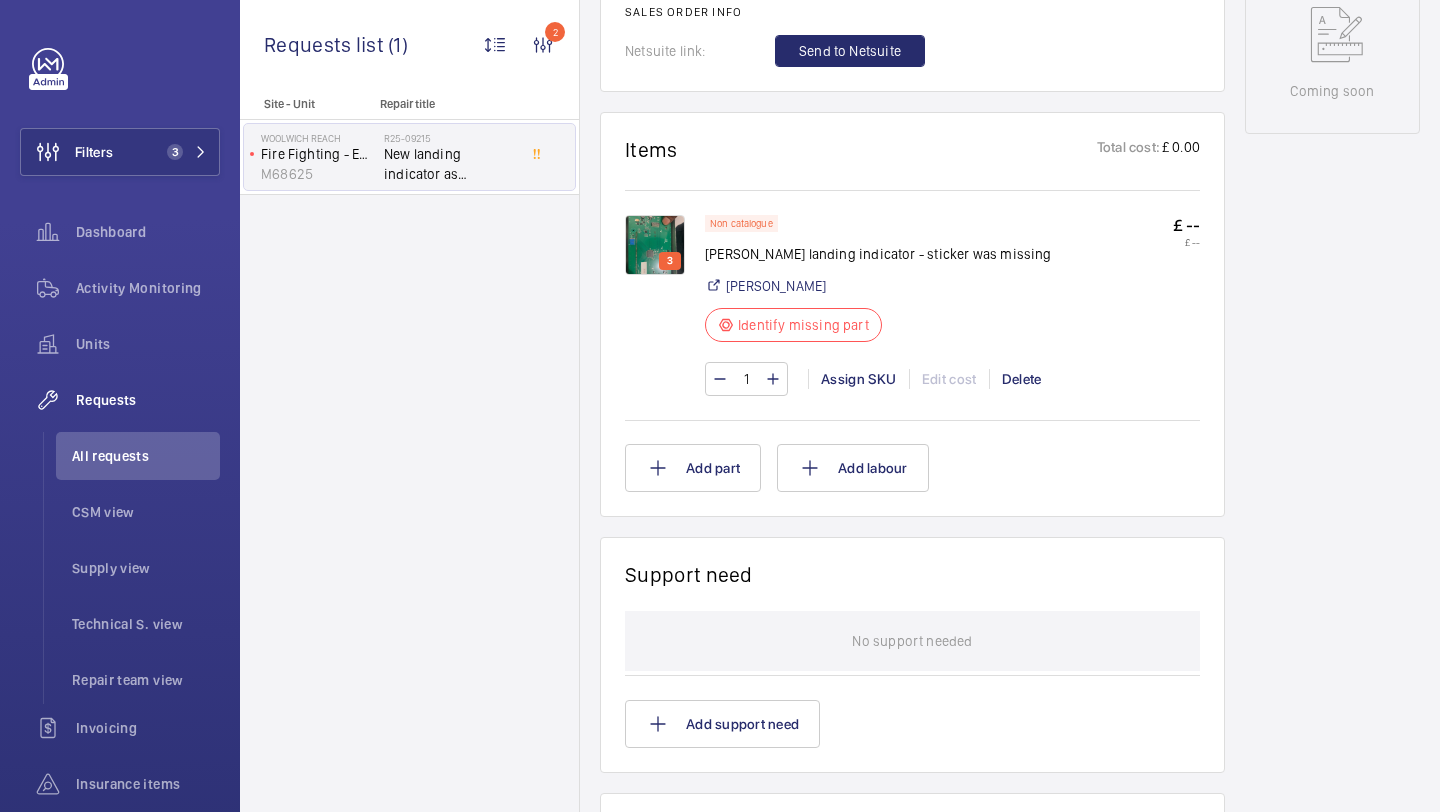 click 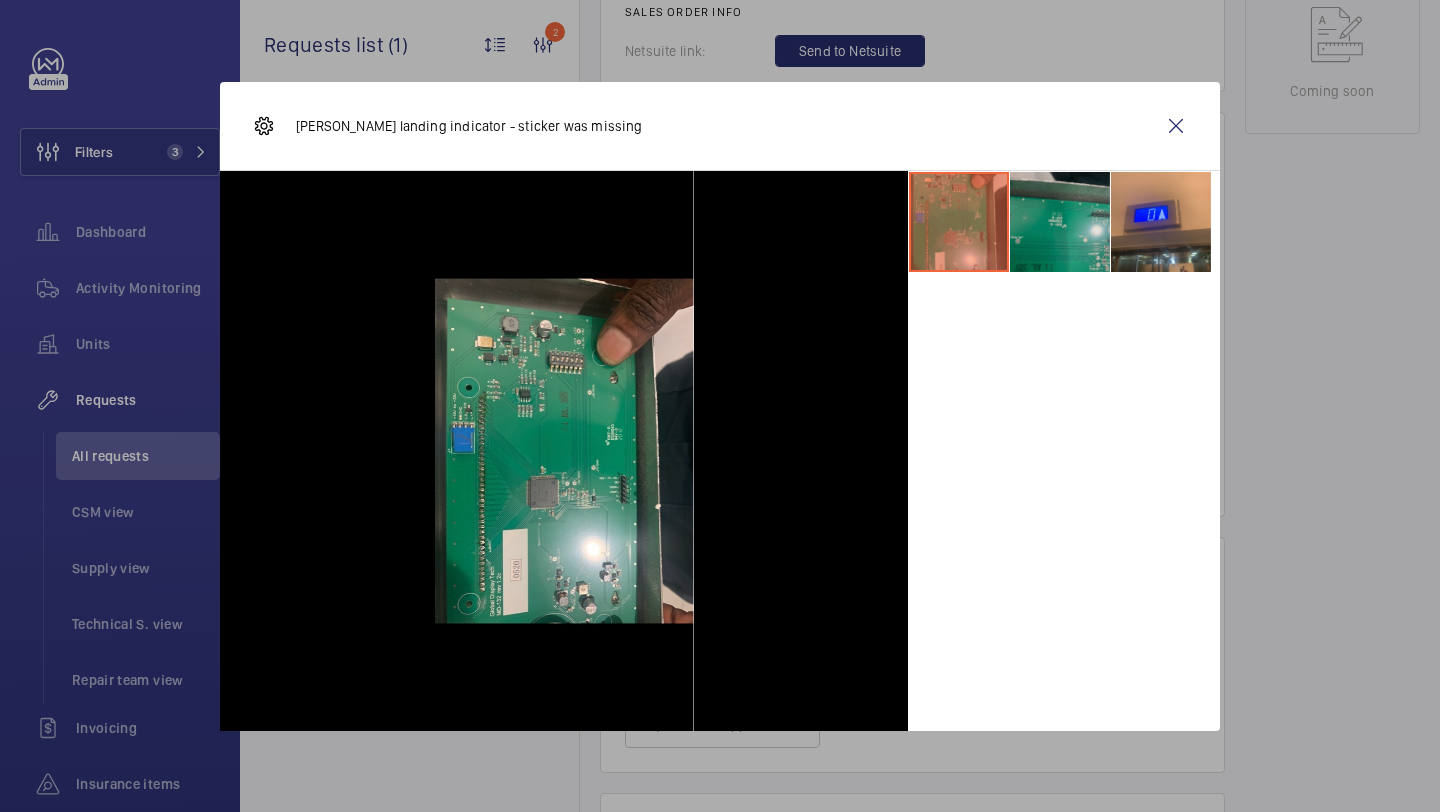 click at bounding box center (1060, 222) 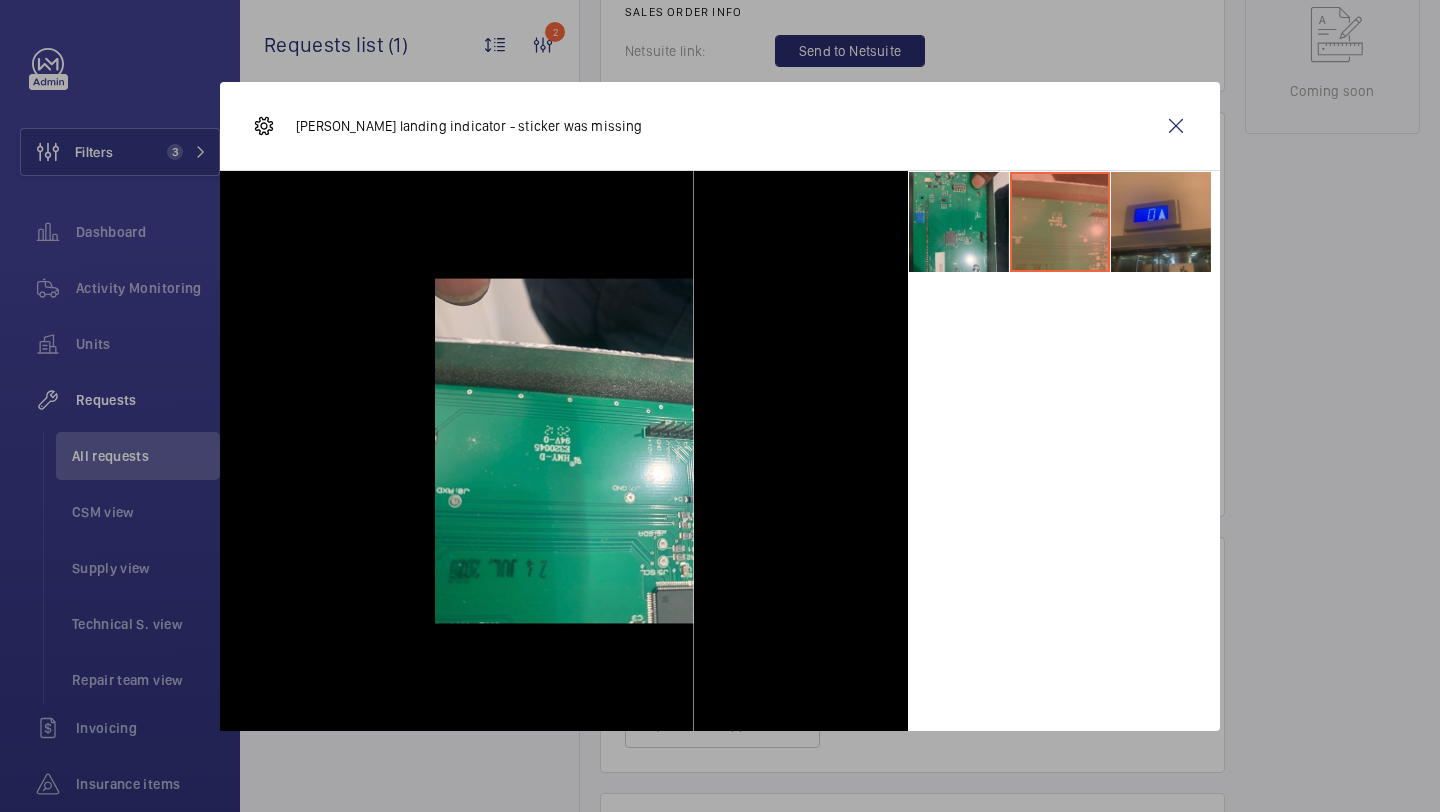 click at bounding box center (1161, 222) 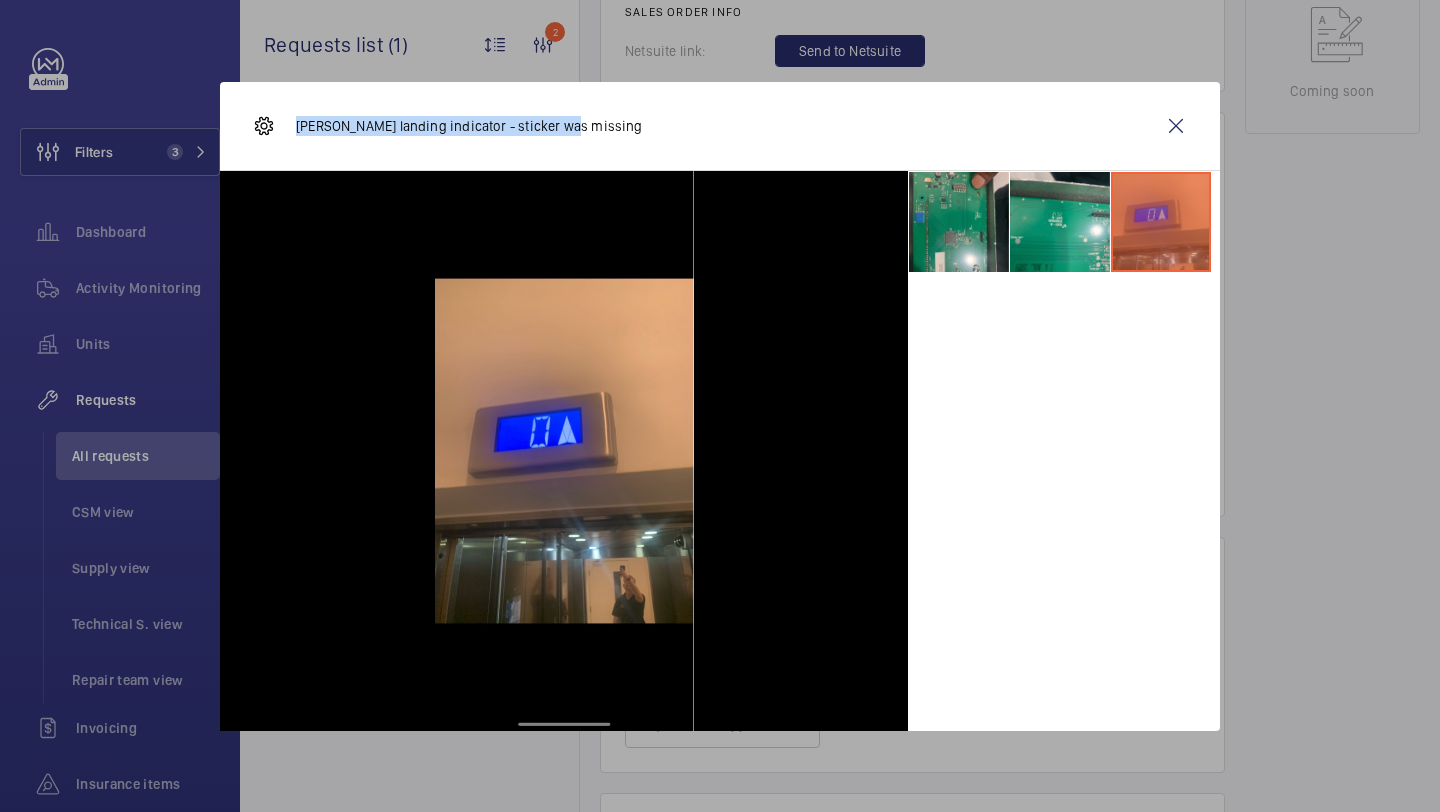 drag, startPoint x: 581, startPoint y: 142, endPoint x: 290, endPoint y: 134, distance: 291.10995 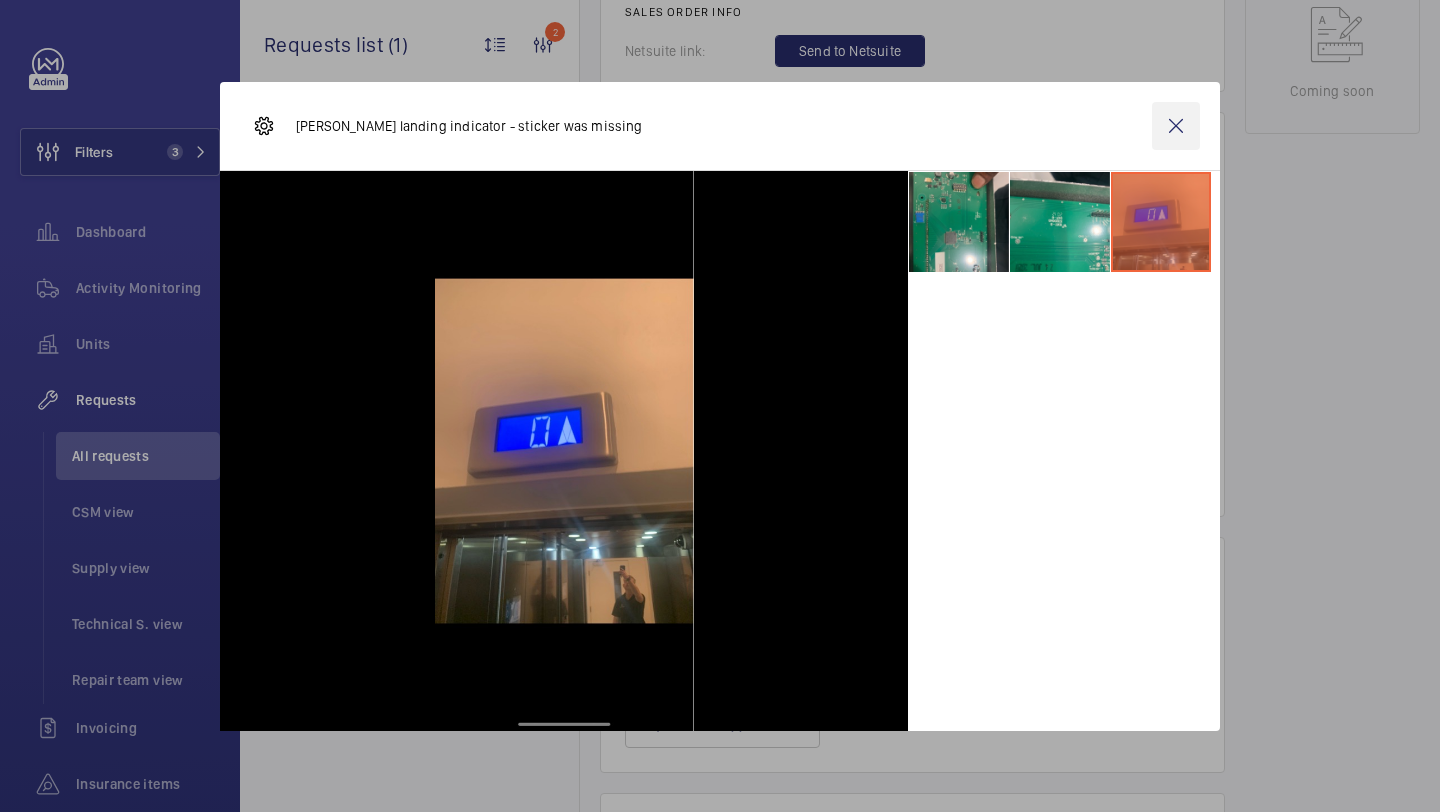 click at bounding box center (1176, 126) 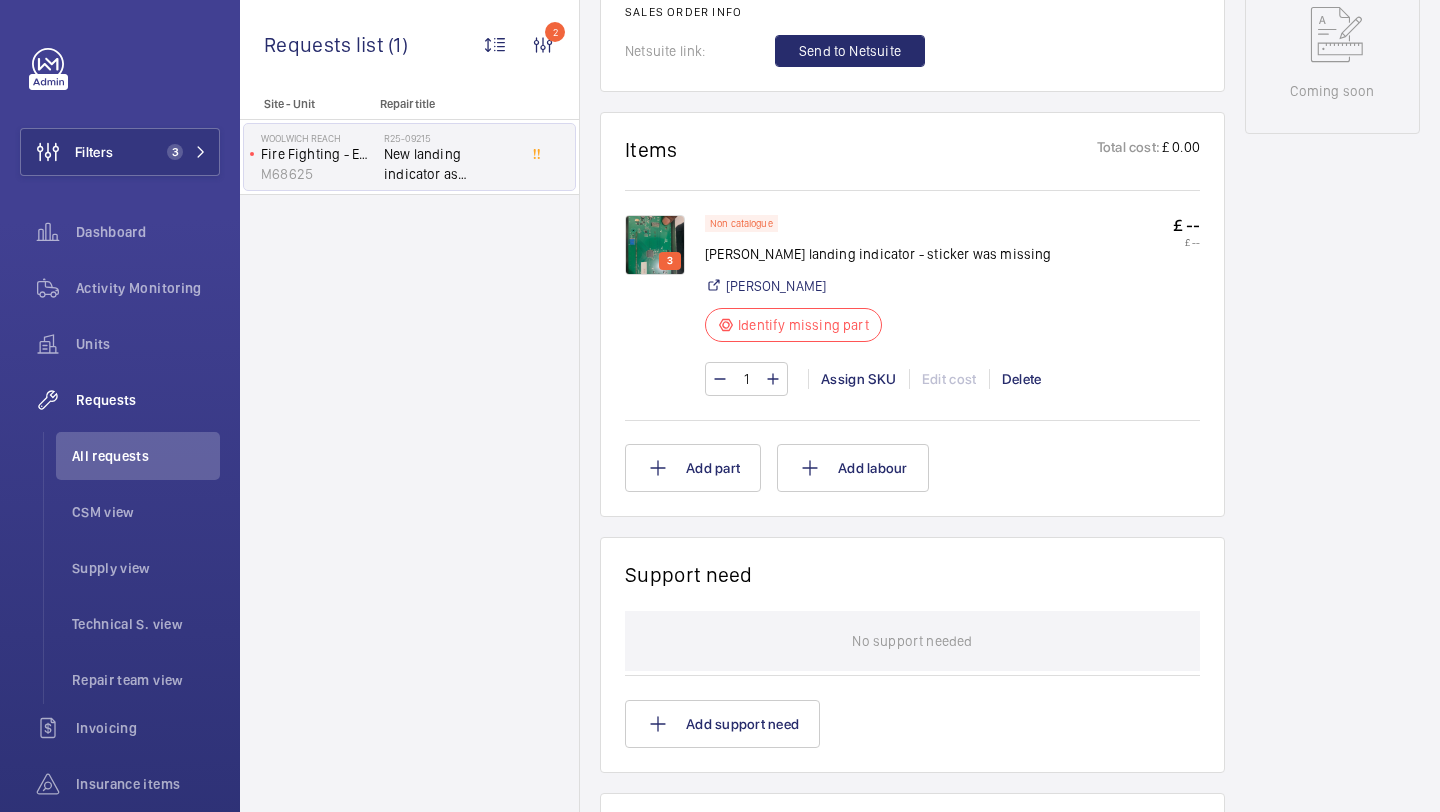 click on "Add comment" 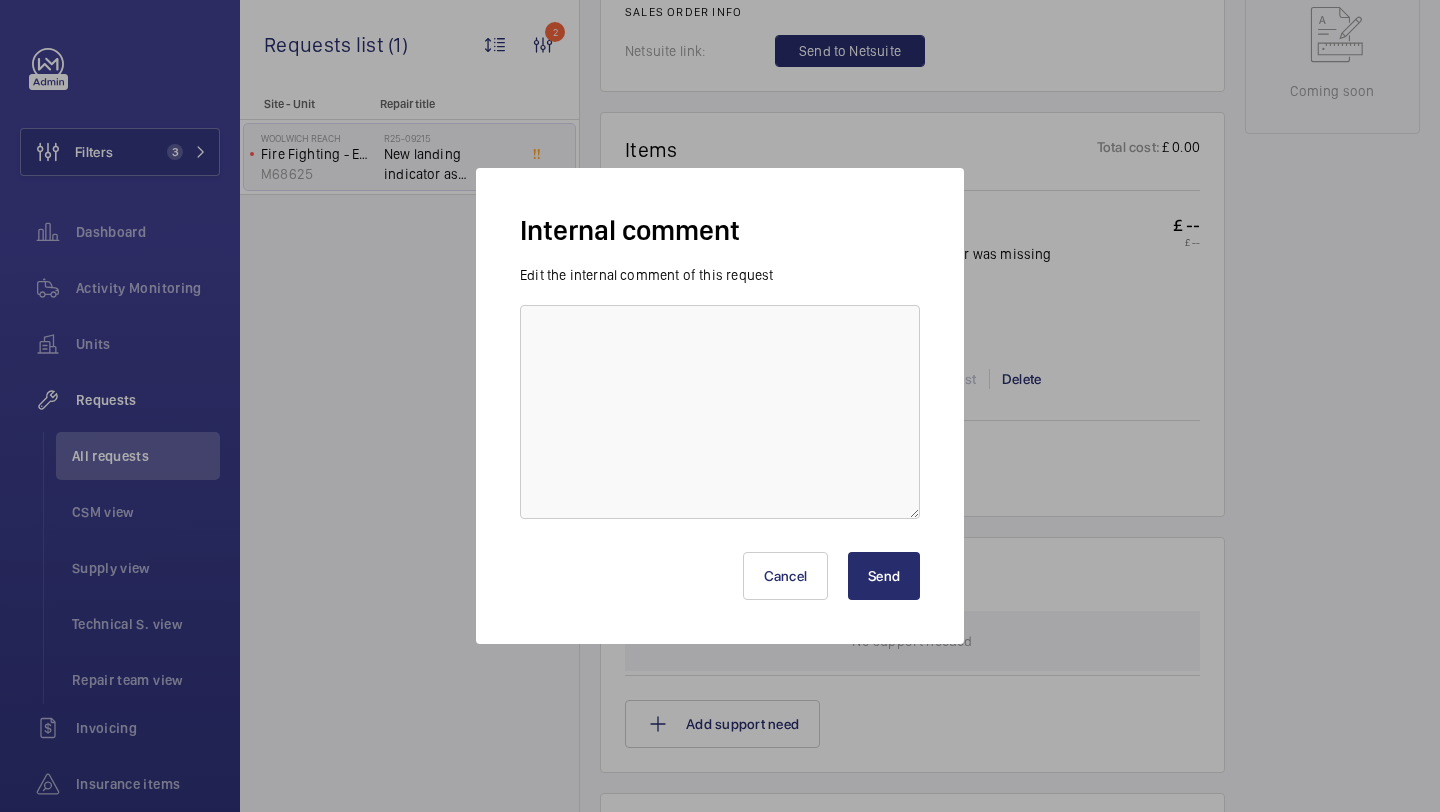 scroll, scrollTop: 291, scrollLeft: 0, axis: vertical 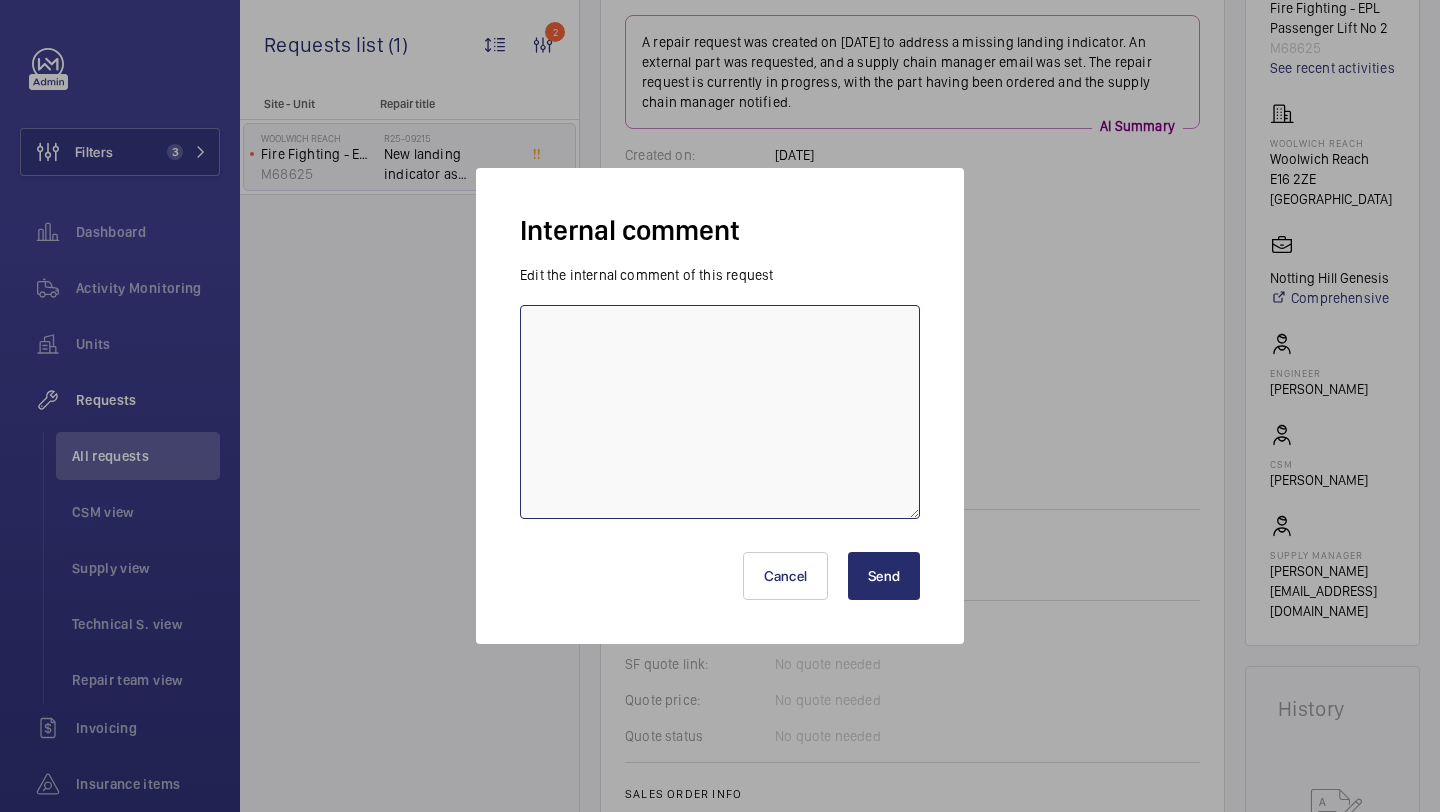 click at bounding box center (720, 412) 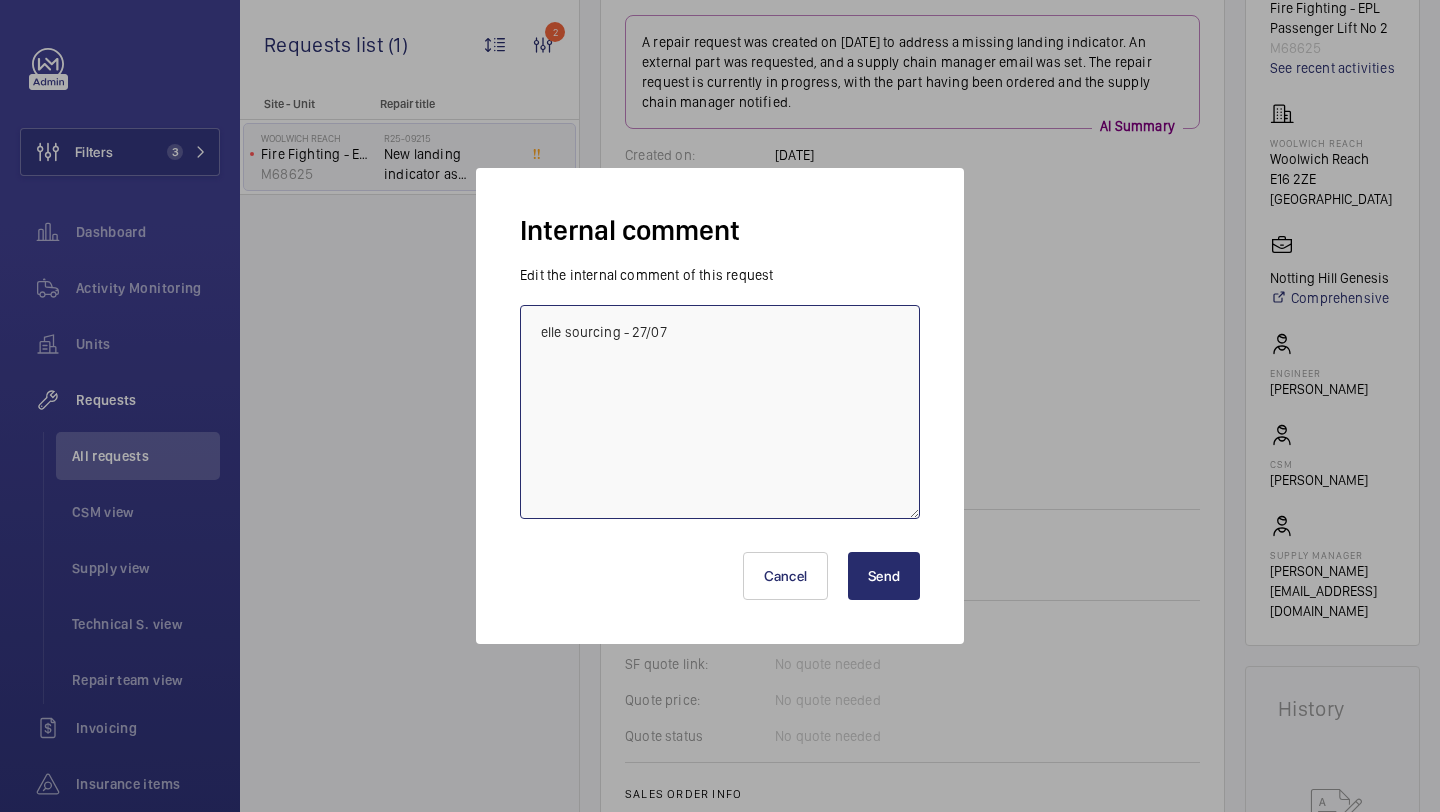 type on "elle sourcing - 27/07" 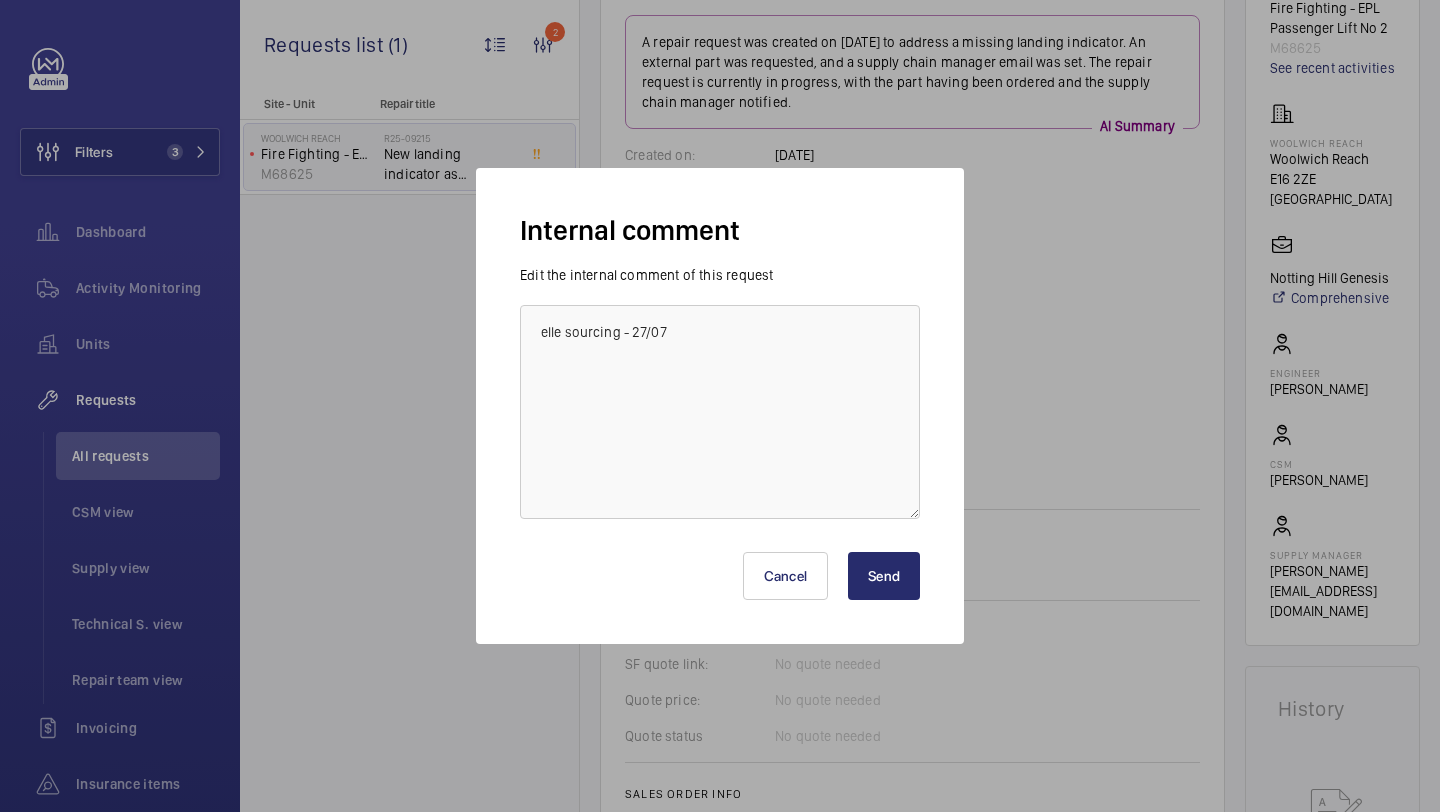 click on "Send" at bounding box center (884, 576) 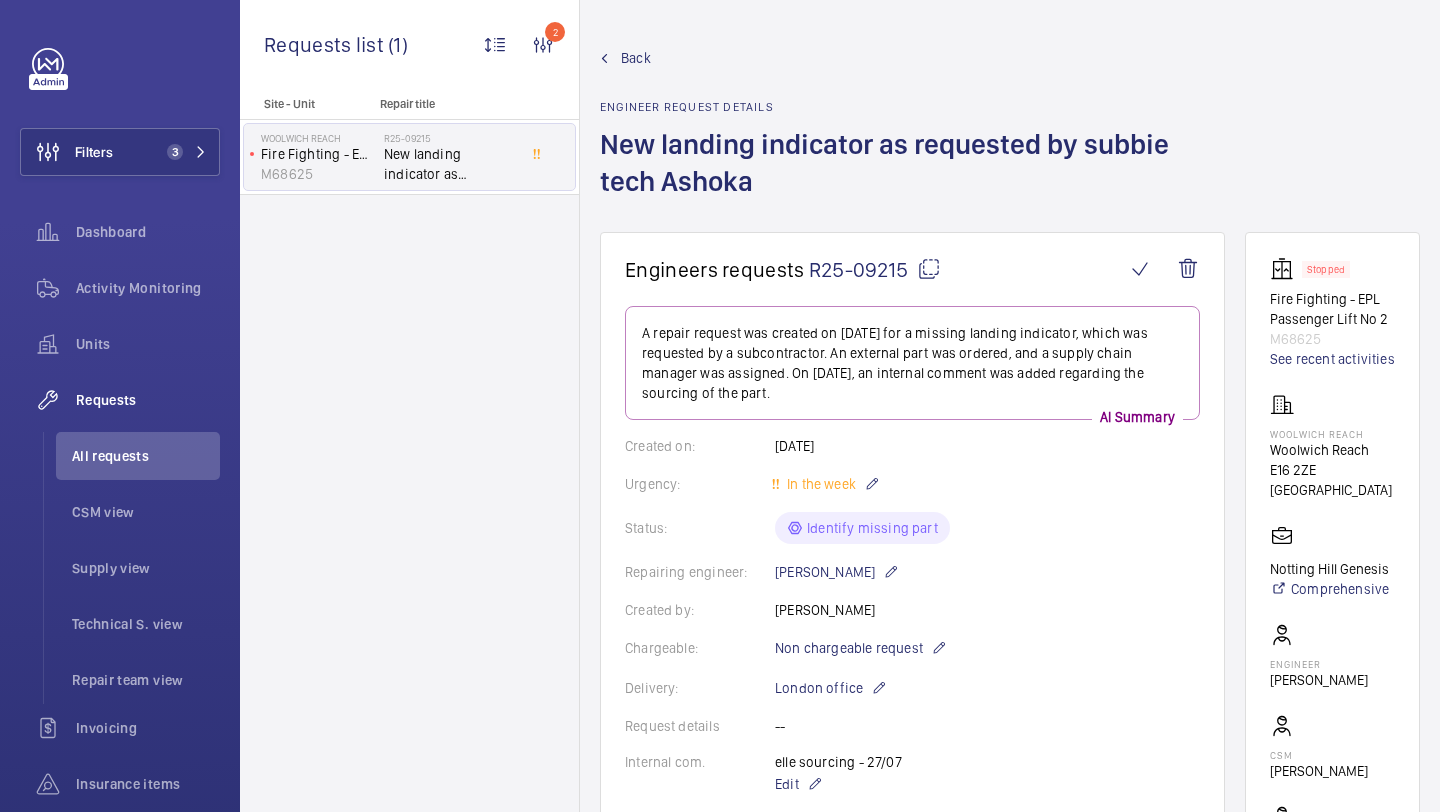 scroll, scrollTop: 217, scrollLeft: 0, axis: vertical 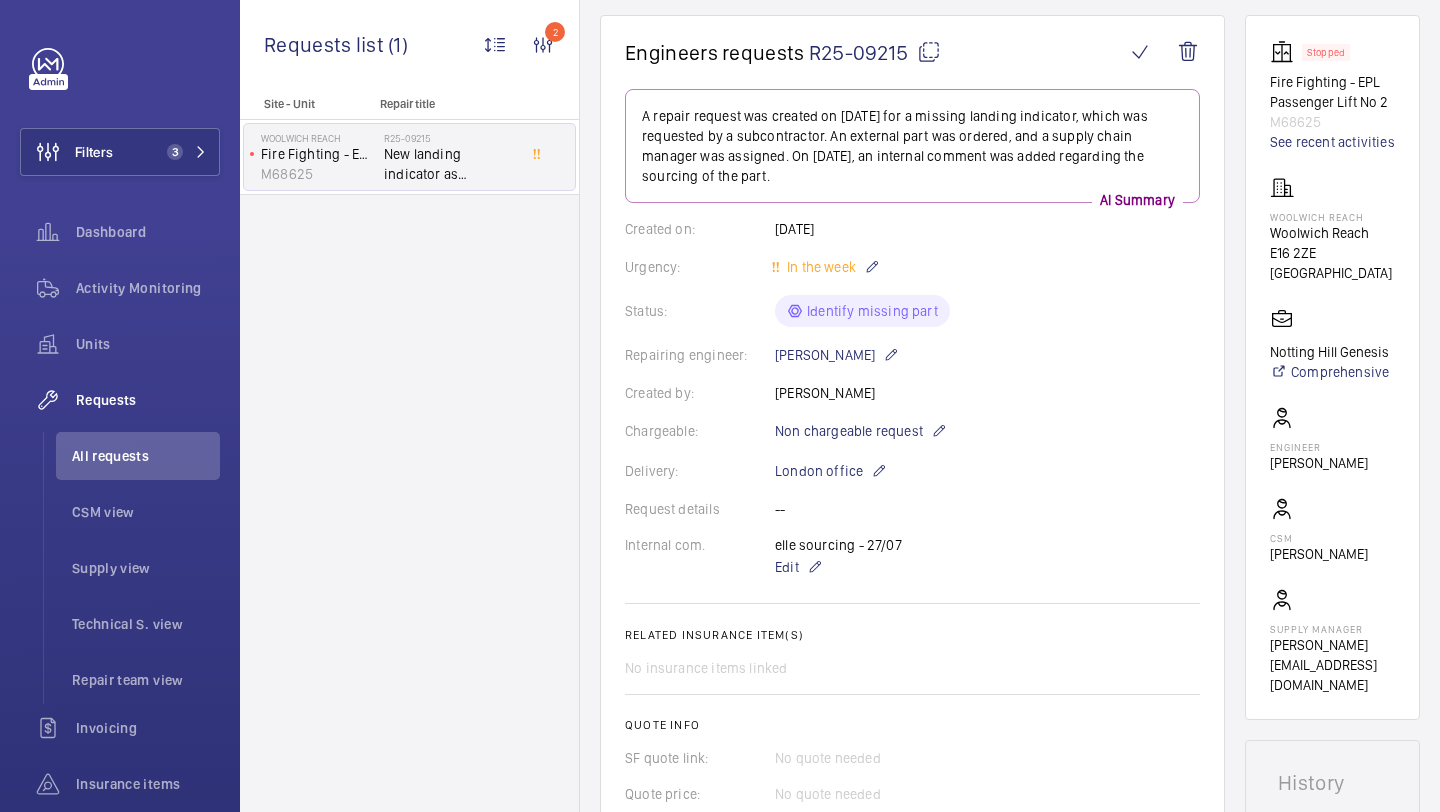 click on "All requests" 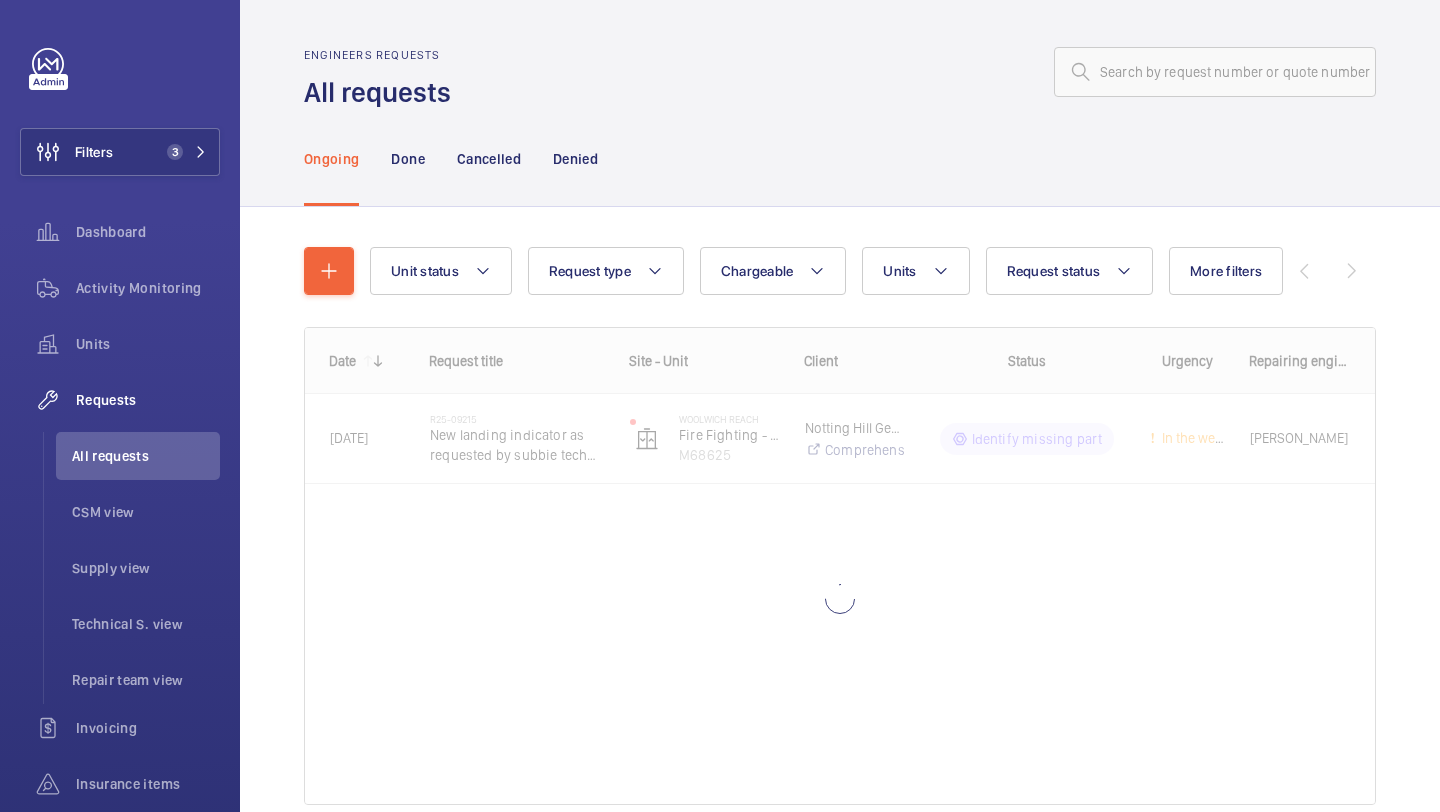 click on "Unit status Request type  Chargeable Units Request status More filters Urgency Repairing engineer Engineer Device type Reset all filters 1 - 1  of  1
Date
Request title
Site - Unit
to" 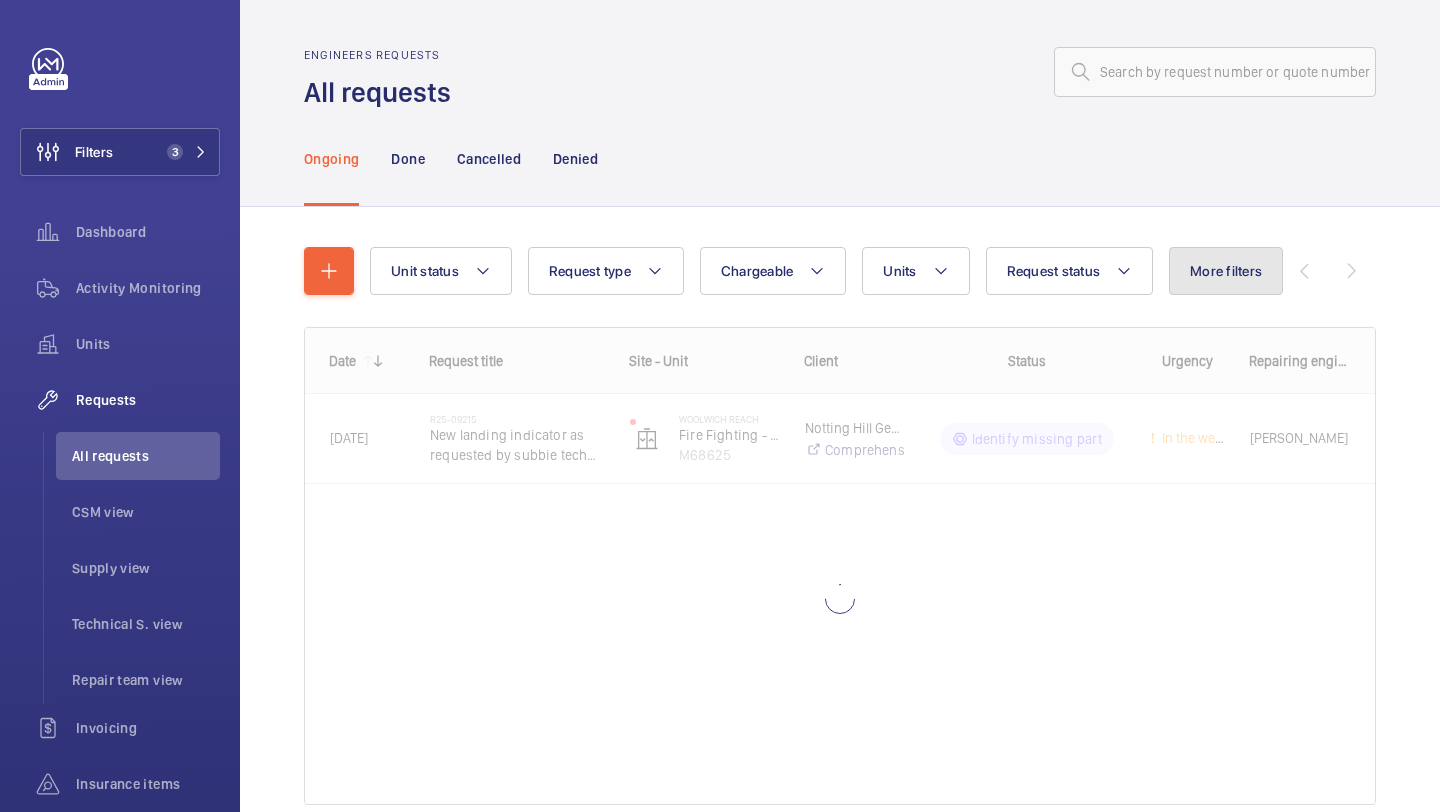 click on "More filters" 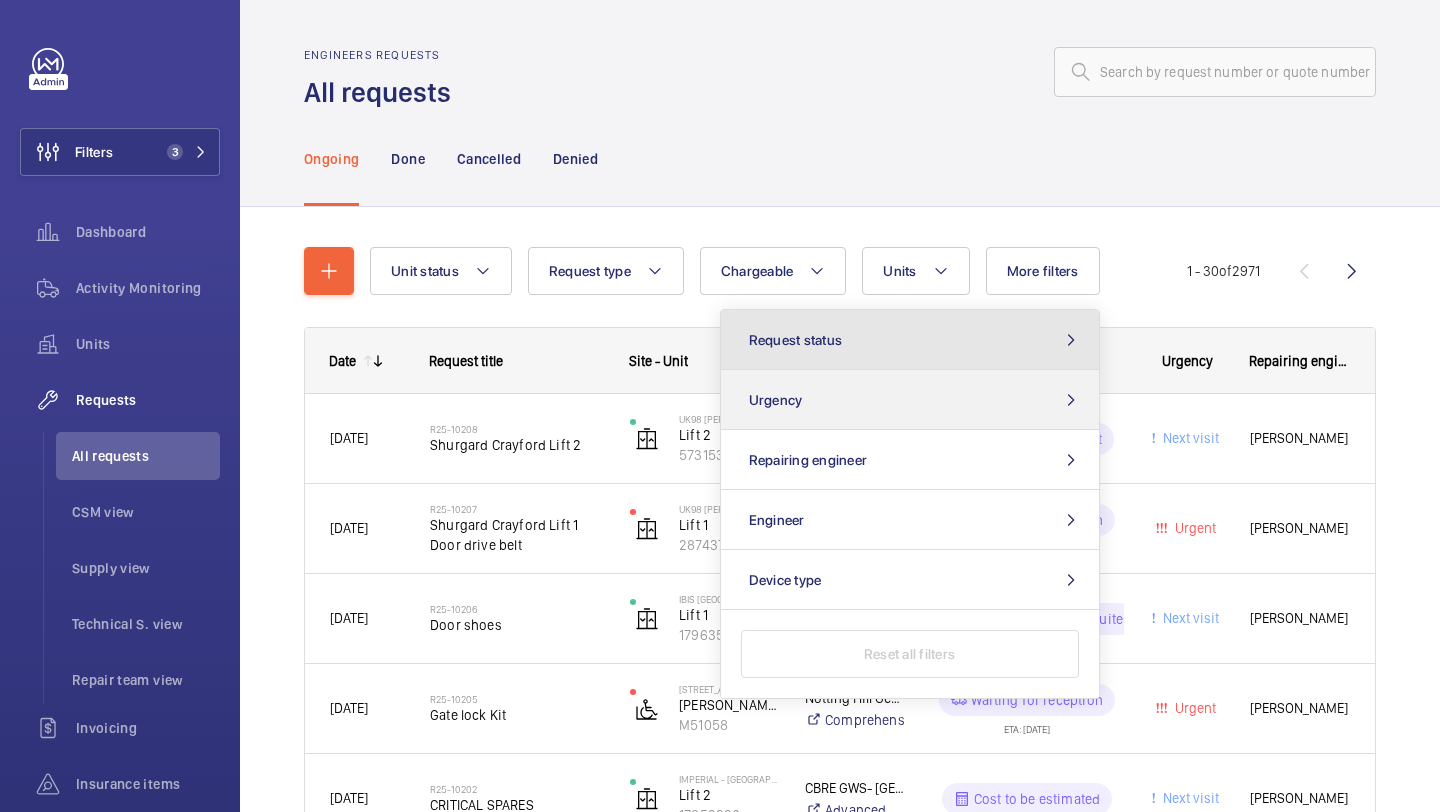 click on "Request status" 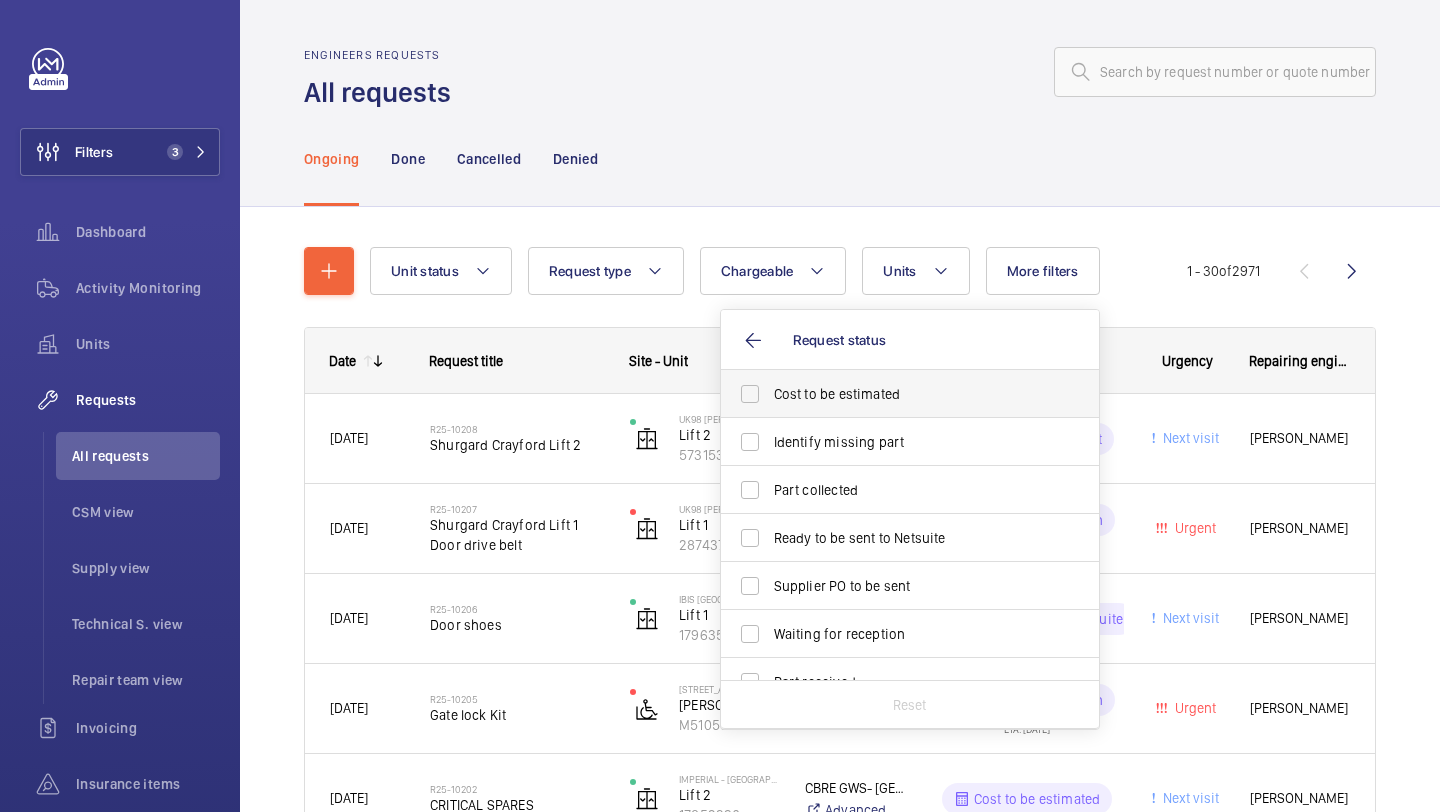 click on "Cost to be estimated" at bounding box center [895, 394] 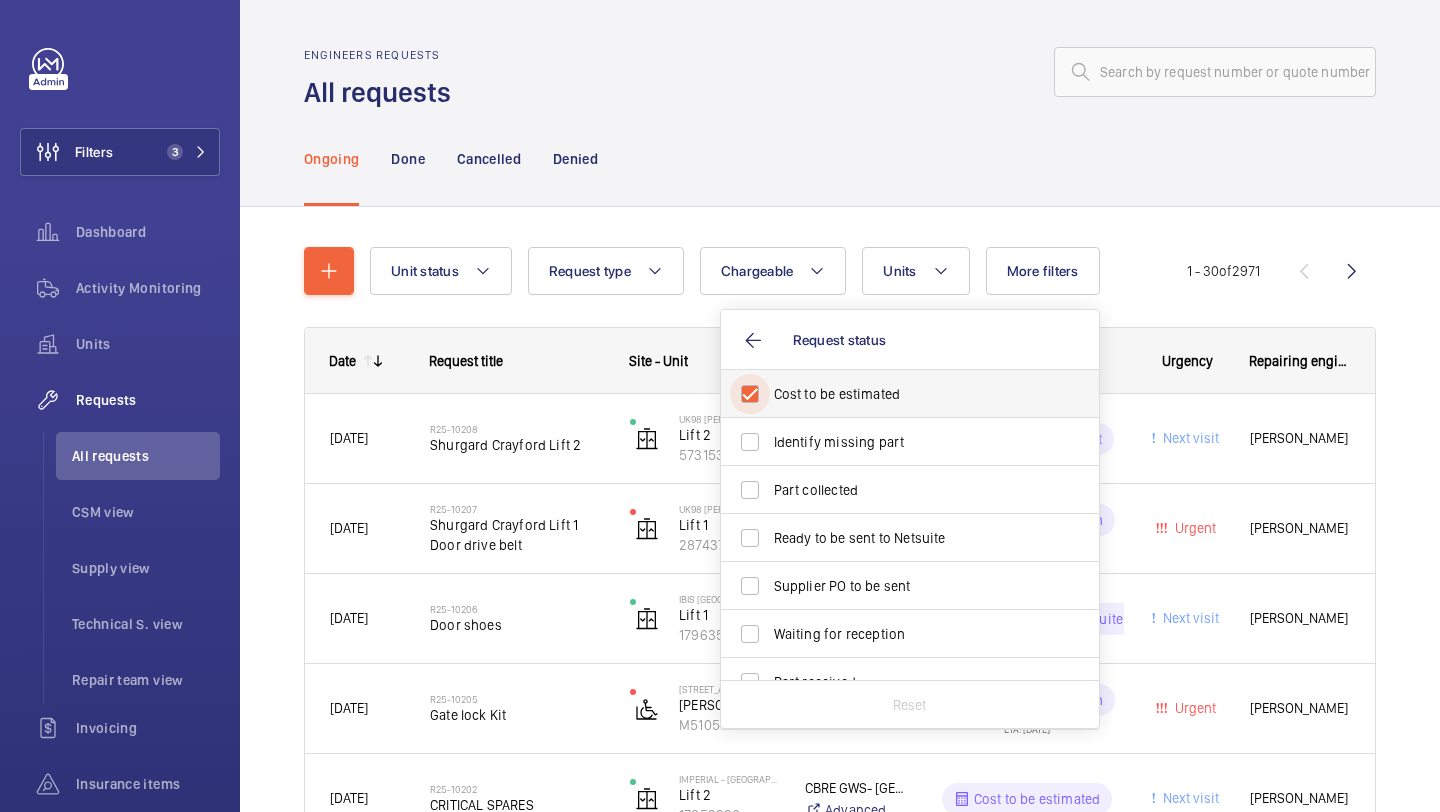 checkbox on "true" 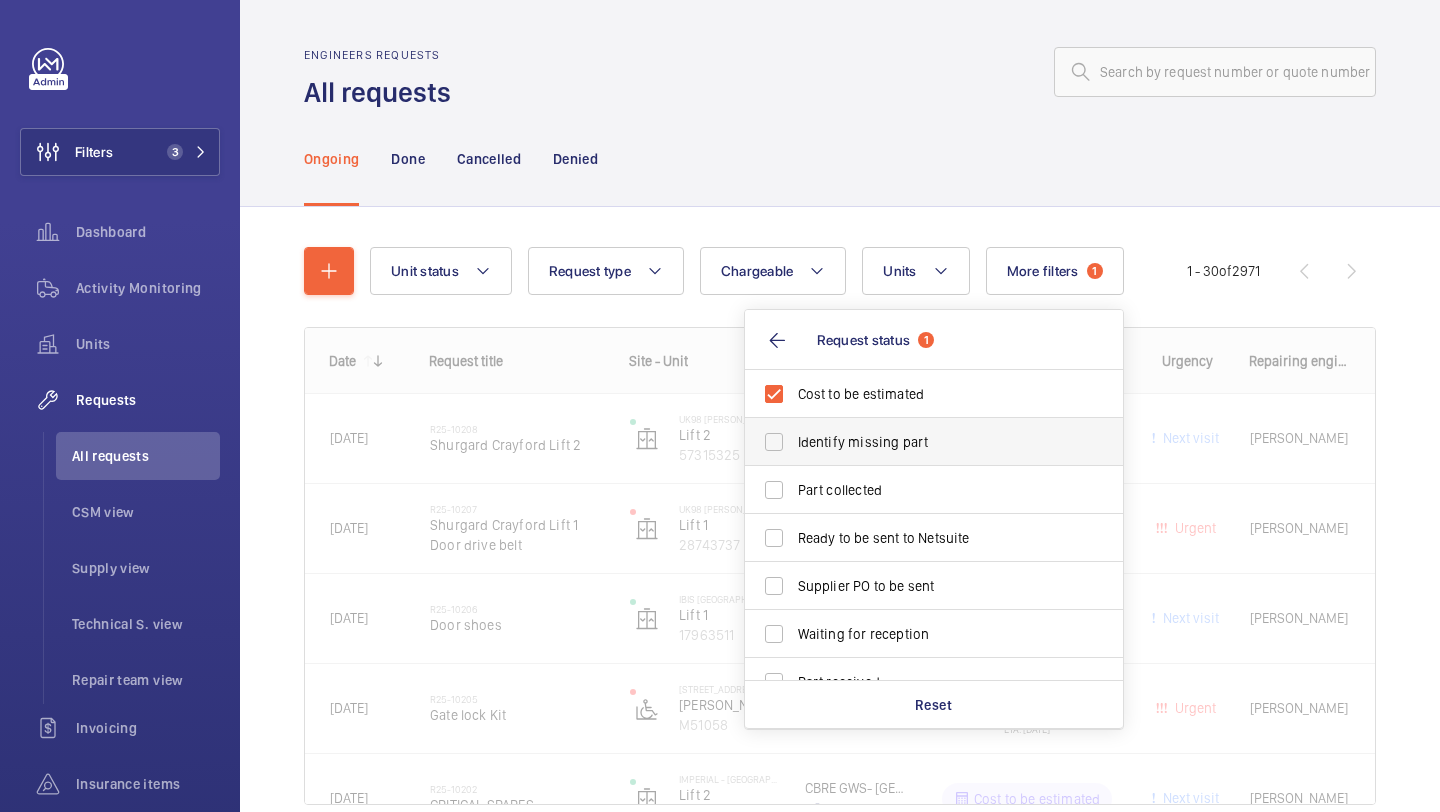 click on "Identify missing part" at bounding box center (919, 442) 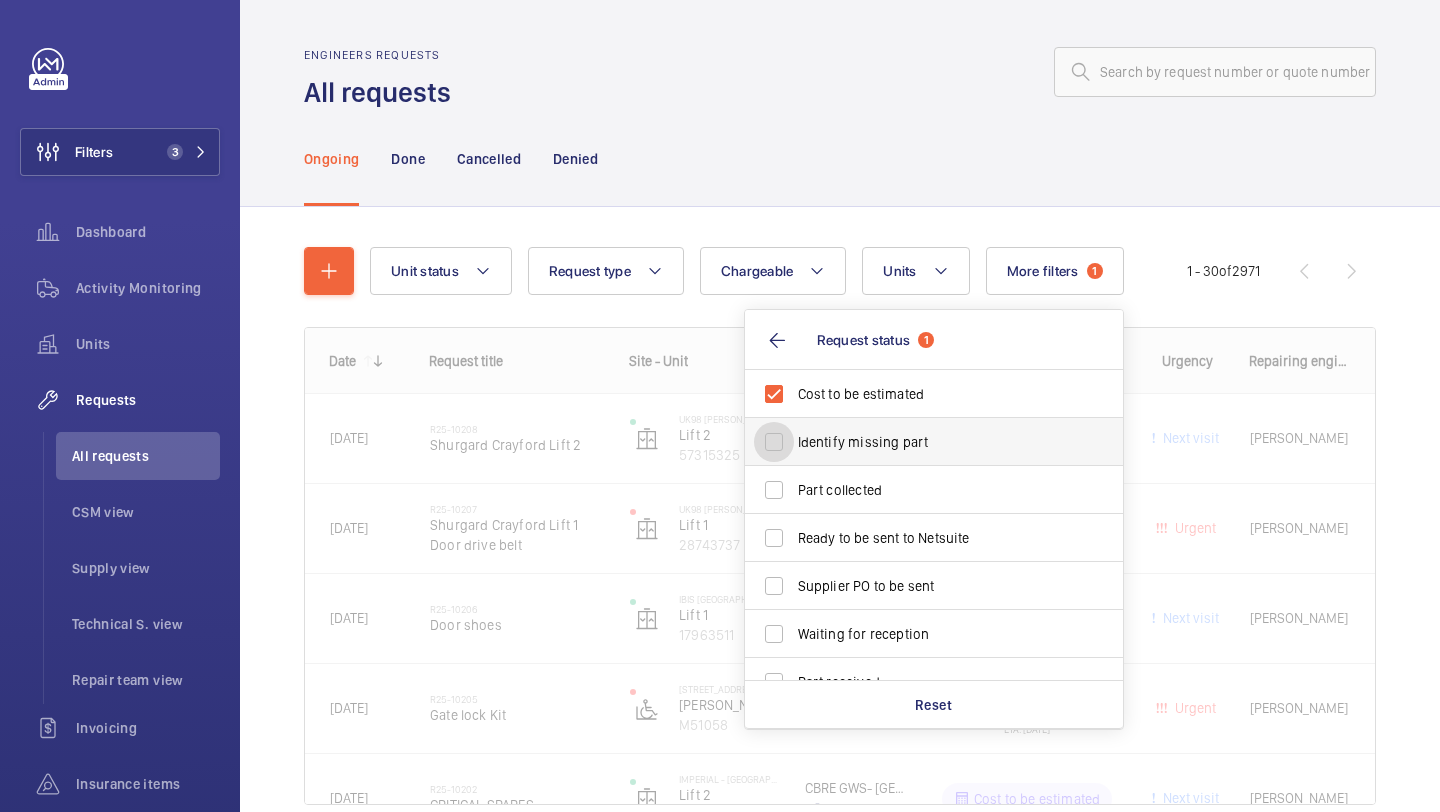 click on "Identify missing part" at bounding box center [774, 442] 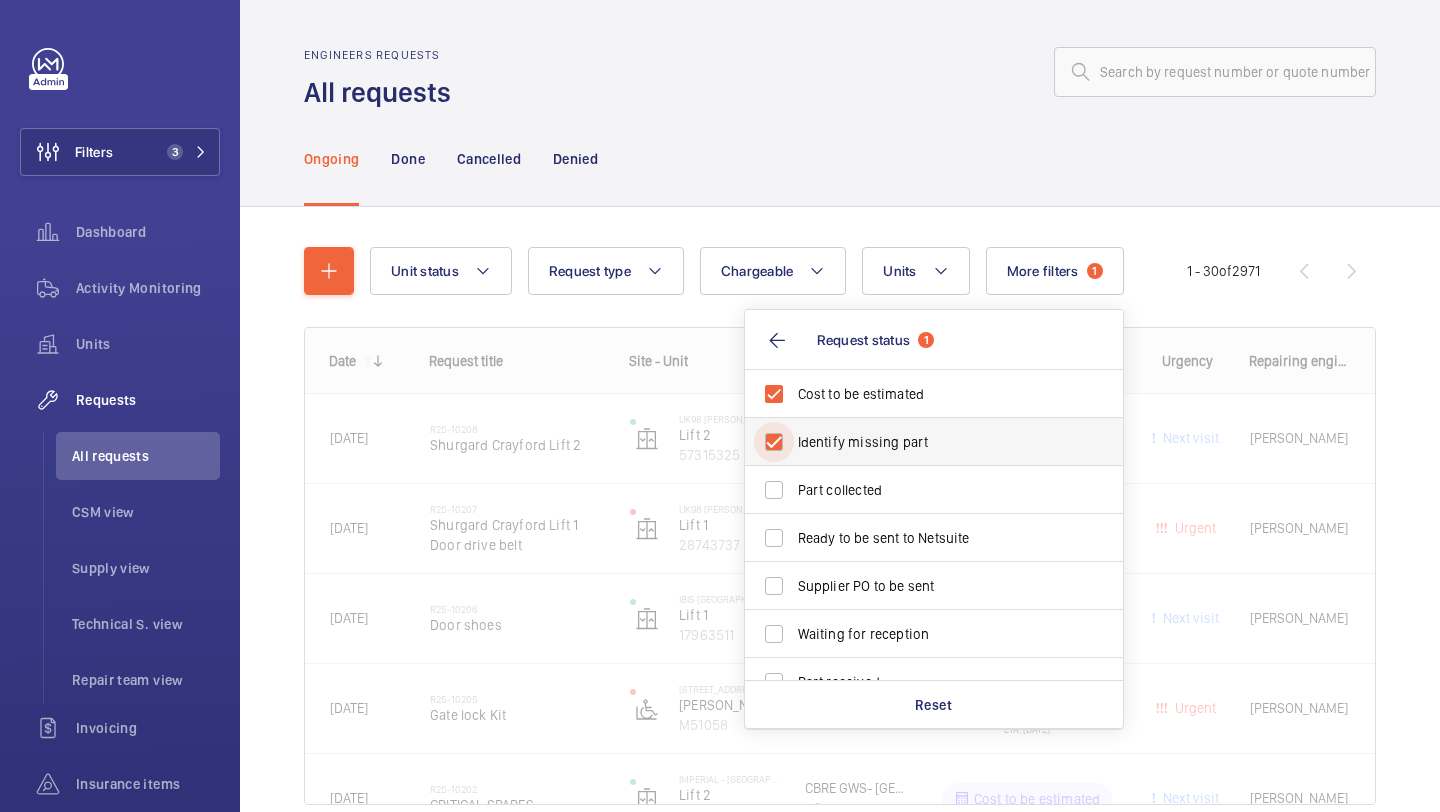 checkbox on "true" 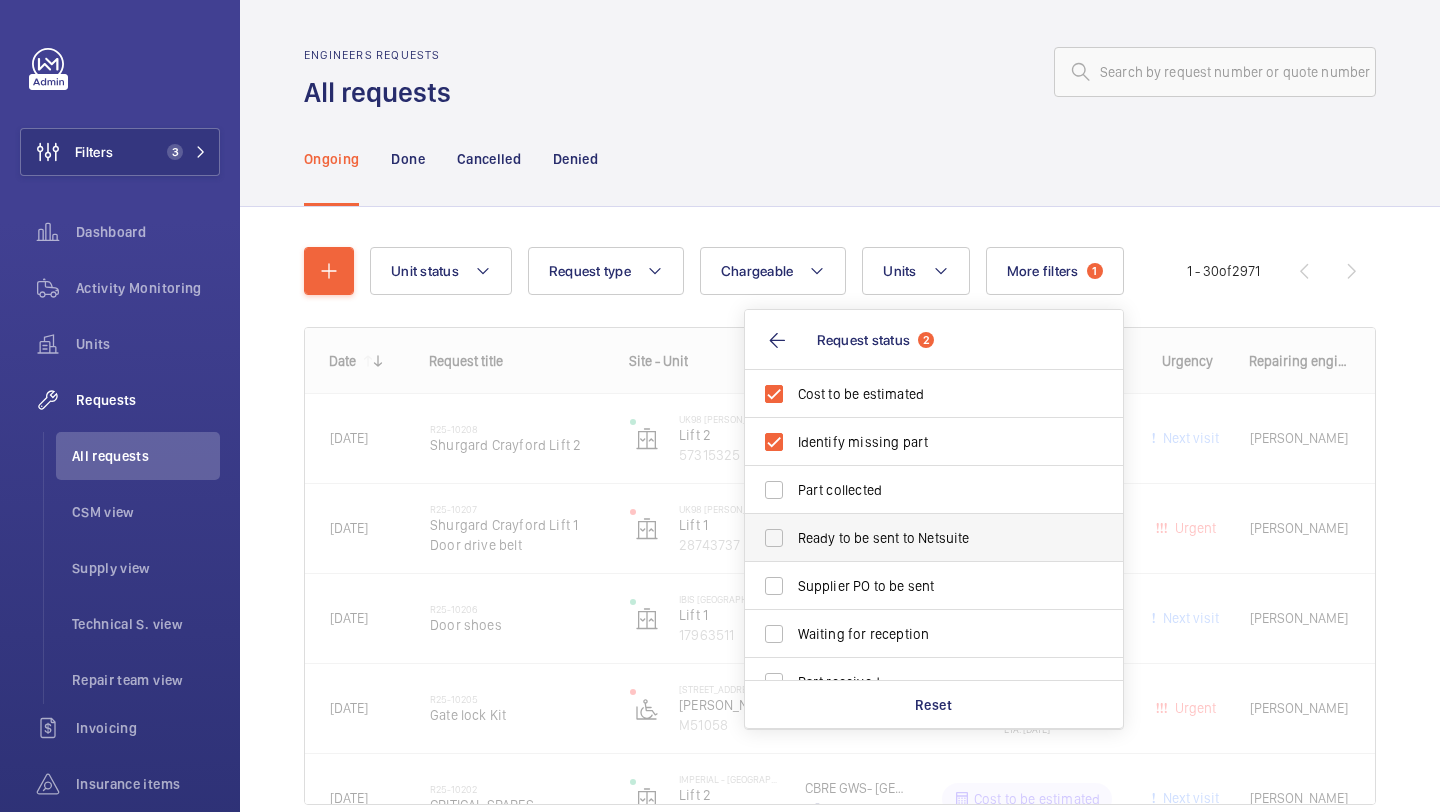 click on "Ready to be sent to Netsuite" at bounding box center (935, 538) 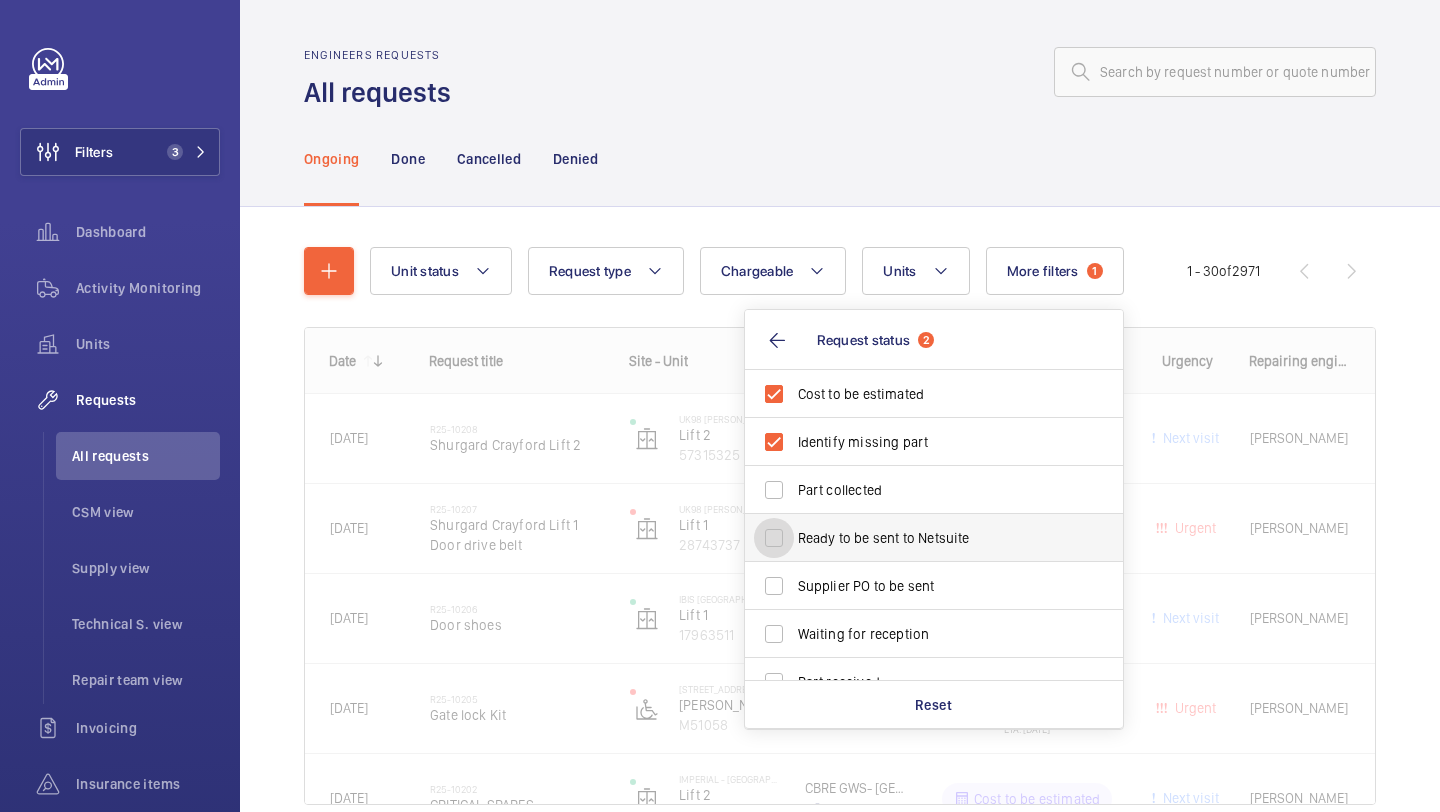 click on "Ready to be sent to Netsuite" at bounding box center [774, 538] 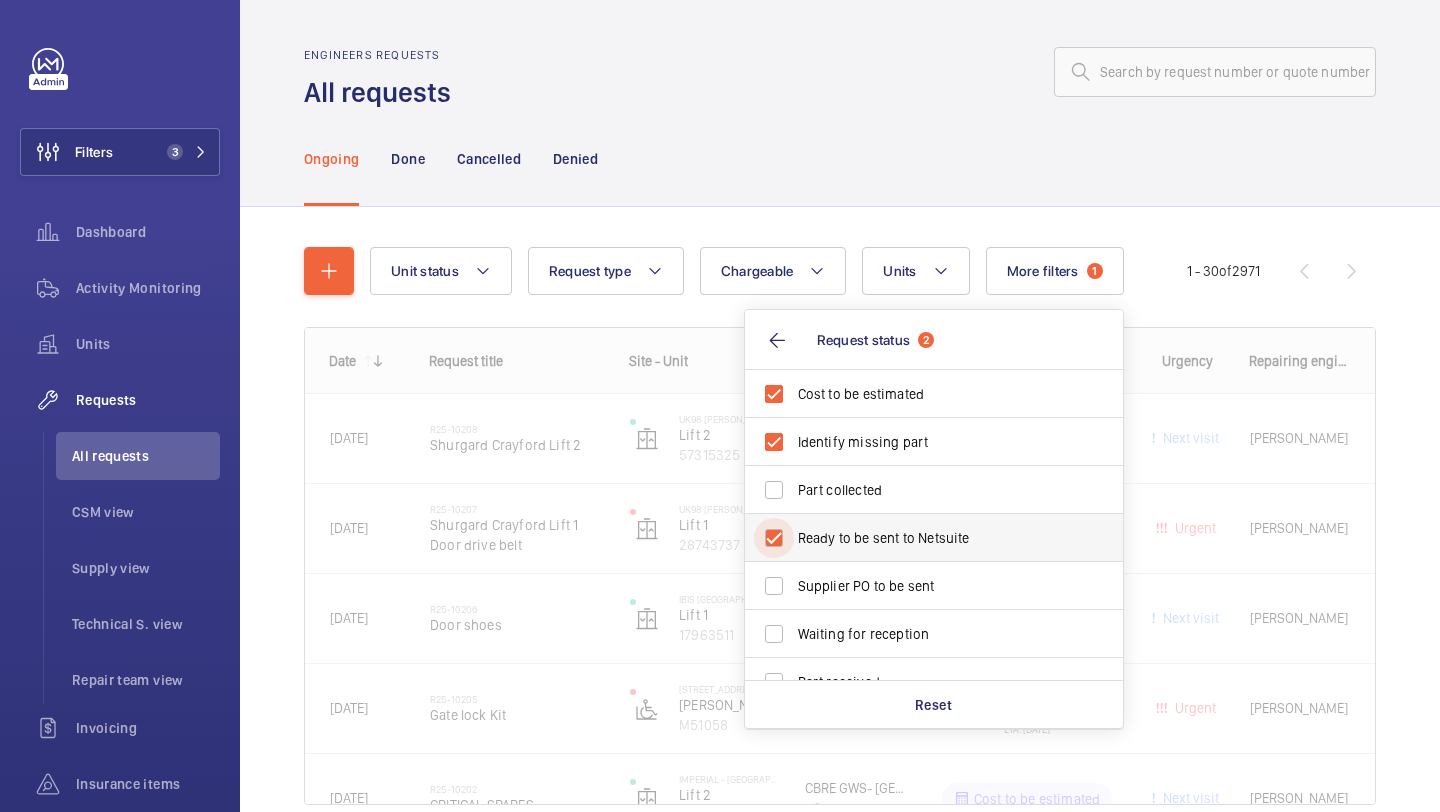 checkbox on "true" 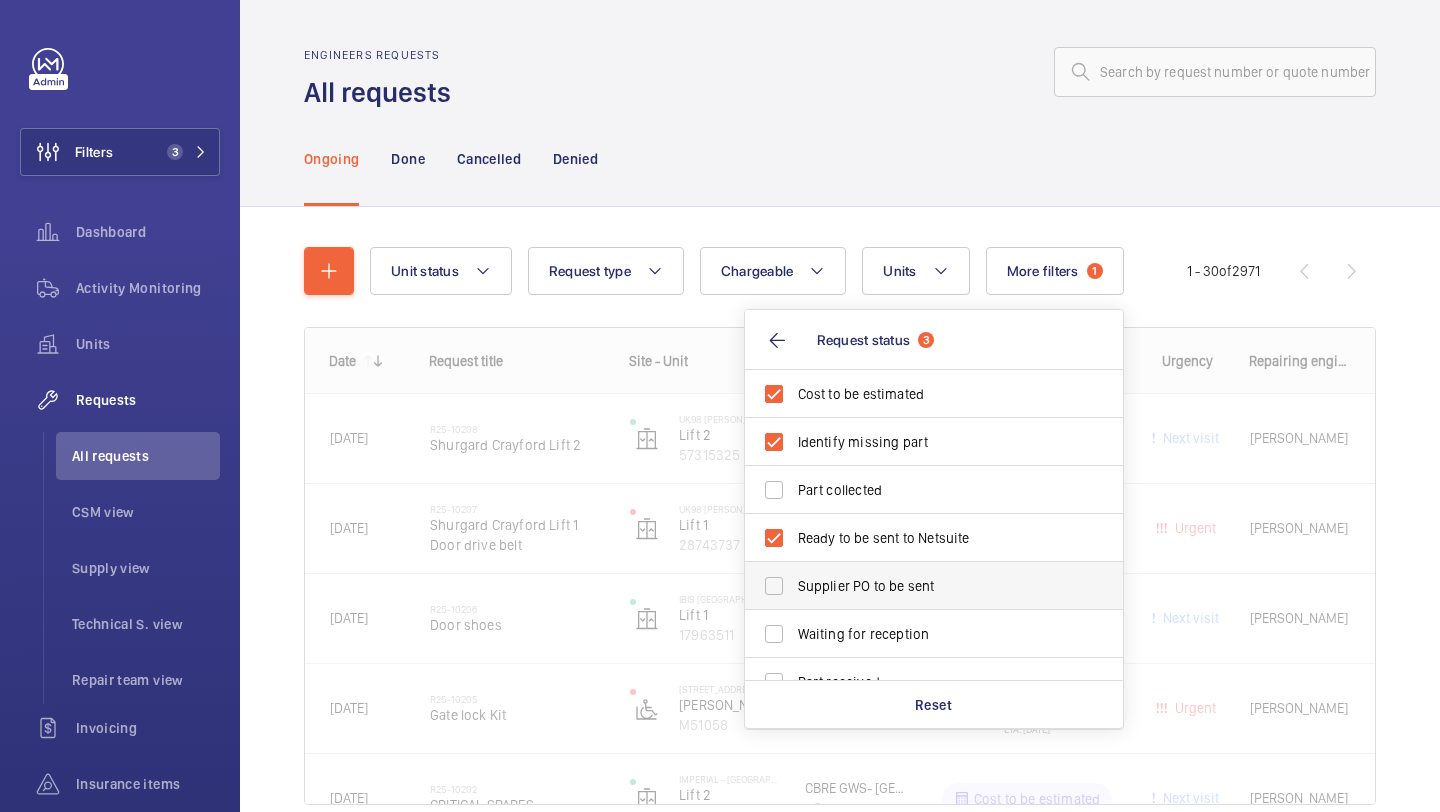 click on "Supplier PO to be sent" at bounding box center [919, 586] 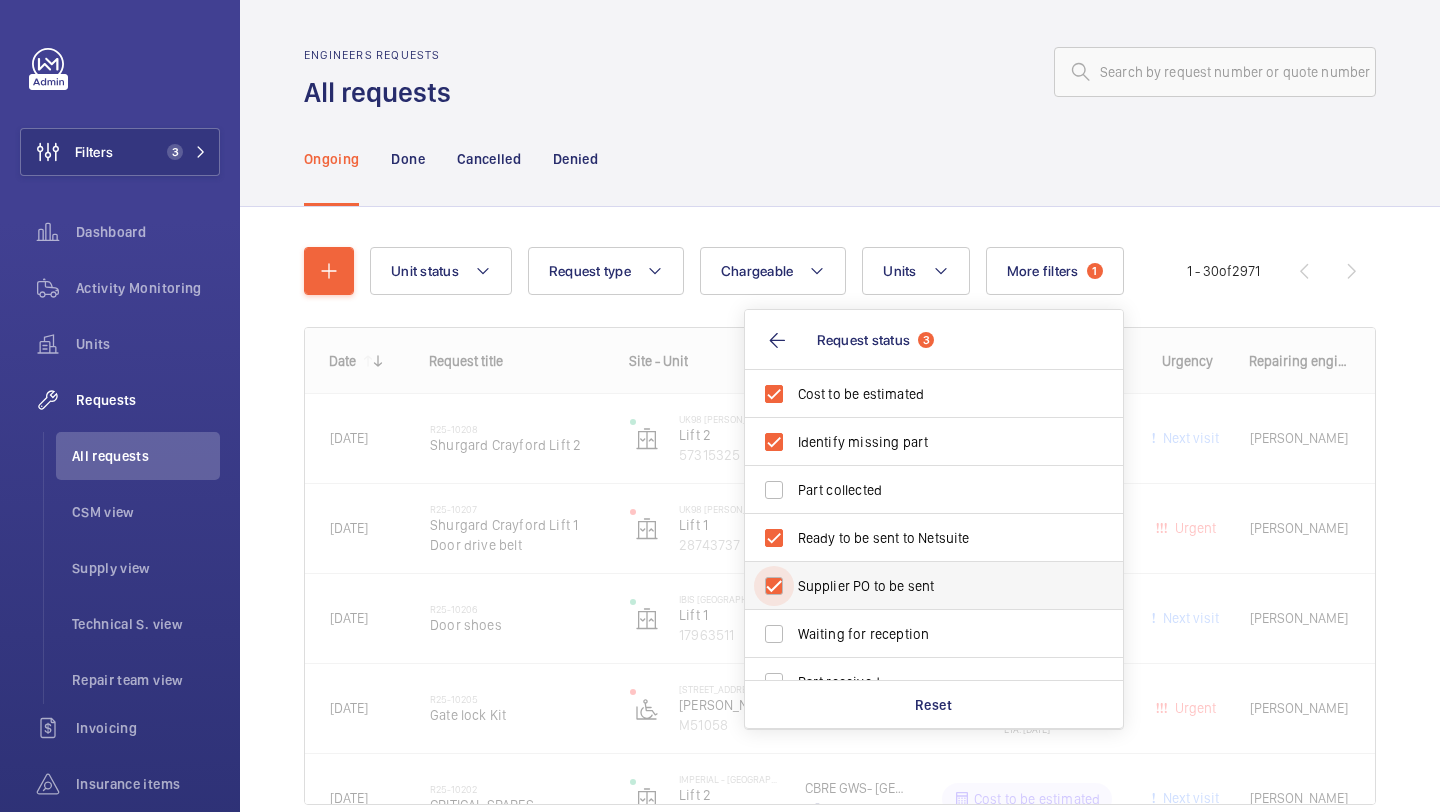 checkbox on "true" 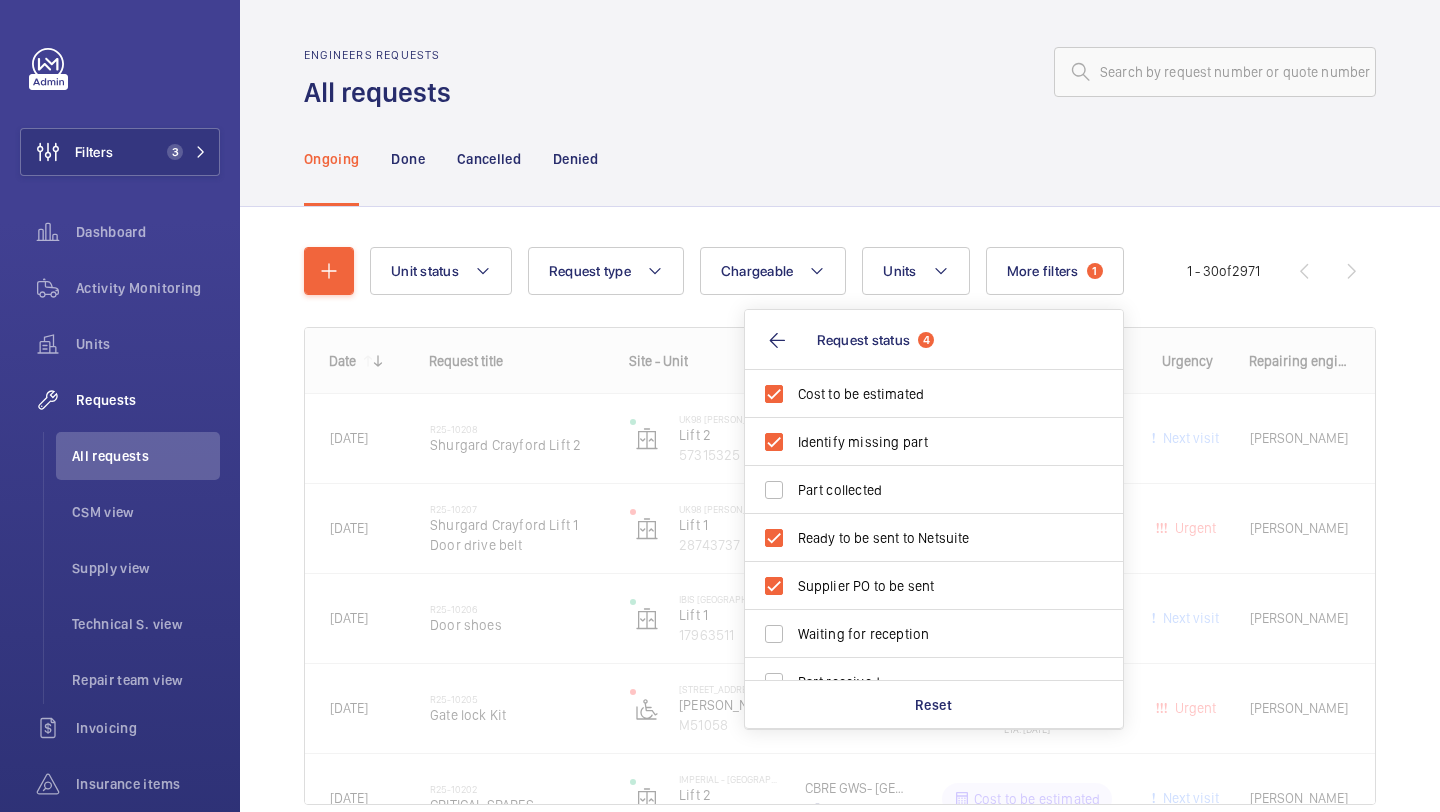 click on "Engineers requests All requests" 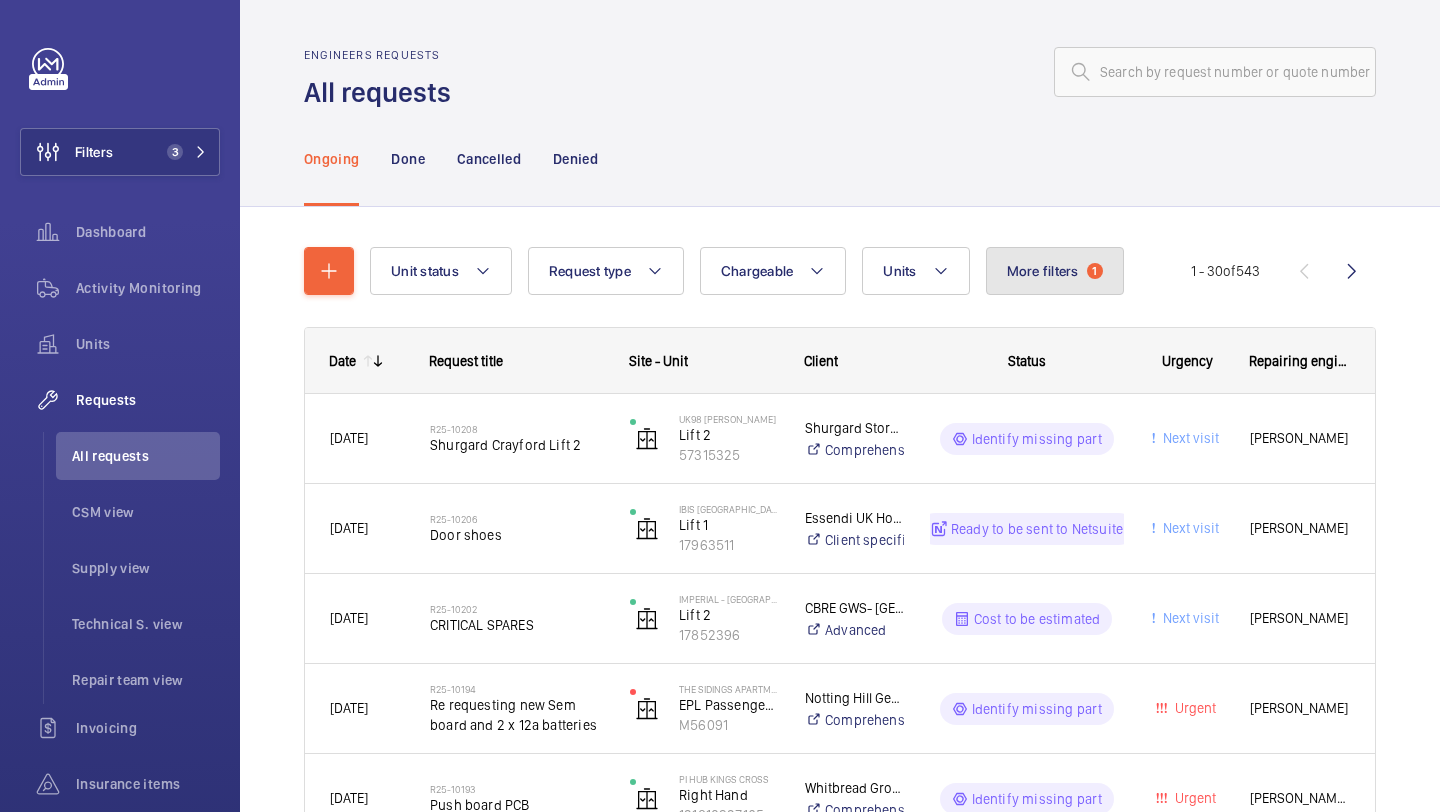 click on "More filters" 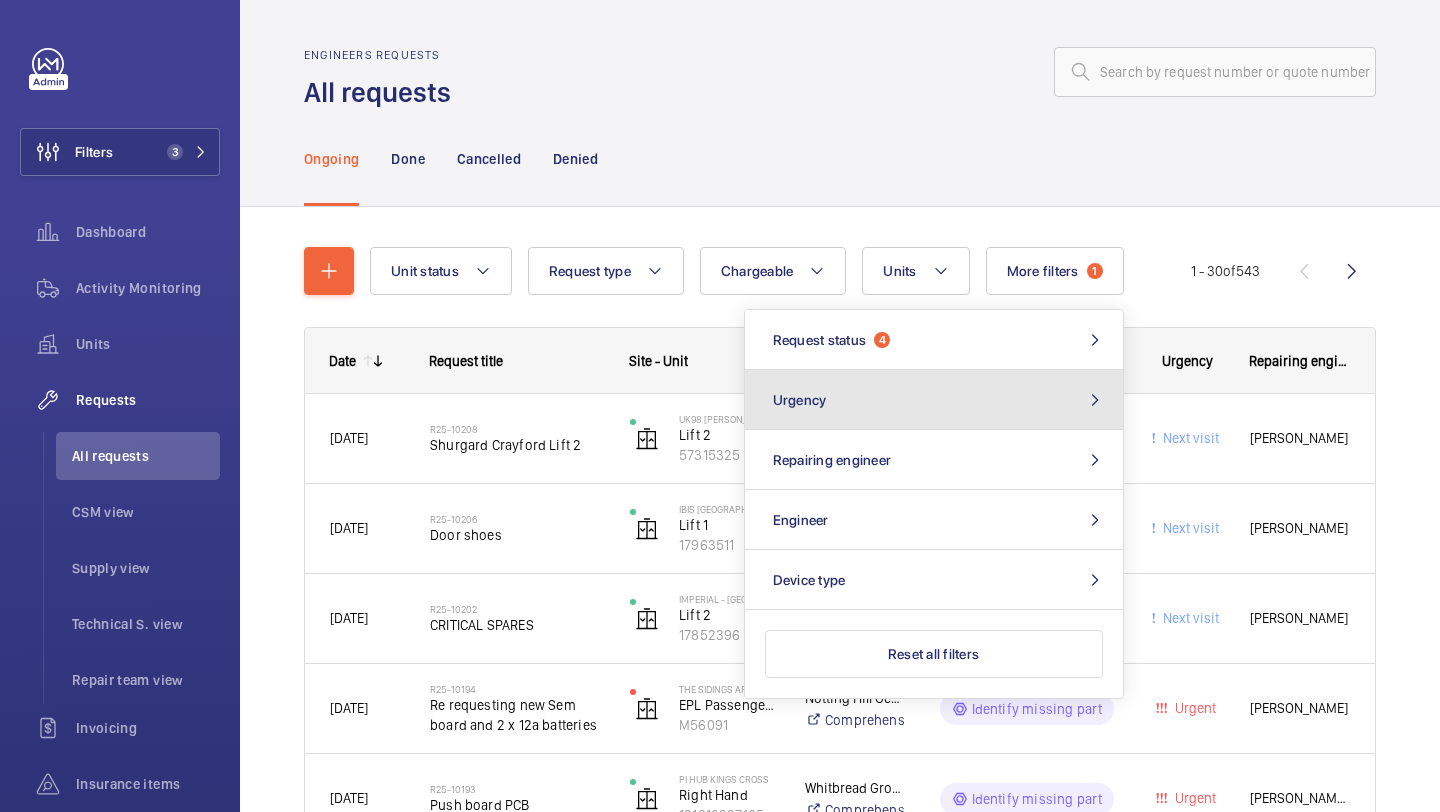 click on "Urgency" 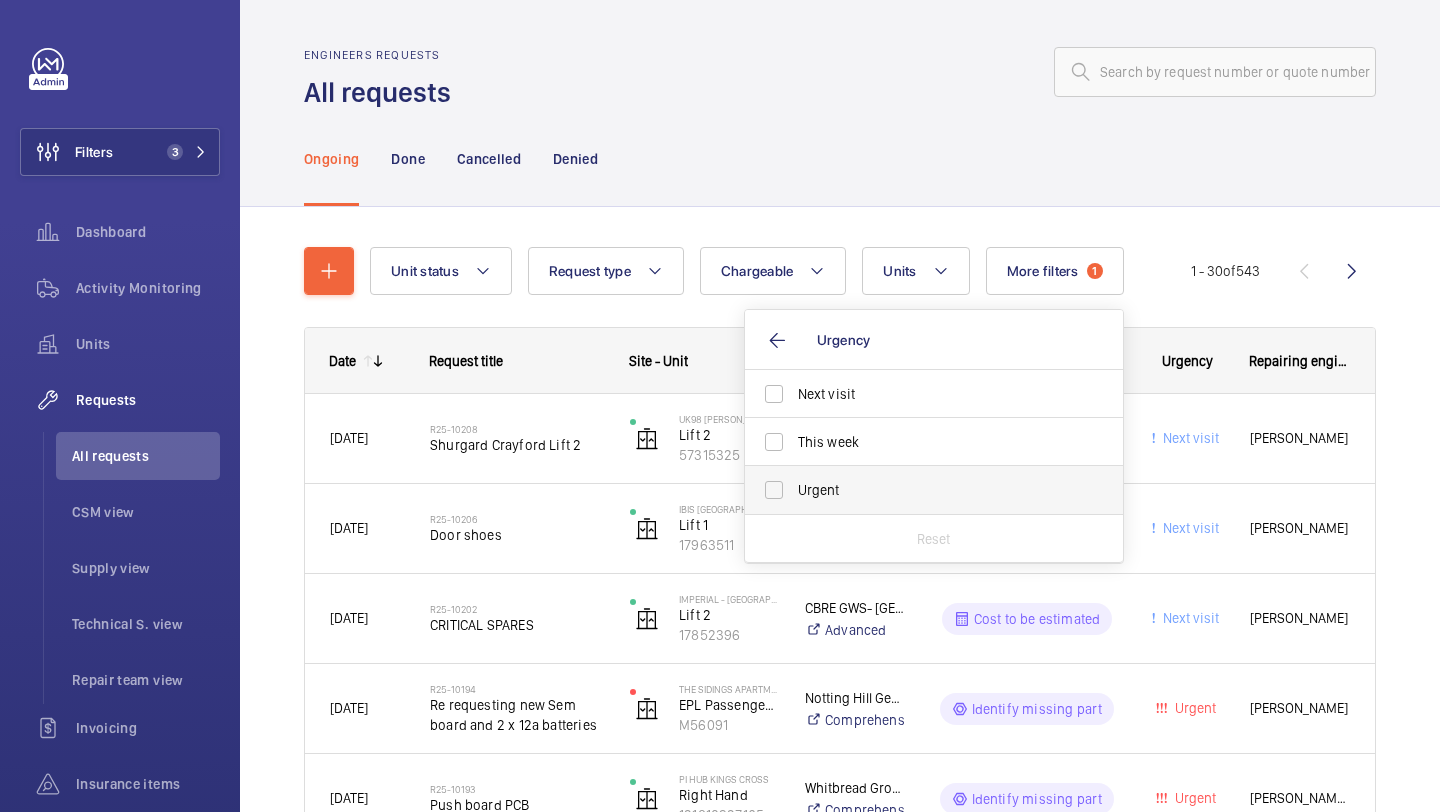 click on "Urgent" at bounding box center [935, 490] 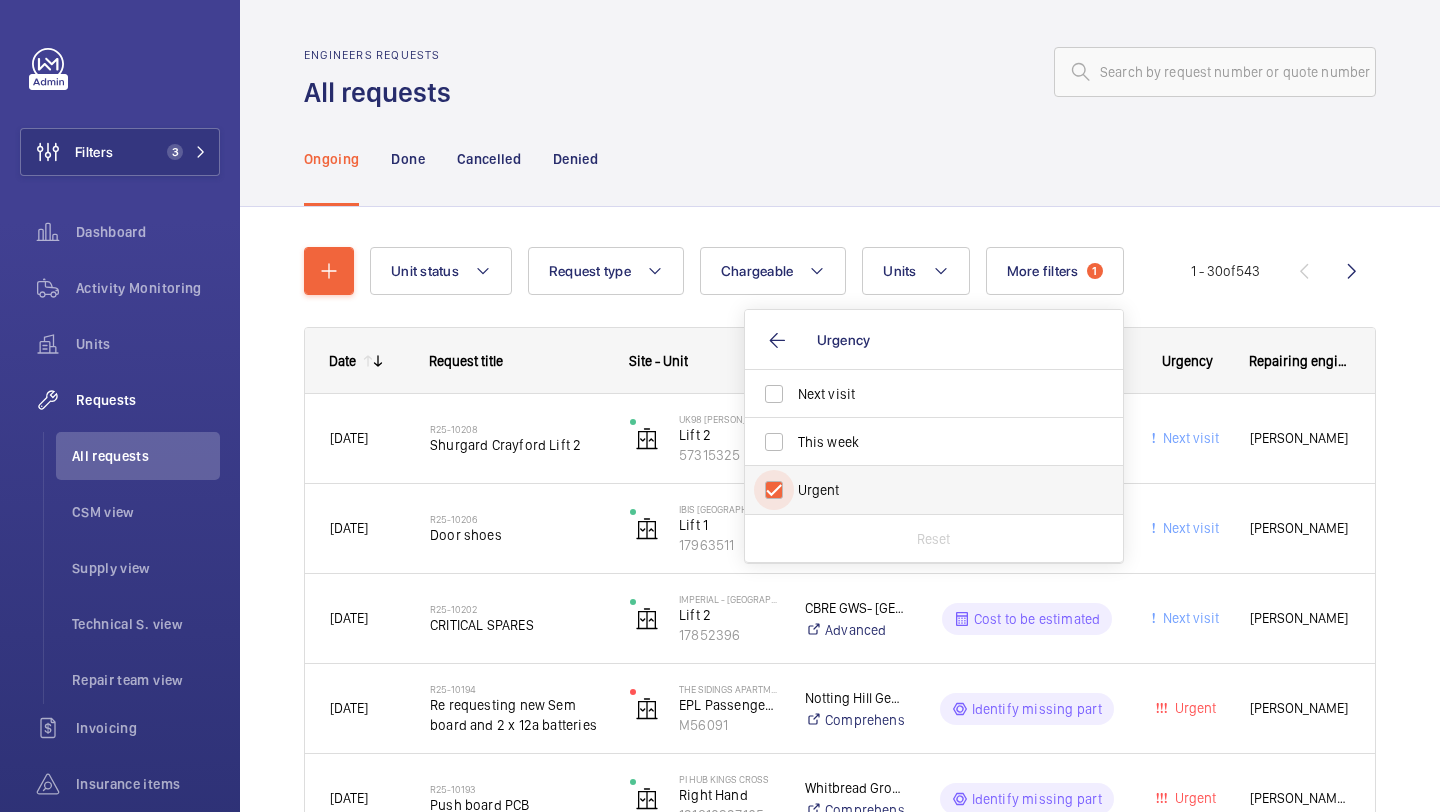 checkbox on "true" 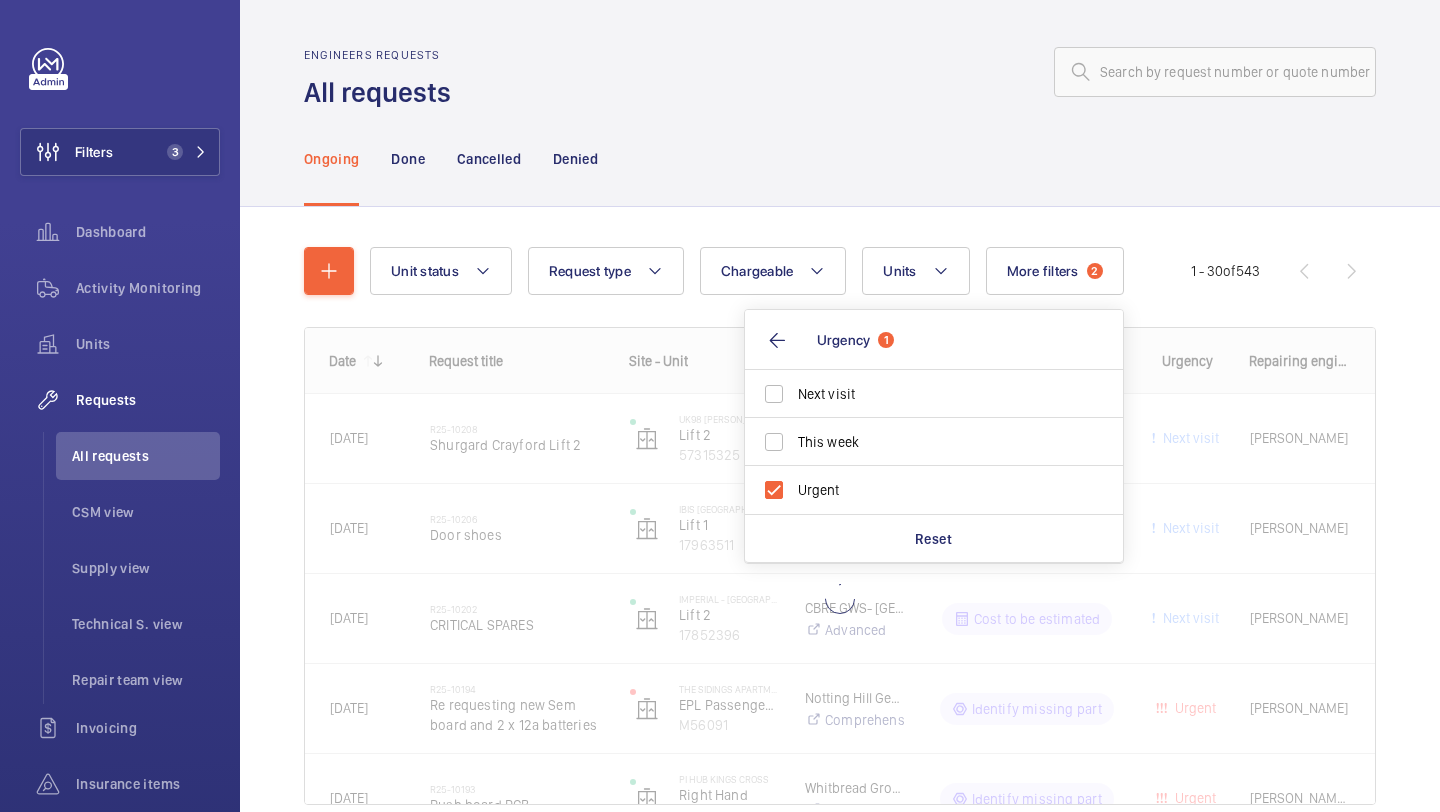 click on "Ongoing Done Cancelled Denied" 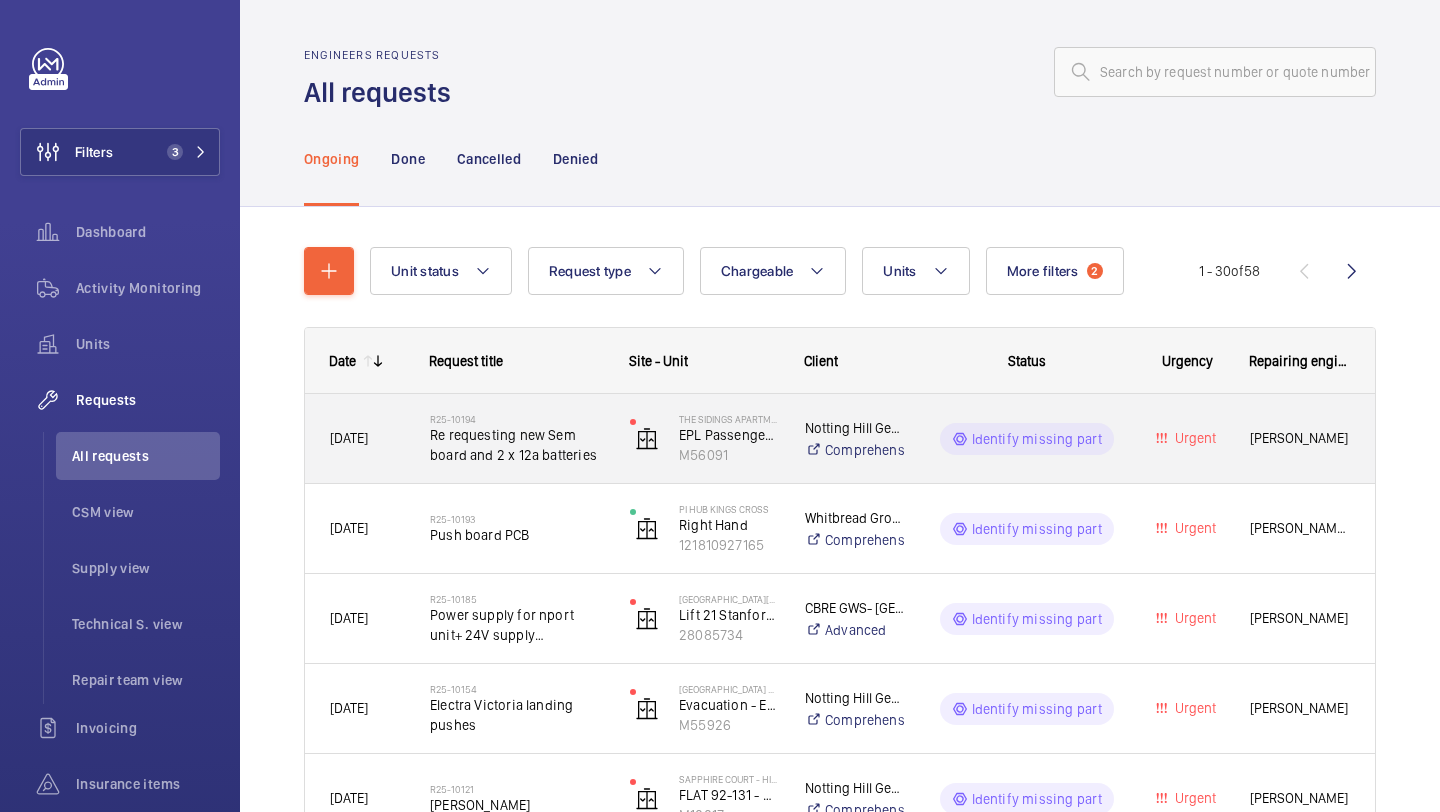 click on "Re requesting new Sem board and 2 x 12a batteries" 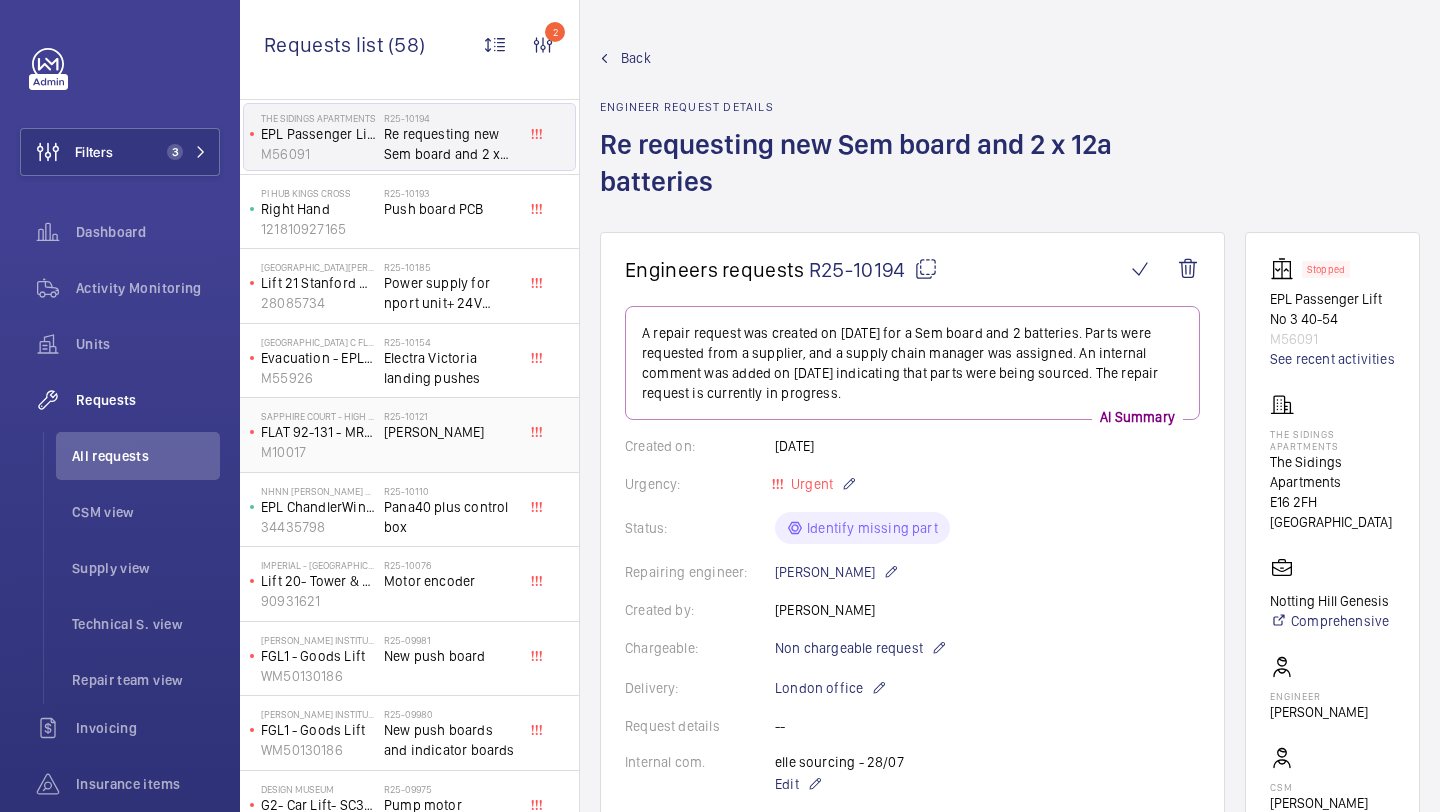 scroll, scrollTop: 25, scrollLeft: 0, axis: vertical 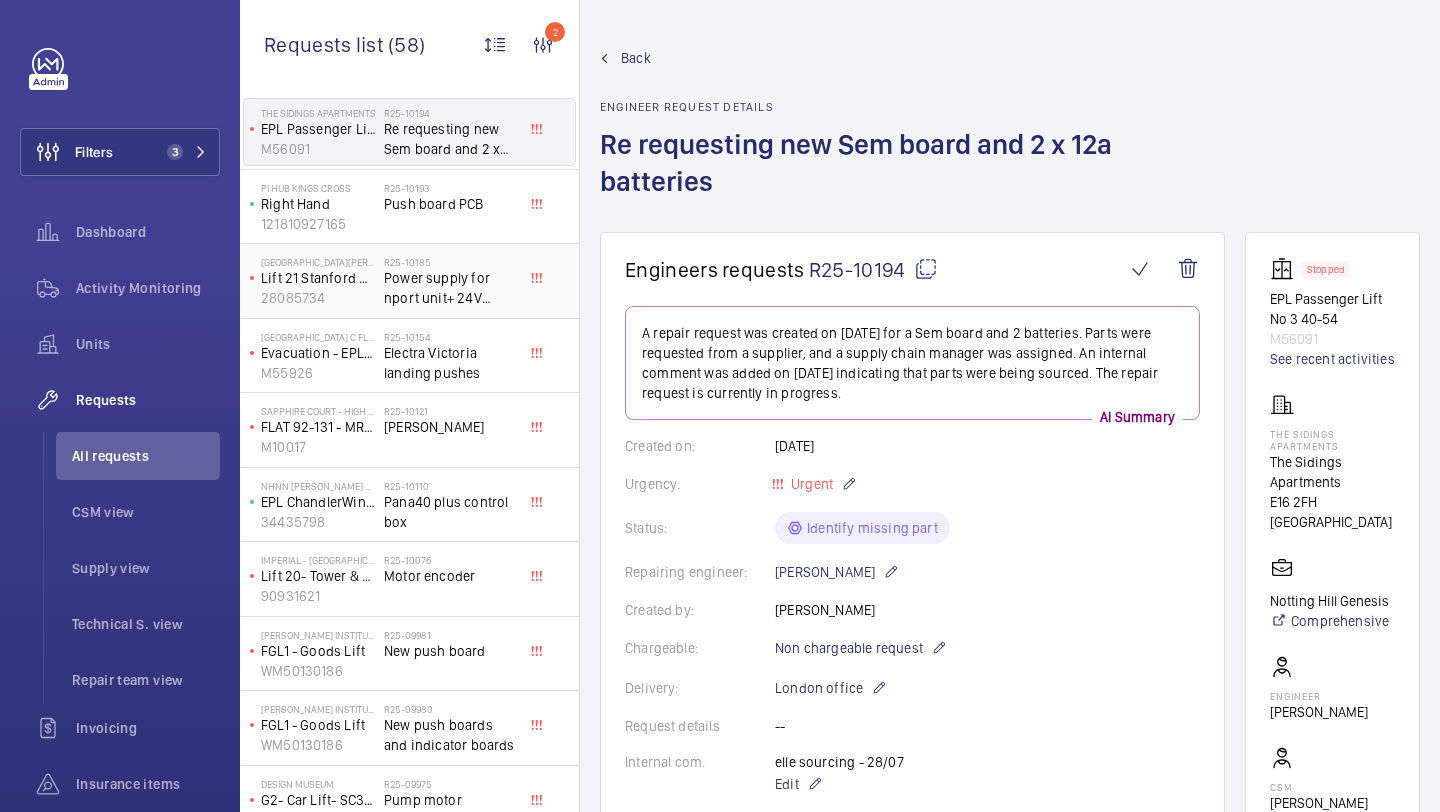 click on "R25-10185   Power supply for nport unit+ 24V supply investigation" 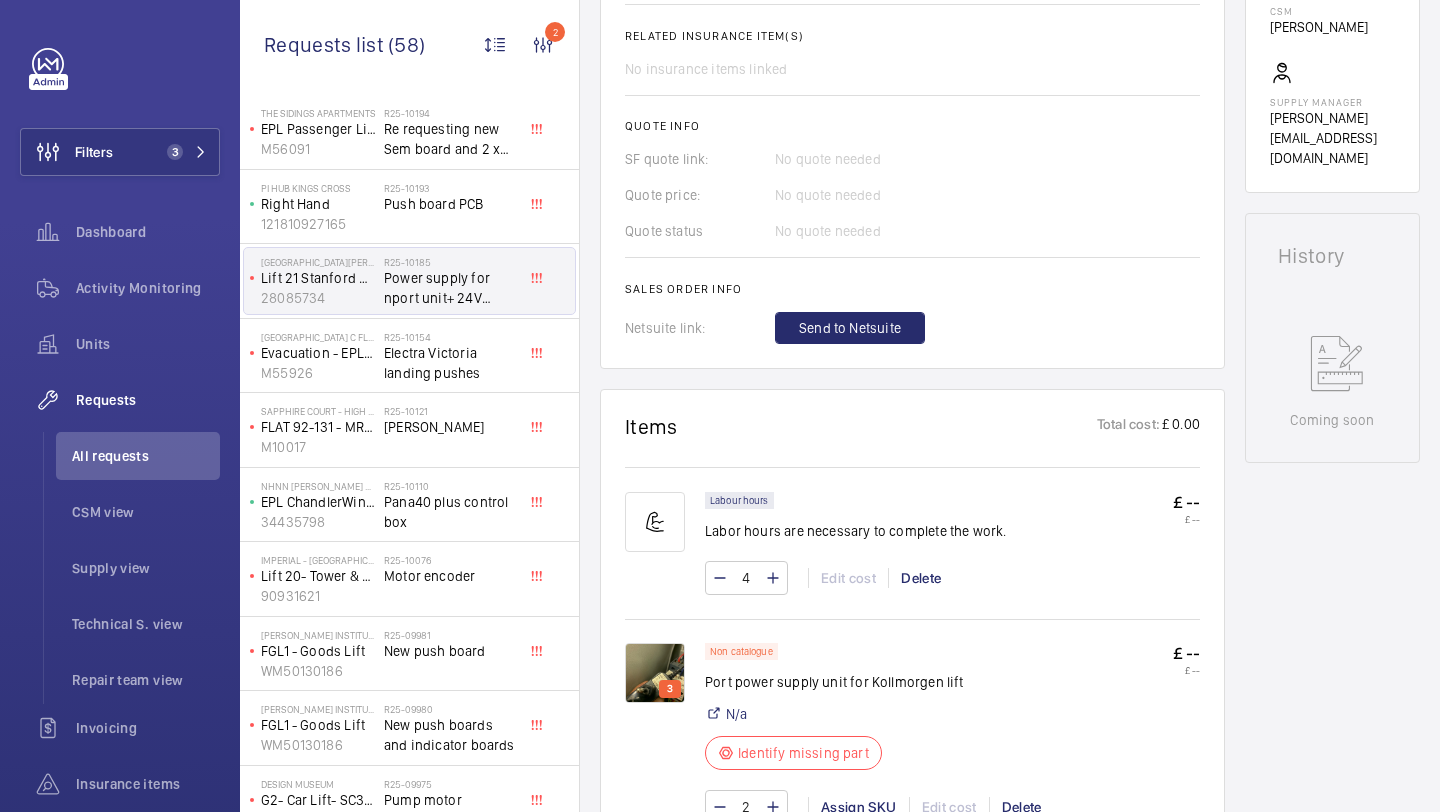 scroll, scrollTop: 979, scrollLeft: 0, axis: vertical 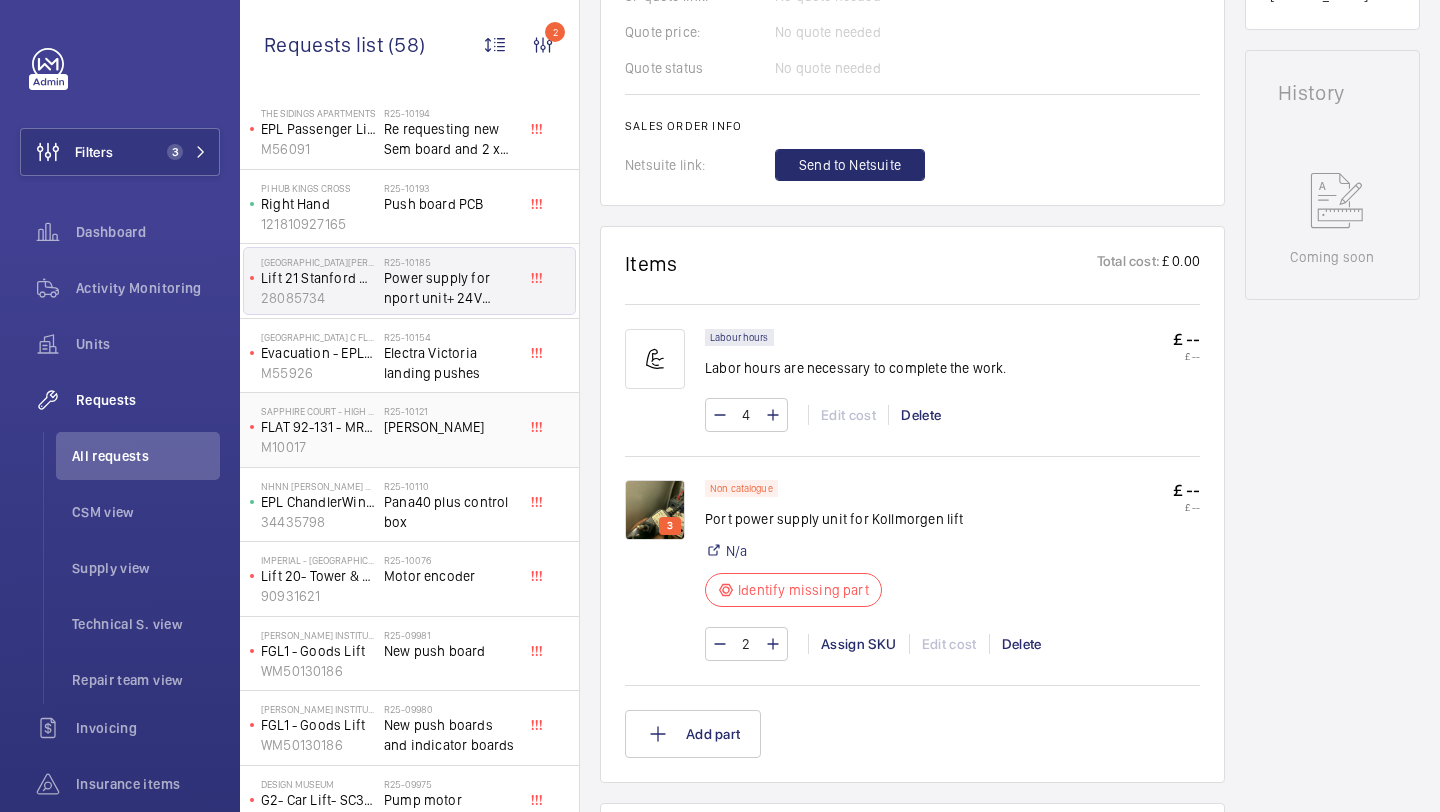 click on "R25-10121   Chris Cole" 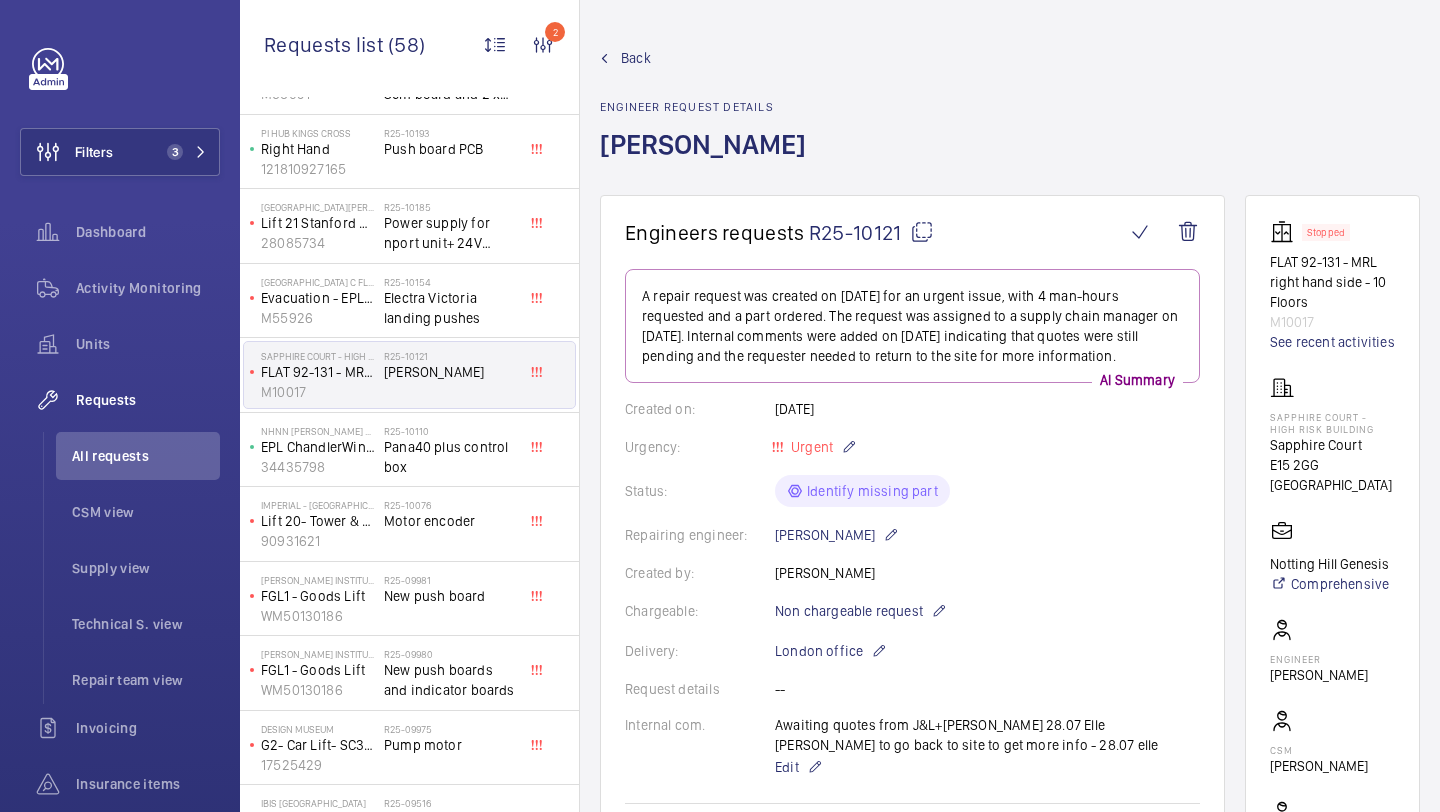 scroll, scrollTop: 82, scrollLeft: 0, axis: vertical 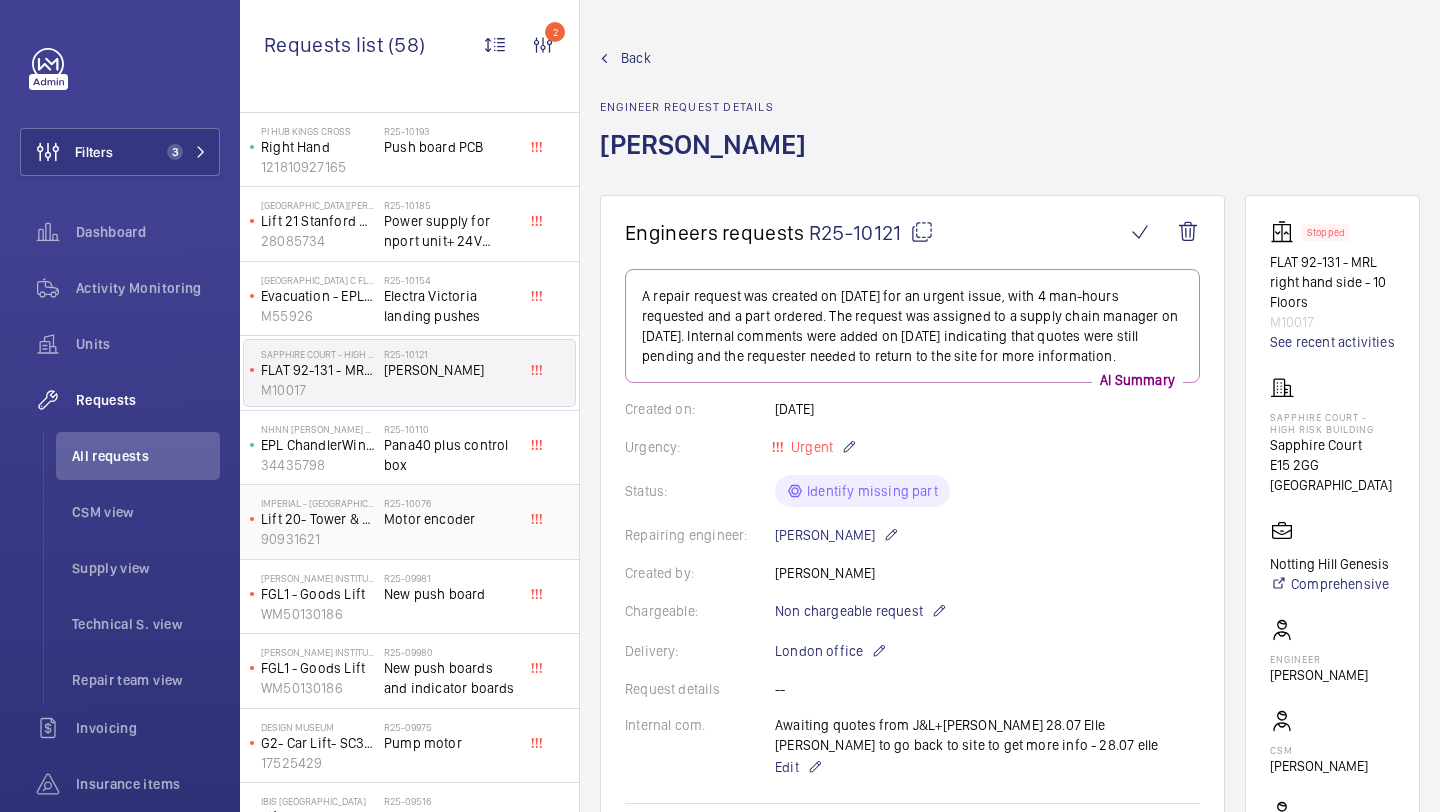 click on "R25-10076" 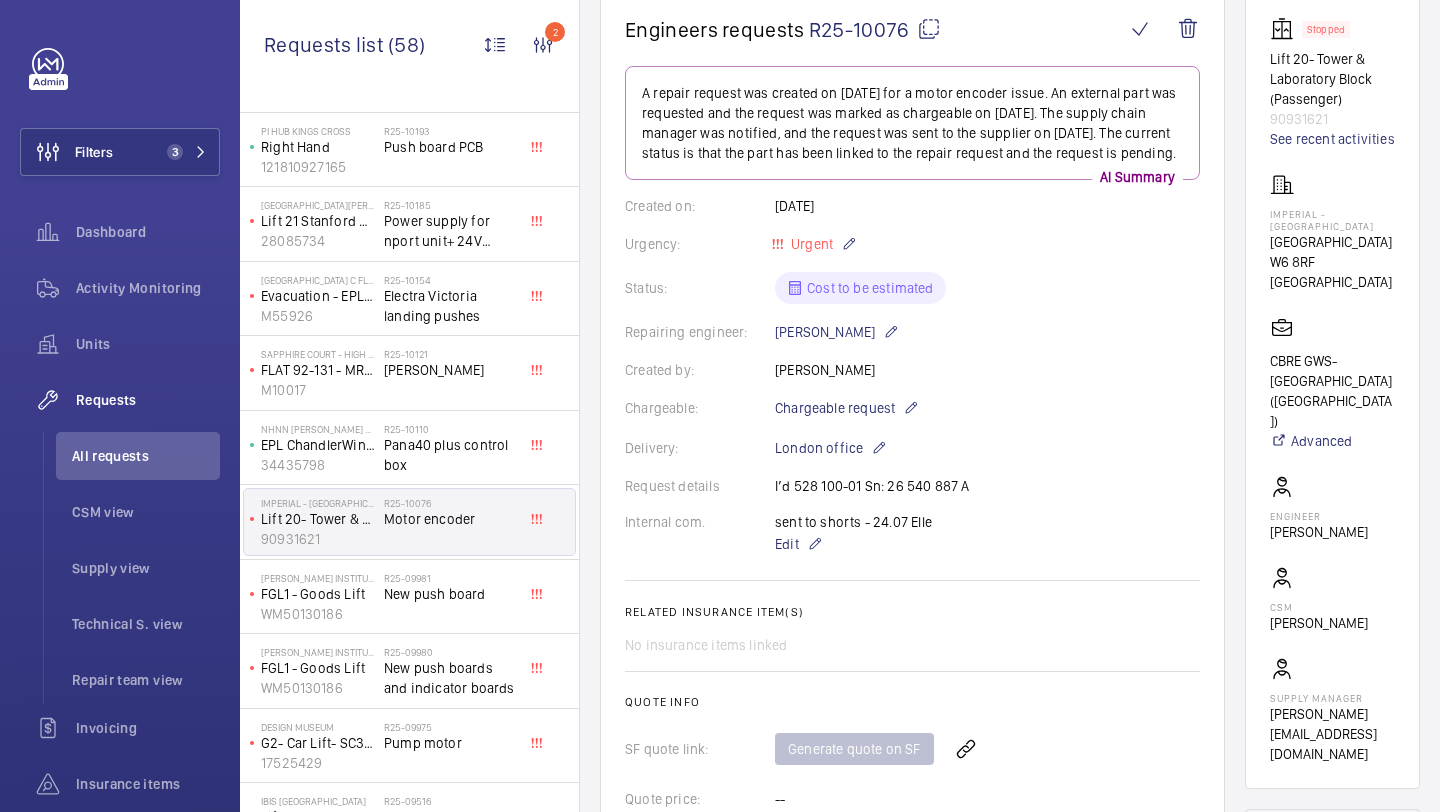 scroll, scrollTop: 201, scrollLeft: 0, axis: vertical 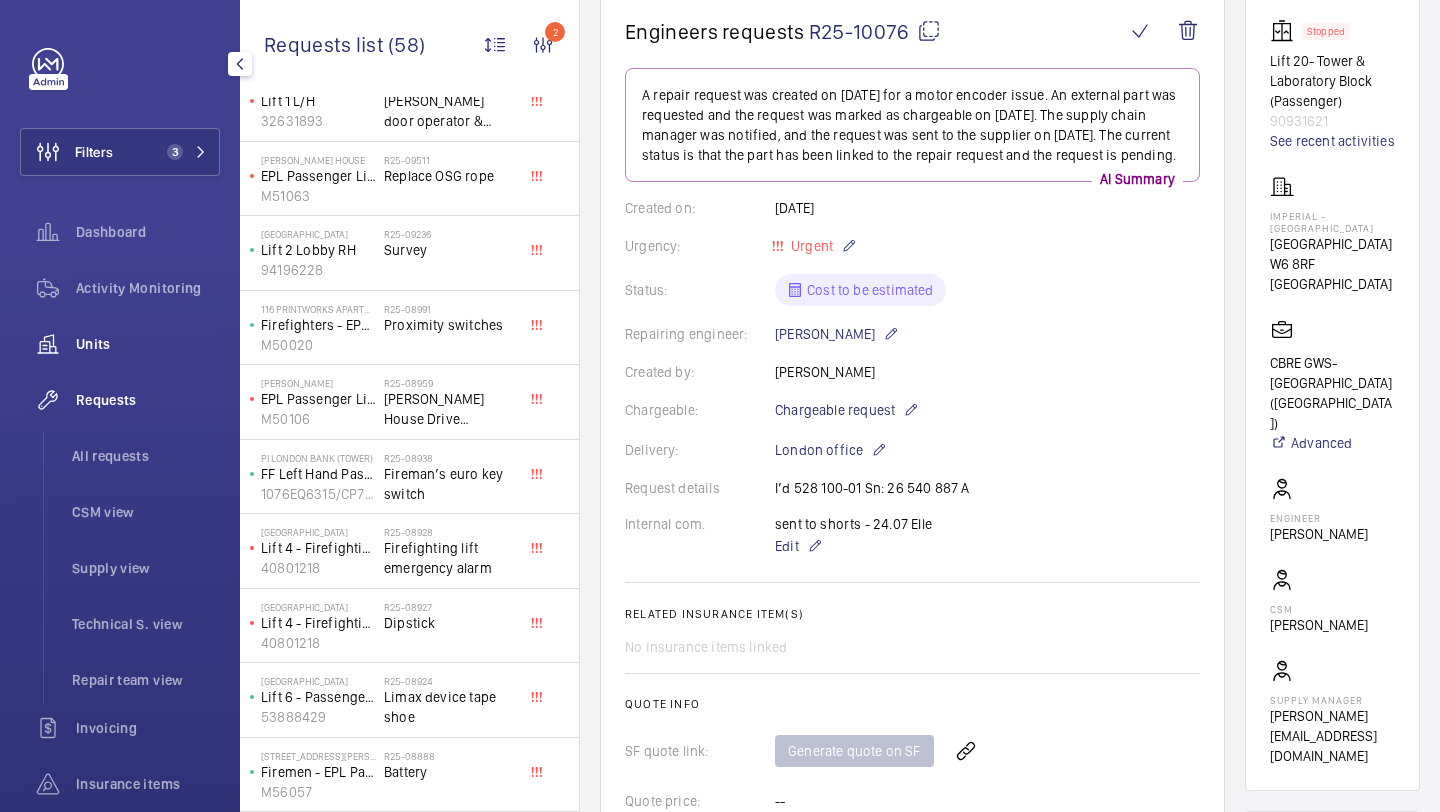 click on "Units" 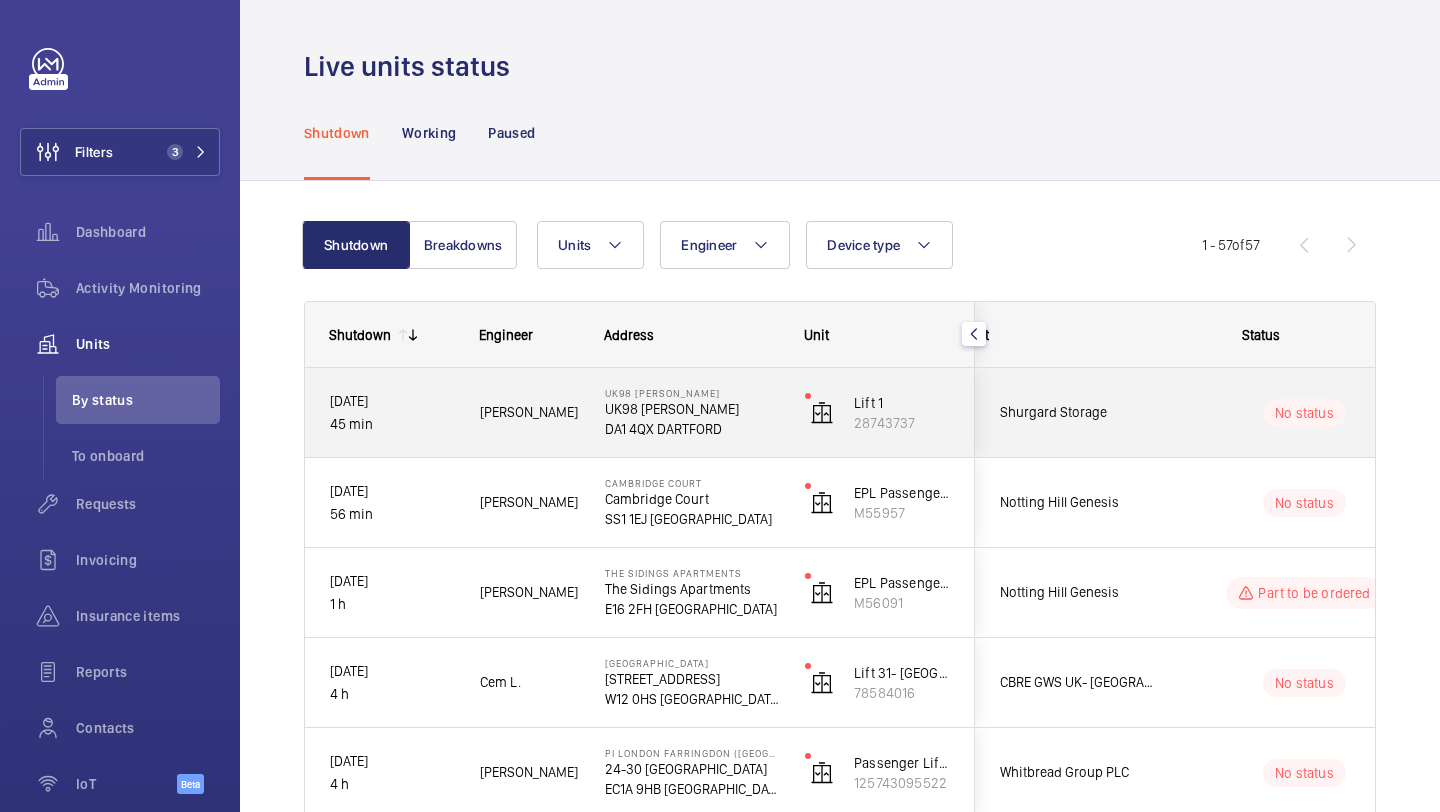 scroll, scrollTop: 0, scrollLeft: 521, axis: horizontal 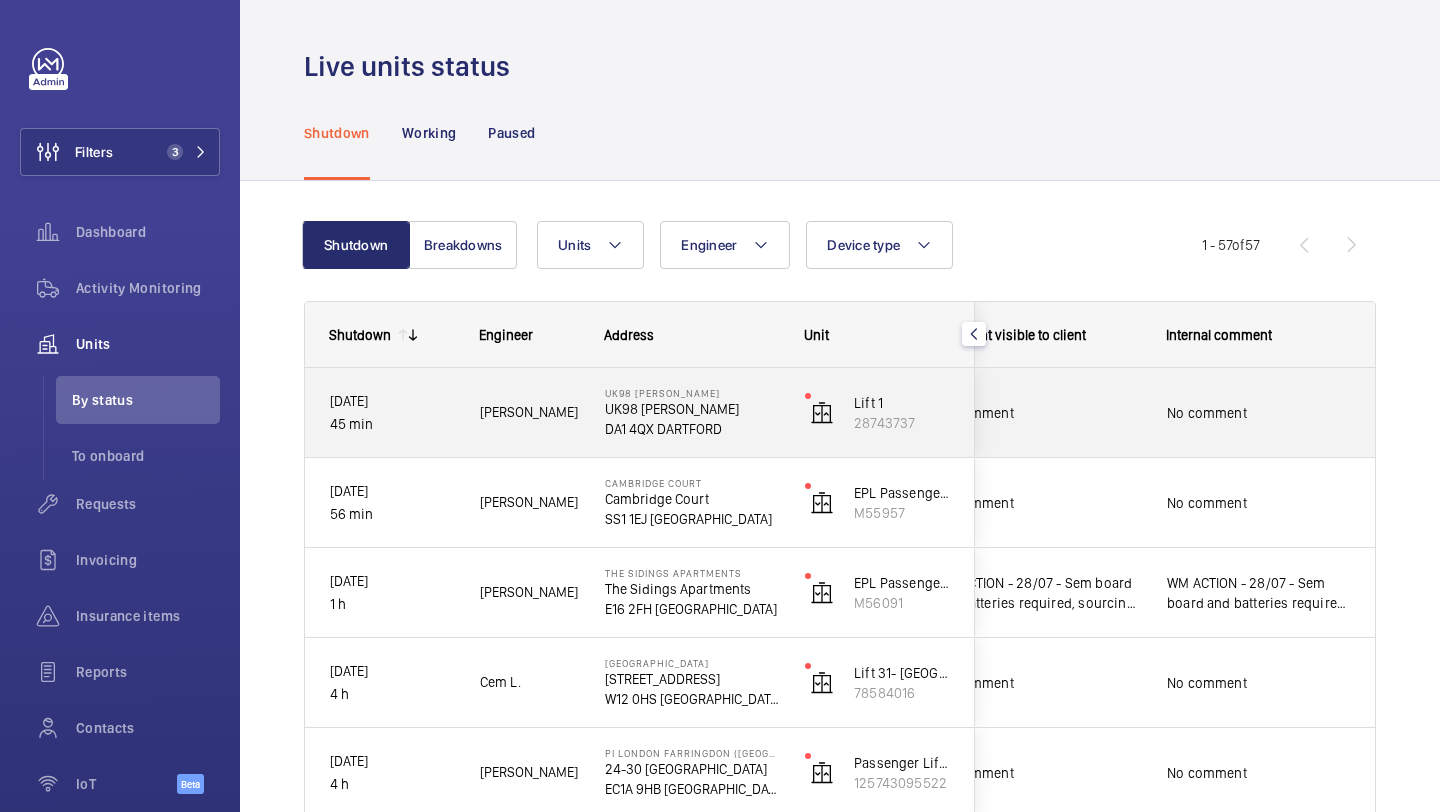 click on "No comment" 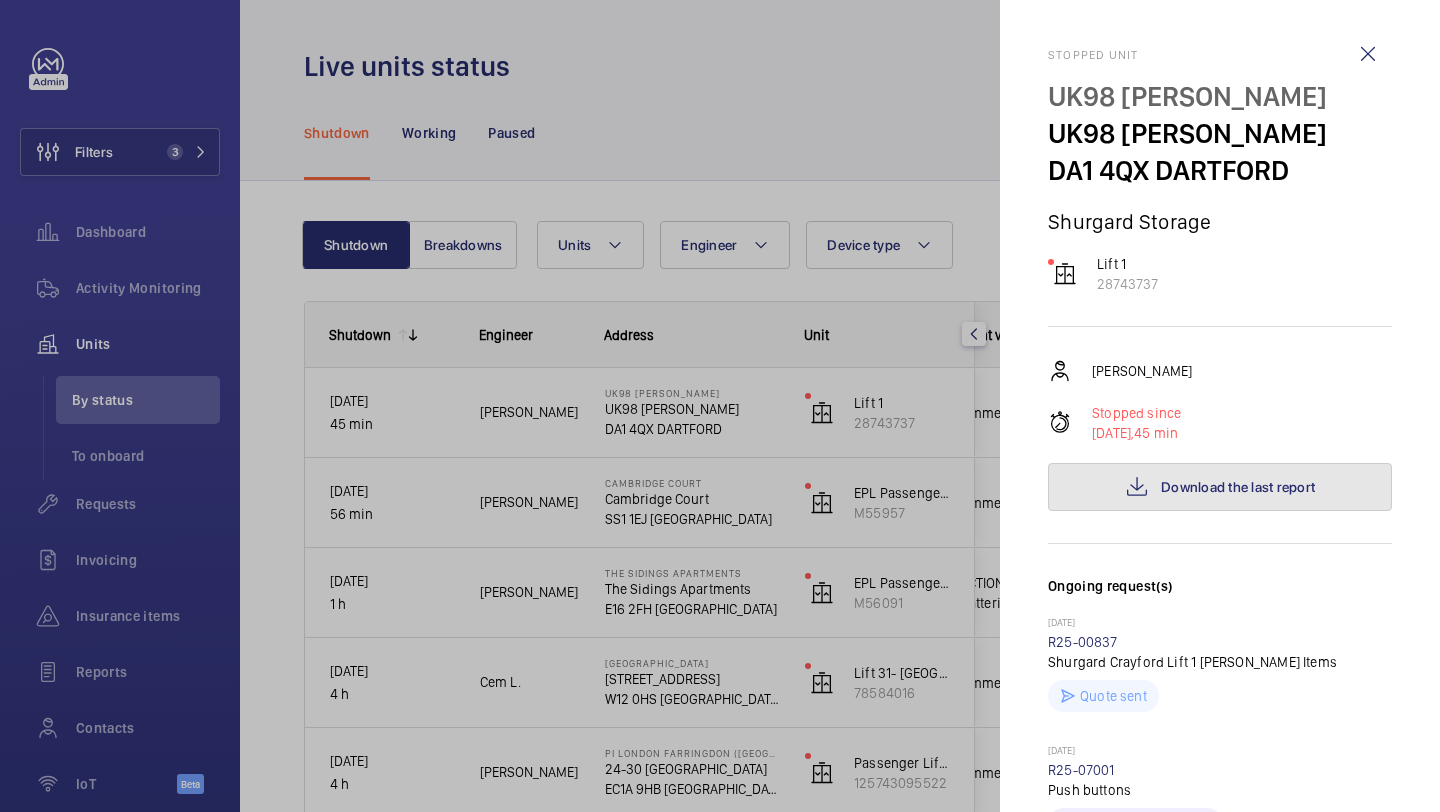click on "Download the last report" 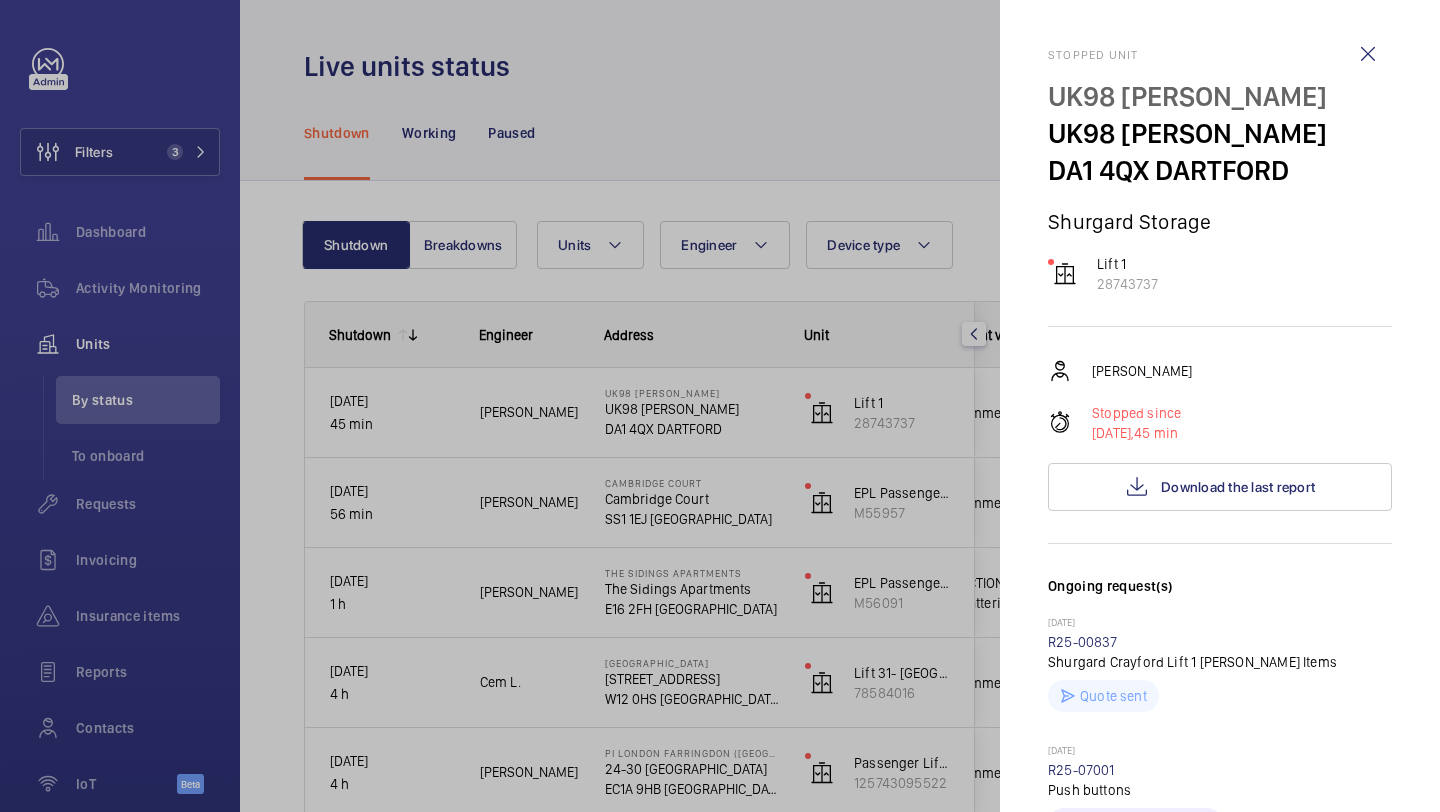 click 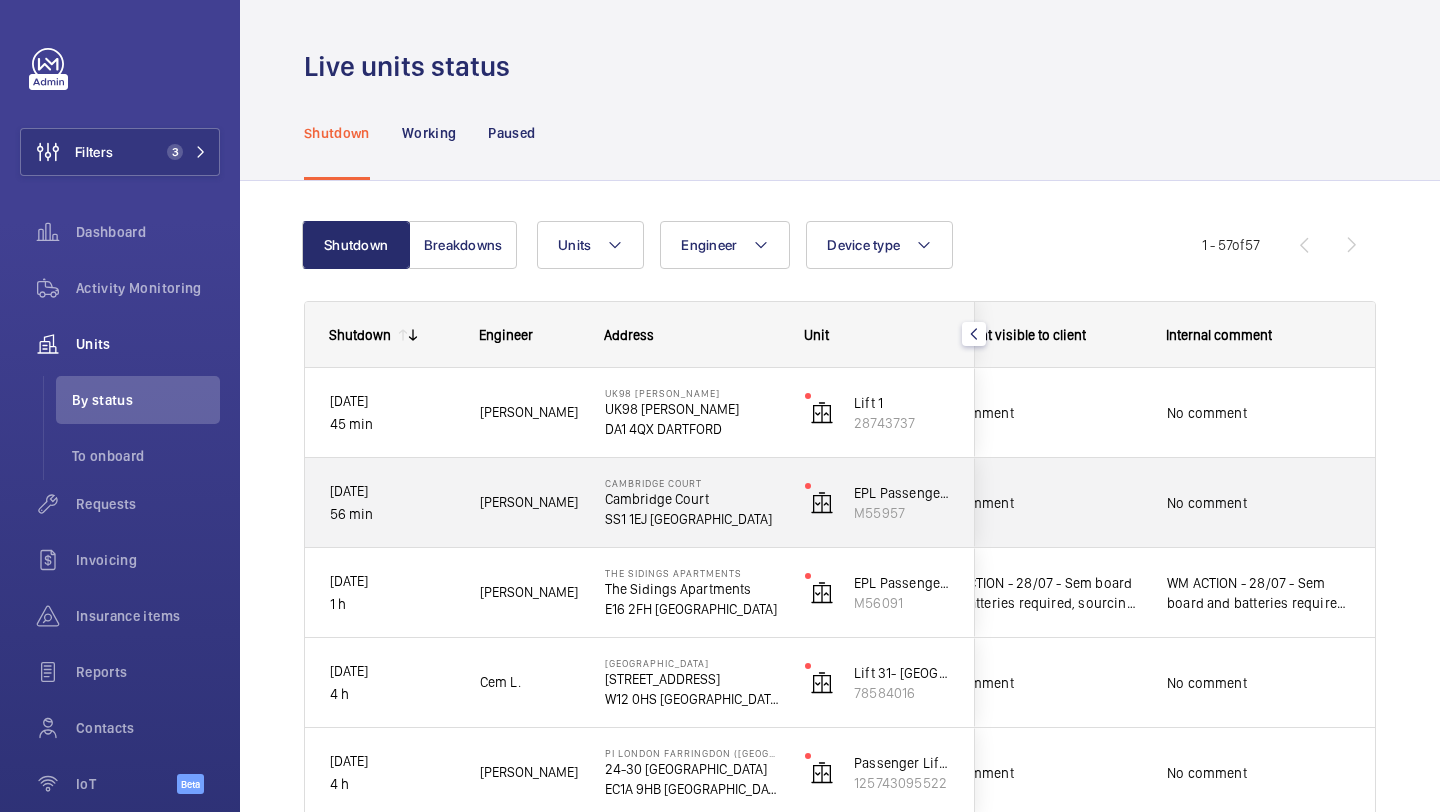 click on "No comment" 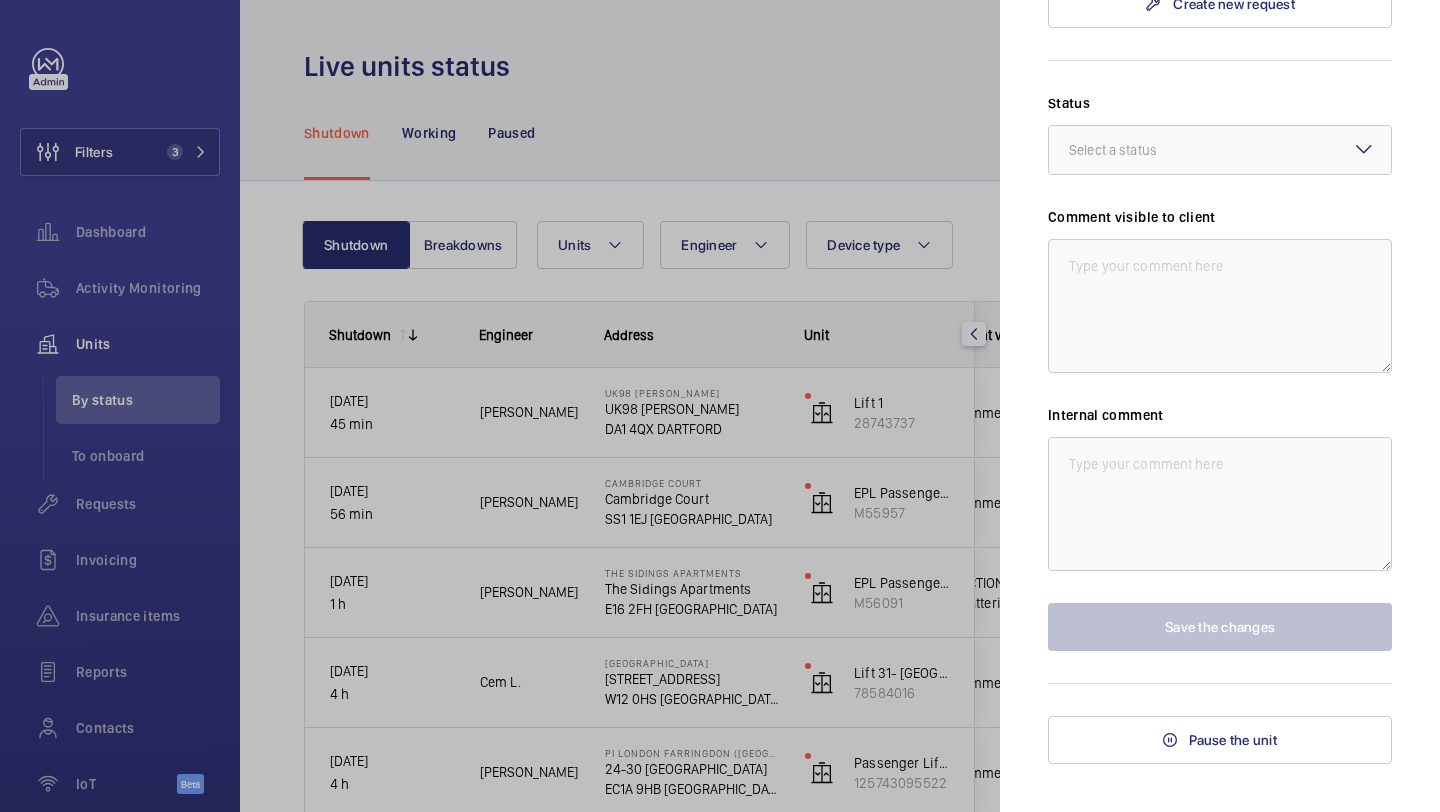 scroll, scrollTop: 437, scrollLeft: 0, axis: vertical 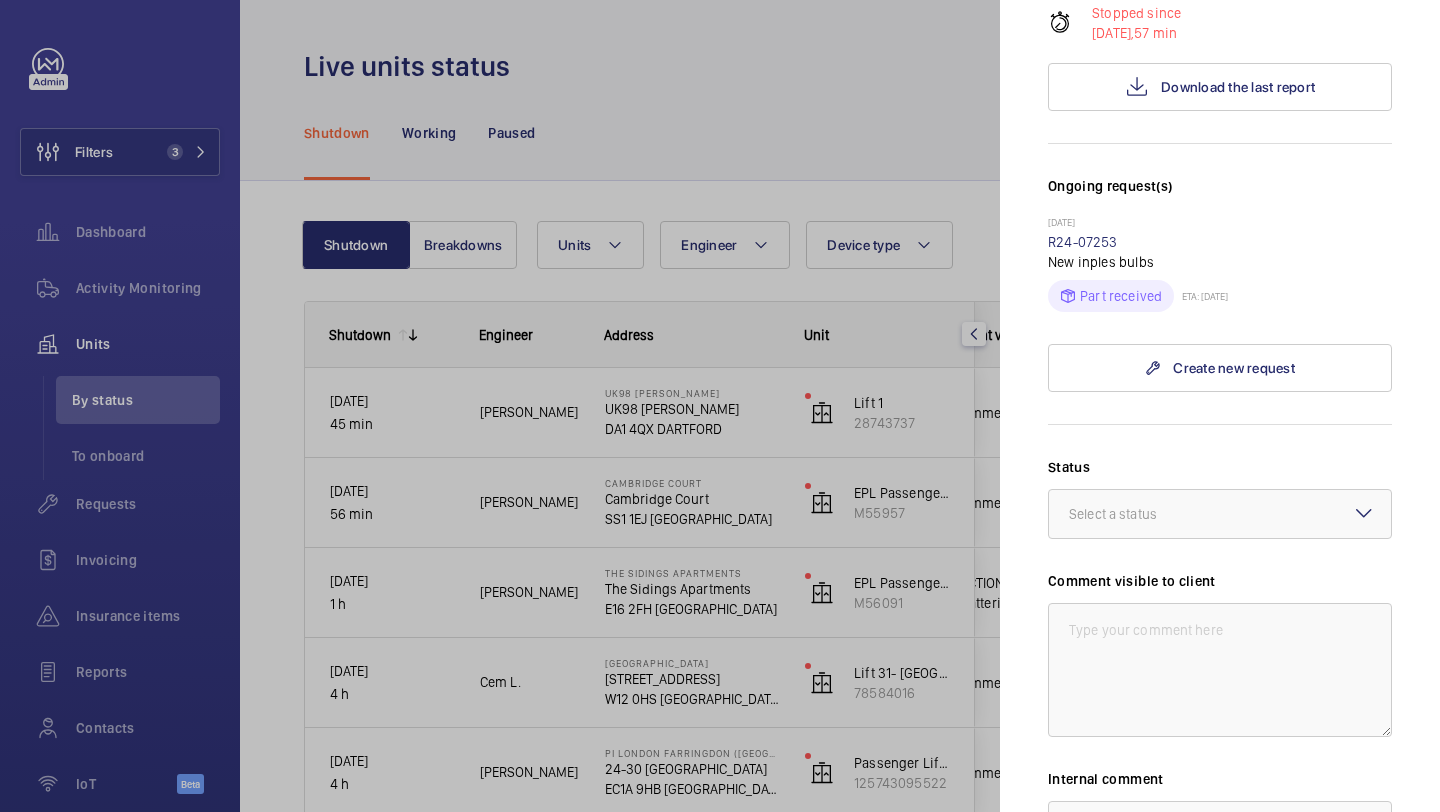 click 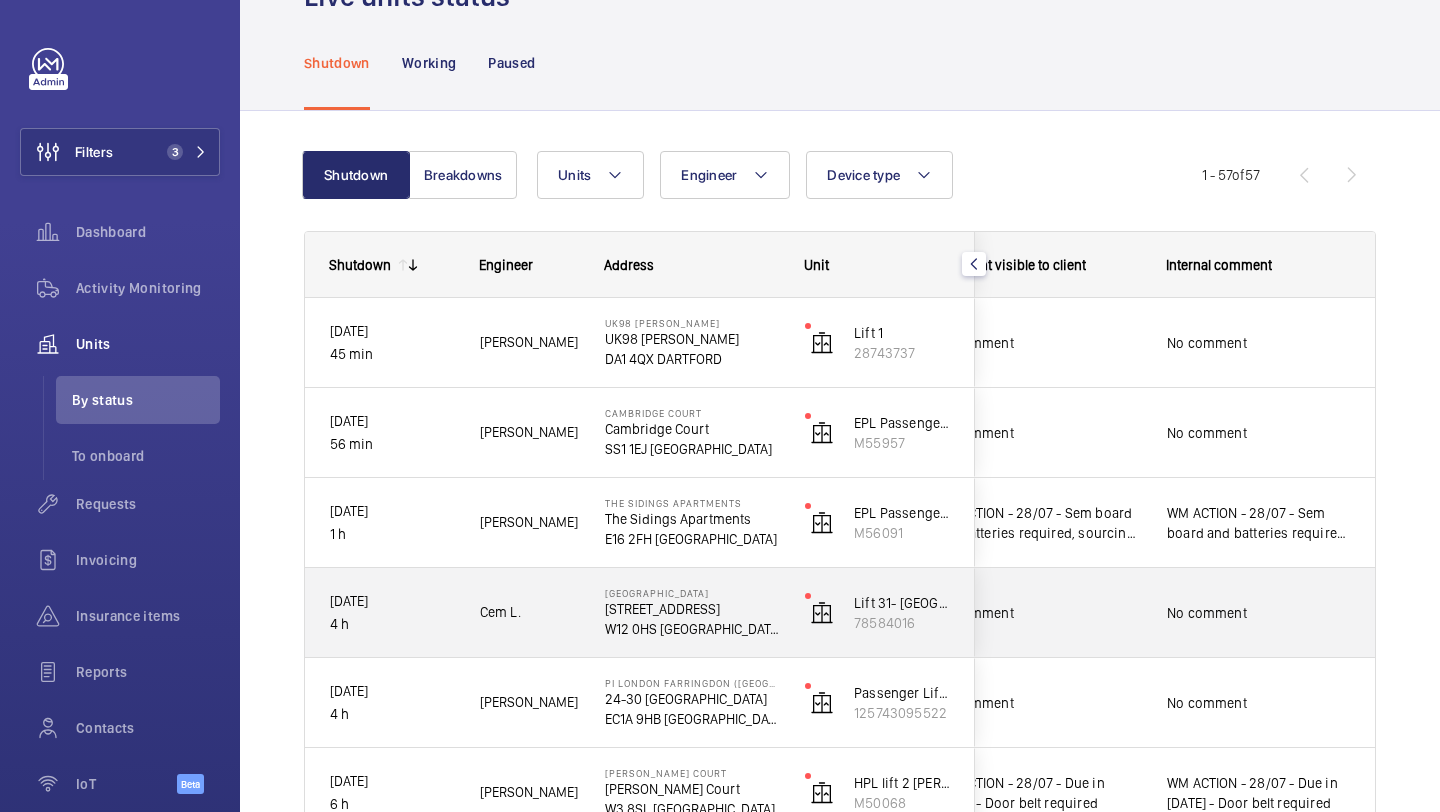 scroll, scrollTop: 158, scrollLeft: 0, axis: vertical 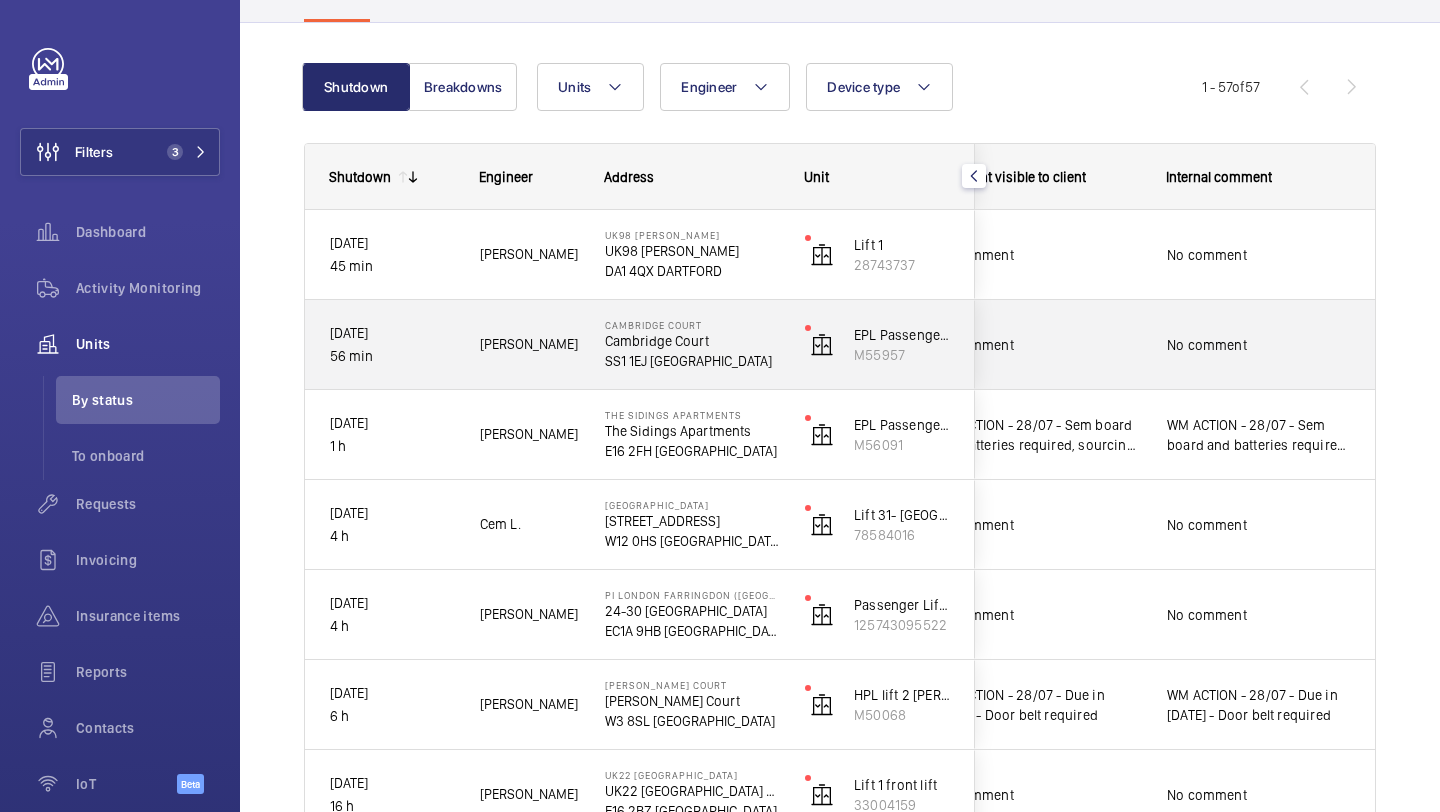 click on "No comment" 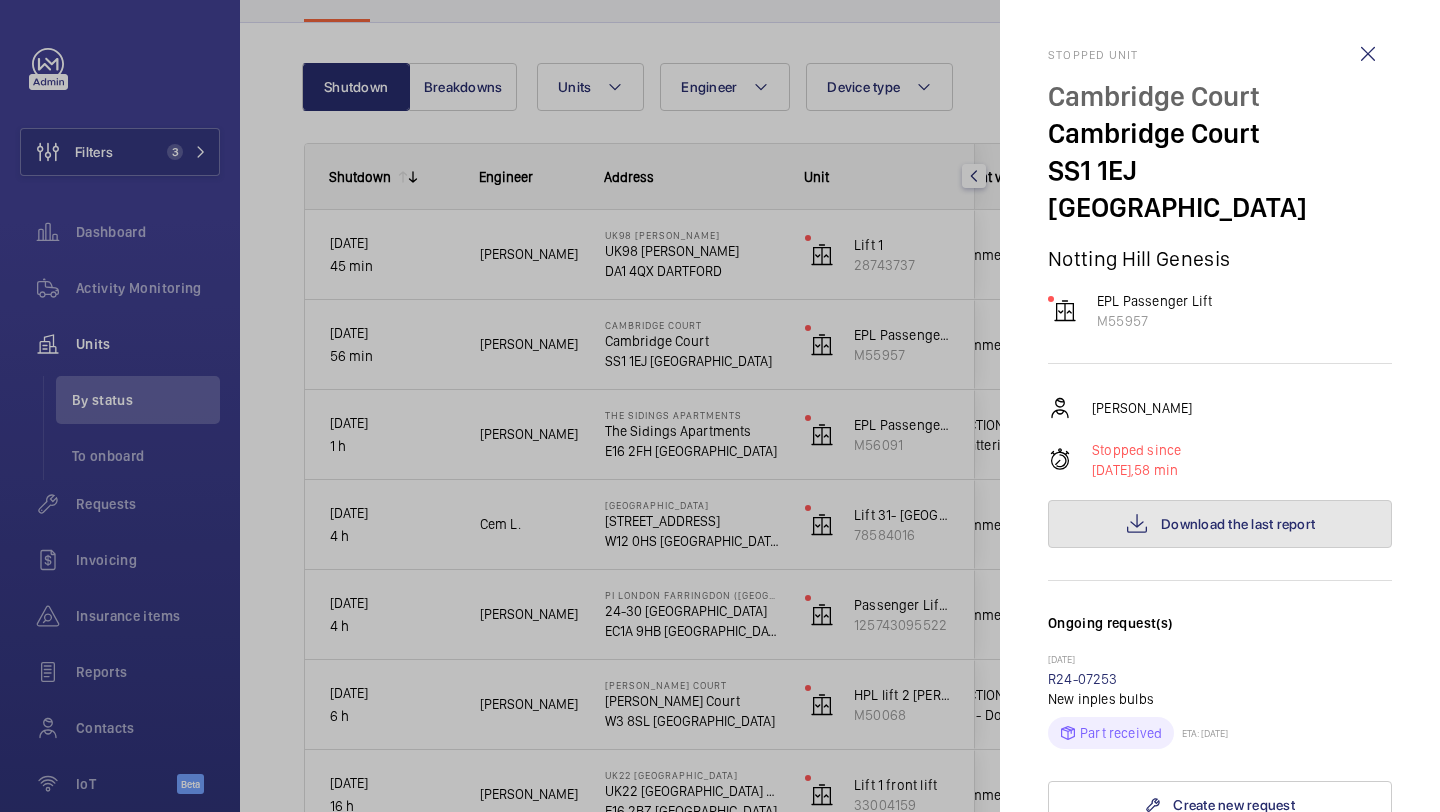 click on "Download the last report" 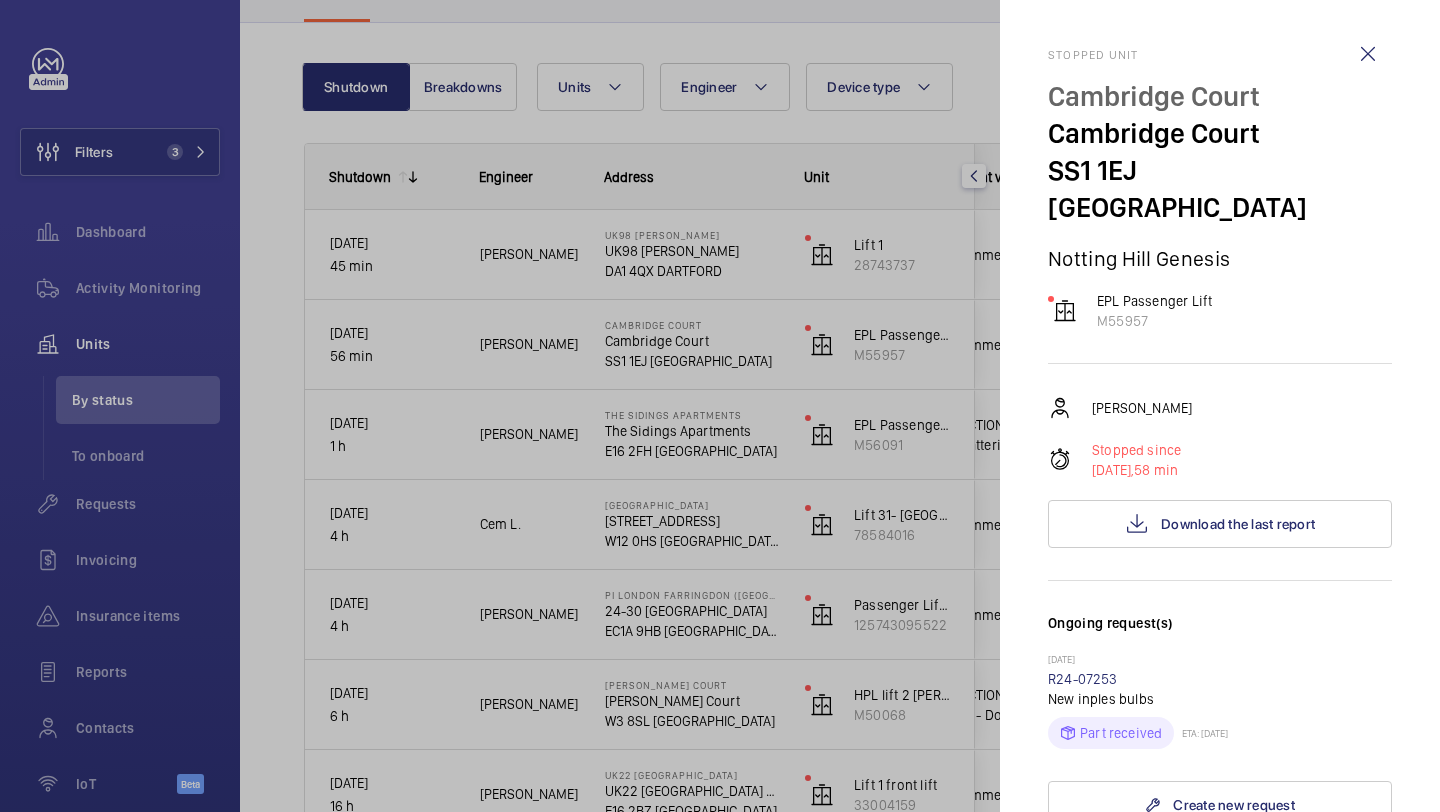 click 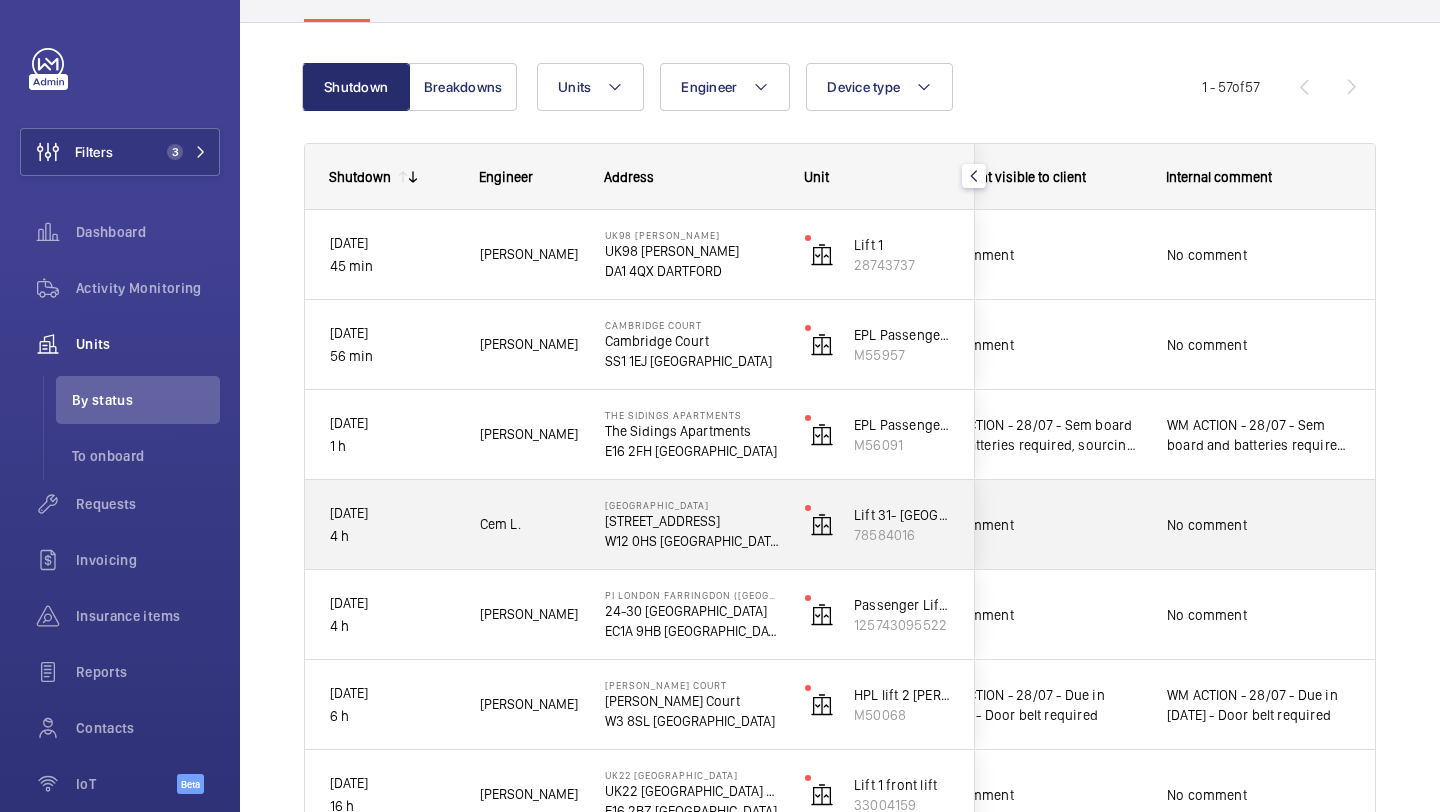 click on "No comment" 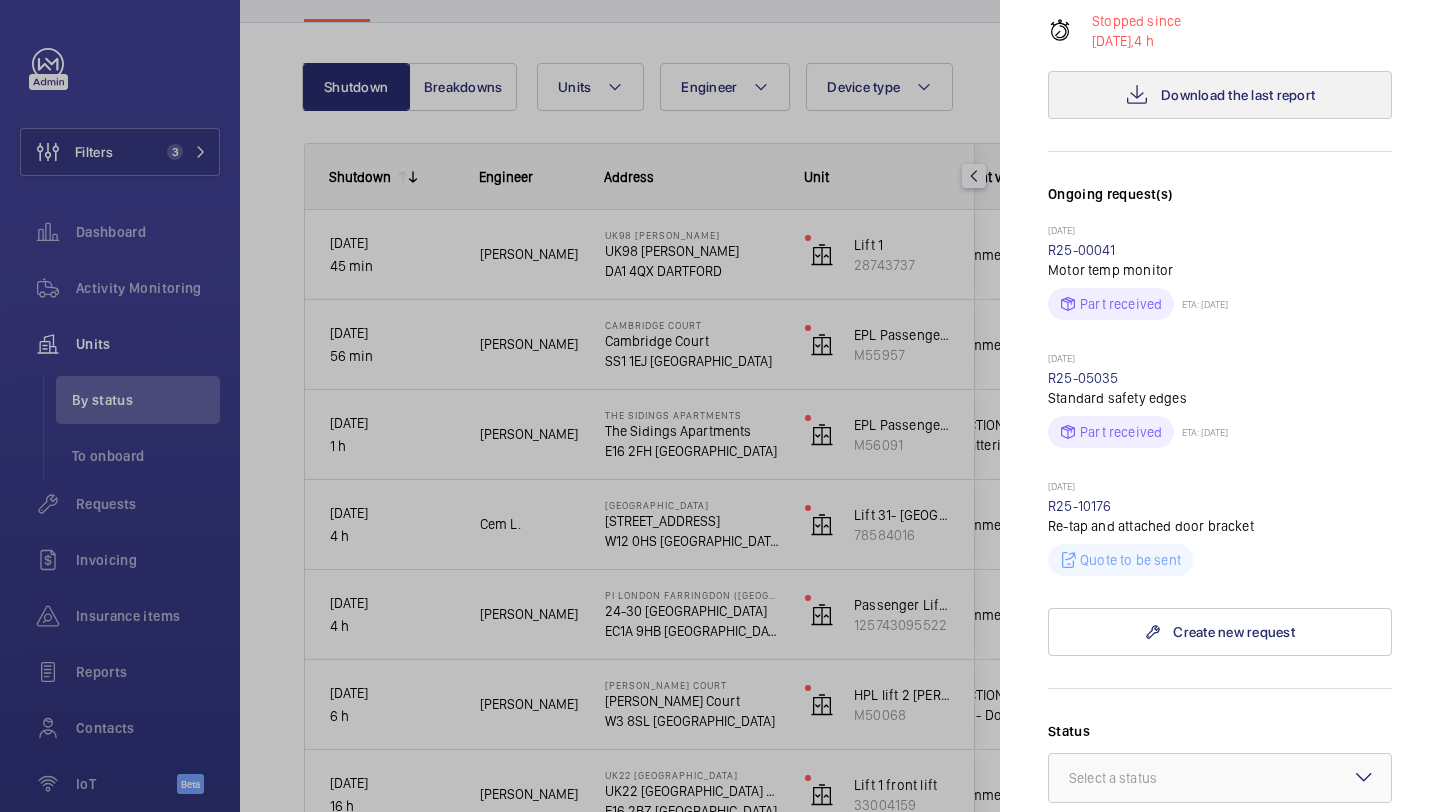 scroll, scrollTop: 481, scrollLeft: 0, axis: vertical 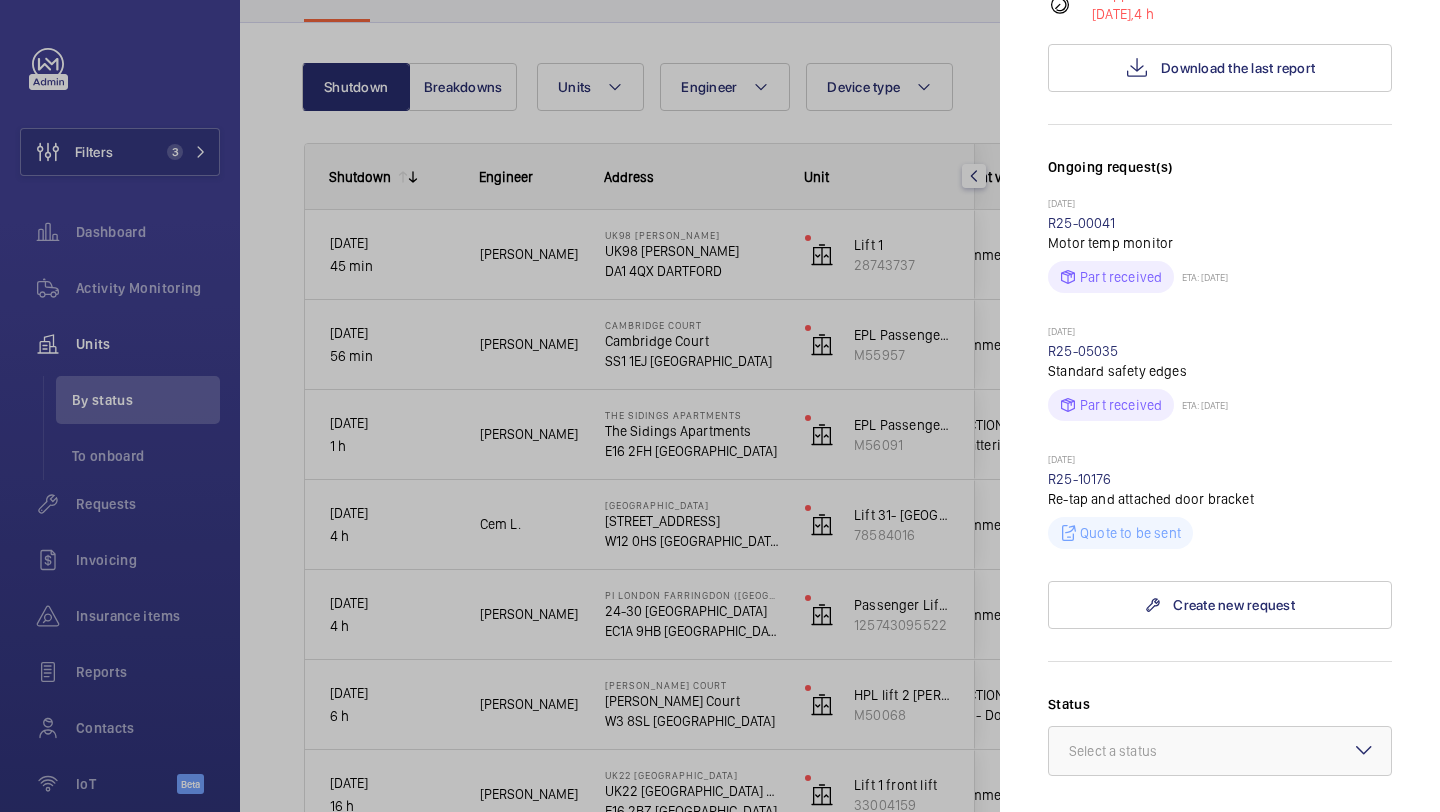 click 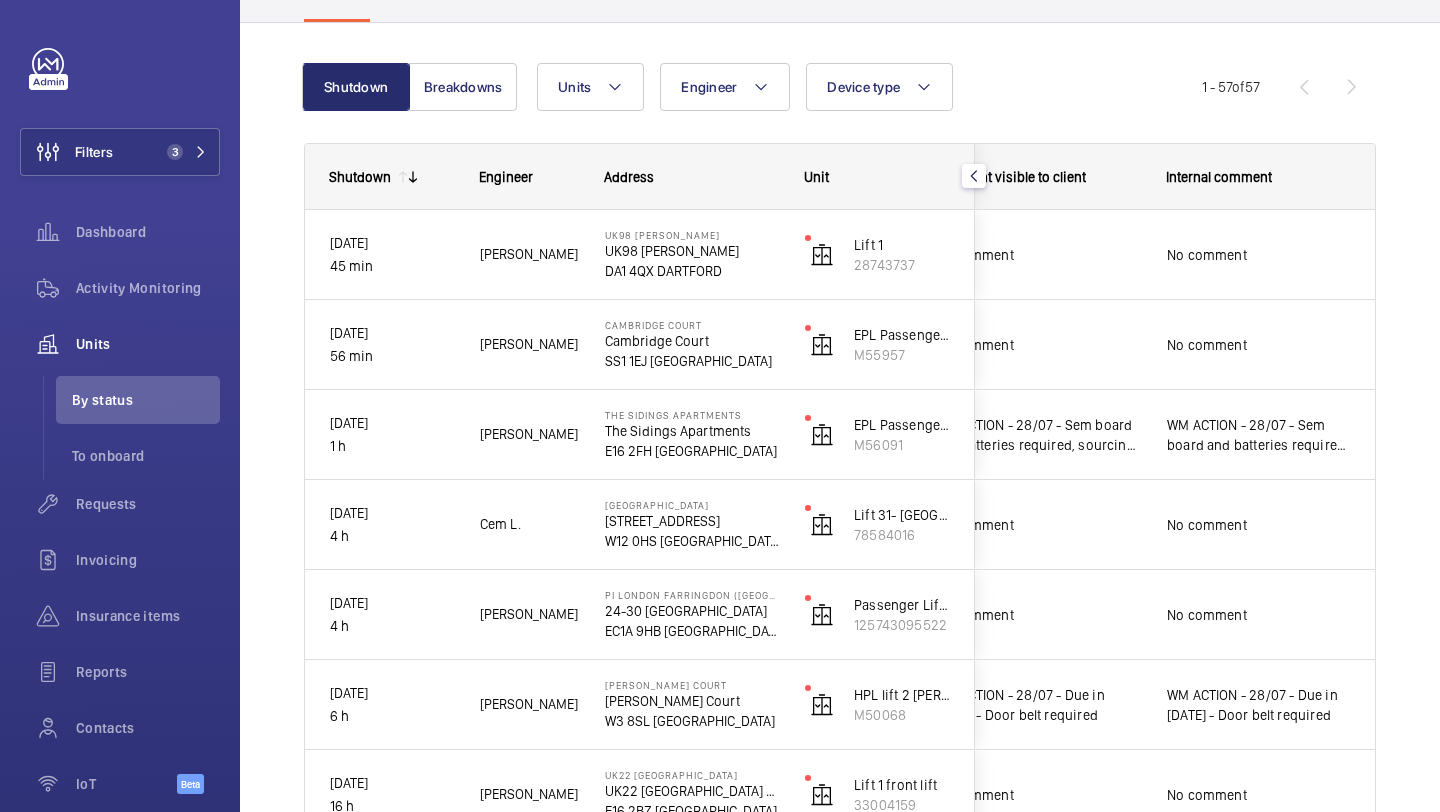 scroll, scrollTop: 0, scrollLeft: 0, axis: both 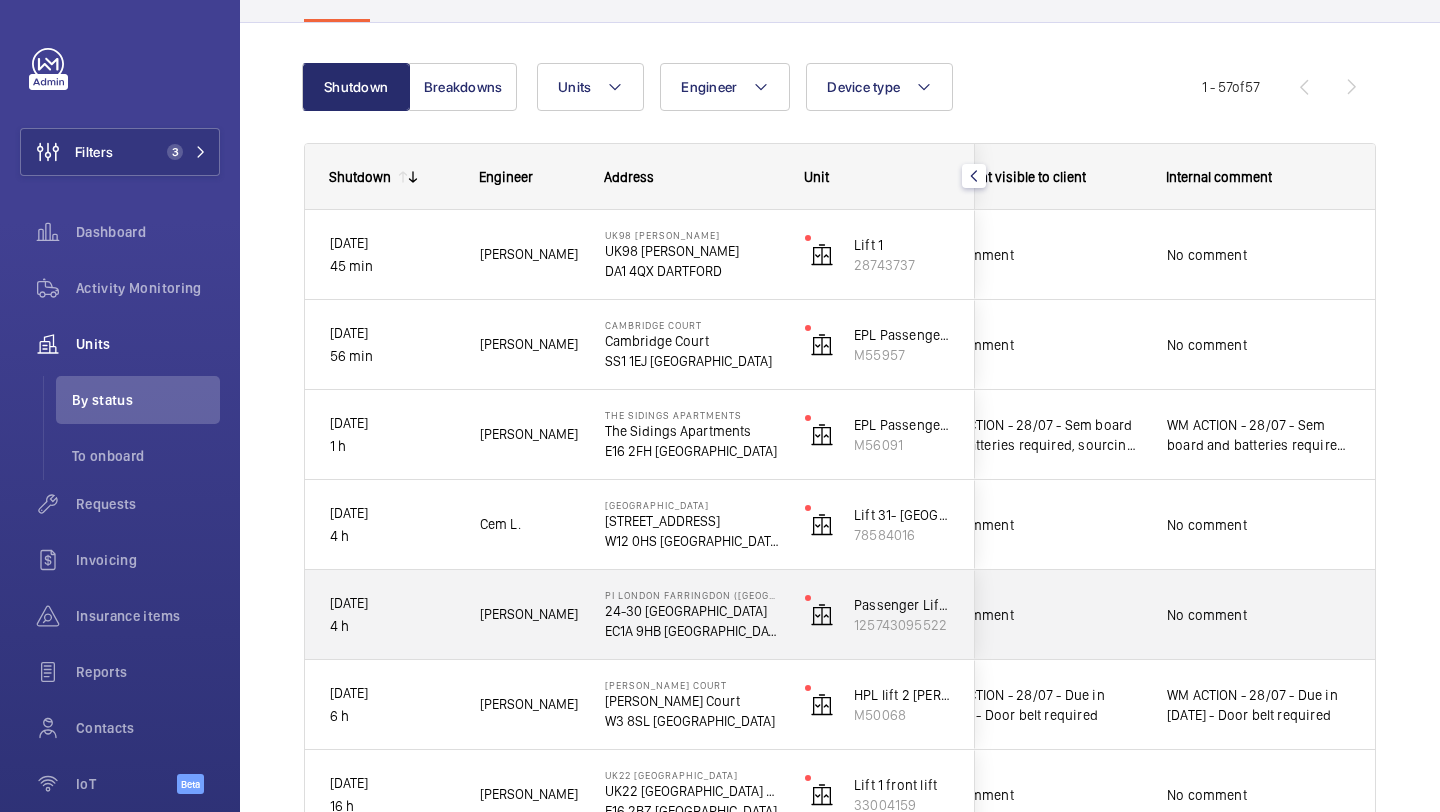 click on "No comment" 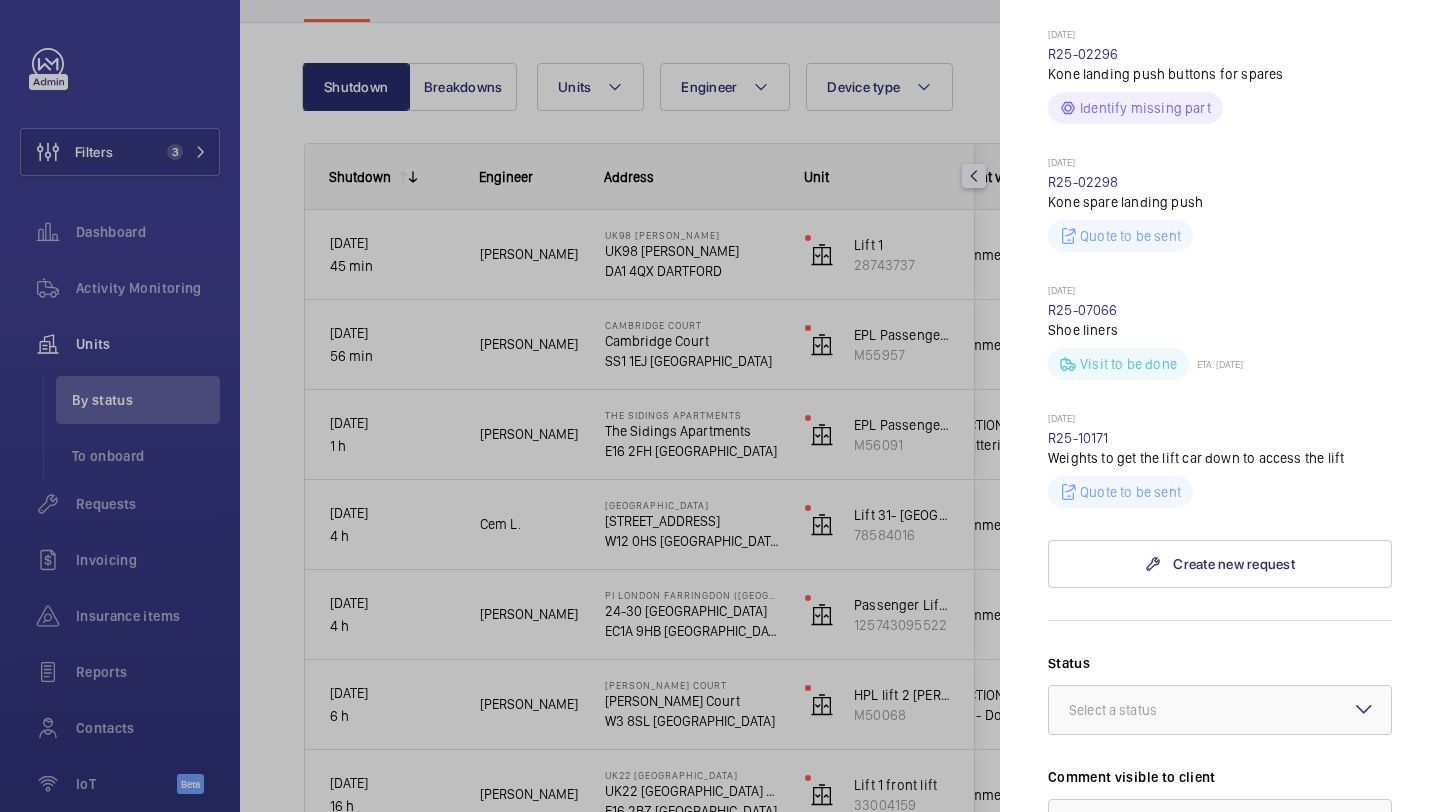 scroll, scrollTop: 881, scrollLeft: 0, axis: vertical 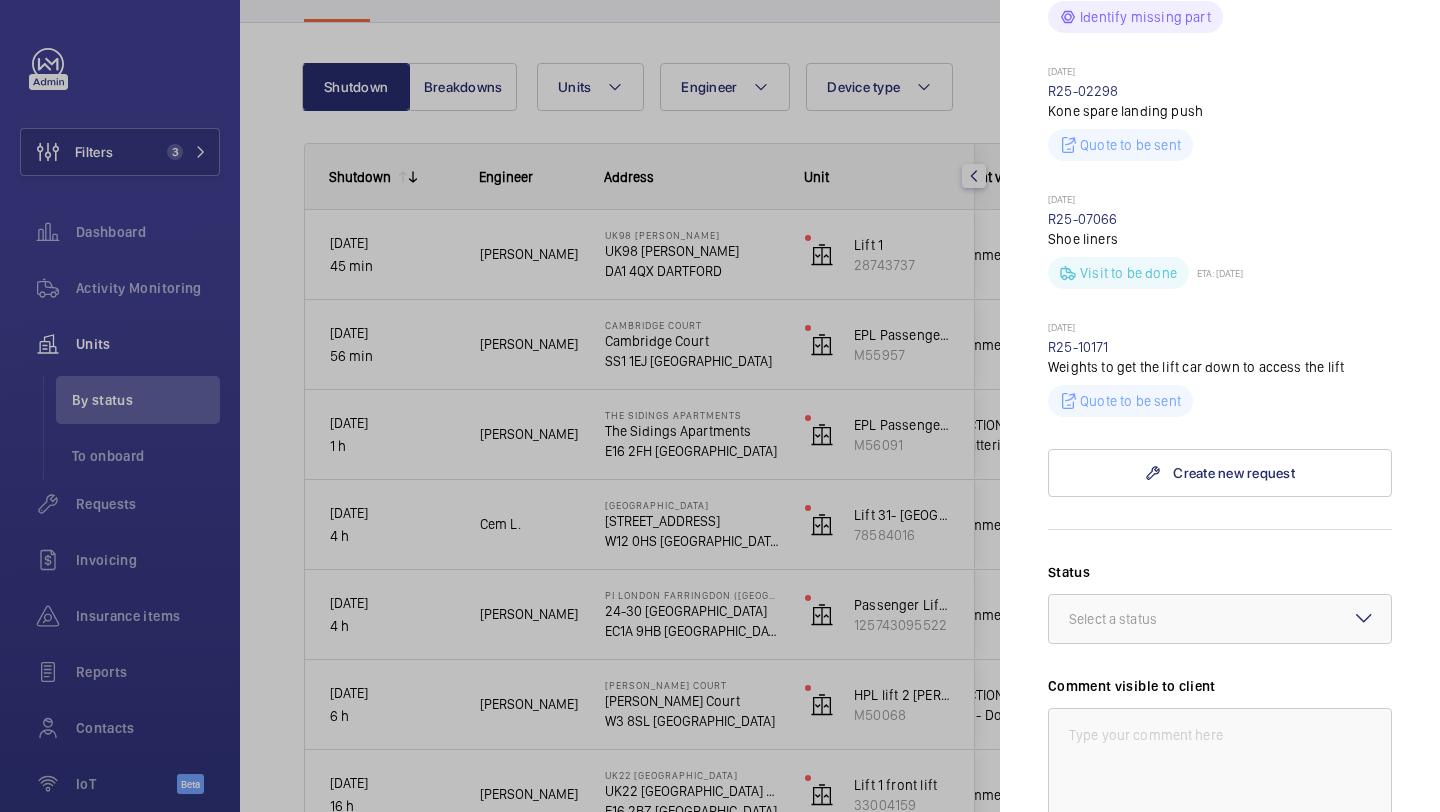 click 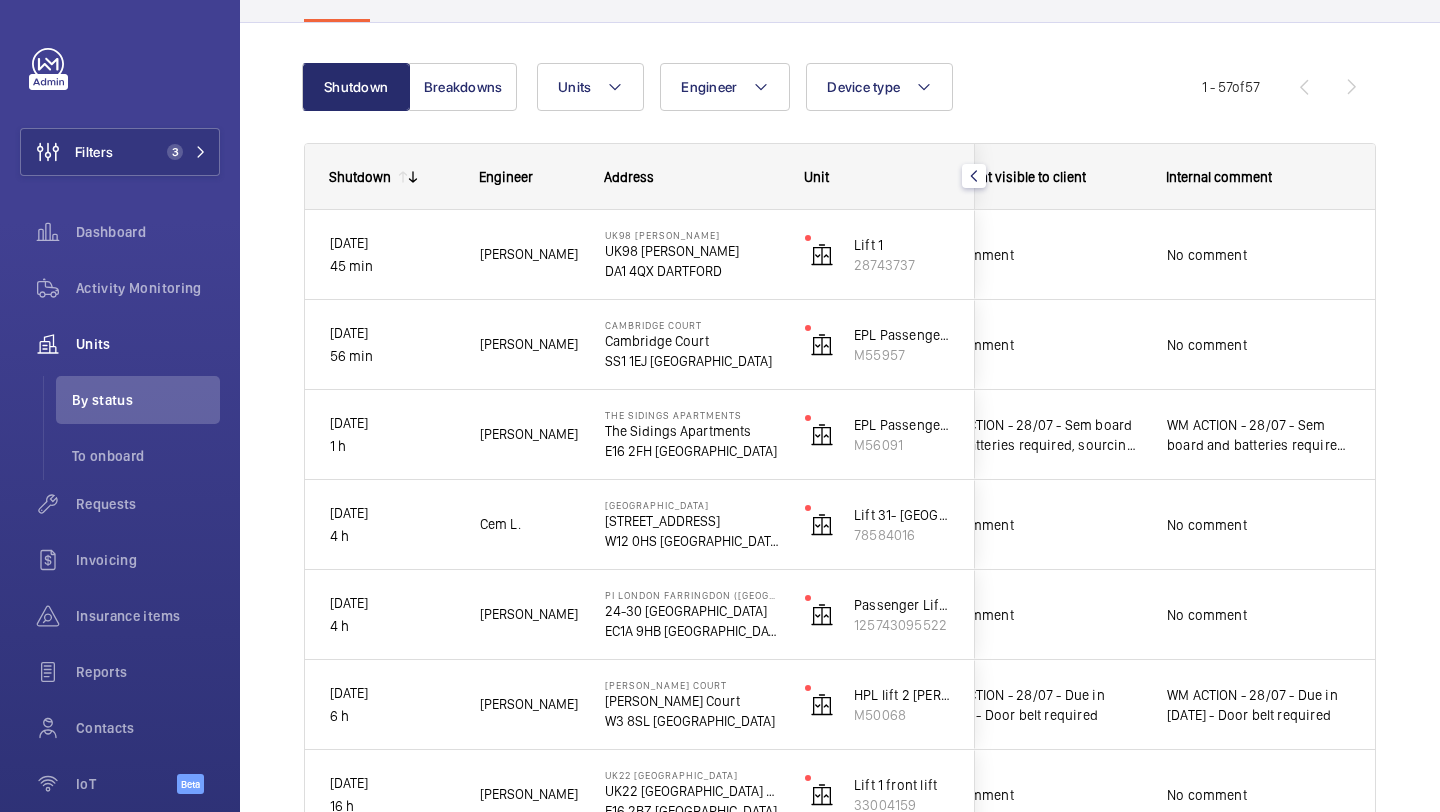 click 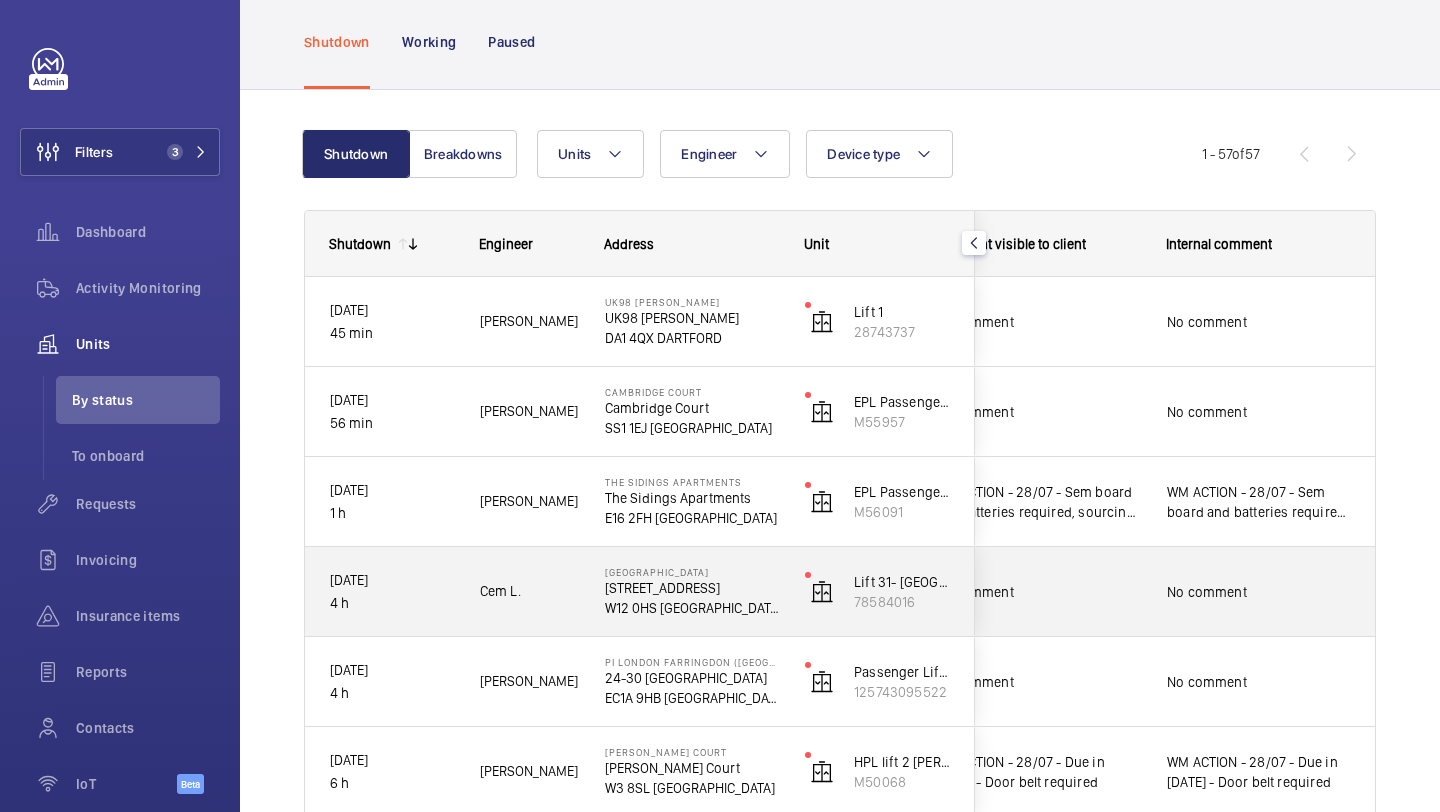 scroll, scrollTop: 0, scrollLeft: 0, axis: both 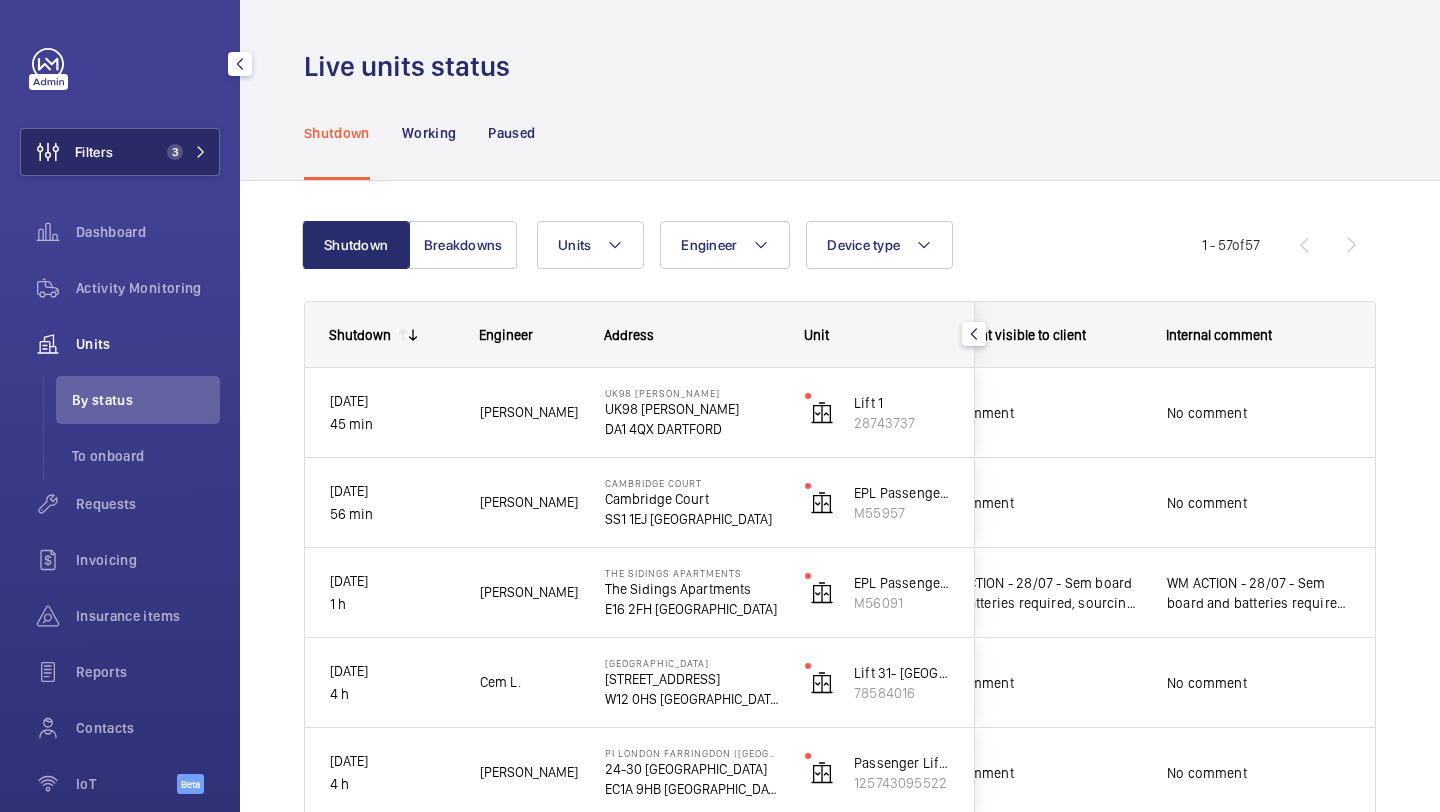 click on "Filters 3" 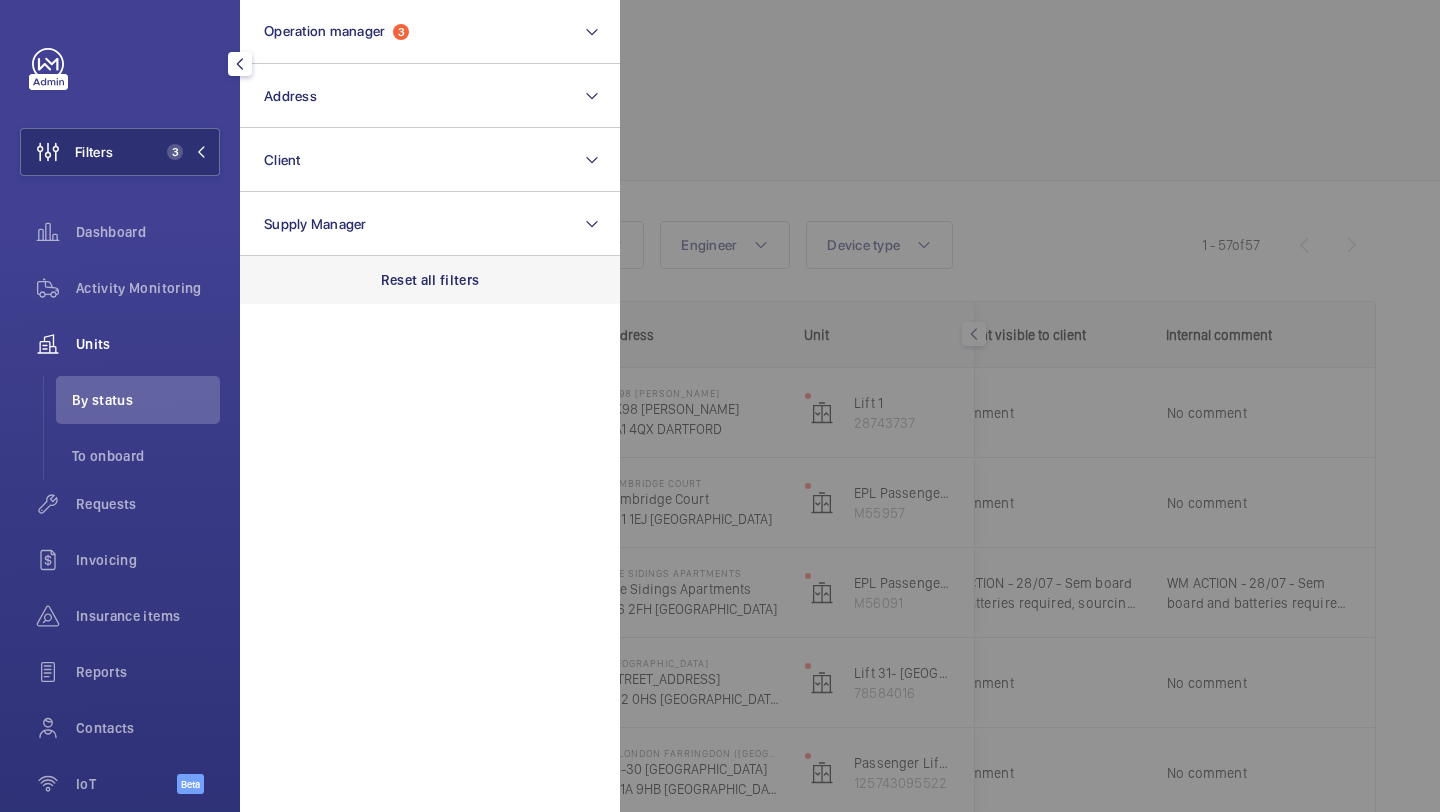 click on "Reset all filters" 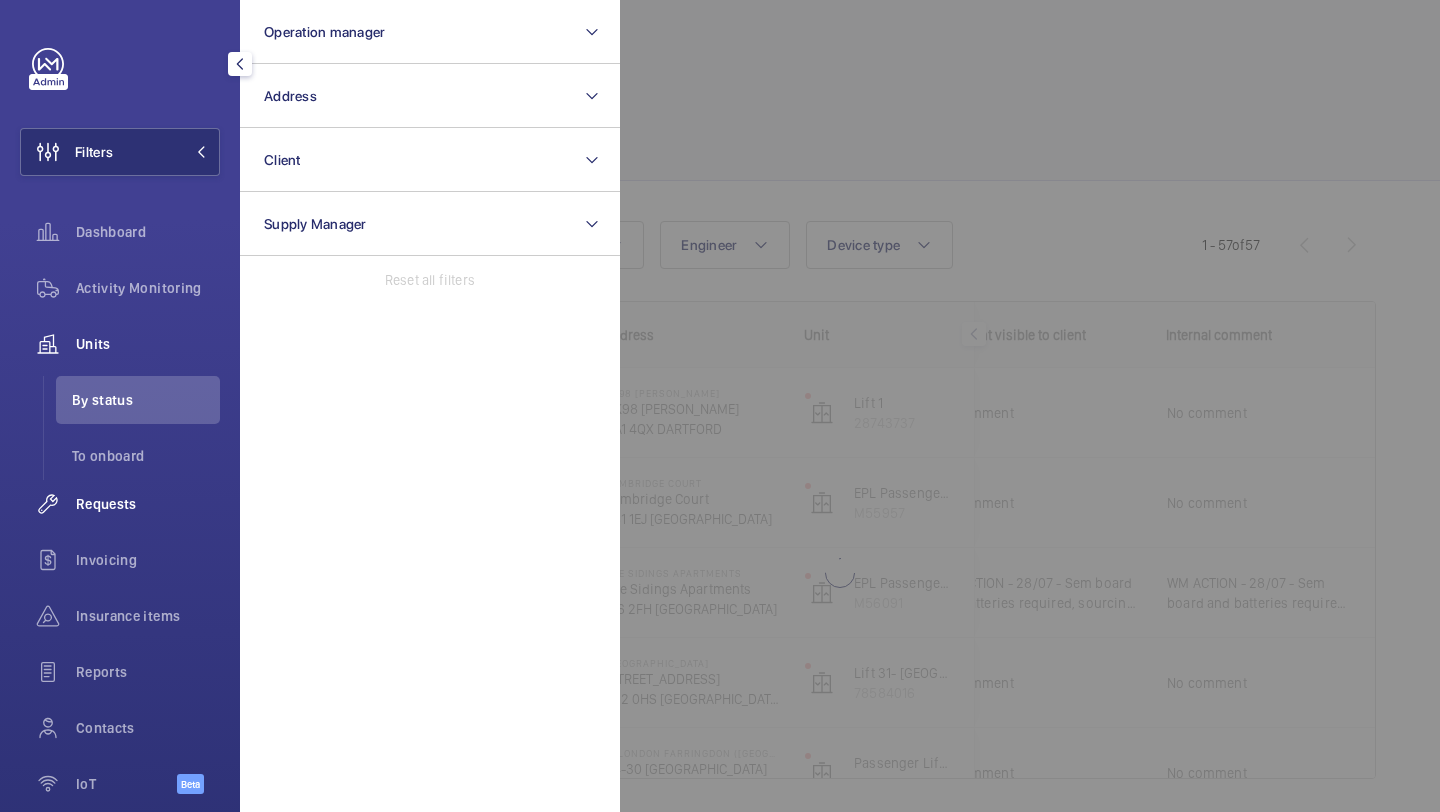 click on "Requests" 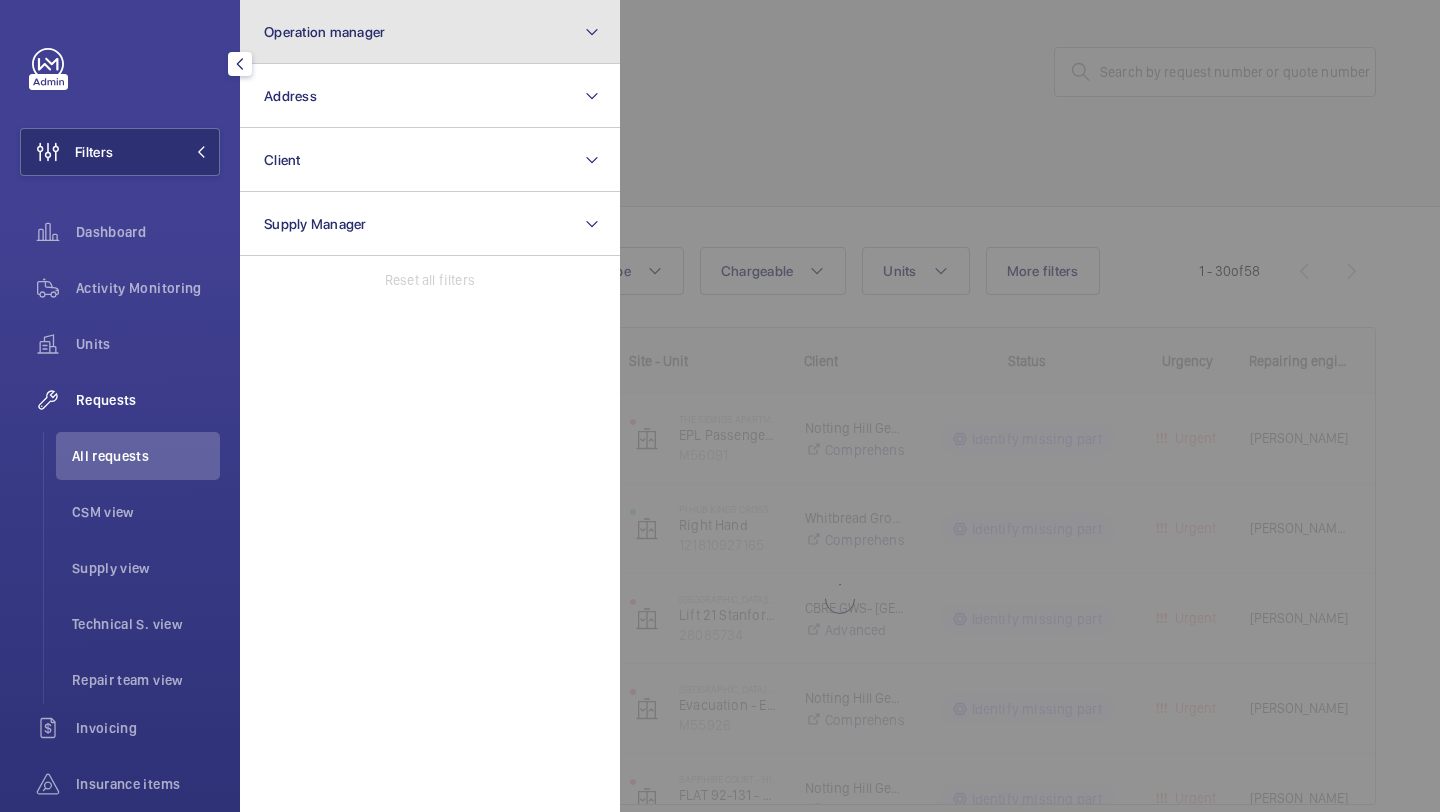 click on "Operation manager" 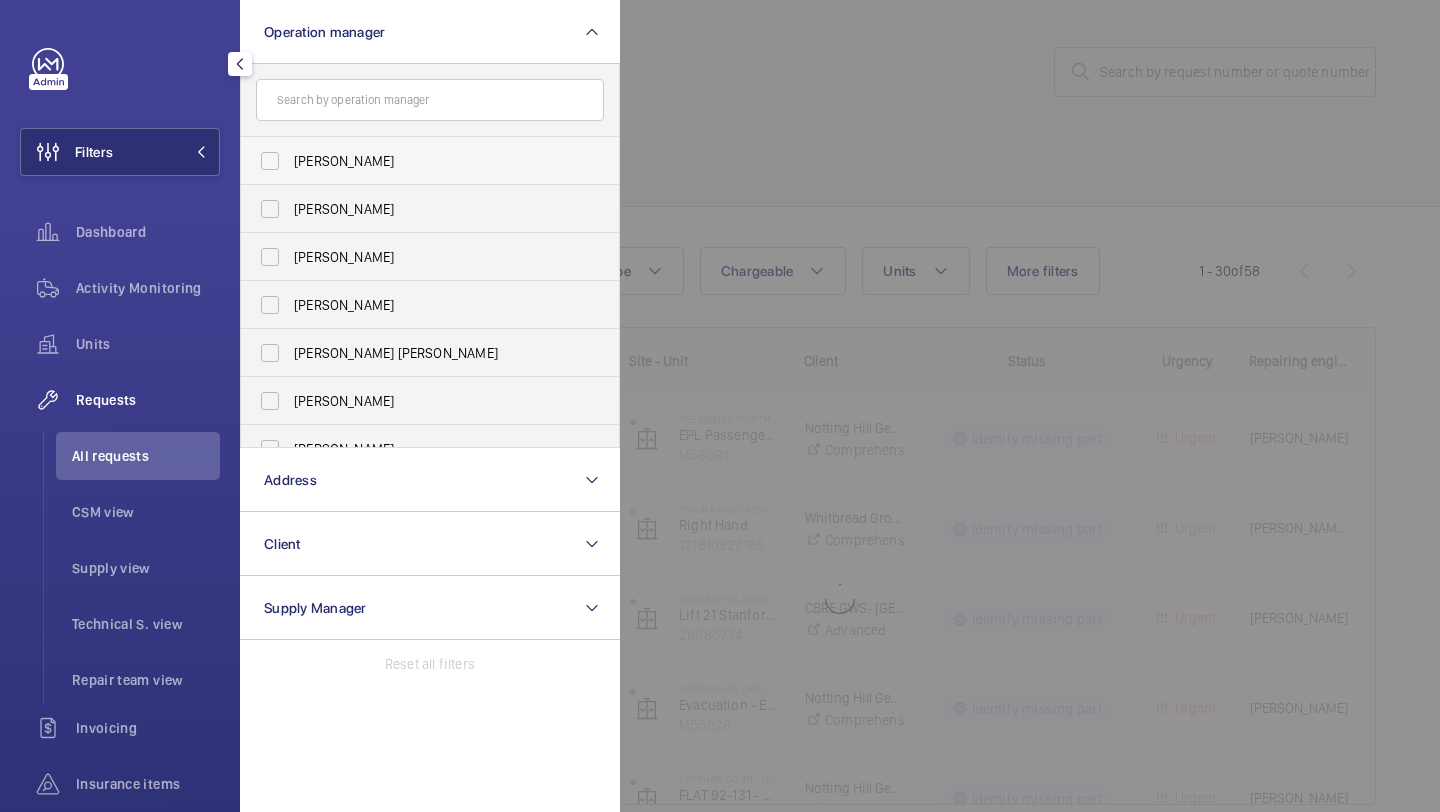 click on "[PERSON_NAME]" at bounding box center (431, 161) 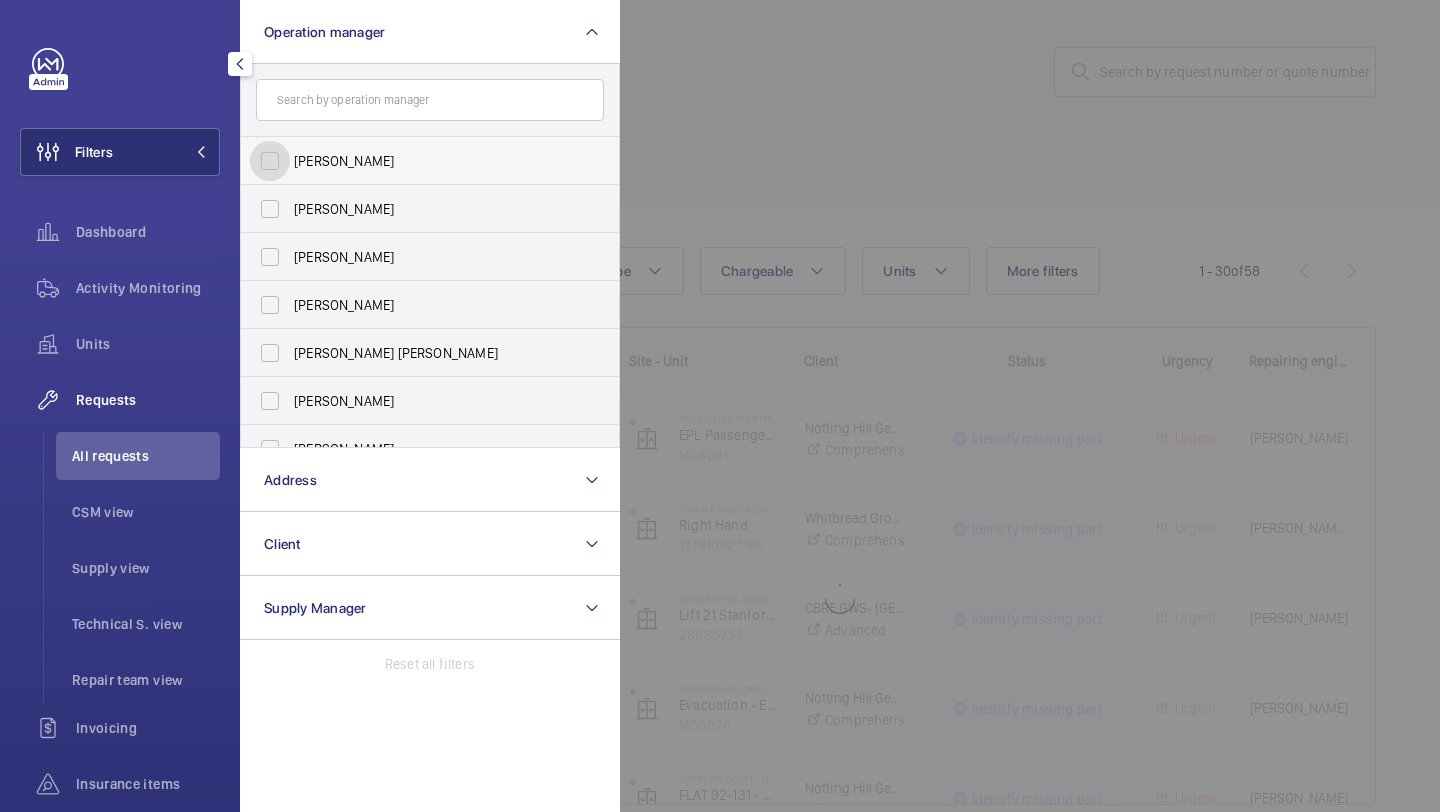 click on "[PERSON_NAME]" at bounding box center [270, 161] 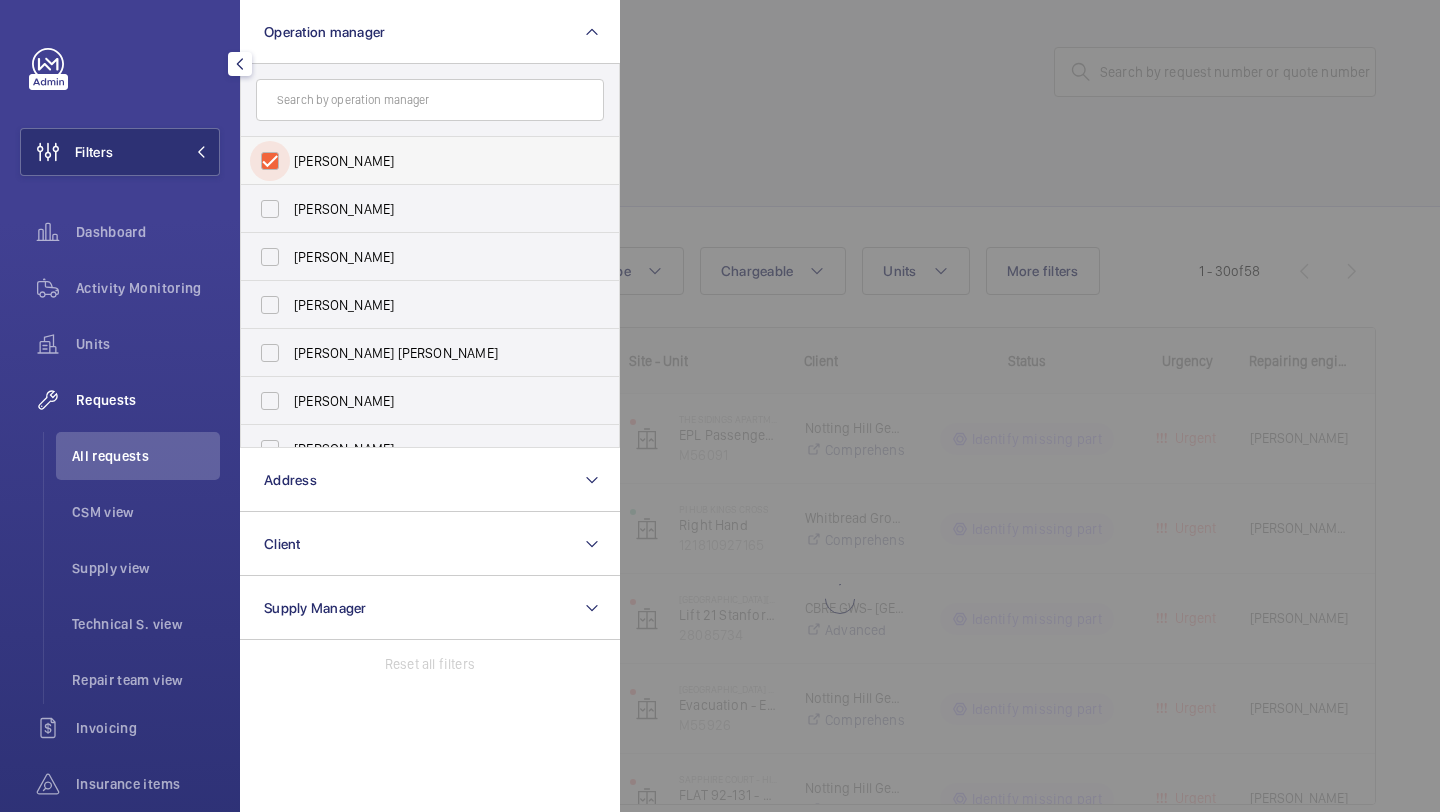 checkbox on "true" 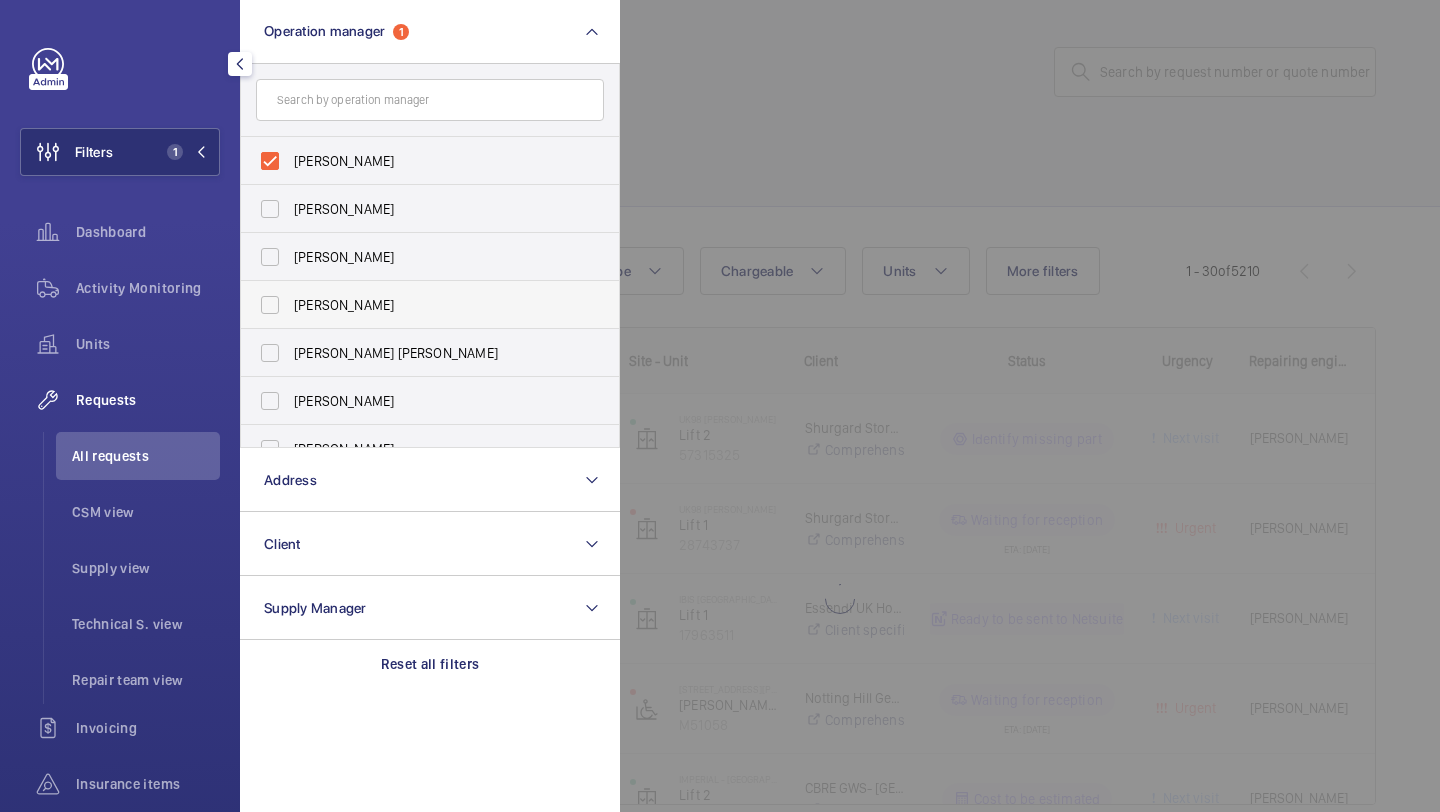 click on "Sam Williams" at bounding box center [431, 305] 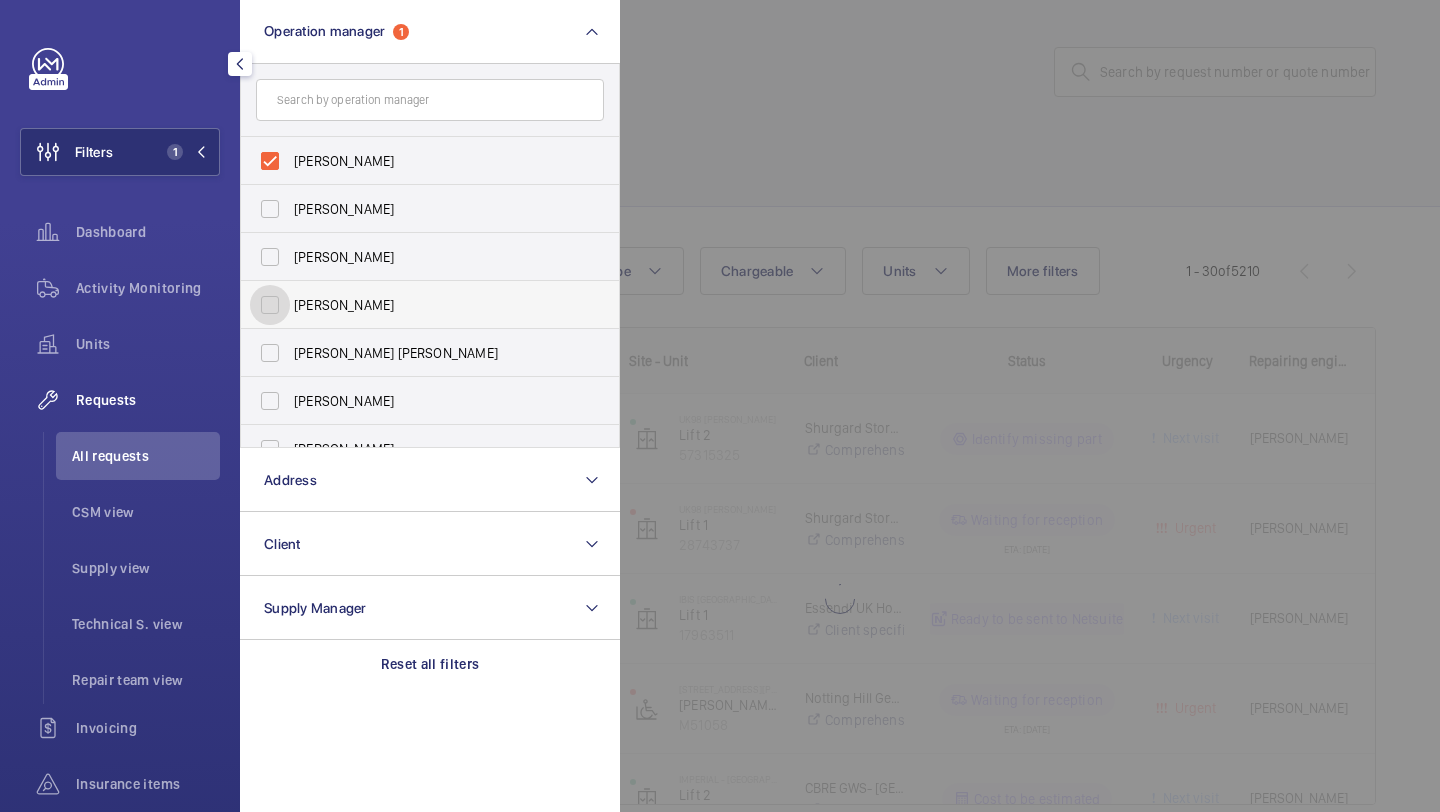 click on "Sam Williams" at bounding box center [270, 305] 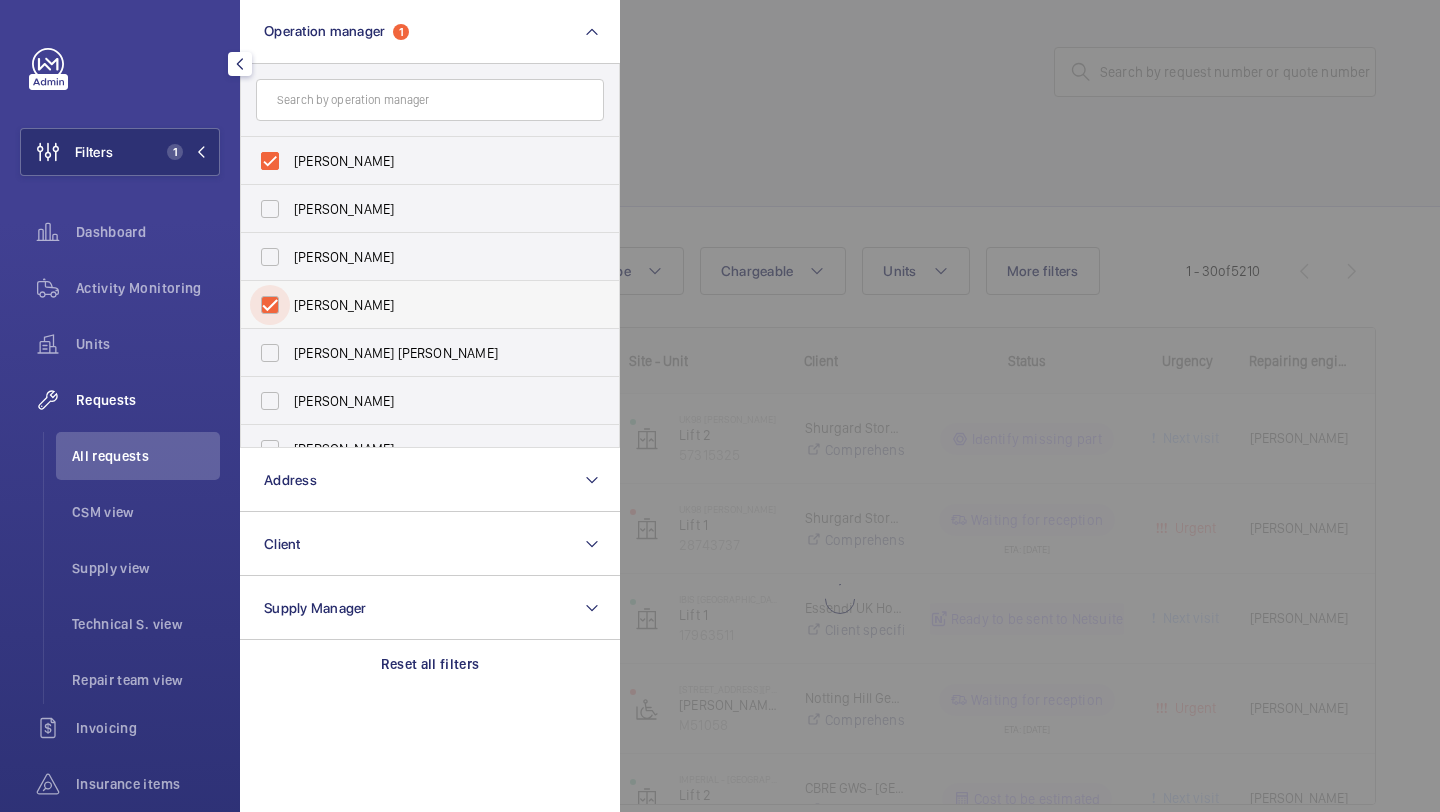 checkbox on "true" 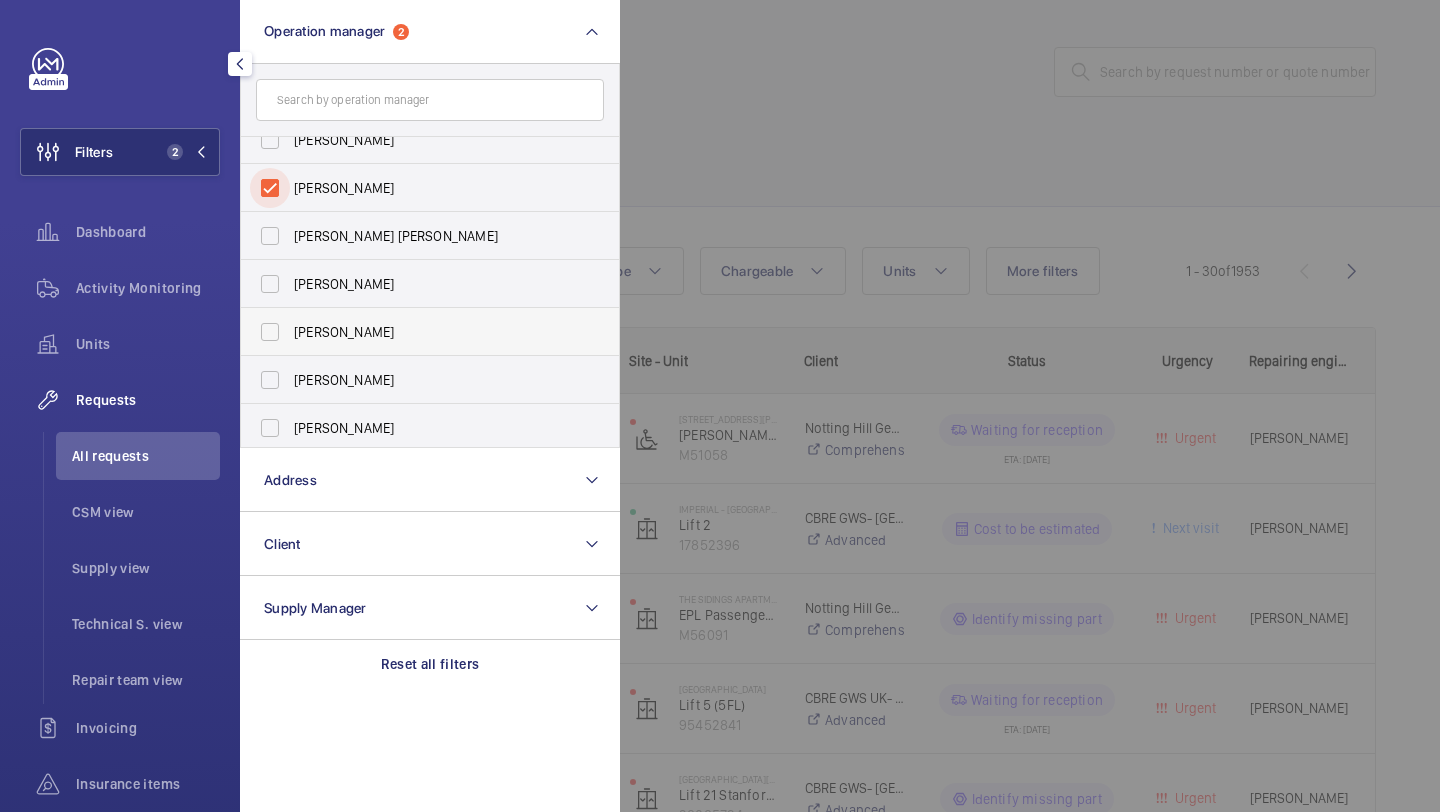 scroll, scrollTop: 122, scrollLeft: 0, axis: vertical 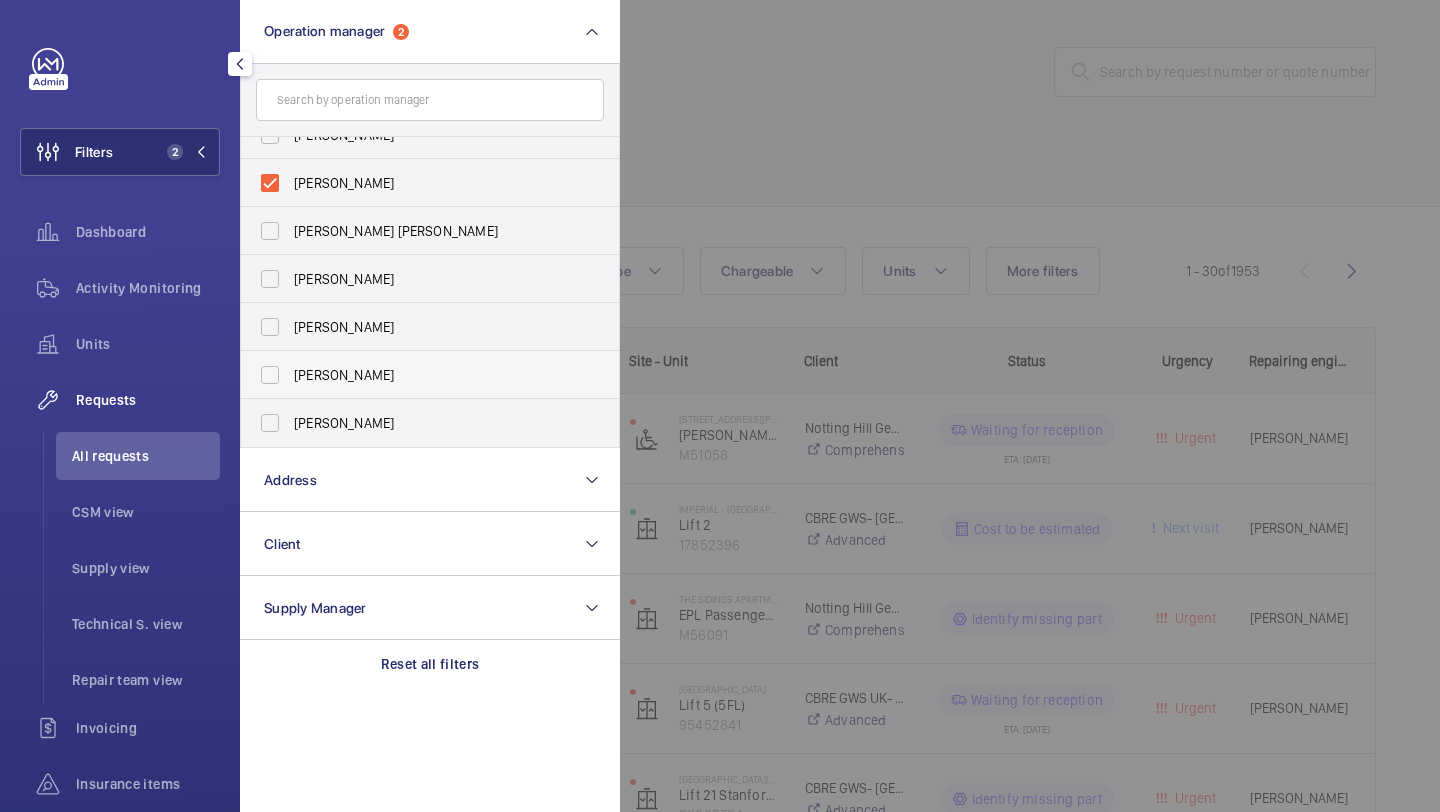 click on "Kirsten Kalaher" at bounding box center [431, 375] 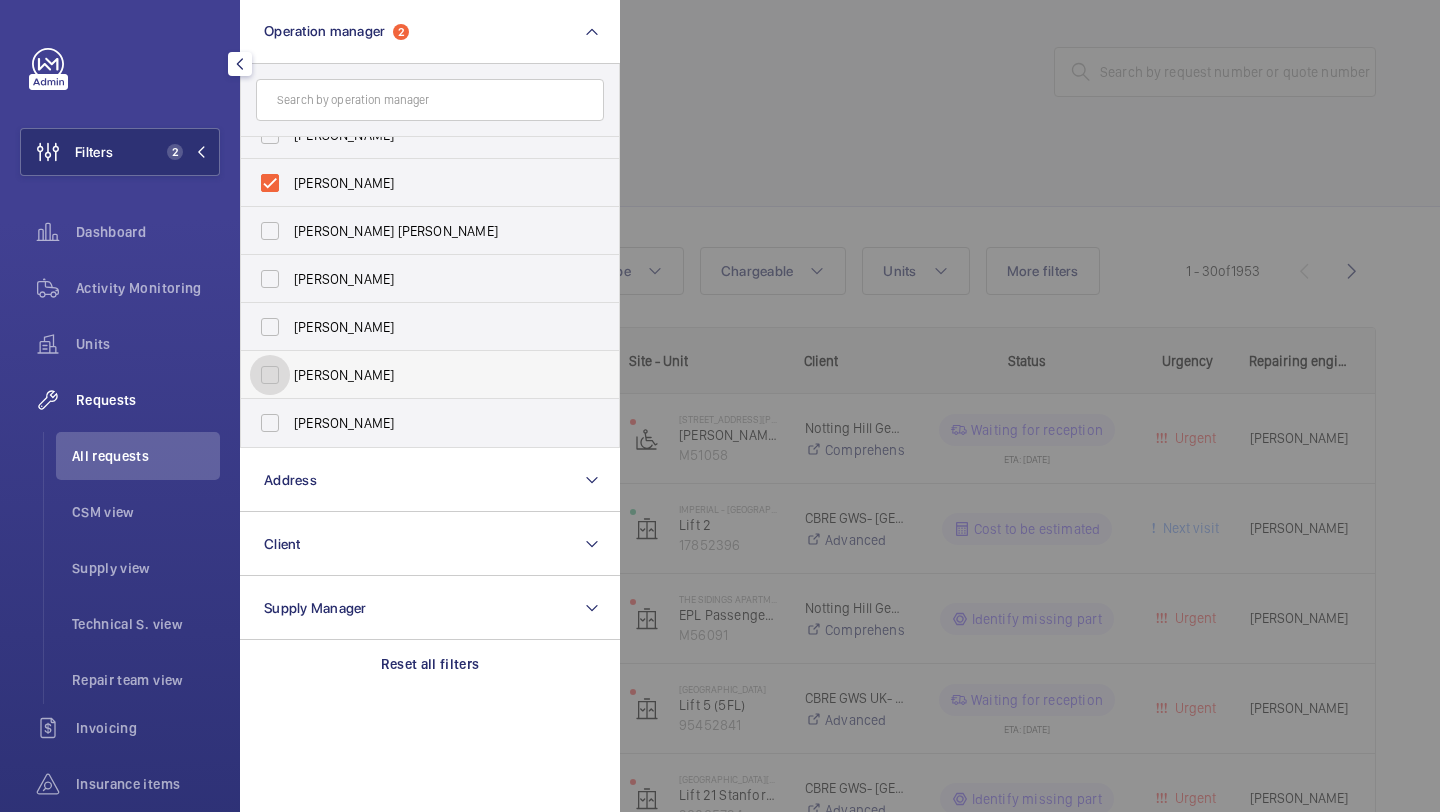 click on "Kirsten Kalaher" at bounding box center [270, 375] 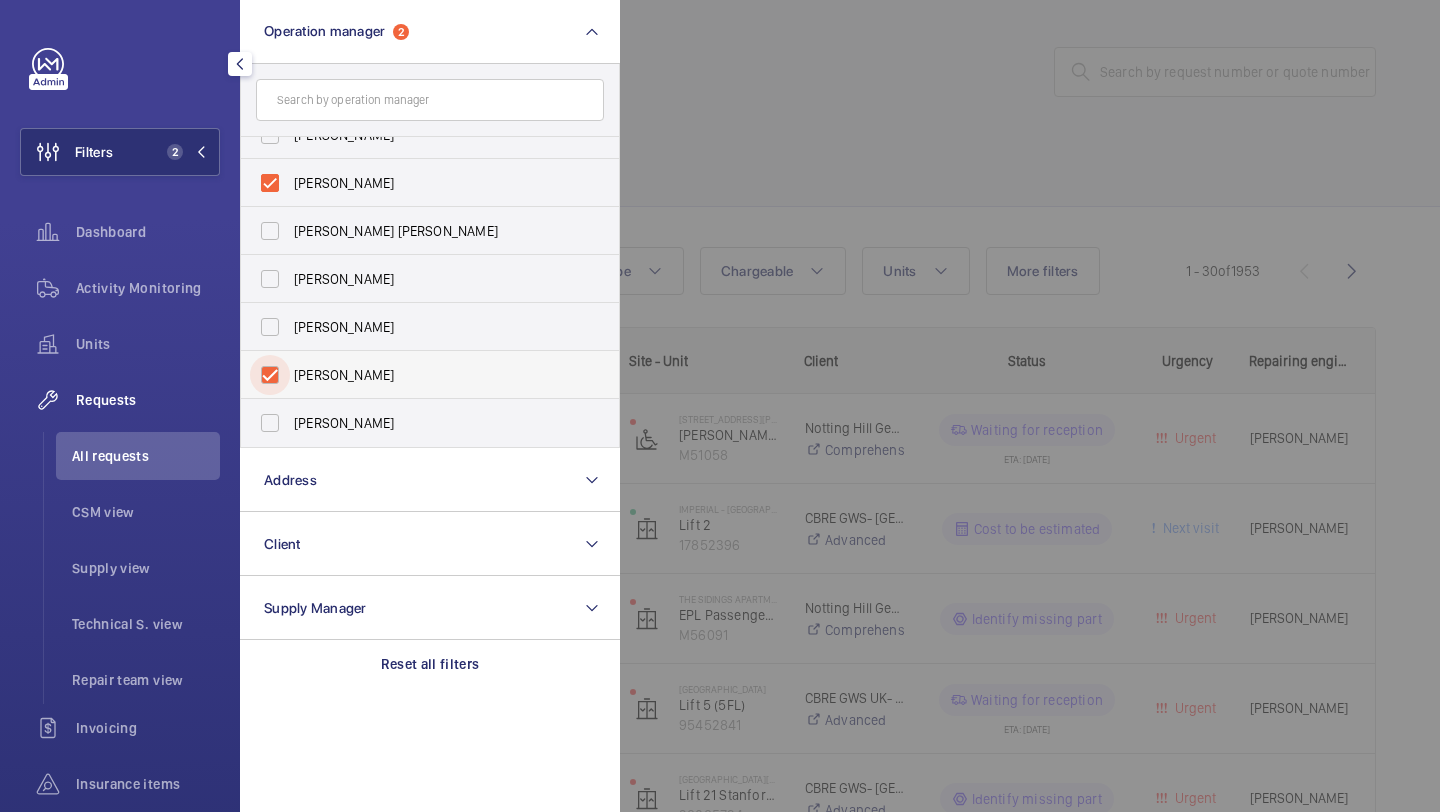 checkbox on "true" 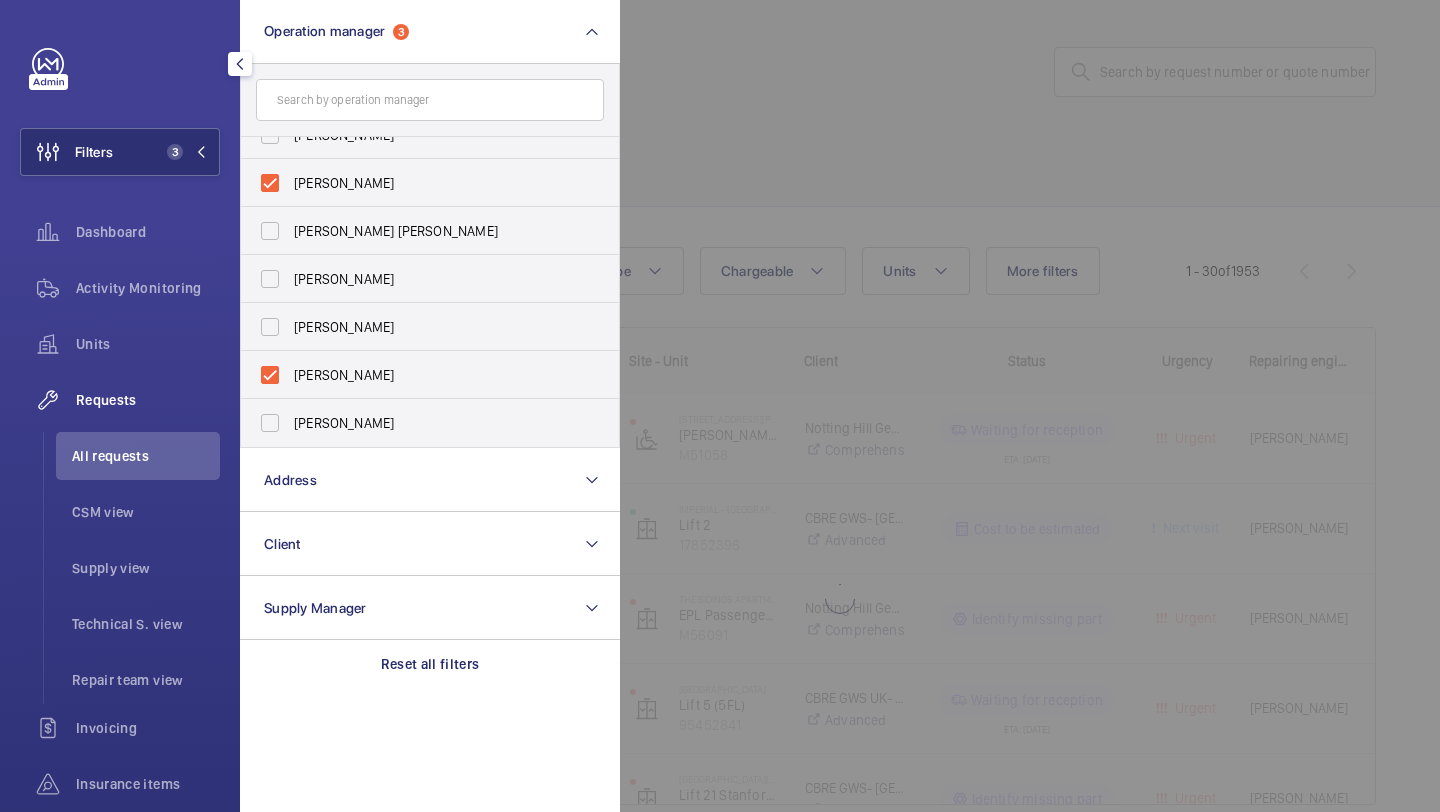 click 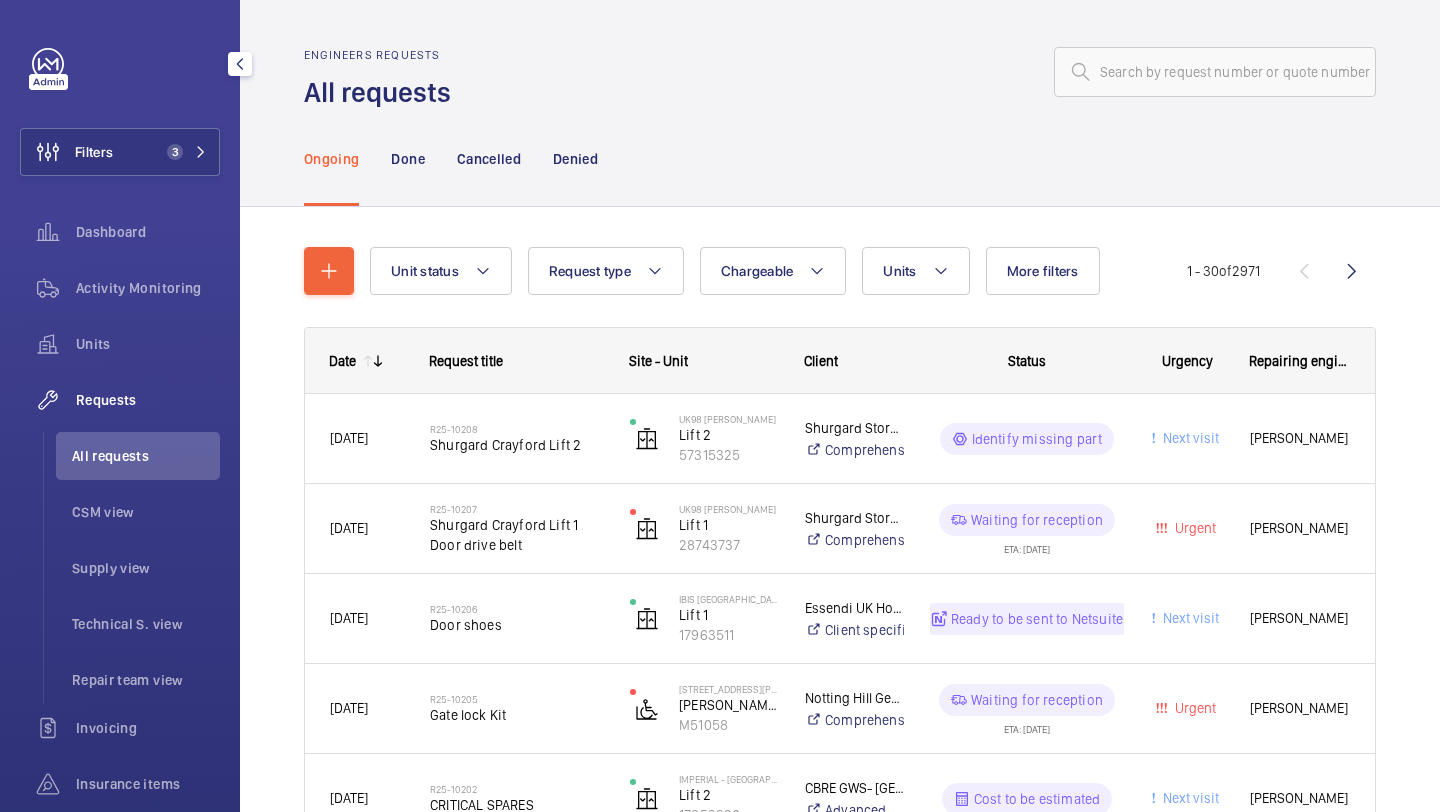 click on "Filters 3  Dashboard   Activity Monitoring   Units   Requests   All requests   CSM view   Supply view   Technical S. view   Repair team view   Invoicing   Insurance items   Reports   Contacts   IoT  Beta" 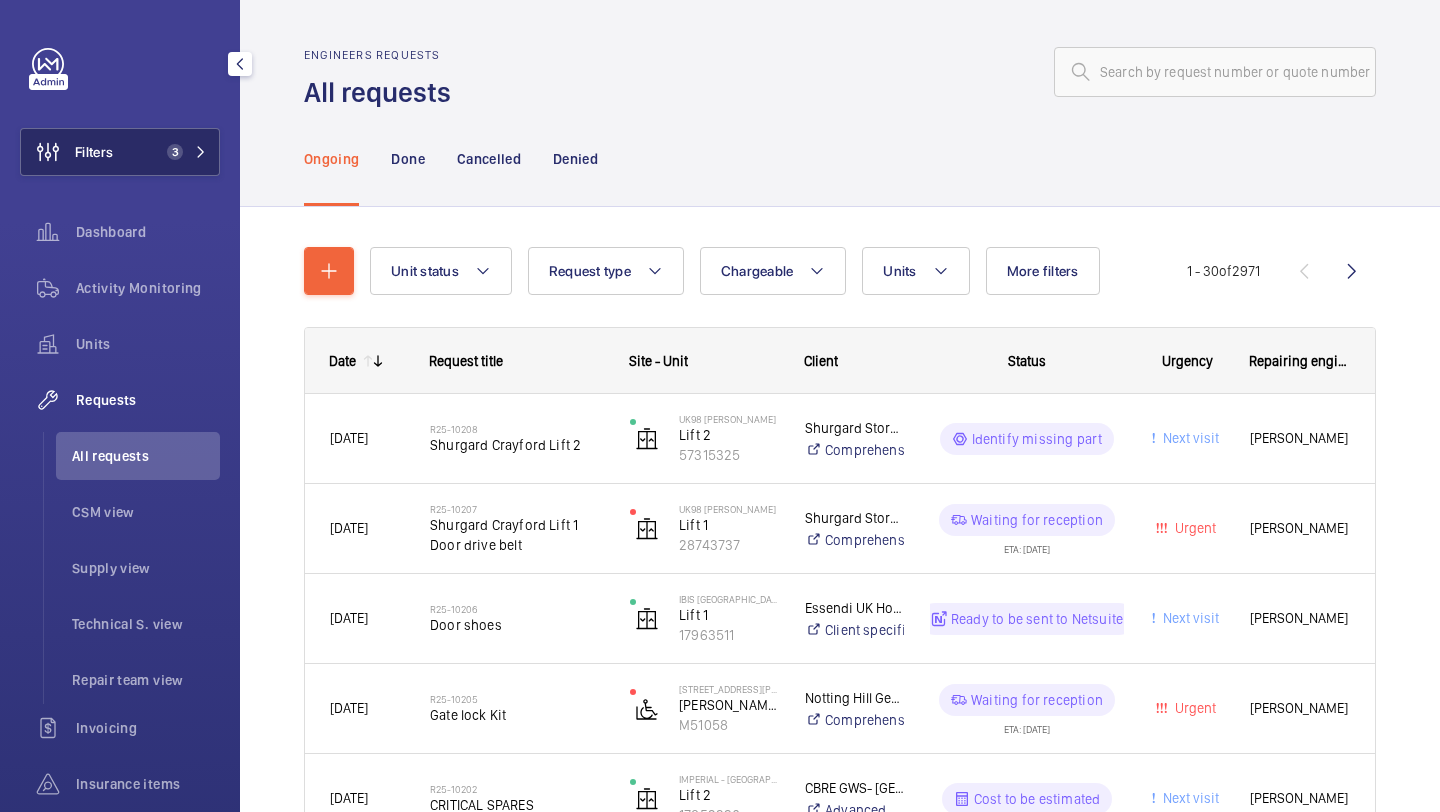 click on "Filters 3" 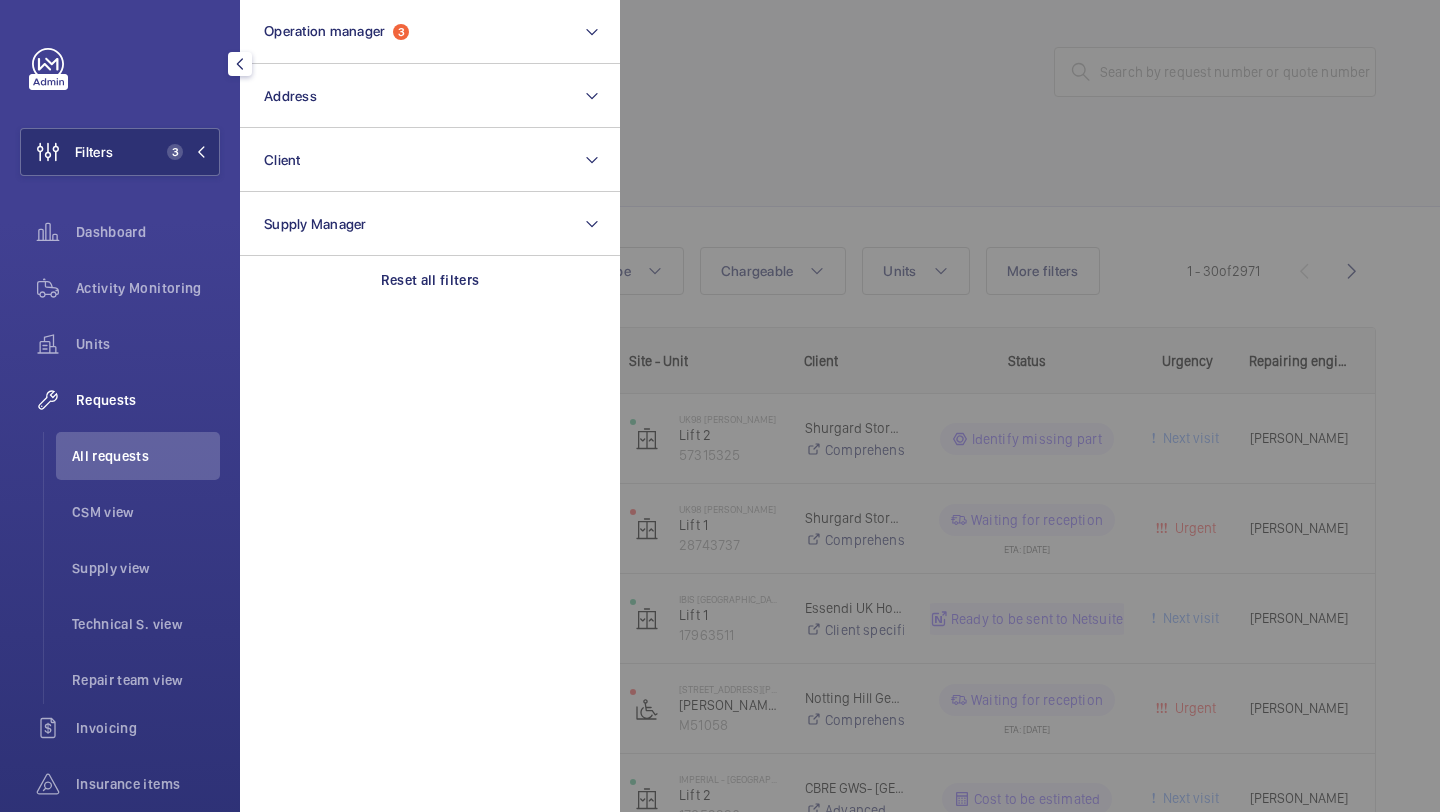 click 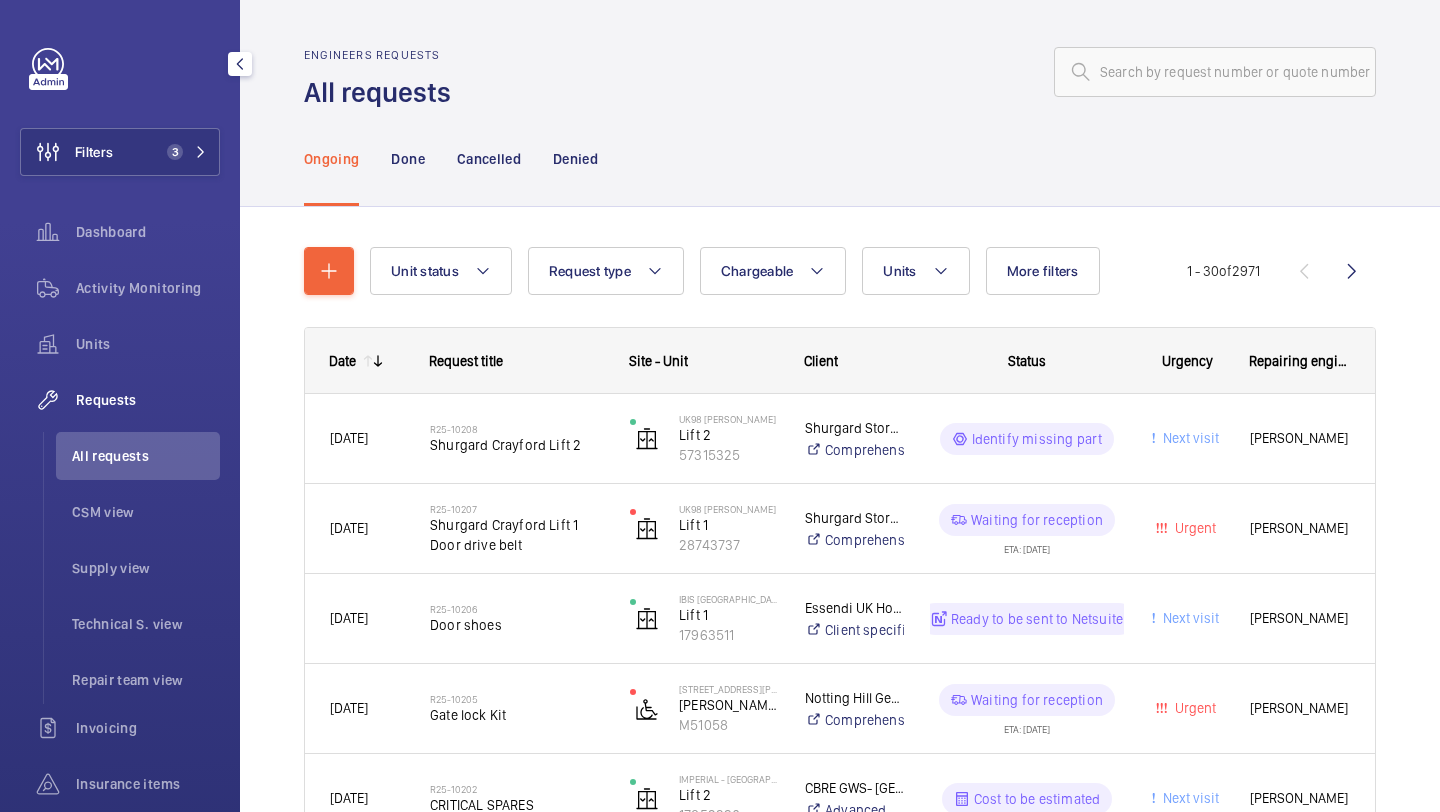 click on "Ongoing Done Cancelled Denied" 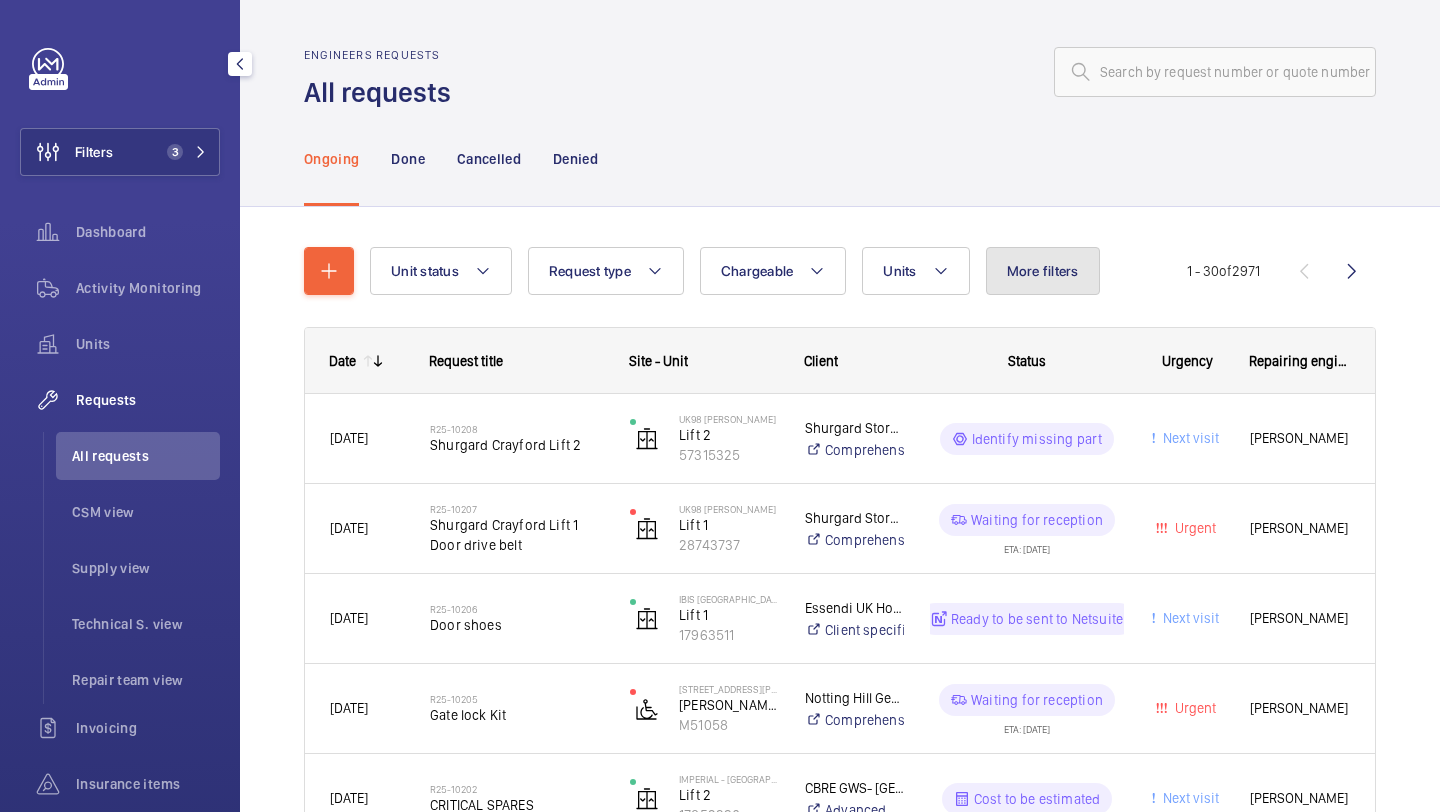 click on "More filters" 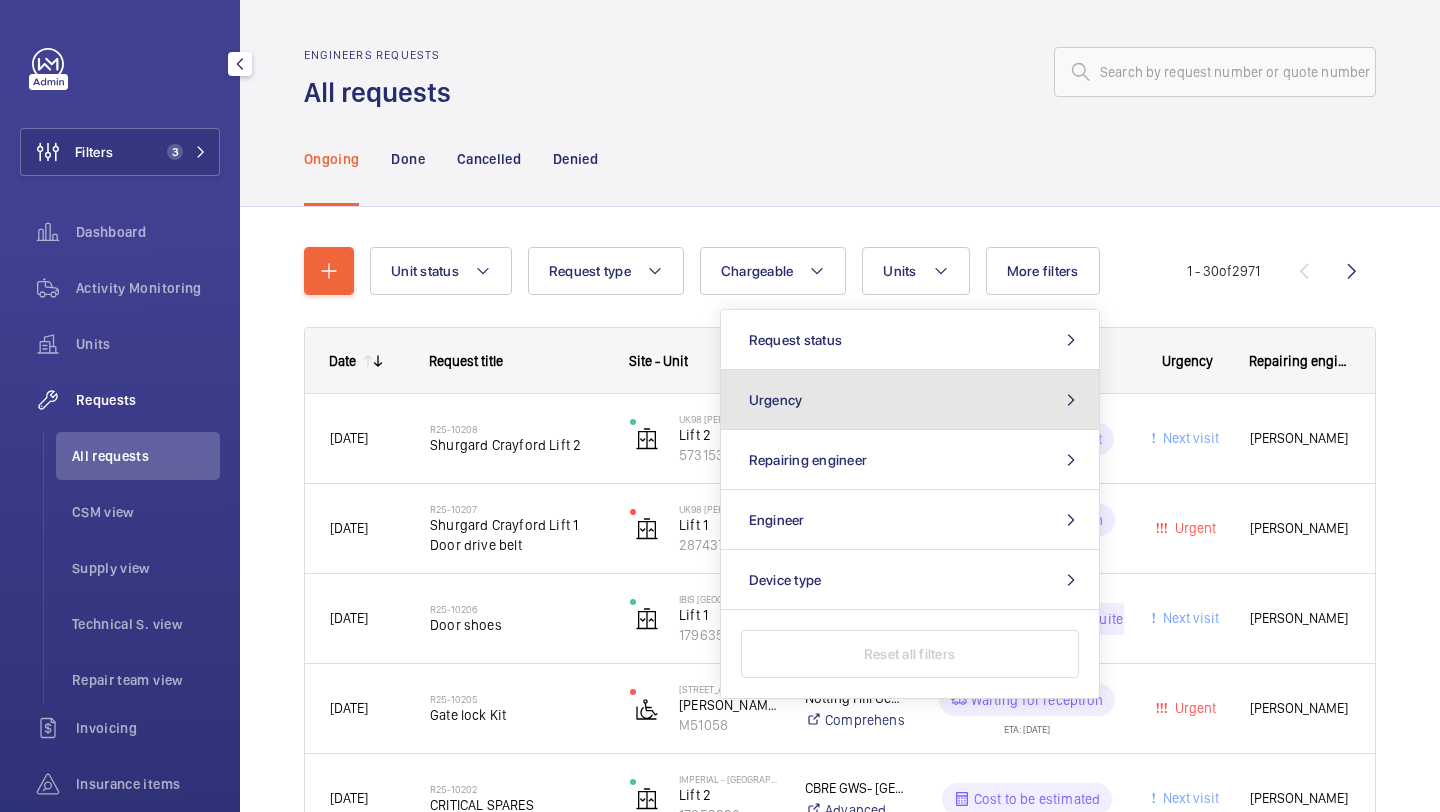 click on "Urgency" 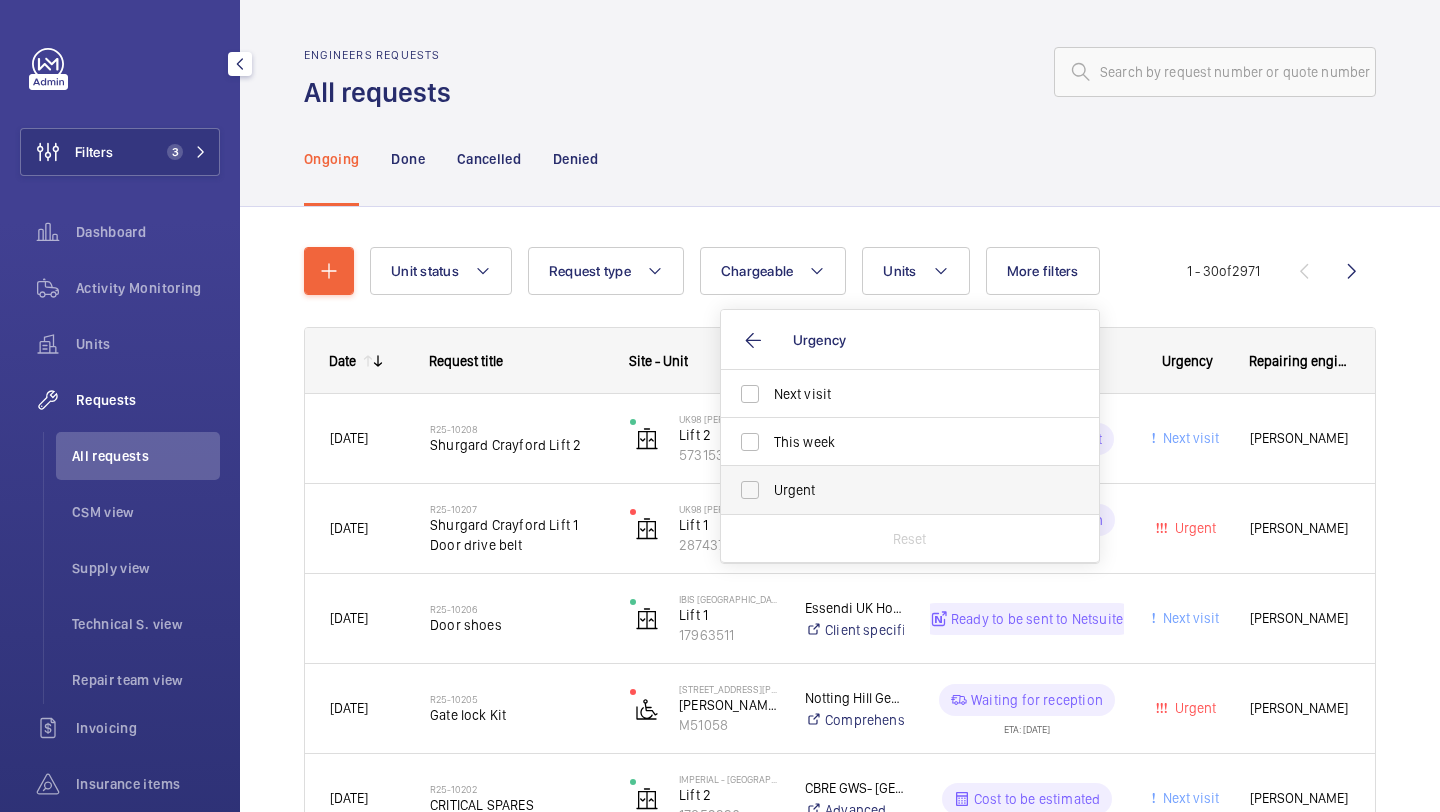 click on "Urgent" at bounding box center [911, 490] 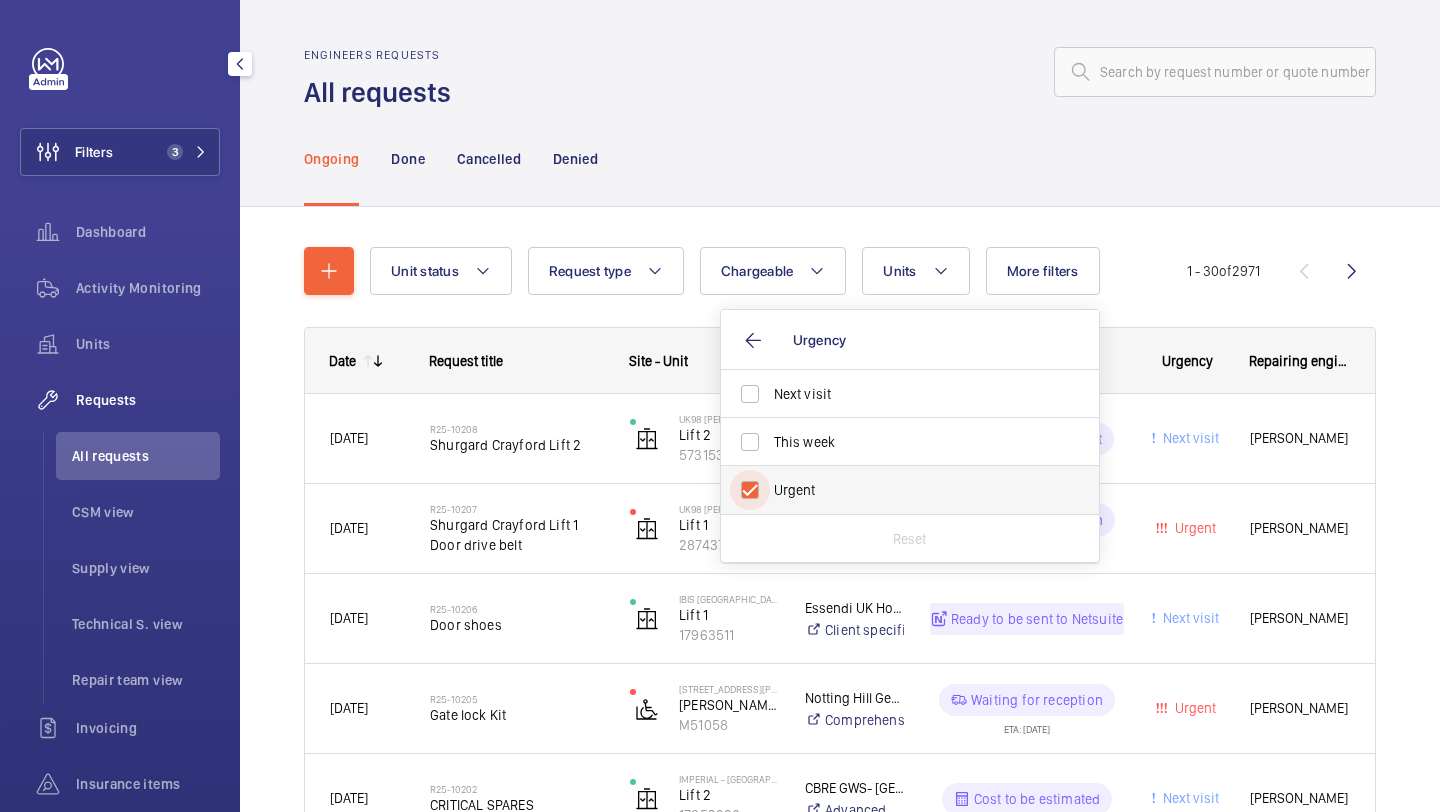 checkbox on "true" 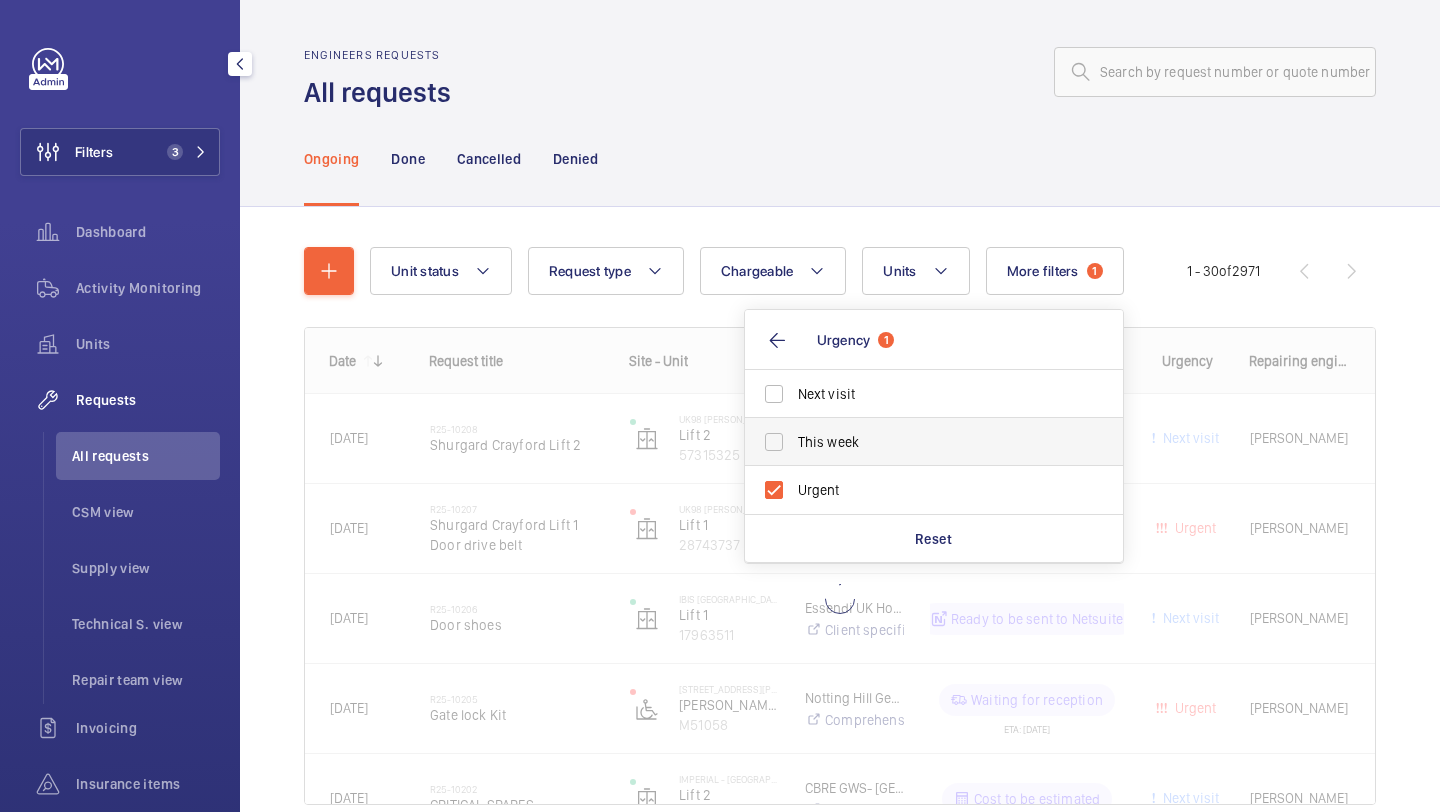 click on "This week" at bounding box center [919, 442] 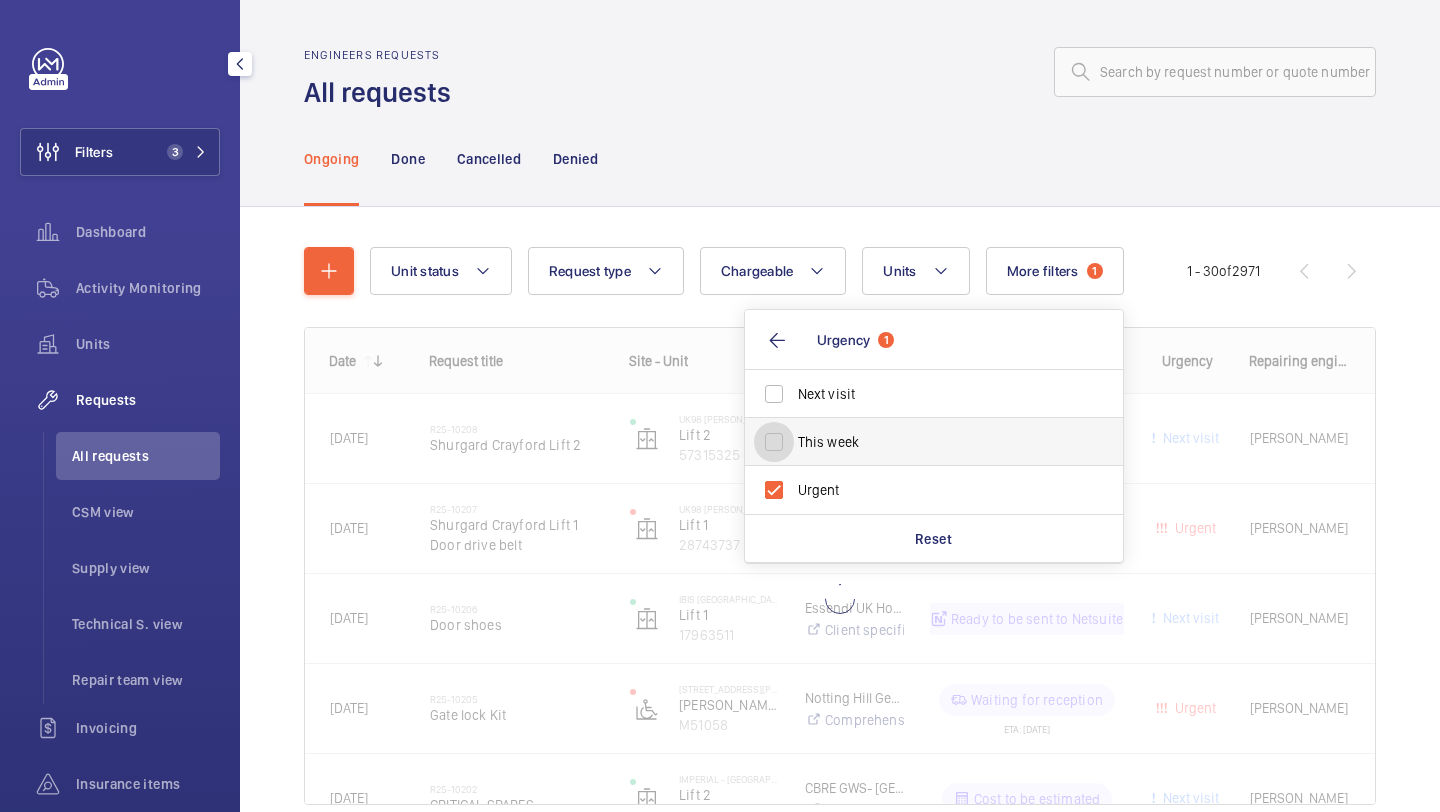 click on "This week" at bounding box center [774, 442] 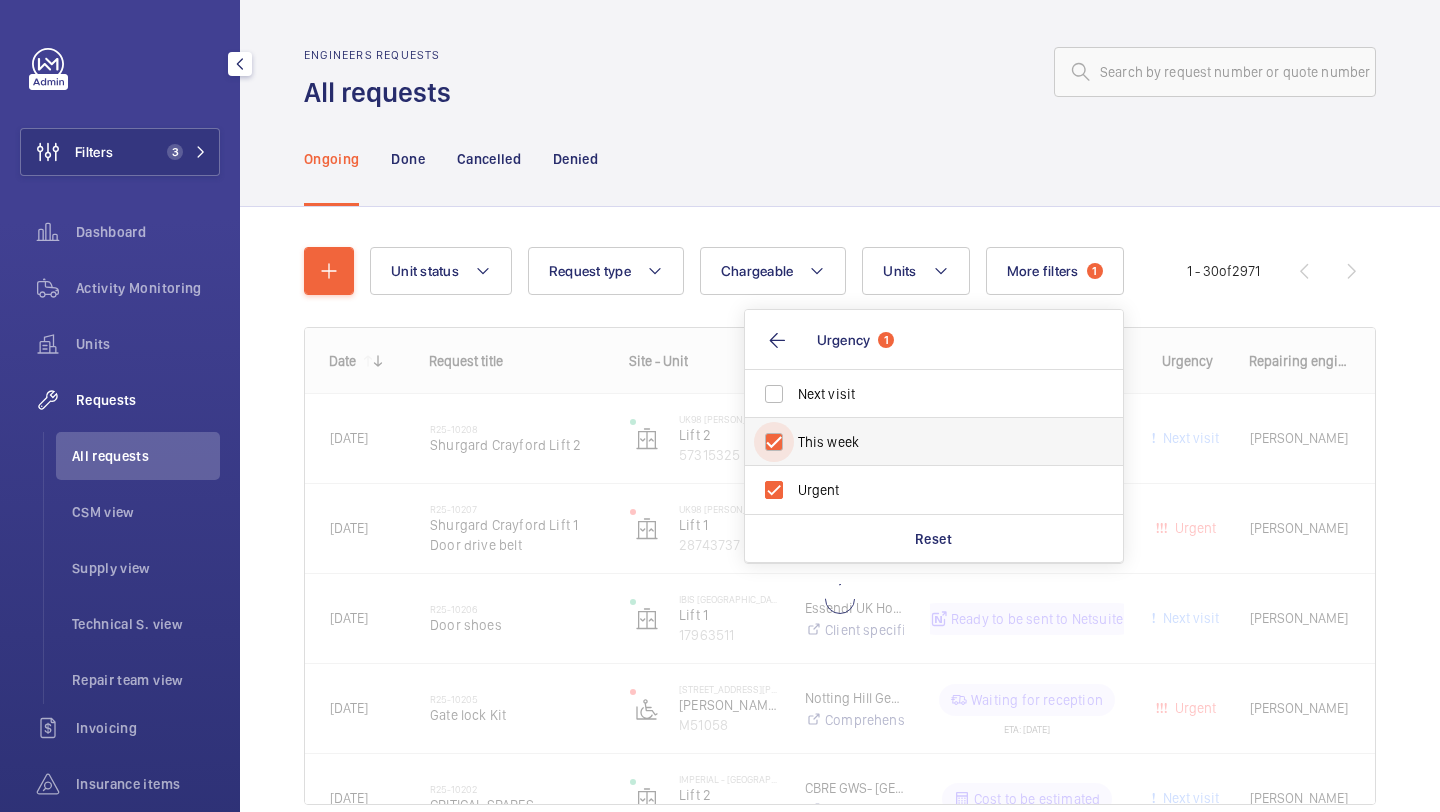 checkbox on "true" 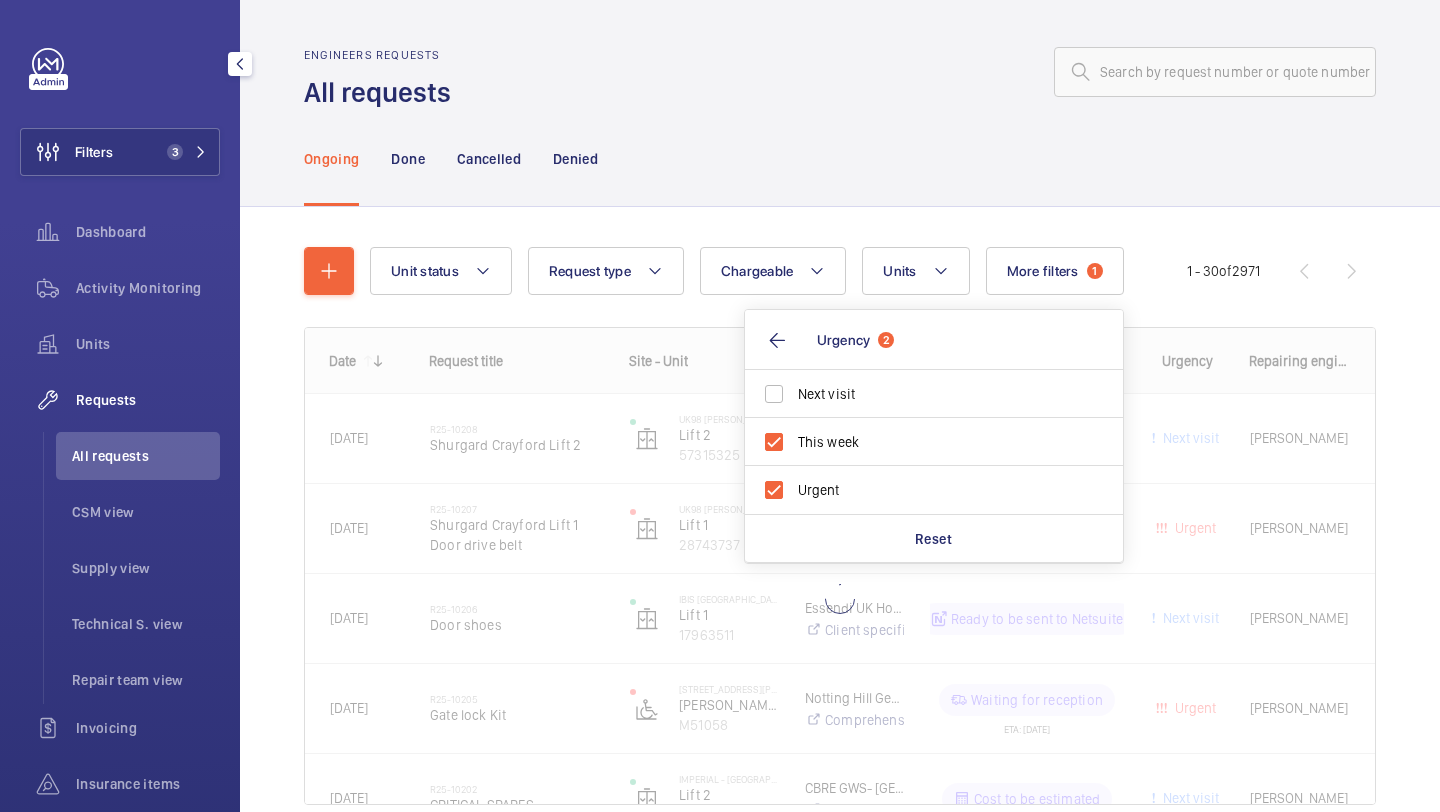 click on "Ongoing Done Cancelled Denied" 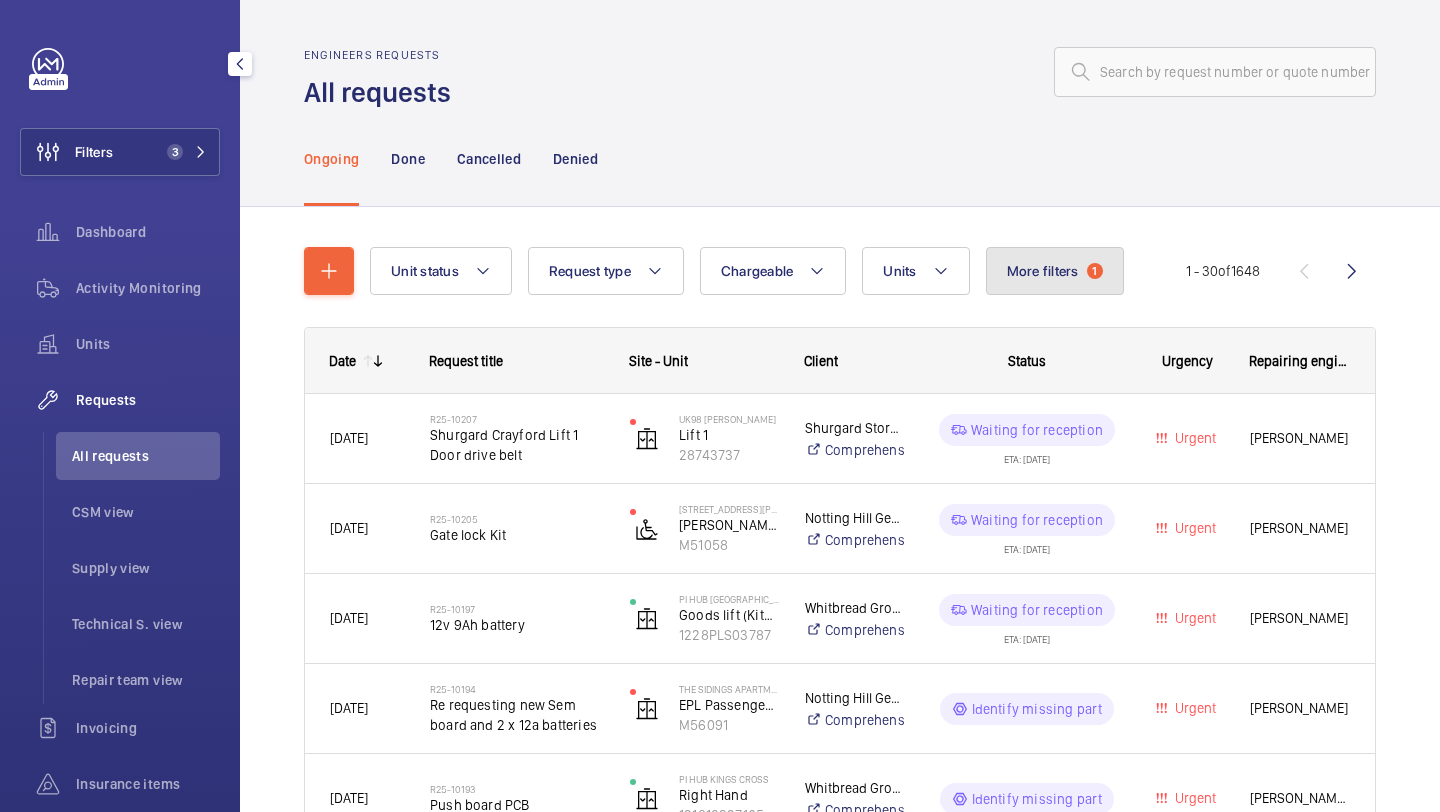 click on "More filters  1" 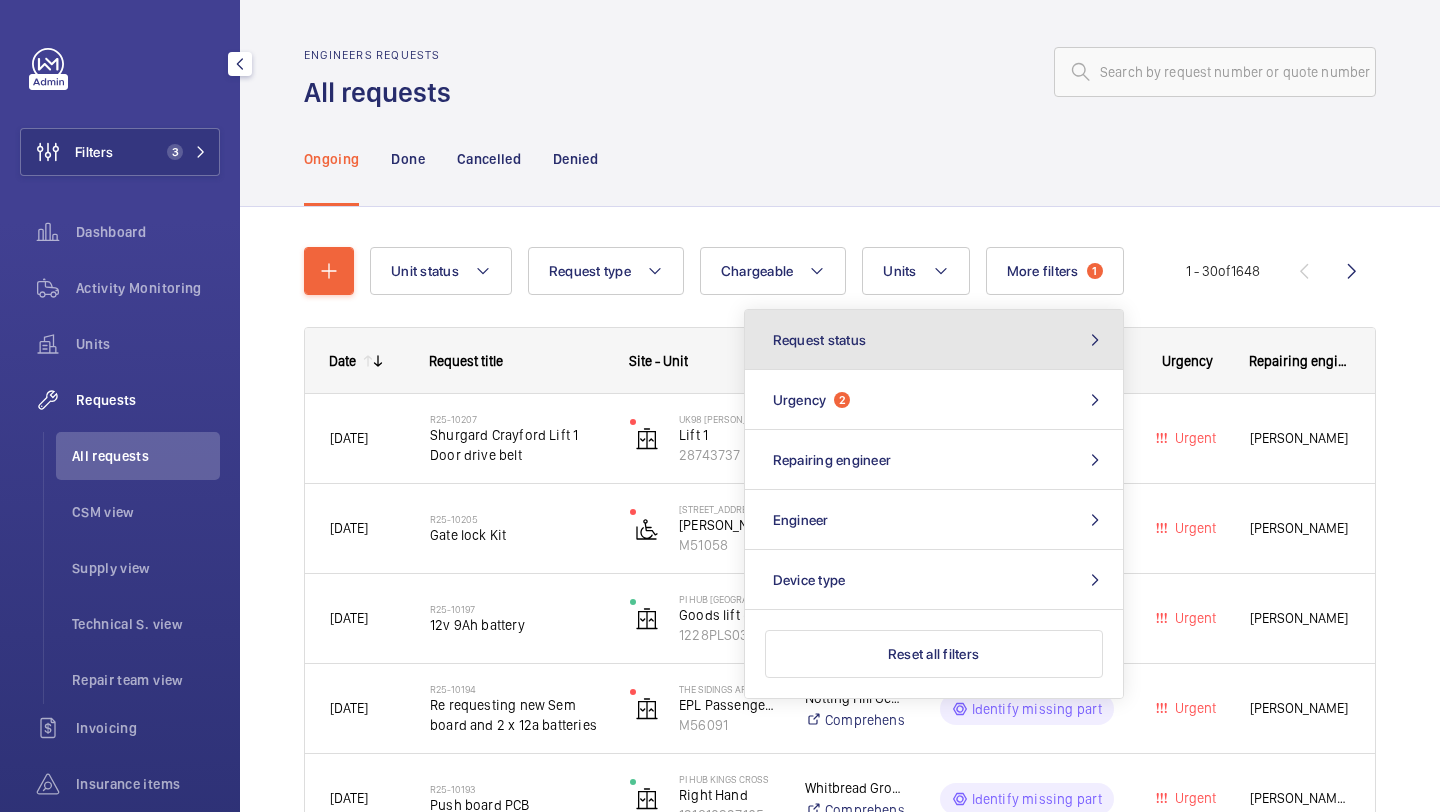click on "Request status" 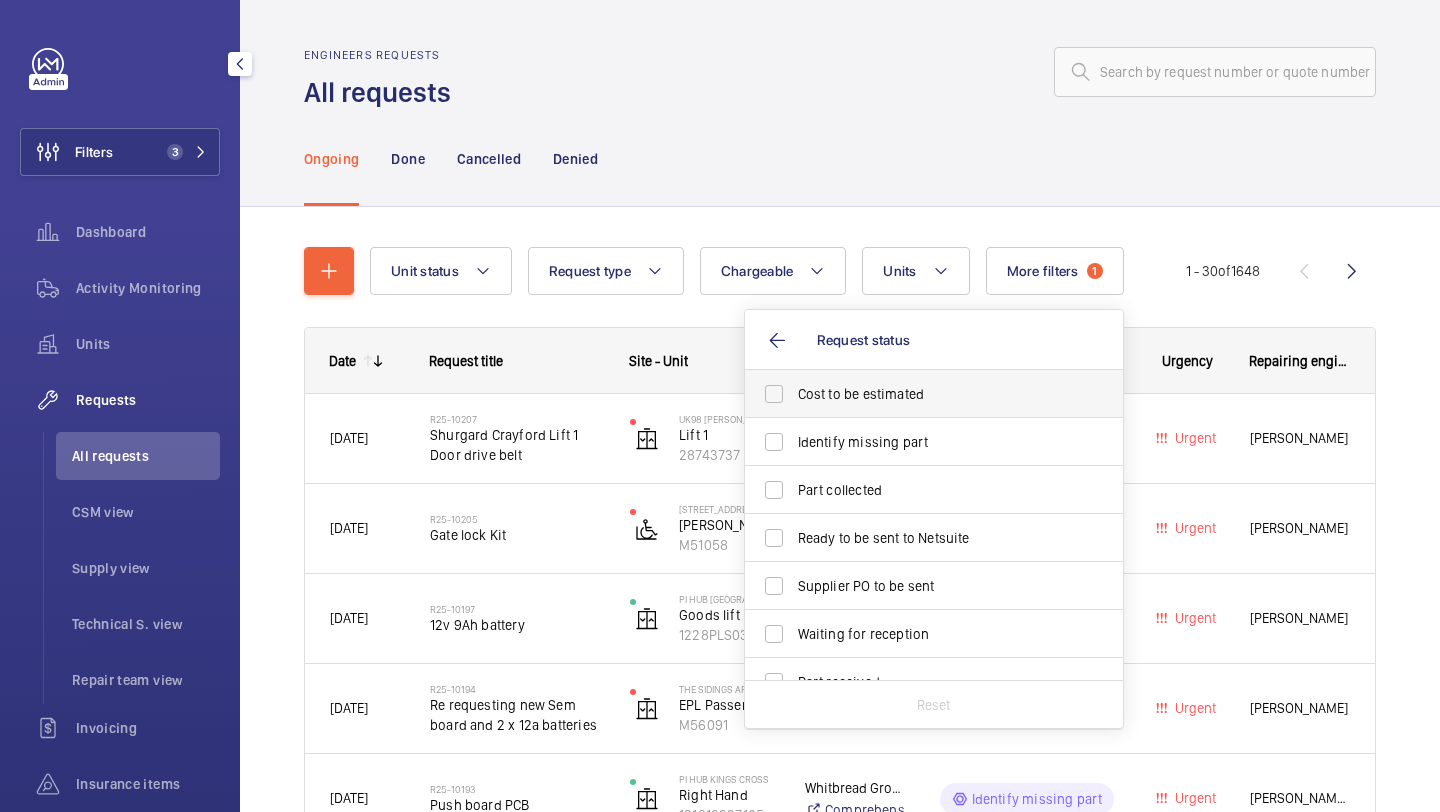 click on "Cost to be estimated" at bounding box center [935, 394] 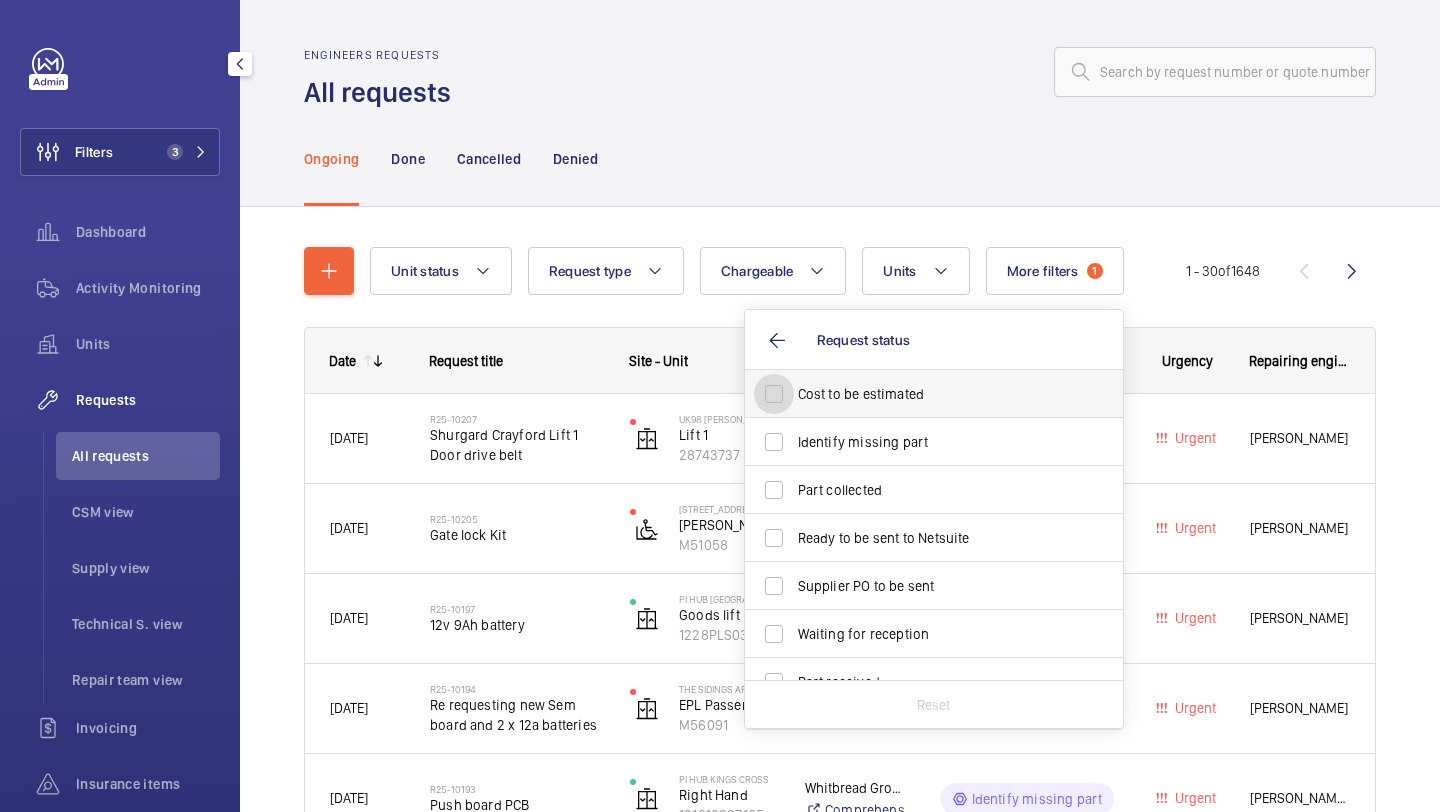 click on "Cost to be estimated" at bounding box center [774, 394] 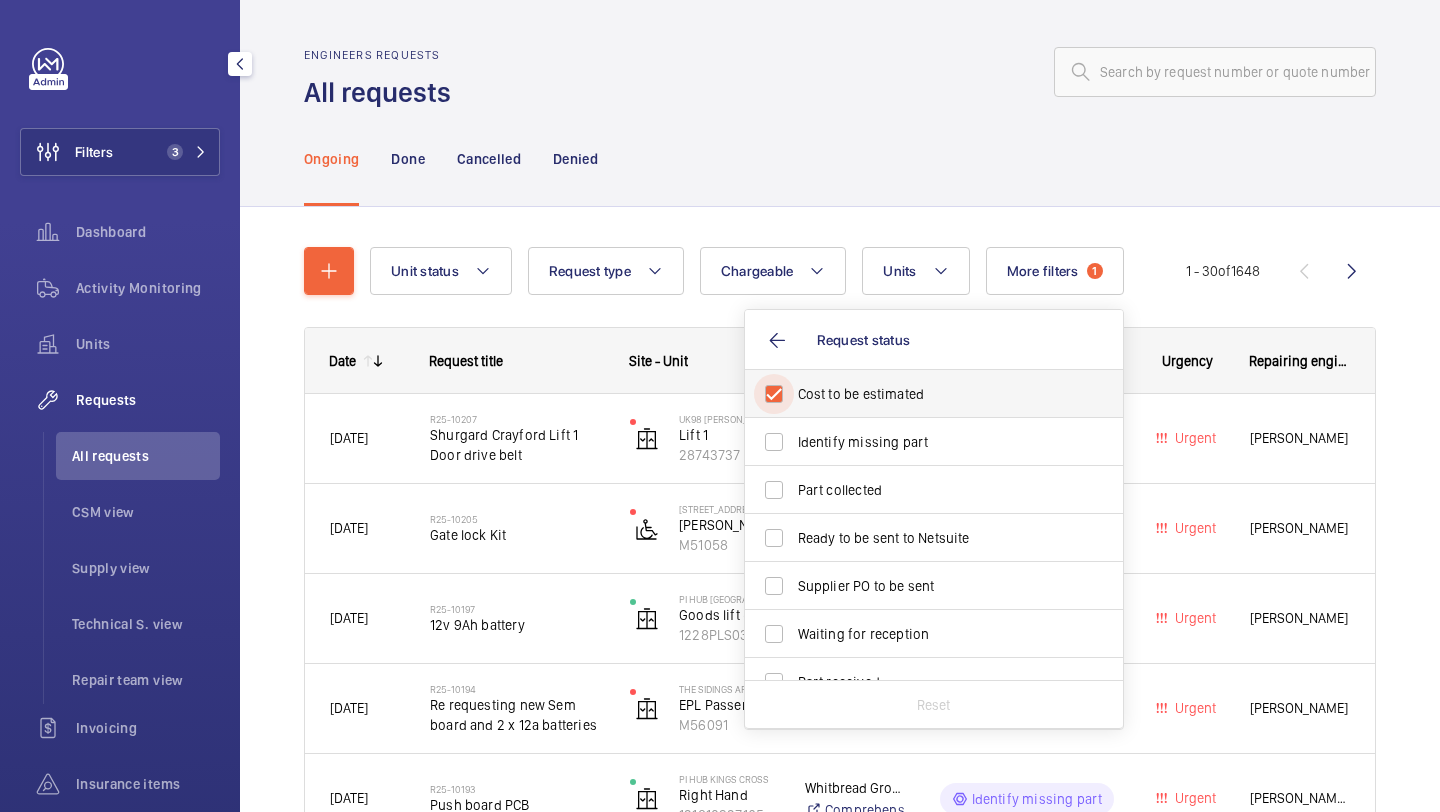 checkbox on "true" 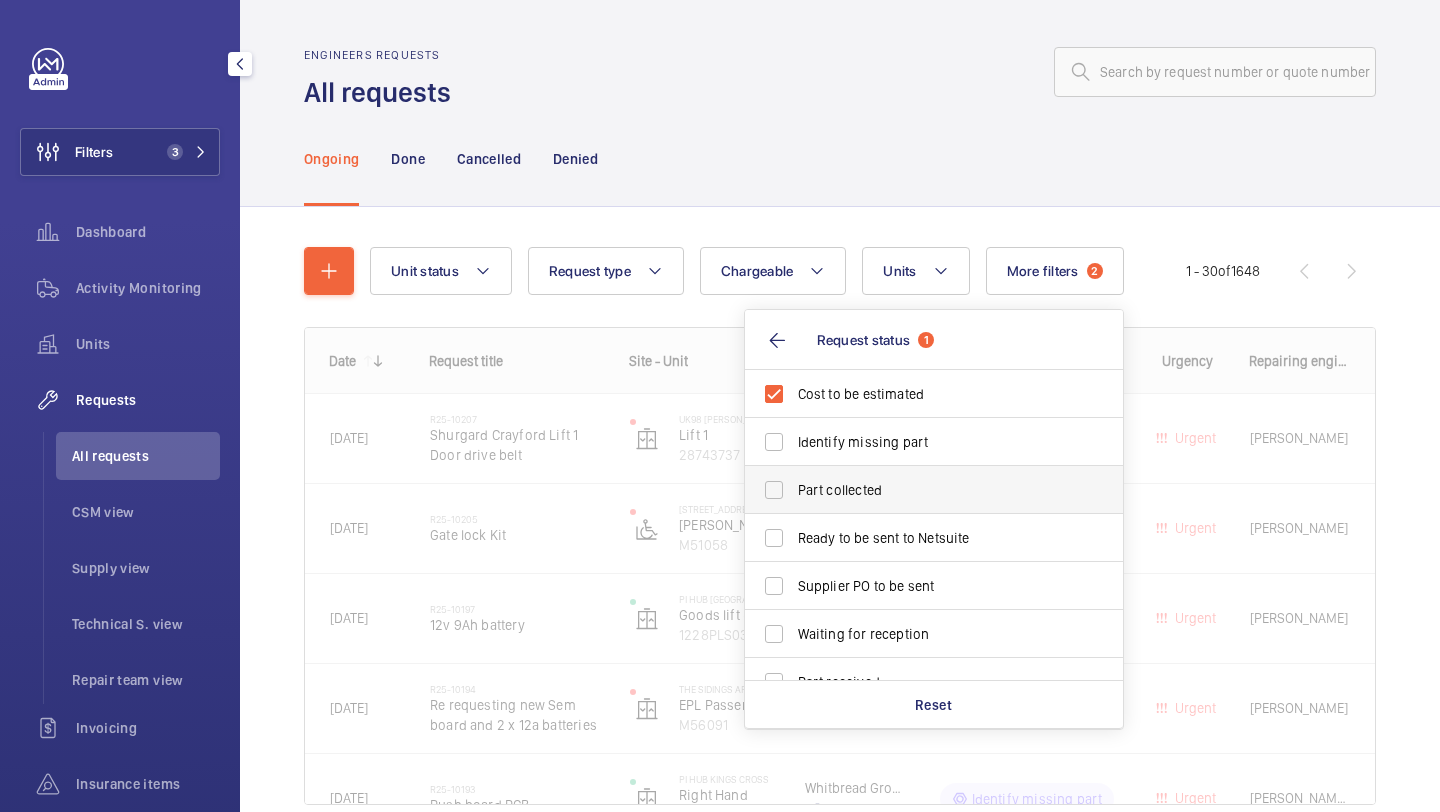 click on "Part collected" at bounding box center (919, 490) 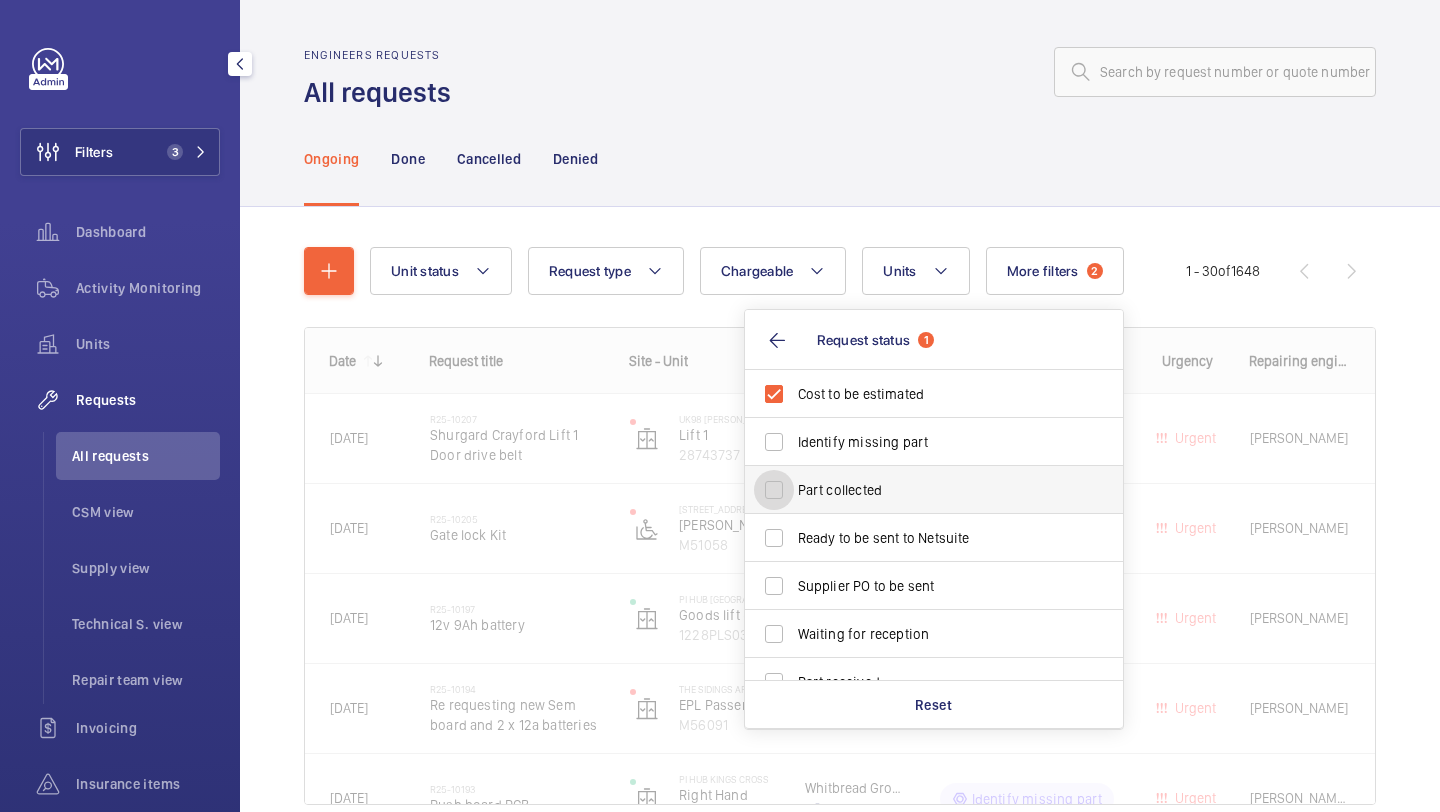 click on "Part collected" at bounding box center [774, 490] 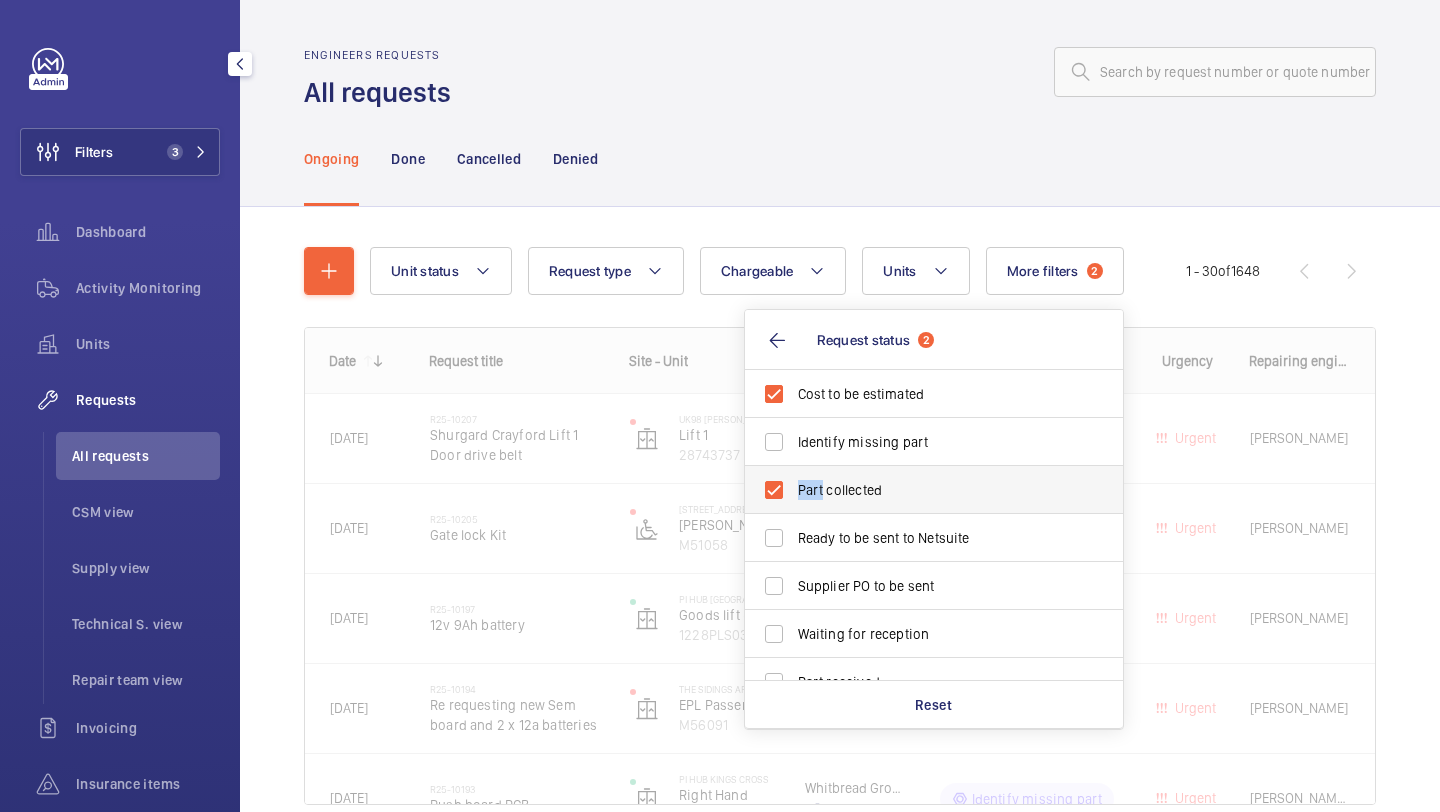 click on "Part collected" at bounding box center [919, 490] 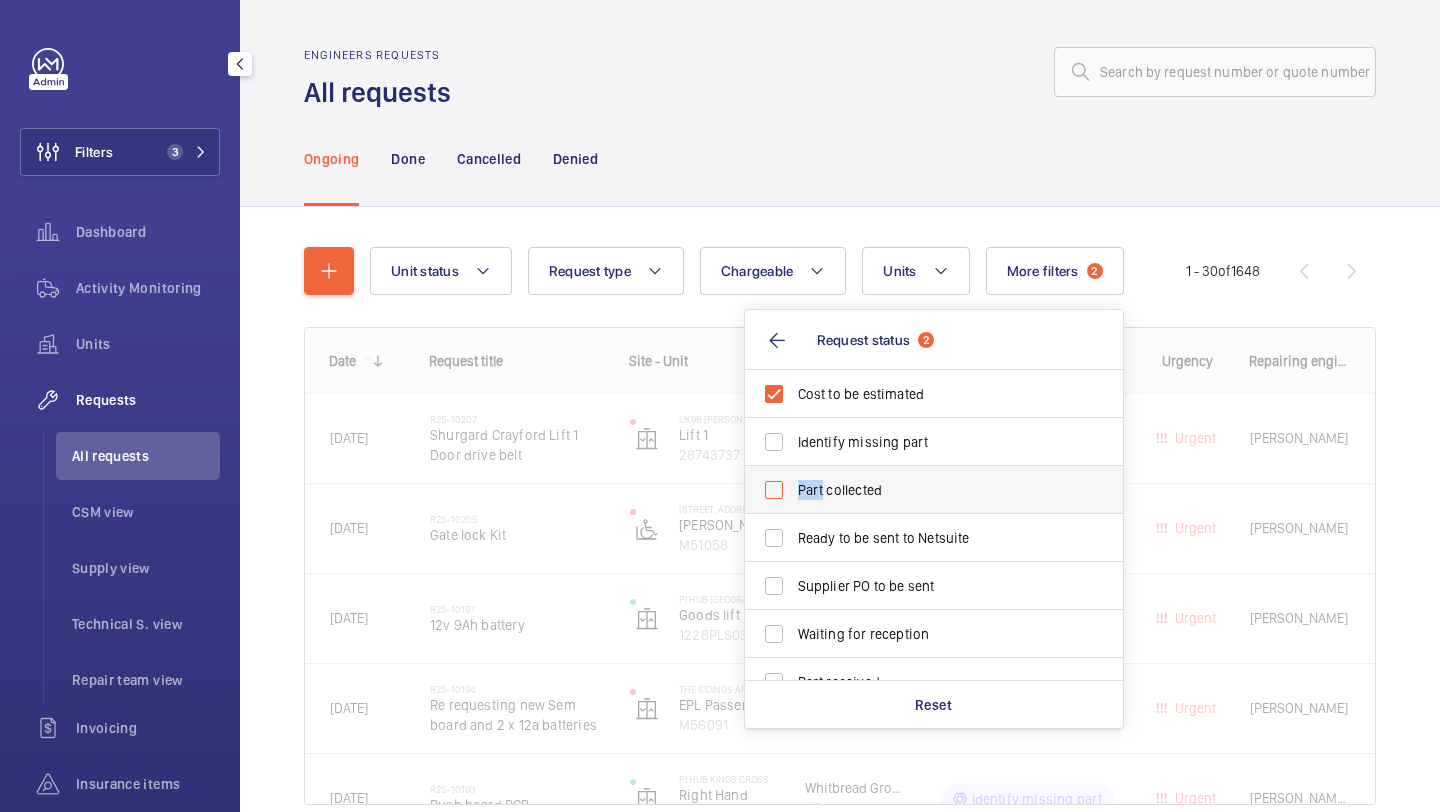 checkbox on "false" 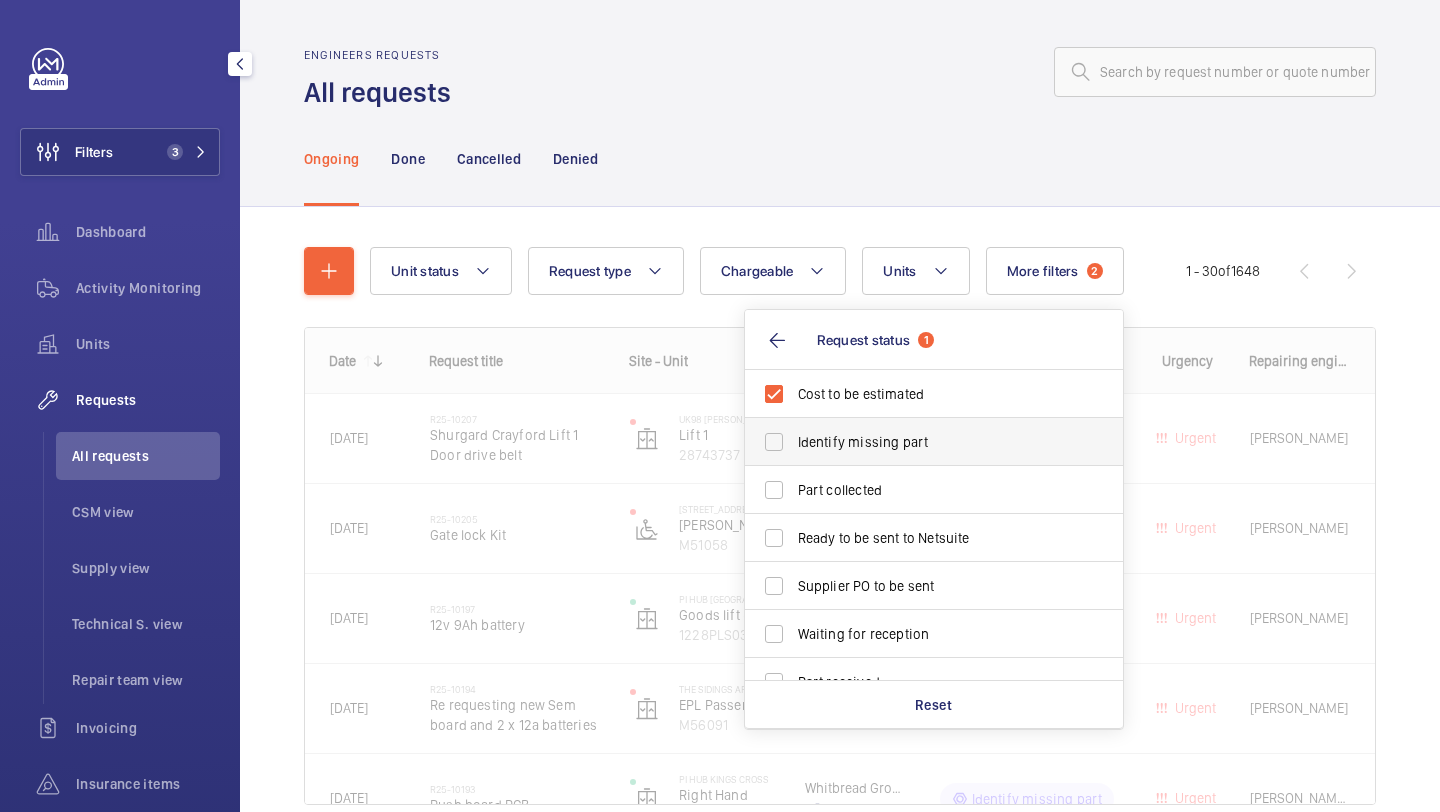 click on "Identify missing part" at bounding box center (919, 442) 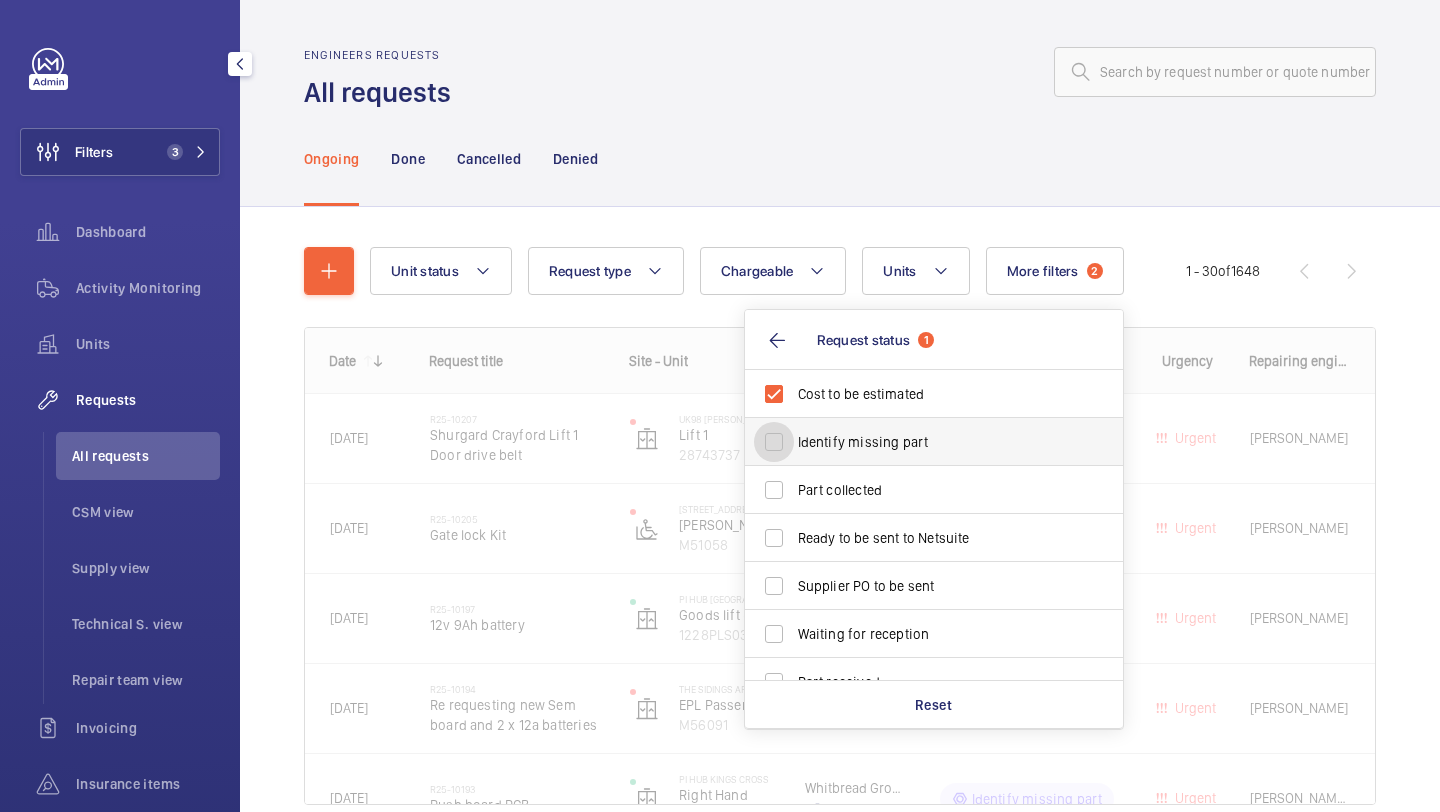 click on "Identify missing part" at bounding box center [774, 442] 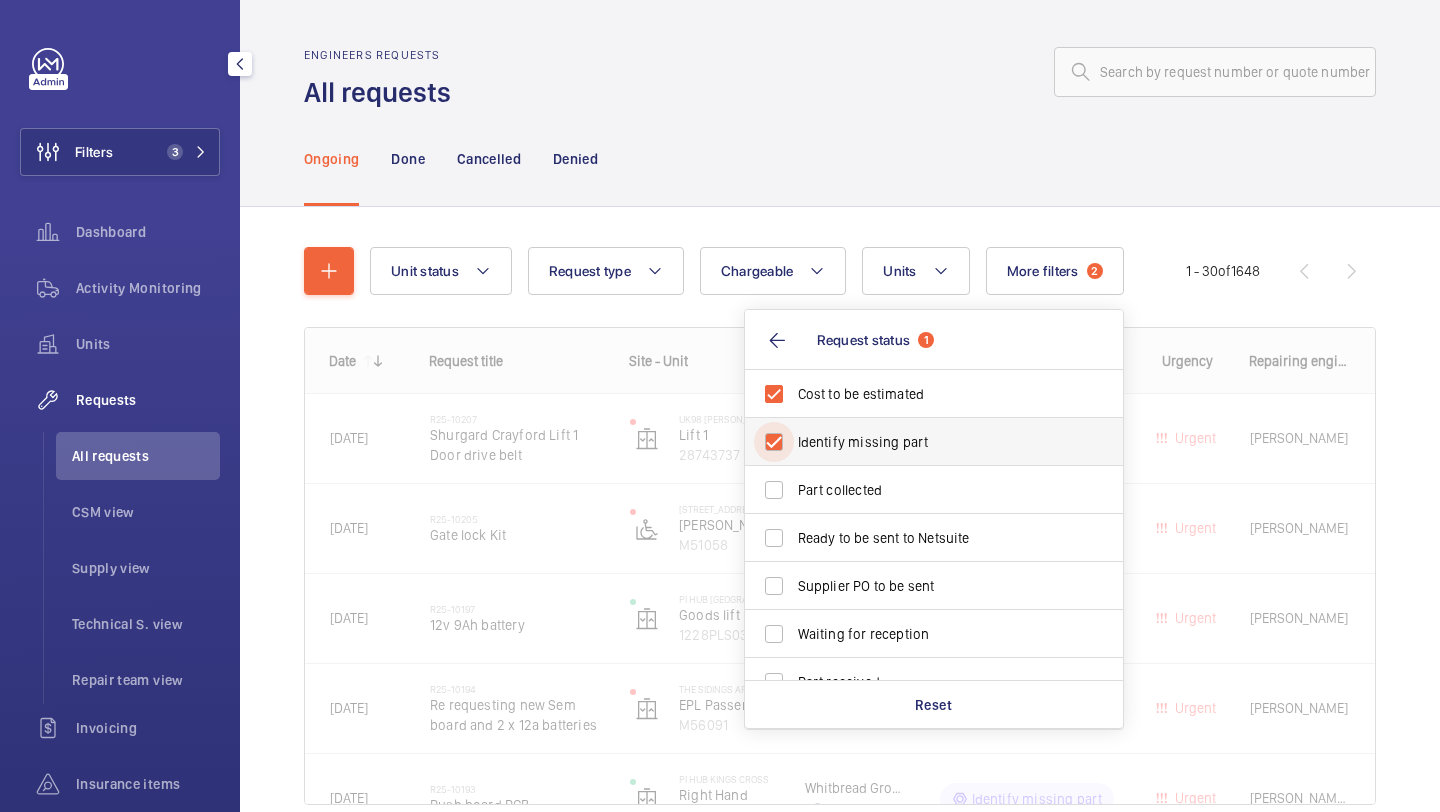 checkbox on "true" 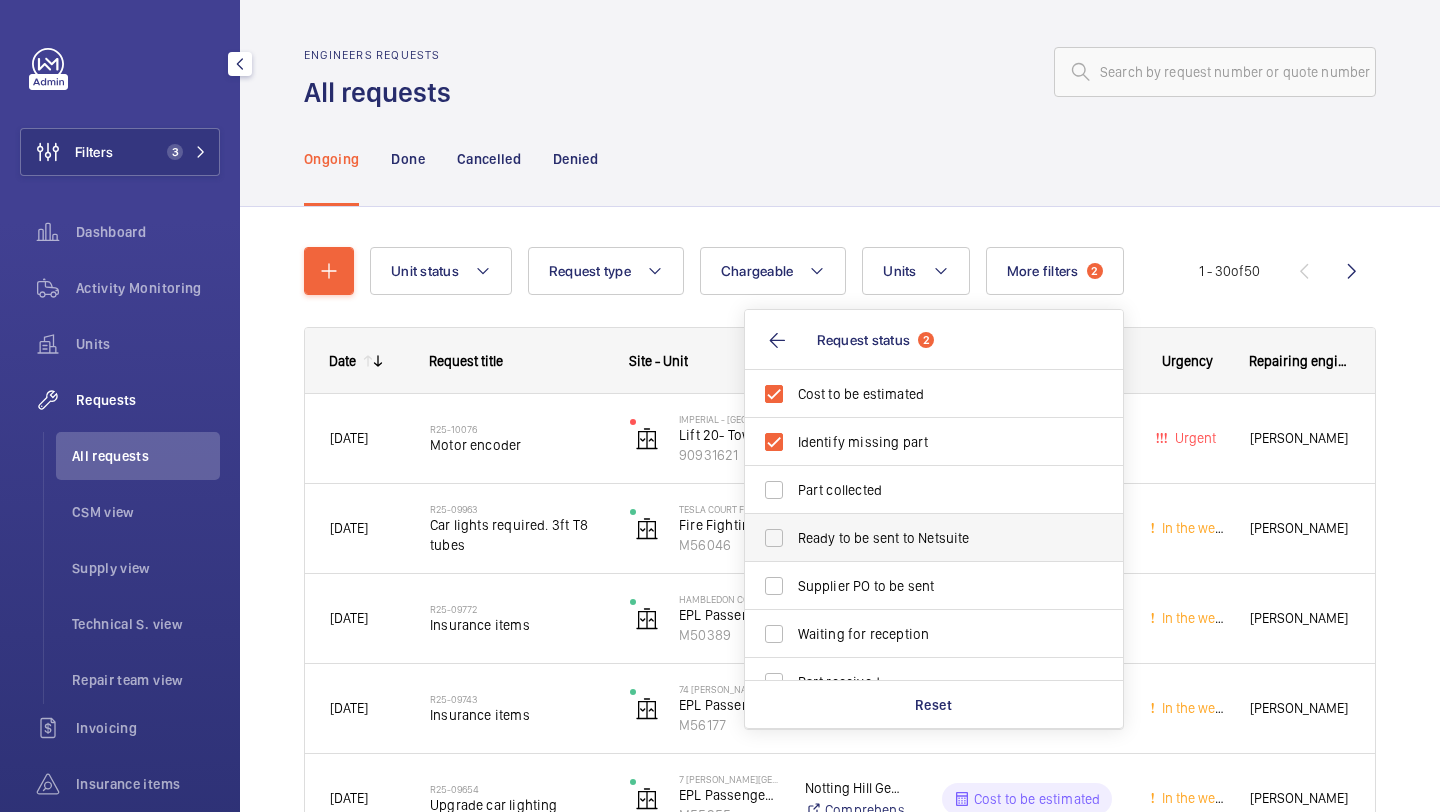 click on "Ready to be sent to Netsuite" at bounding box center (919, 538) 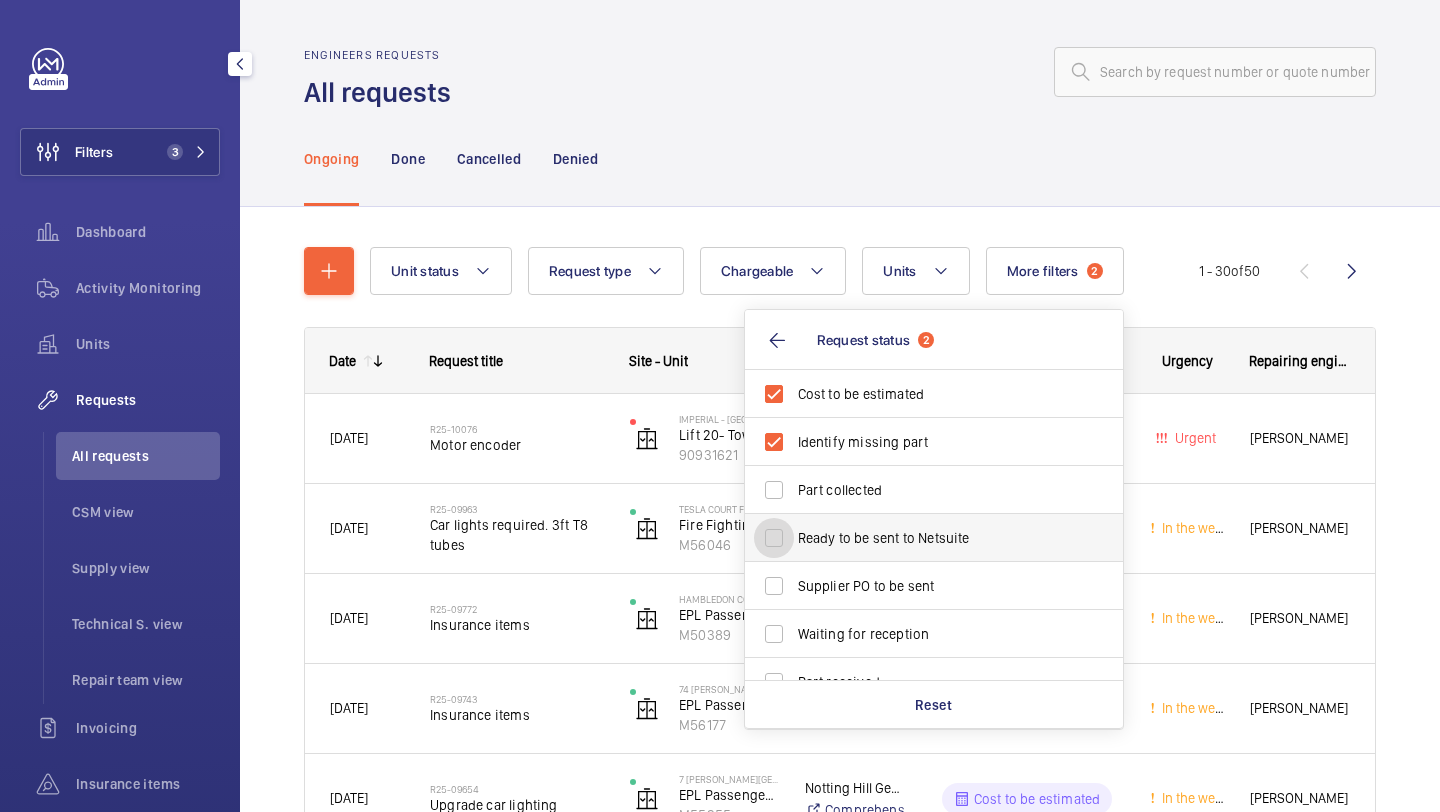 click on "Ready to be sent to Netsuite" at bounding box center (774, 538) 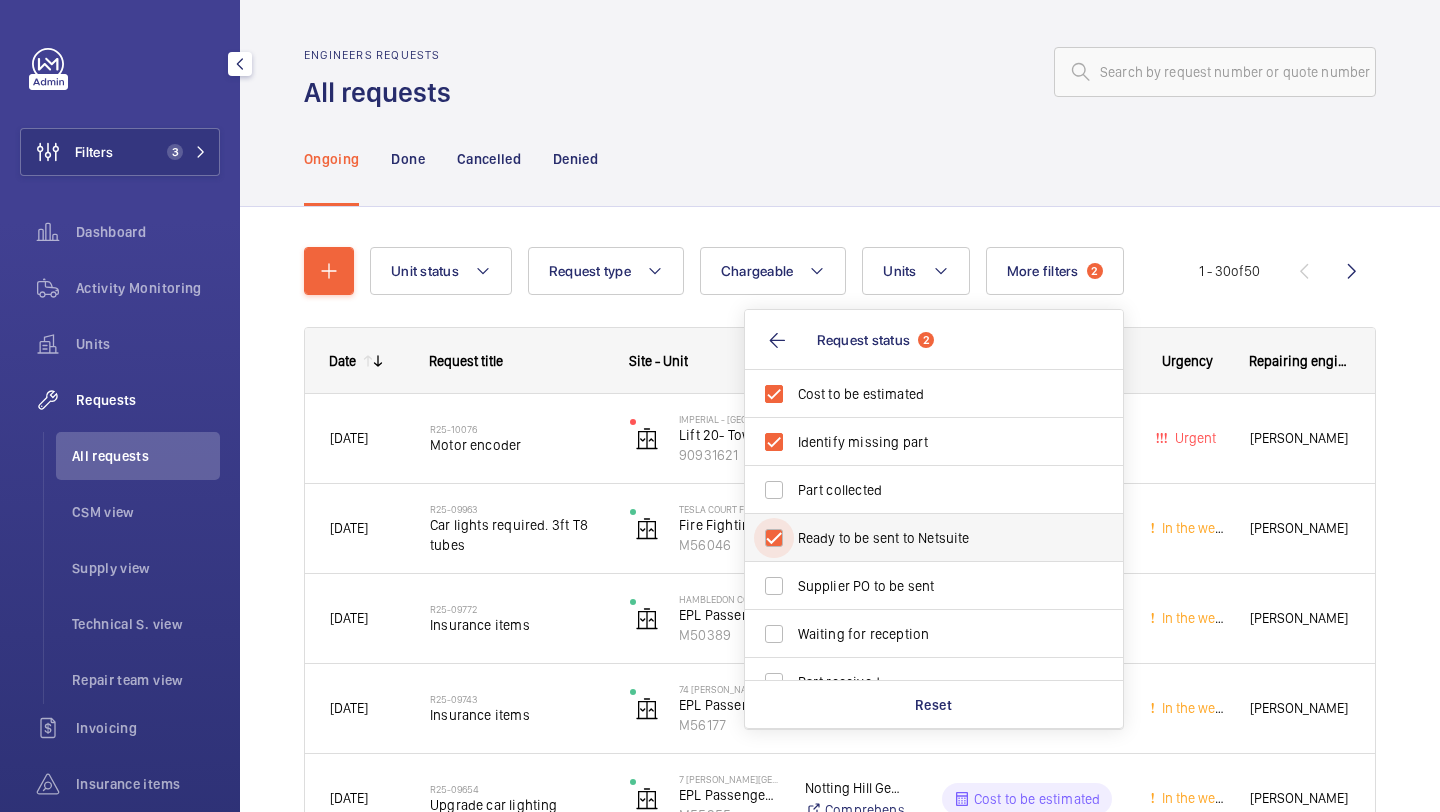 checkbox on "true" 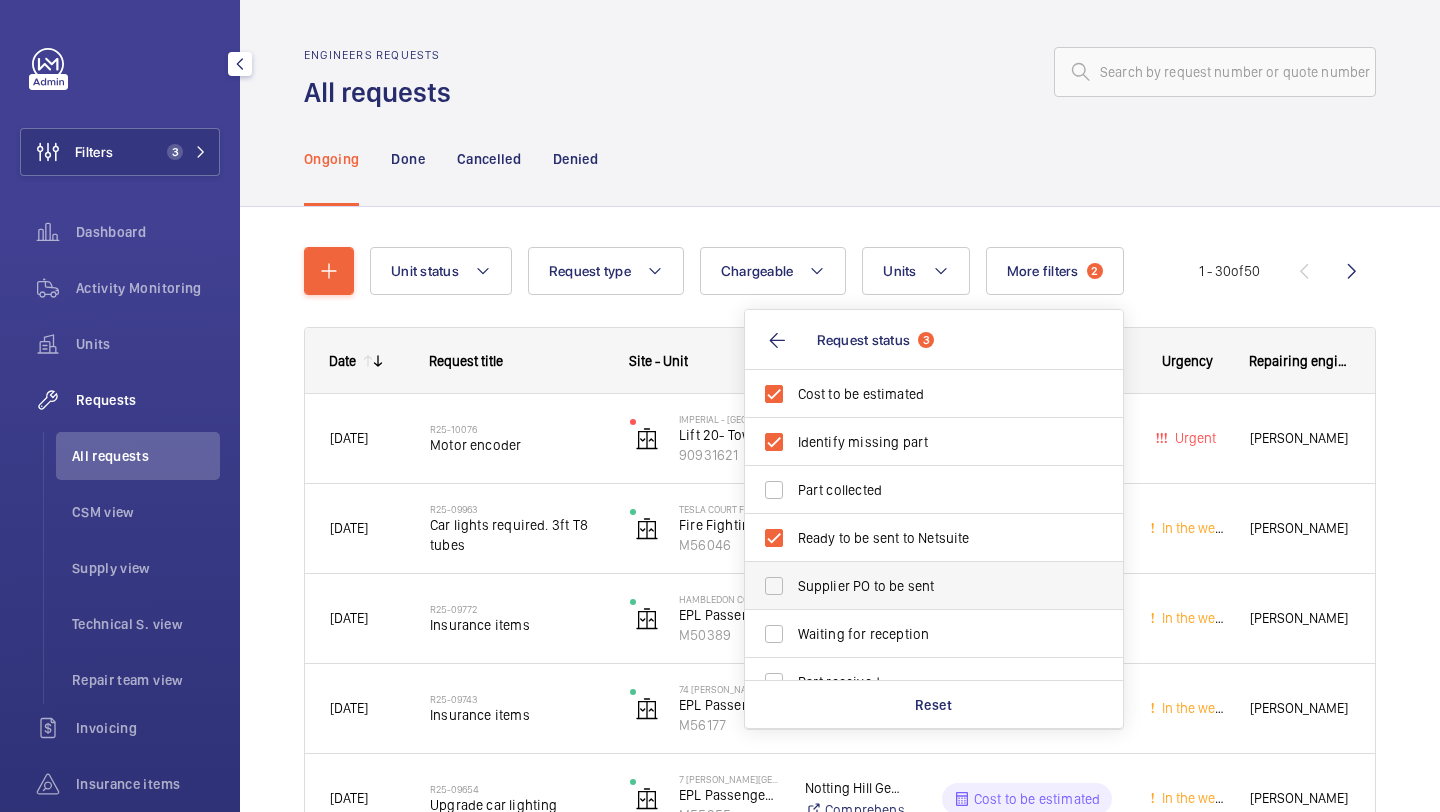 click on "Supplier PO to be sent" at bounding box center (919, 586) 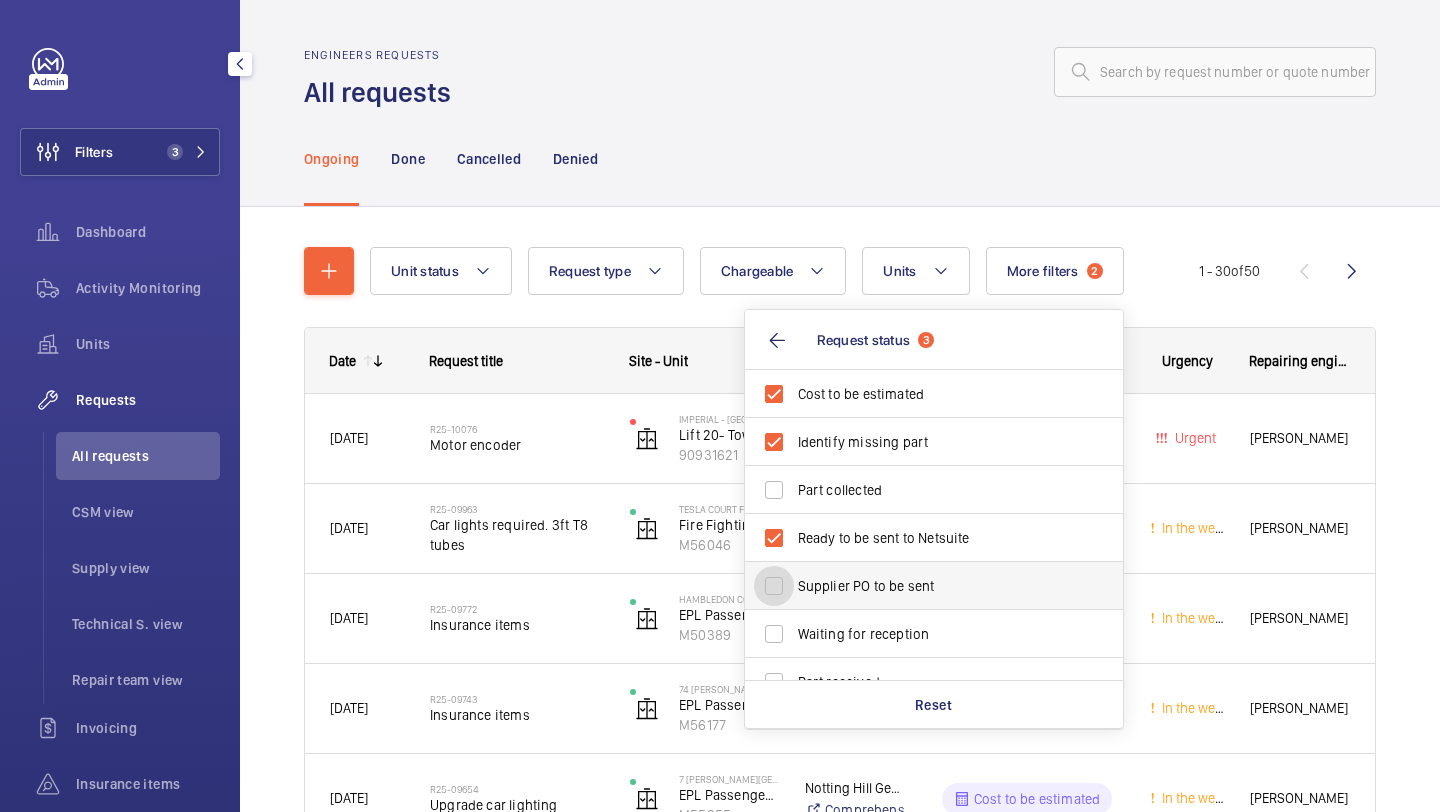 click on "Supplier PO to be sent" at bounding box center [774, 586] 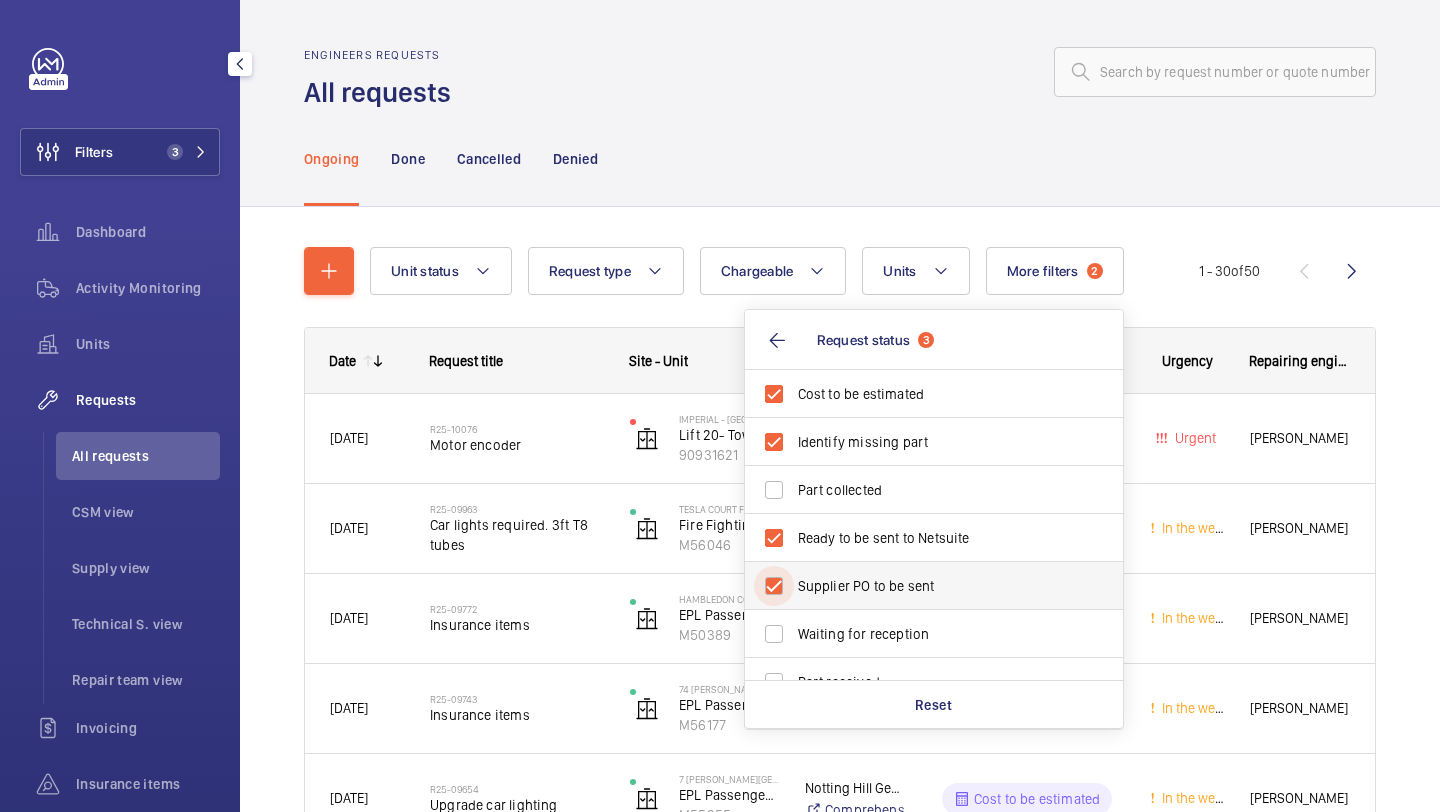 checkbox on "true" 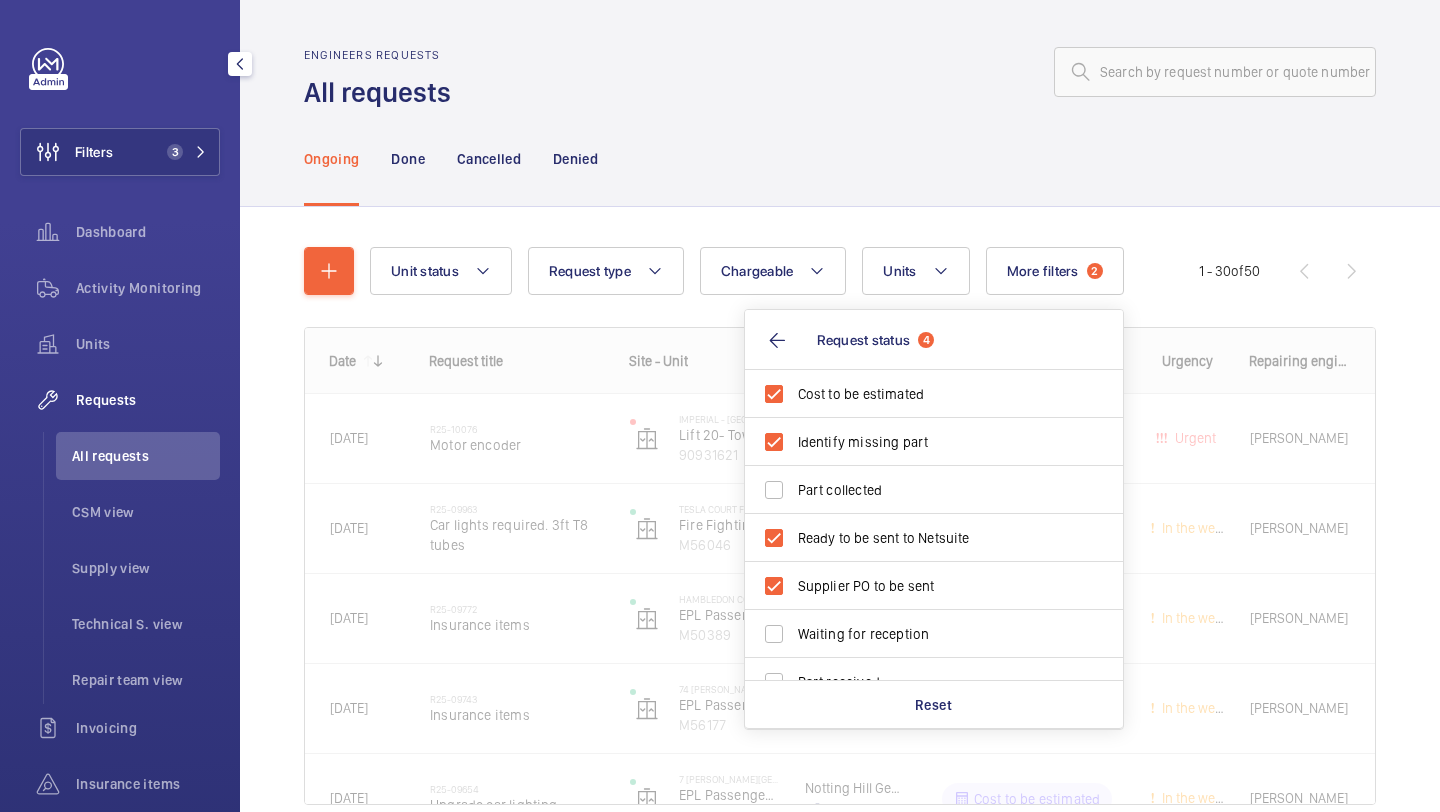 click on "Engineers requests All requests" 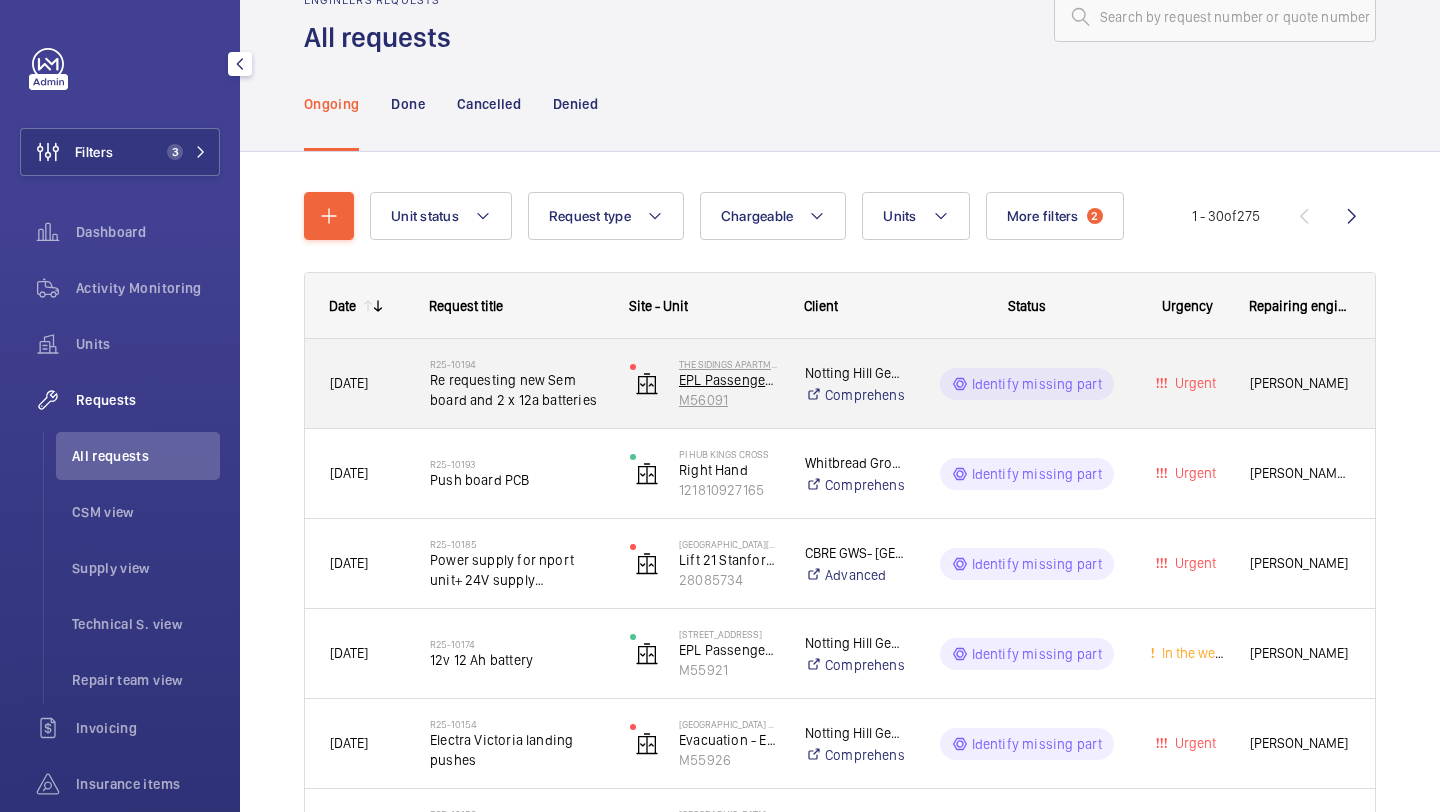scroll, scrollTop: 56, scrollLeft: 0, axis: vertical 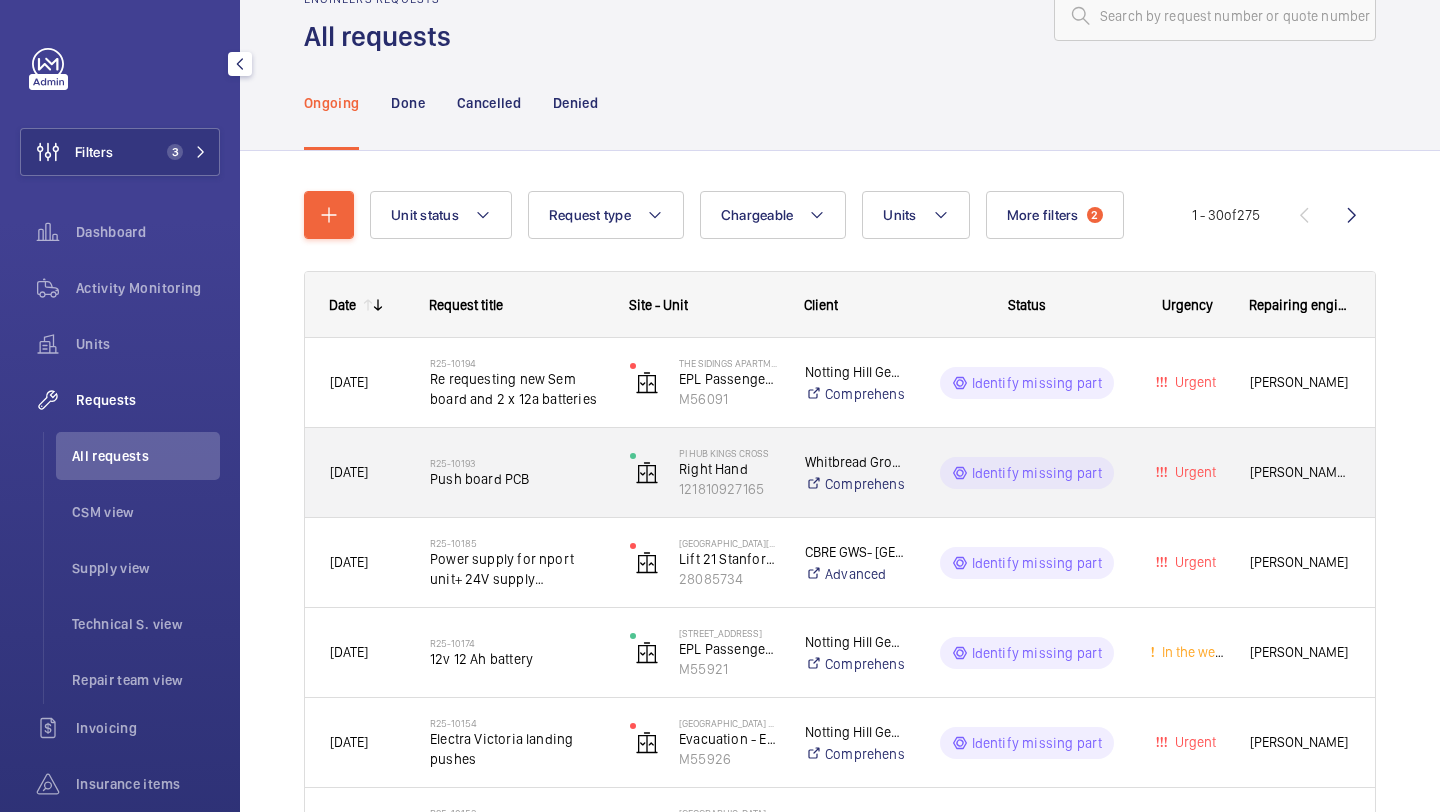 click on "Push board PCB" 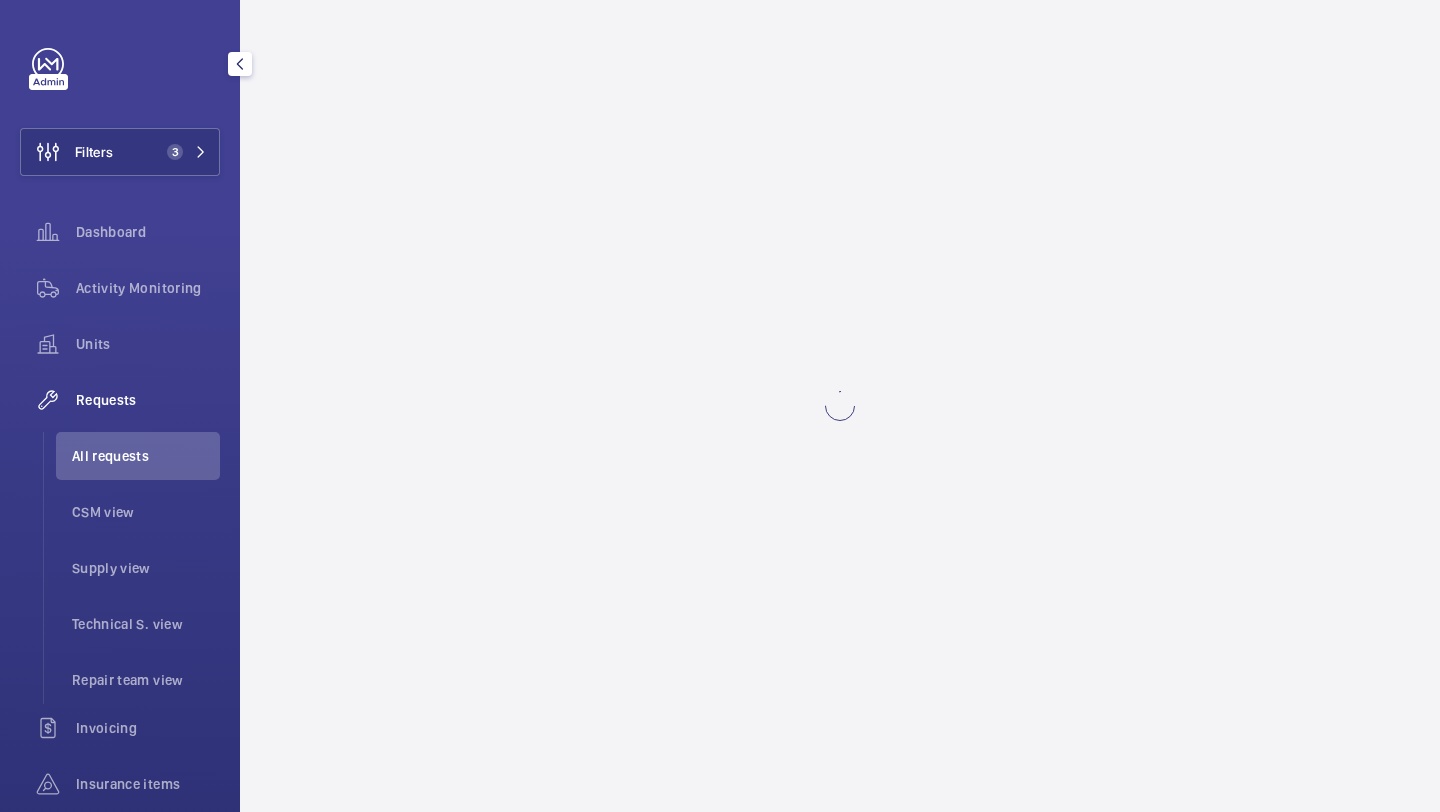 scroll, scrollTop: 0, scrollLeft: 0, axis: both 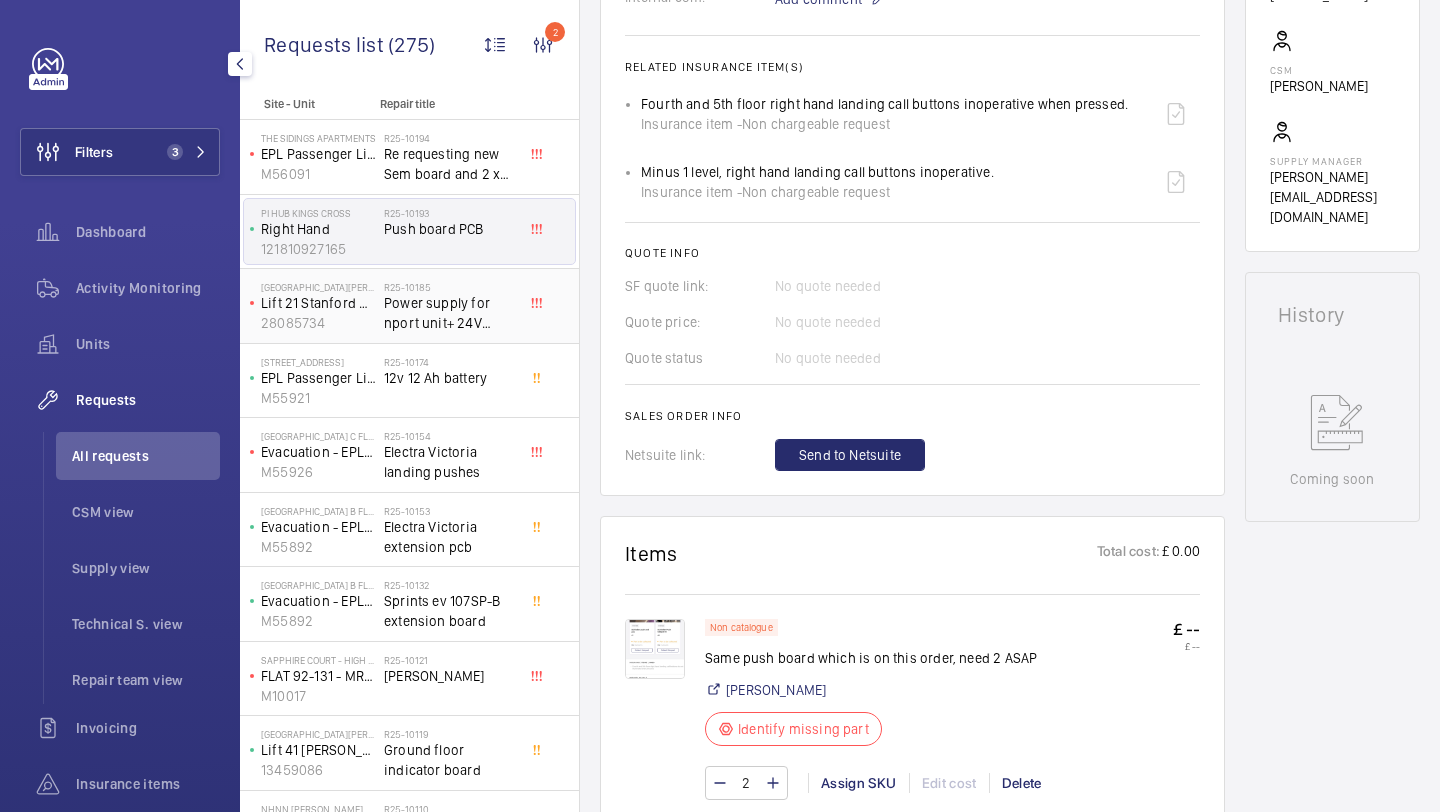 click on "R25-10185" 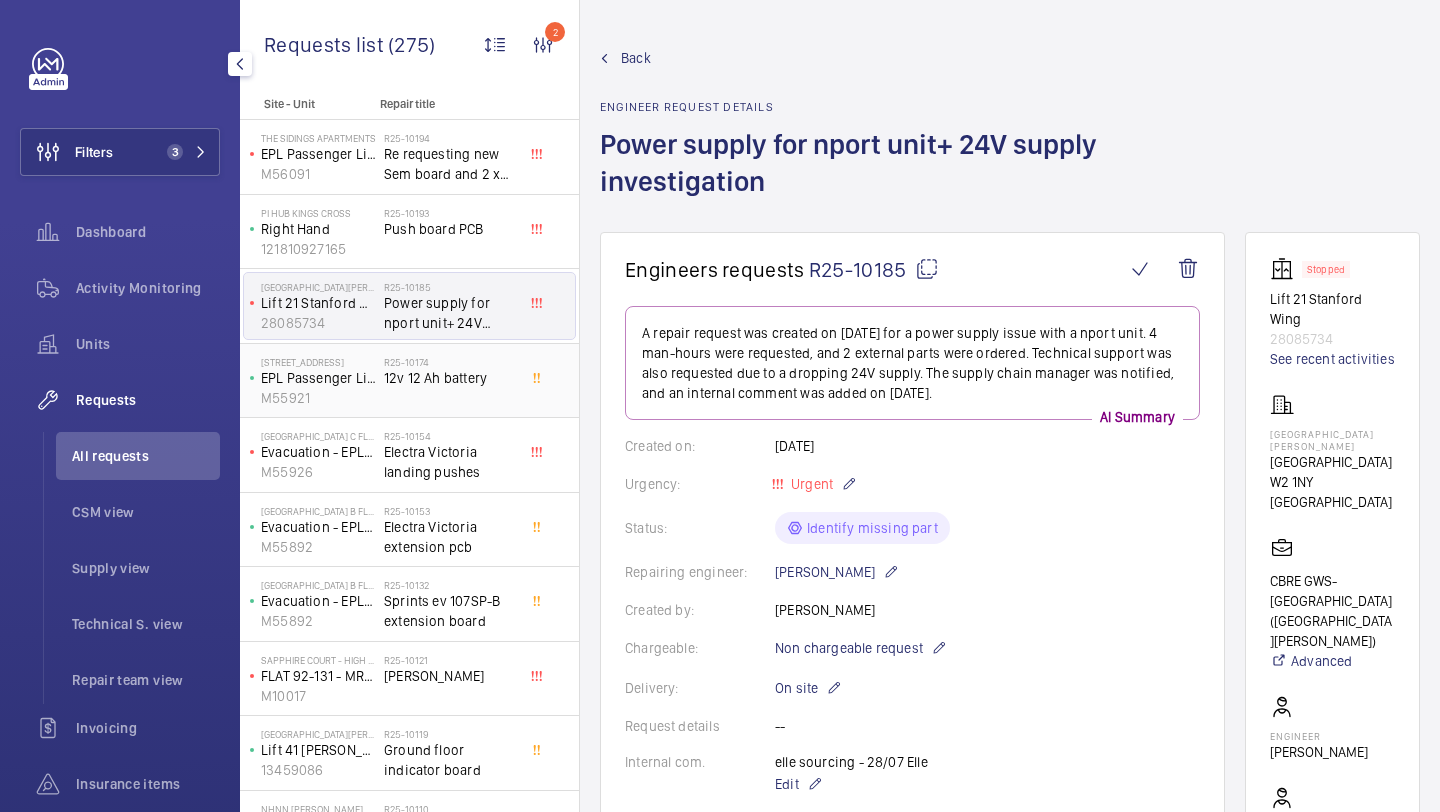 click on "R25-10174" 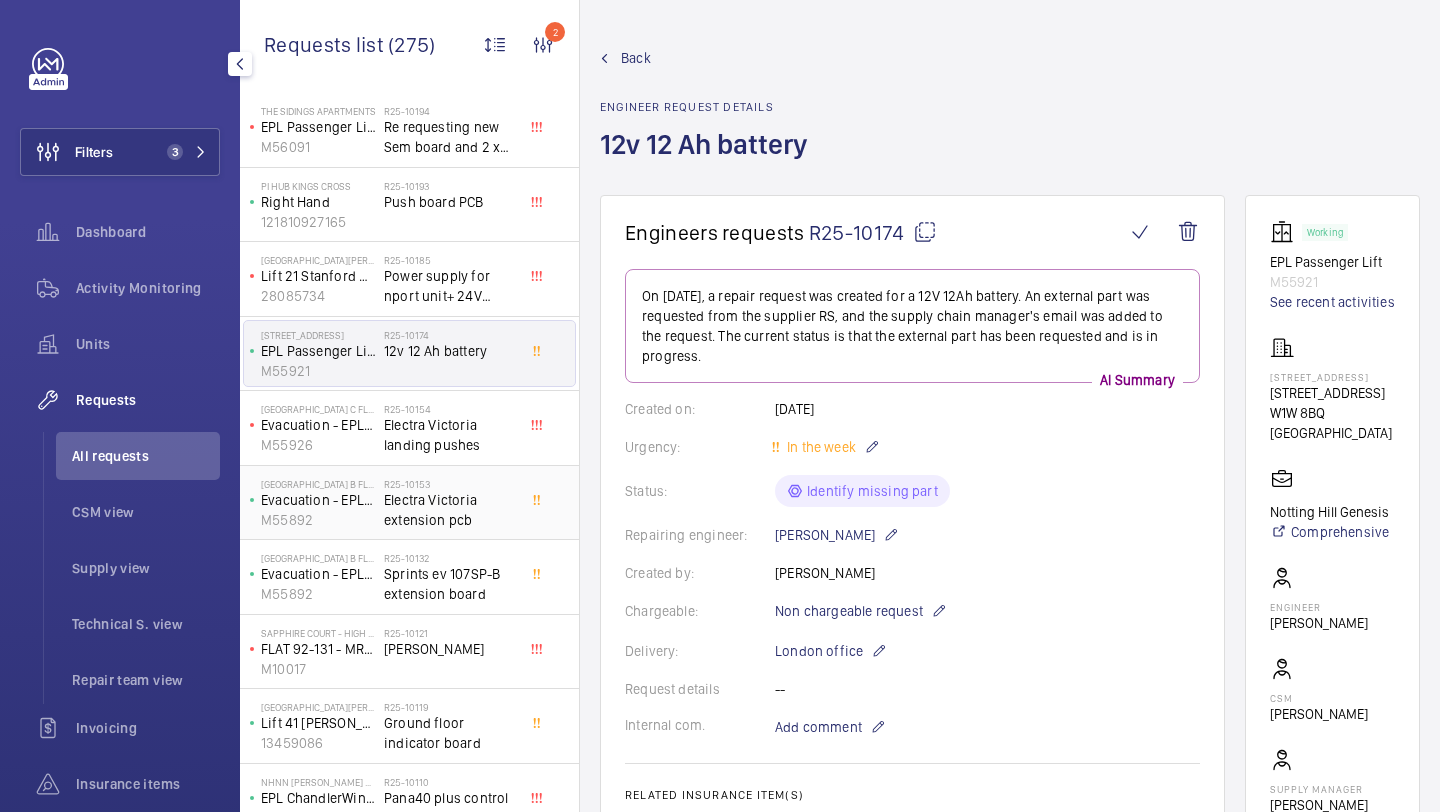 scroll, scrollTop: 37, scrollLeft: 0, axis: vertical 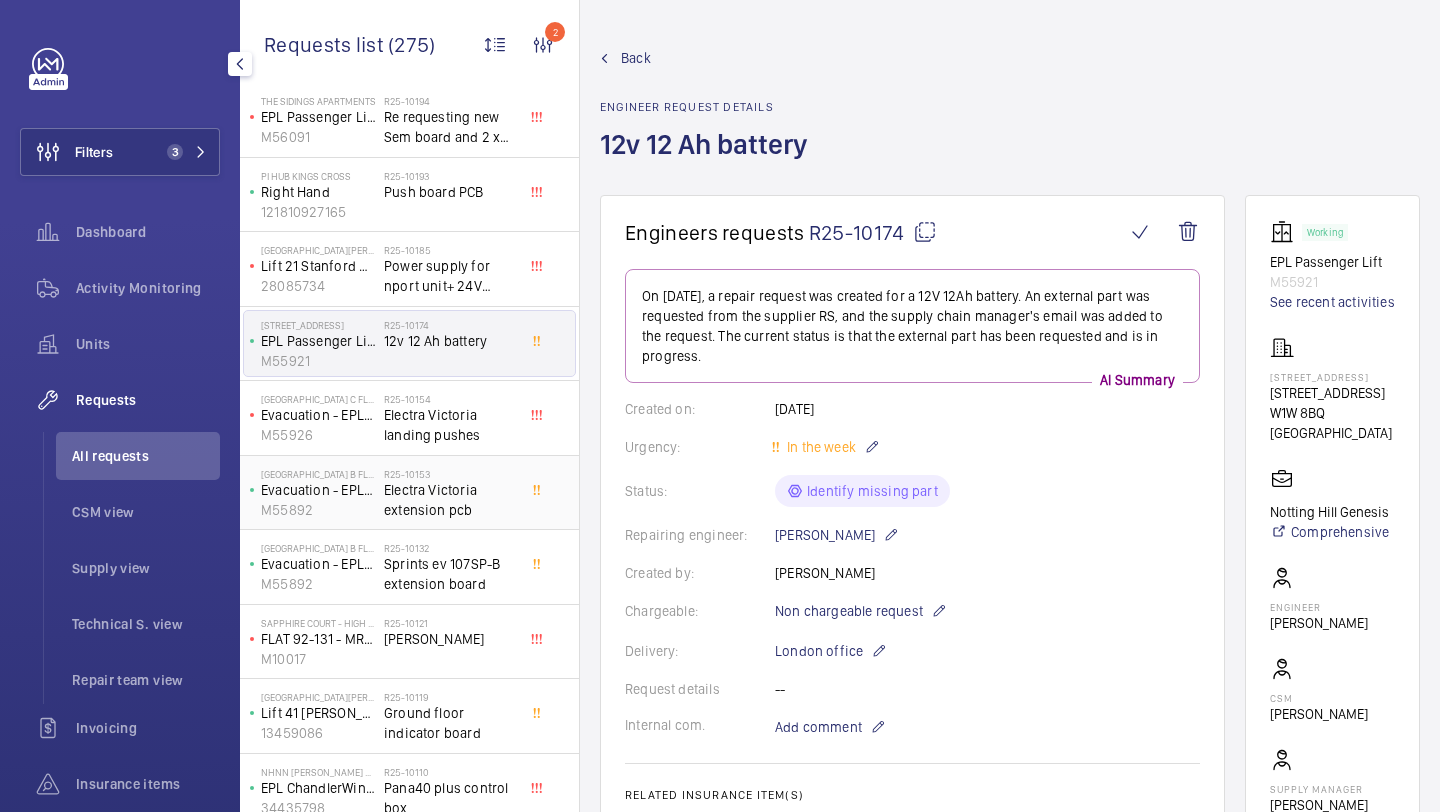 click on "Sprints ev 107SP-B extension board" 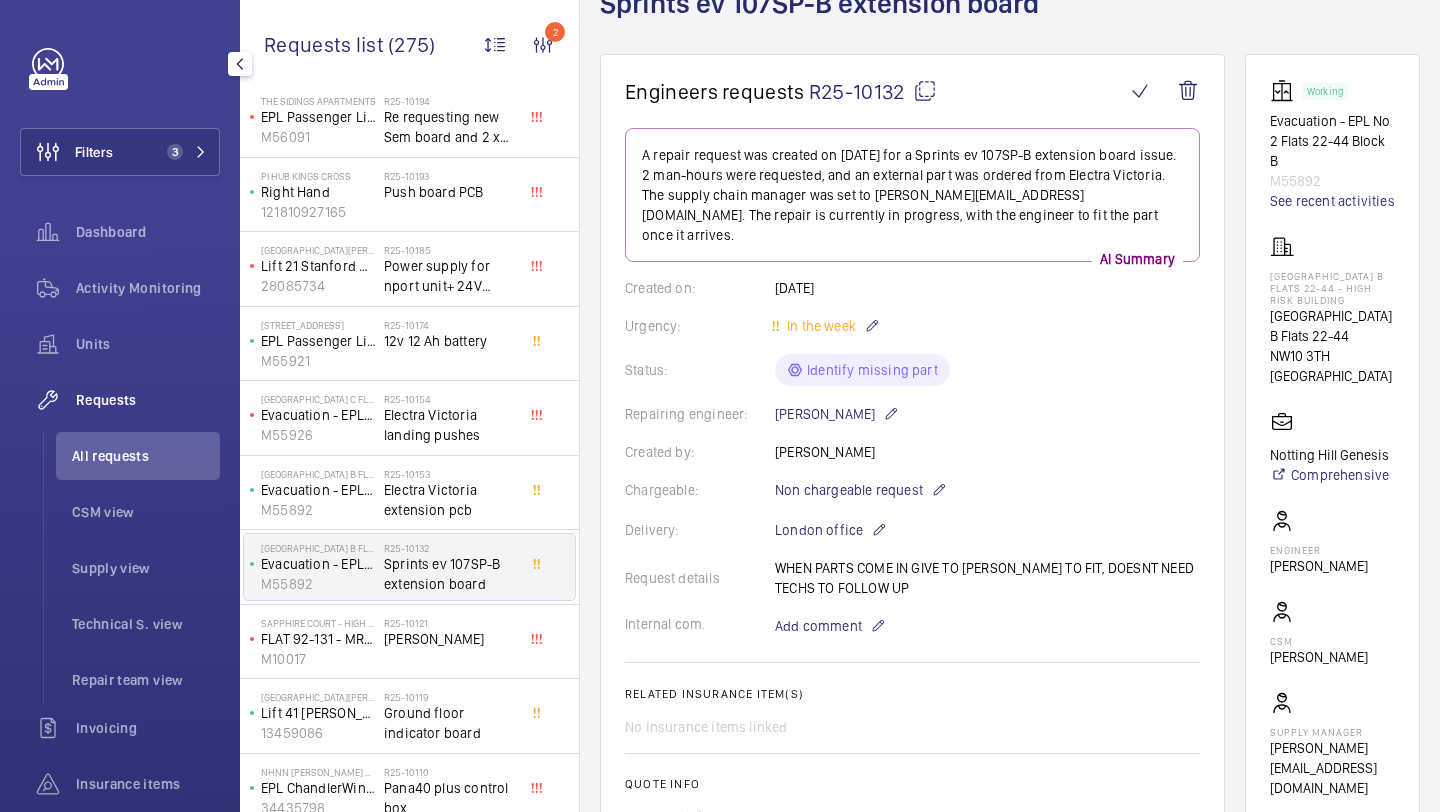 scroll, scrollTop: 181, scrollLeft: 0, axis: vertical 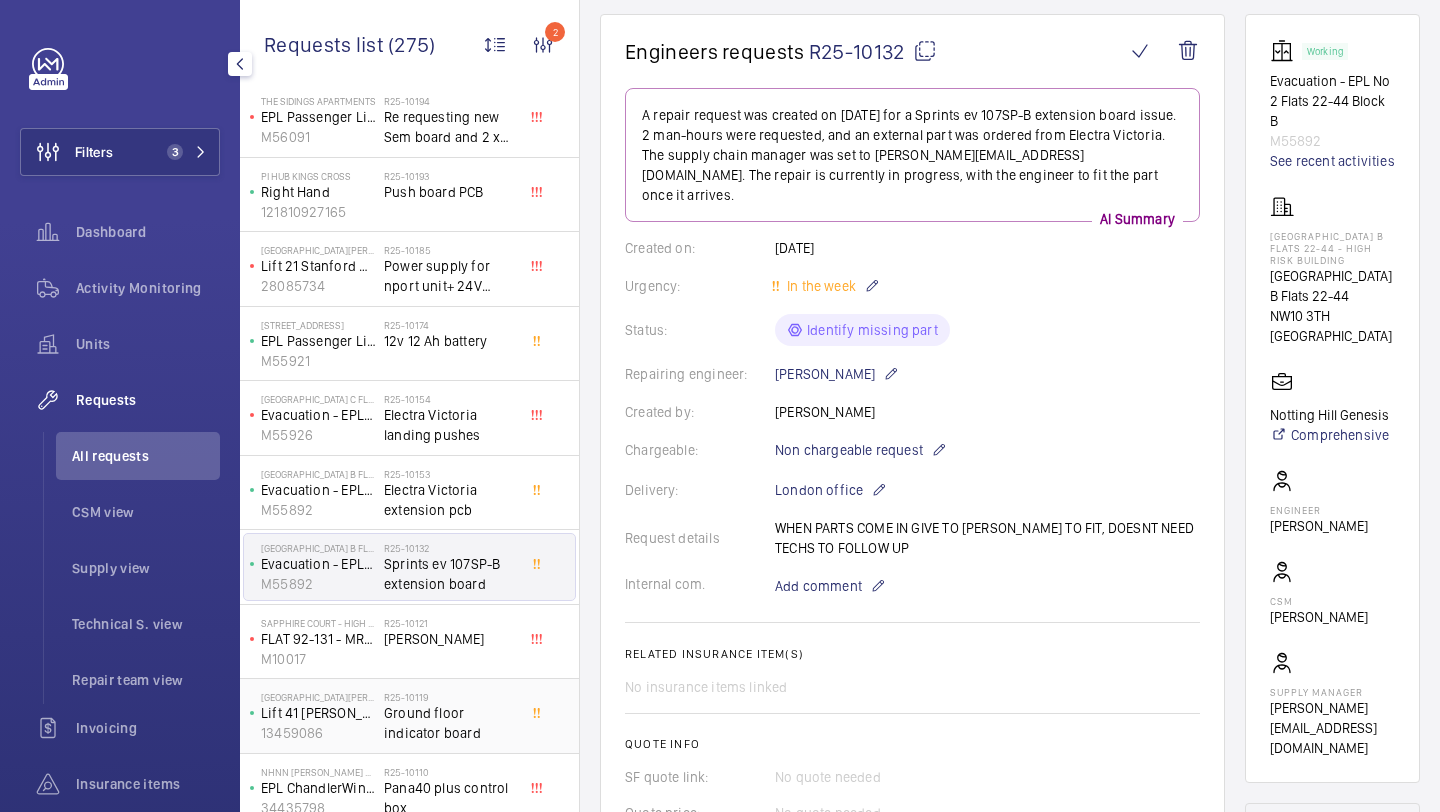 click on "St Mary Hospital   Lift 41 Winston Churchill   13459086   R25-10119   Ground floor indicator board" 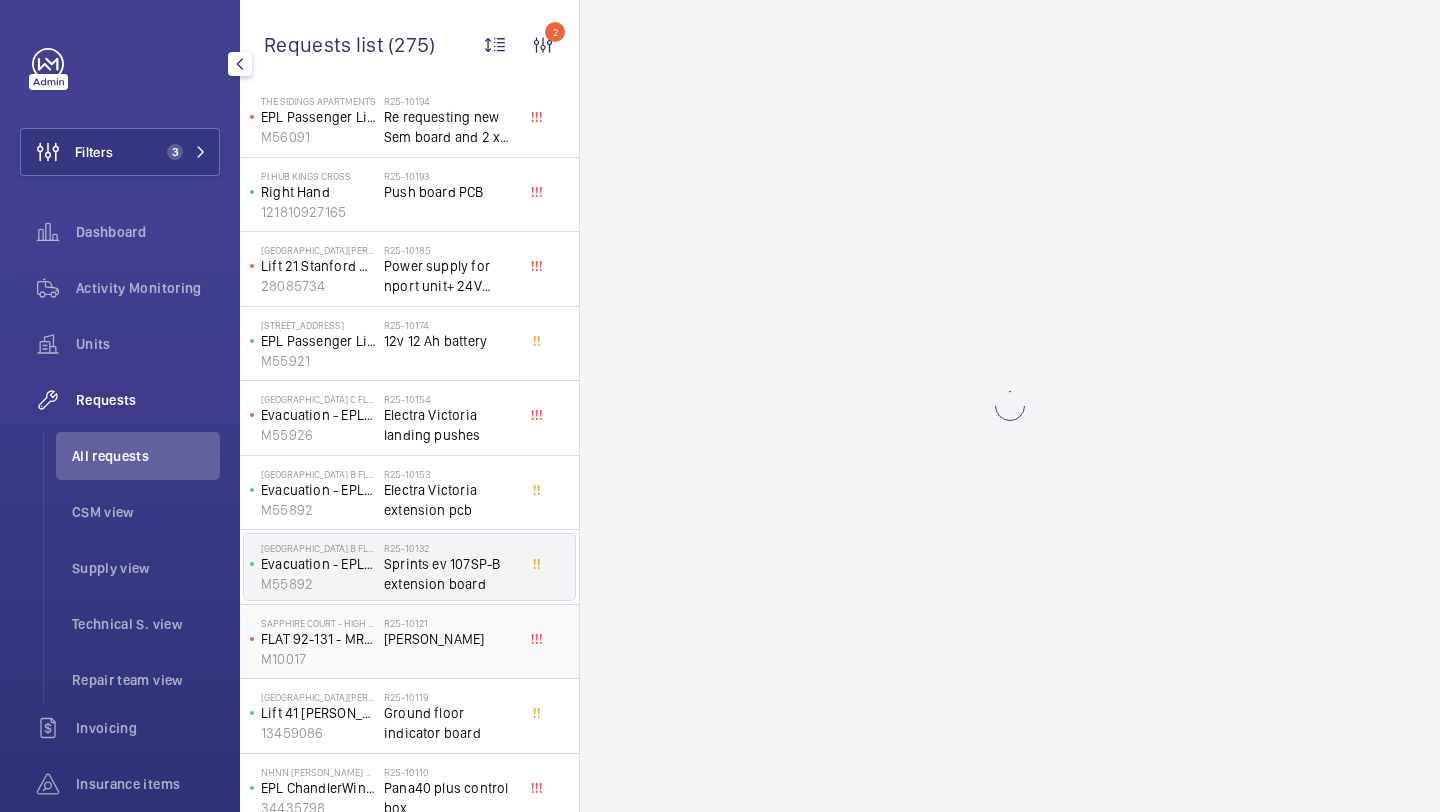 click on "R25-10121   Chris Cole" 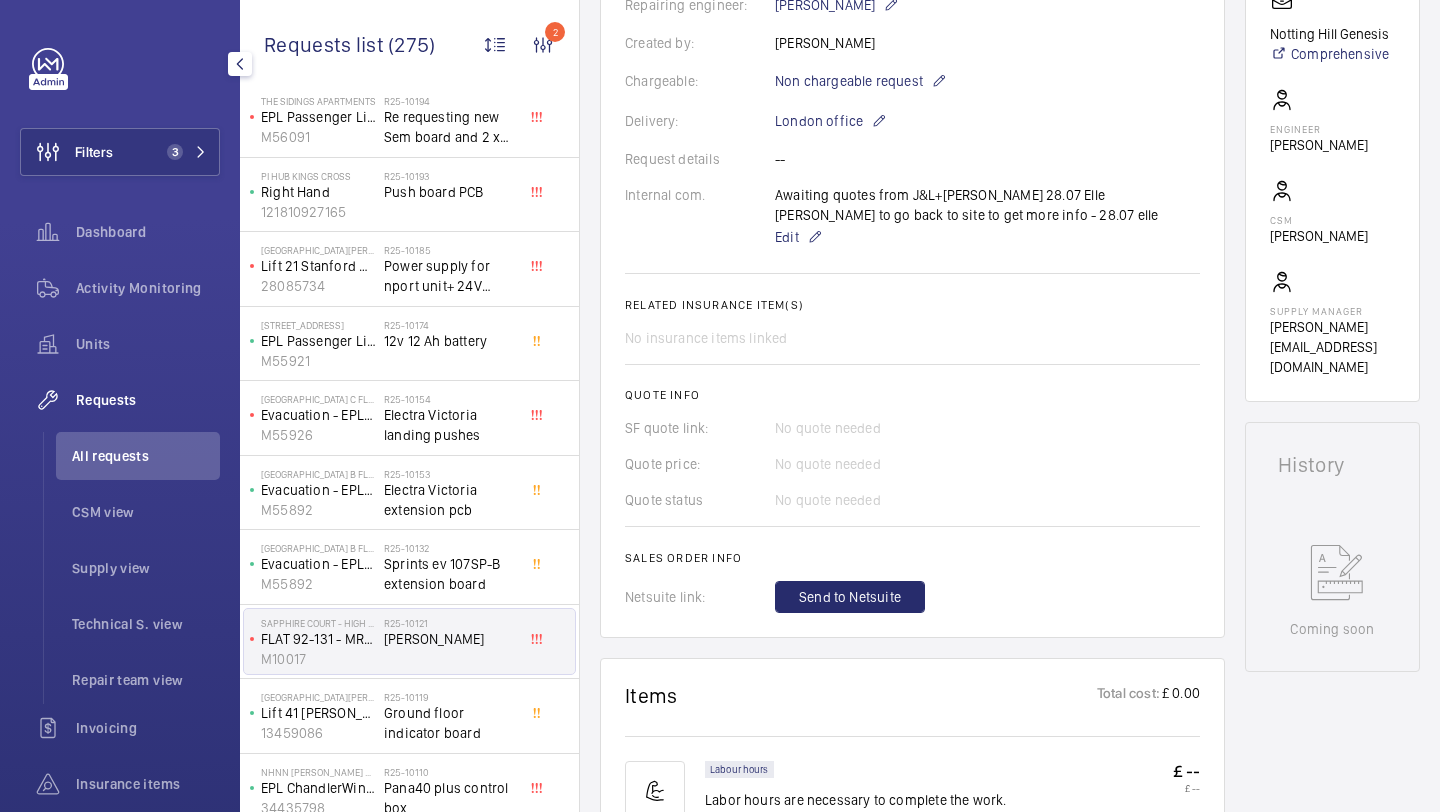scroll, scrollTop: 518, scrollLeft: 0, axis: vertical 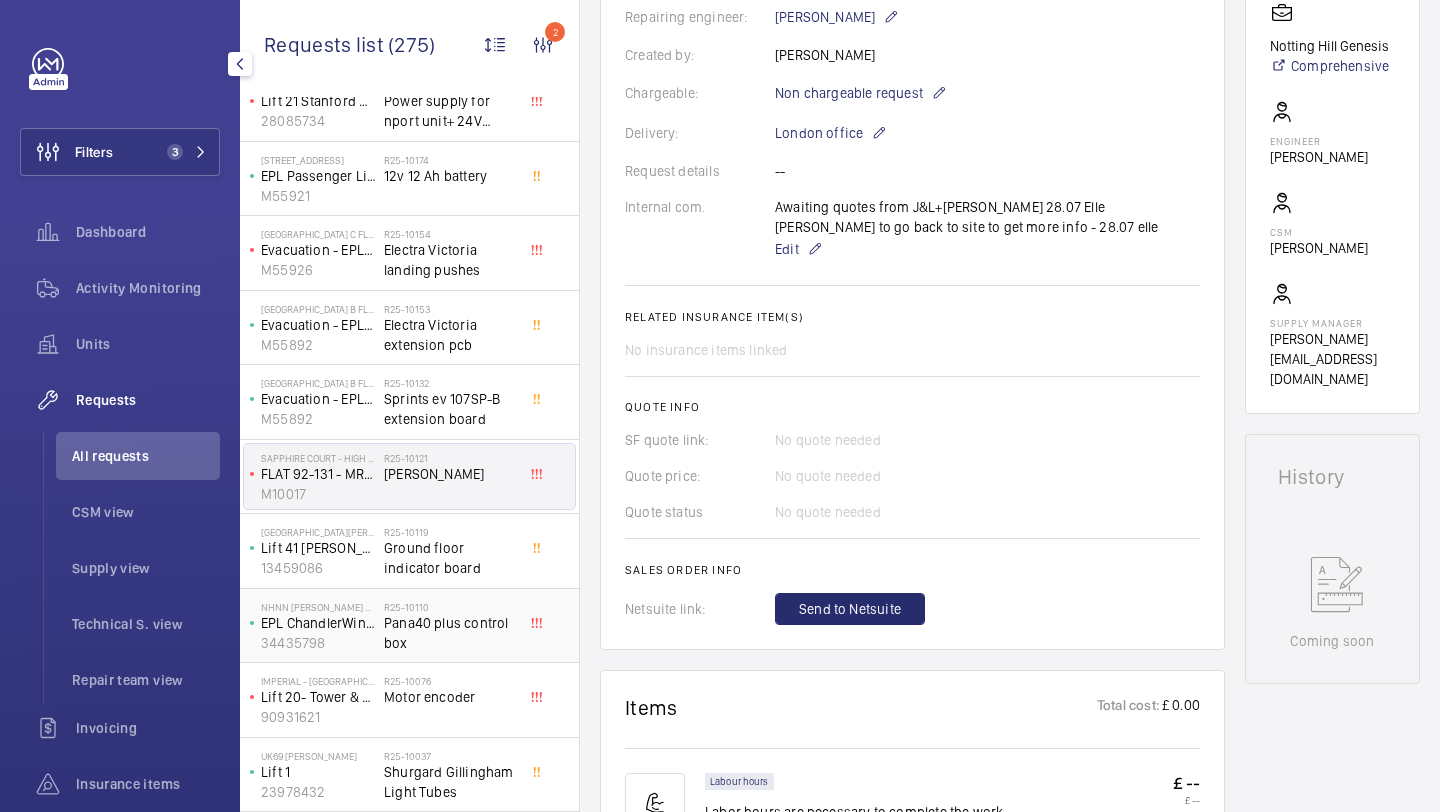 click on "Motor encoder" 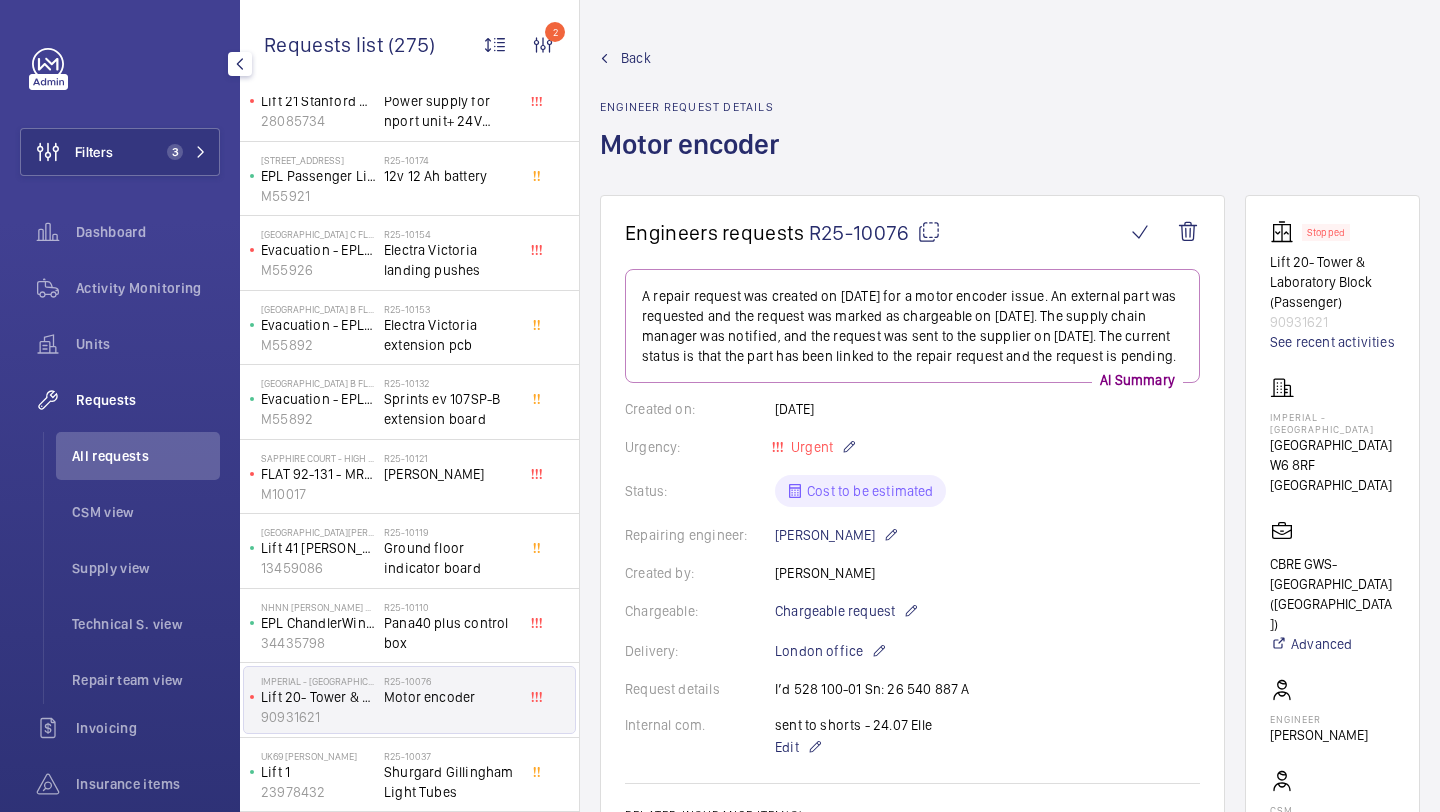 scroll, scrollTop: 719, scrollLeft: 0, axis: vertical 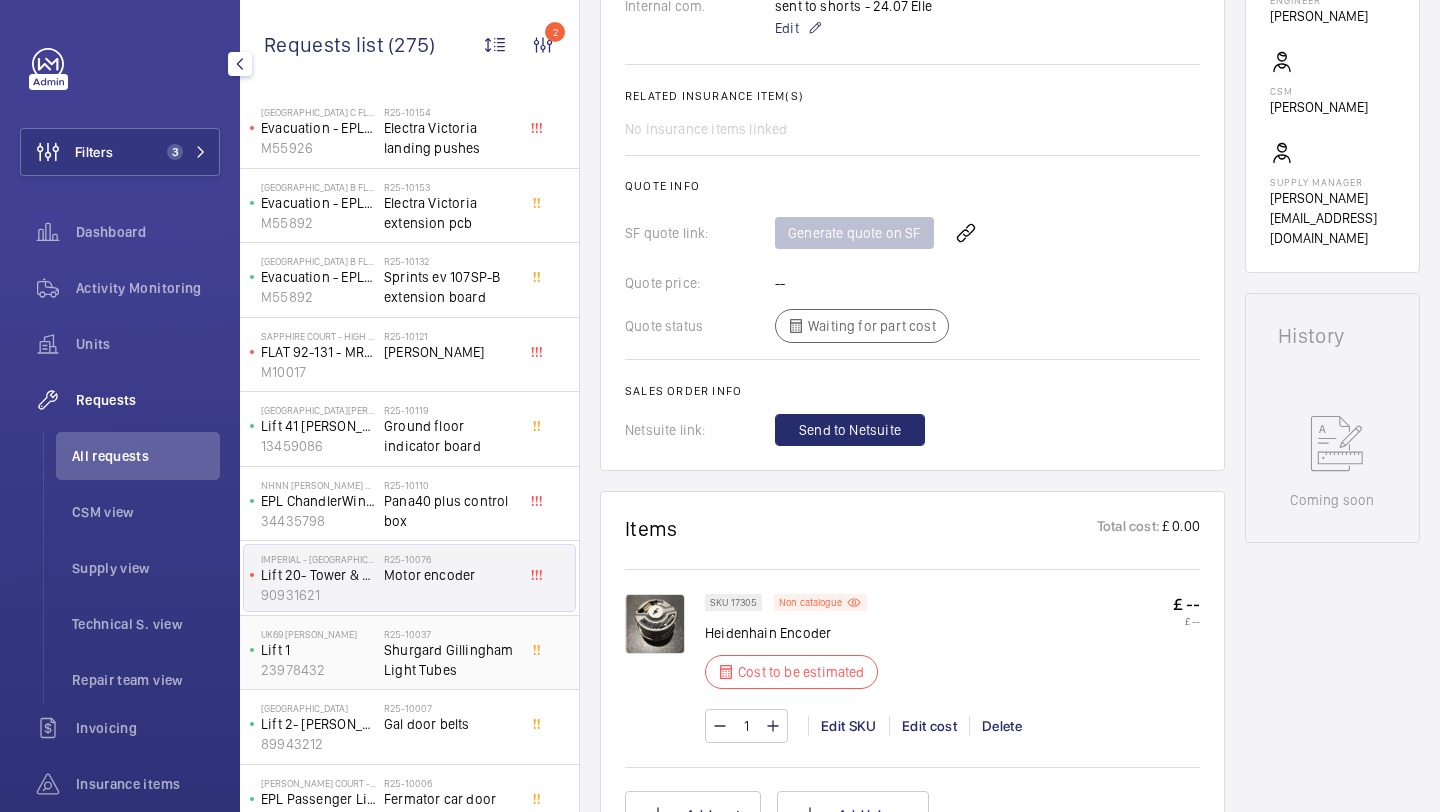 click on "R25-10037" 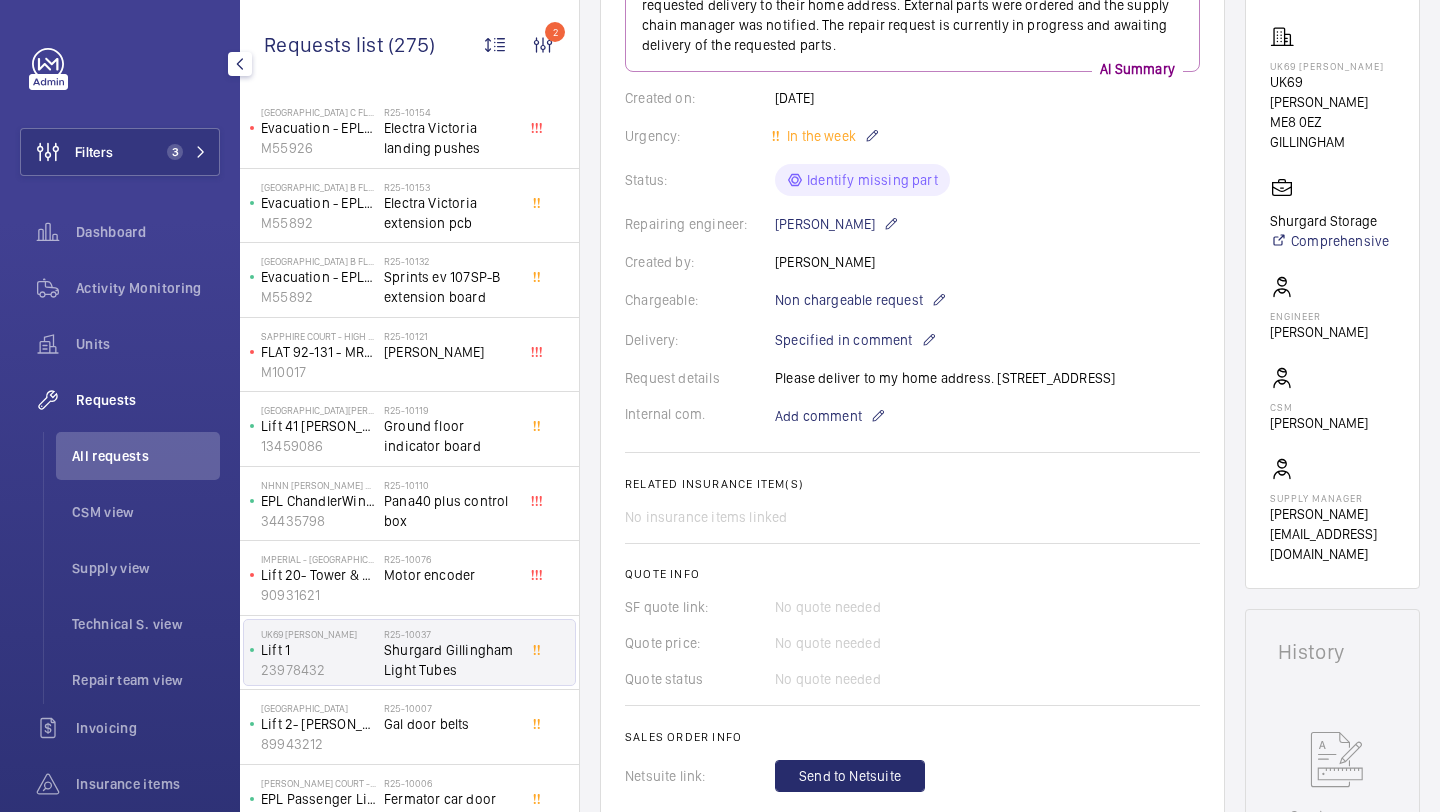 scroll, scrollTop: 802, scrollLeft: 0, axis: vertical 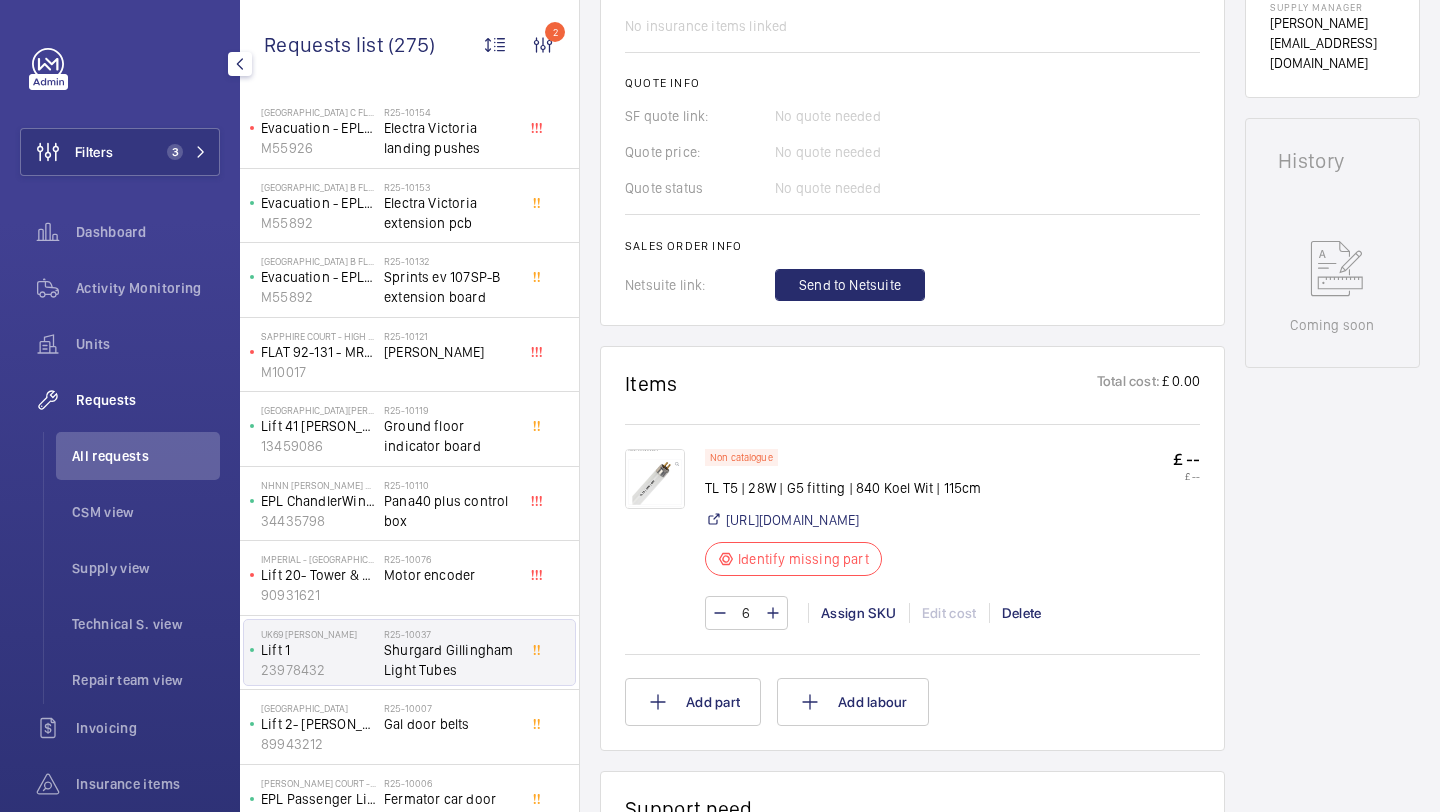 click 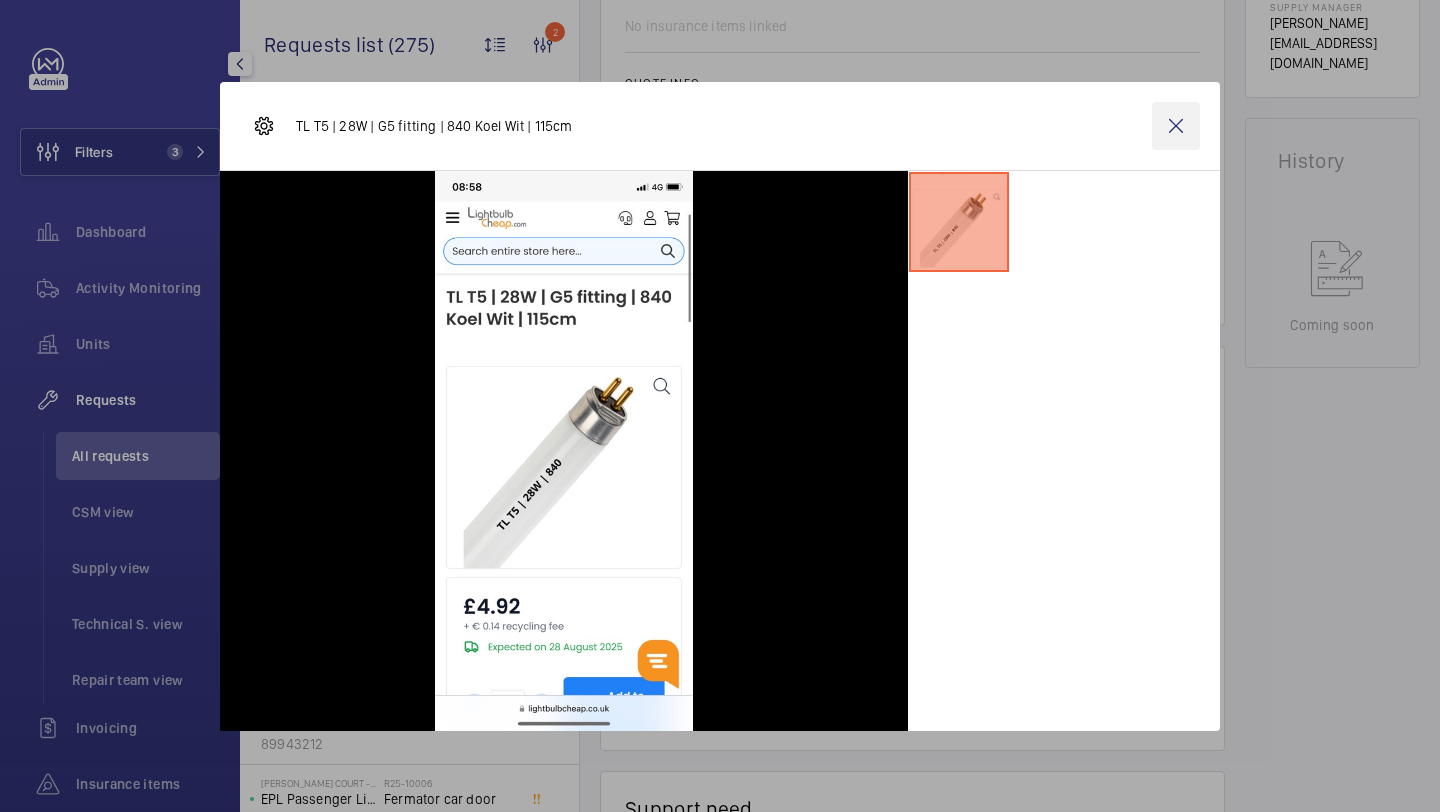 click at bounding box center (1176, 126) 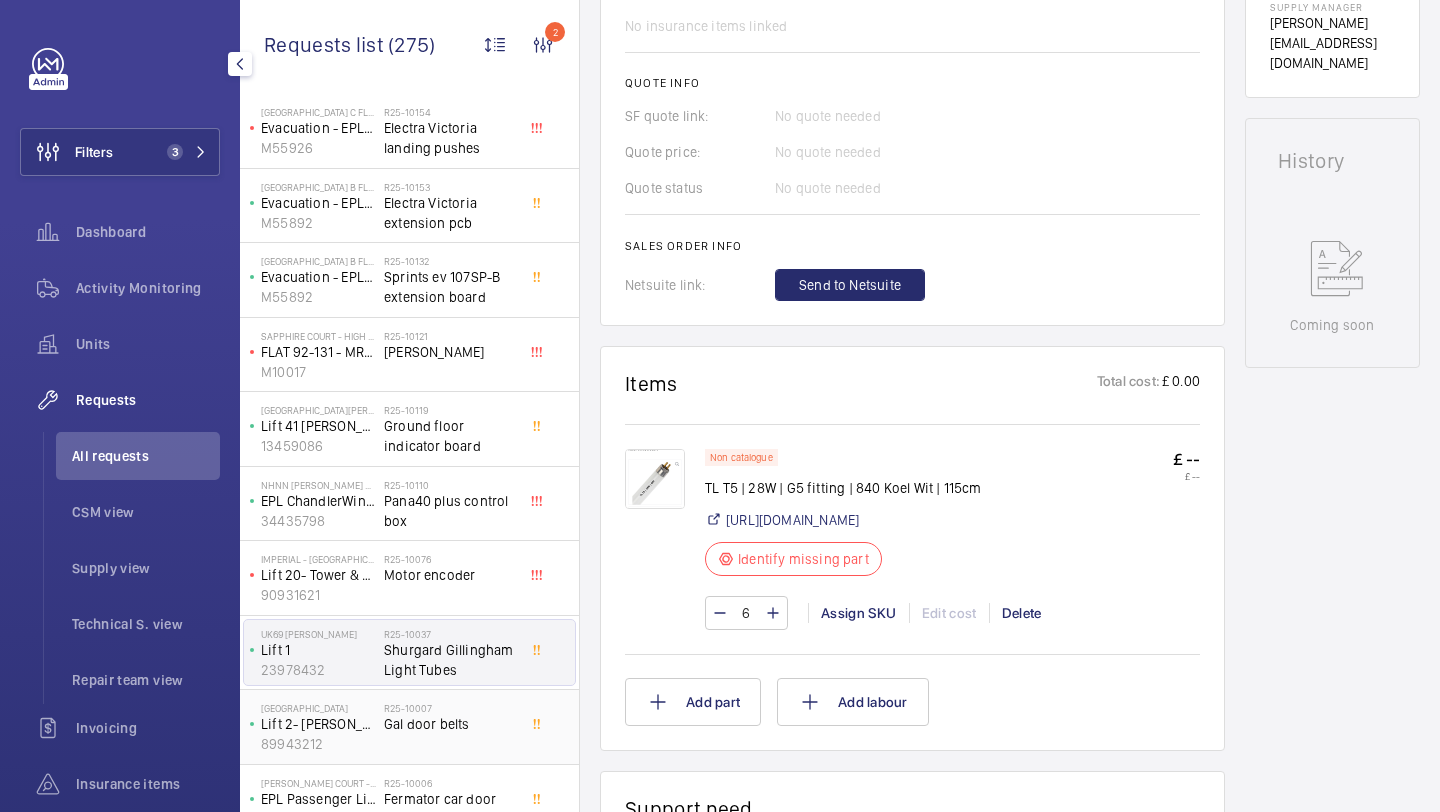 click on "Gal door belts" 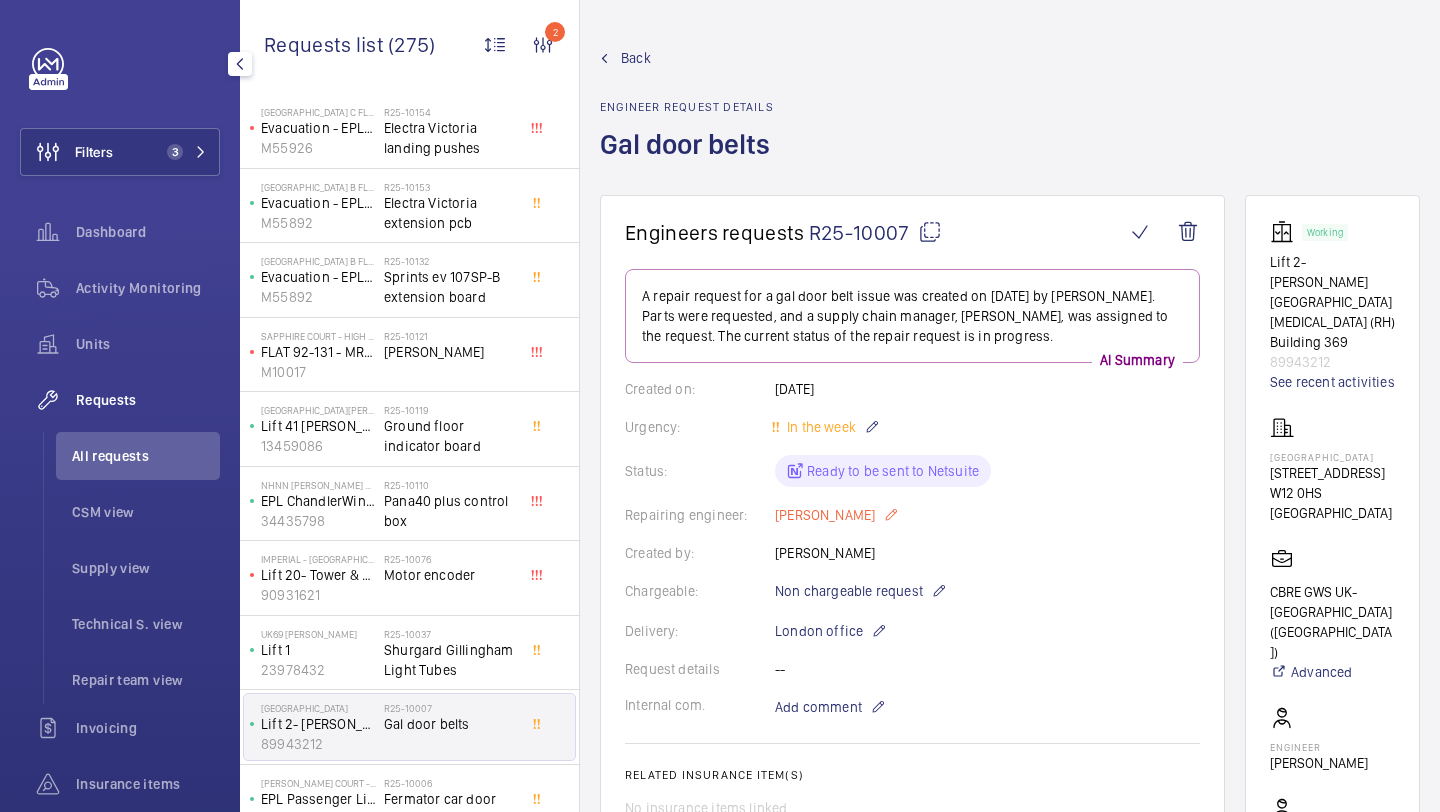scroll, scrollTop: 875, scrollLeft: 0, axis: vertical 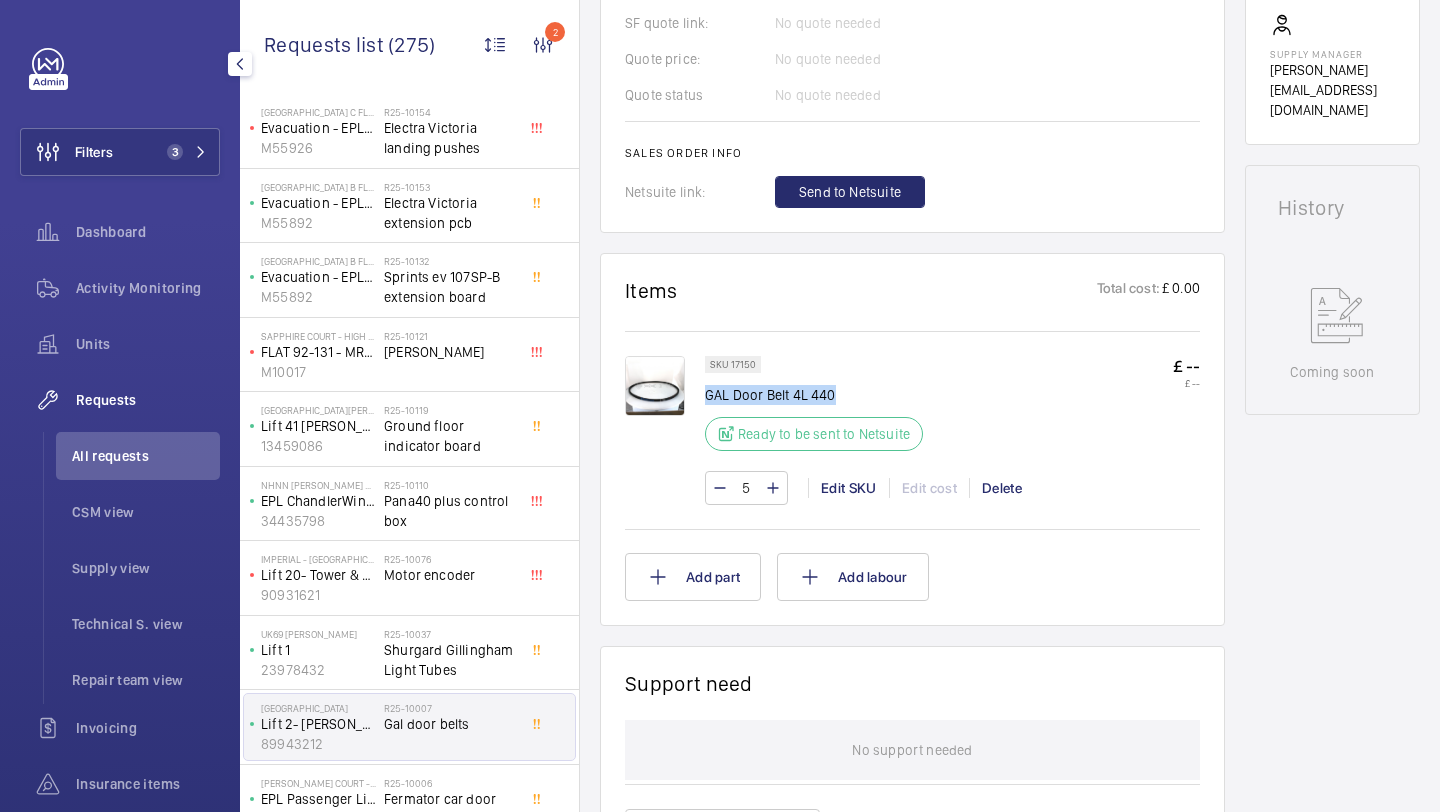 drag, startPoint x: 830, startPoint y: 403, endPoint x: 706, endPoint y: 402, distance: 124.004036 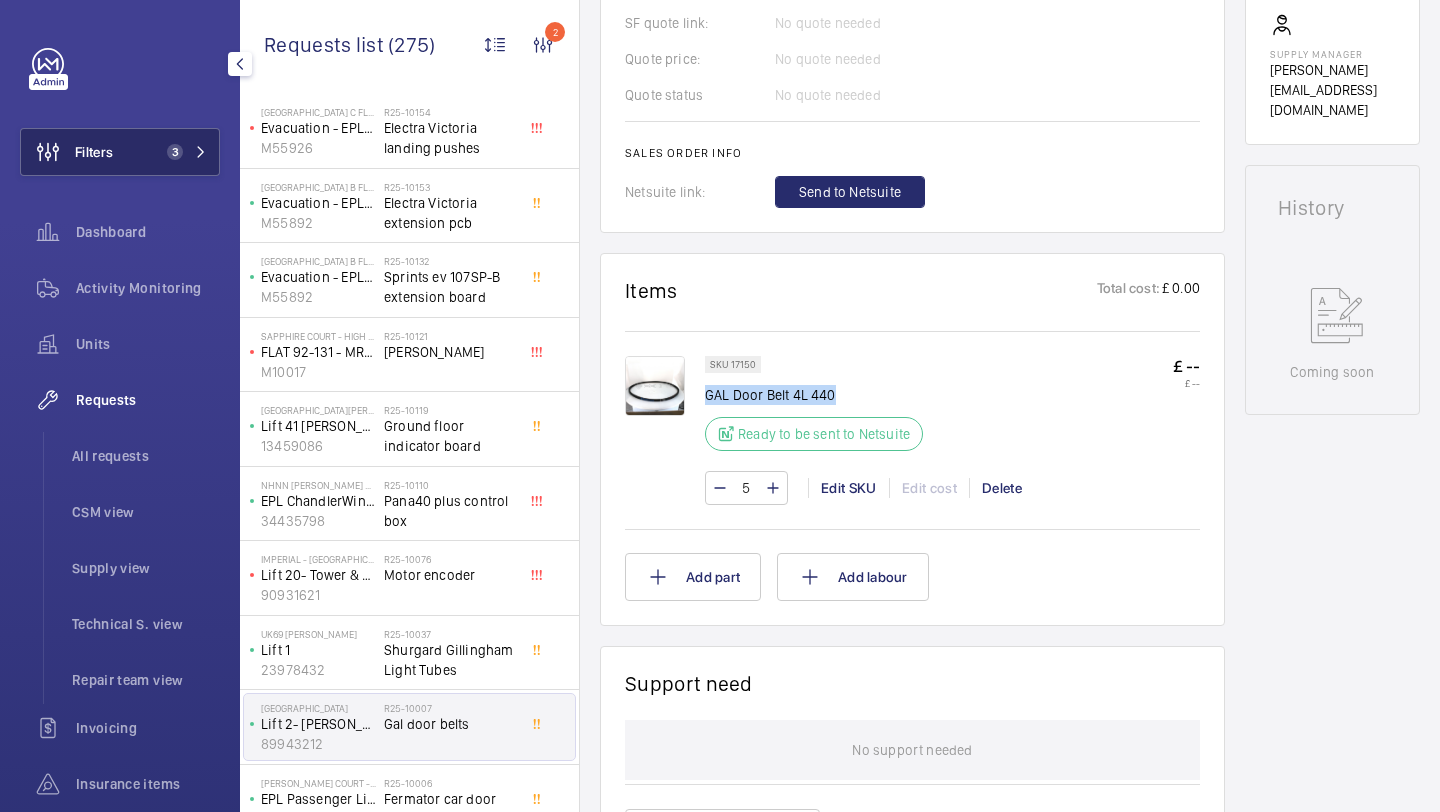 click on "Filters 3" 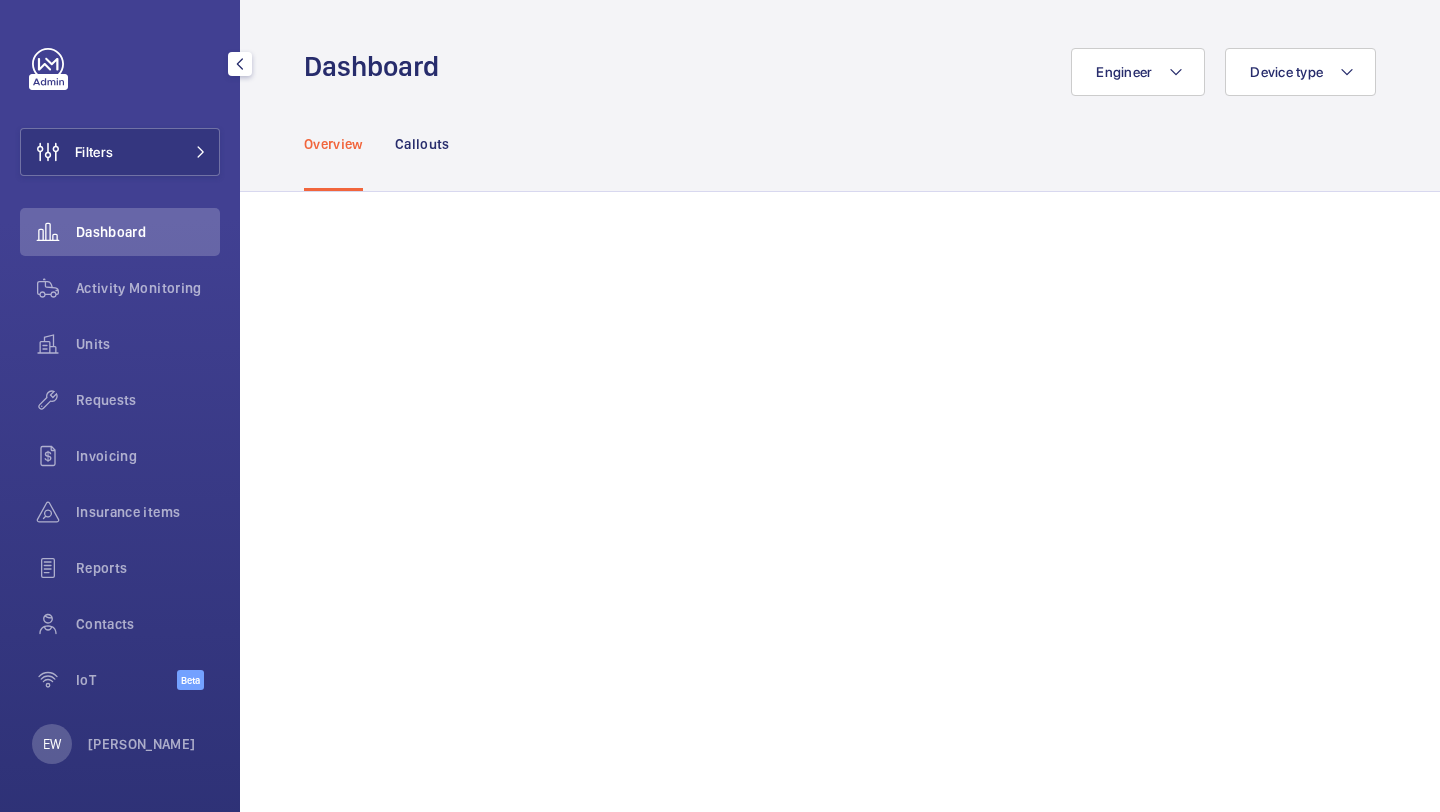 scroll, scrollTop: 0, scrollLeft: 0, axis: both 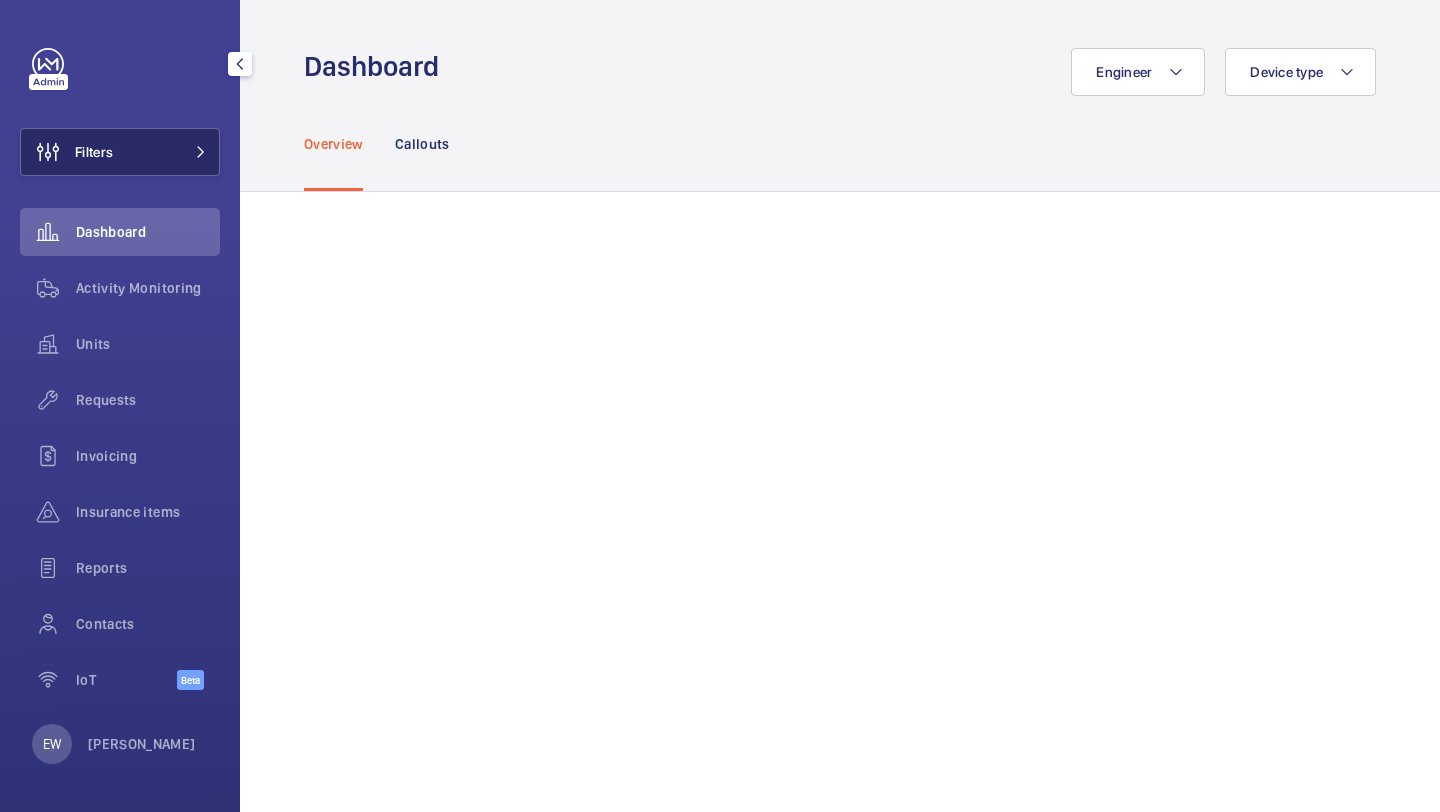 click on "Filters" 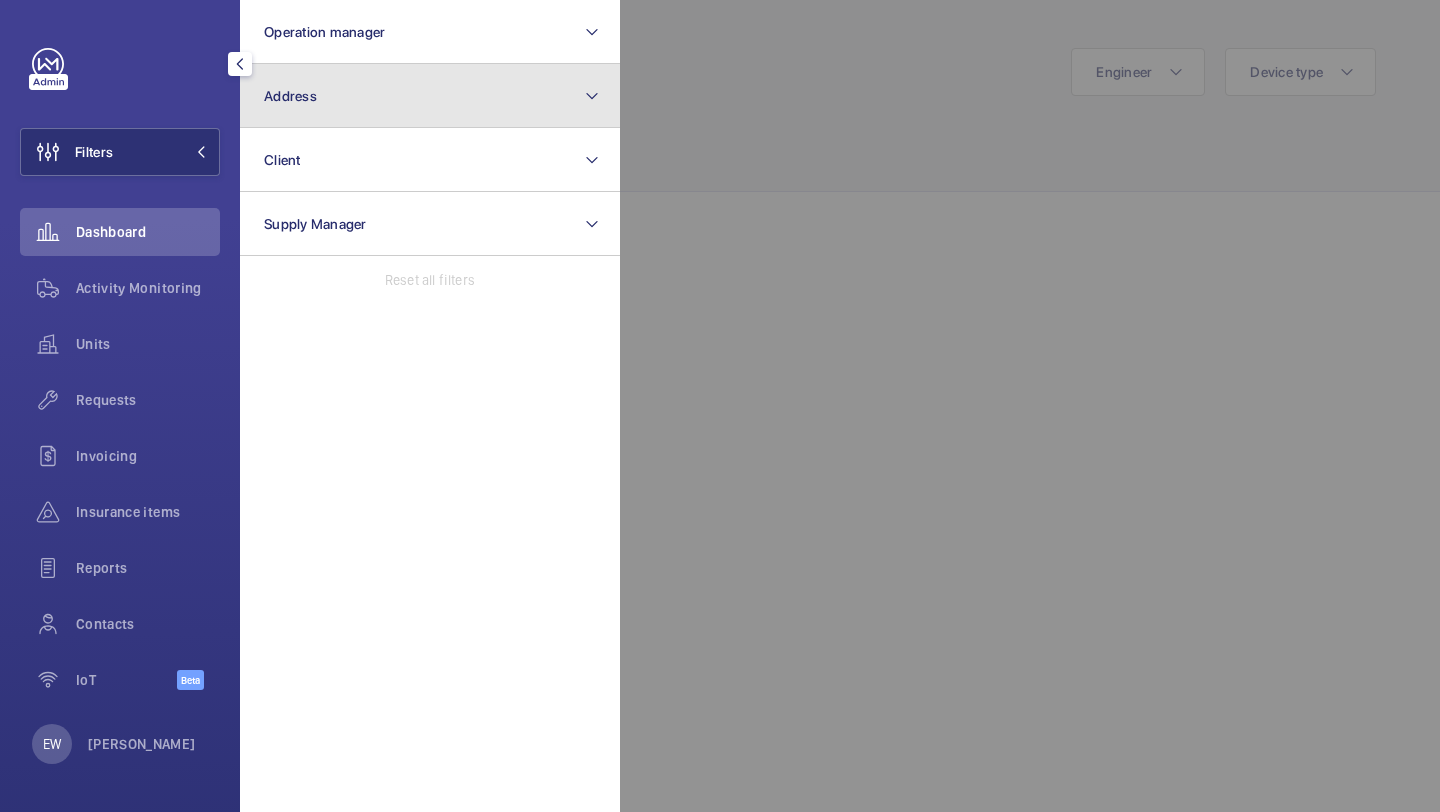 click on "Address" 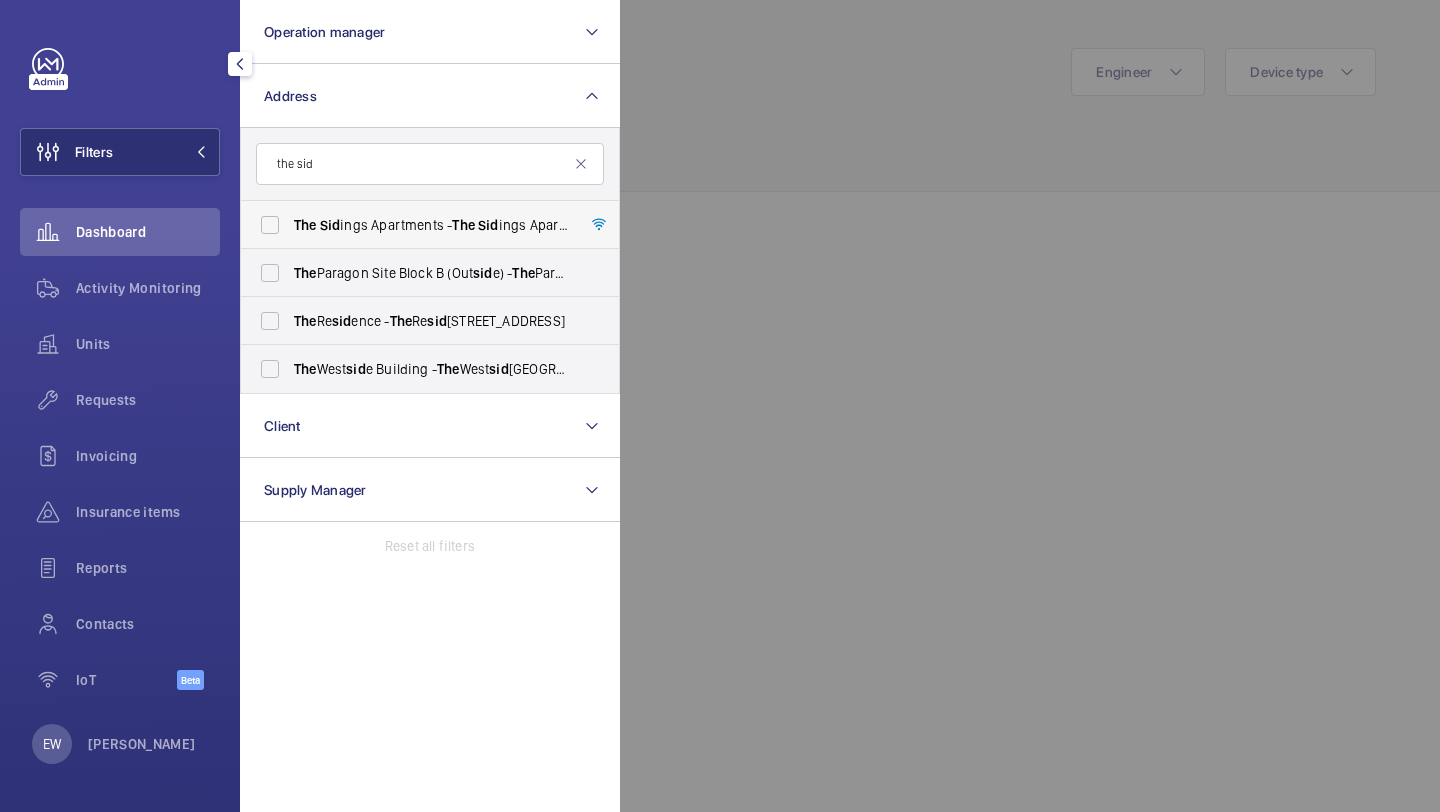 type on "the sid" 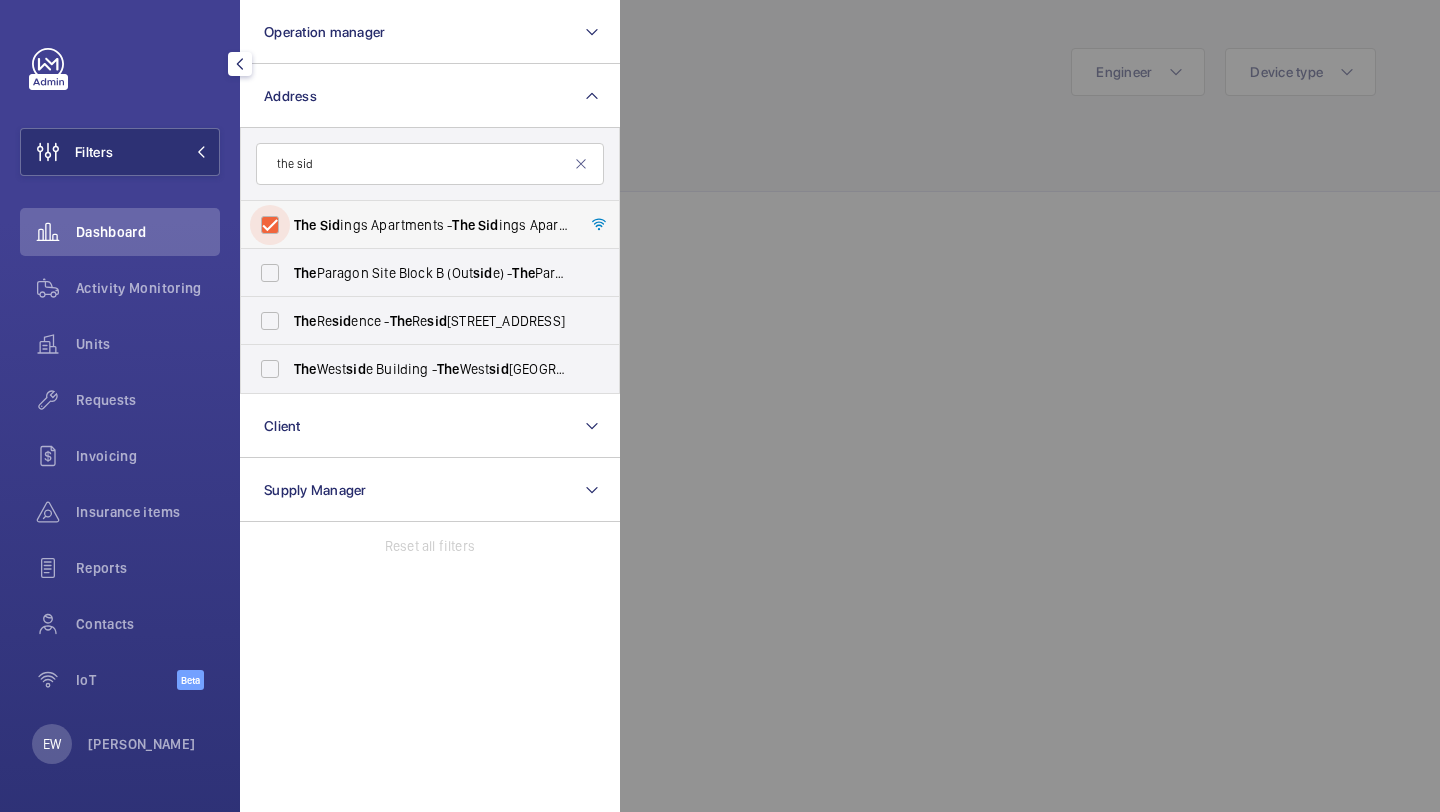 checkbox on "true" 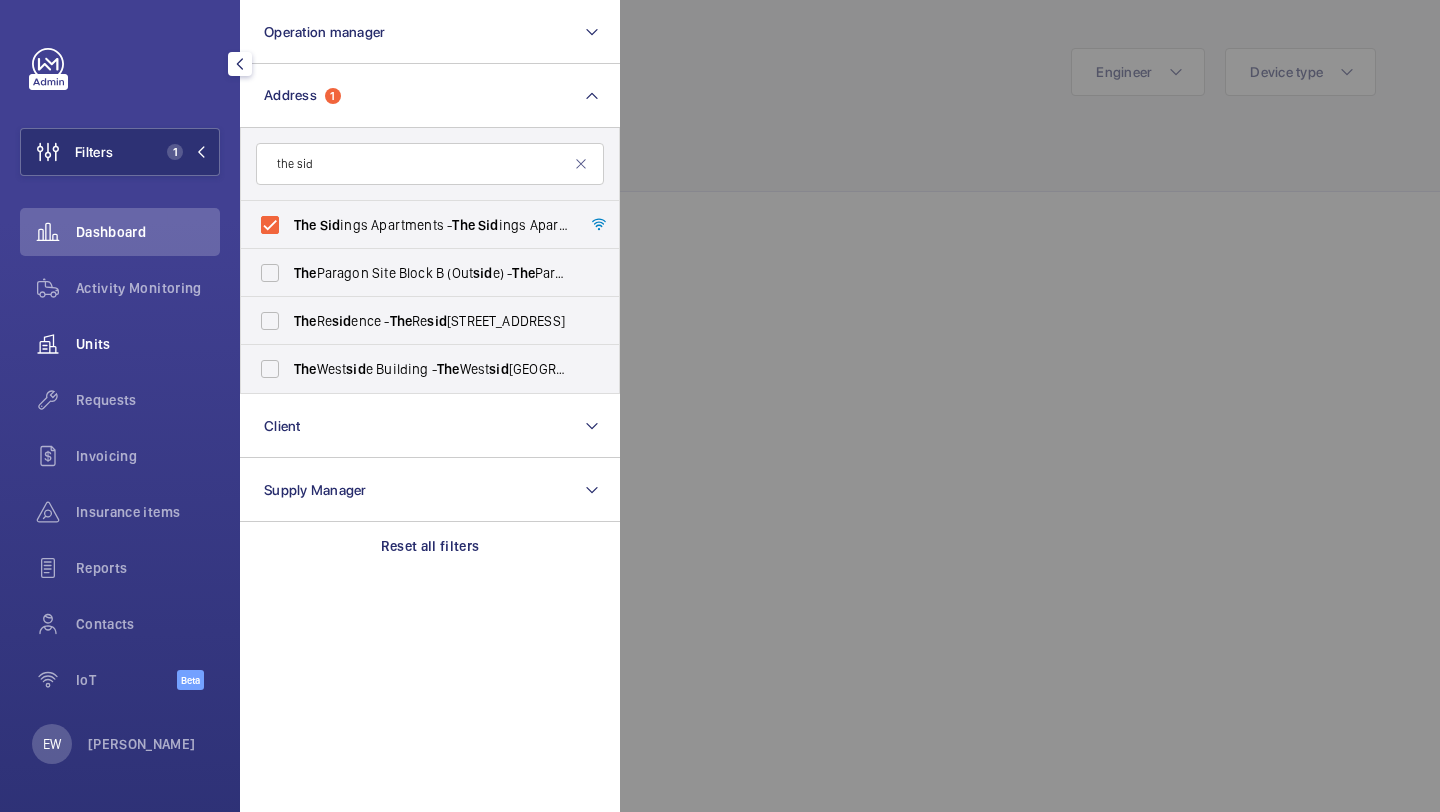 click on "Units" 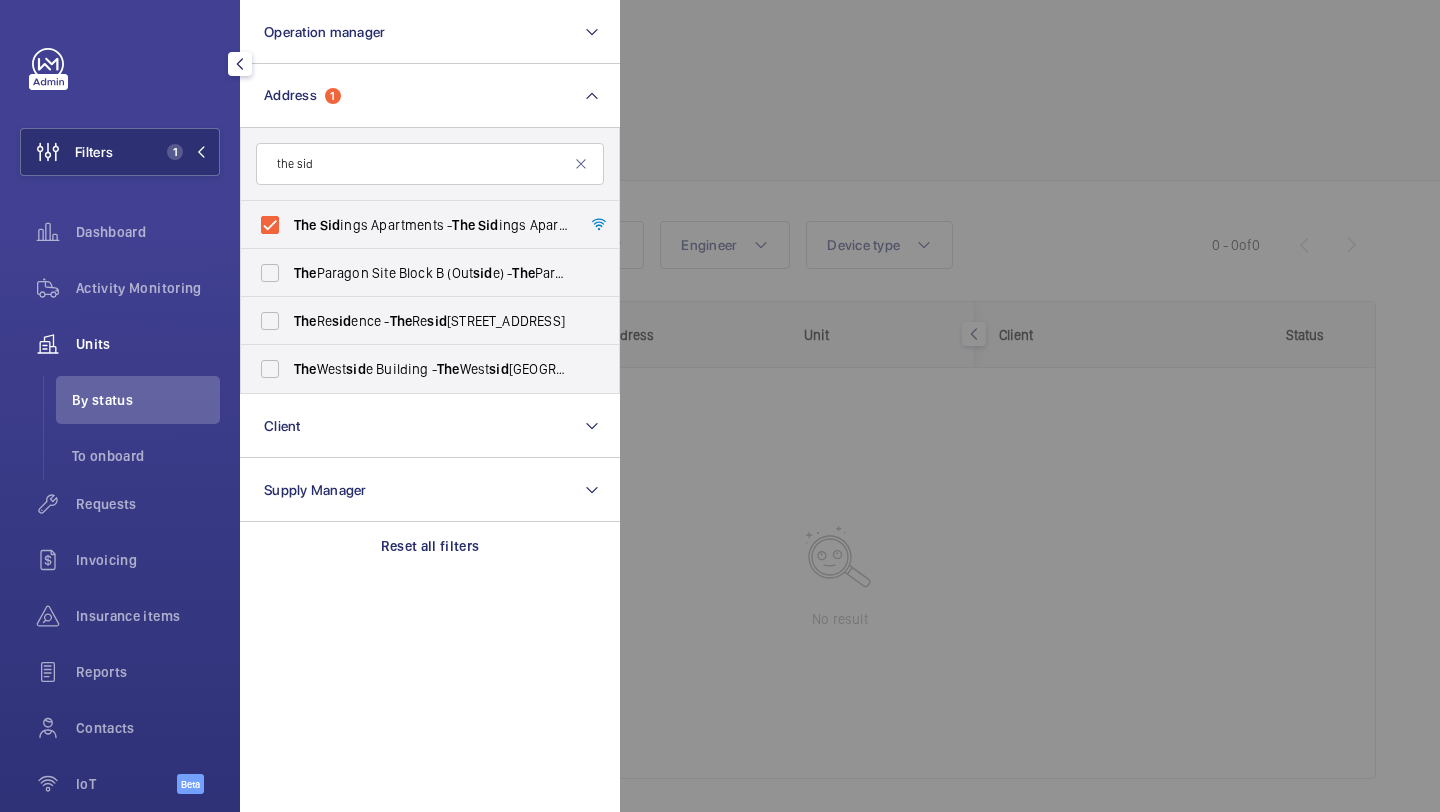 click 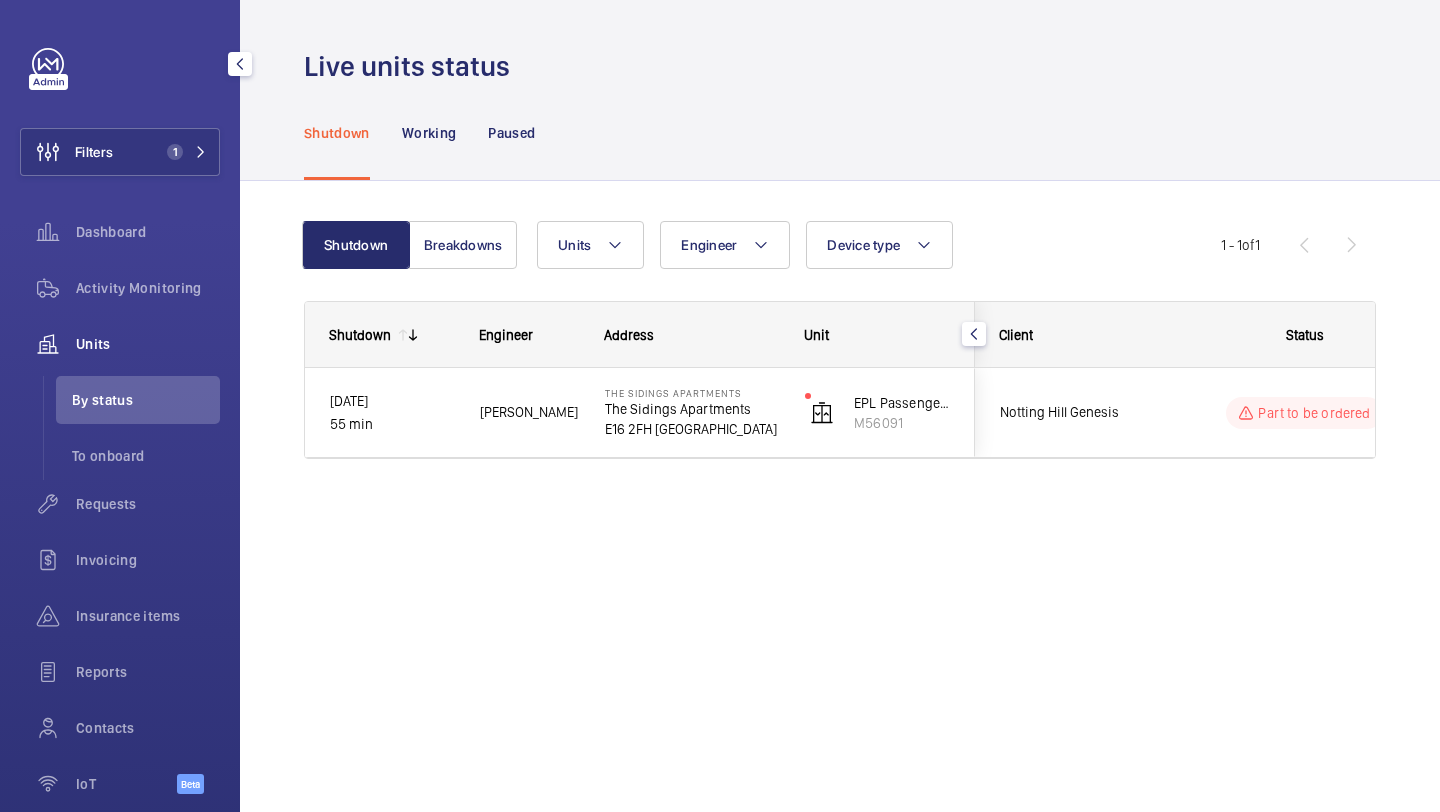 click on "Shutdown
Engineer
Address
Unit
Client" 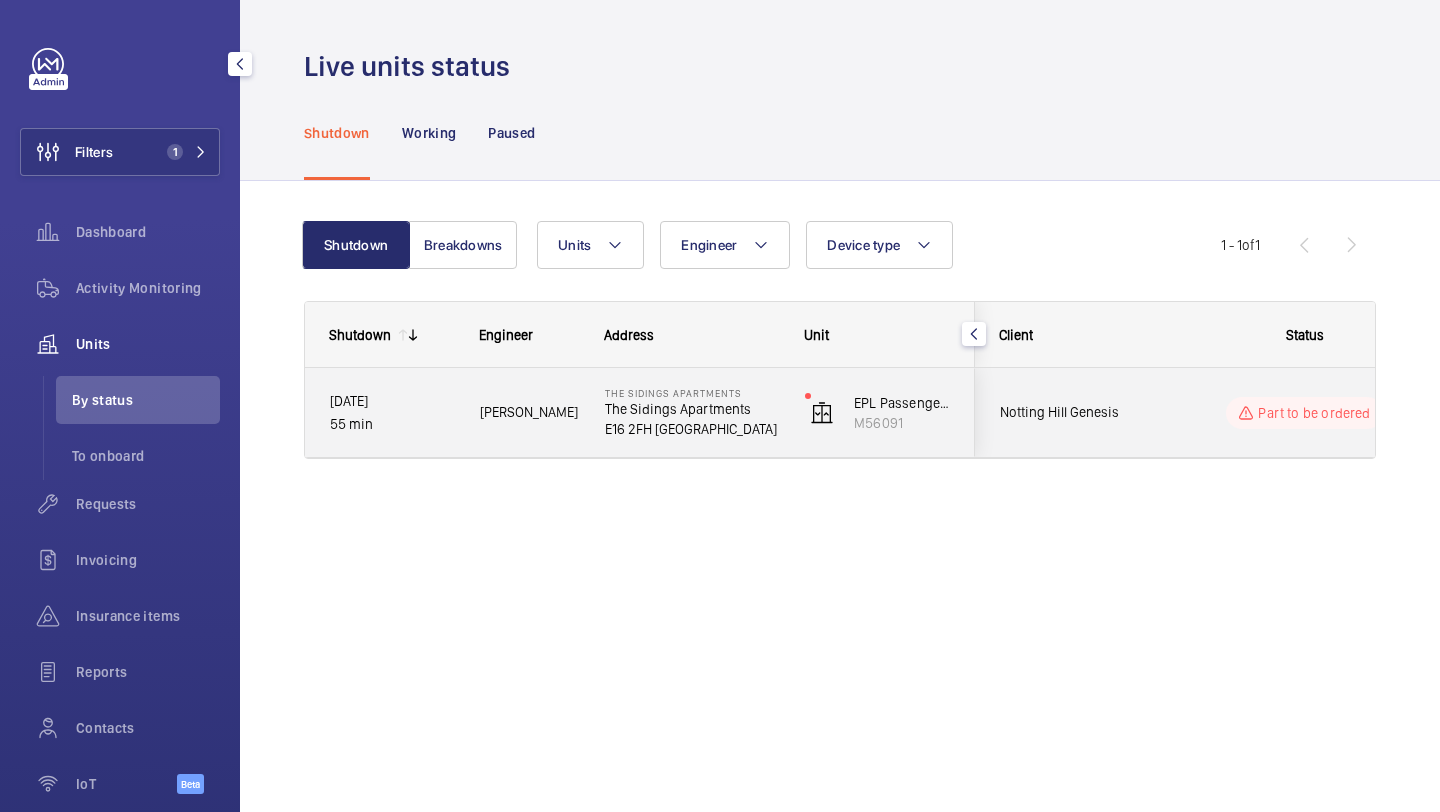 click on "Notting Hill Genesis" 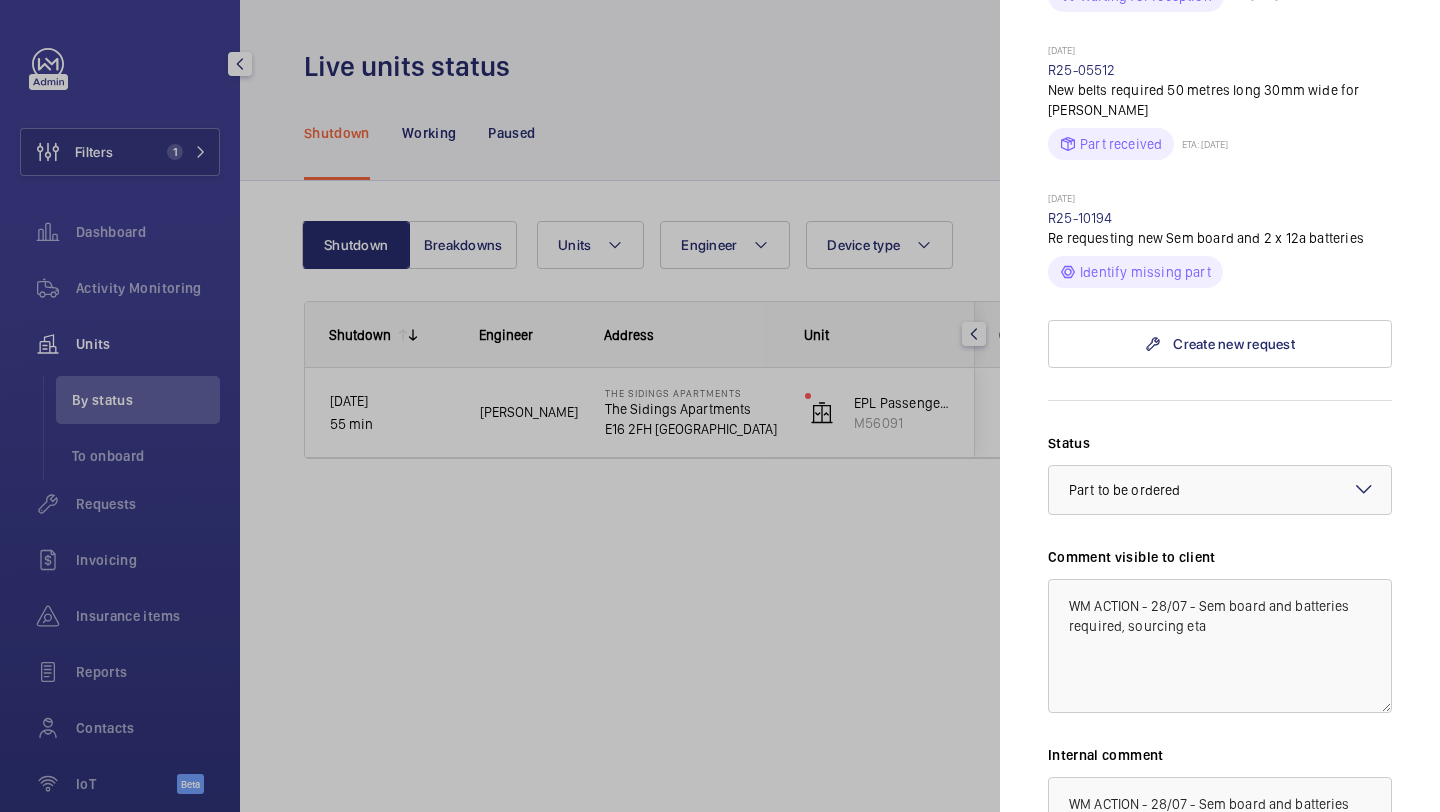 scroll, scrollTop: 890, scrollLeft: 0, axis: vertical 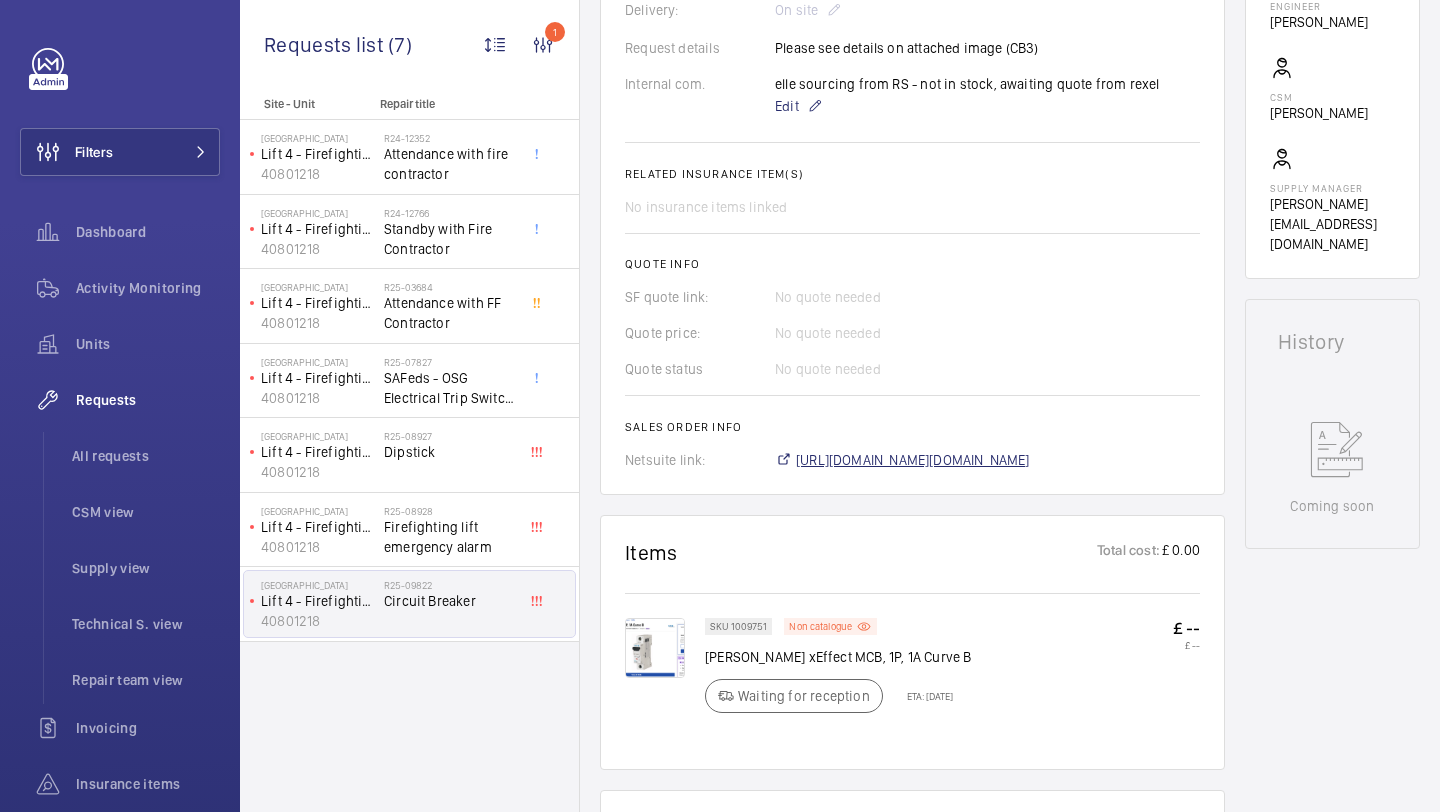 click on "[URL][DOMAIN_NAME][DOMAIN_NAME]" 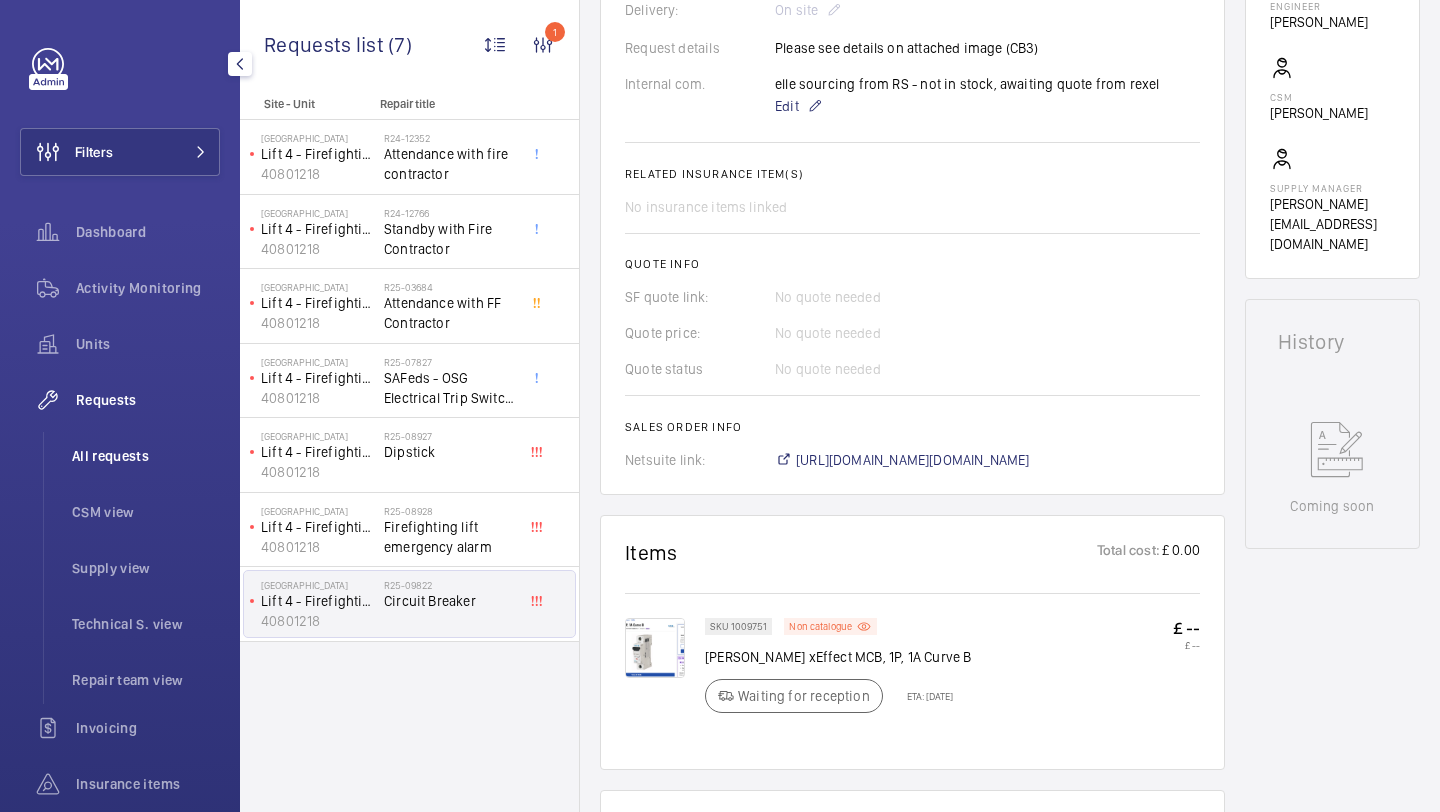 click on "All requests" 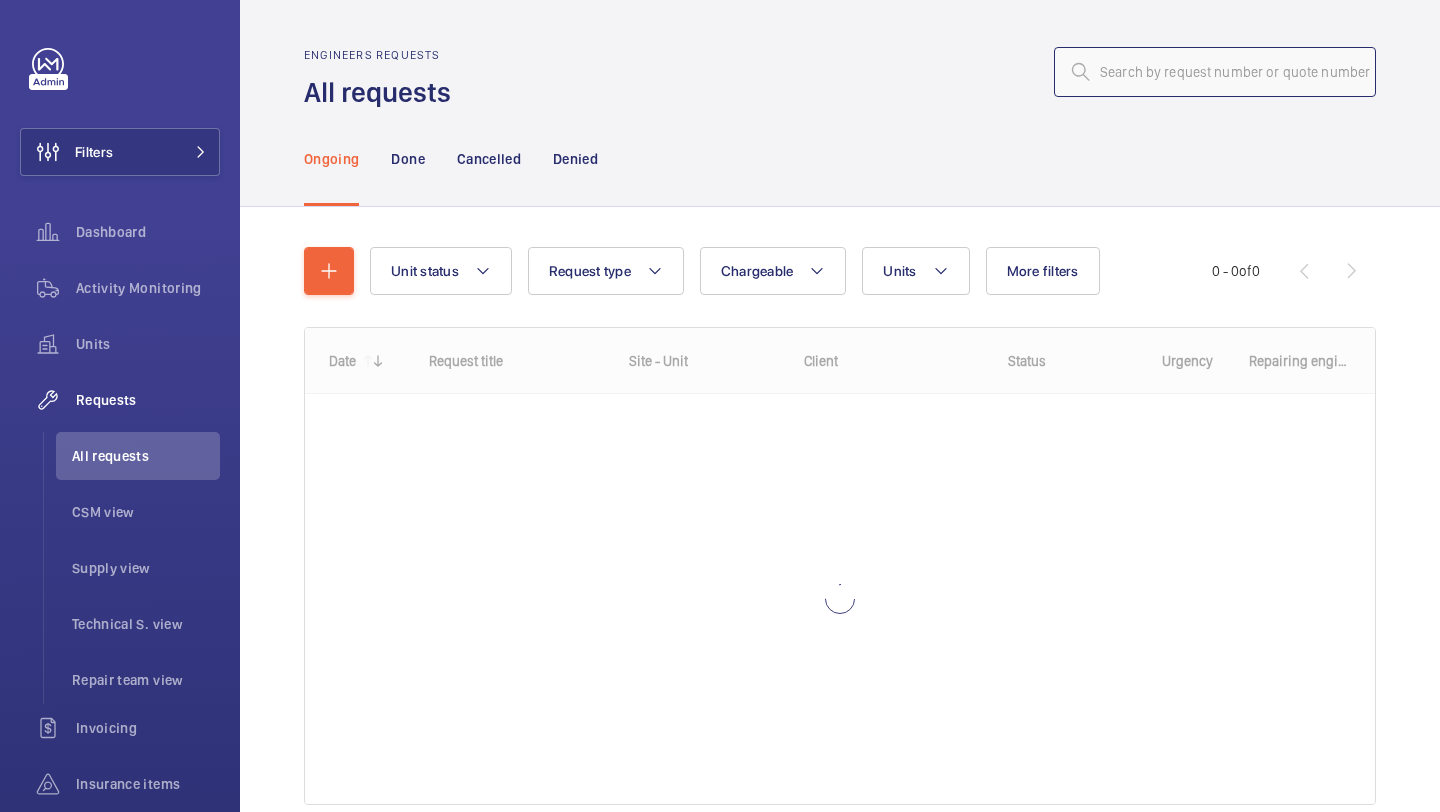 click 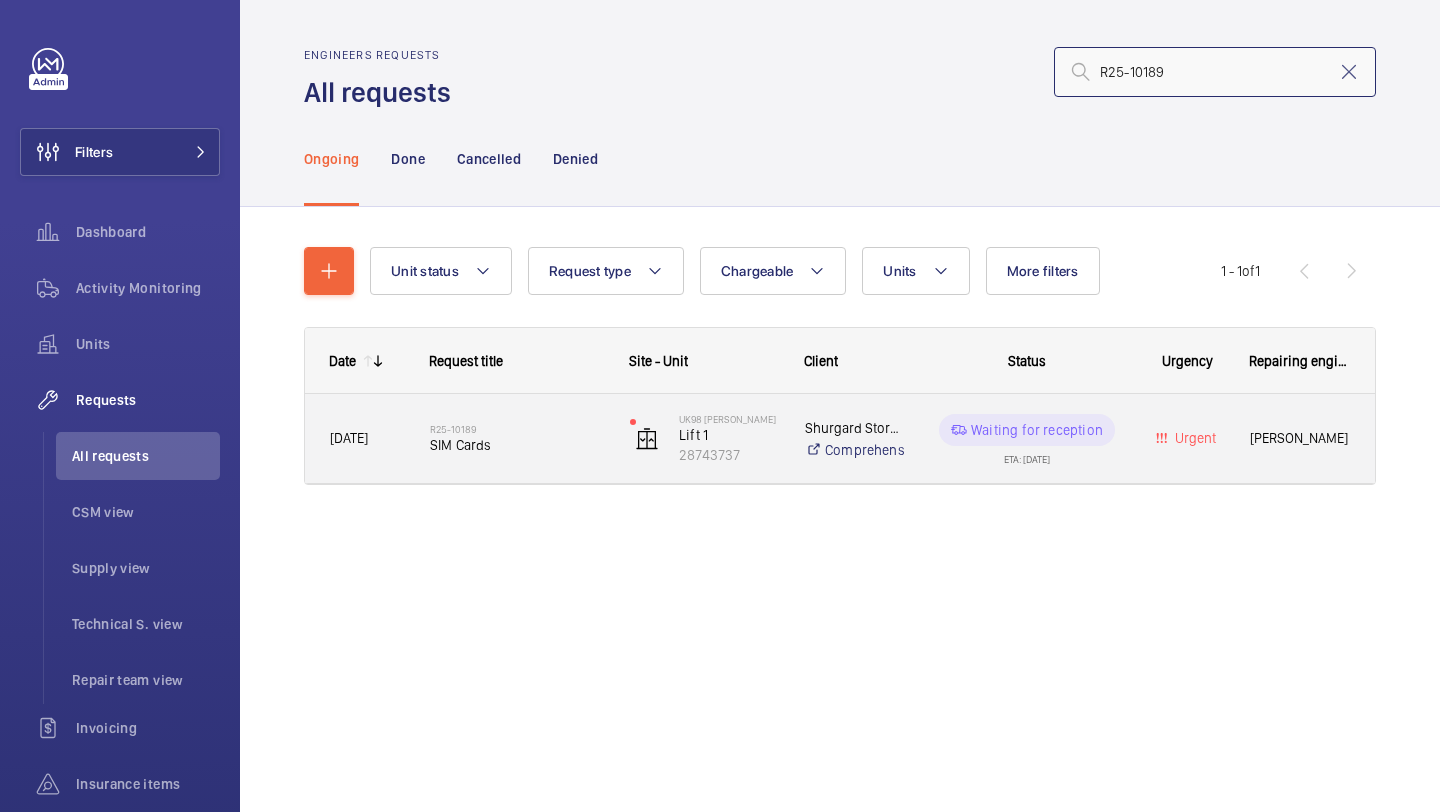 type on "R25-10189" 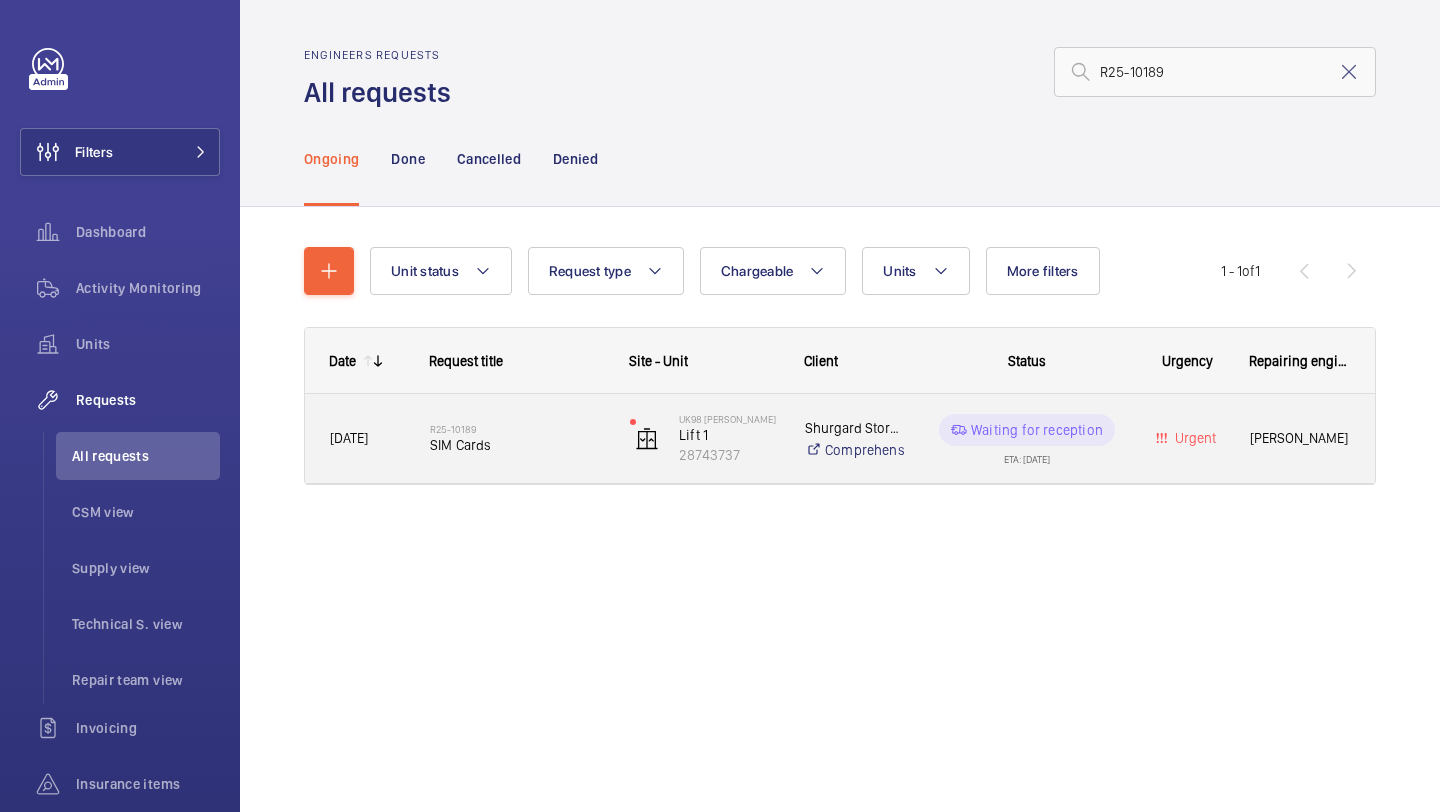 click on "R25-10189" 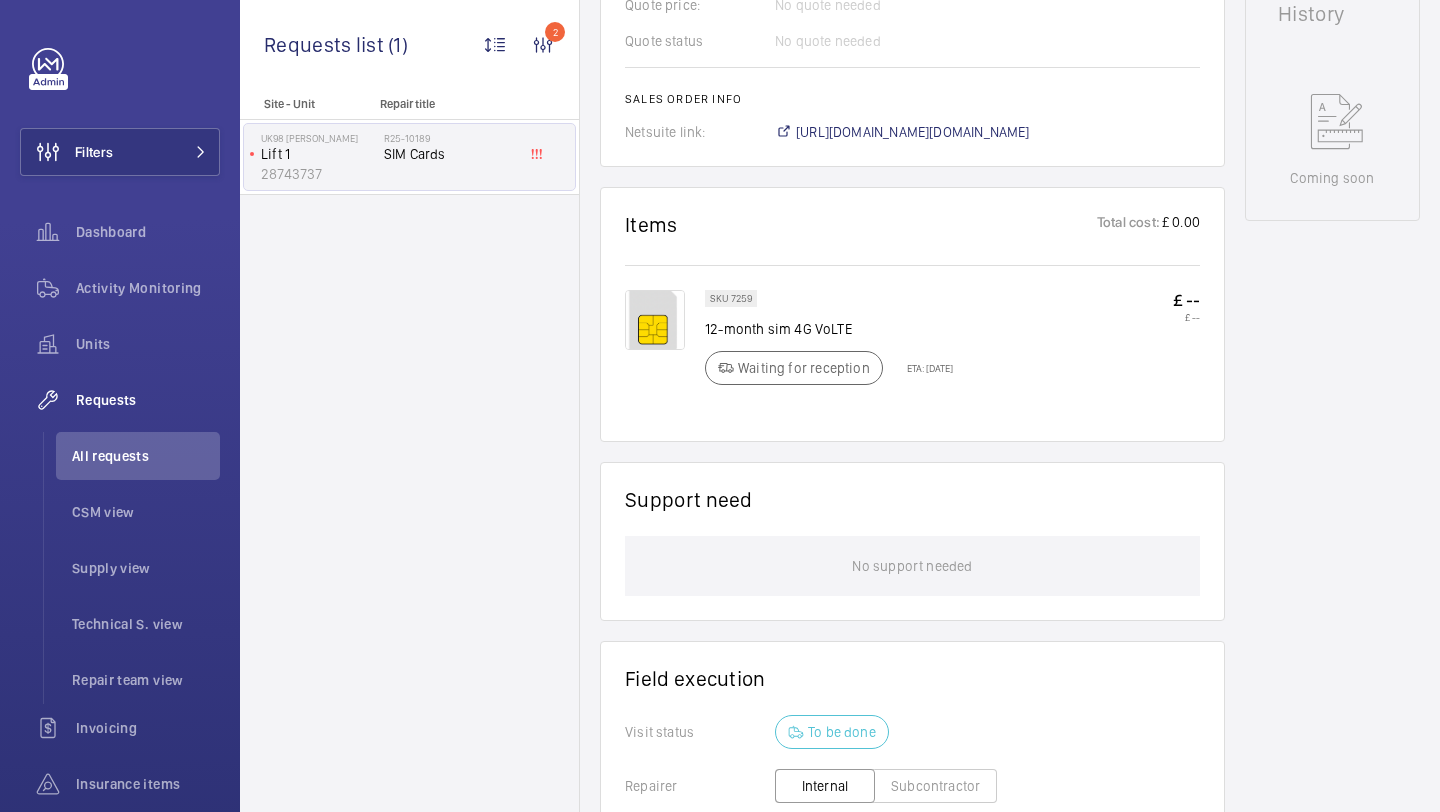 scroll, scrollTop: 949, scrollLeft: 0, axis: vertical 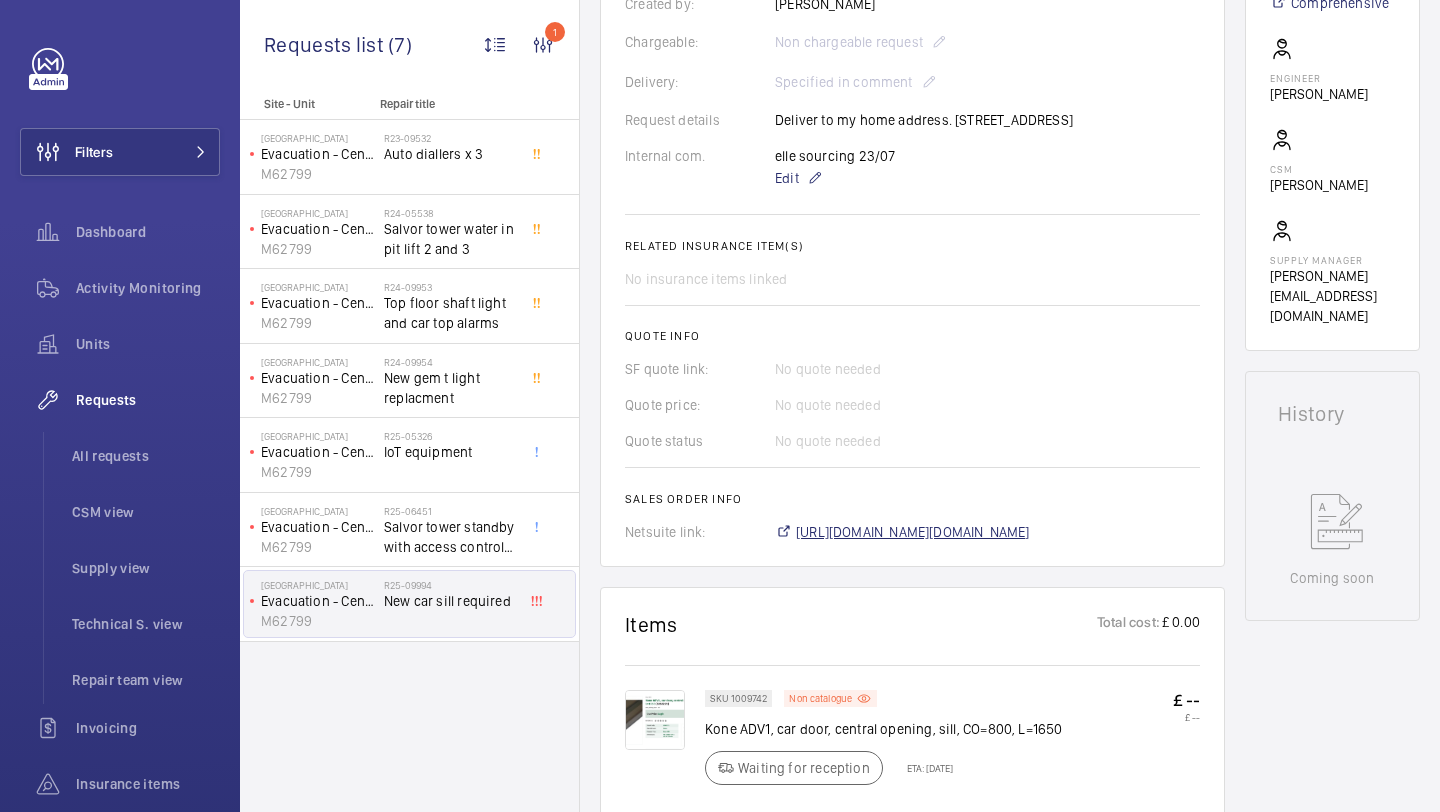 click on "[URL][DOMAIN_NAME][DOMAIN_NAME]" 